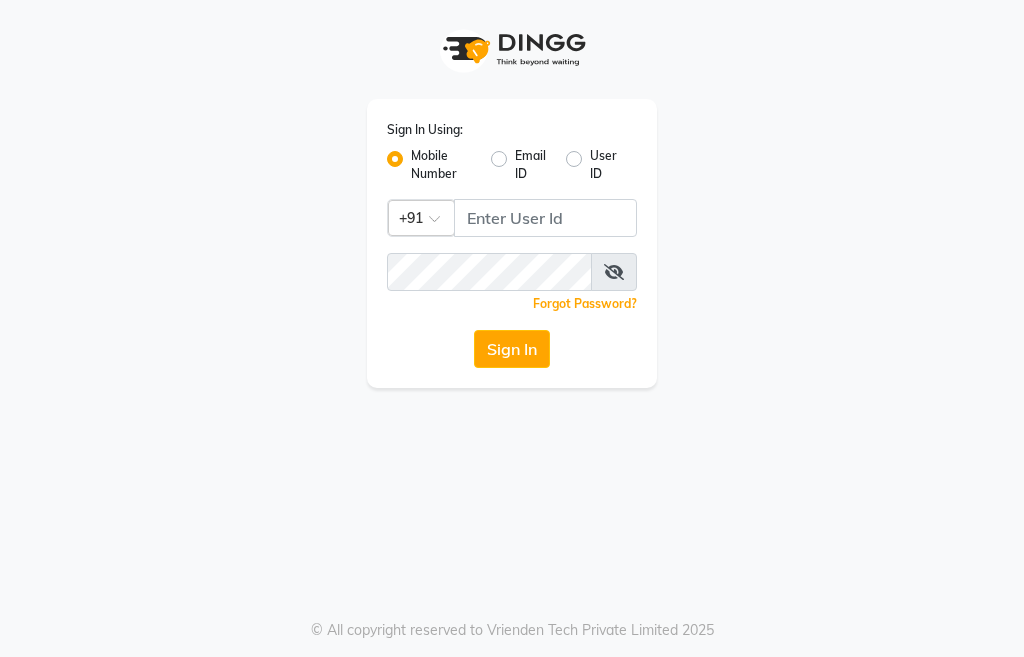 scroll, scrollTop: 0, scrollLeft: 0, axis: both 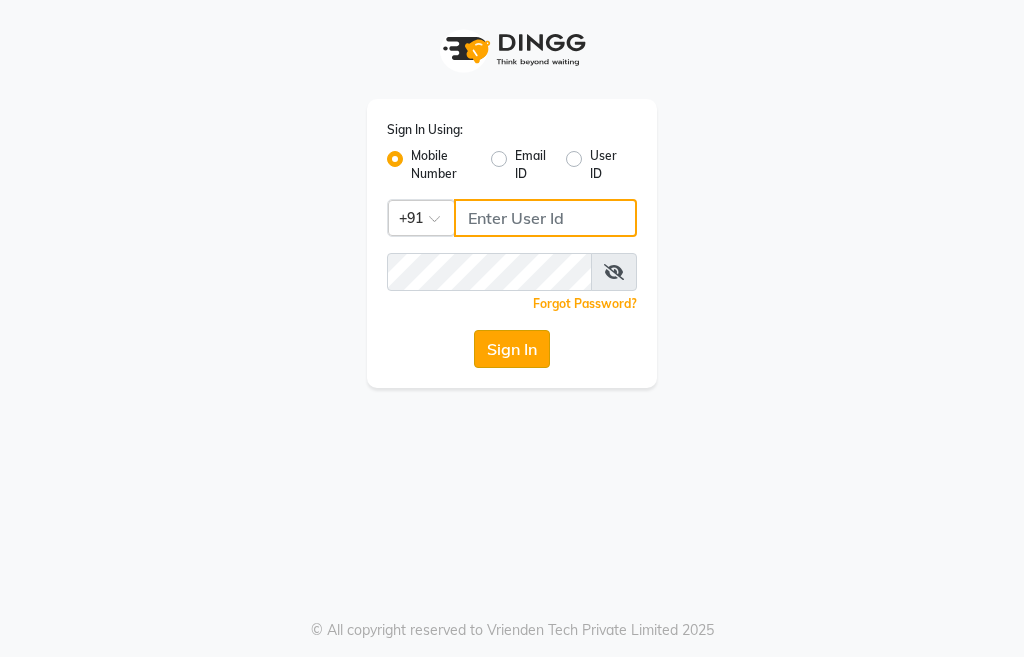 type on "9491146000" 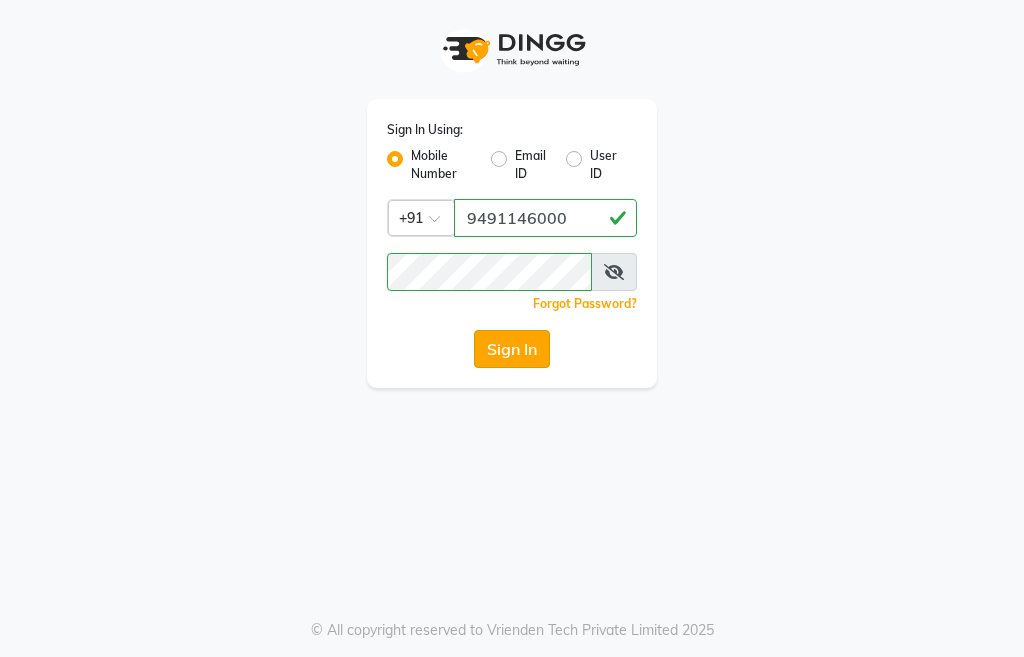 click on "Sign In" 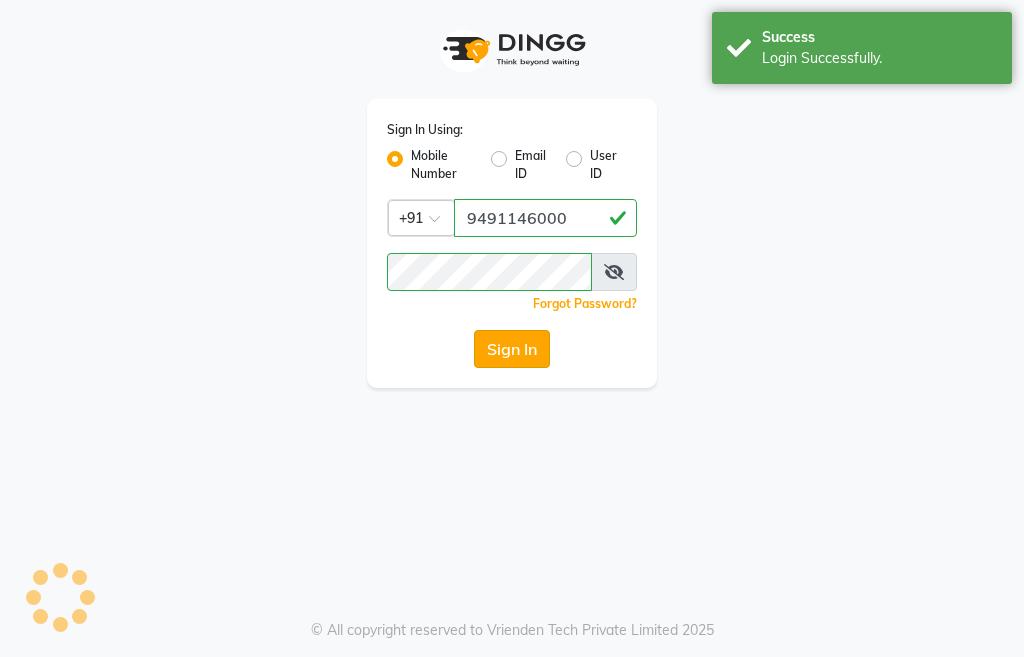 select on "service" 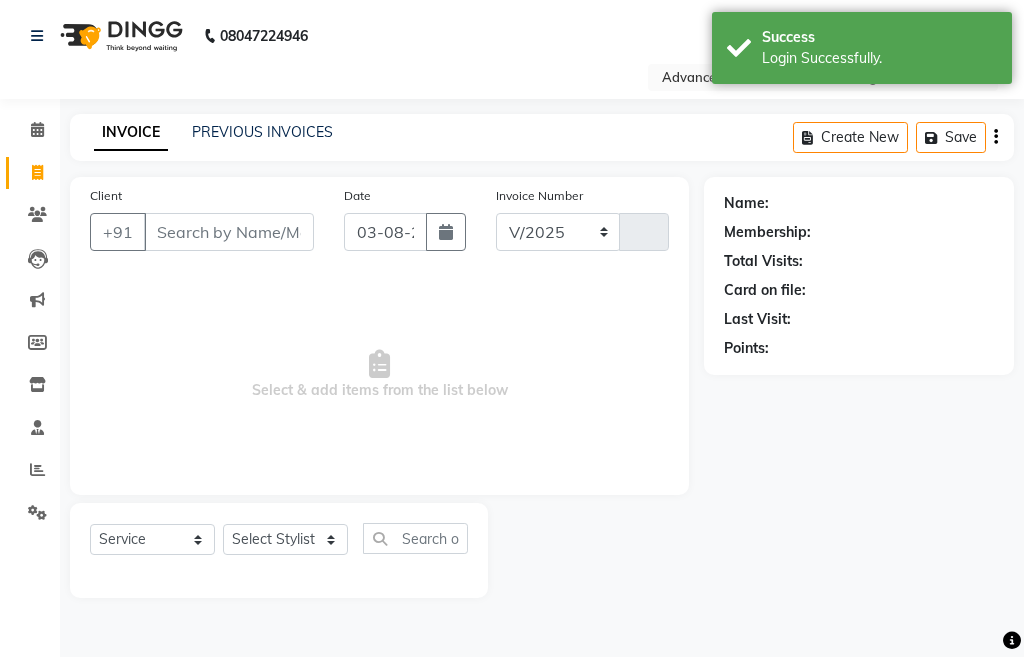 select on "en" 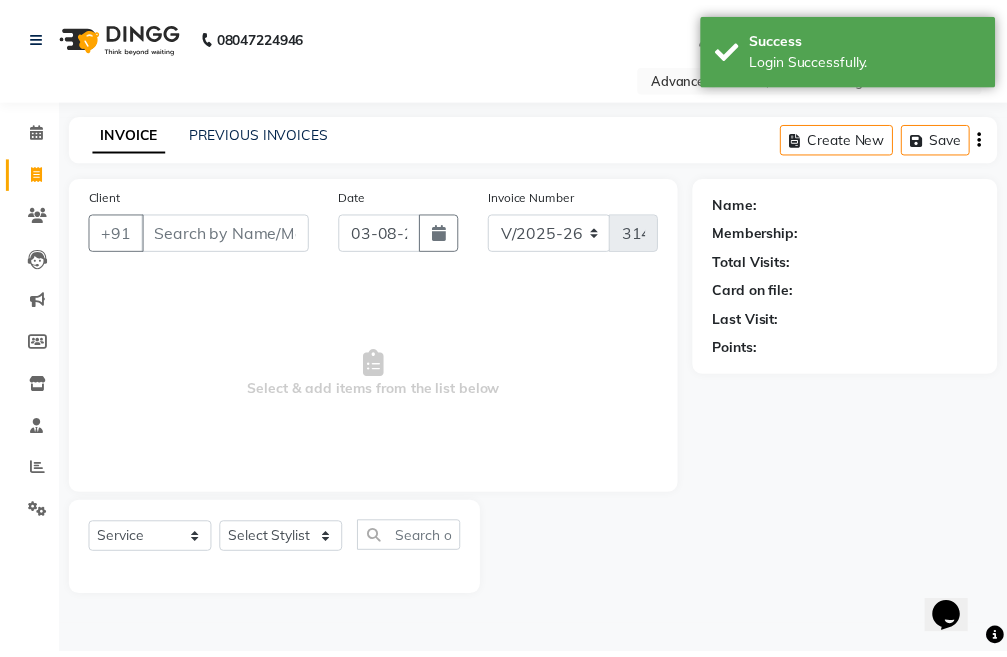 scroll, scrollTop: 0, scrollLeft: 0, axis: both 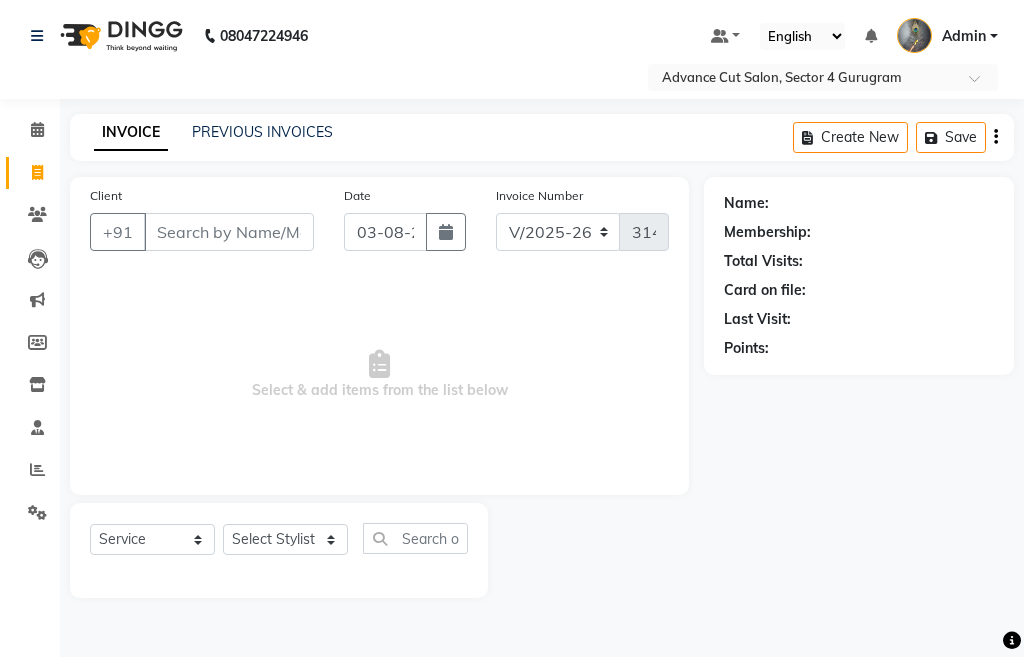 click on "Client" at bounding box center [229, 232] 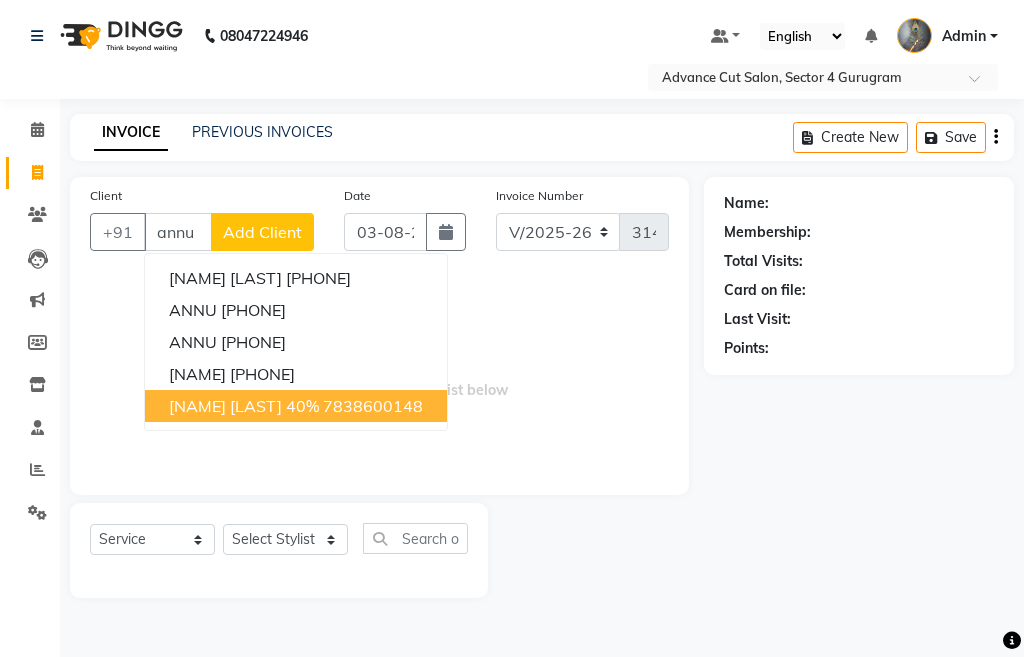 click on "ANNU shrma 40%  7838600148" at bounding box center [296, 406] 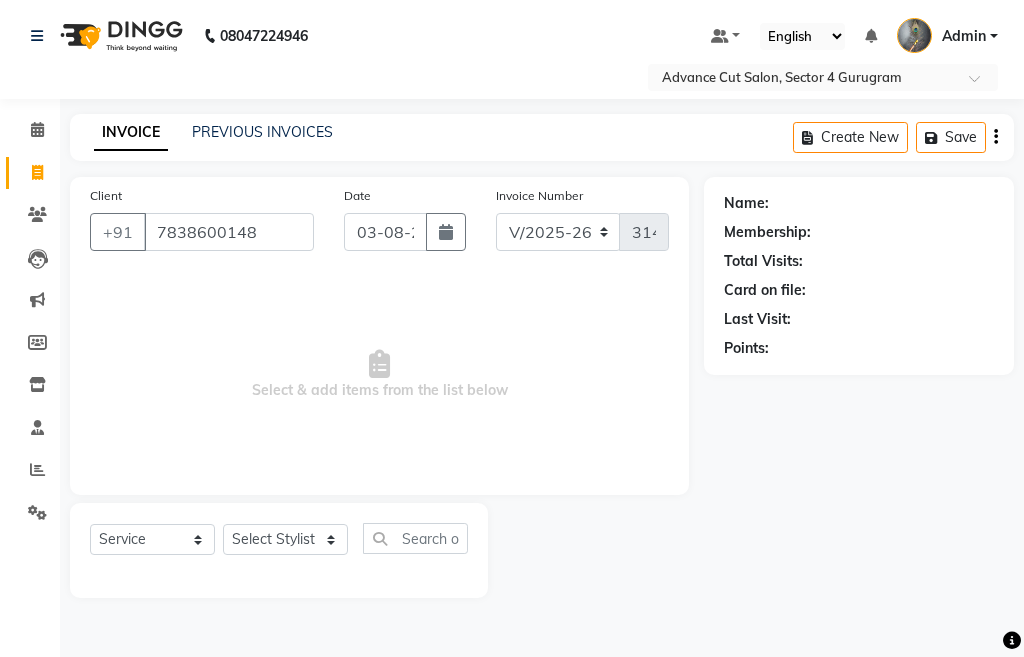 type on "7838600148" 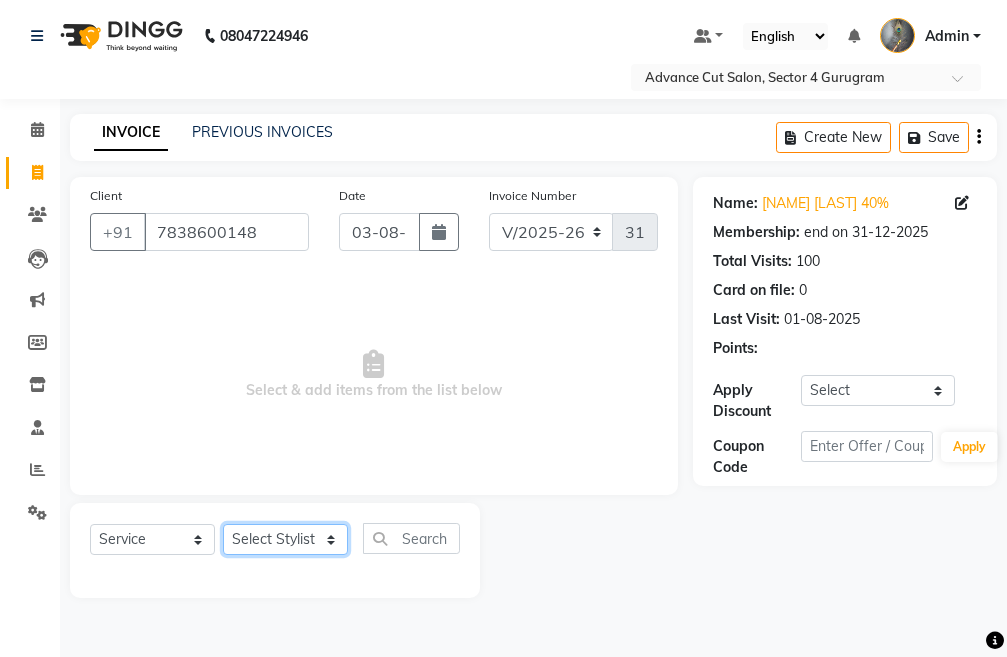 click on "Select Stylist Admin chahit COUNTOR hardeep mamta manisha MONISH navi NOSHAD ALI rahul shatnam shweta singh sunny tip" 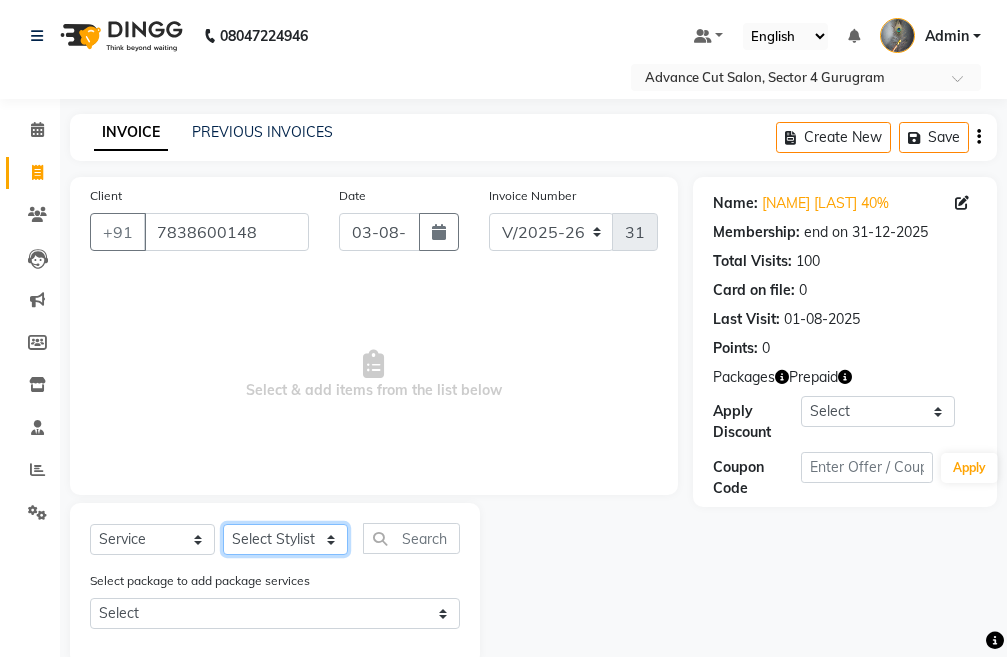 select on "30651" 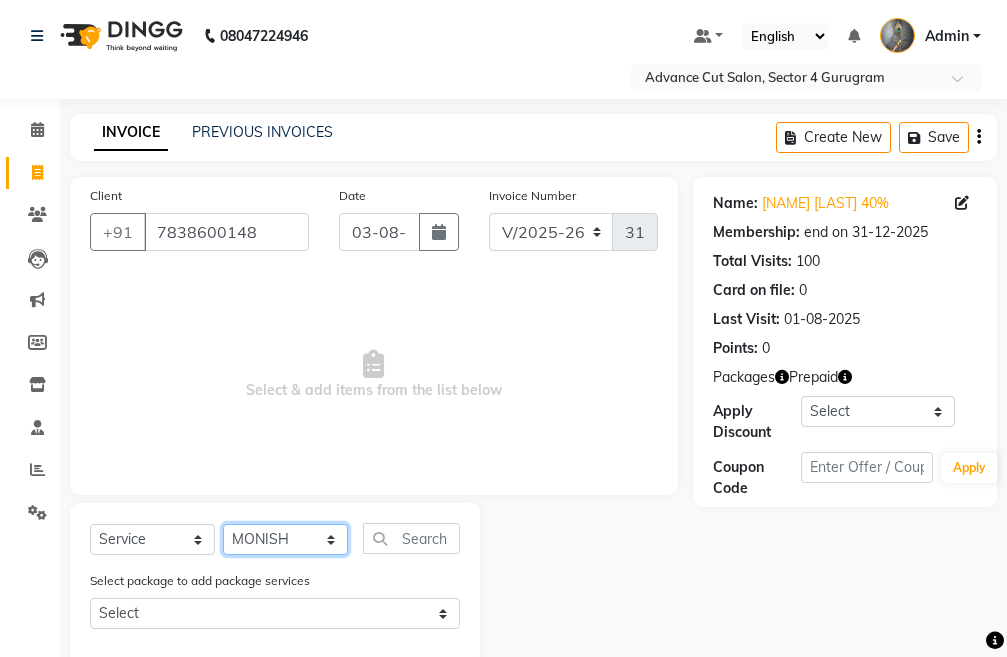 click on "Select Stylist Admin chahit COUNTOR hardeep mamta manisha MONISH navi NOSHAD ALI rahul shatnam shweta singh sunny tip" 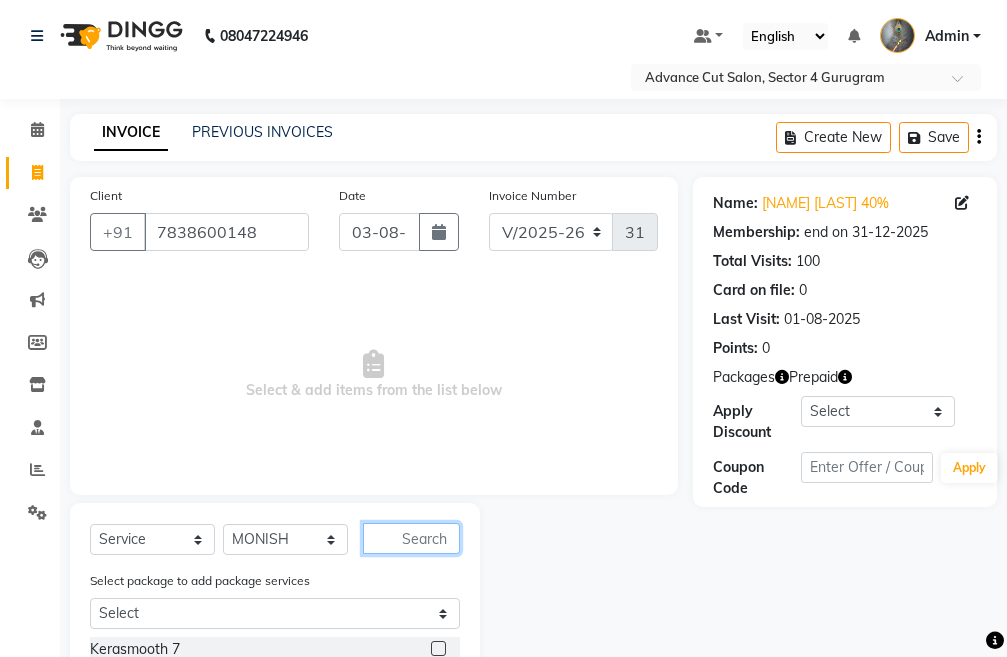 click 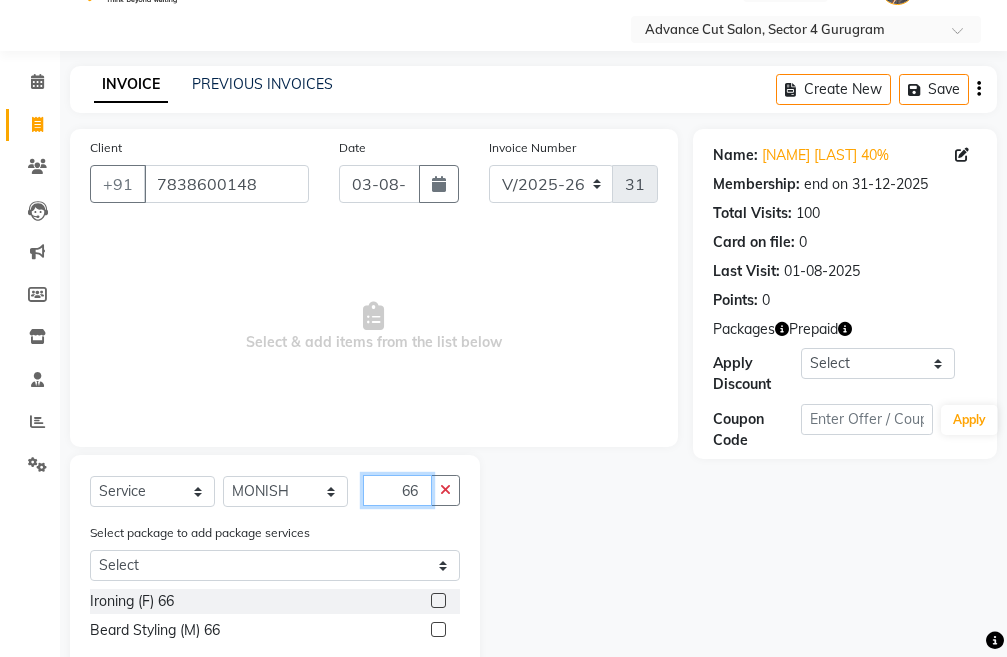 scroll, scrollTop: 96, scrollLeft: 0, axis: vertical 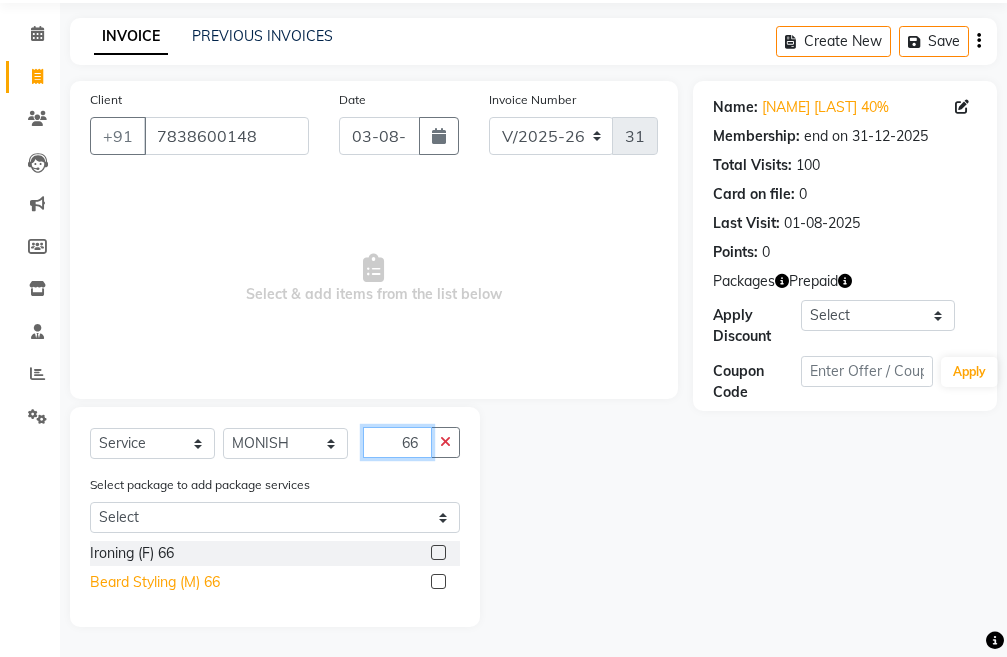 type on "66" 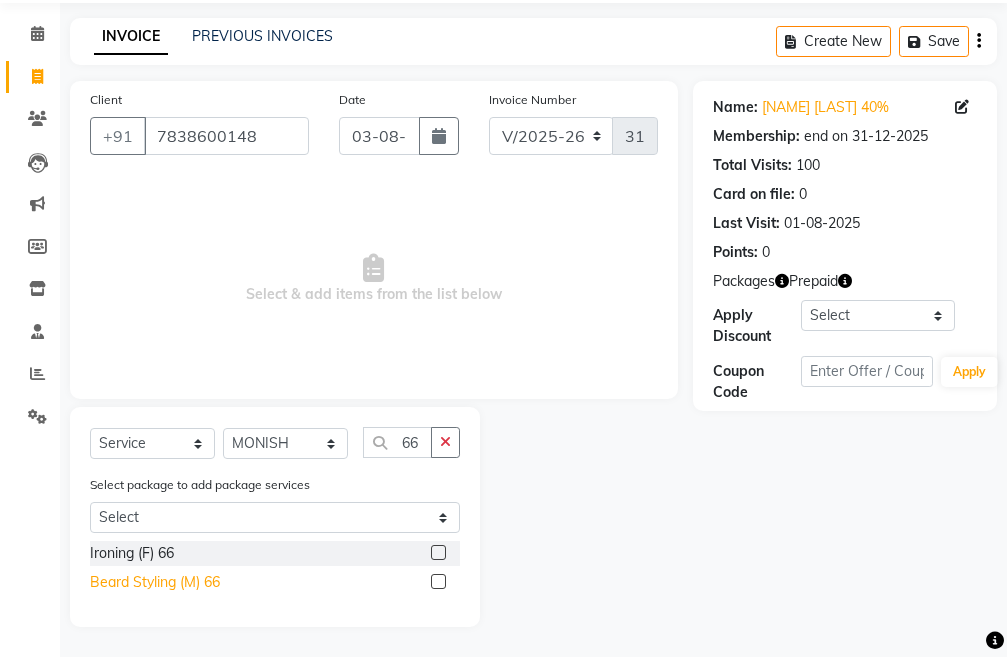 click on "Beard Styling (M) 66" 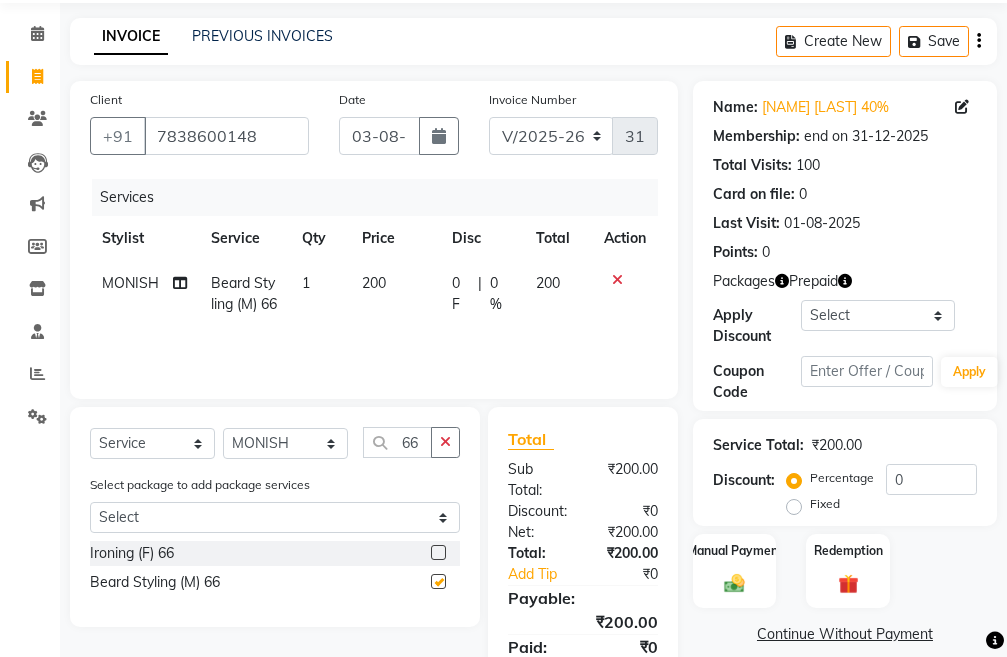 checkbox on "false" 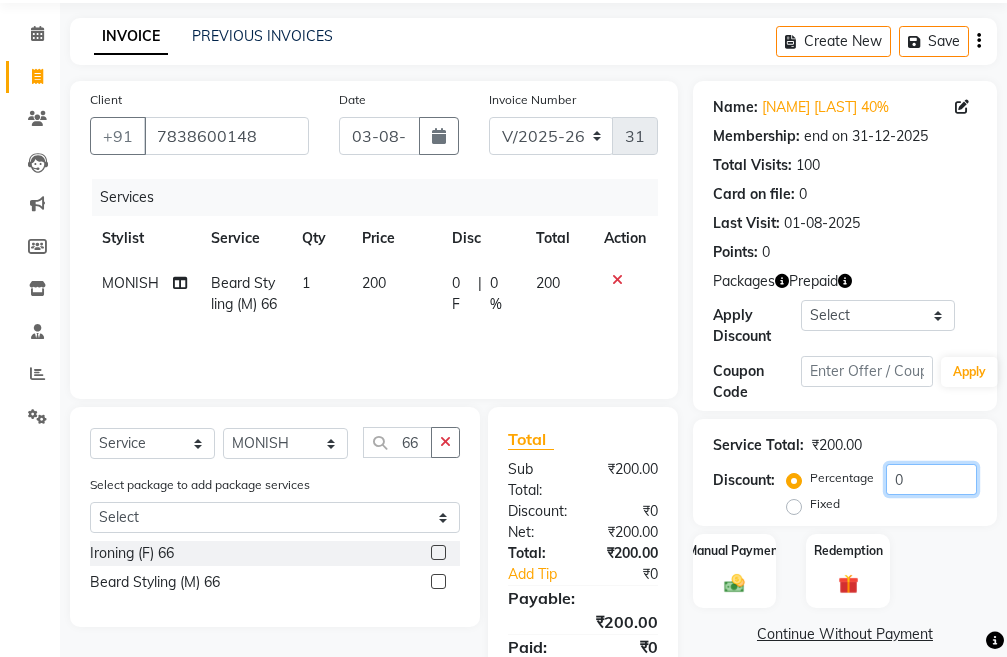 click on "0" 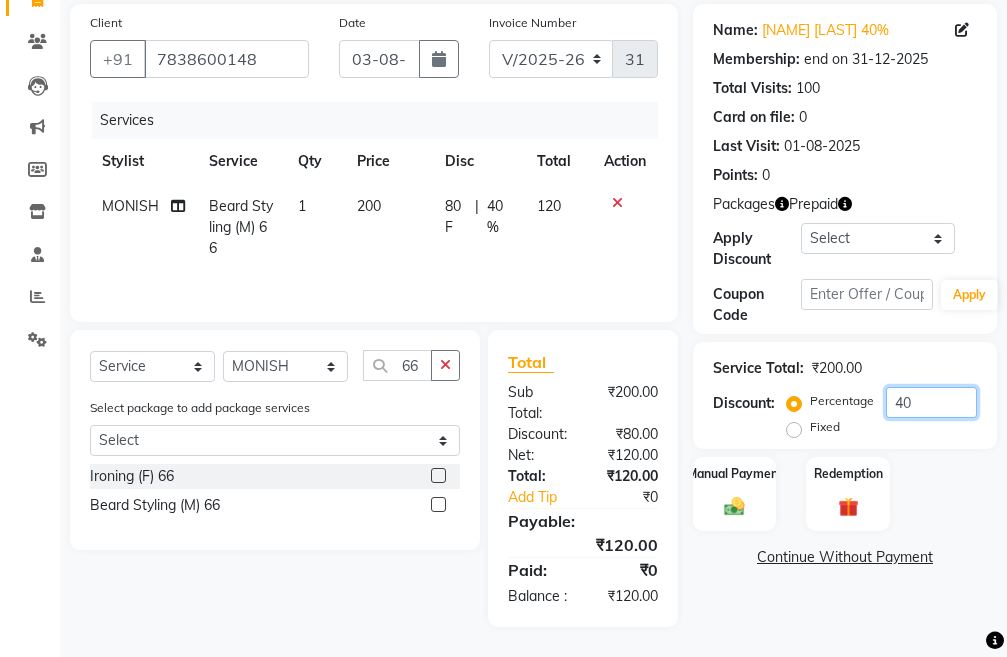 scroll, scrollTop: 196, scrollLeft: 0, axis: vertical 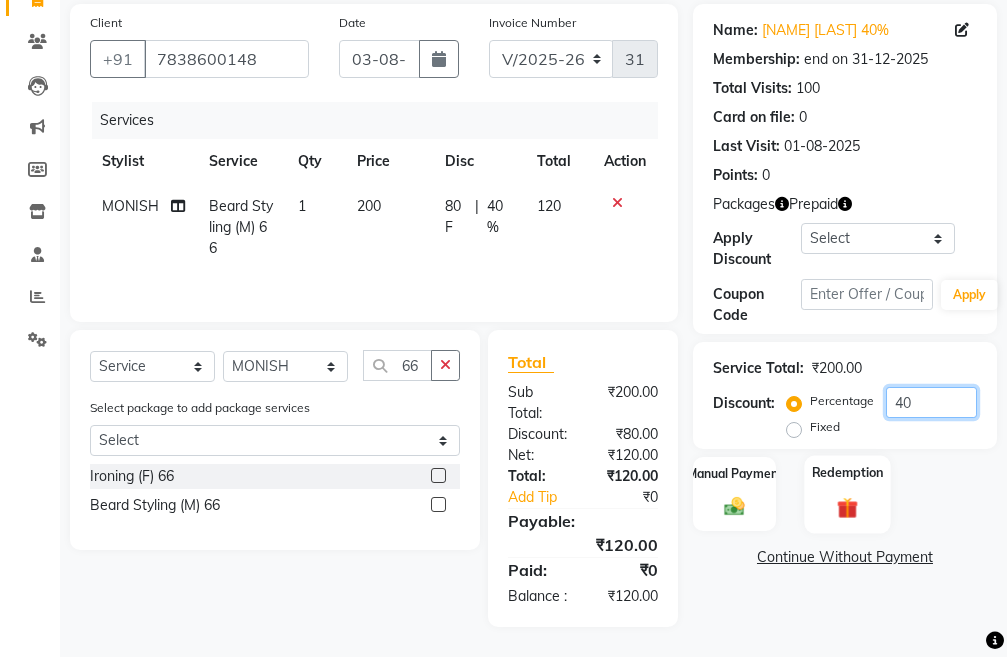 type on "40" 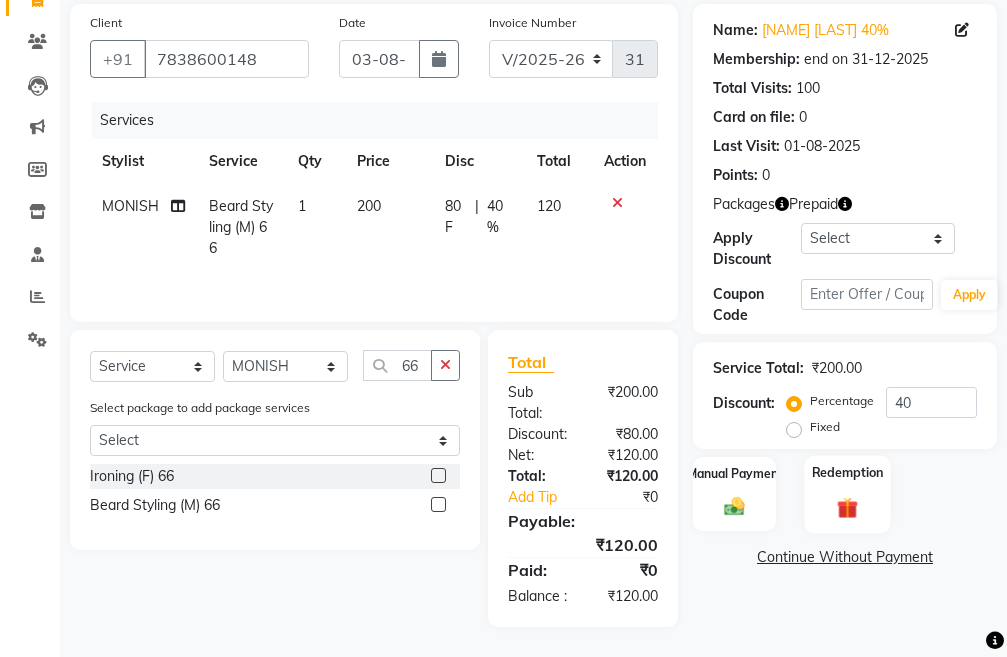 click 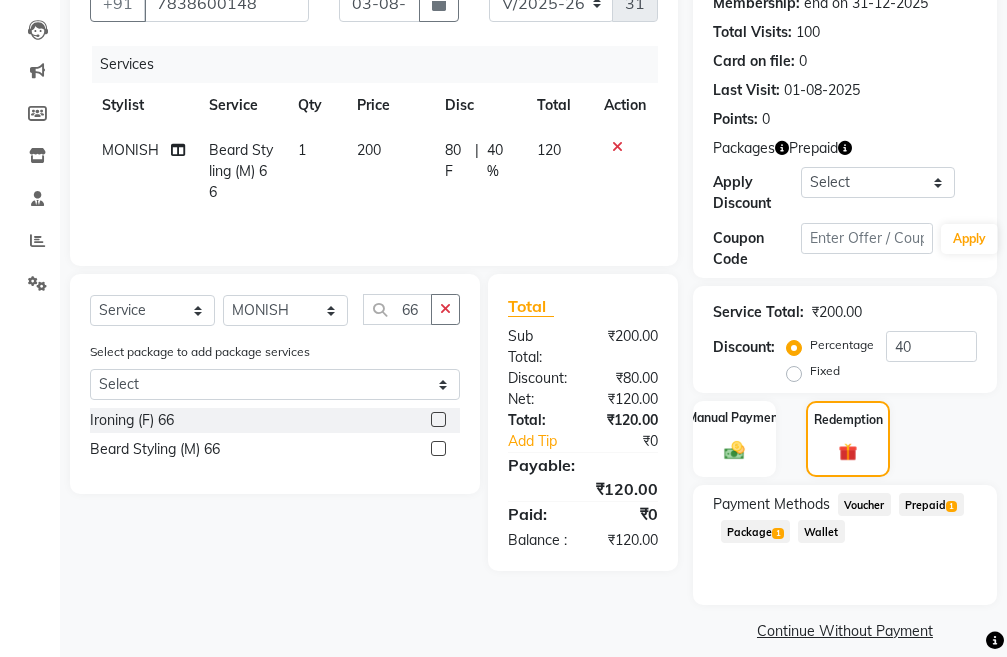 scroll, scrollTop: 248, scrollLeft: 0, axis: vertical 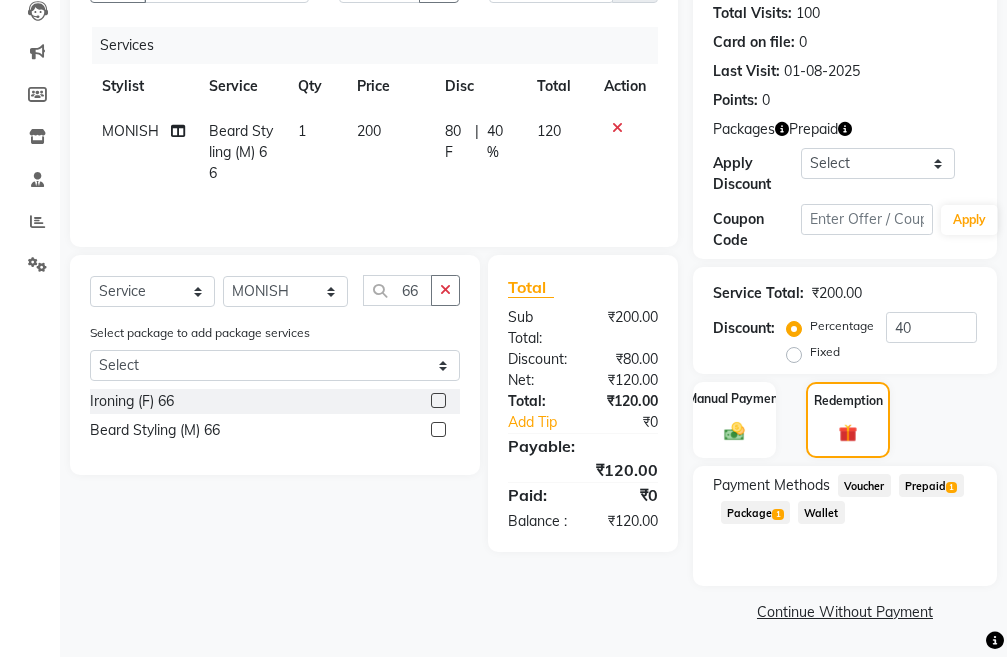 click on "Package  1" 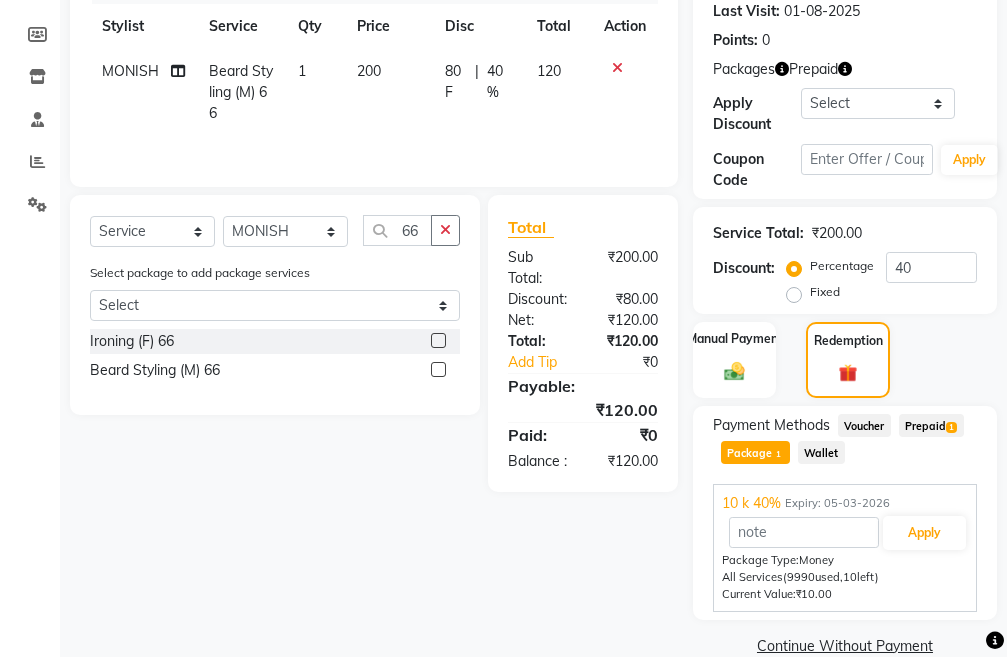 scroll, scrollTop: 342, scrollLeft: 0, axis: vertical 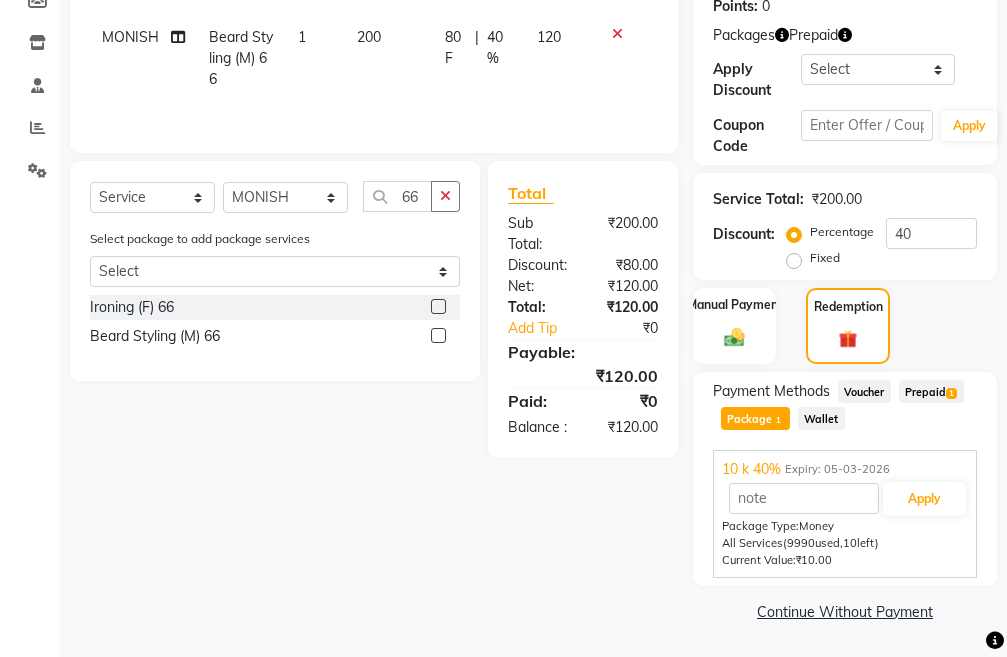 click on "1" 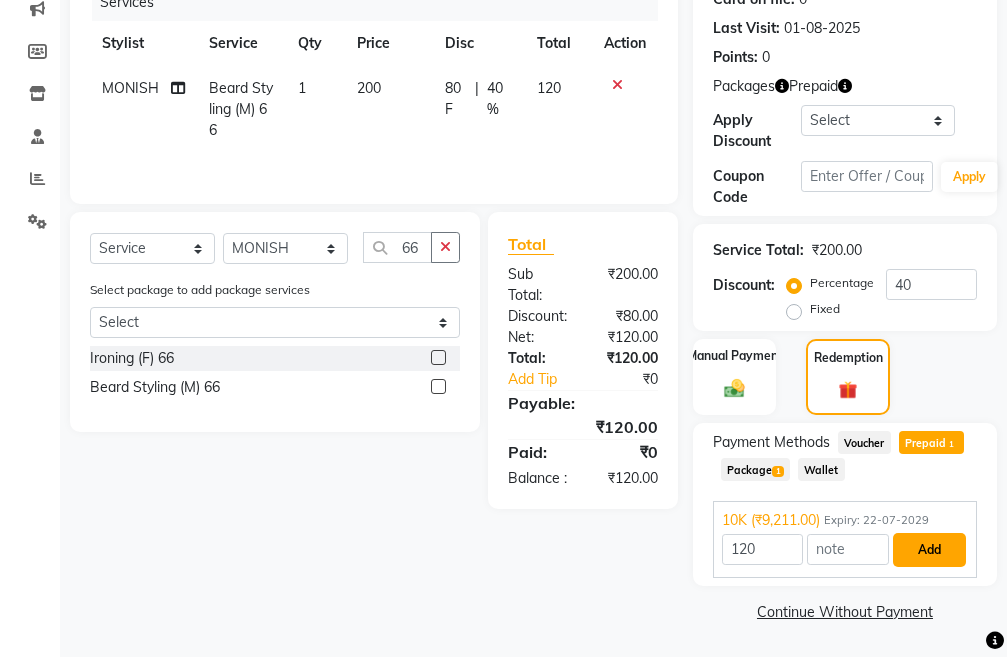 click on "Add" at bounding box center [929, 550] 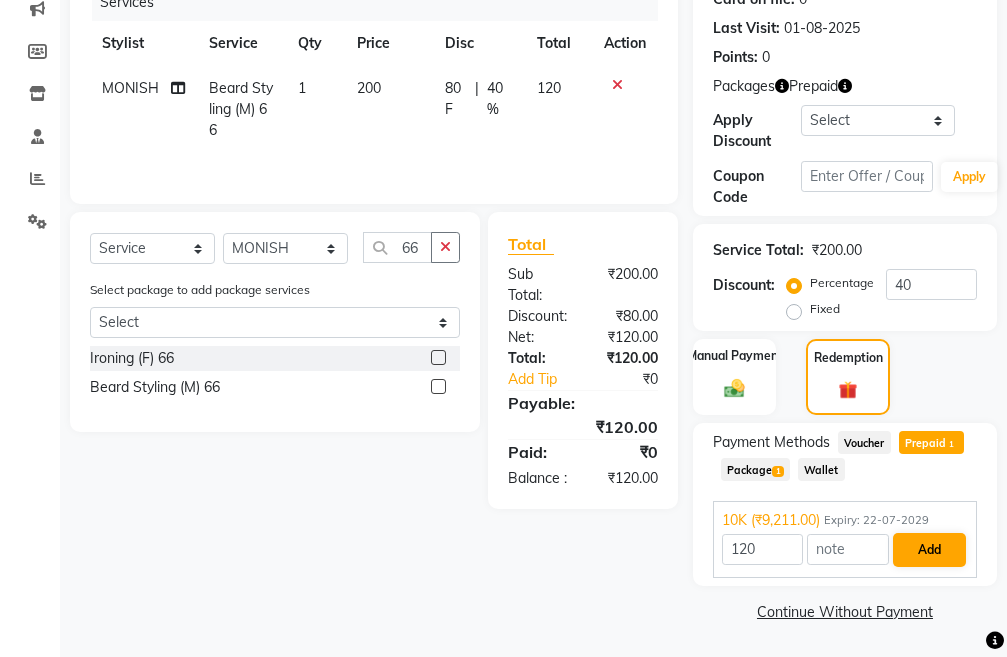 scroll, scrollTop: 265, scrollLeft: 0, axis: vertical 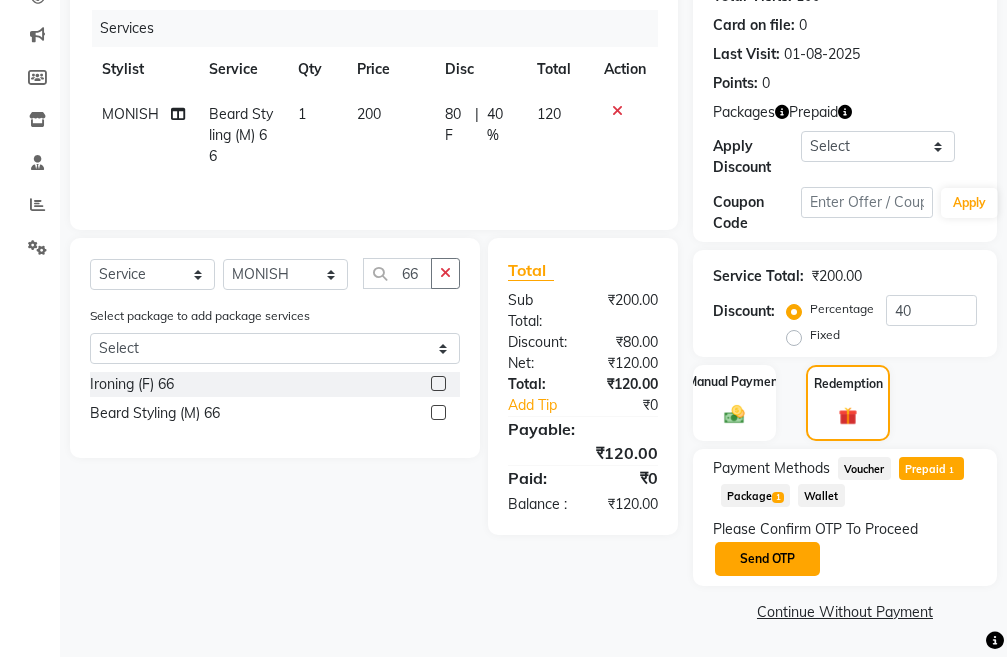 click on "Send OTP" 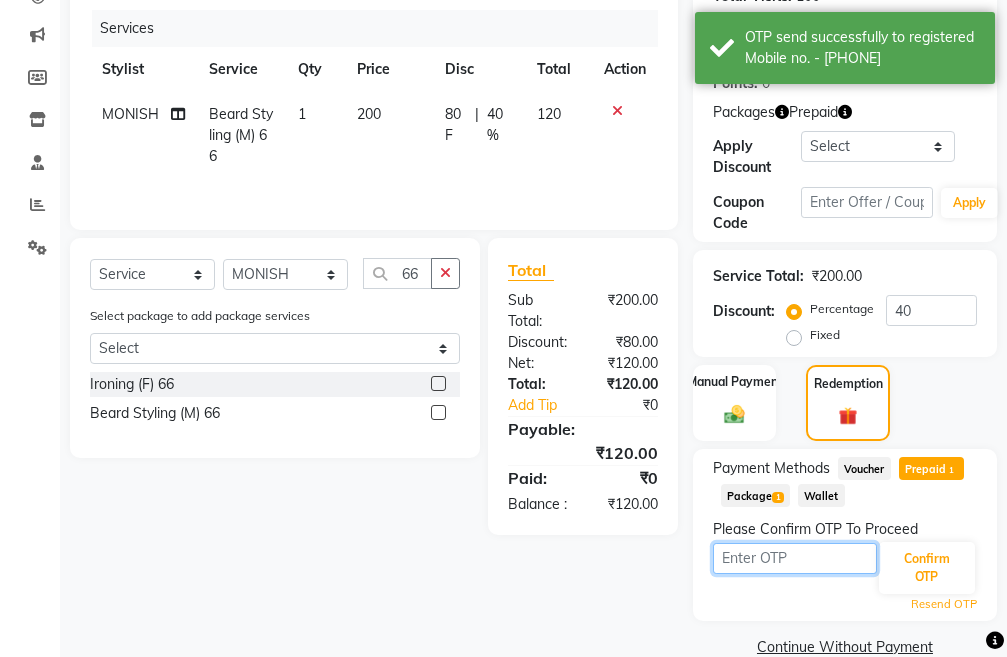 click at bounding box center [795, 558] 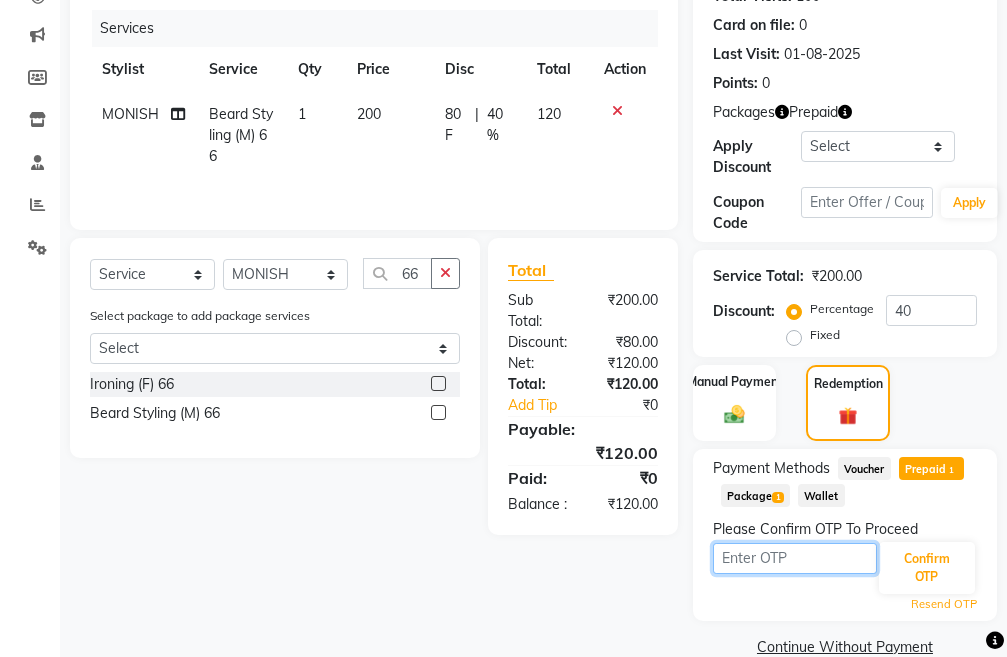 click at bounding box center [795, 558] 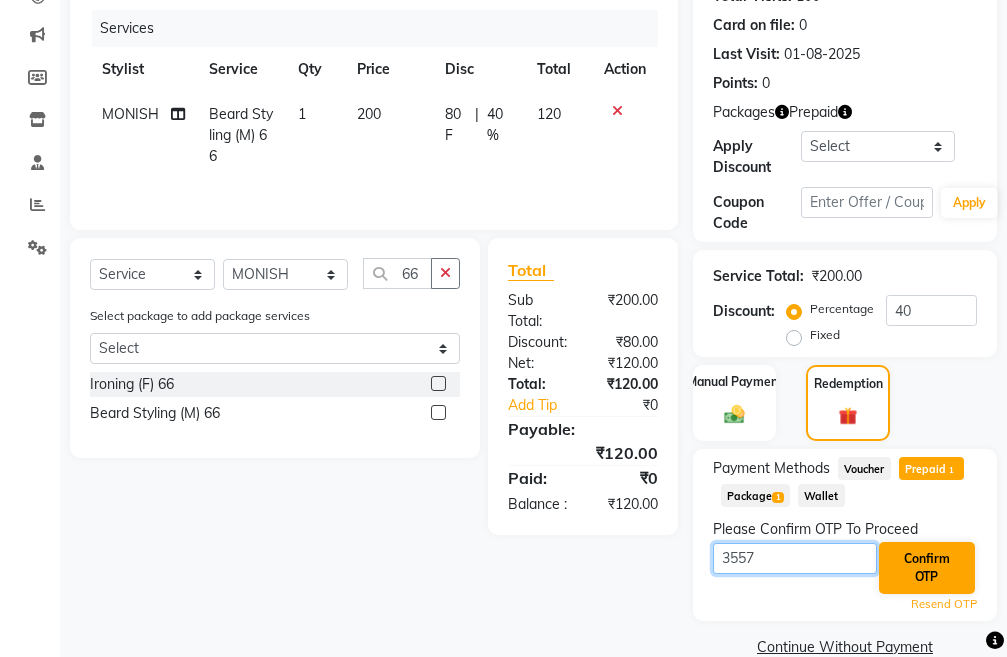 type on "3557" 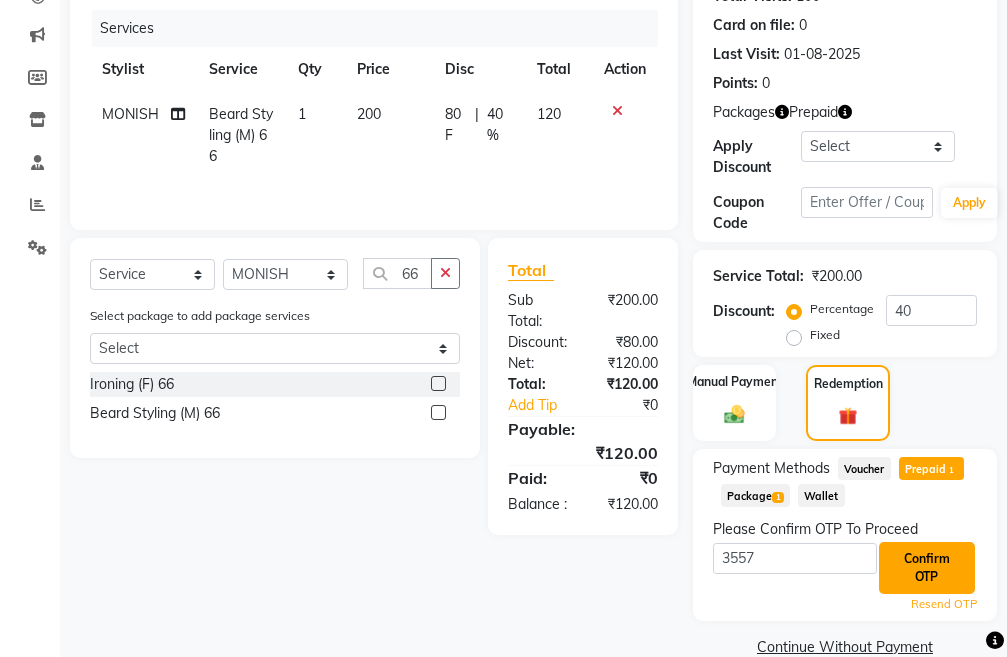 click on "Confirm OTP" 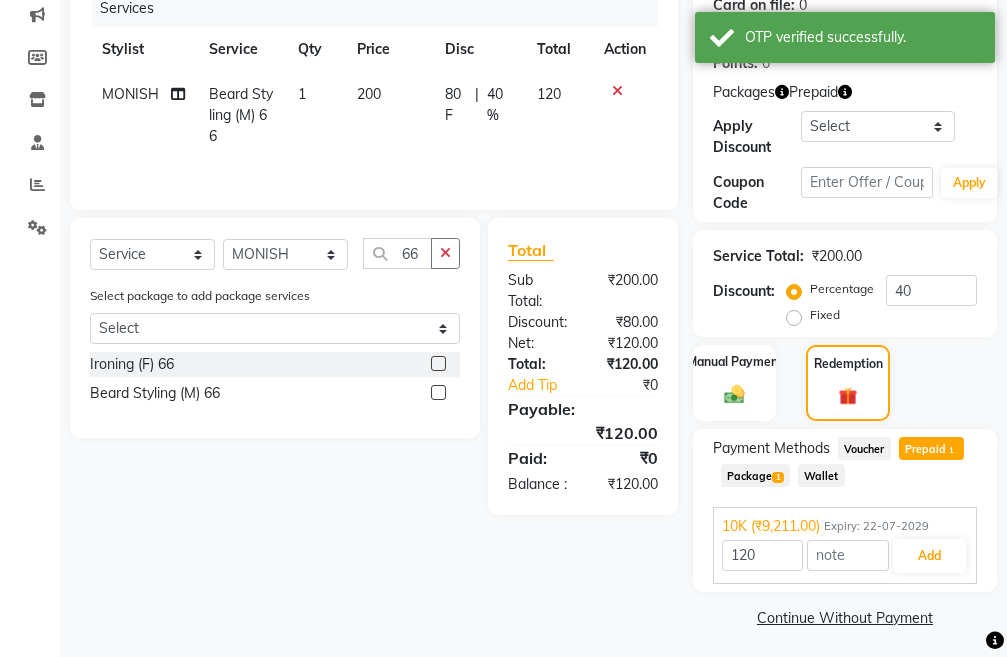 scroll, scrollTop: 291, scrollLeft: 0, axis: vertical 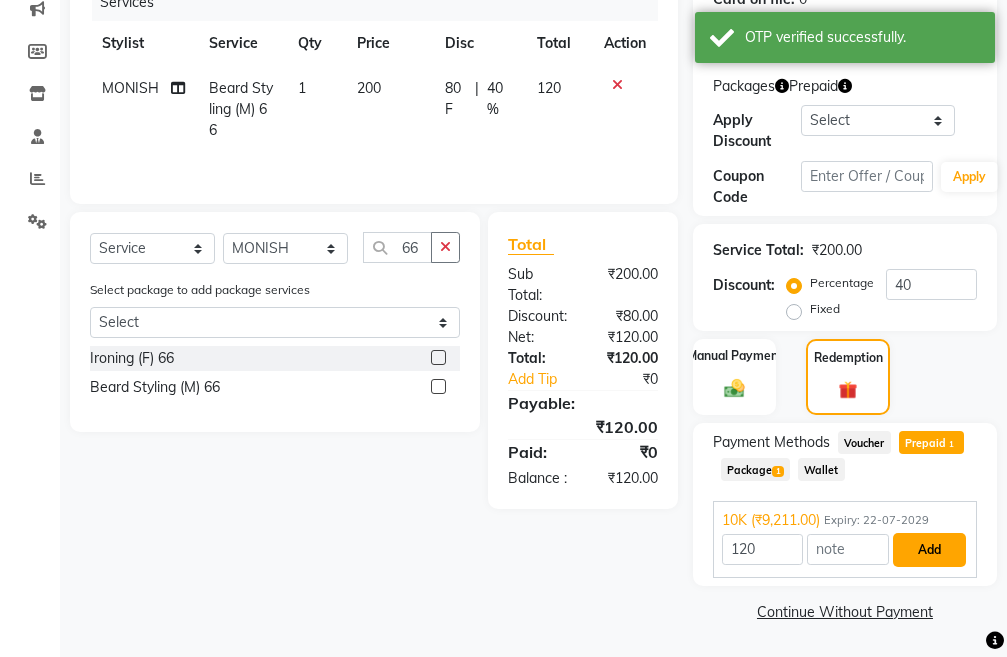 click on "Add" at bounding box center [929, 550] 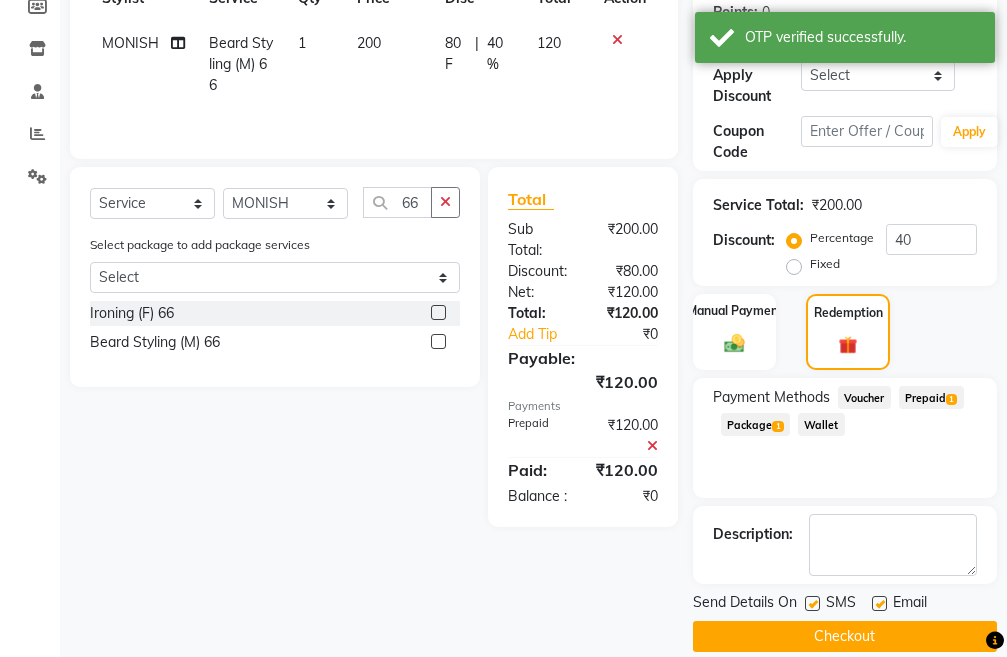 scroll, scrollTop: 361, scrollLeft: 0, axis: vertical 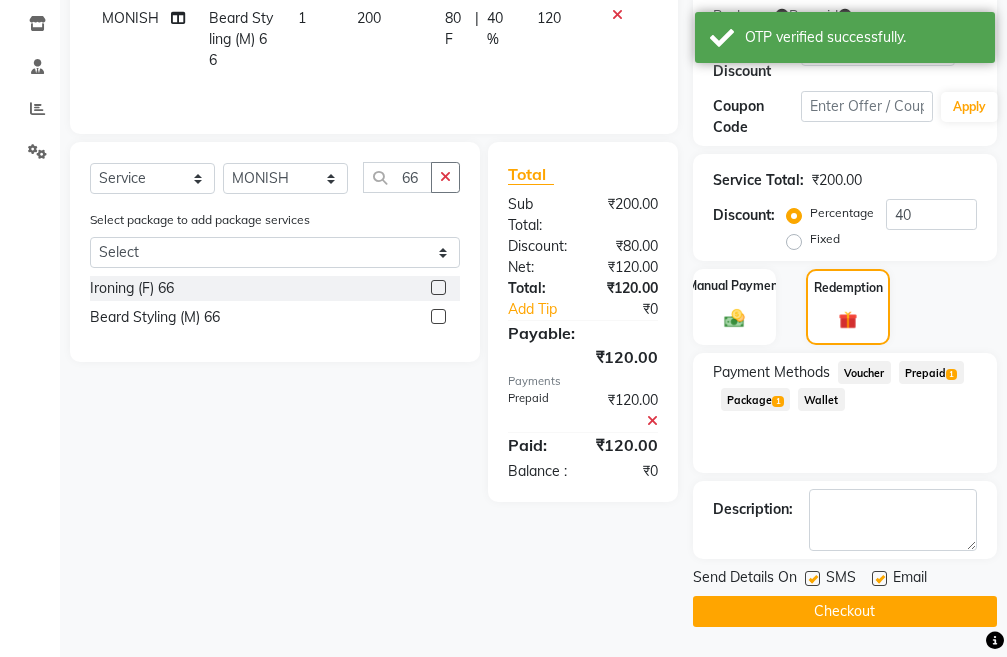 click on "Checkout" 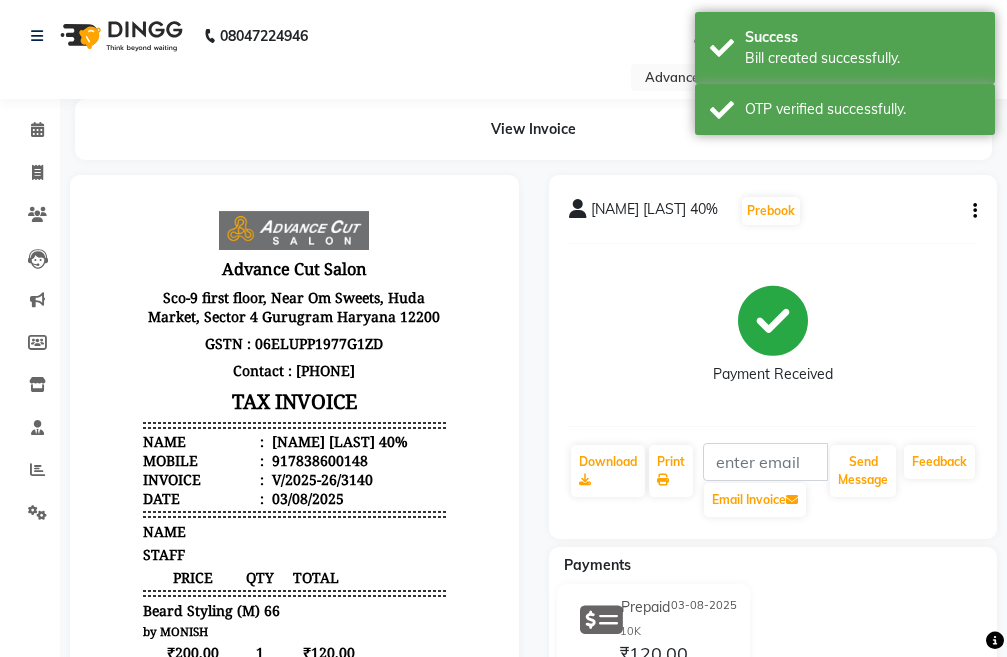 scroll, scrollTop: 0, scrollLeft: 0, axis: both 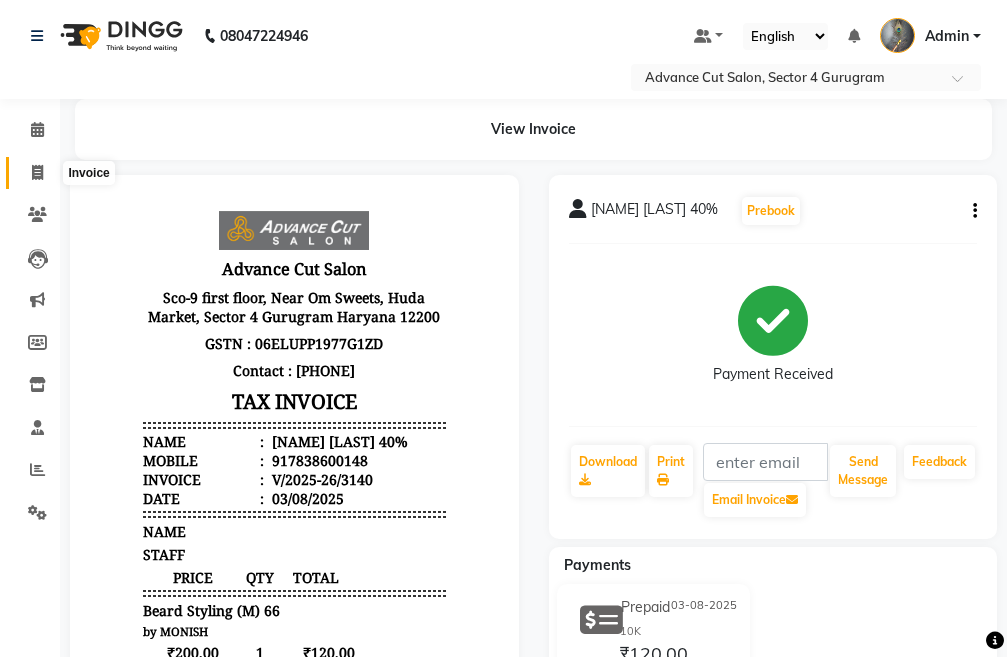 click 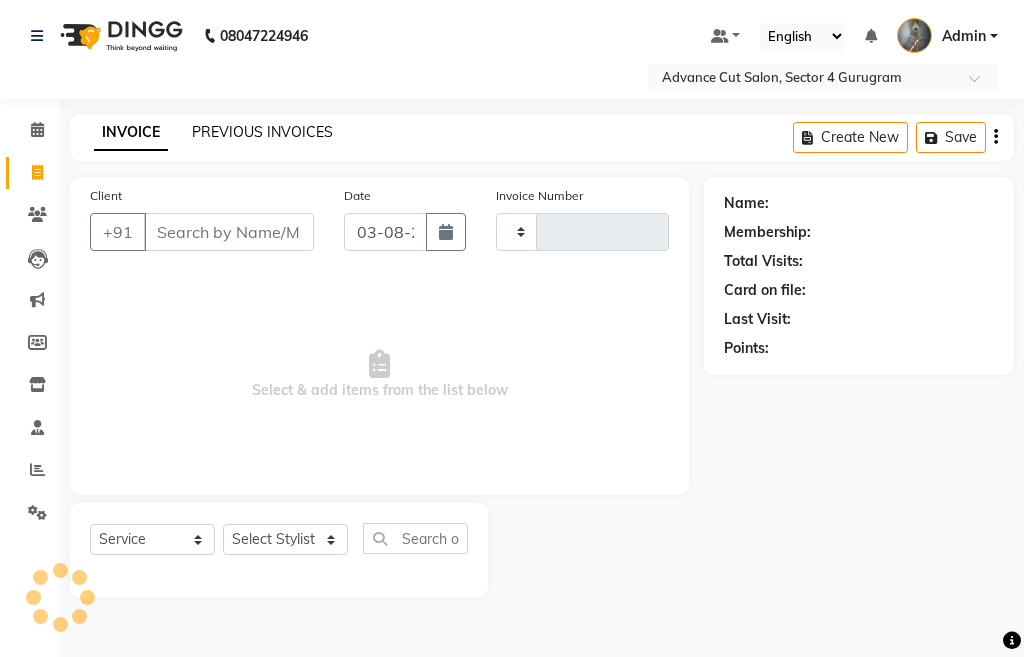 type on "3141" 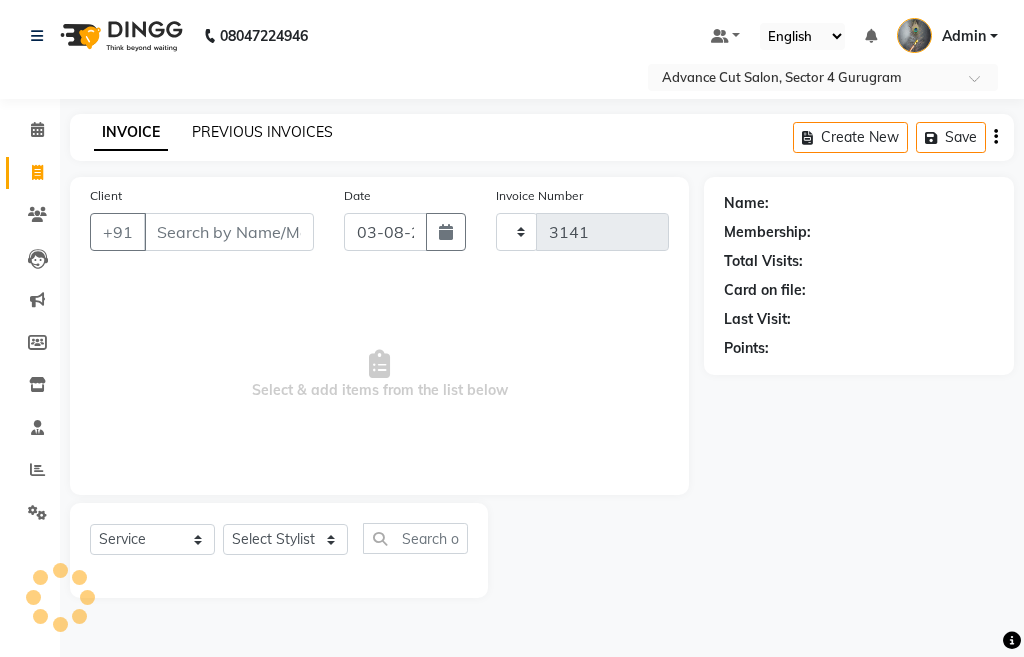 select on "4939" 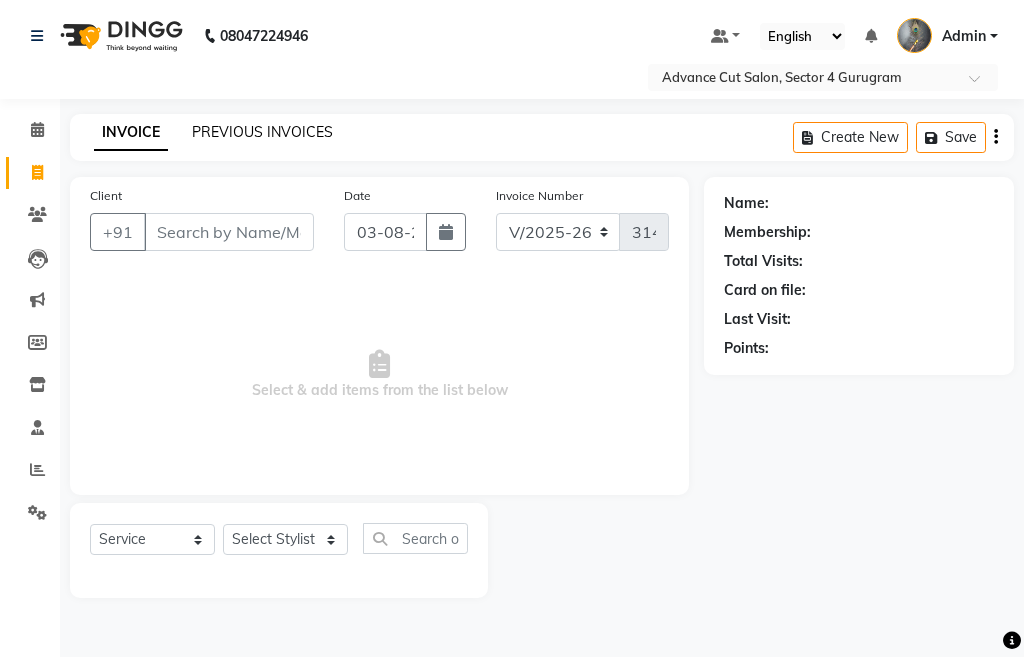 click on "PREVIOUS INVOICES" 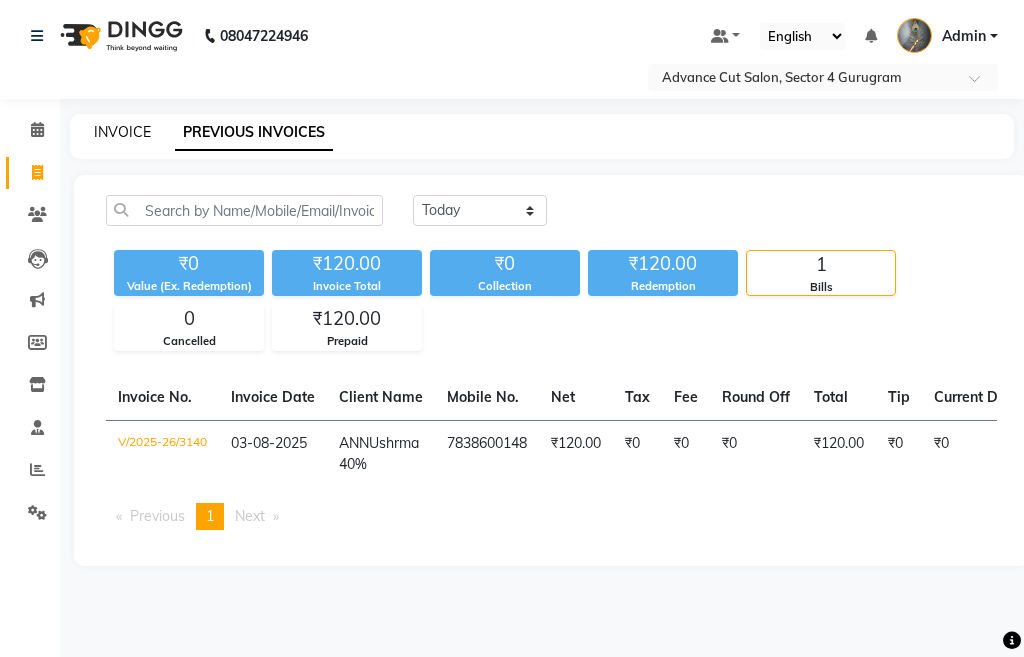click on "INVOICE" 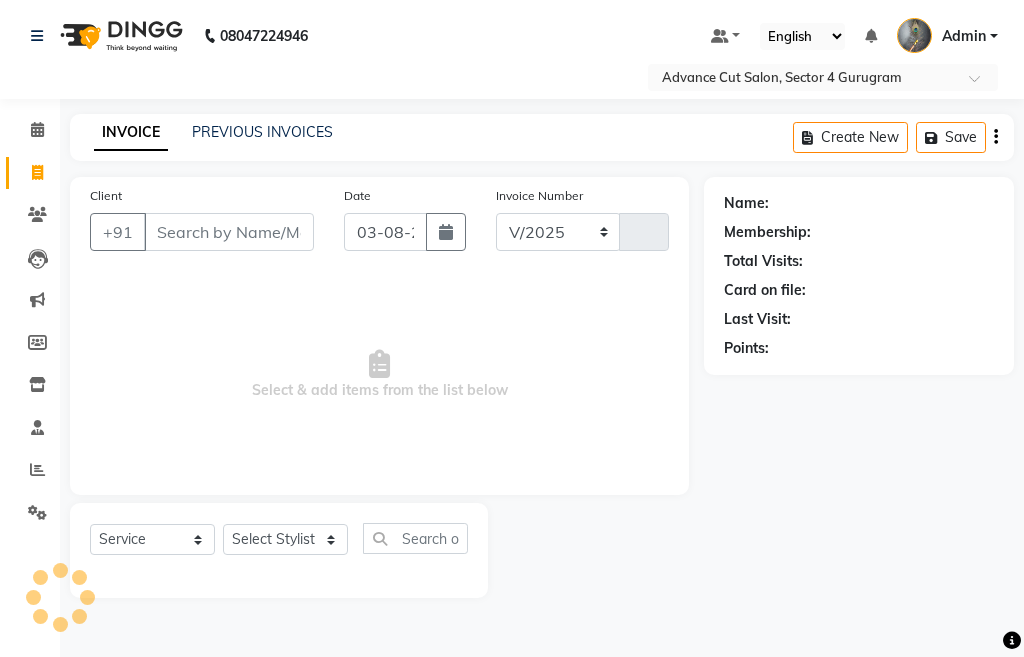 select on "4939" 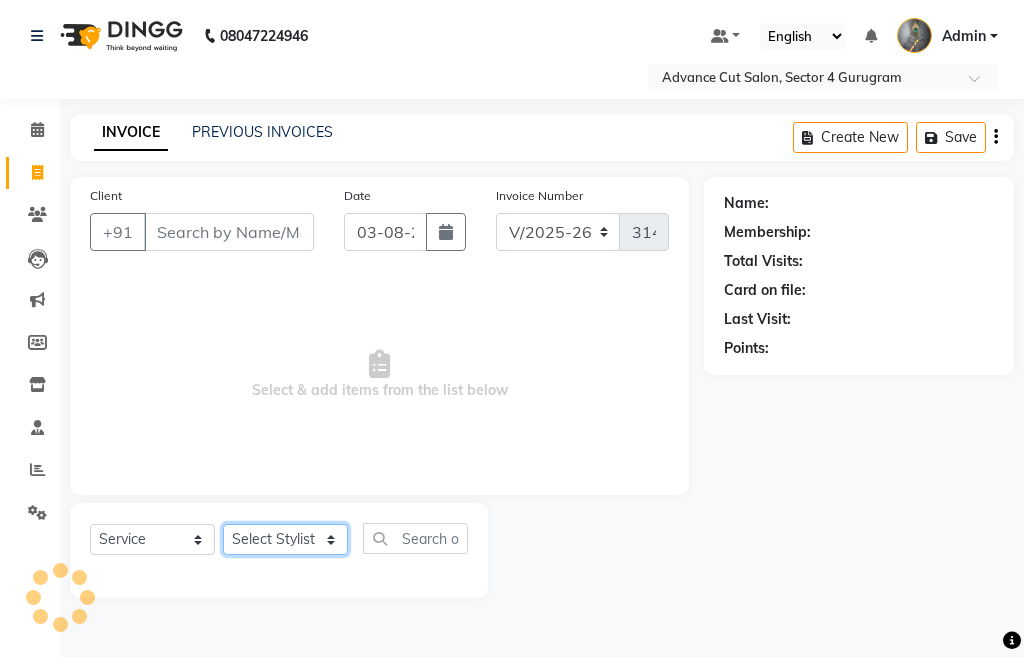 click on "Select Stylist Admin chahit COUNTOR hardeep mamta manisha MONISH navi NOSHAD ALI rahul shatnam shweta singh sunny tip" 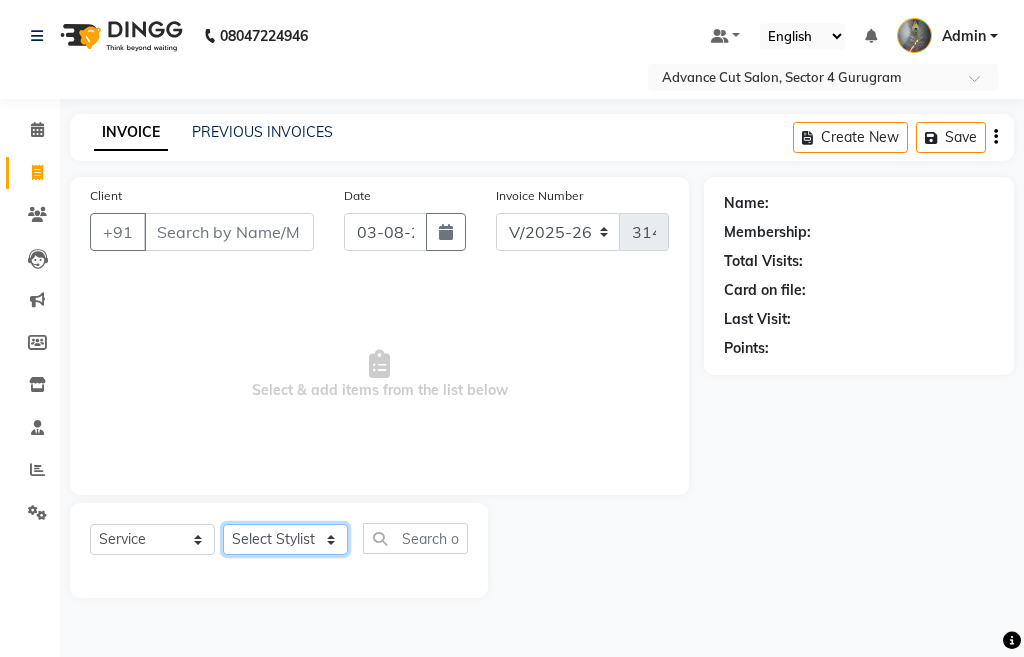 select on "78660" 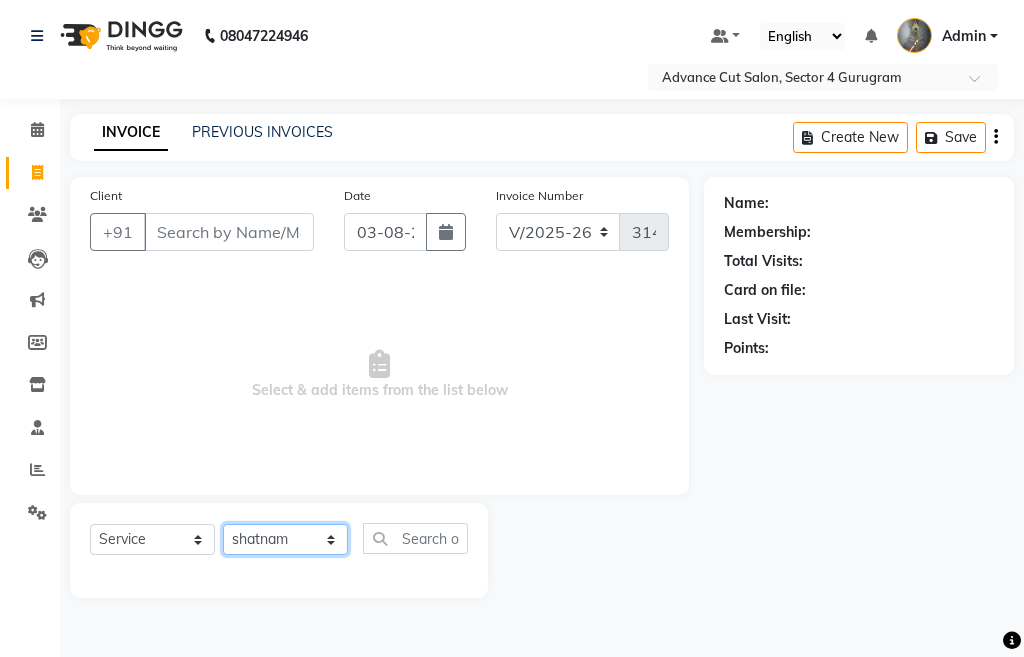 click on "Select Stylist Admin chahit COUNTOR hardeep mamta manisha MONISH navi NOSHAD ALI rahul shatnam shweta singh sunny tip" 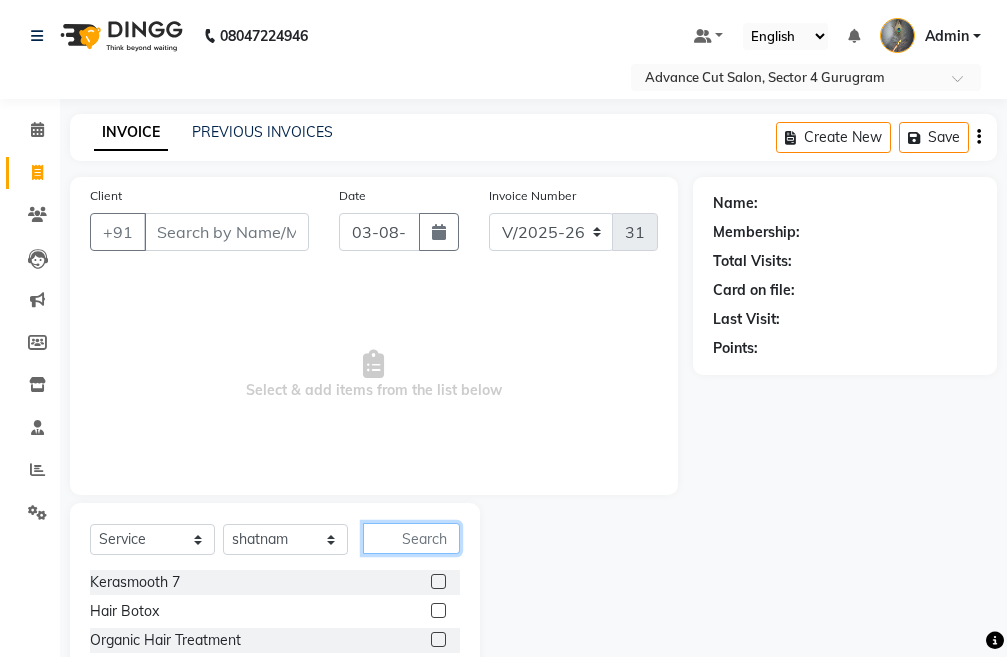 click 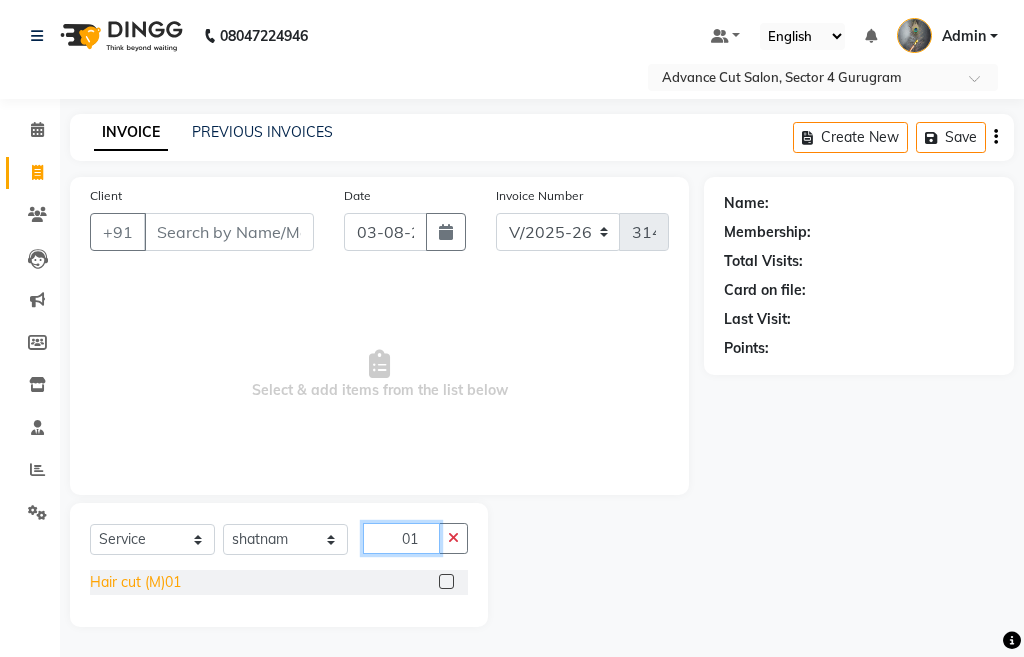 type on "01" 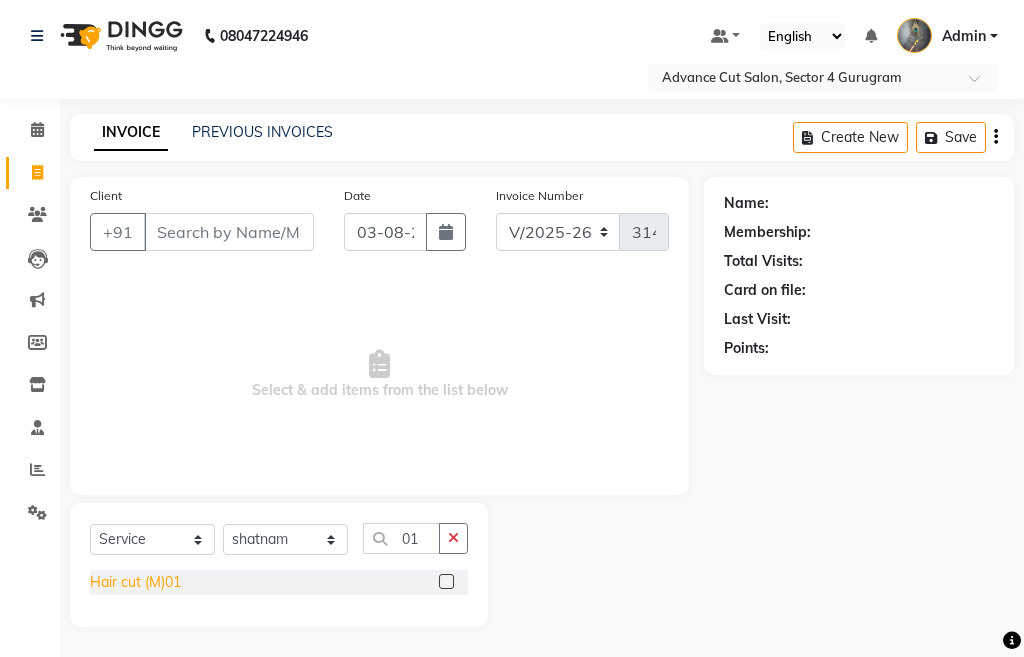 click on "Hair cut (M)01" 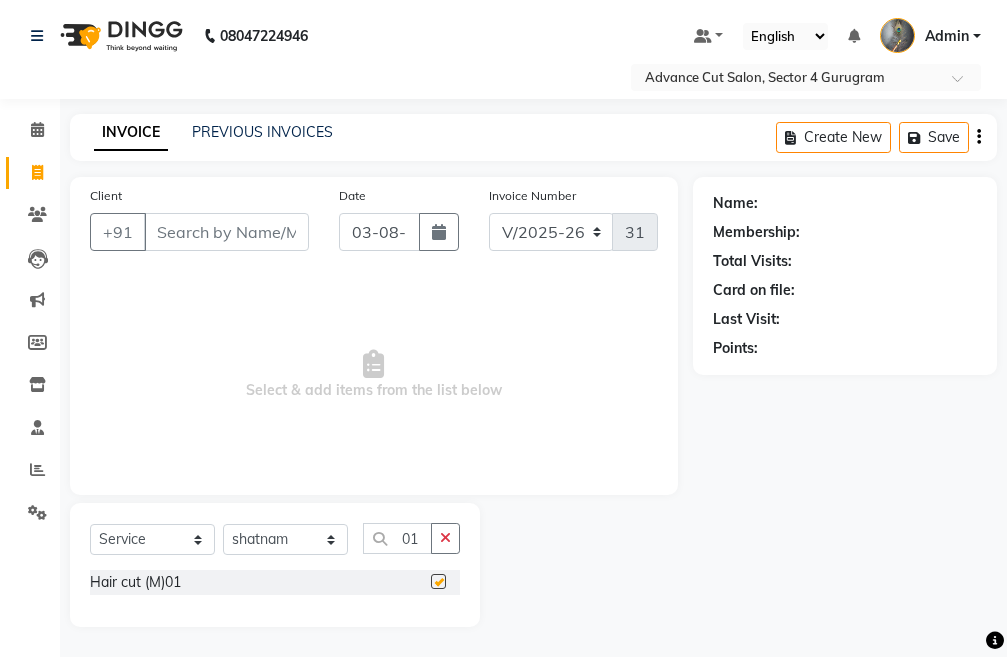 checkbox on "false" 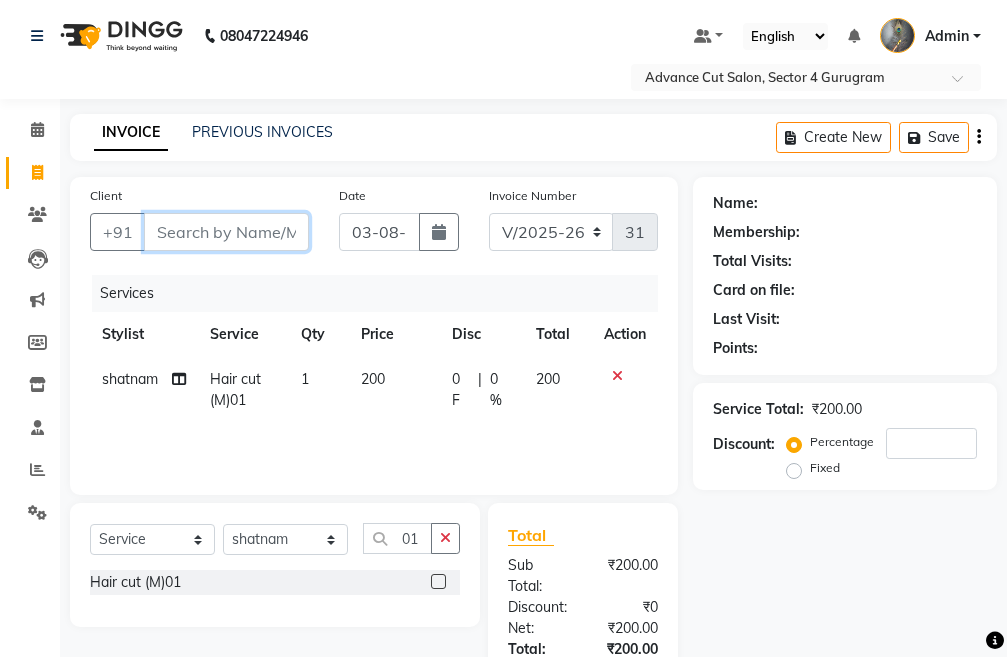 click on "Client" at bounding box center (226, 232) 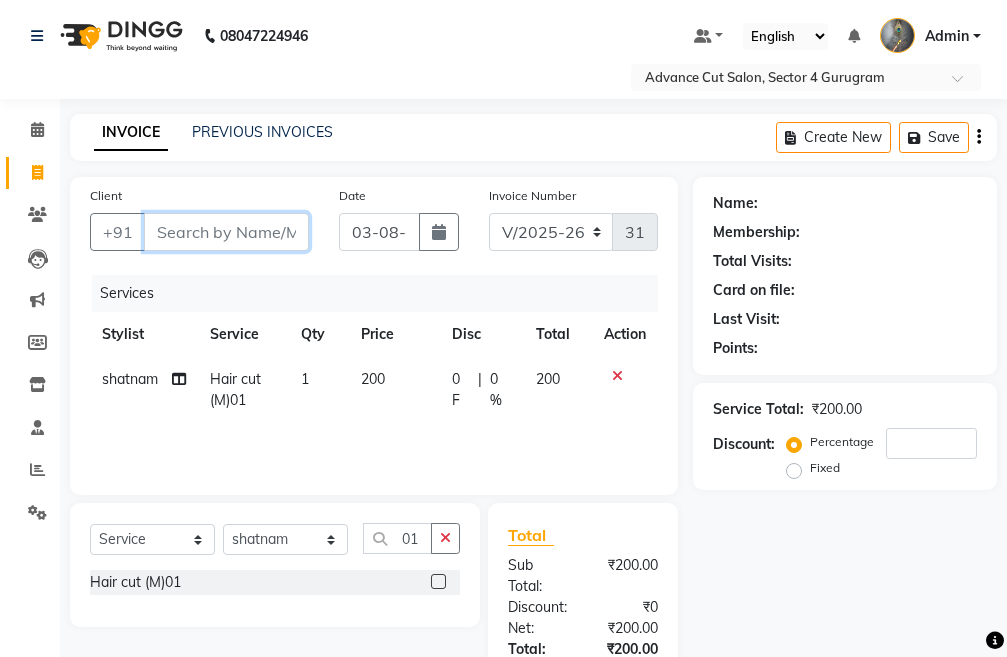 type on "9" 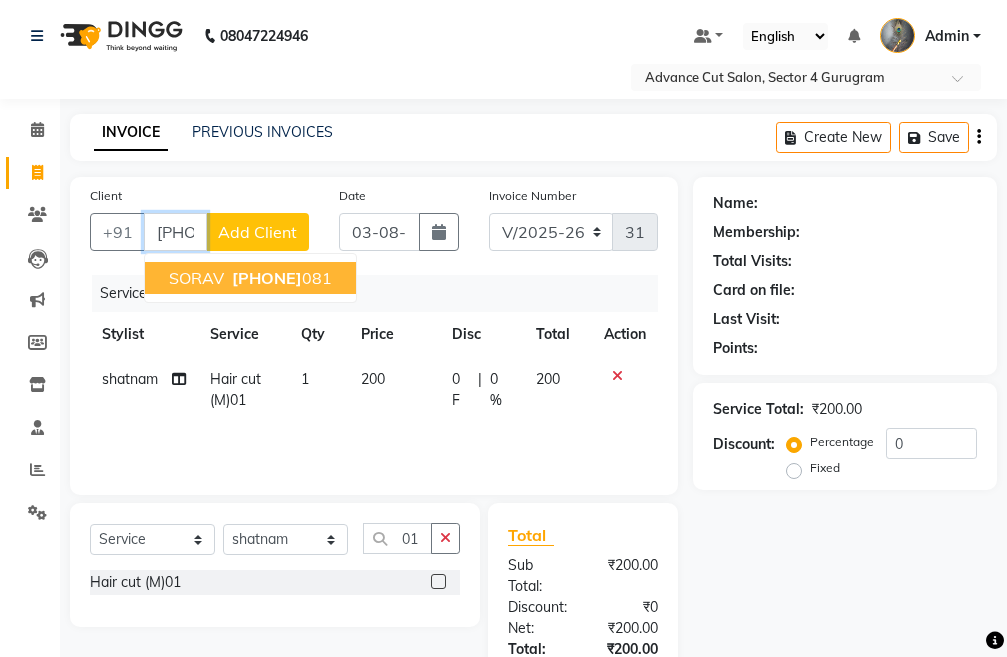 click on "SORAV   9999754 081" at bounding box center [250, 278] 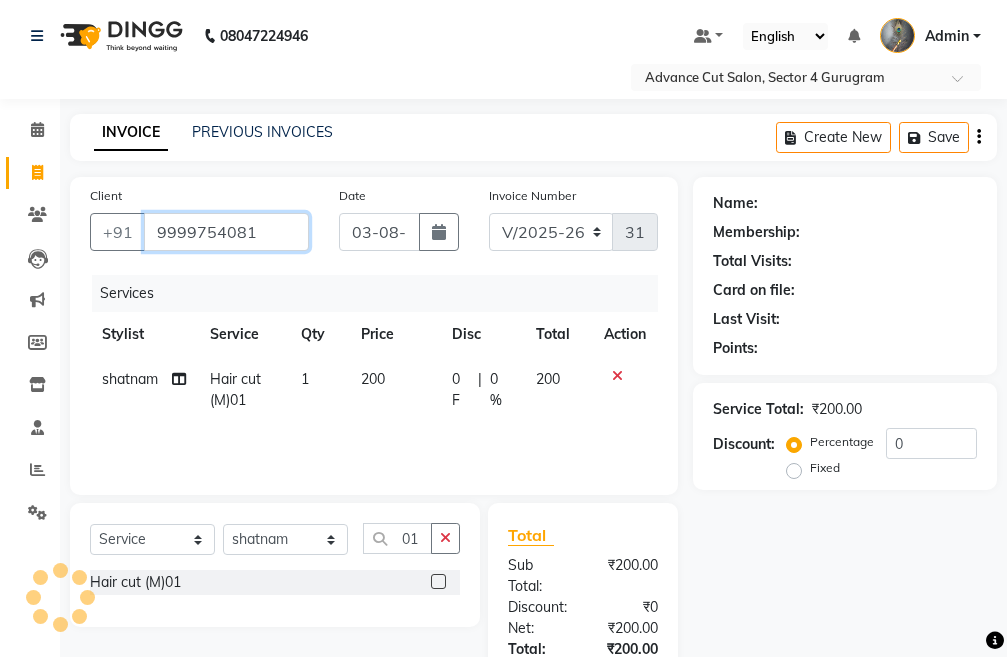 type on "9999754081" 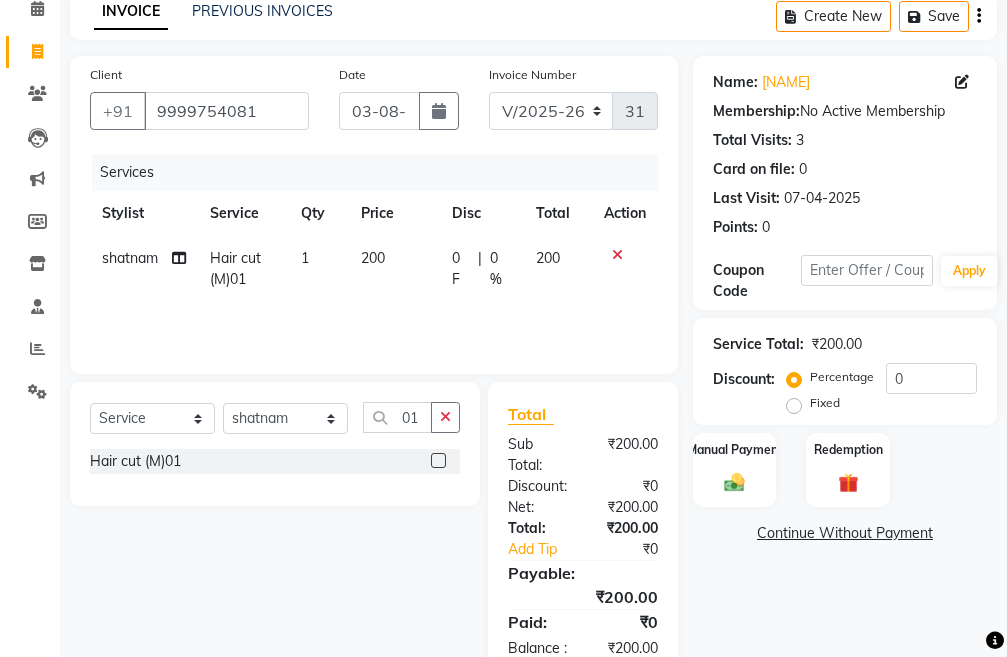 scroll, scrollTop: 194, scrollLeft: 0, axis: vertical 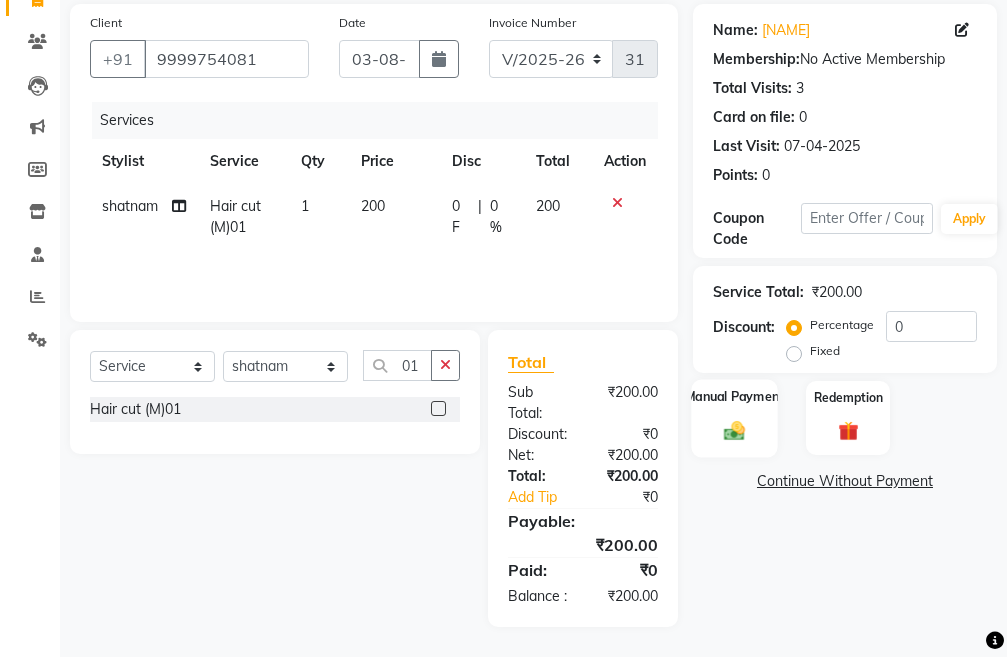 click on "Manual Payment" 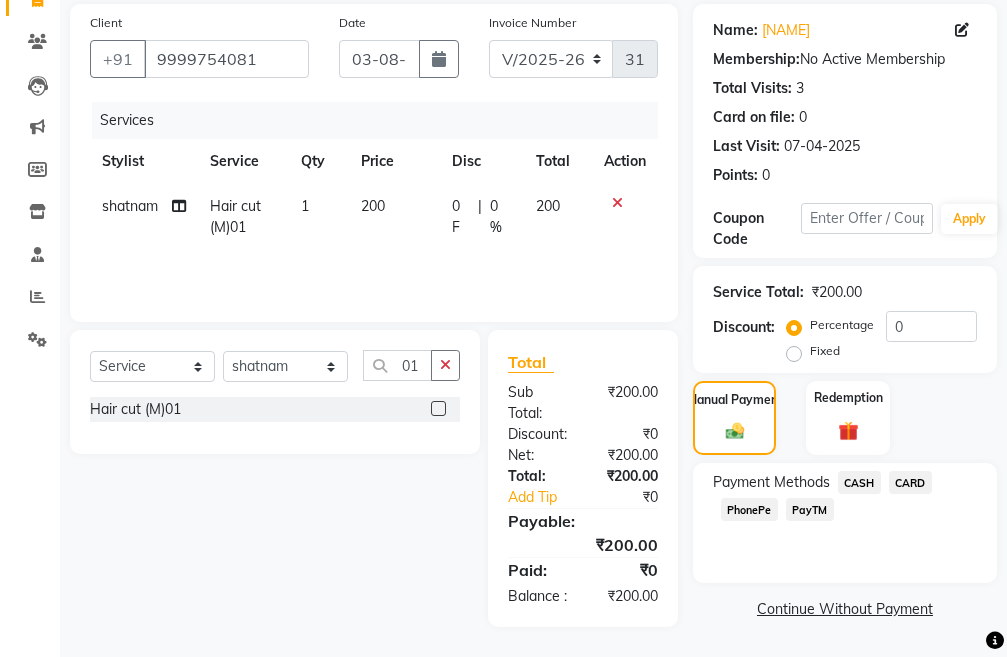click on "CASH" 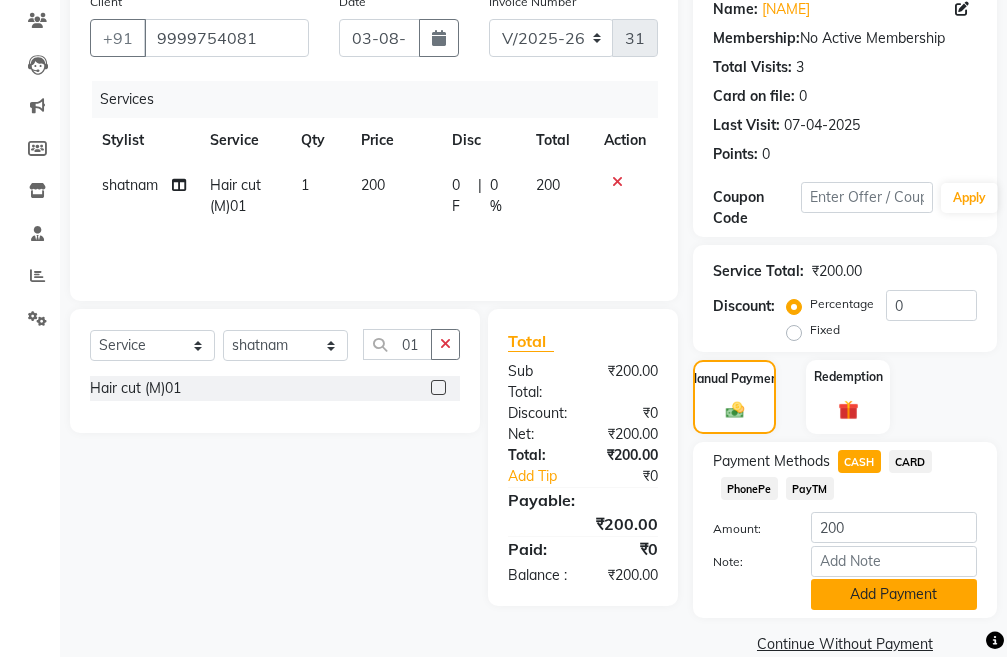click on "Add Payment" 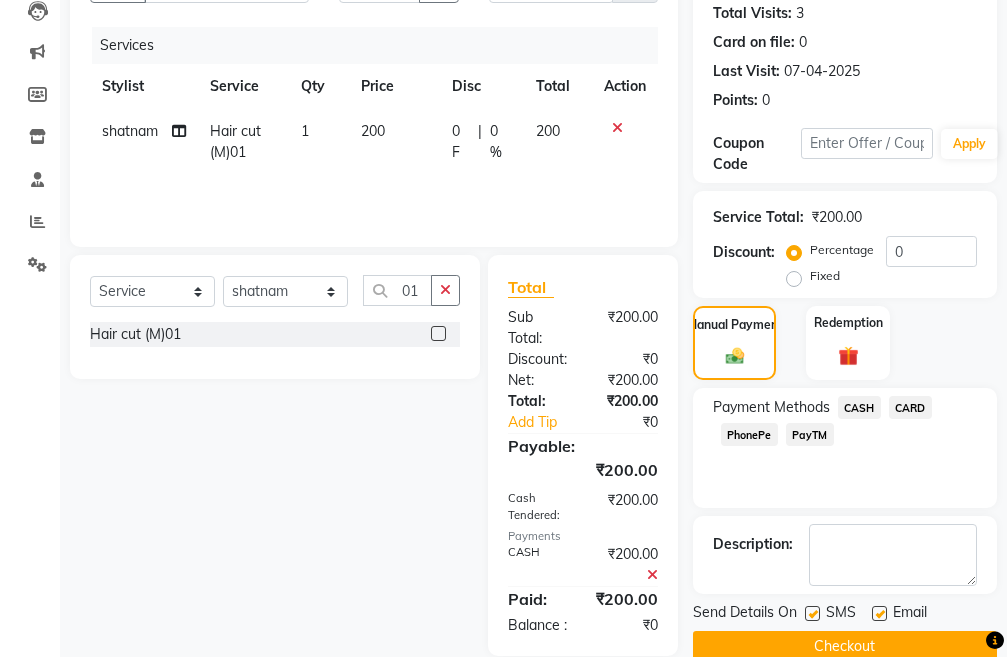 scroll, scrollTop: 298, scrollLeft: 0, axis: vertical 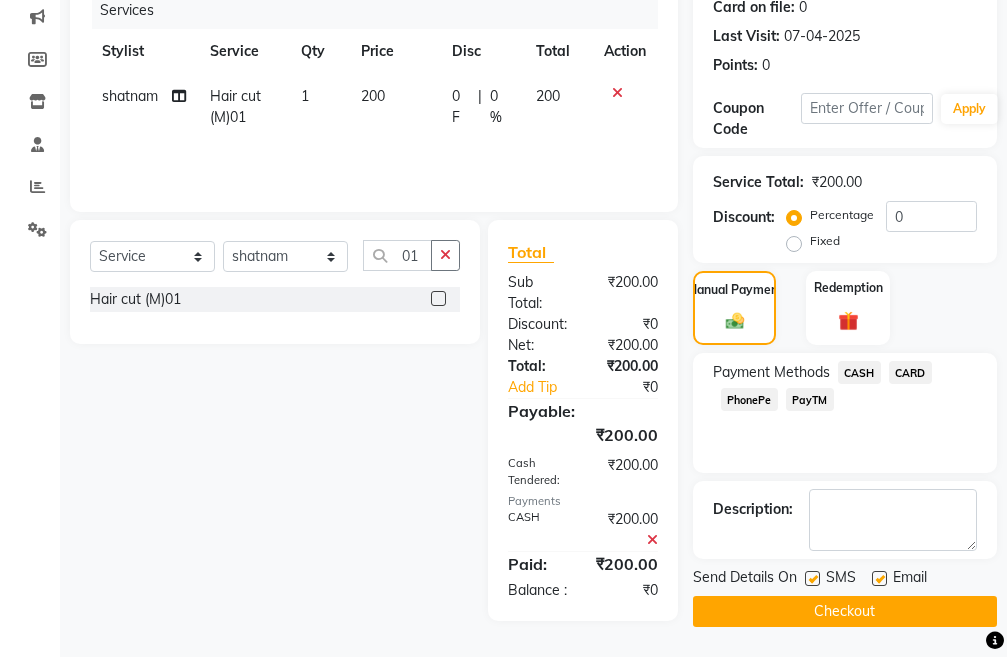 click on "Checkout" 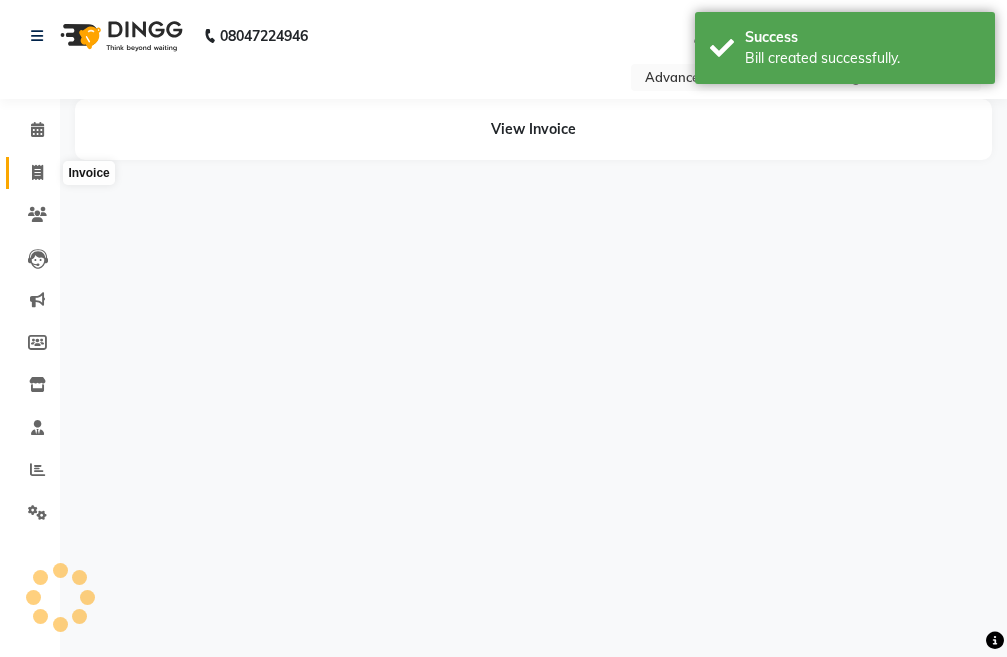 scroll, scrollTop: 0, scrollLeft: 0, axis: both 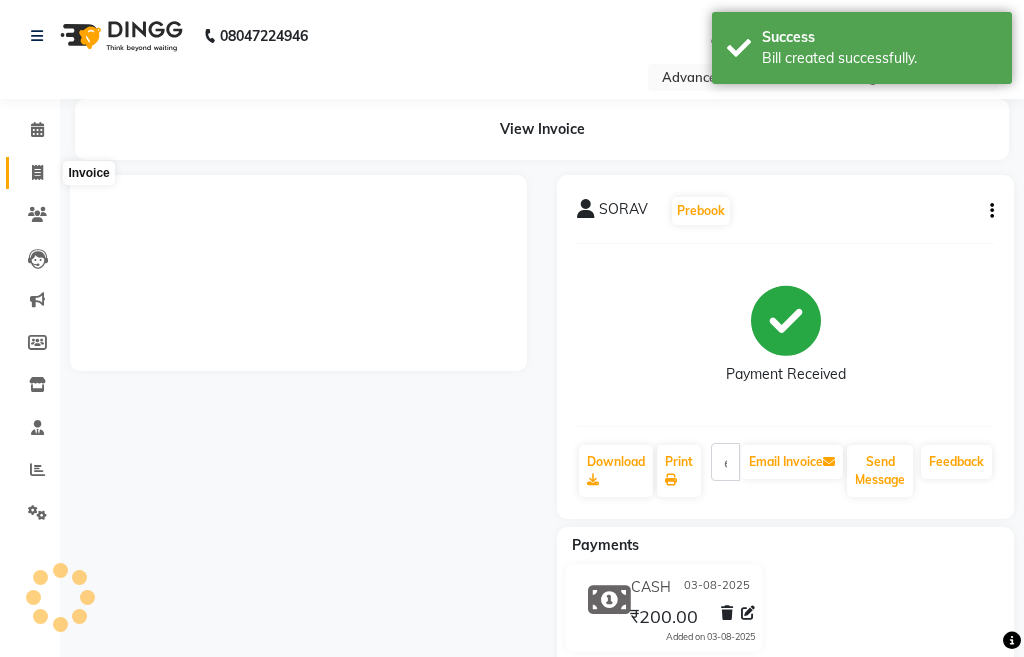 click 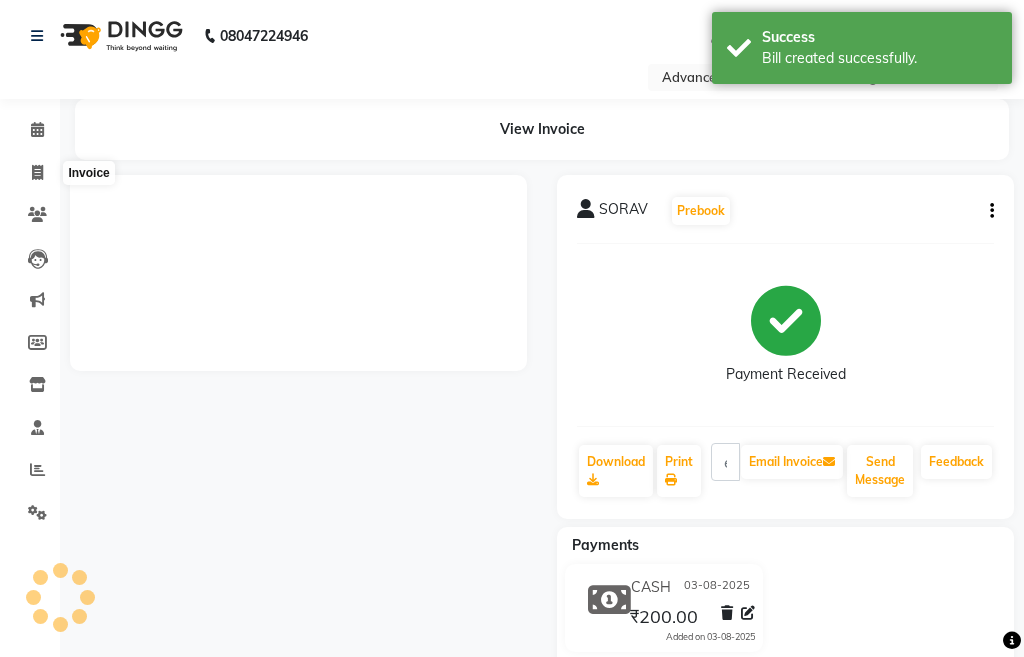 select on "service" 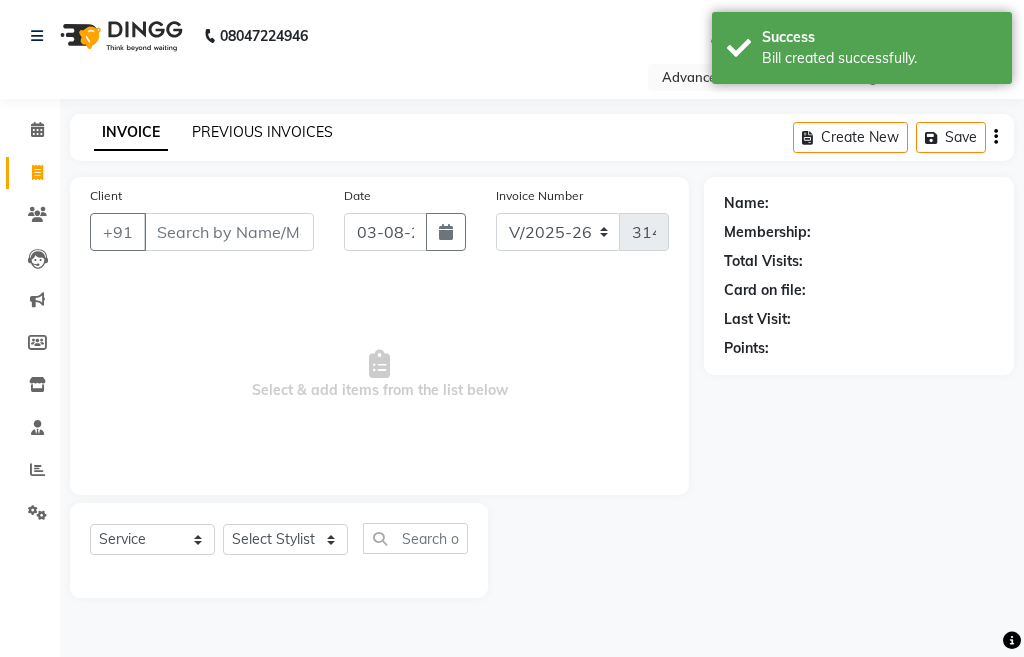 click on "PREVIOUS INVOICES" 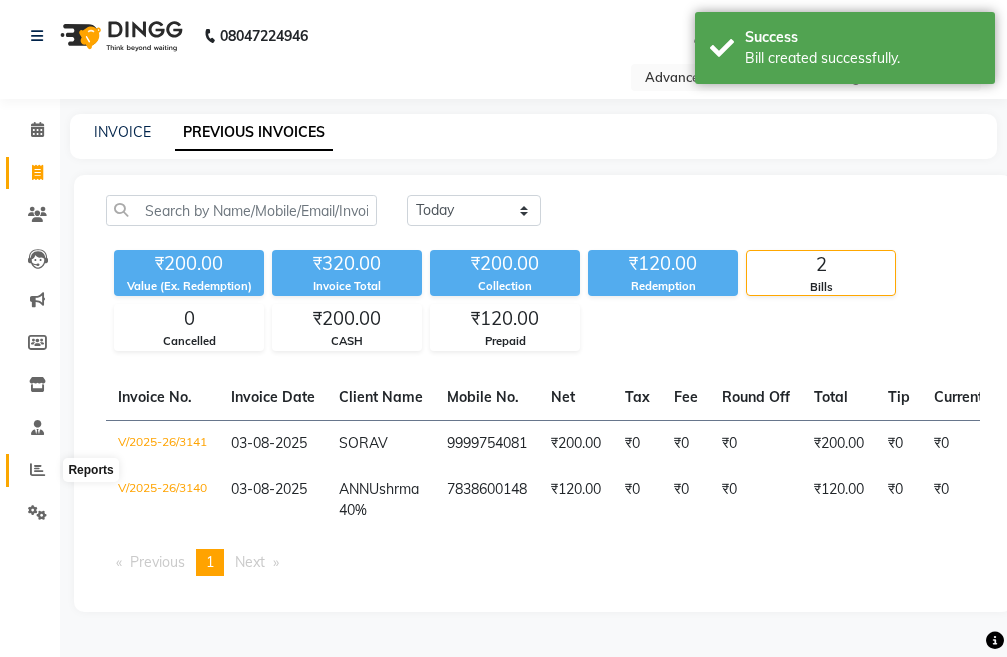 click 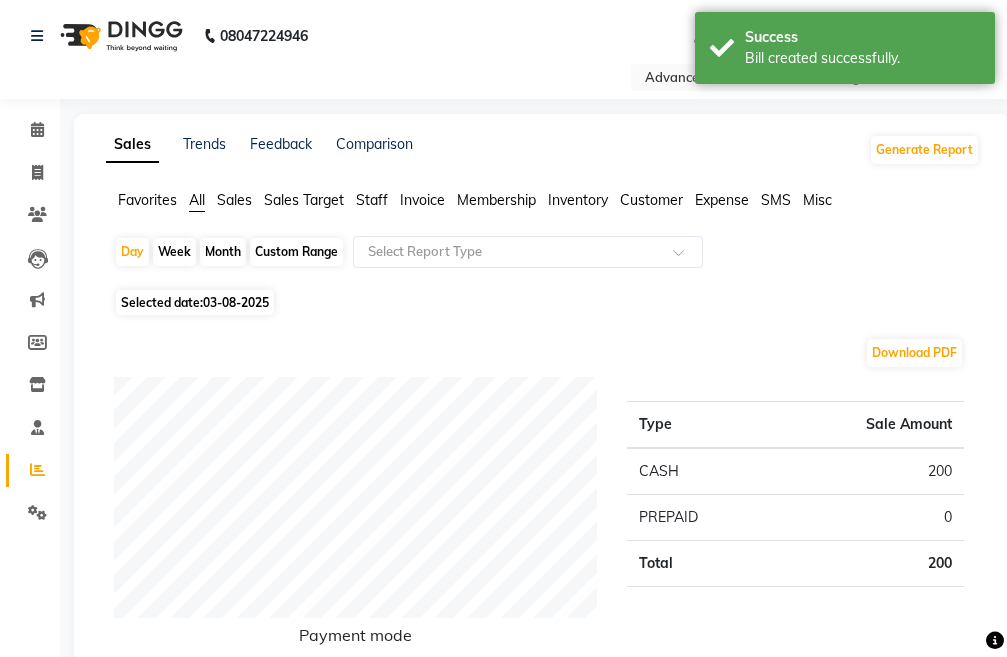 click on "03-08-2025" 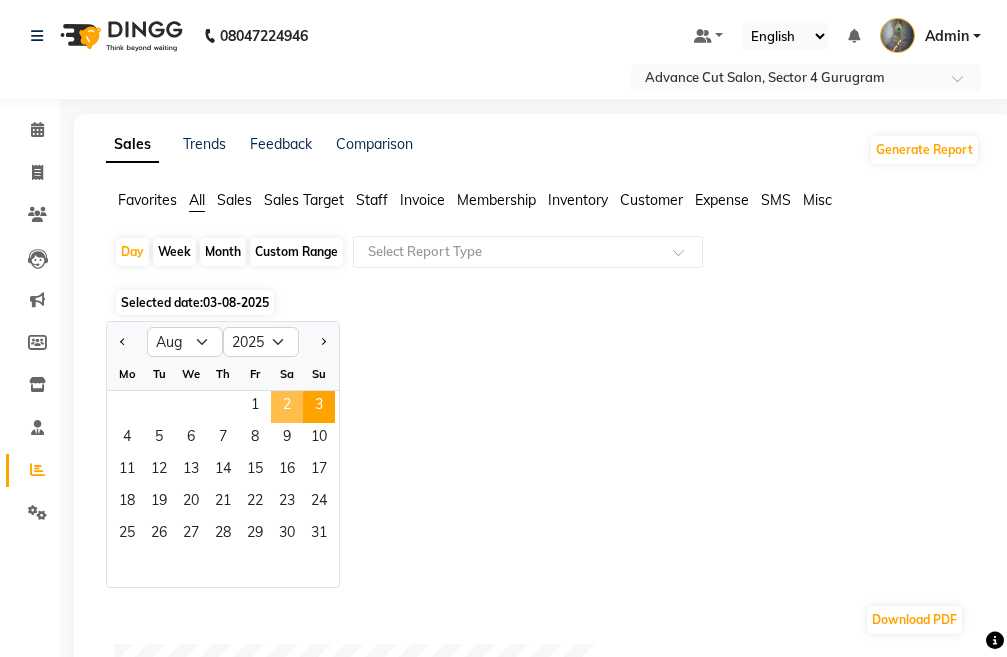 click on "2" 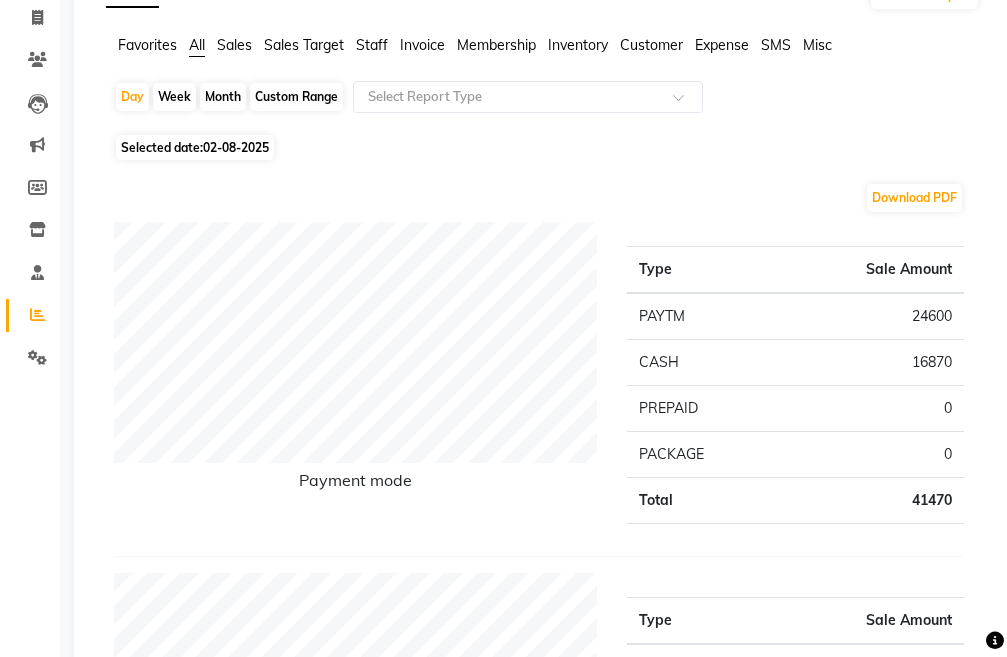 scroll, scrollTop: 0, scrollLeft: 0, axis: both 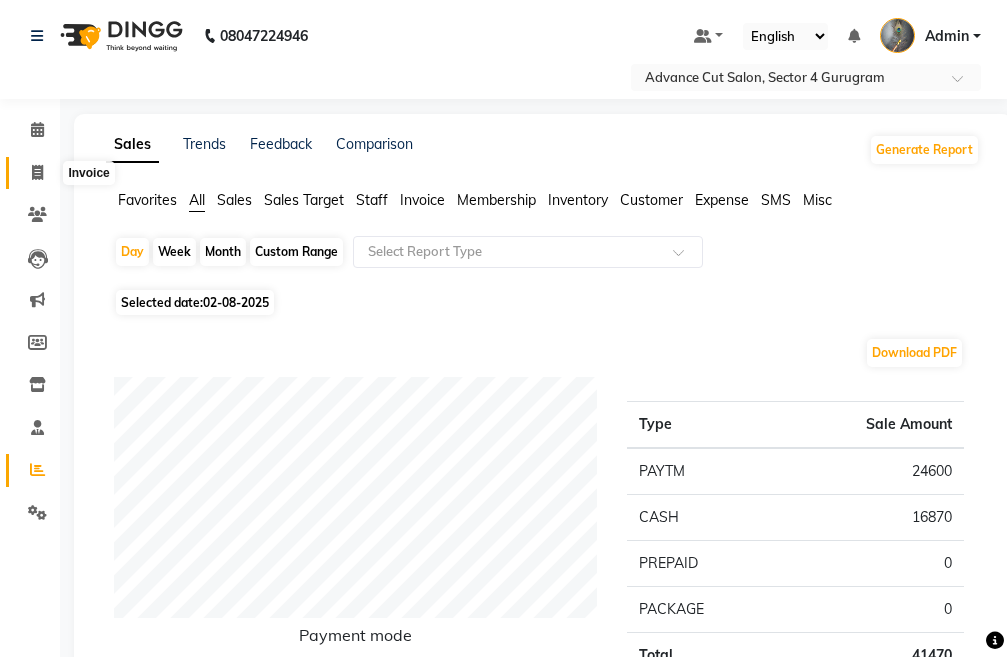 click 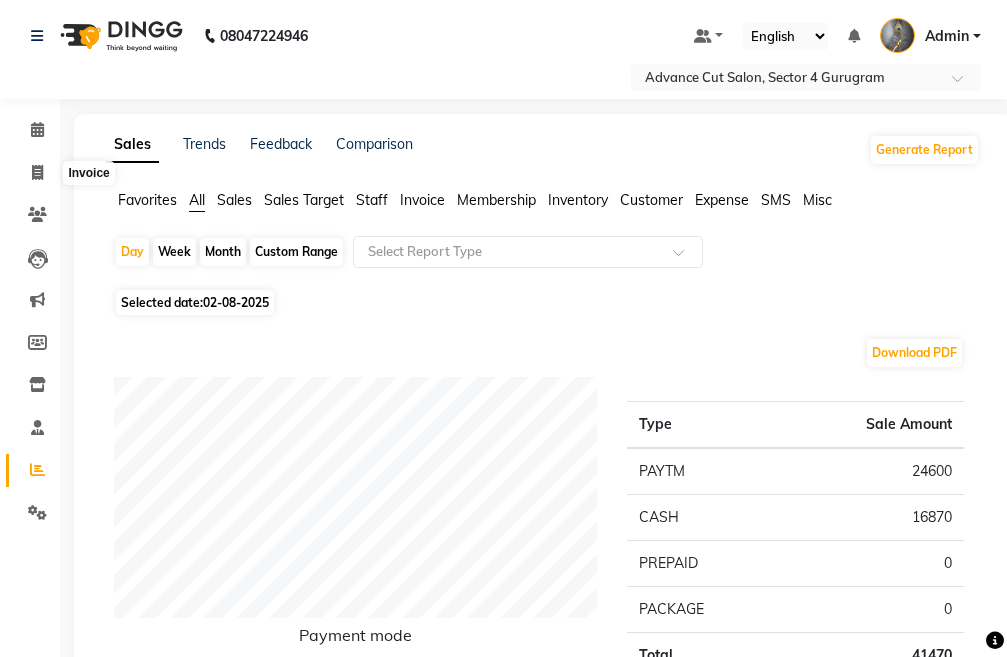 select on "service" 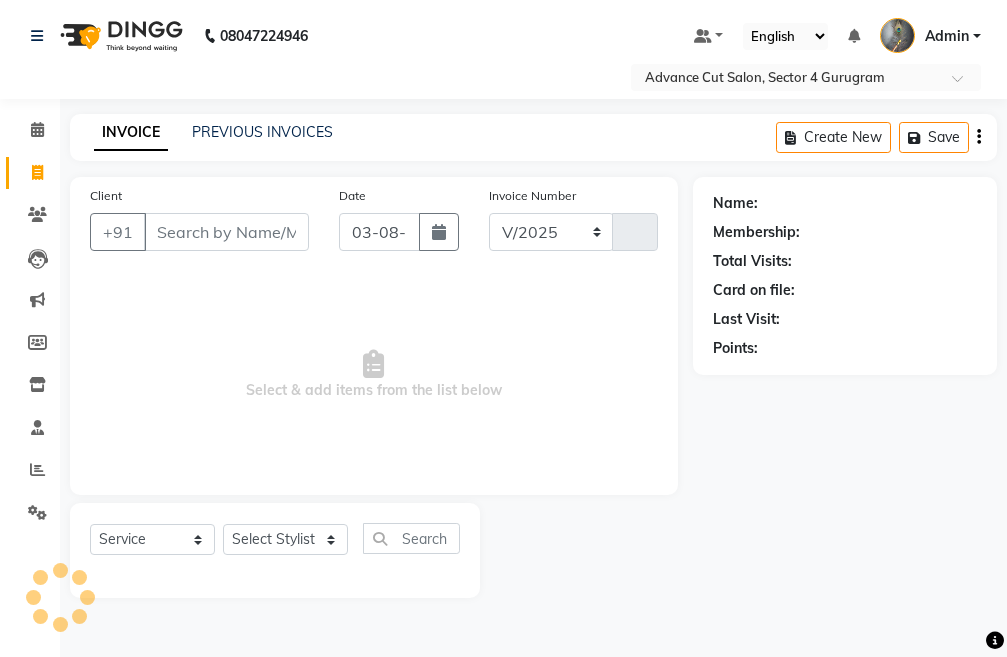select on "4939" 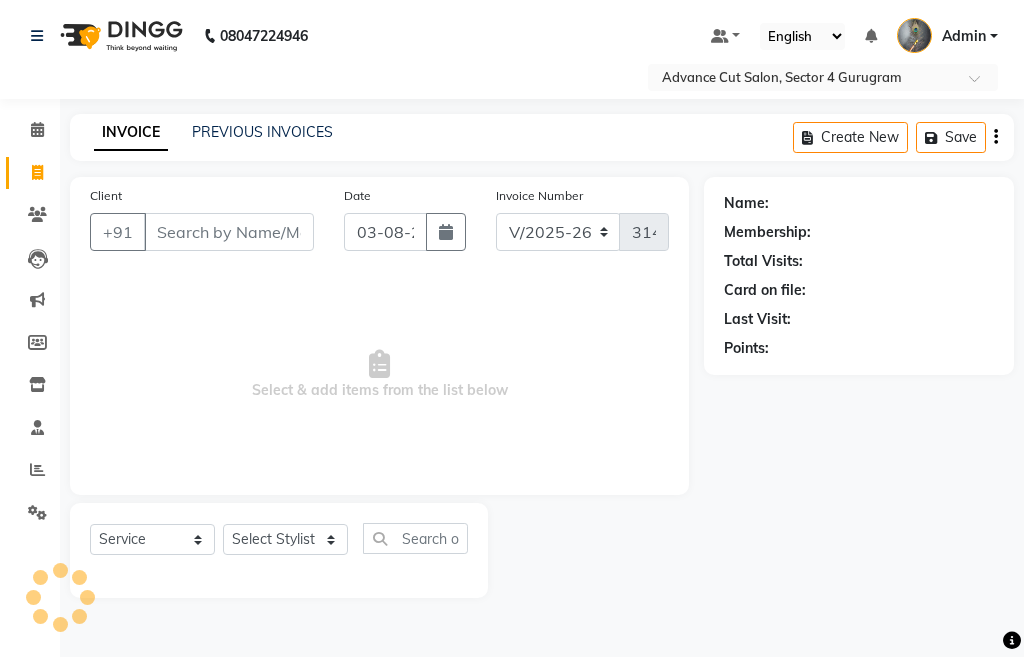 click on "PREVIOUS INVOICES" 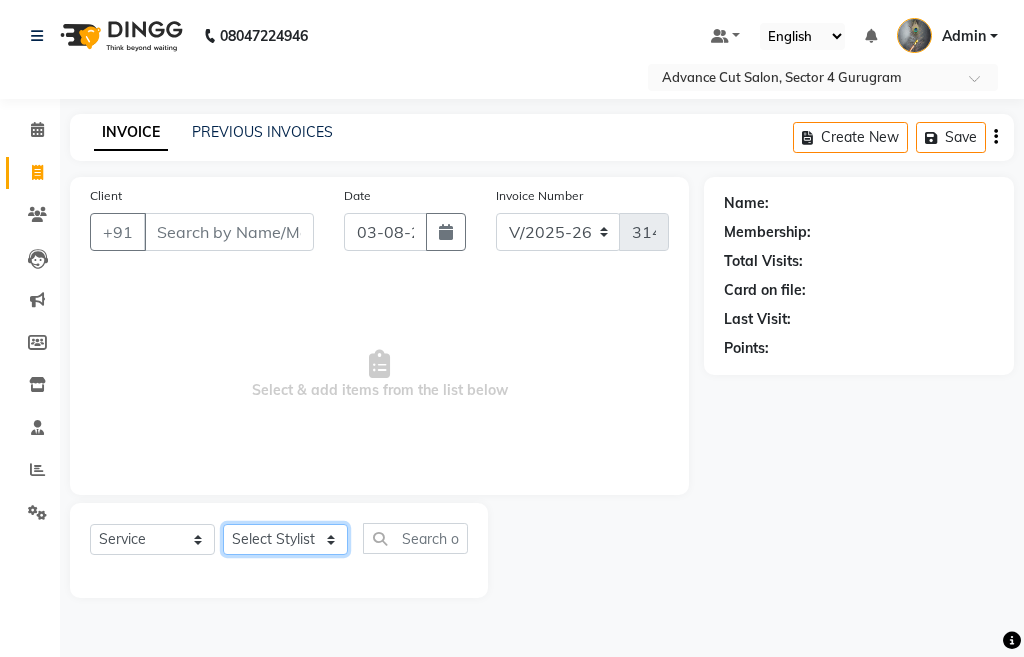 click on "Select Stylist Admin chahit COUNTOR hardeep mamta manisha MONISH navi NOSHAD ALI rahul shatnam shweta singh sunny tip" 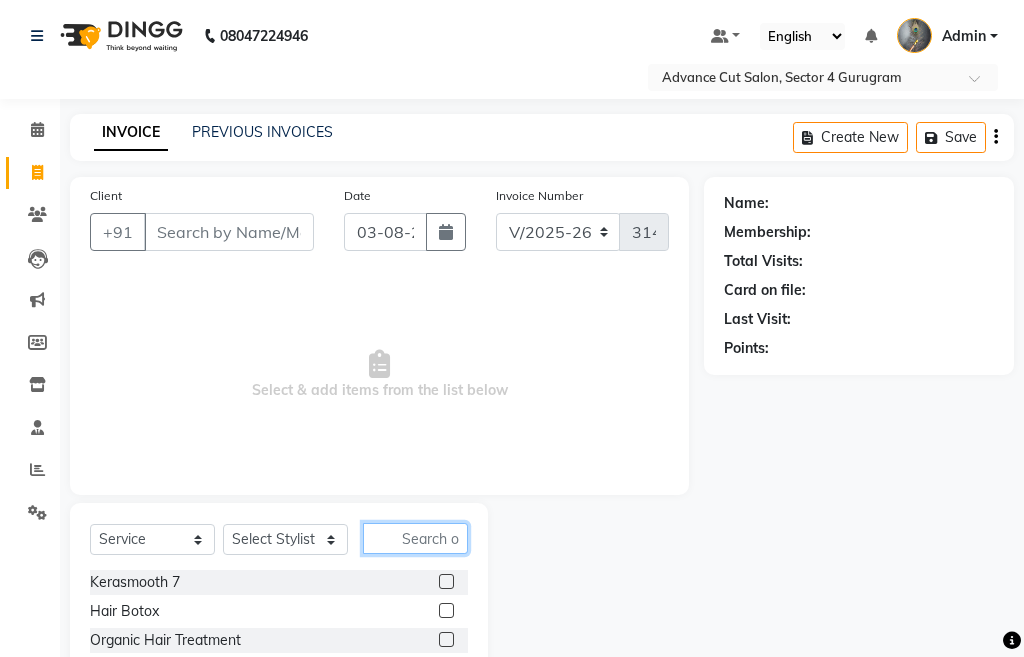 click 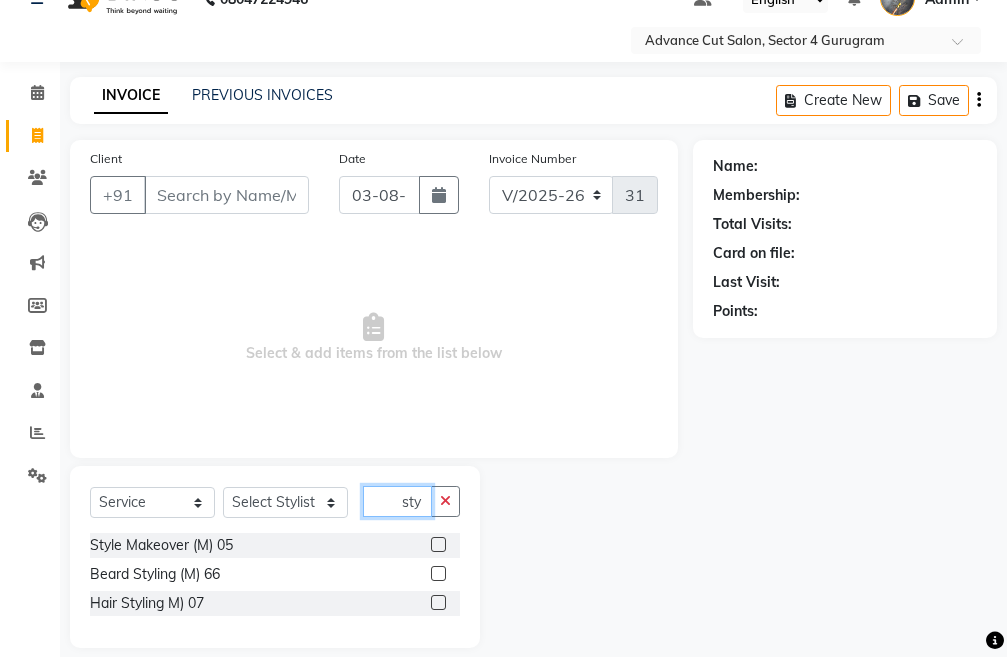 scroll, scrollTop: 58, scrollLeft: 0, axis: vertical 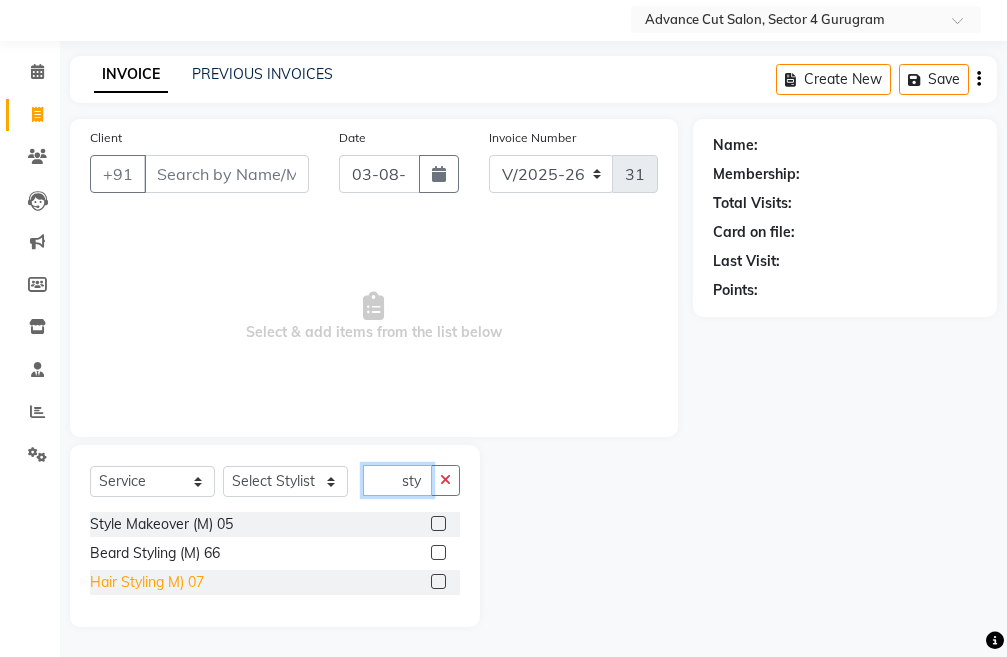 type on "sty" 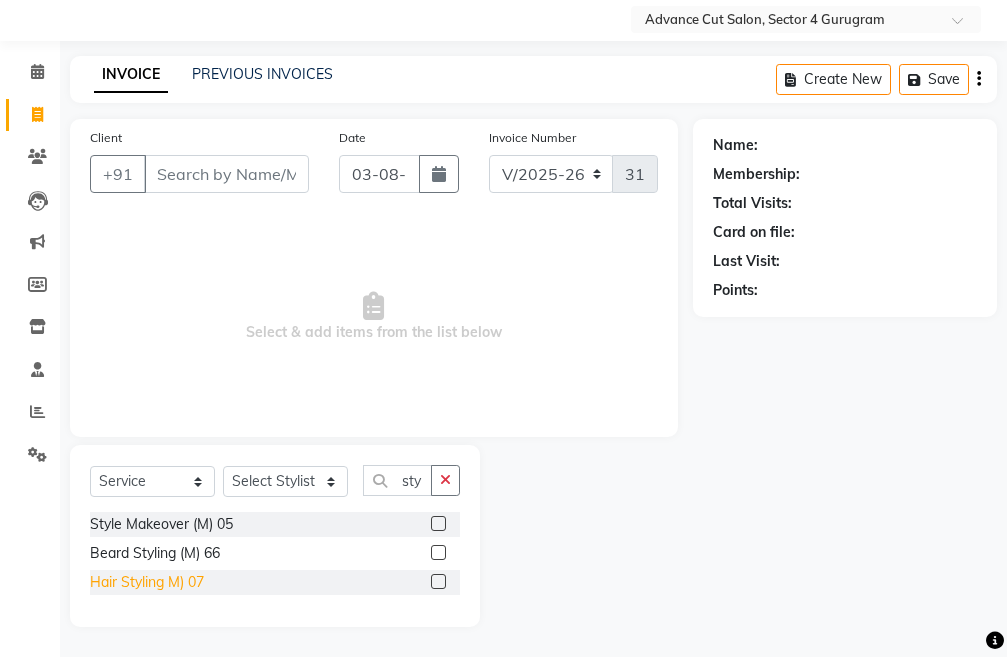 click on "Hair Styling M) 07" 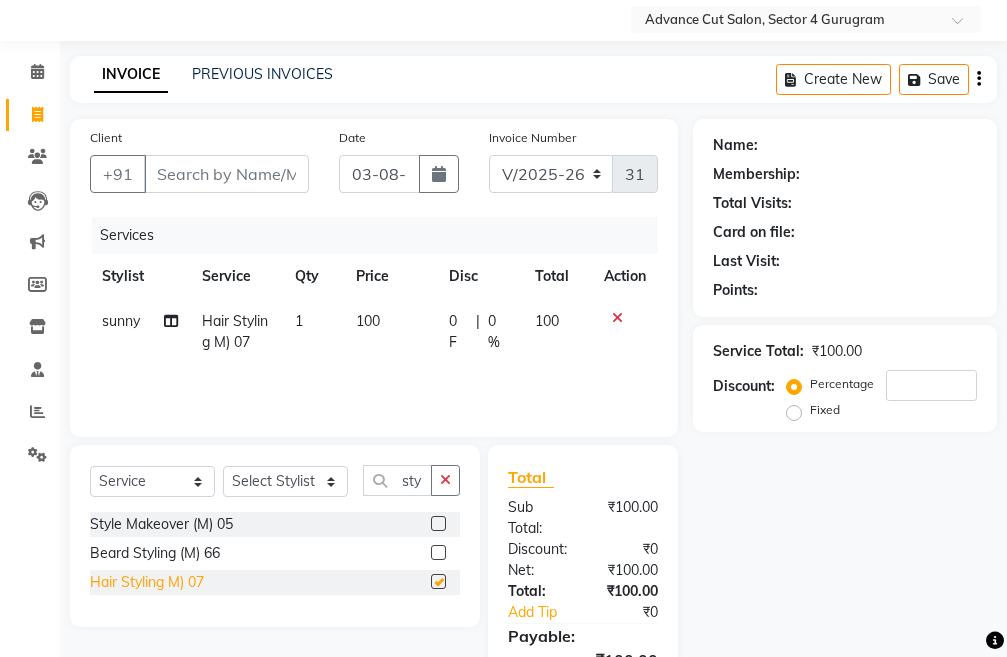 checkbox on "false" 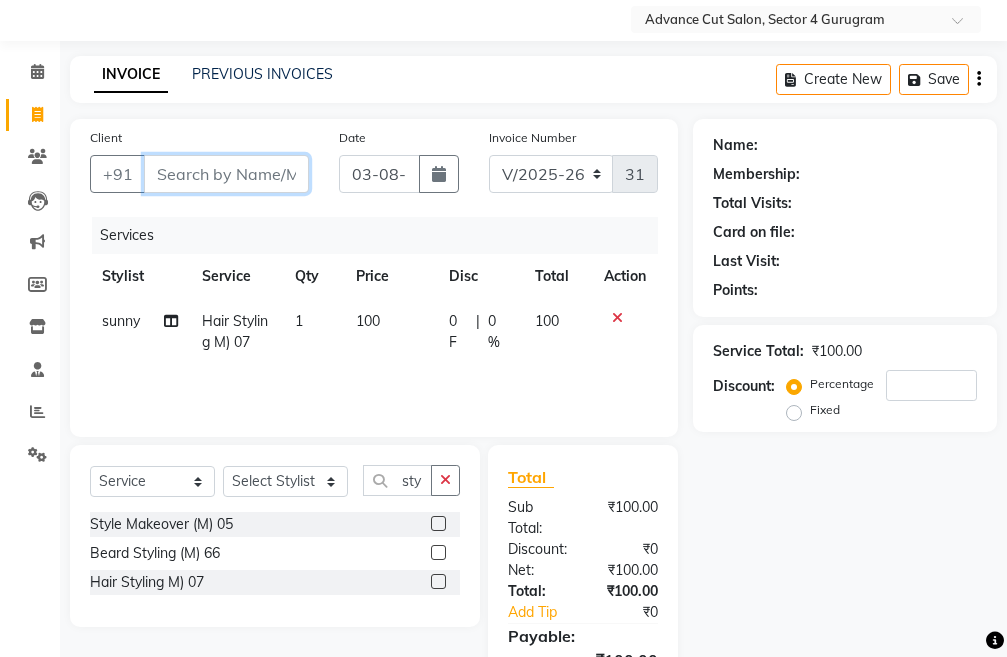 click on "Client" at bounding box center (226, 174) 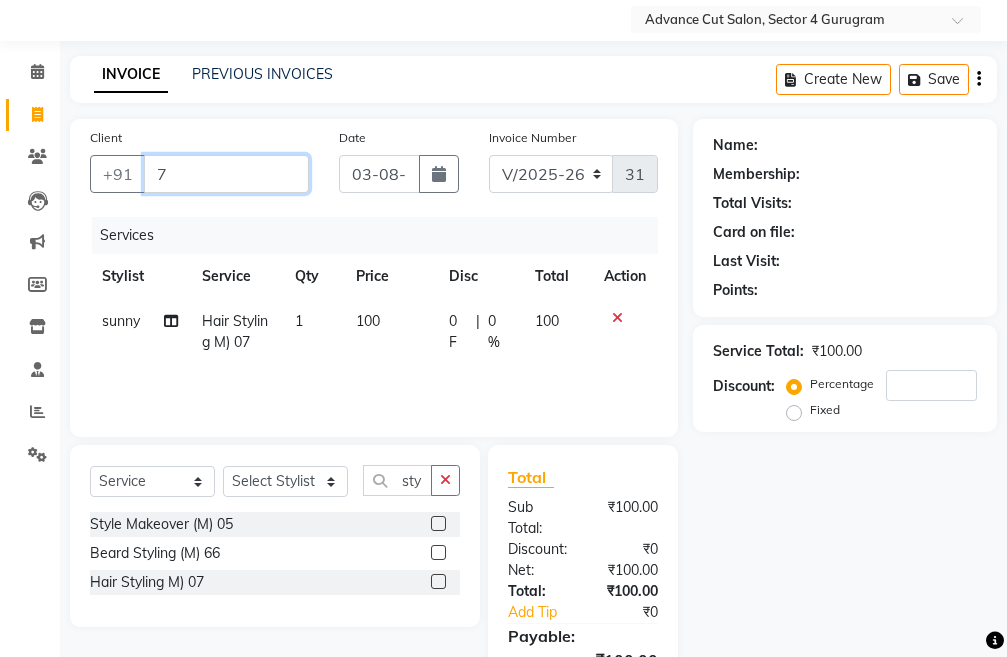 type on "0" 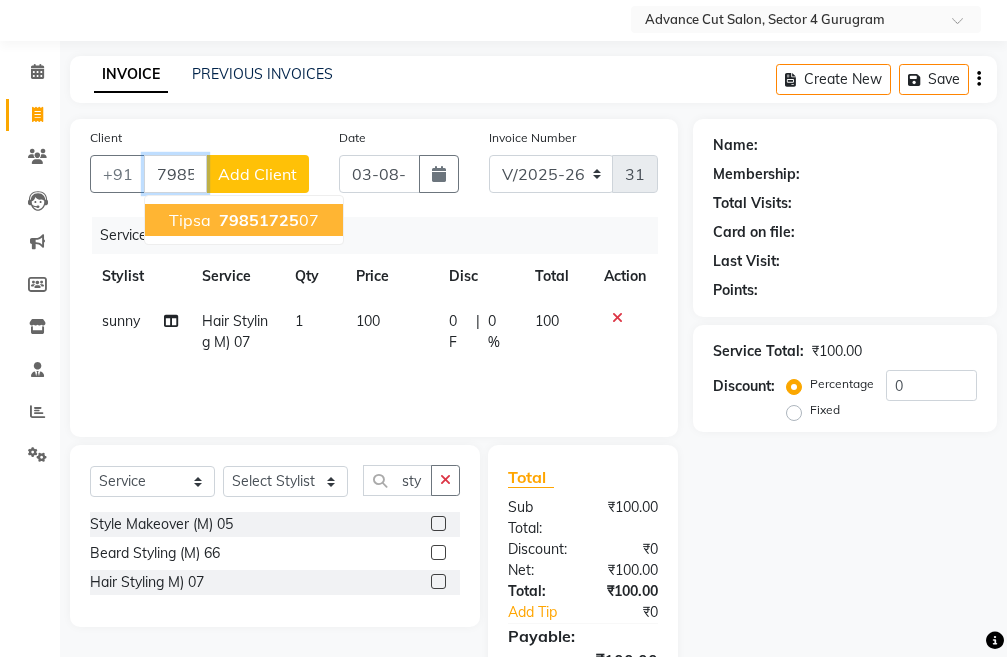click on "tipsa   79851725 07" at bounding box center (244, 220) 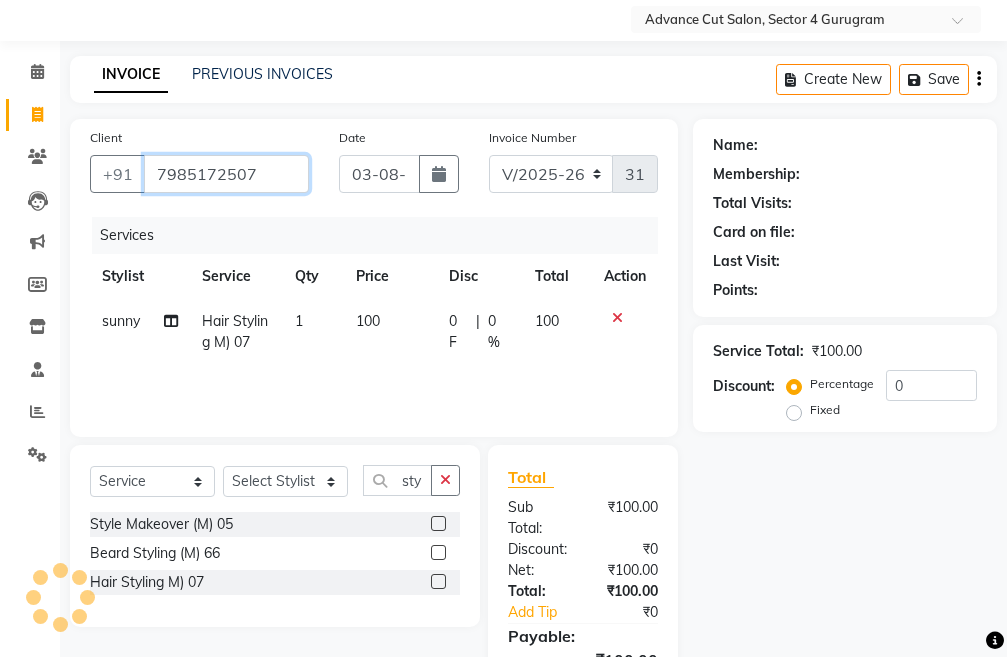 type on "7985172507" 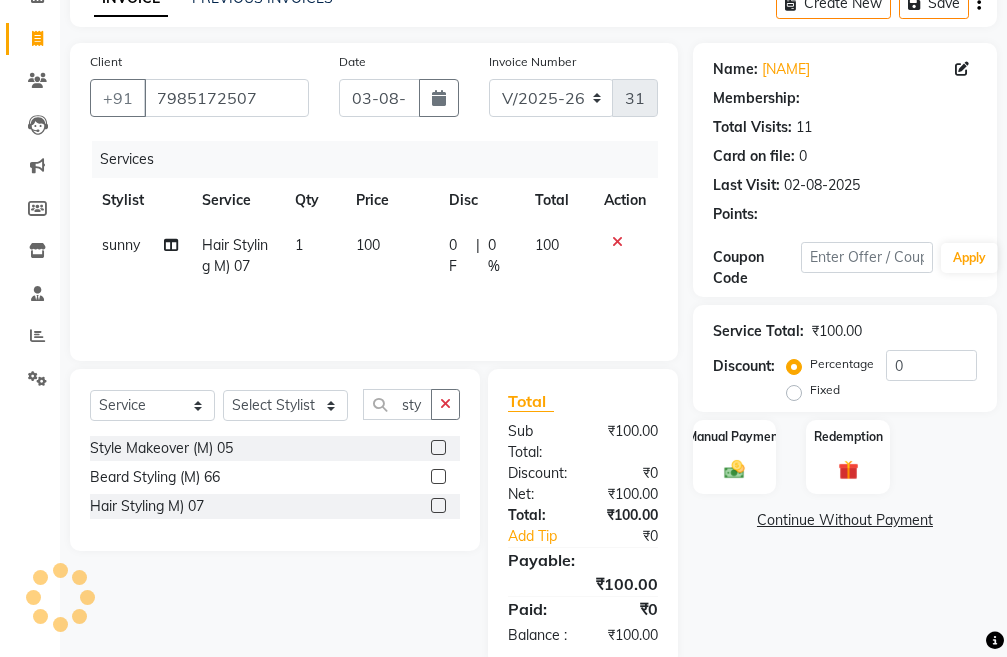 scroll, scrollTop: 194, scrollLeft: 0, axis: vertical 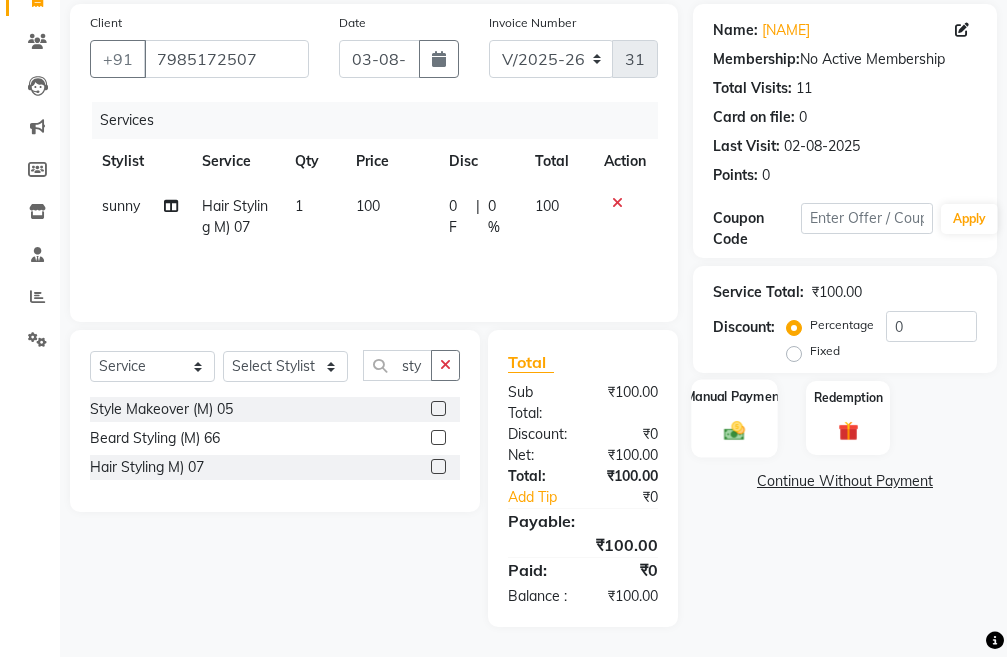 click on "Manual Payment" 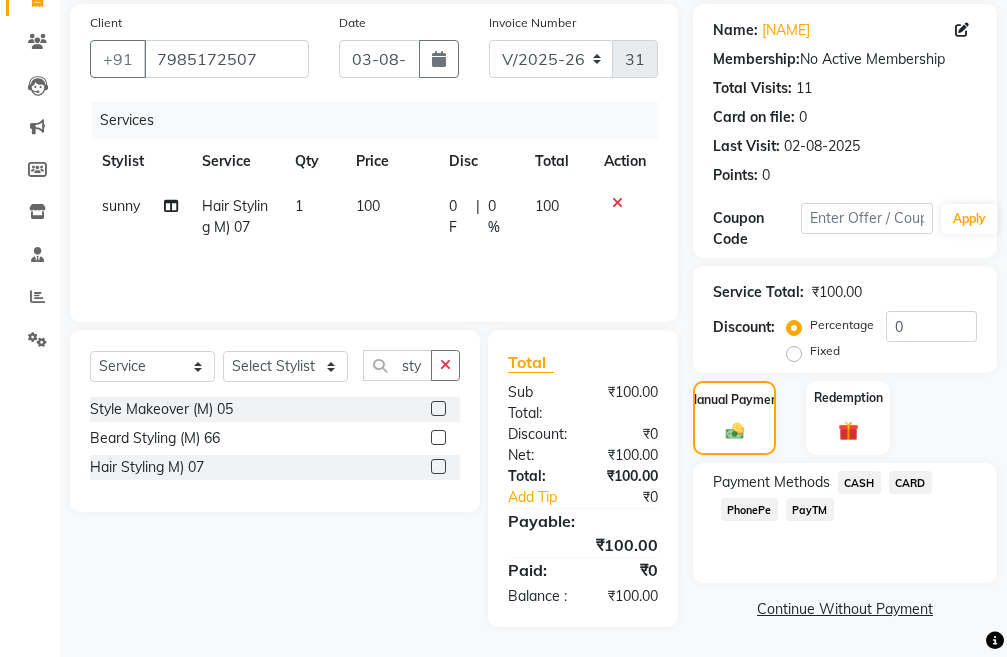 click on "PayTM" 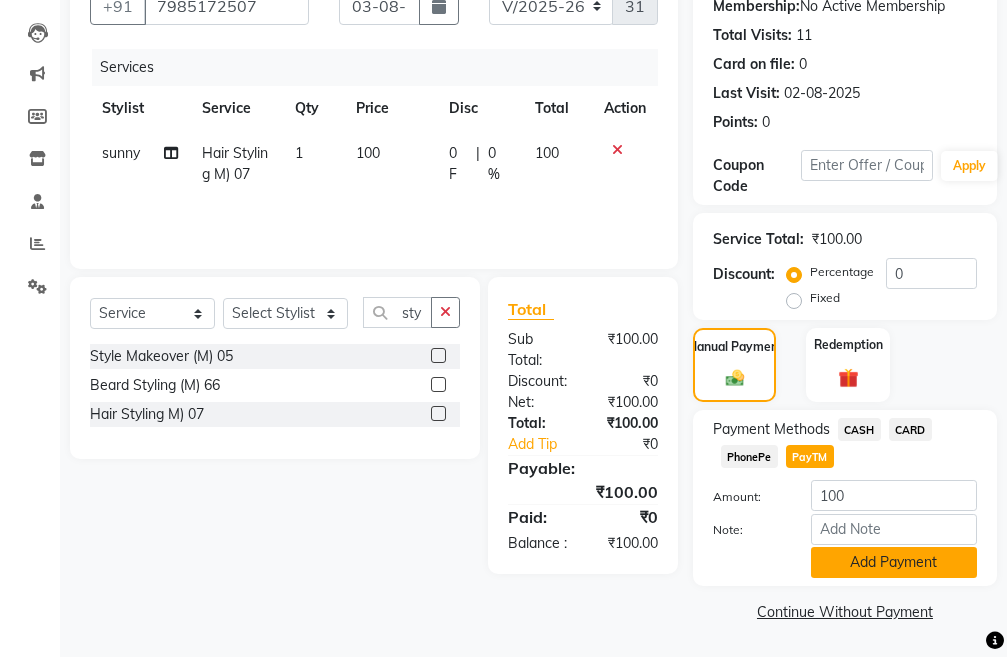 click on "Add Payment" 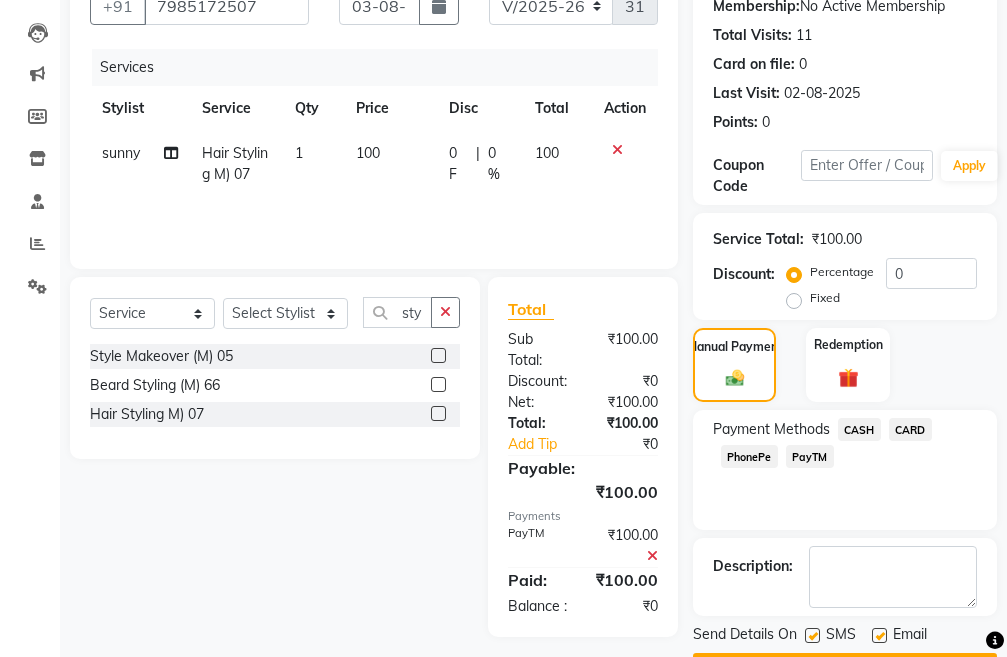 scroll, scrollTop: 283, scrollLeft: 0, axis: vertical 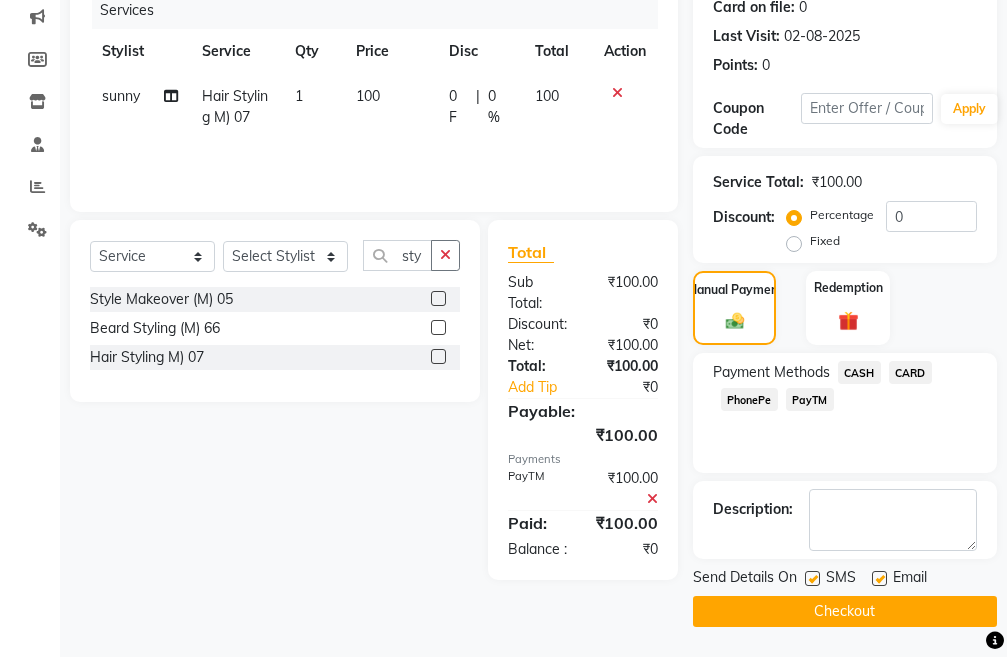 click on "Checkout" 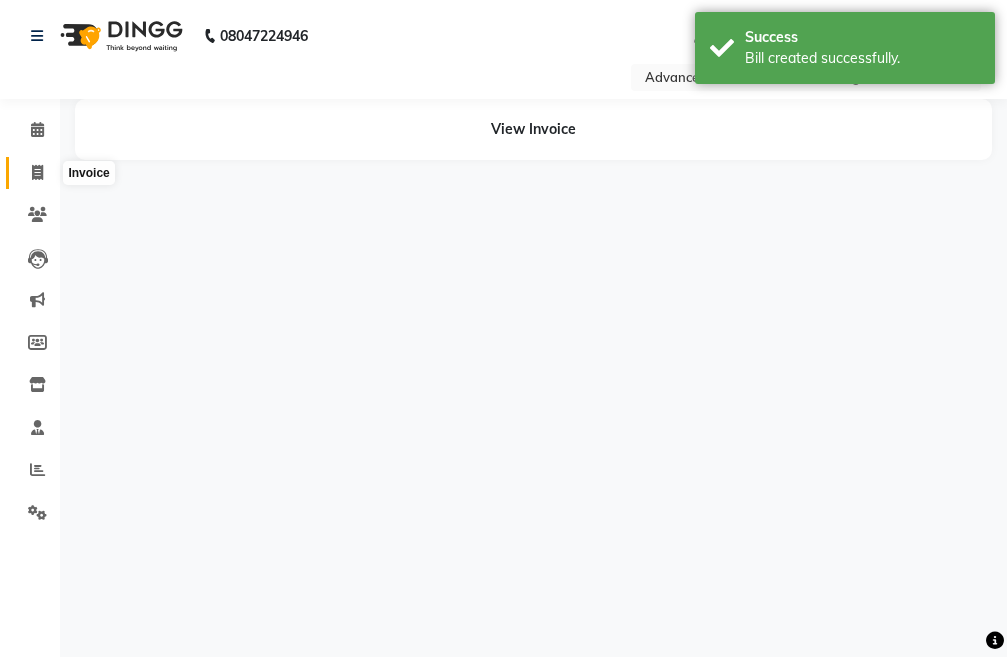 scroll, scrollTop: 0, scrollLeft: 0, axis: both 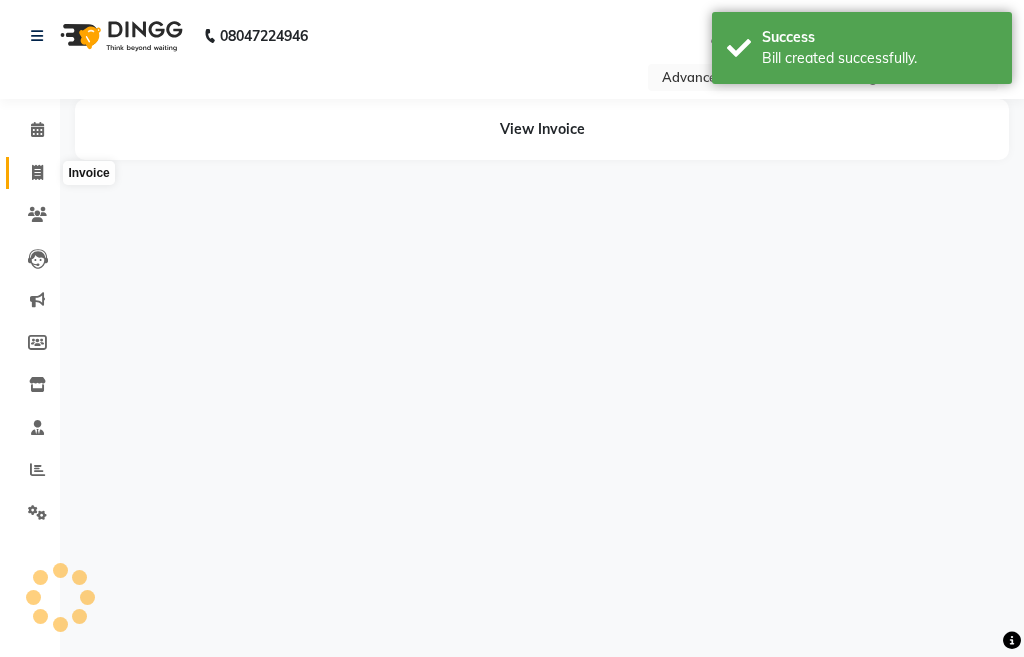 click 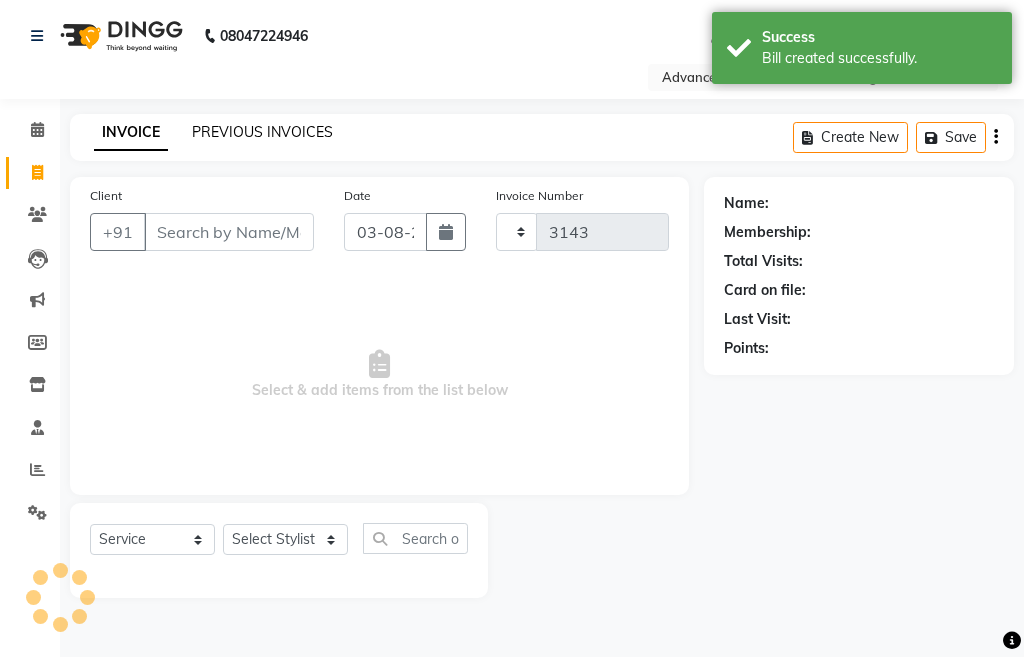 click on "PREVIOUS INVOICES" 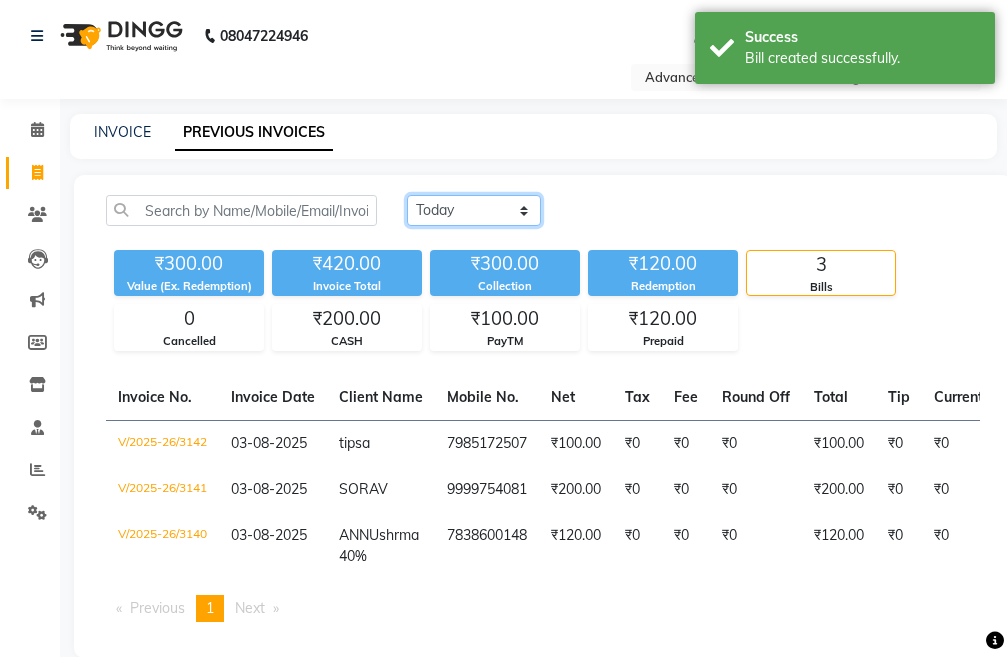 click on "Today Yesterday Custom Range" 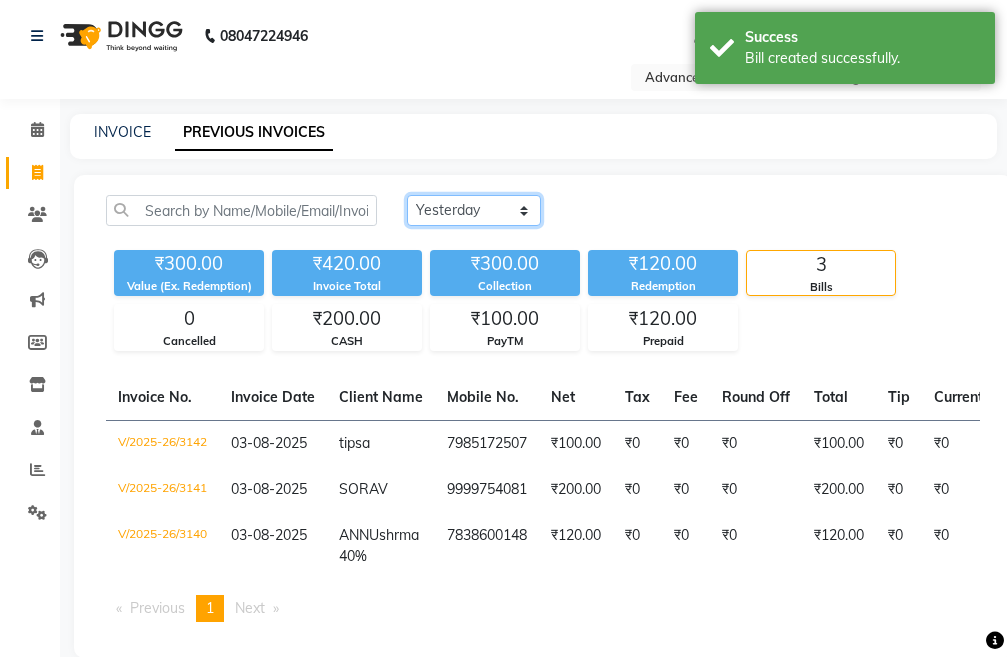 click on "Today Yesterday Custom Range" 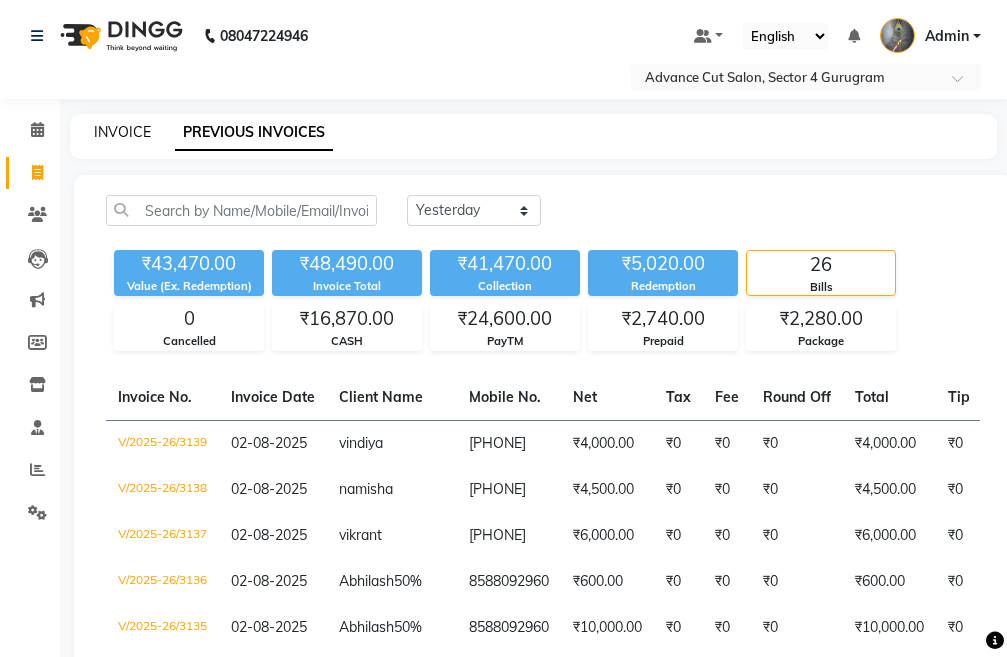 click on "INVOICE" 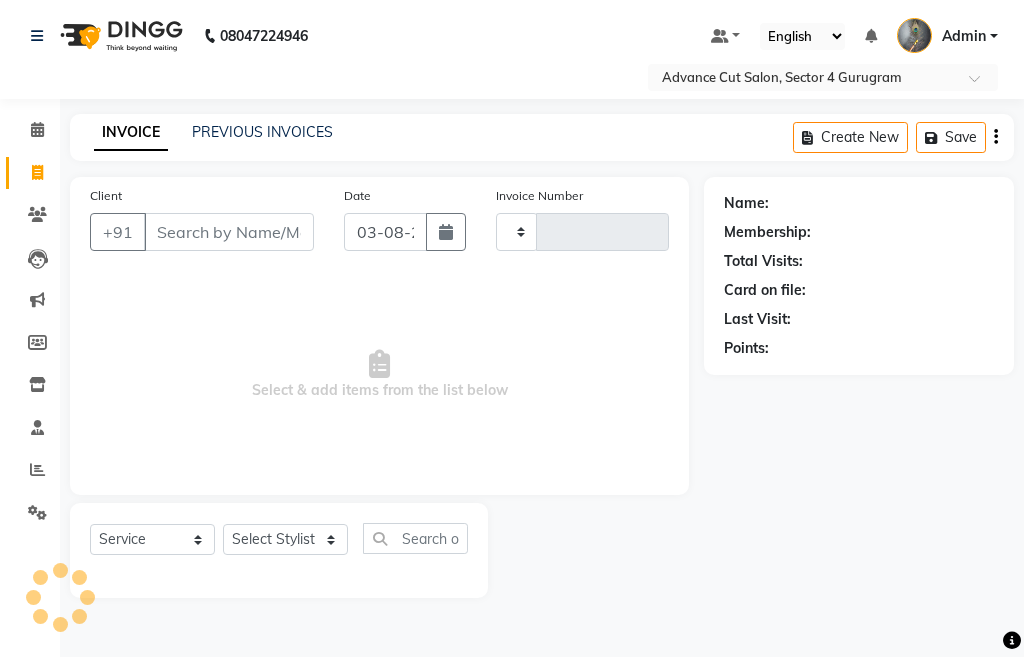 type on "3143" 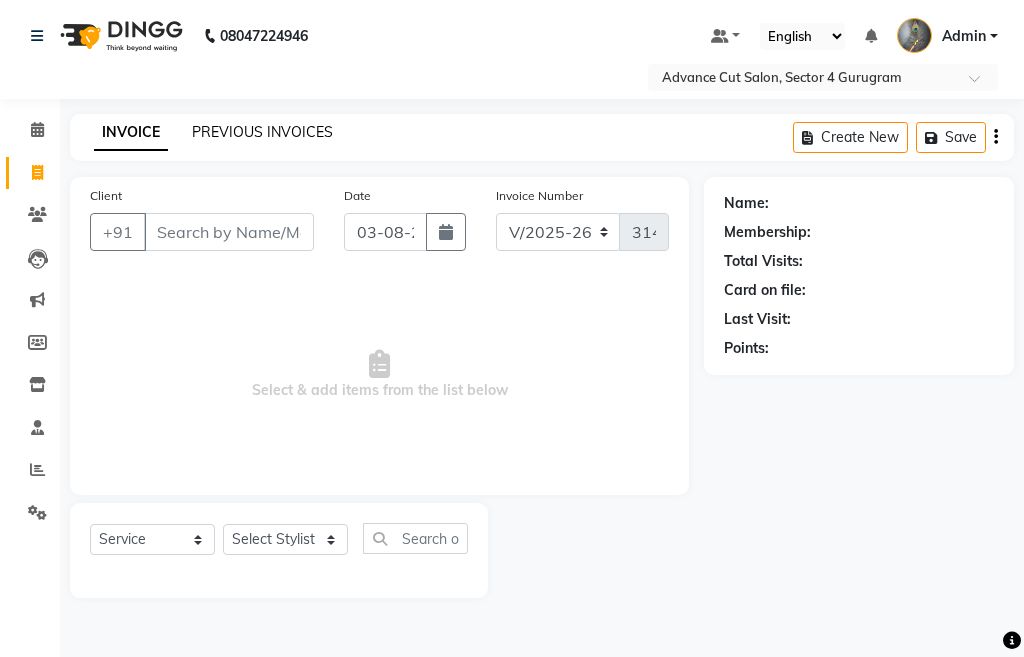 click on "PREVIOUS INVOICES" 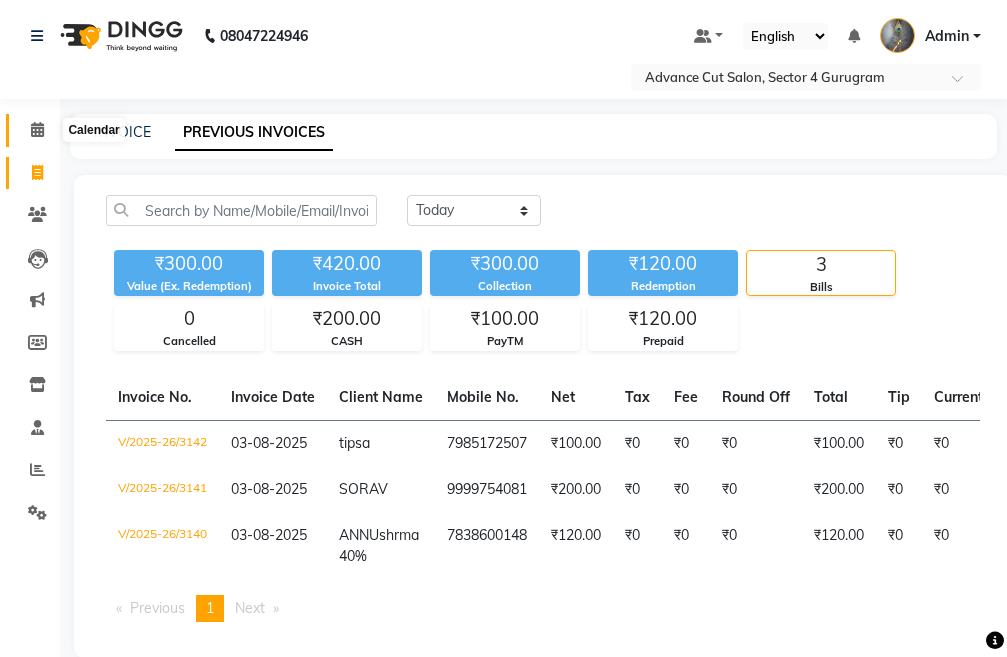click 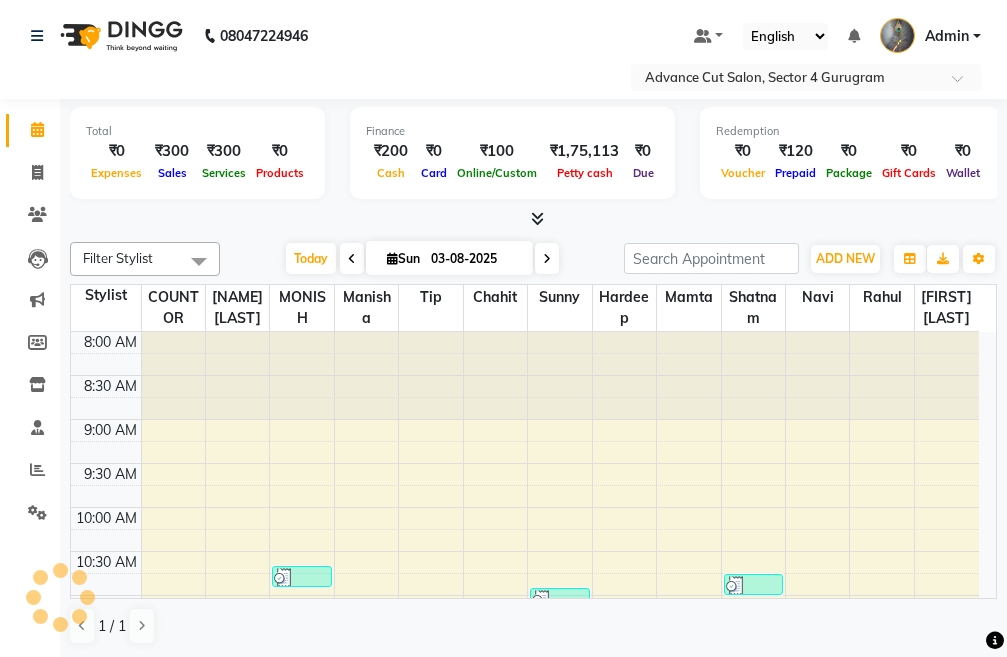 click at bounding box center [537, 218] 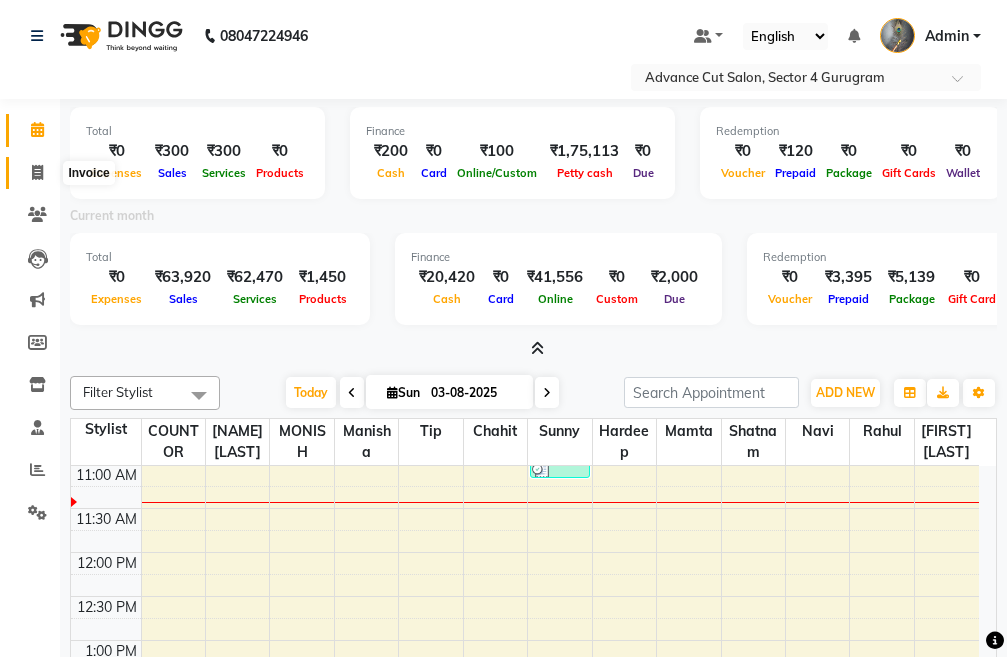 click 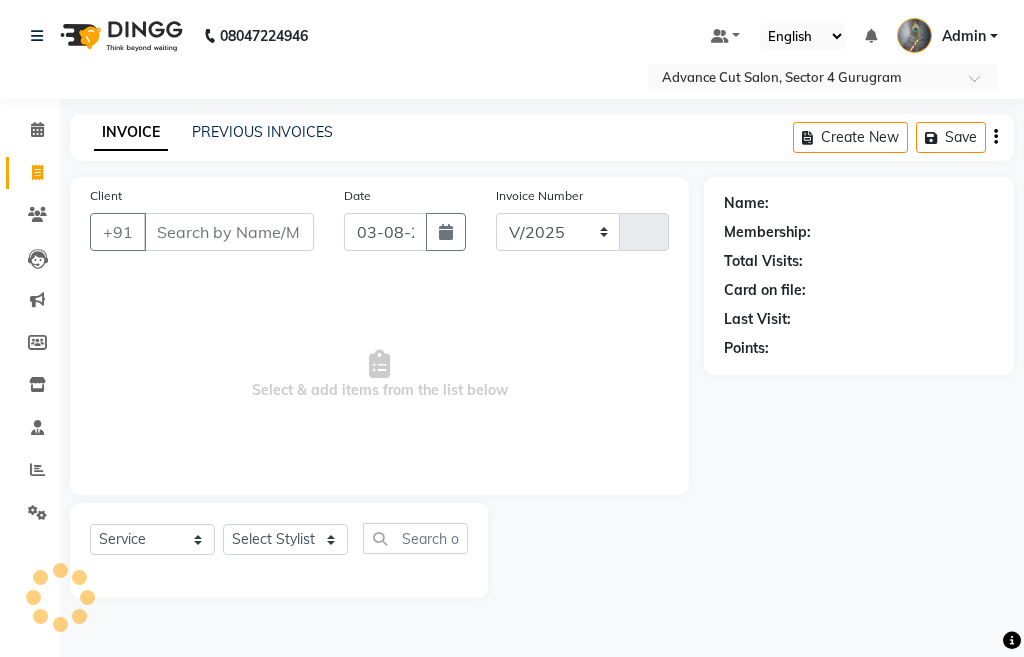 select on "4939" 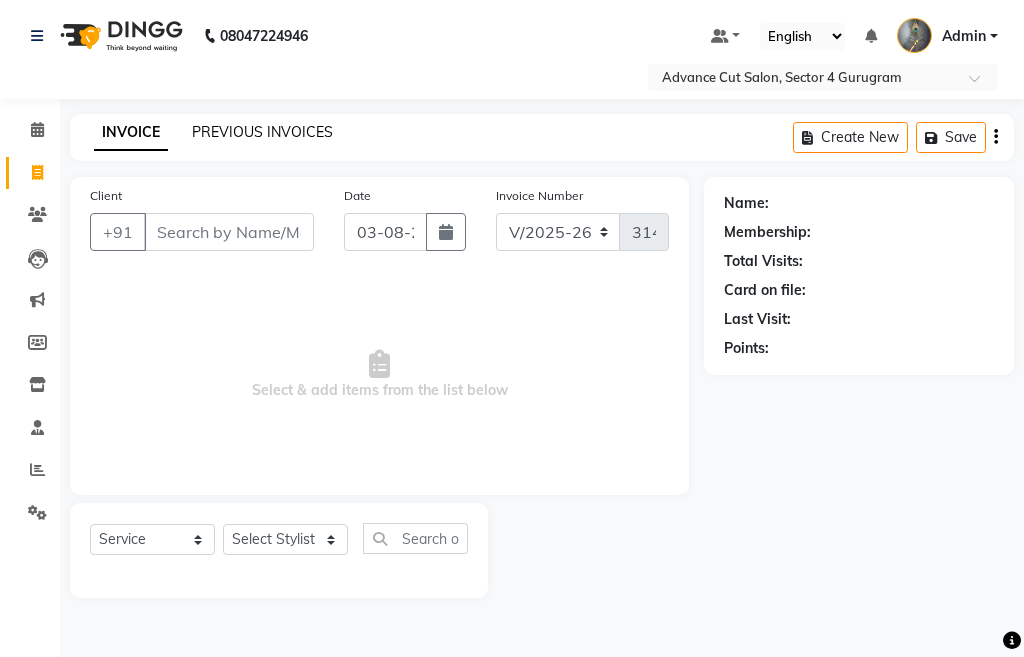 click on "PREVIOUS INVOICES" 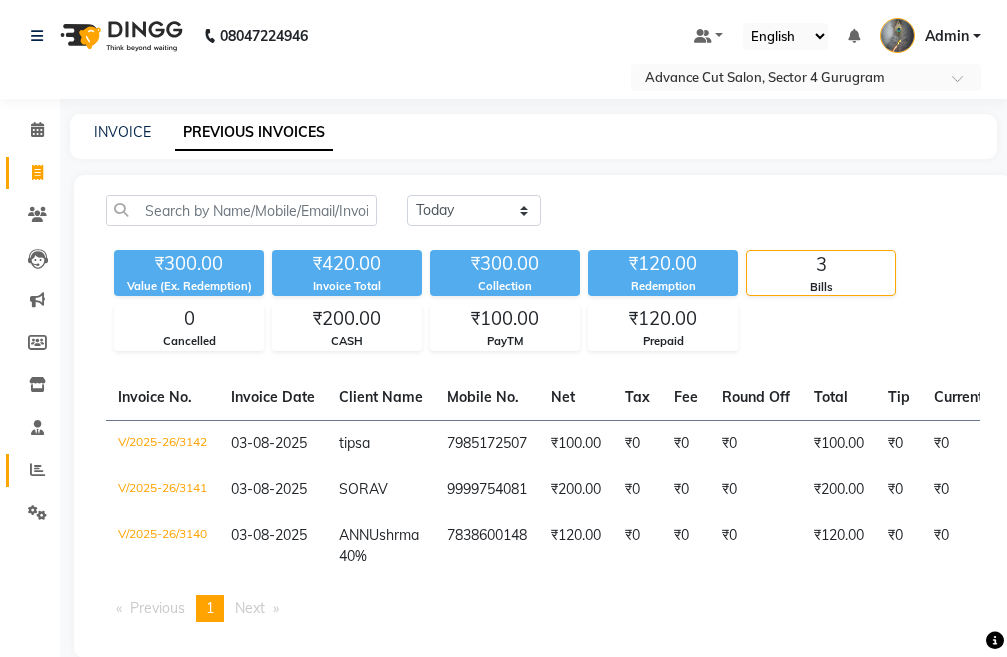 click on "Reports" 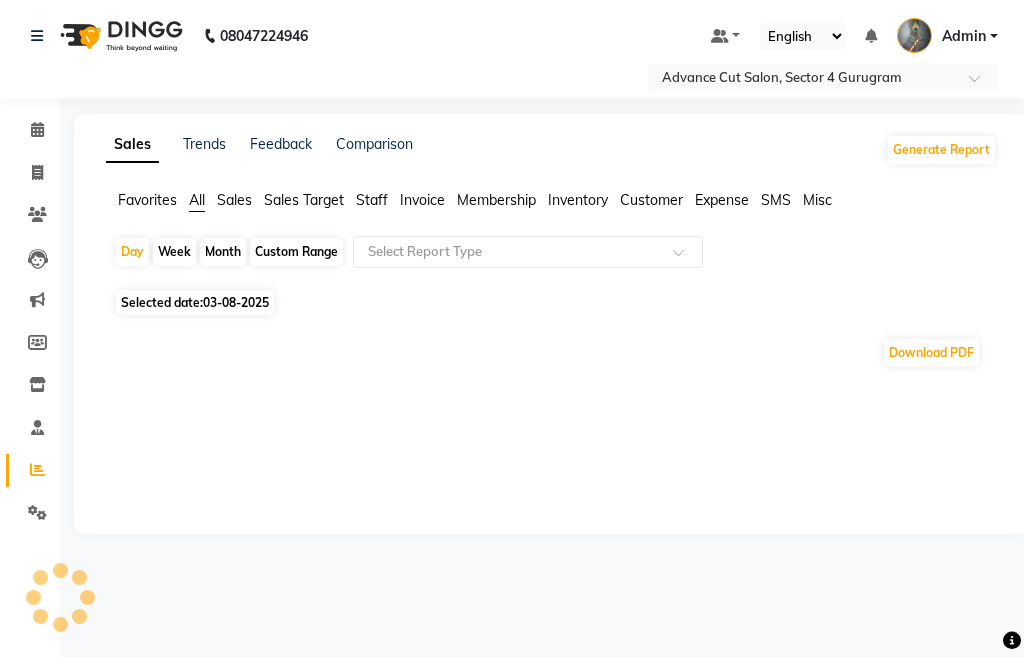 click on "Selected date:  03-08-2025" 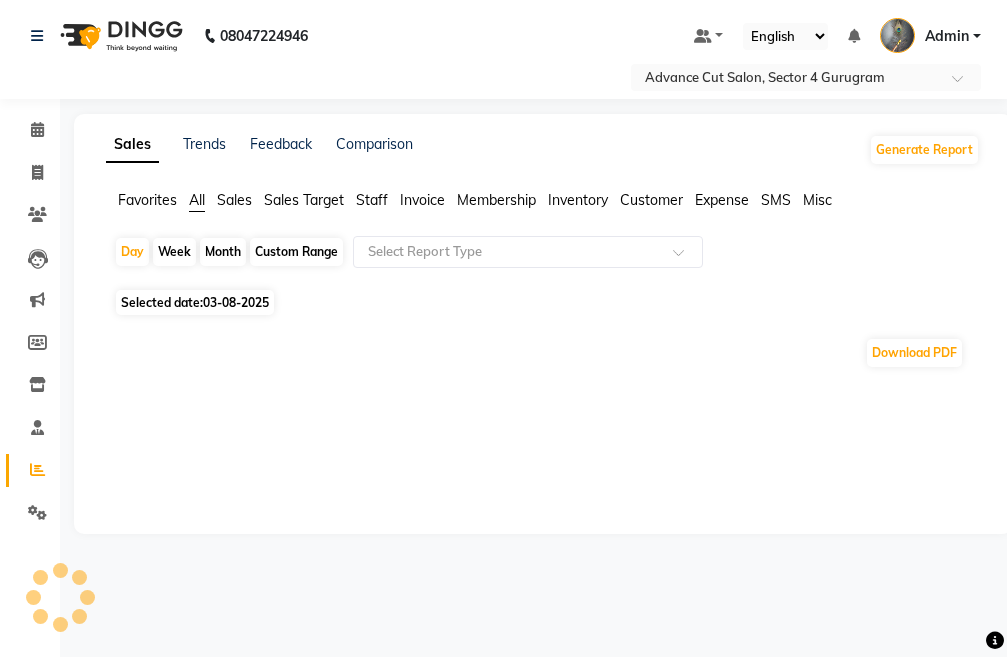 select on "8" 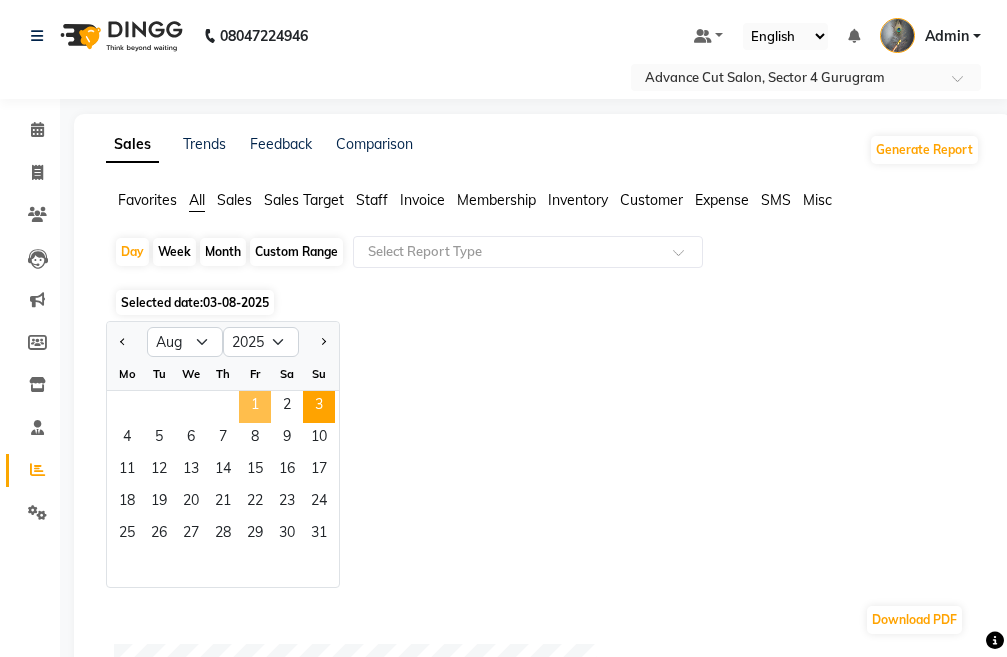 click on "1" 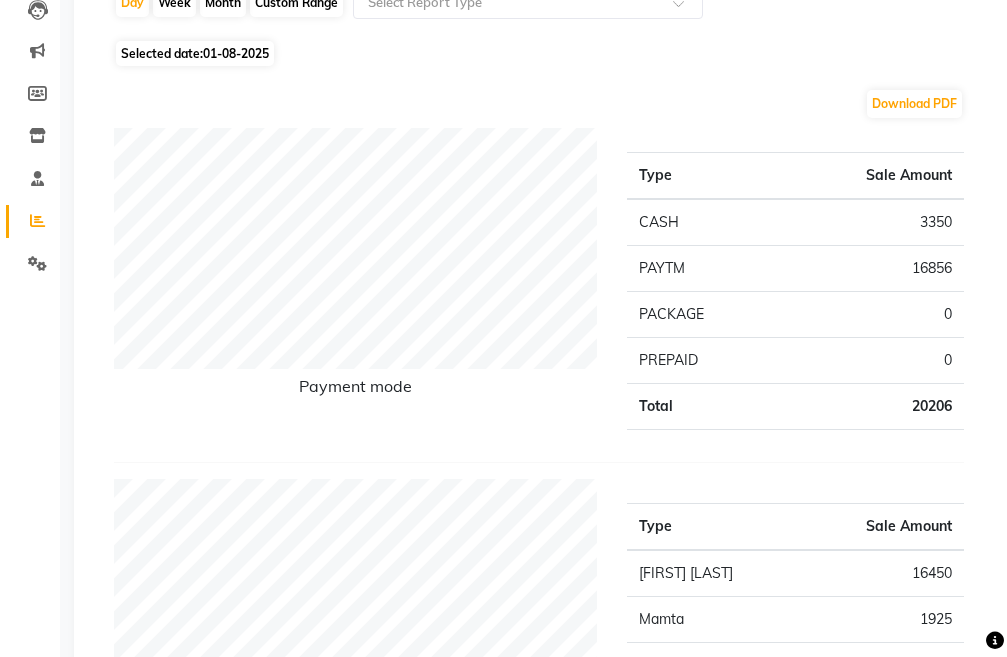 scroll, scrollTop: 0, scrollLeft: 0, axis: both 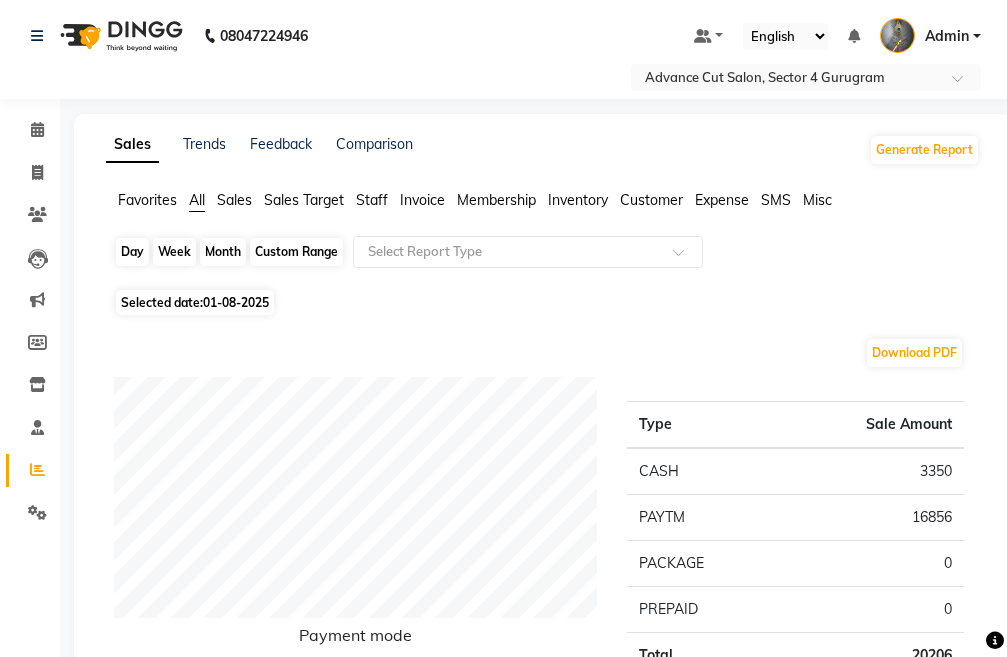 click on "Day" 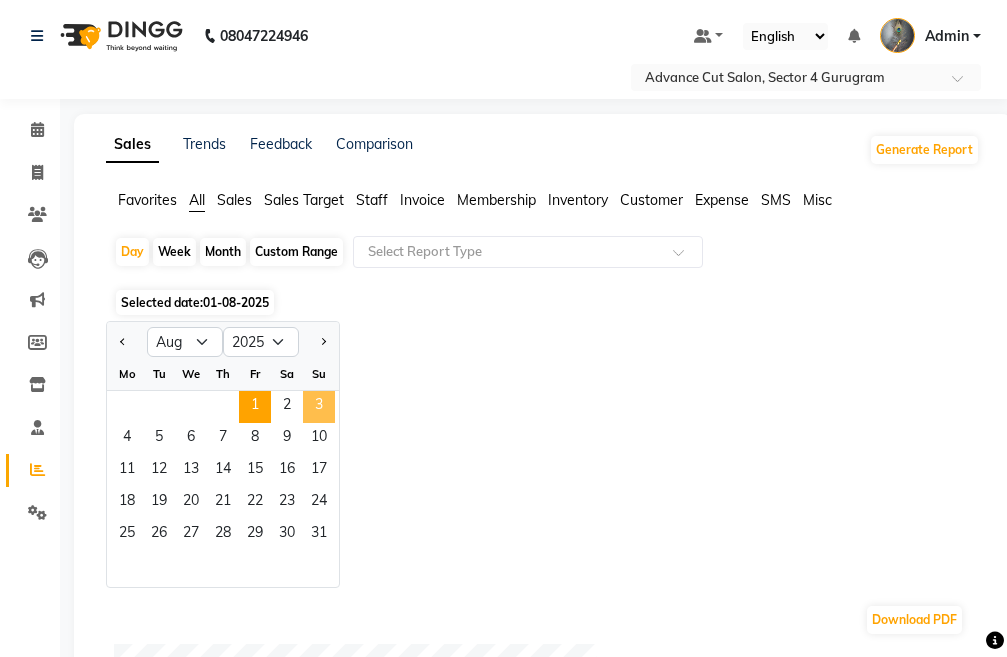 click on "3" 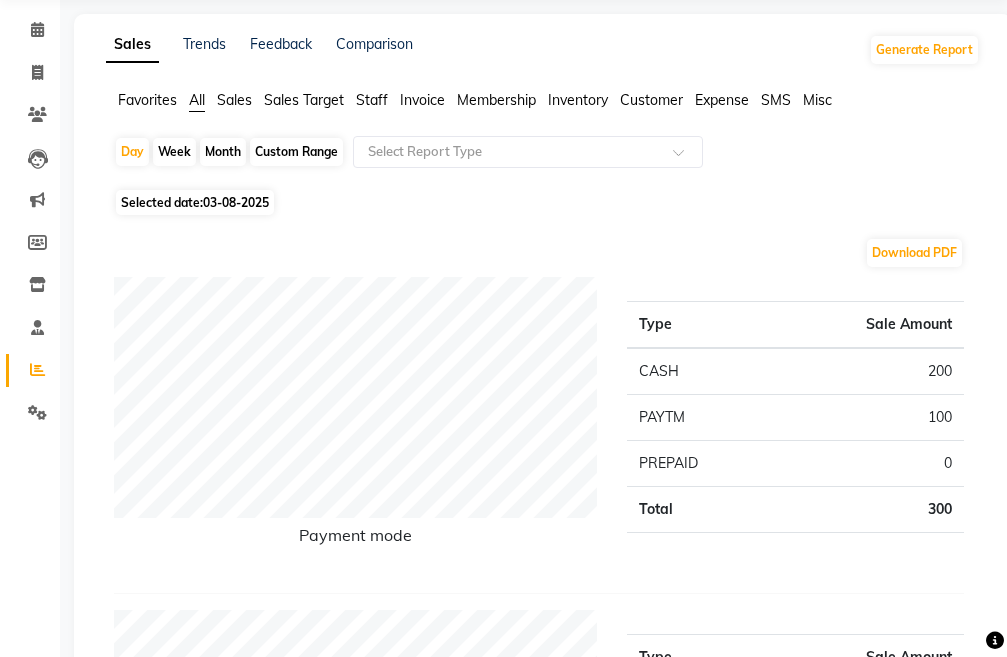 scroll, scrollTop: 0, scrollLeft: 0, axis: both 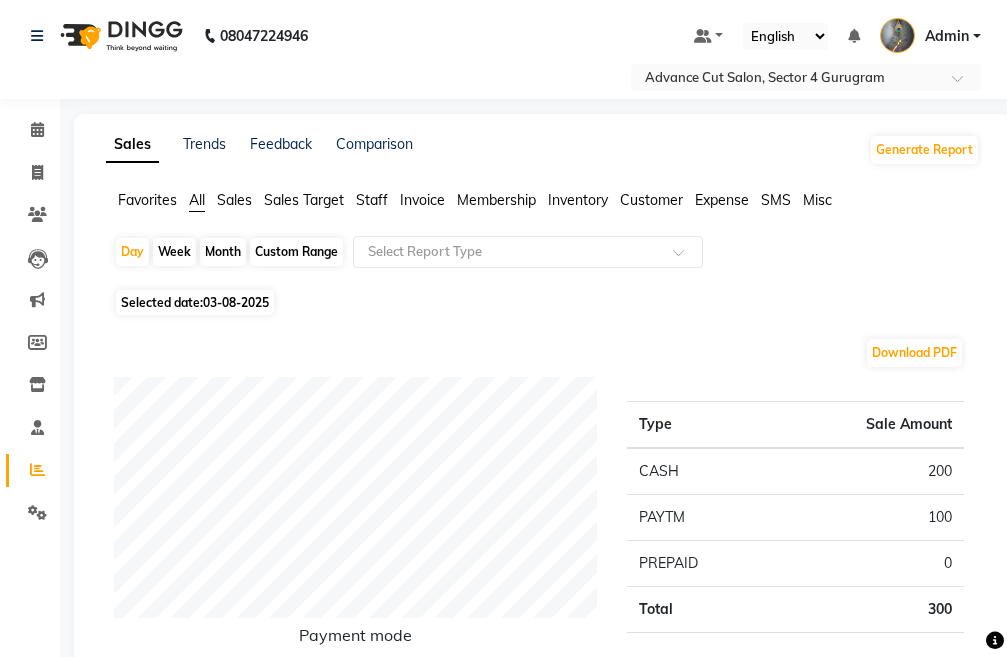 click on "Month" 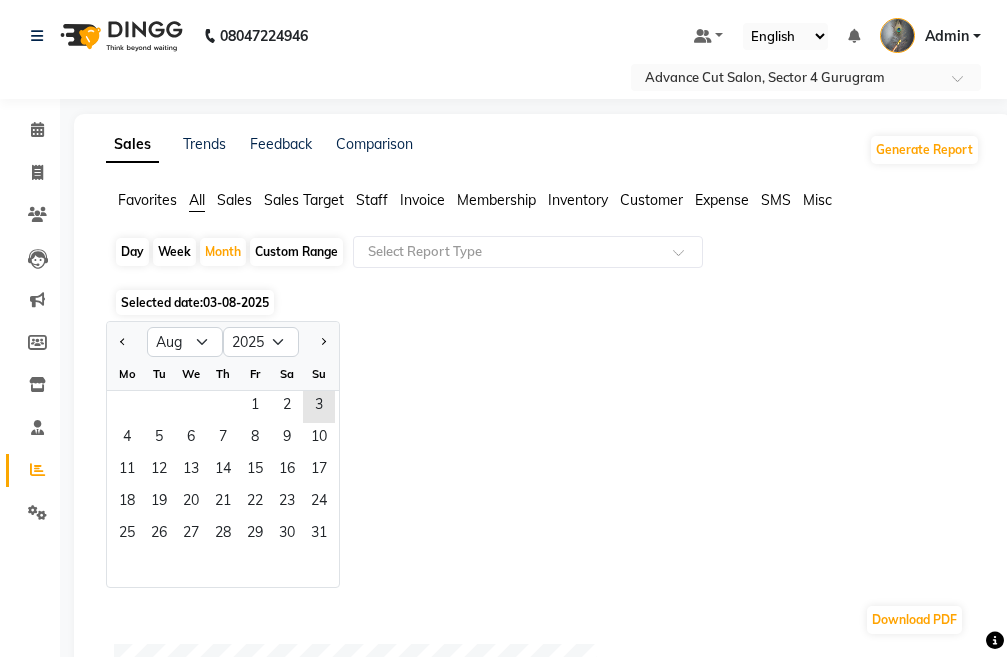click on "Week" 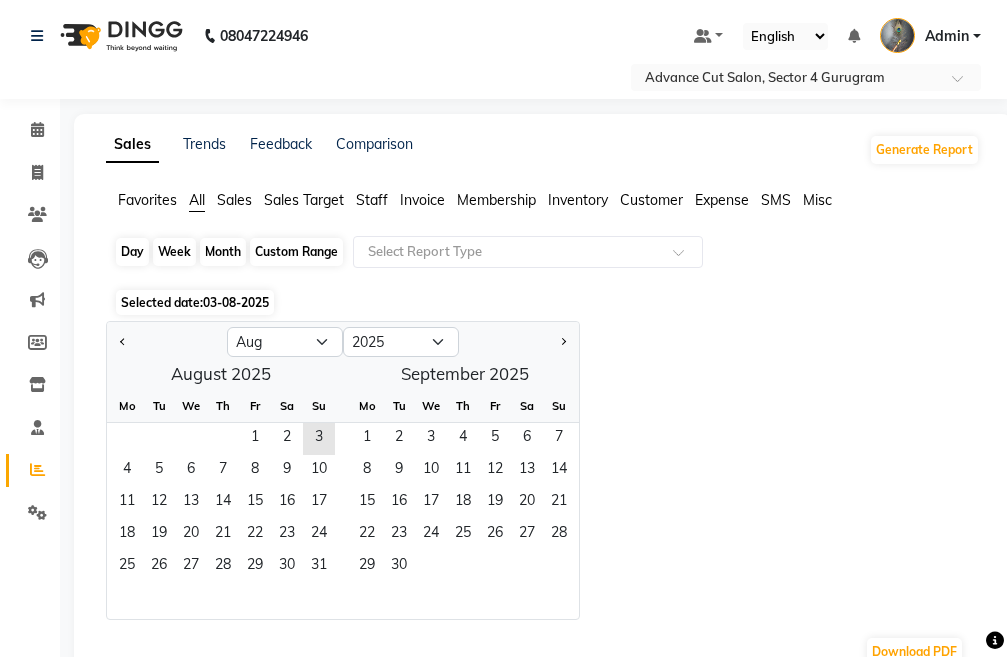 click on "Week" 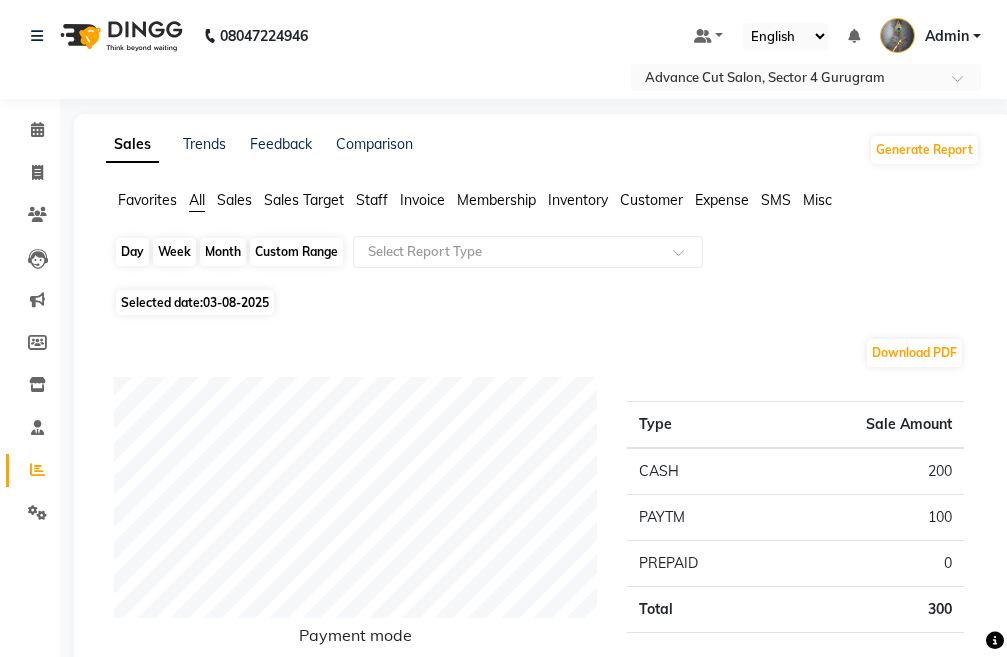 click on "Week" 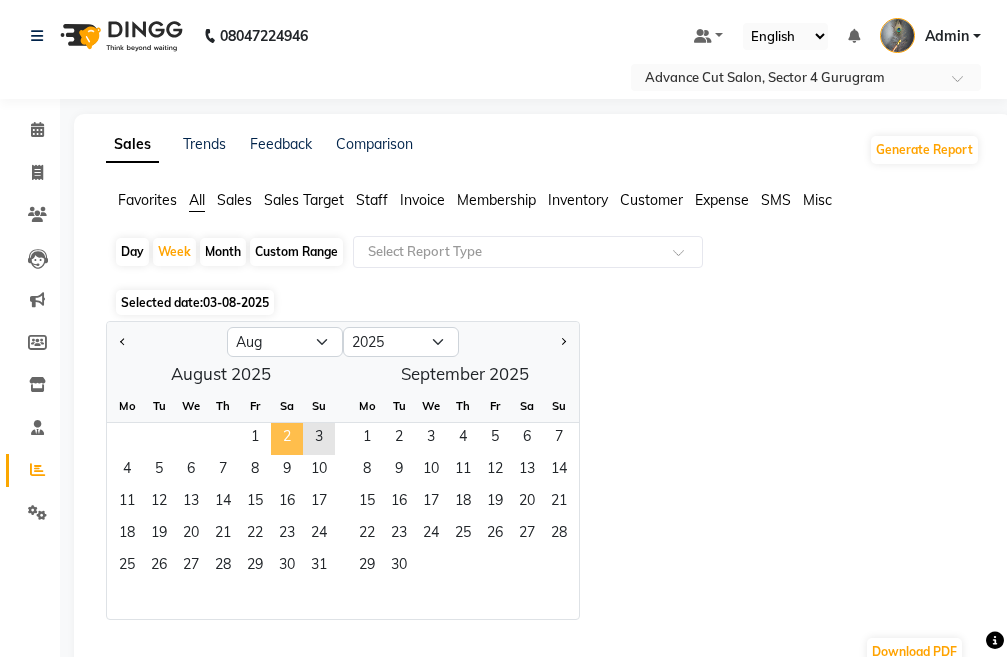 click on "2" 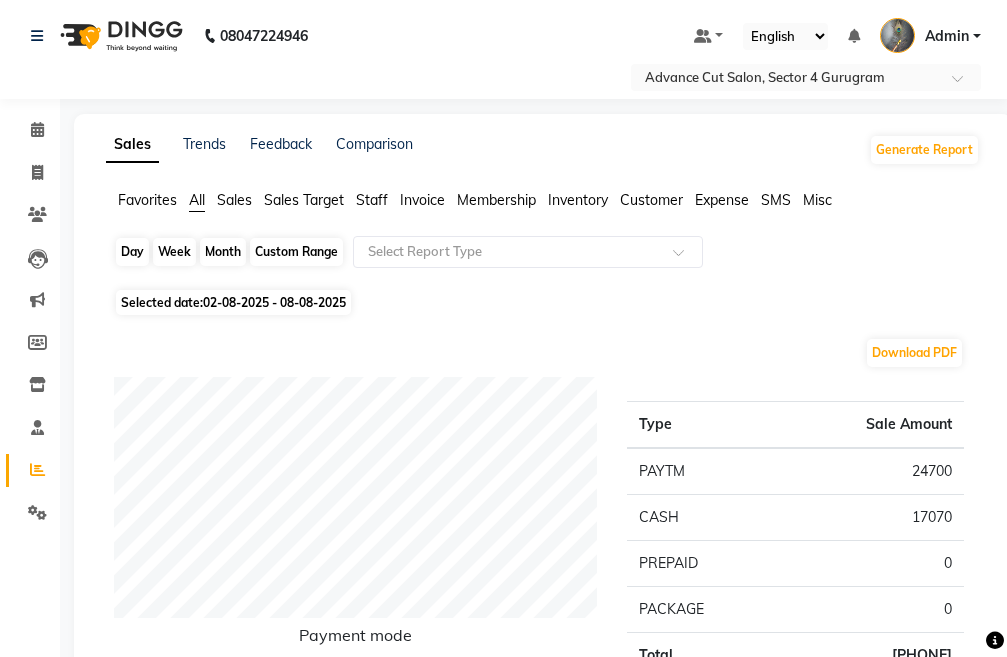 click on "Week" 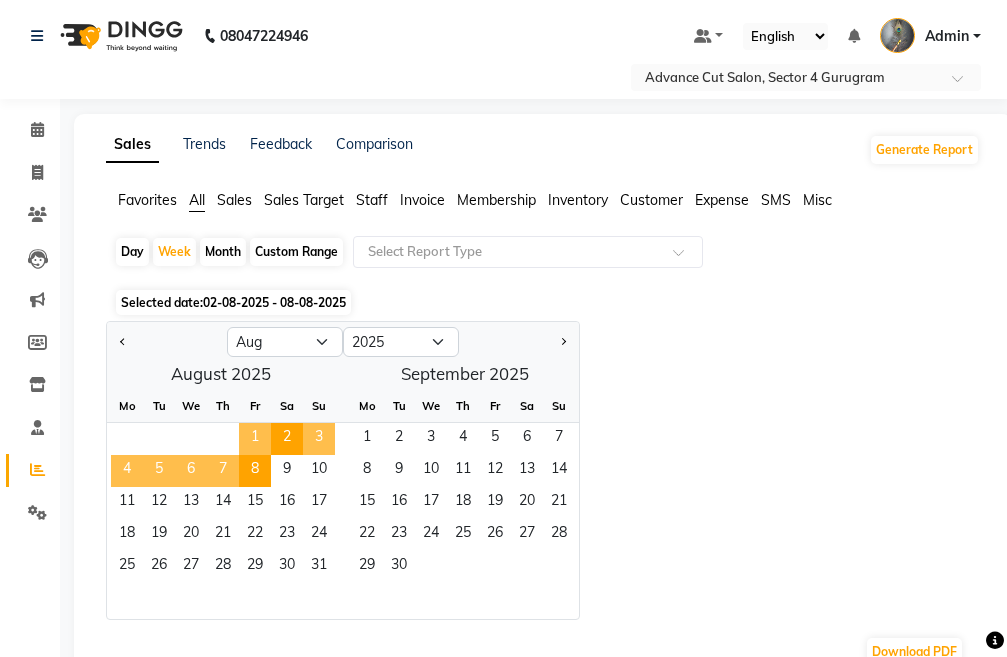 click on "1" 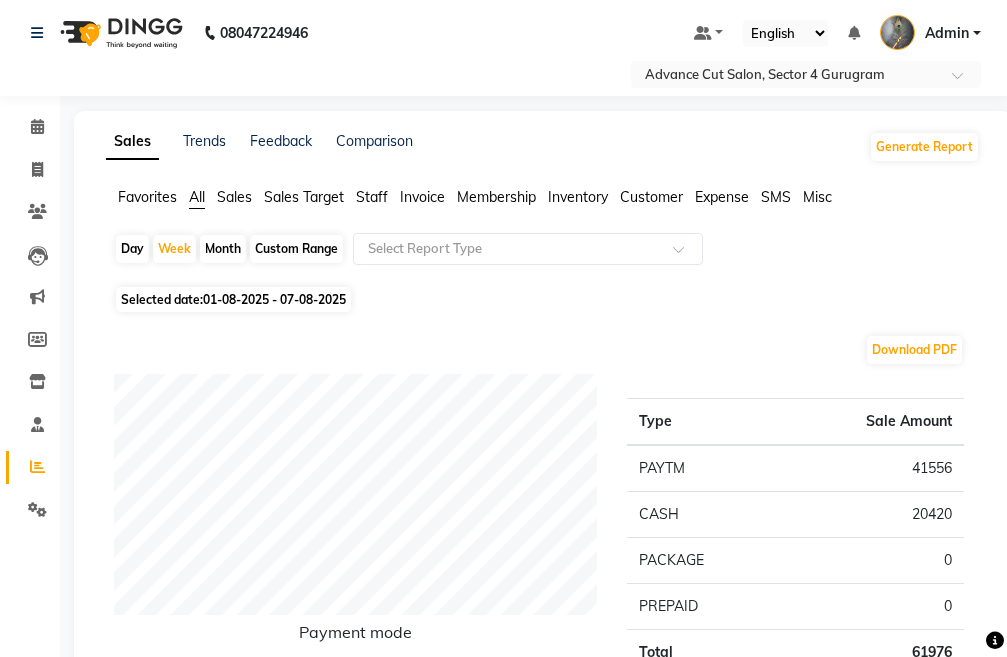 scroll, scrollTop: 0, scrollLeft: 0, axis: both 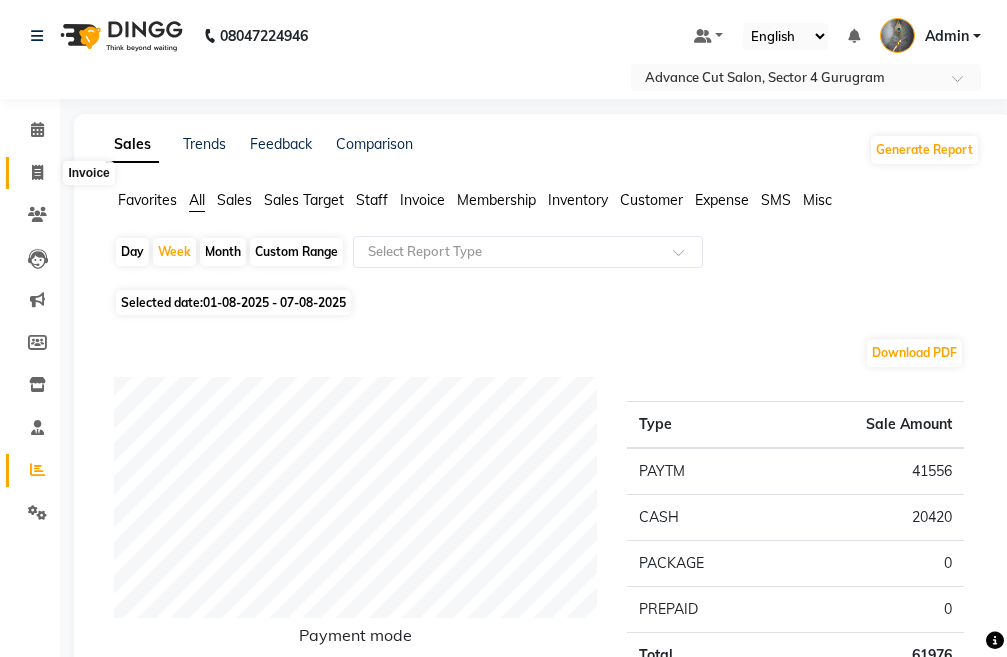 click 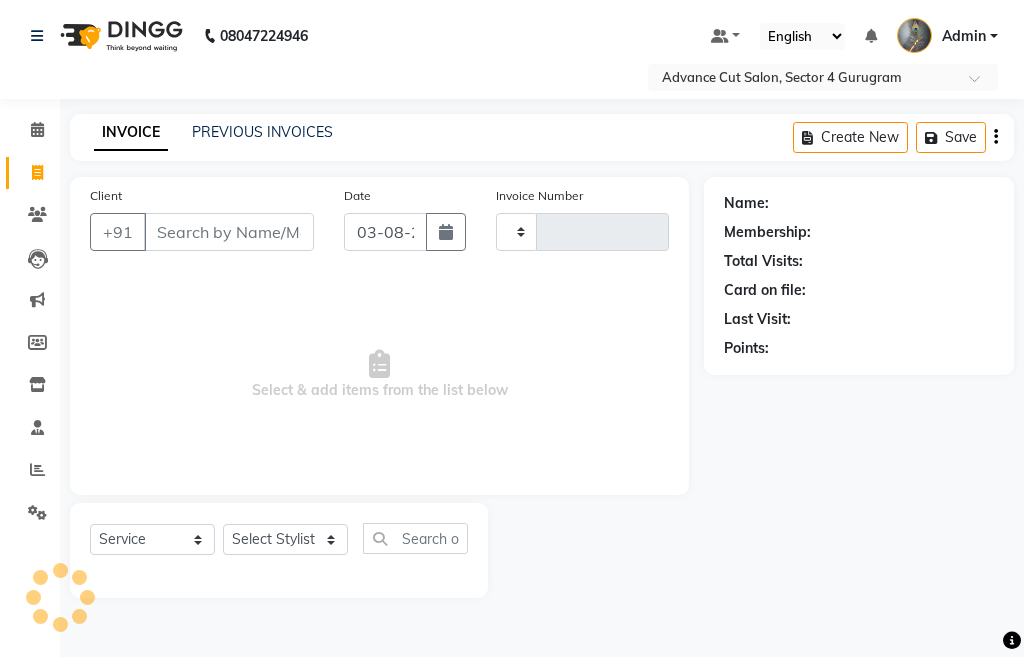 type on "3143" 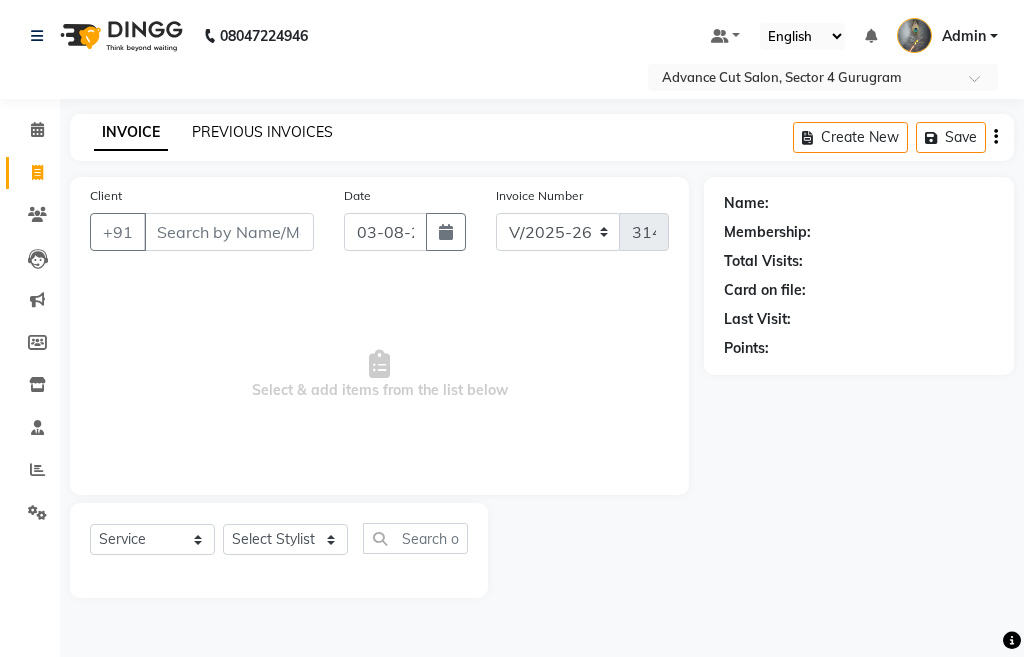 click on "PREVIOUS INVOICES" 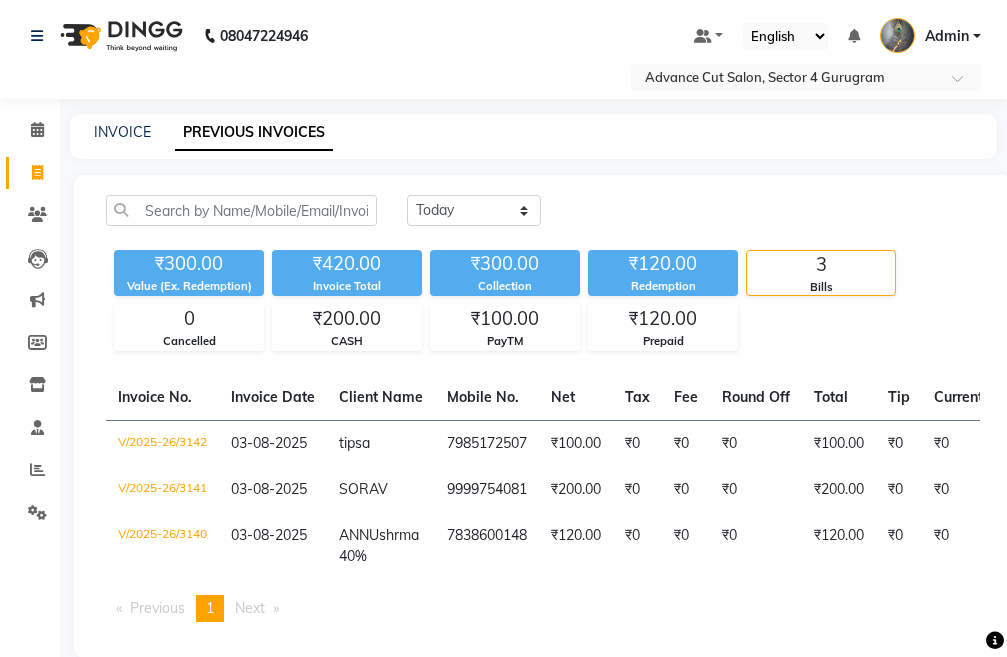 click on "INVOICE" 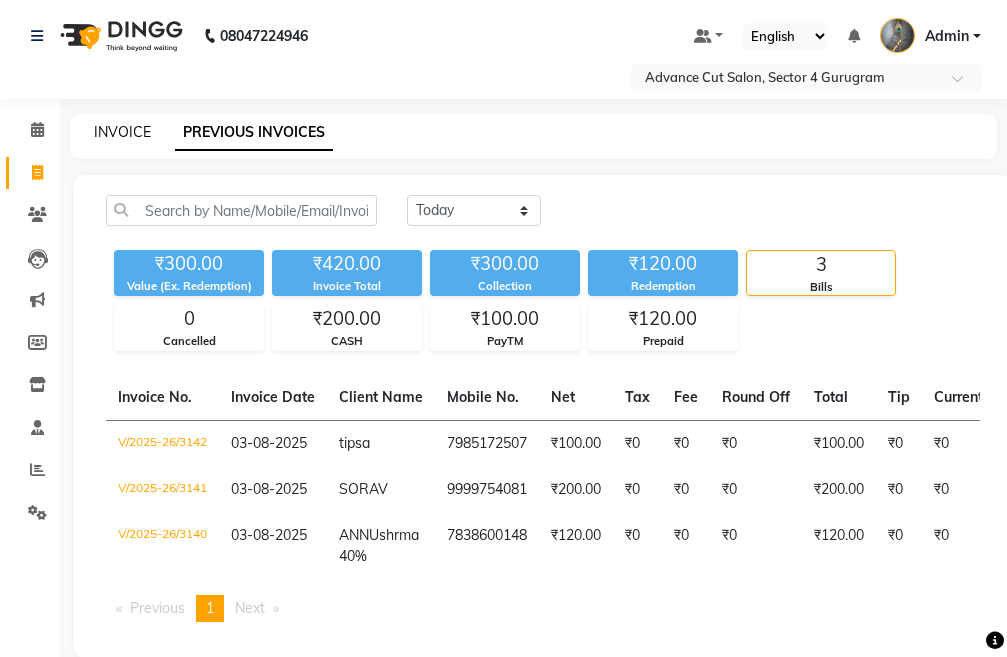 click on "INVOICE" 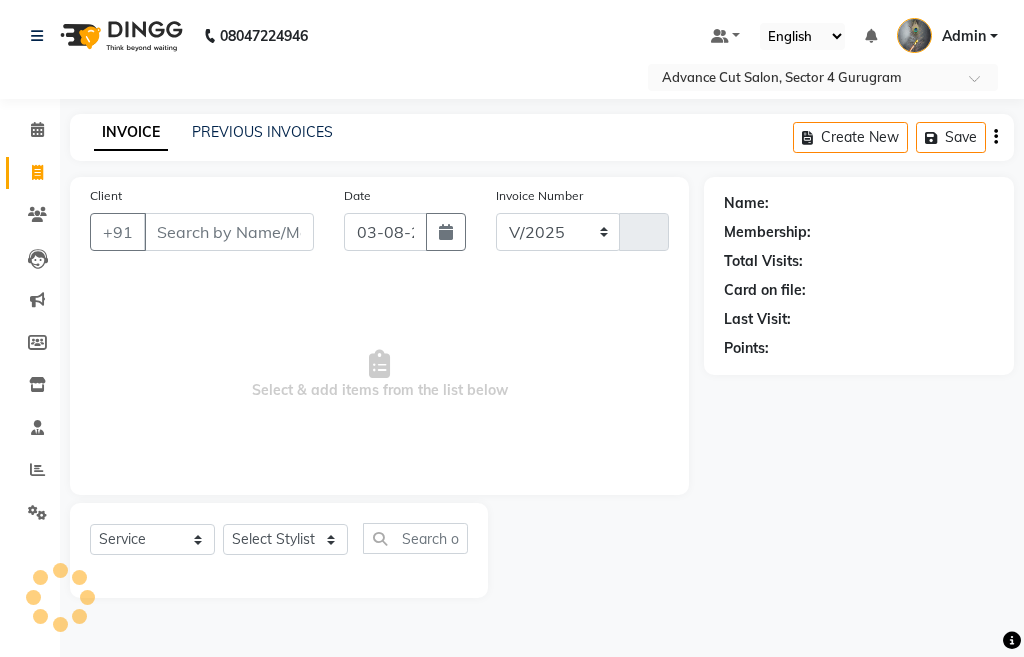 select on "4939" 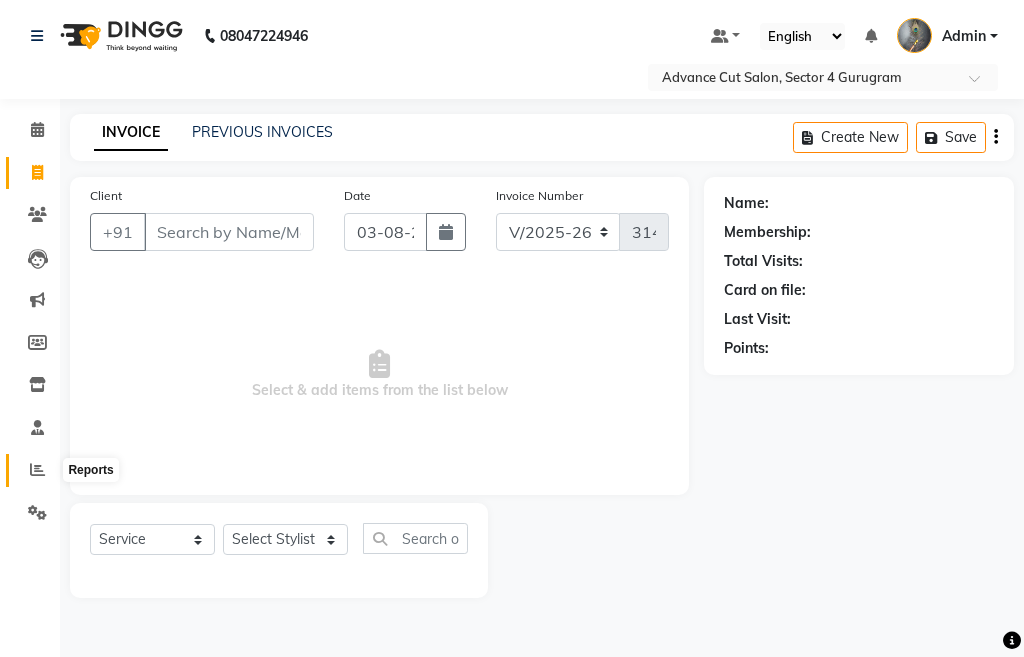 click 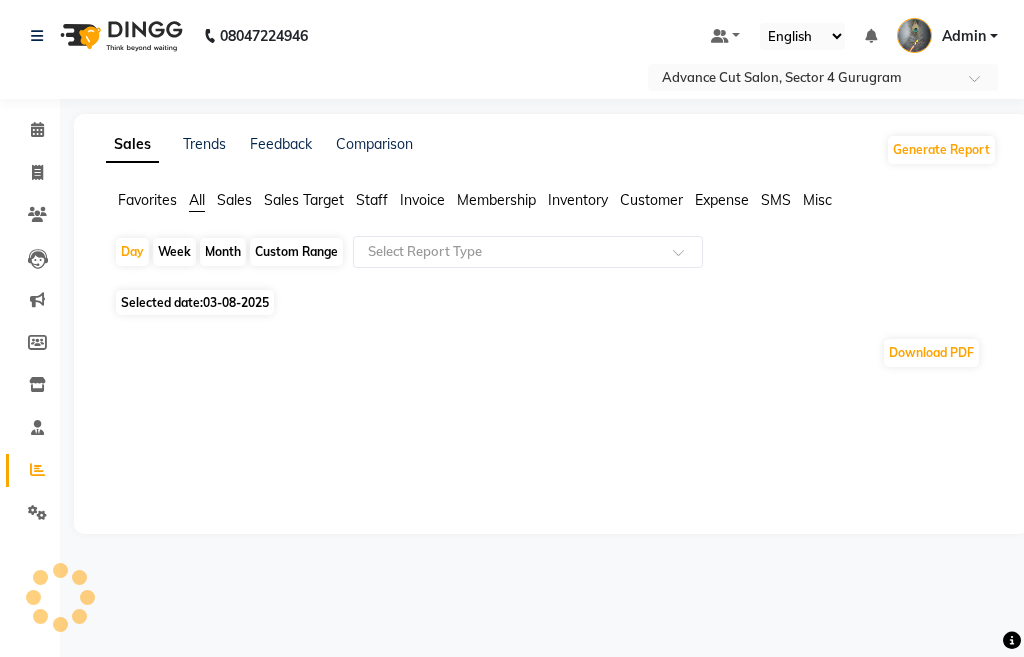 click on "Selected date:  03-08-2025" 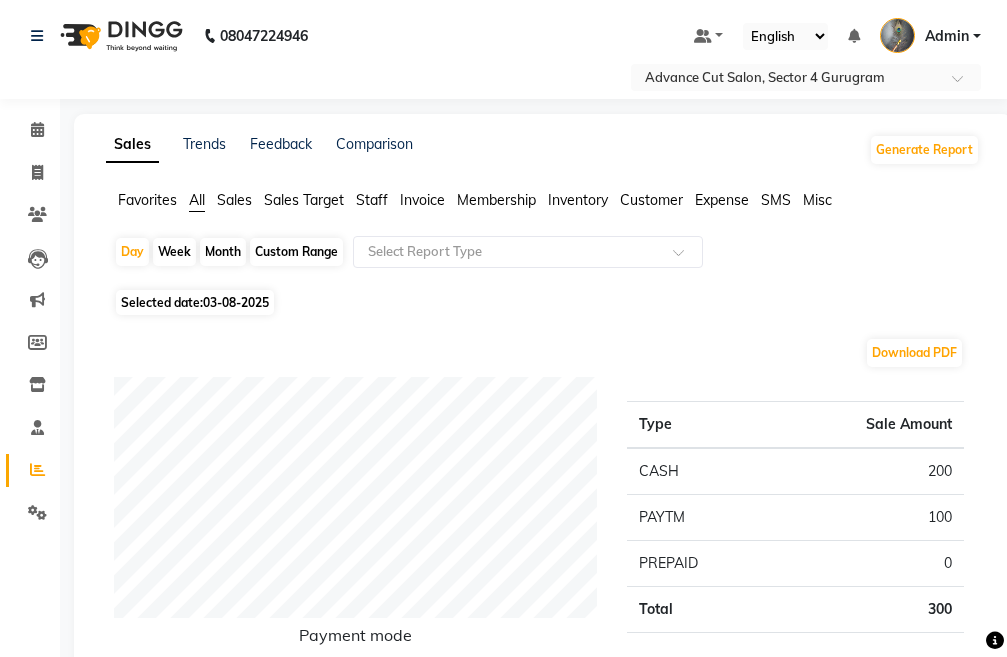 click on "03-08-2025" 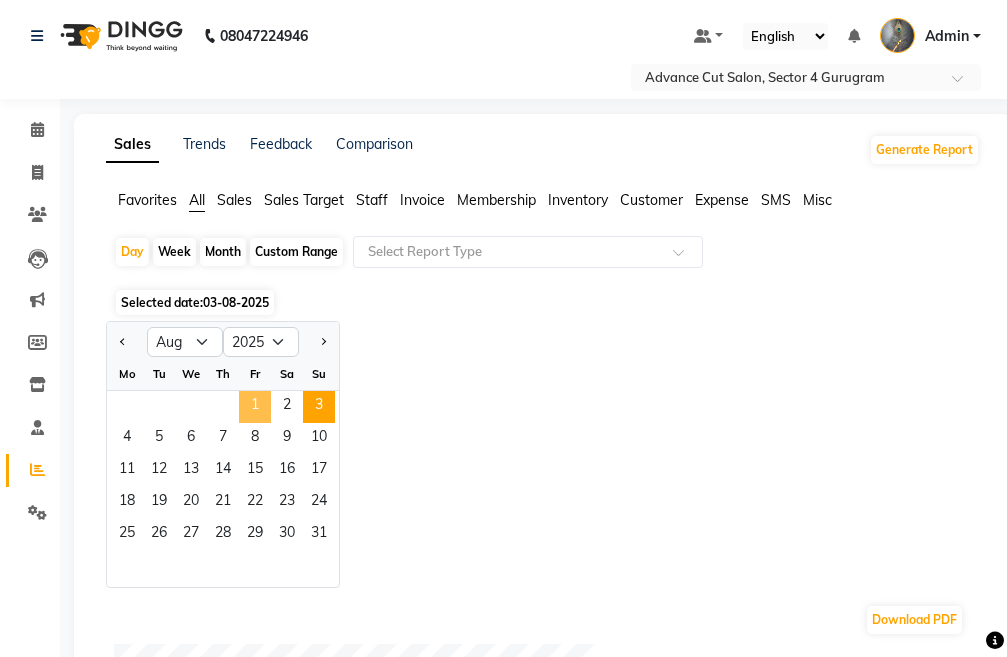 click on "1" 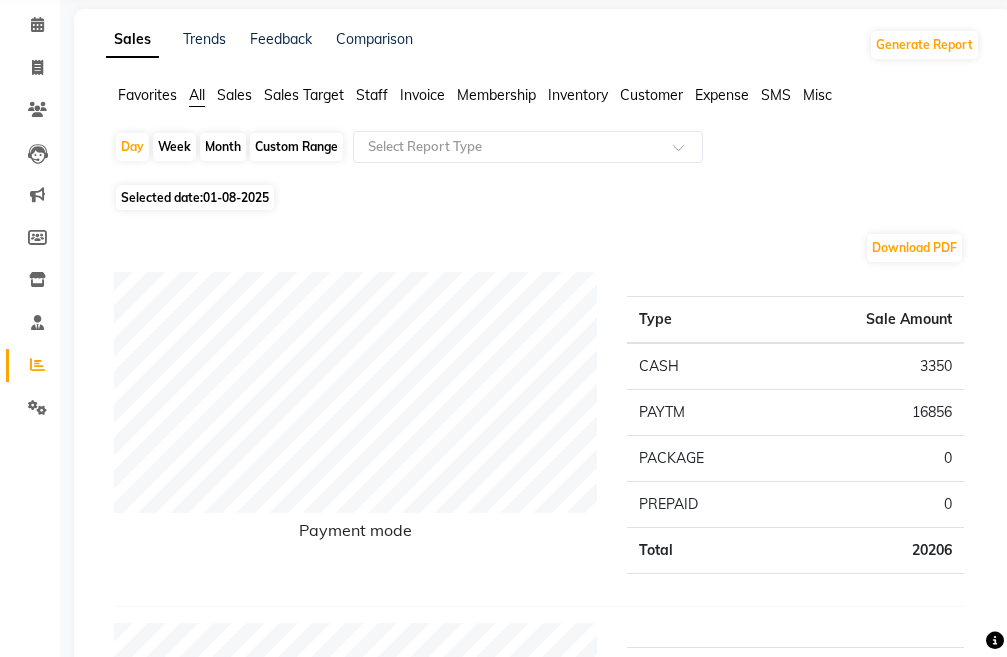 scroll, scrollTop: 0, scrollLeft: 0, axis: both 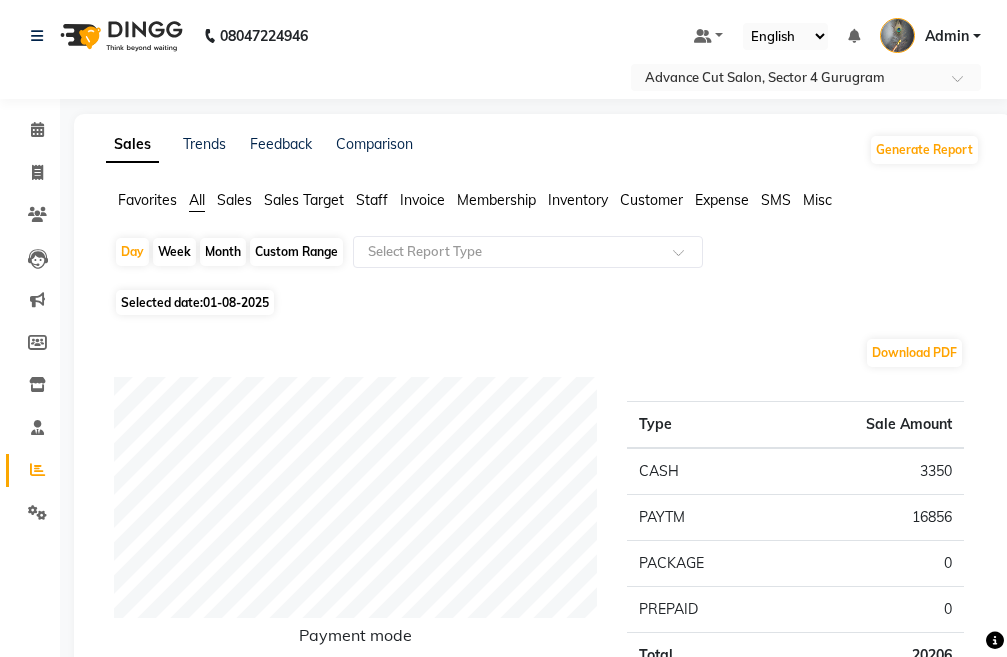 click on "Staff" 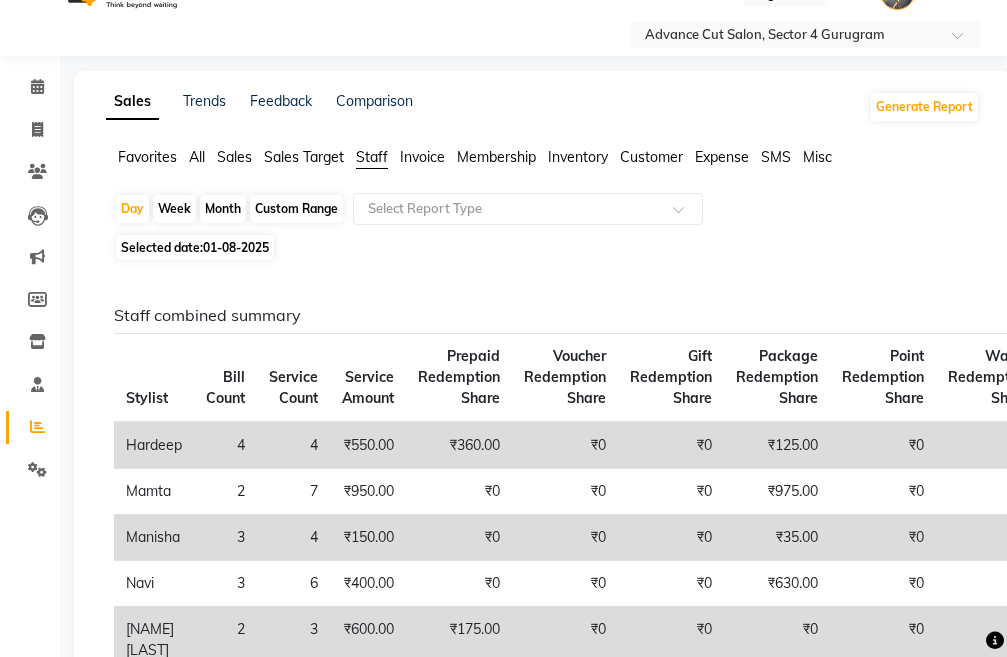 scroll, scrollTop: 0, scrollLeft: 0, axis: both 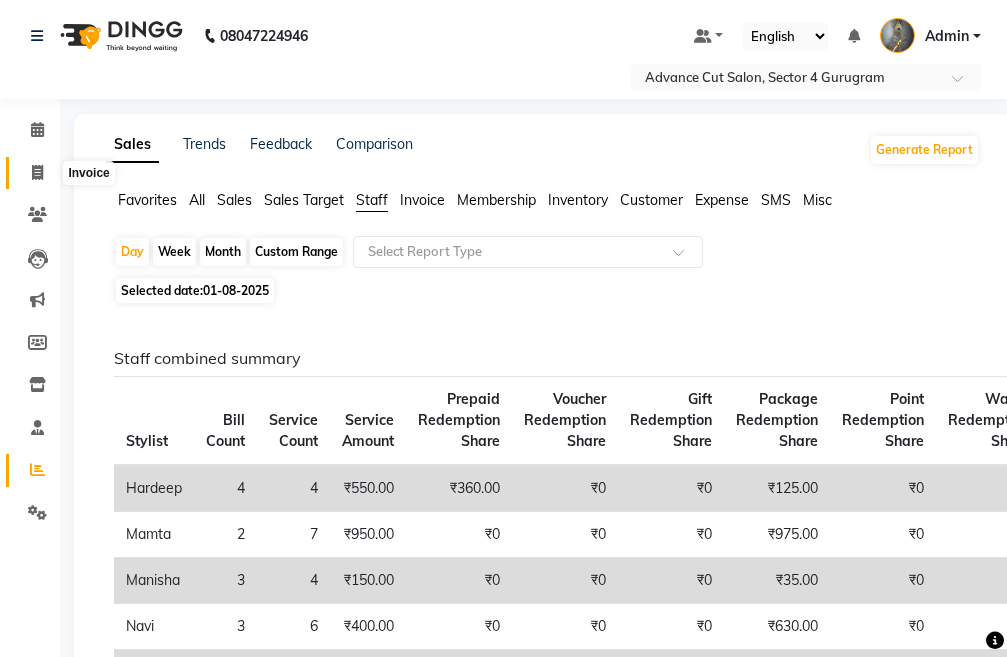 click 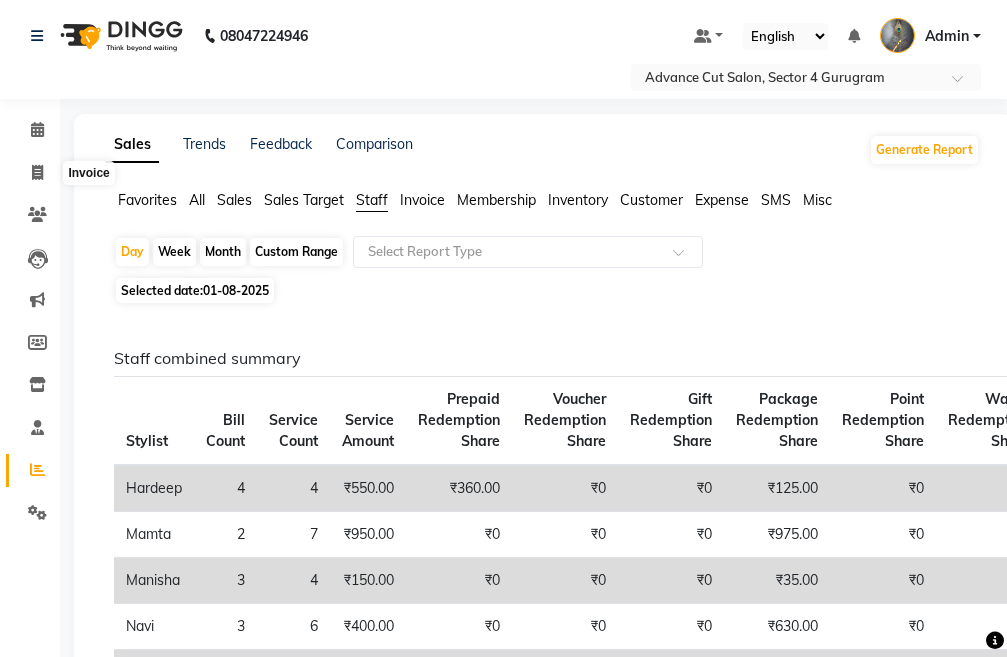 select on "service" 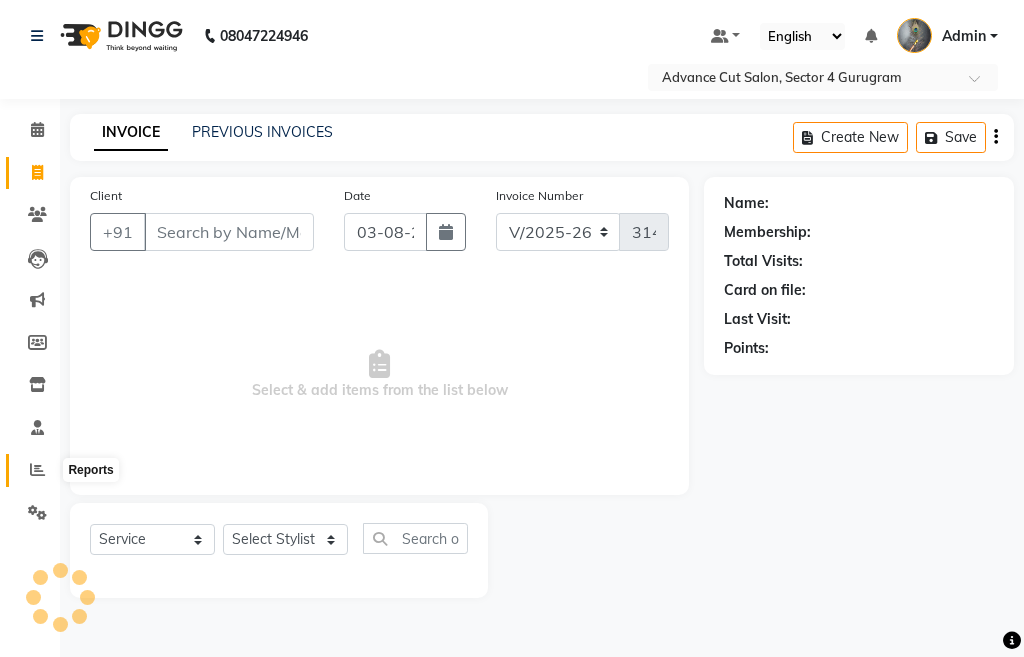 click 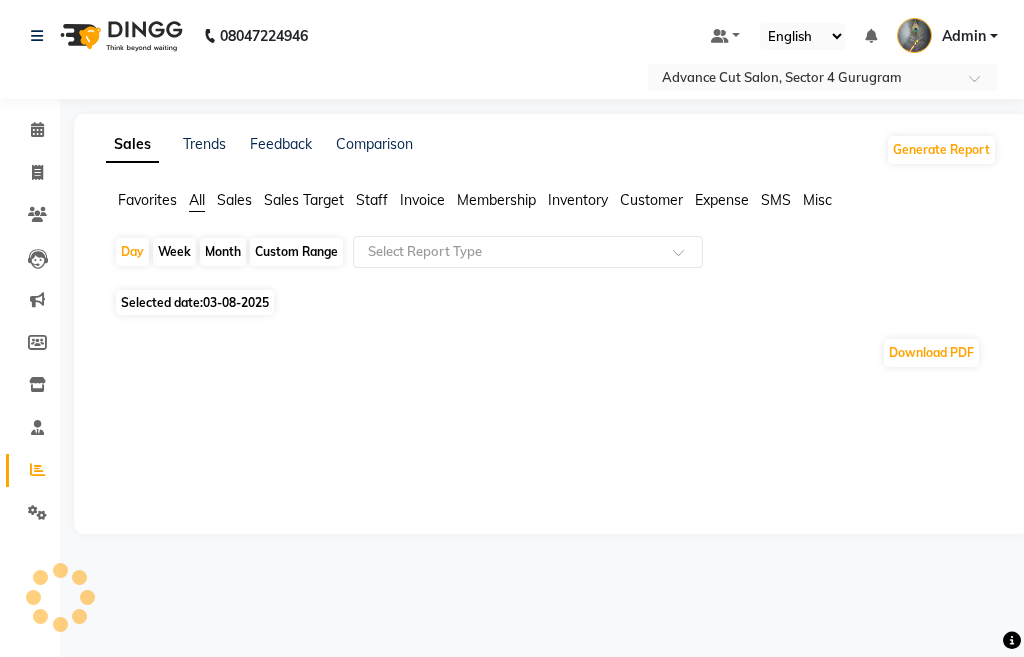 click on "Selected date:  03-08-2025" 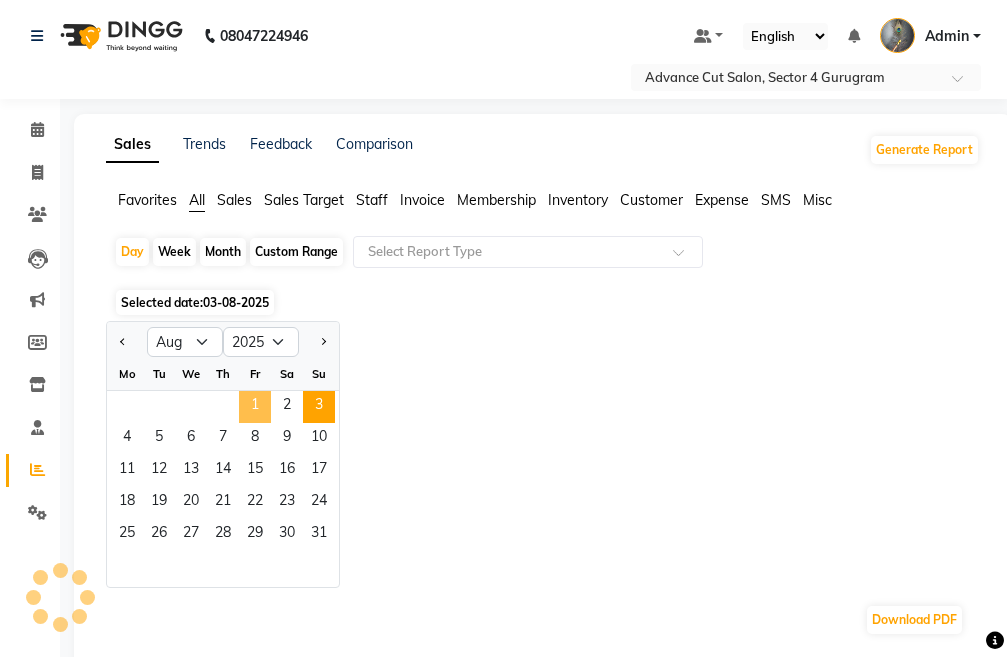 click on "1" 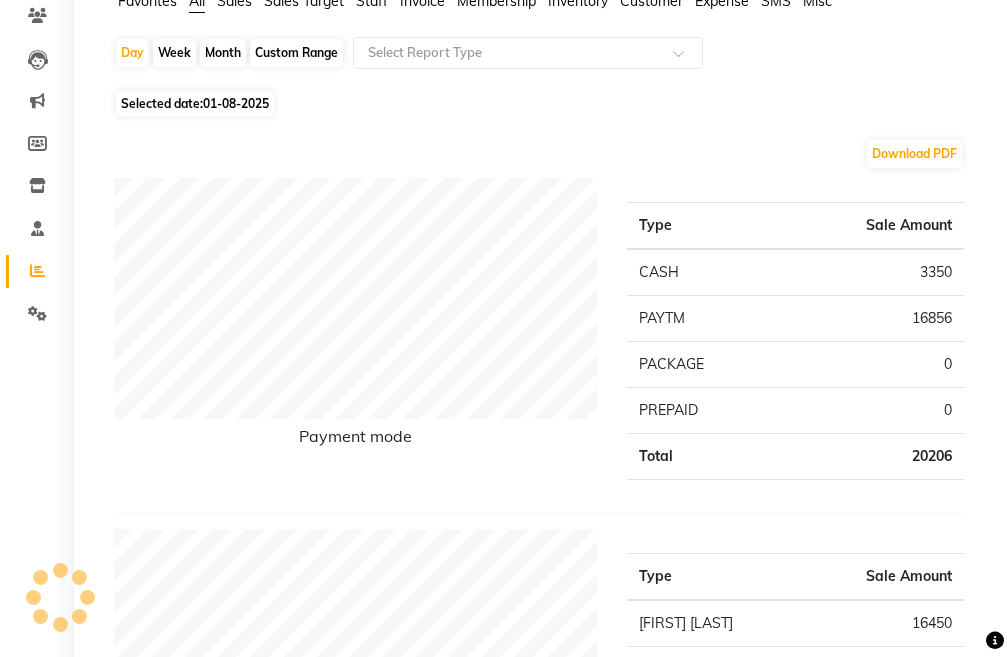 scroll, scrollTop: 0, scrollLeft: 0, axis: both 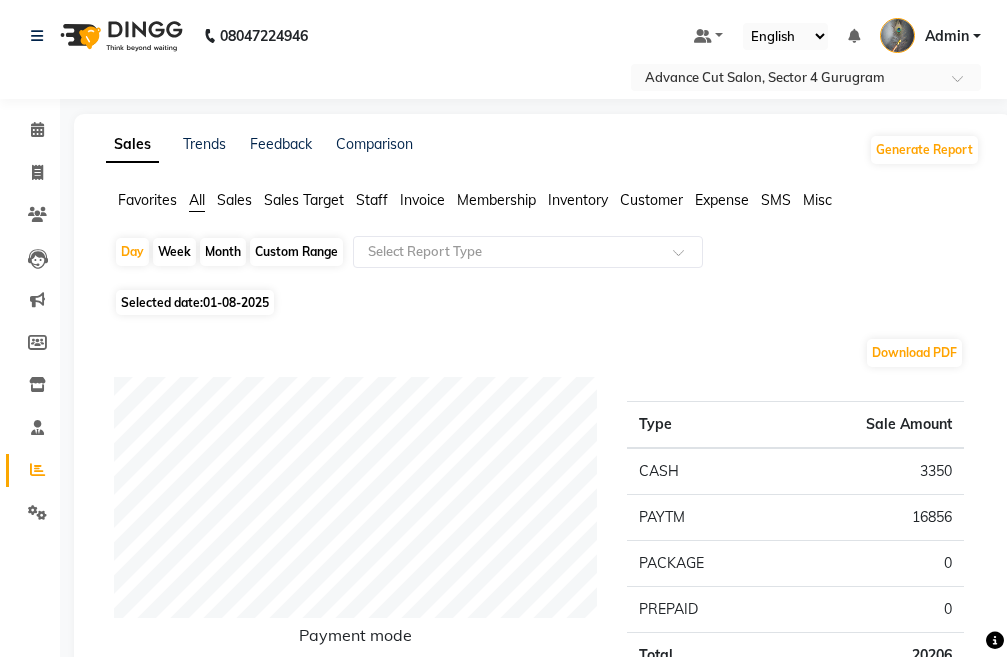 click on "Selected date:  01-08-2025" 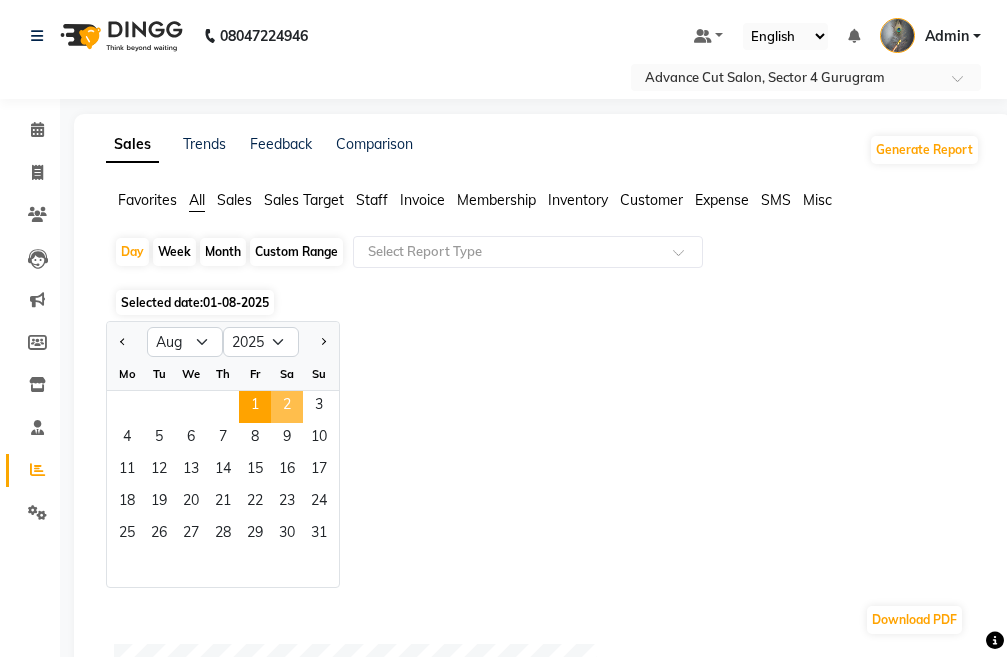 click on "2" 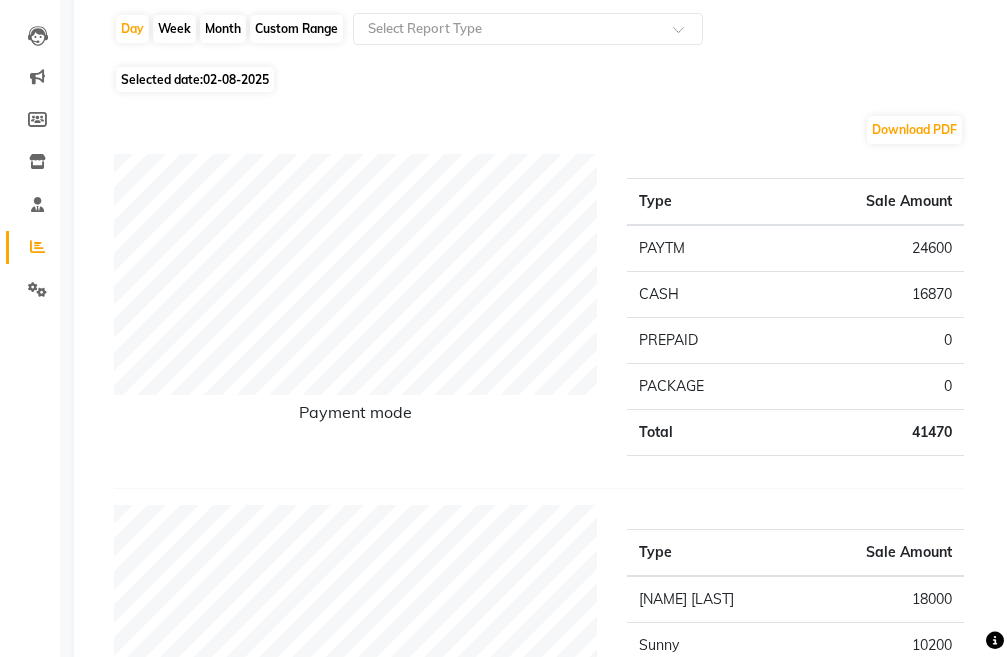 scroll, scrollTop: 0, scrollLeft: 0, axis: both 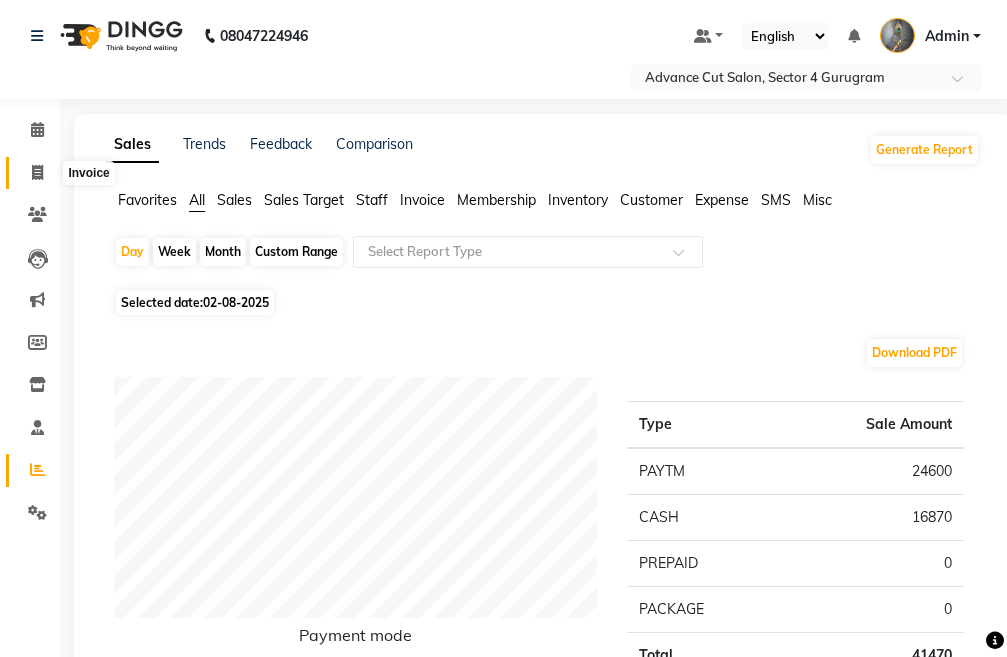 click 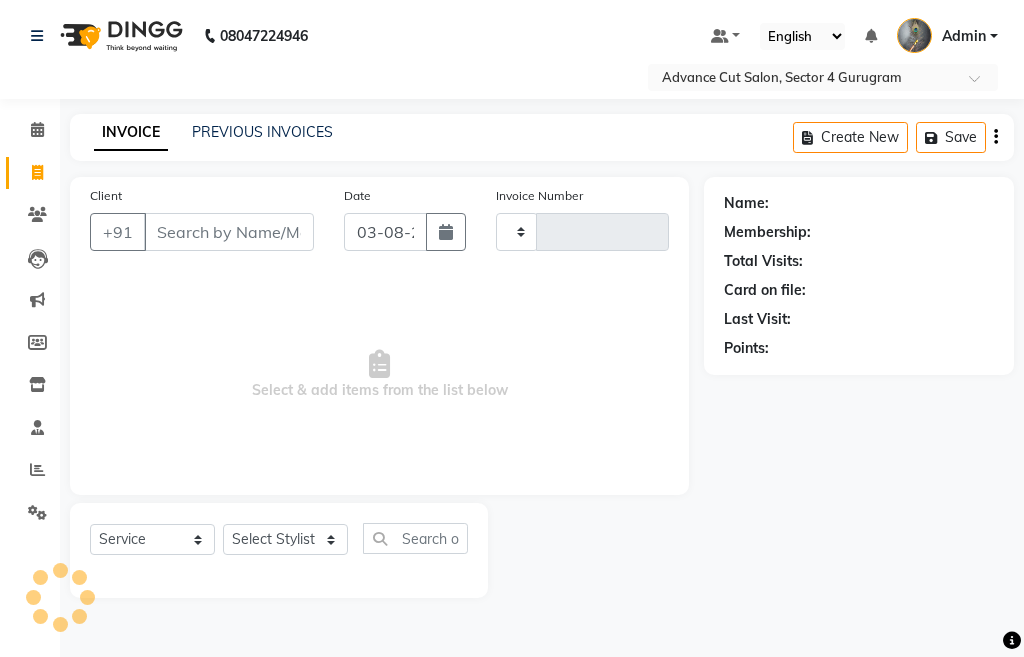type on "3143" 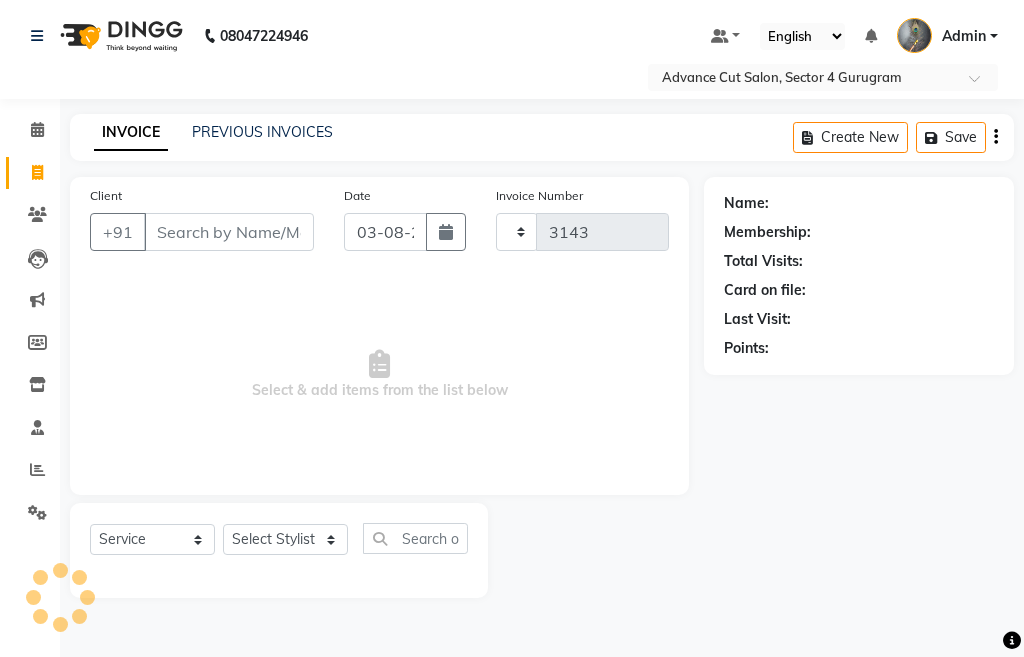 select on "4939" 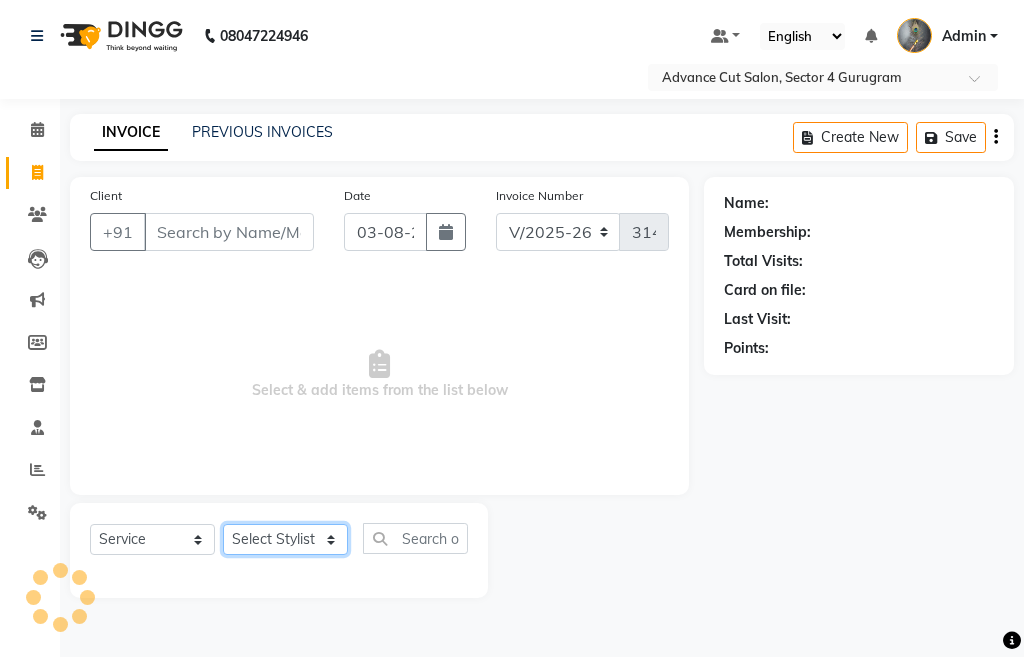 click on "Select Stylist" 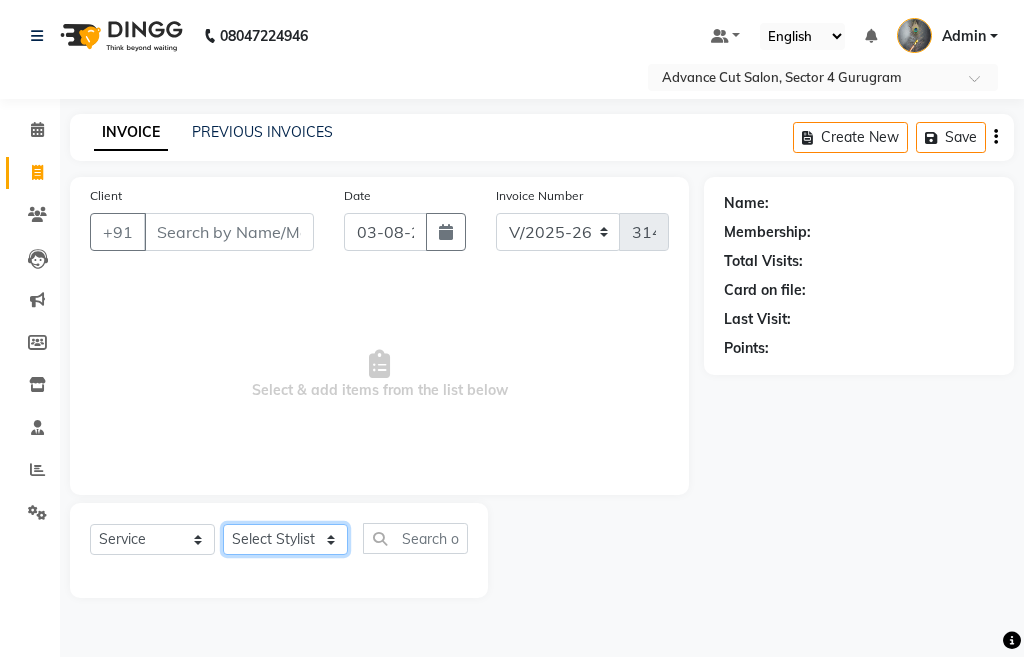 select on "30646" 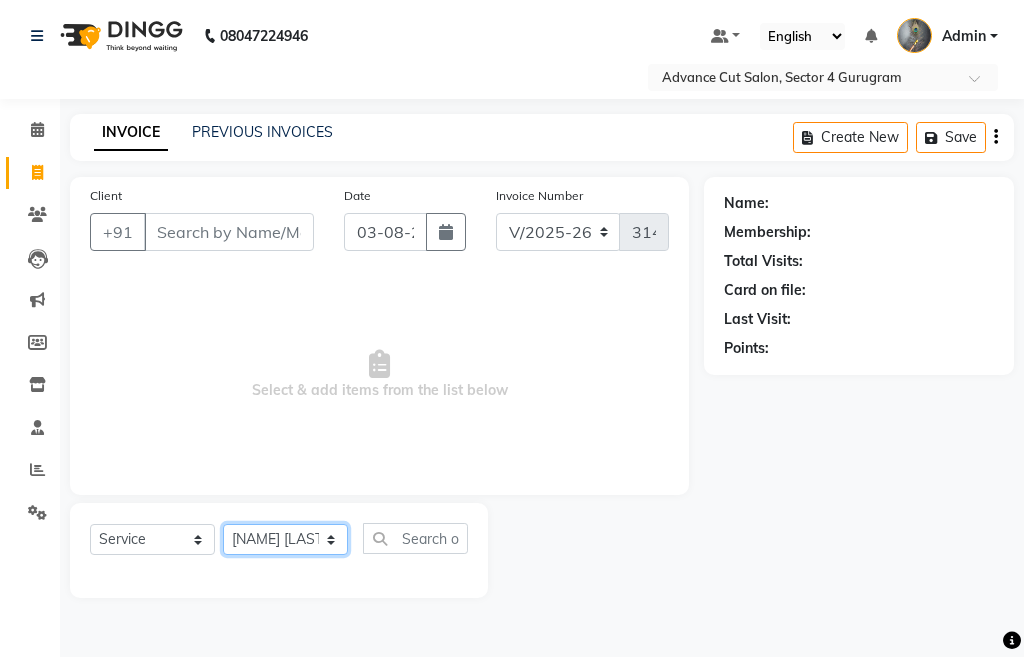 click on "Select Stylist Admin chahit COUNTOR hardeep mamta manisha MONISH navi NOSHAD ALI rahul shatnam shweta singh sunny tip" 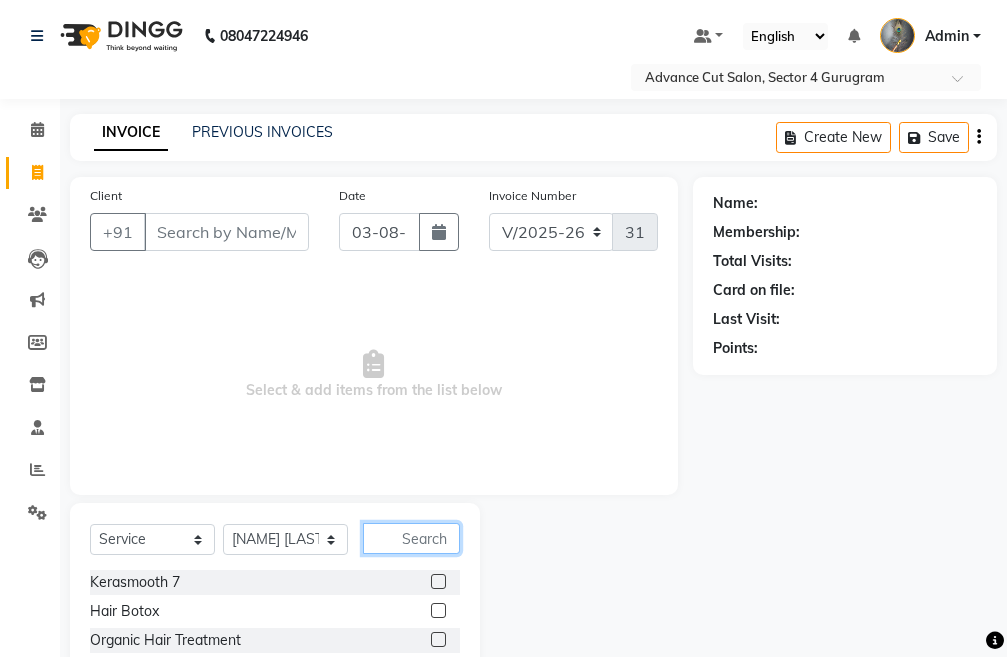 click 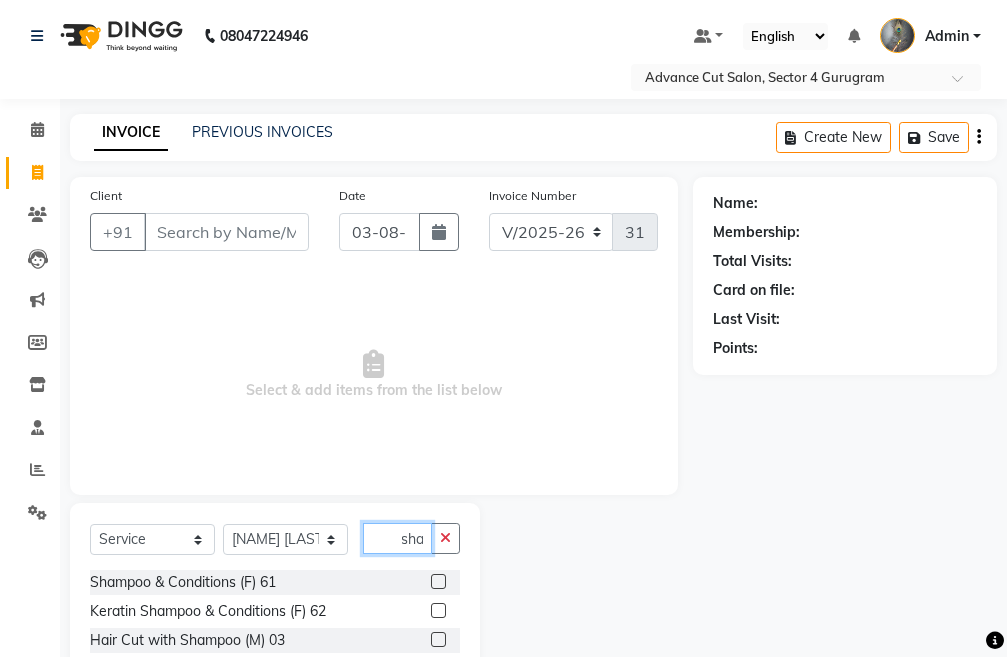 scroll, scrollTop: 0, scrollLeft: 13, axis: horizontal 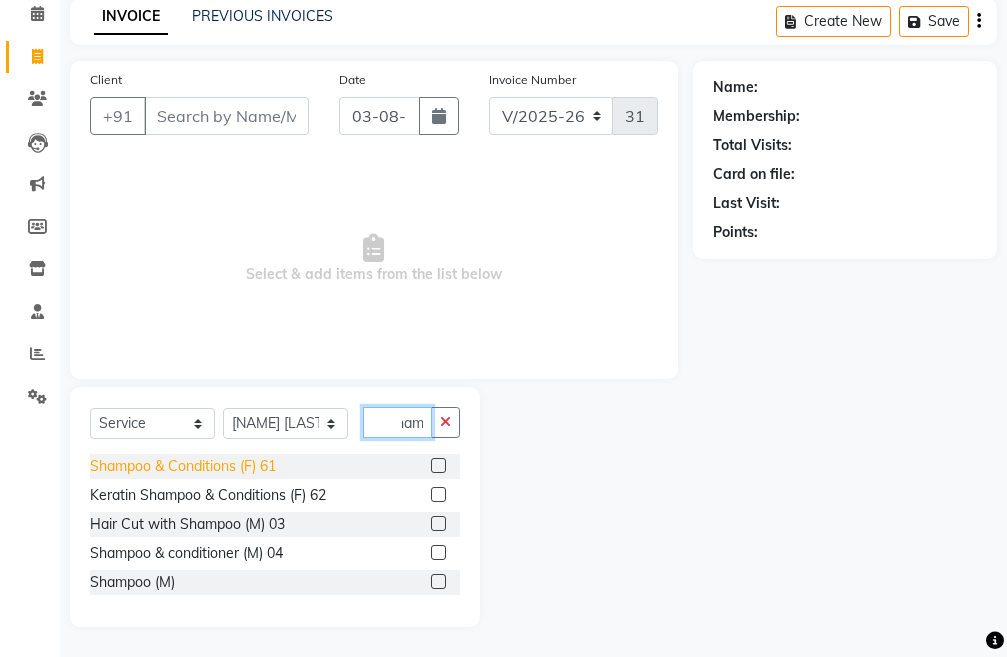 type on "sham" 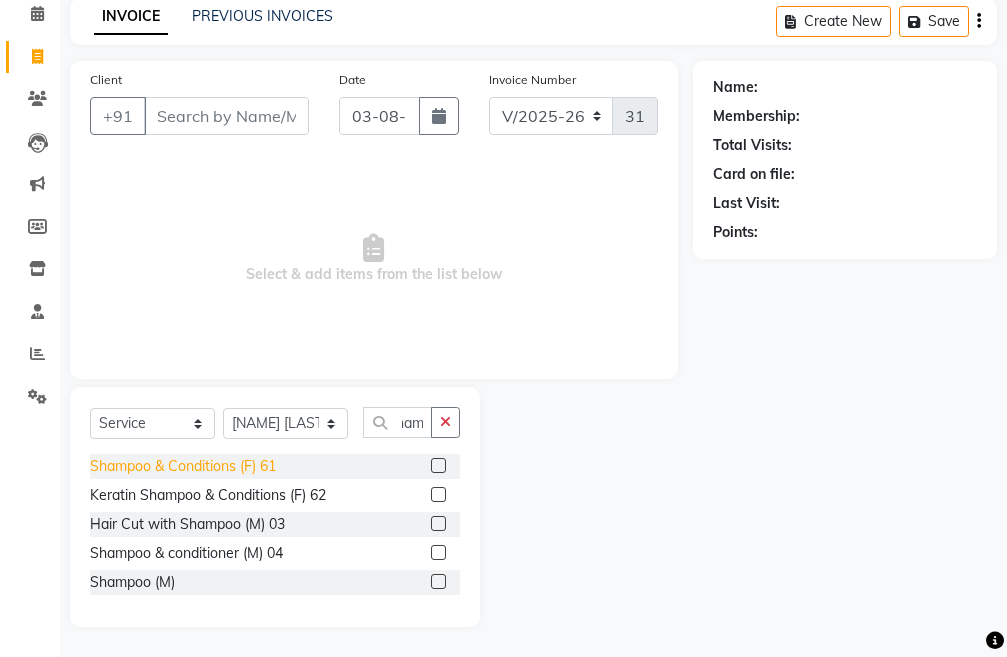 scroll, scrollTop: 0, scrollLeft: 0, axis: both 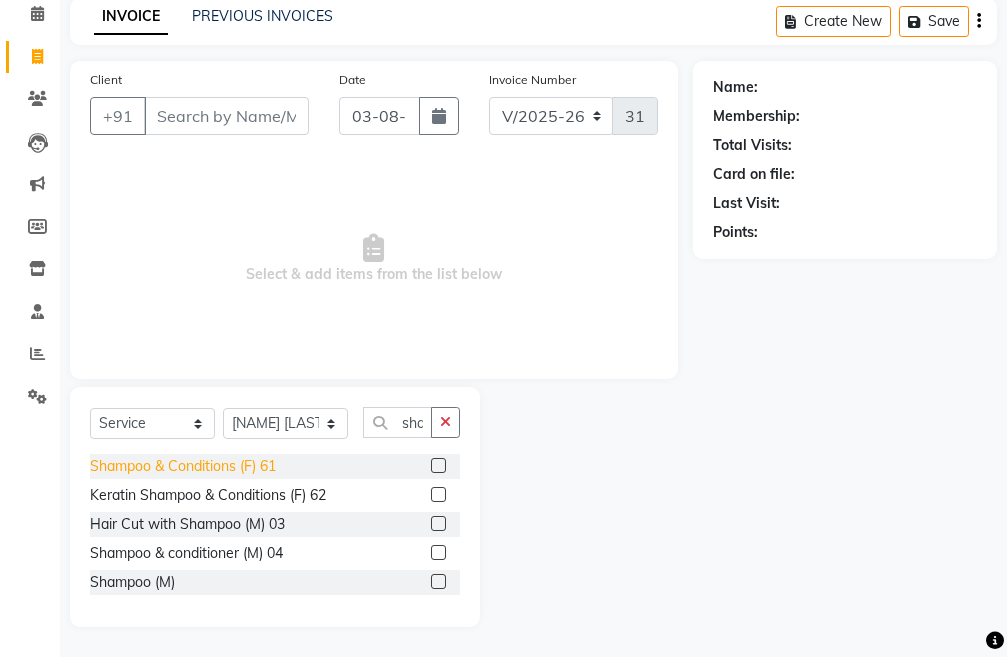 click on "Shampoo & Conditions (F) 61" 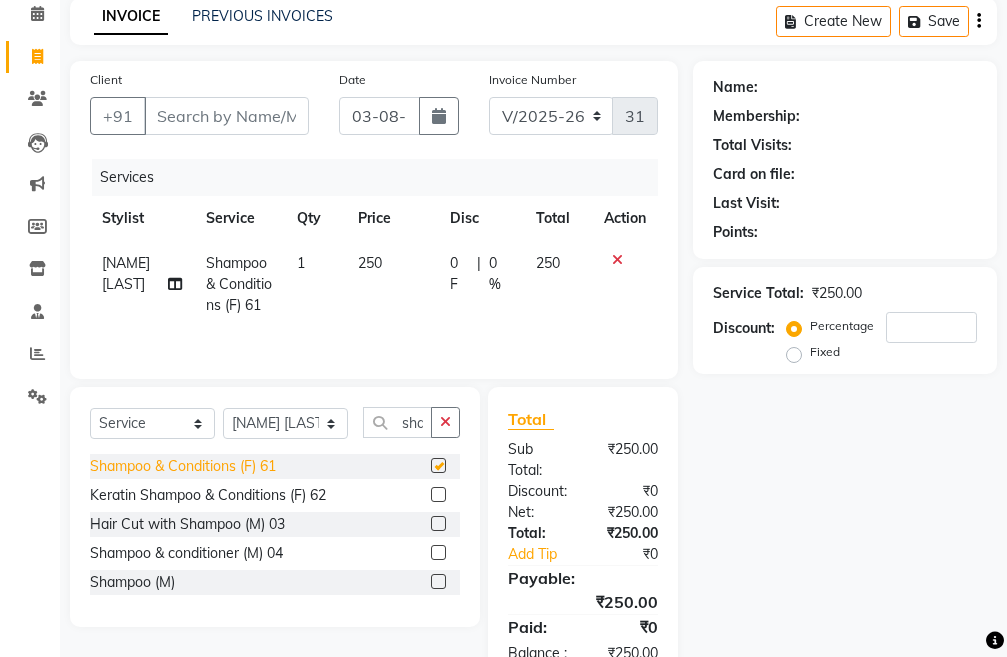 checkbox on "false" 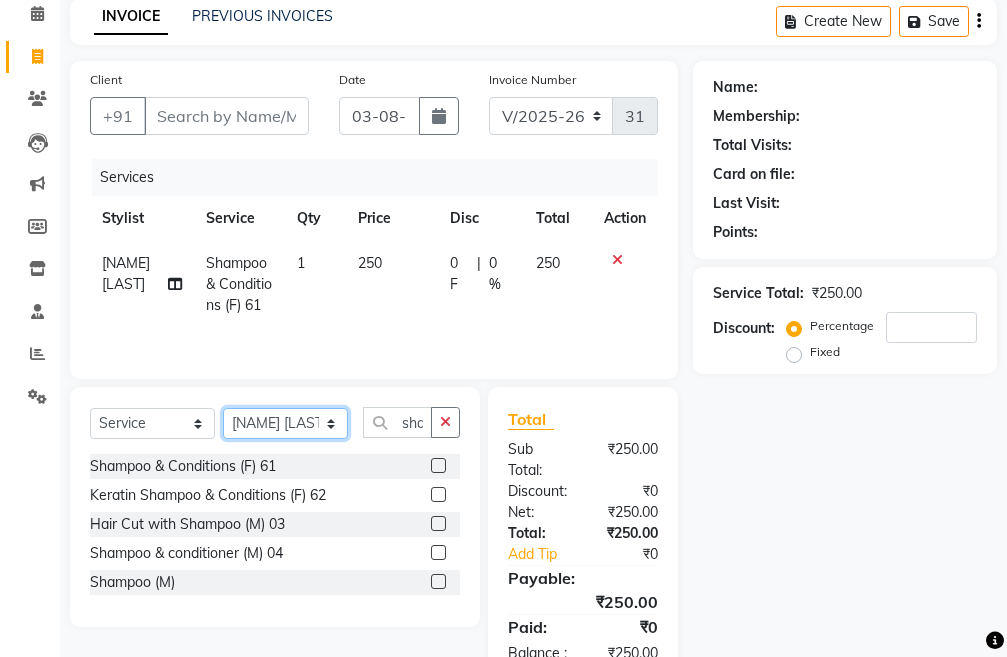 click on "Select Stylist Admin chahit COUNTOR hardeep mamta manisha MONISH navi NOSHAD ALI rahul shatnam shweta singh sunny tip" 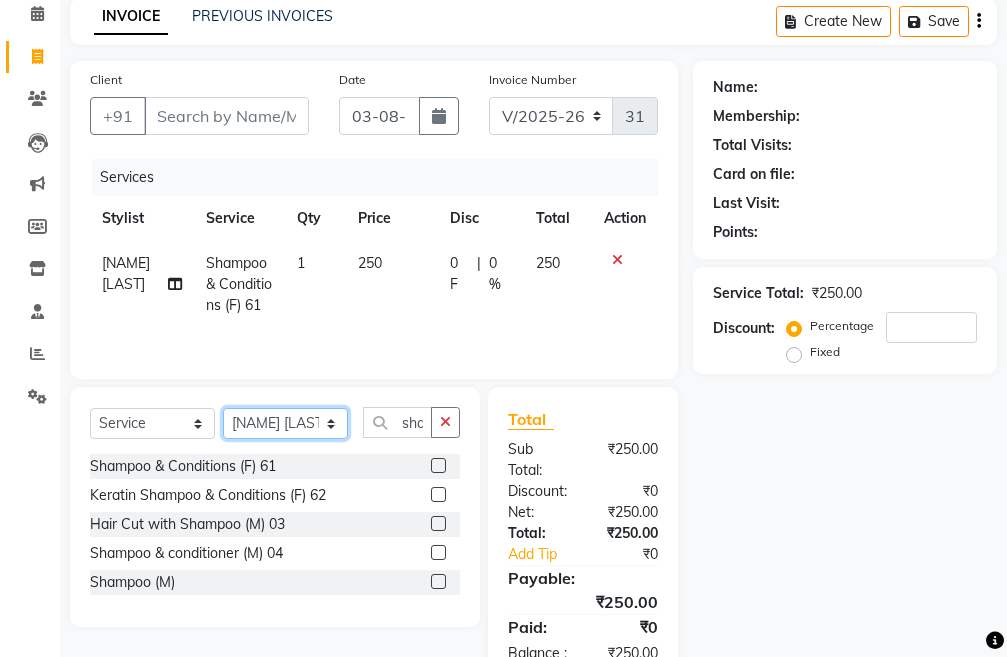 select on "38522" 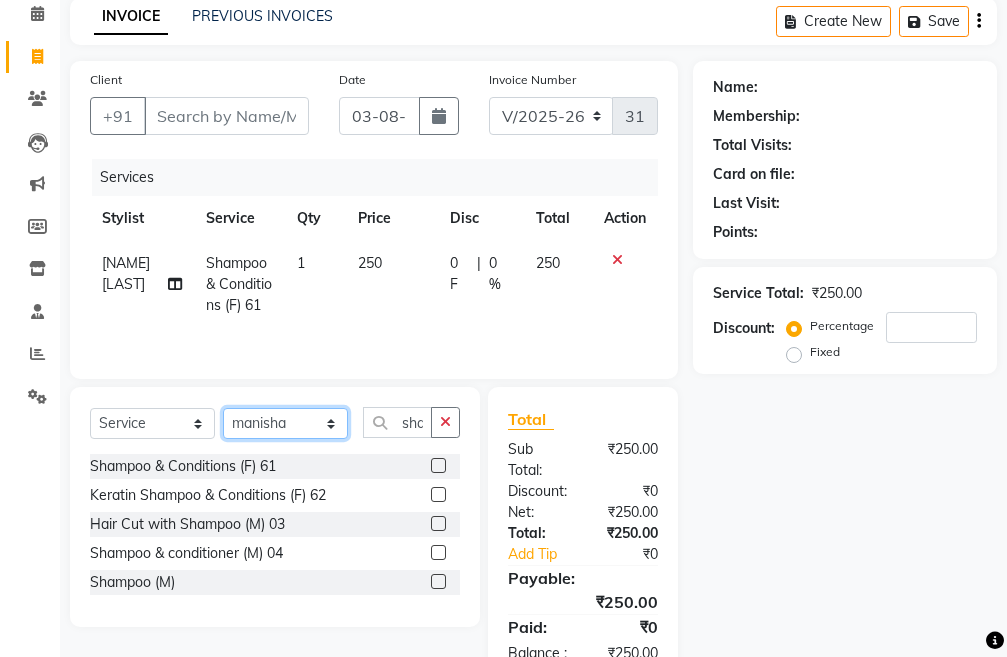 click on "Select Stylist Admin chahit COUNTOR hardeep mamta manisha MONISH navi NOSHAD ALI rahul shatnam shweta singh sunny tip" 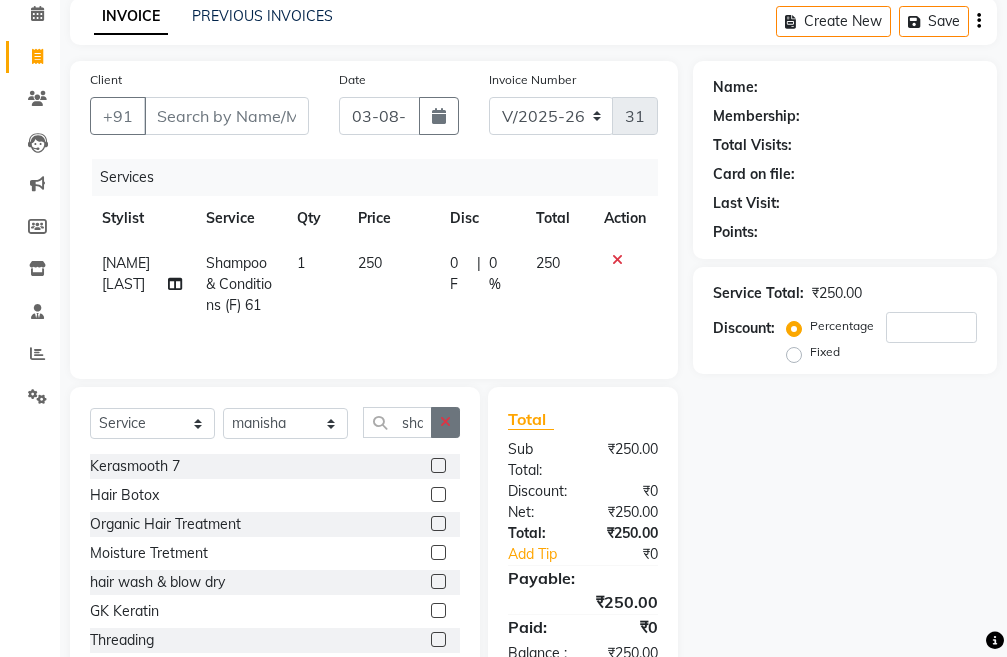 click 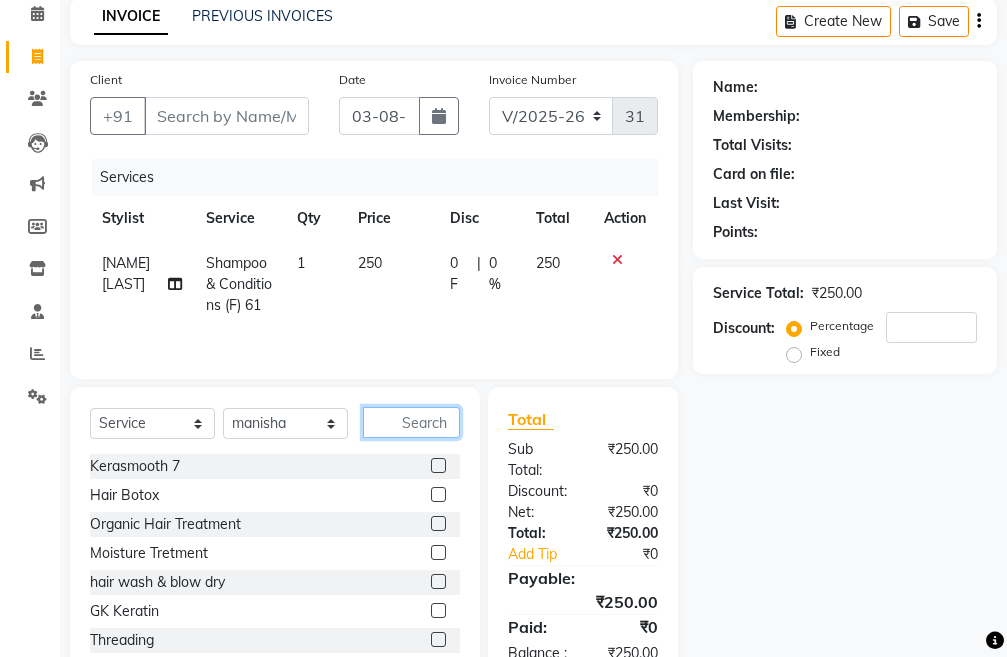 click 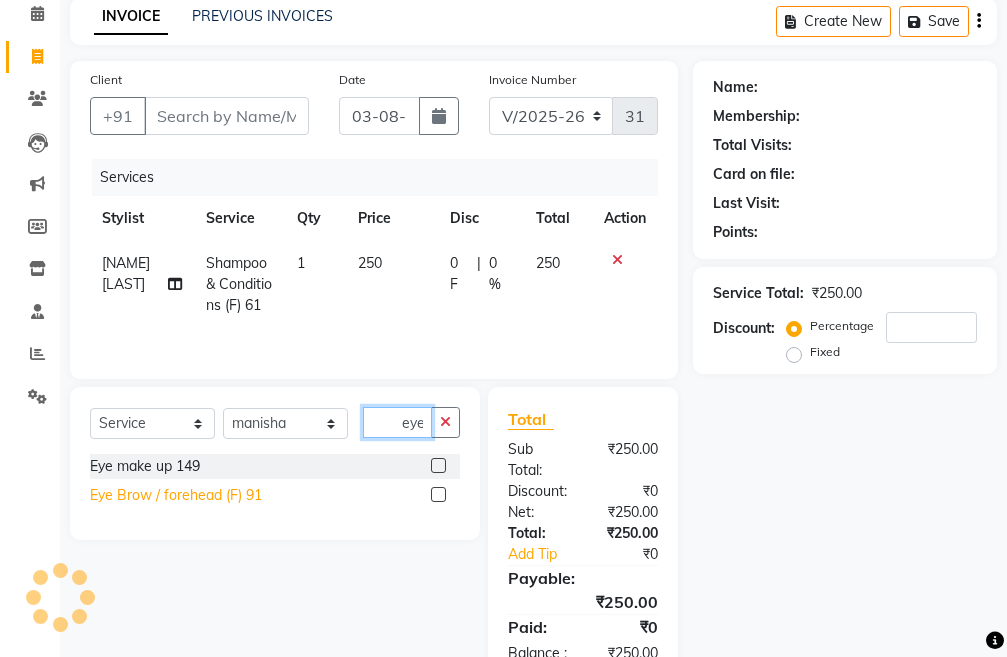 type on "eye" 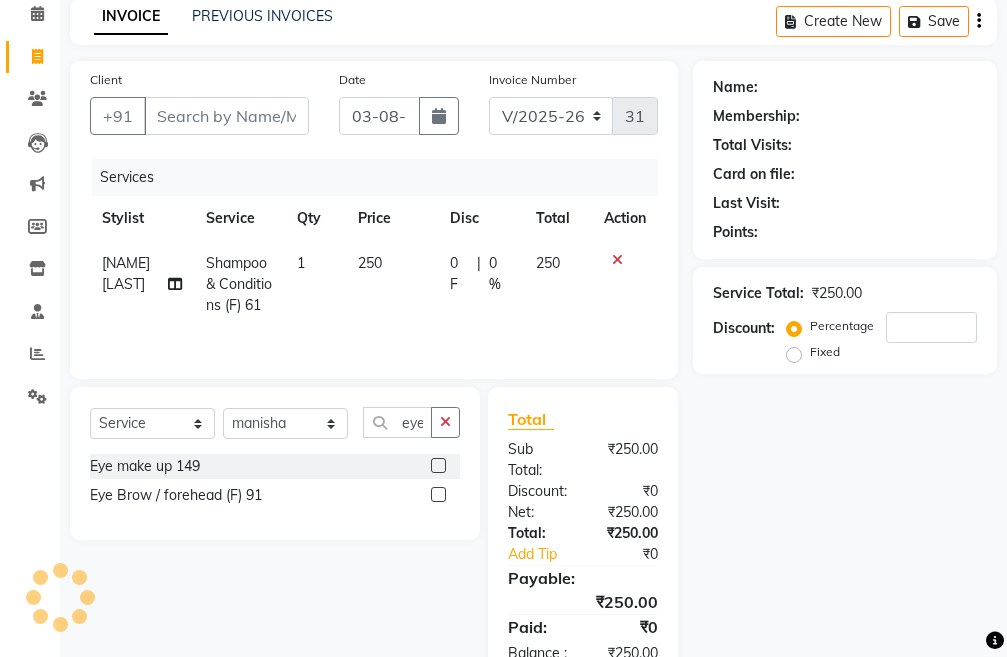click on "Eye Brow / forehead (F) 91" 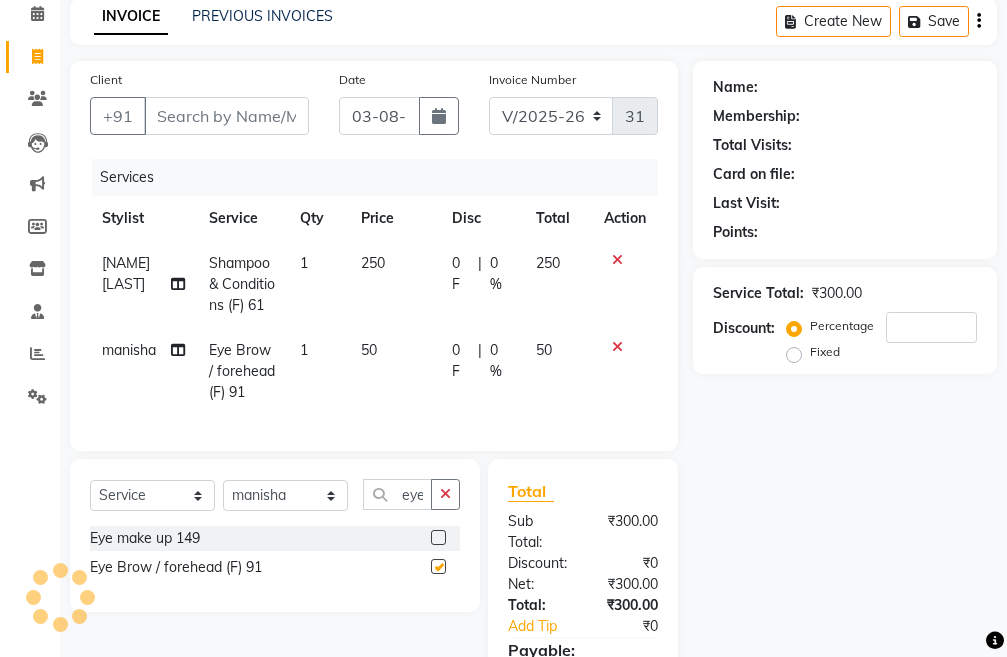 checkbox on "false" 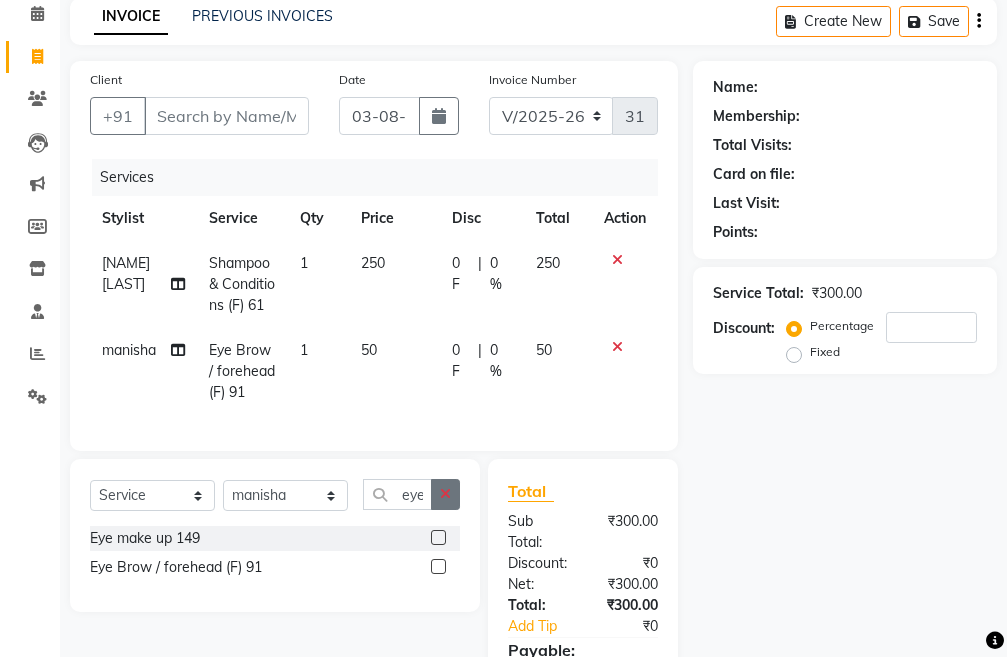 click 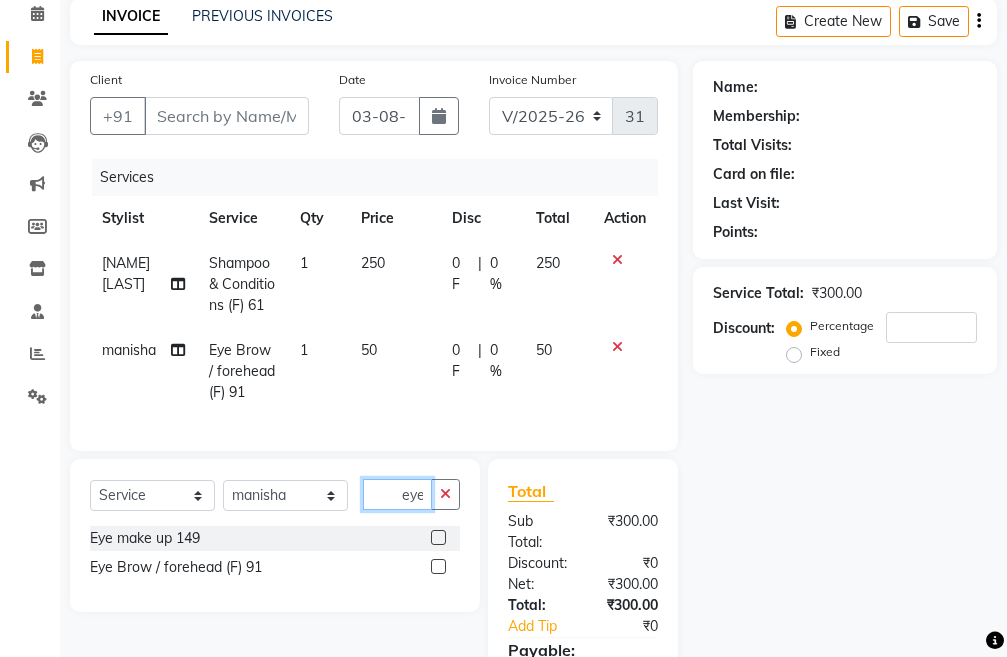 type 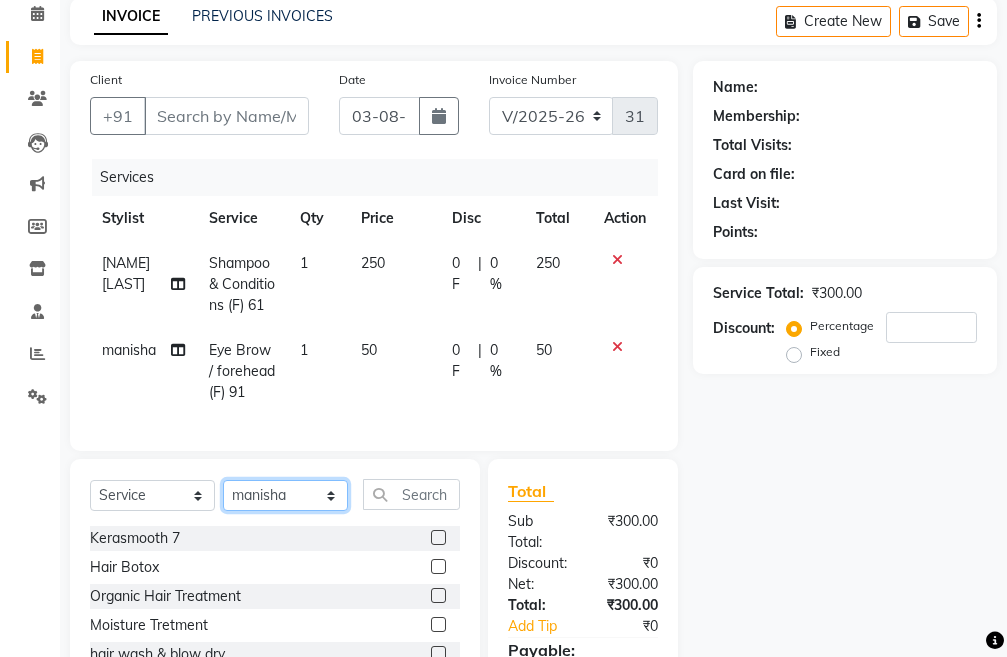 click on "Select Stylist Admin chahit COUNTOR hardeep mamta manisha MONISH navi NOSHAD ALI rahul shatnam shweta singh sunny tip" 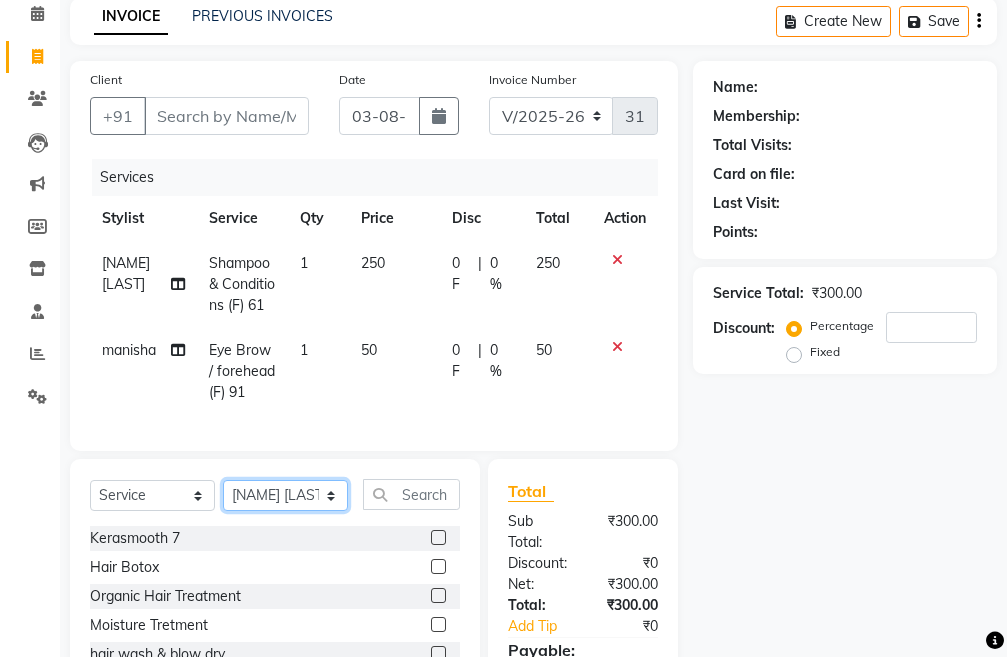click on "Select Stylist Admin chahit COUNTOR hardeep mamta manisha MONISH navi NOSHAD ALI rahul shatnam shweta singh sunny tip" 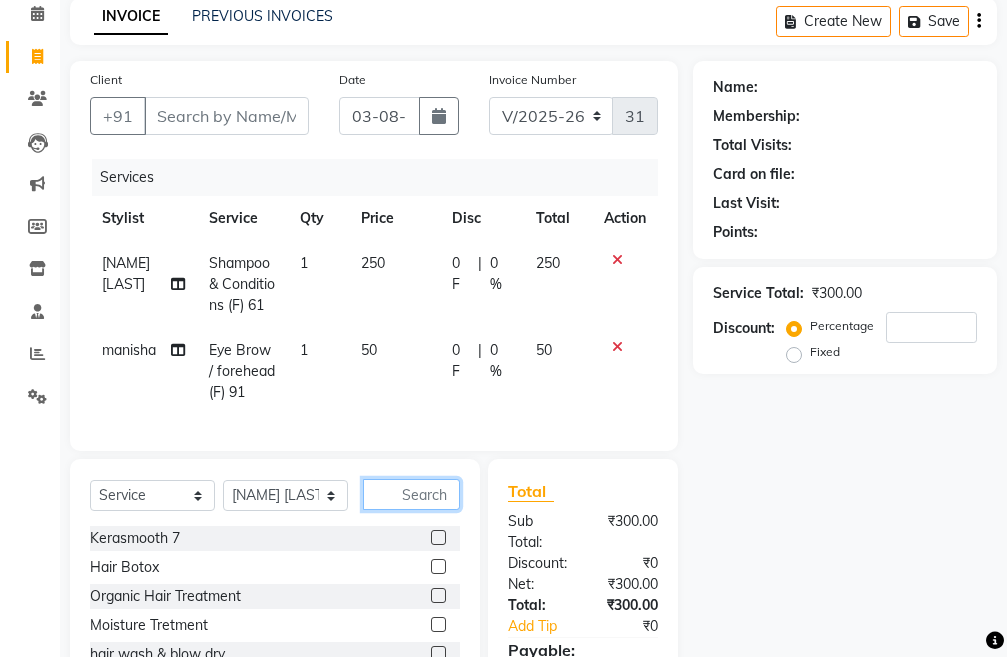 click 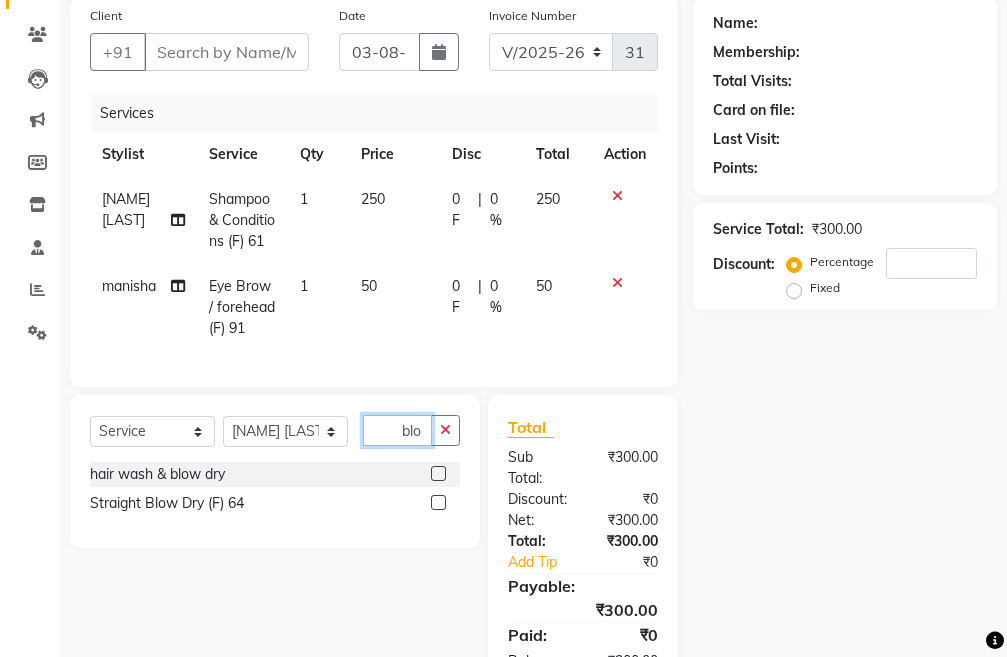 scroll, scrollTop: 216, scrollLeft: 0, axis: vertical 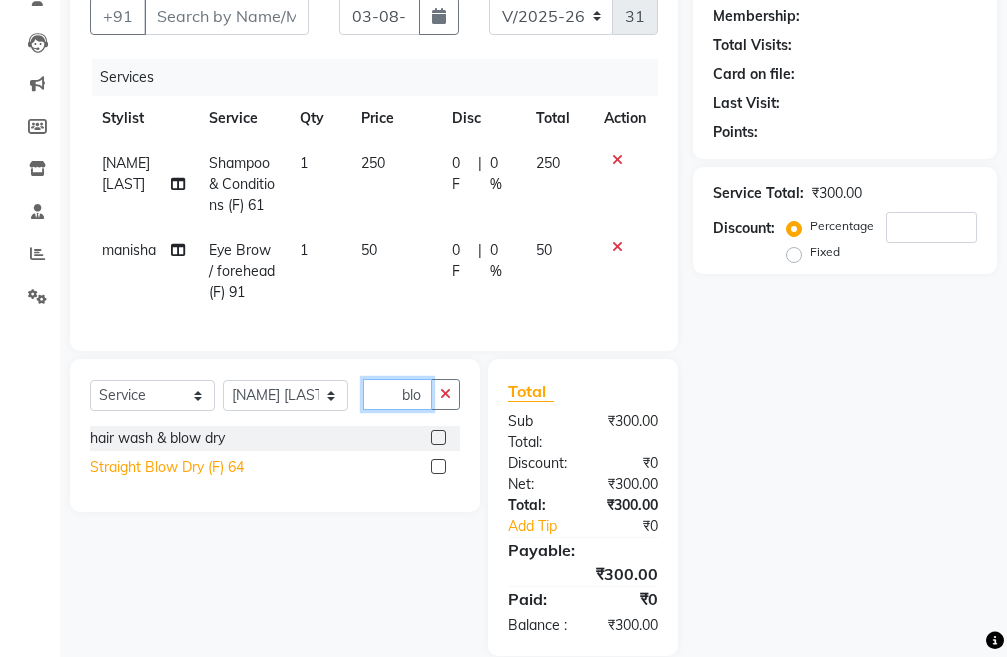 type on "blo" 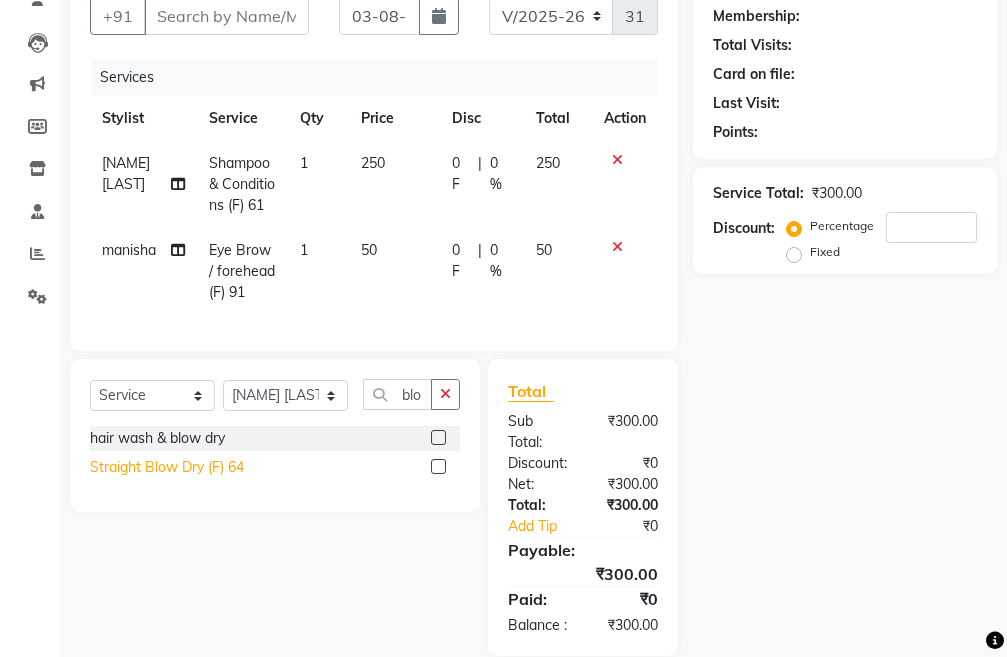 click on "Straight Blow Dry (F) 64" 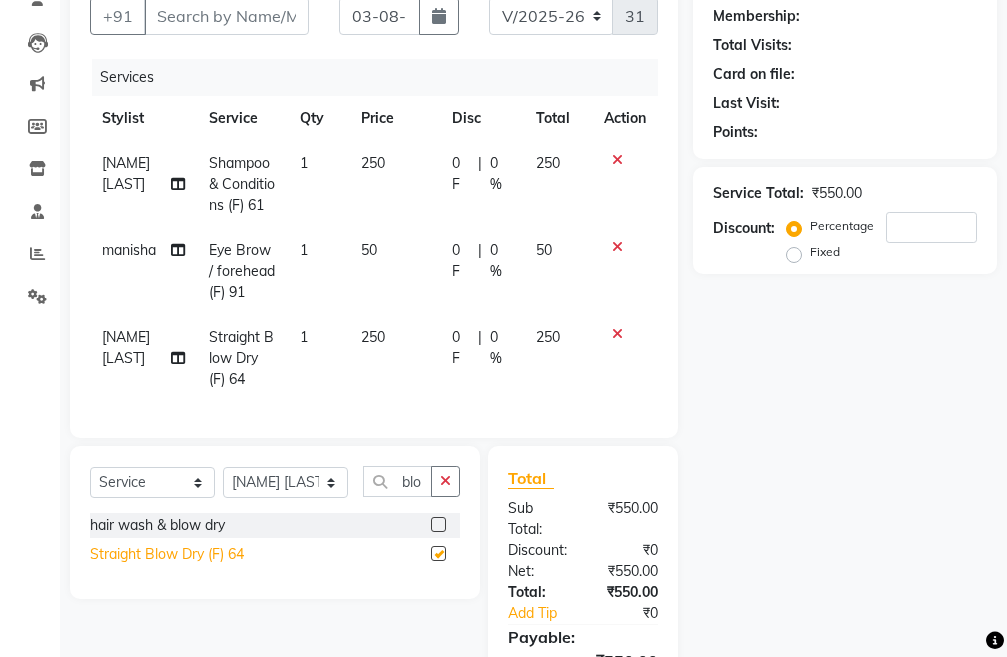 checkbox on "false" 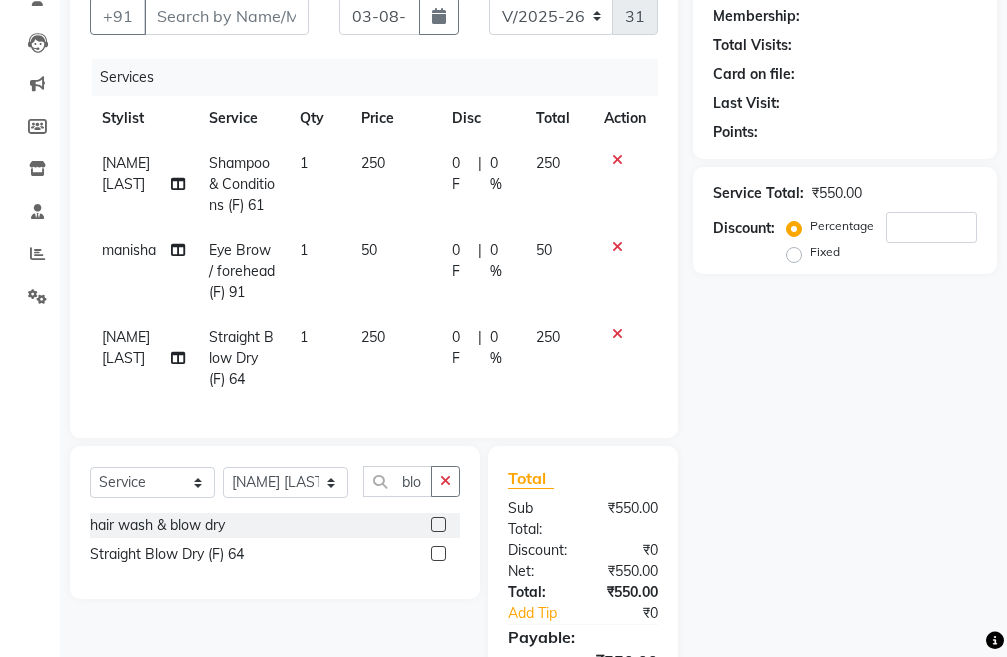 scroll, scrollTop: 16, scrollLeft: 0, axis: vertical 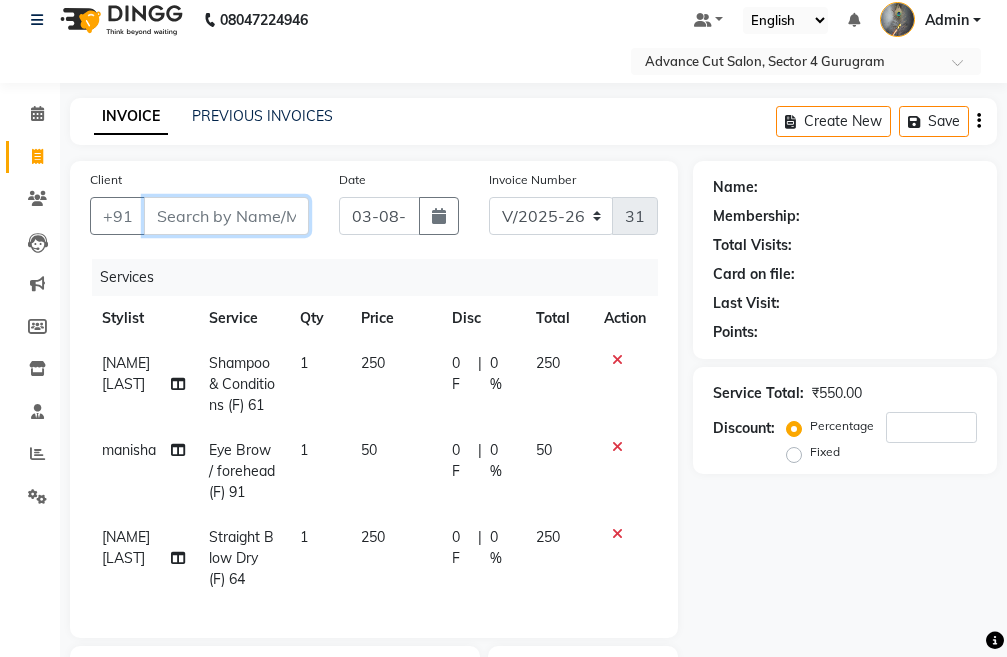 click on "Client" at bounding box center (226, 216) 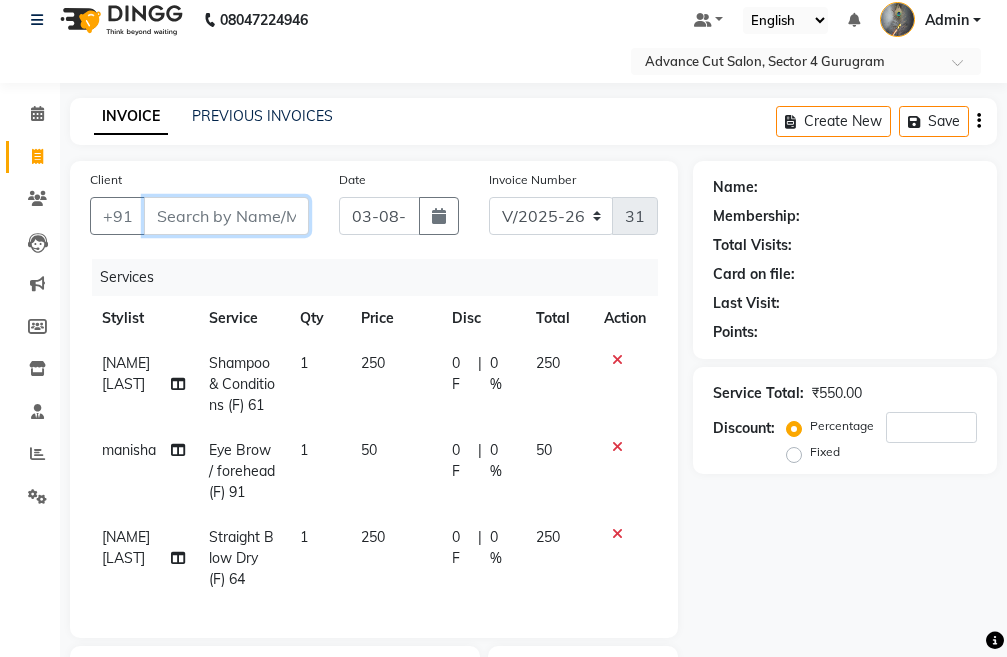 type on "7" 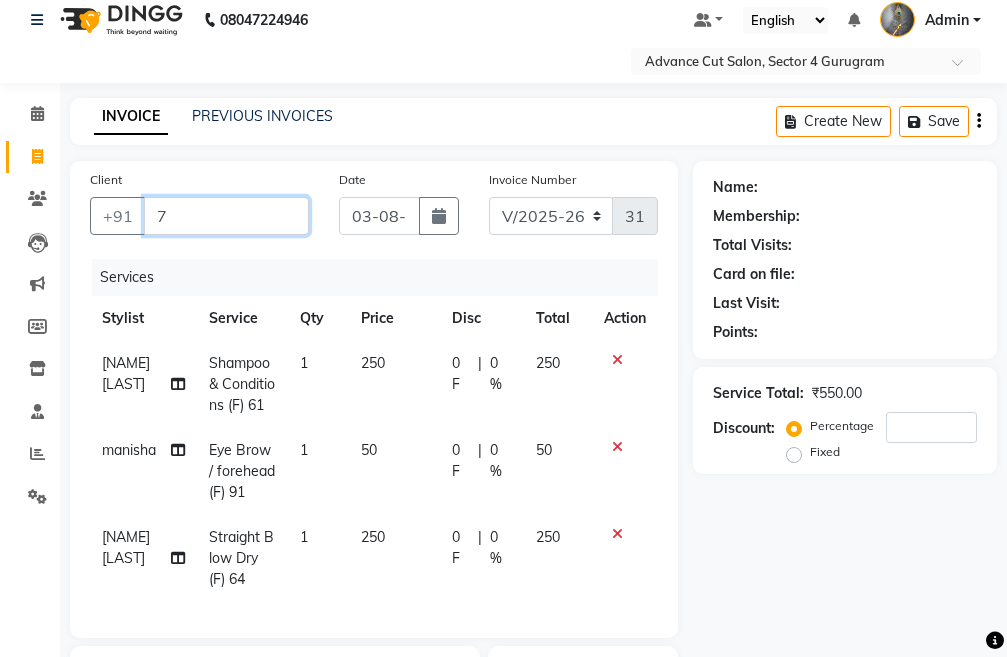 type on "0" 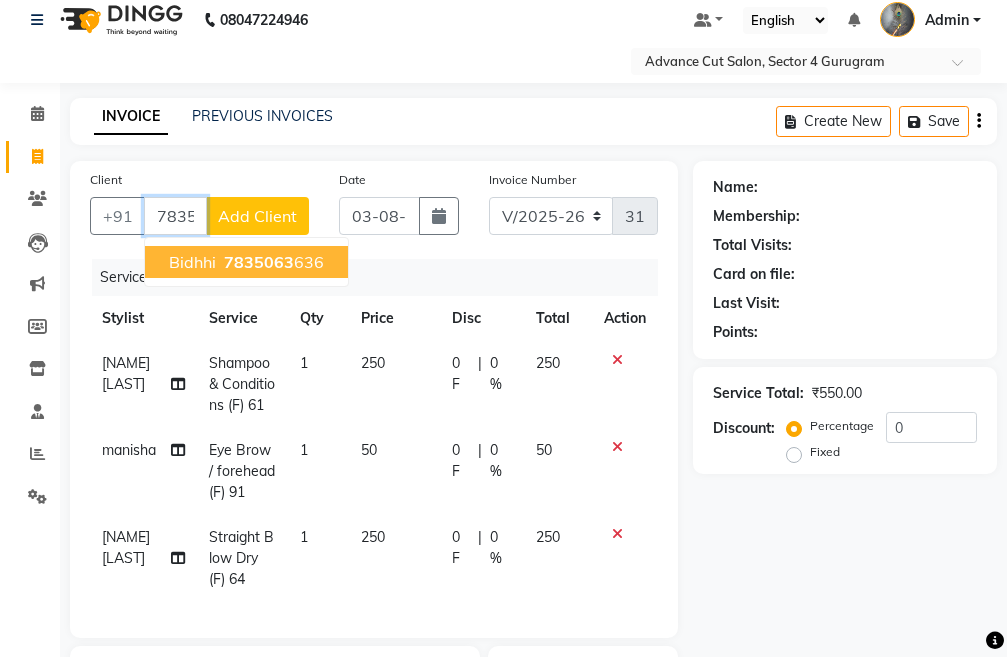 click on "bidhhi" at bounding box center [192, 262] 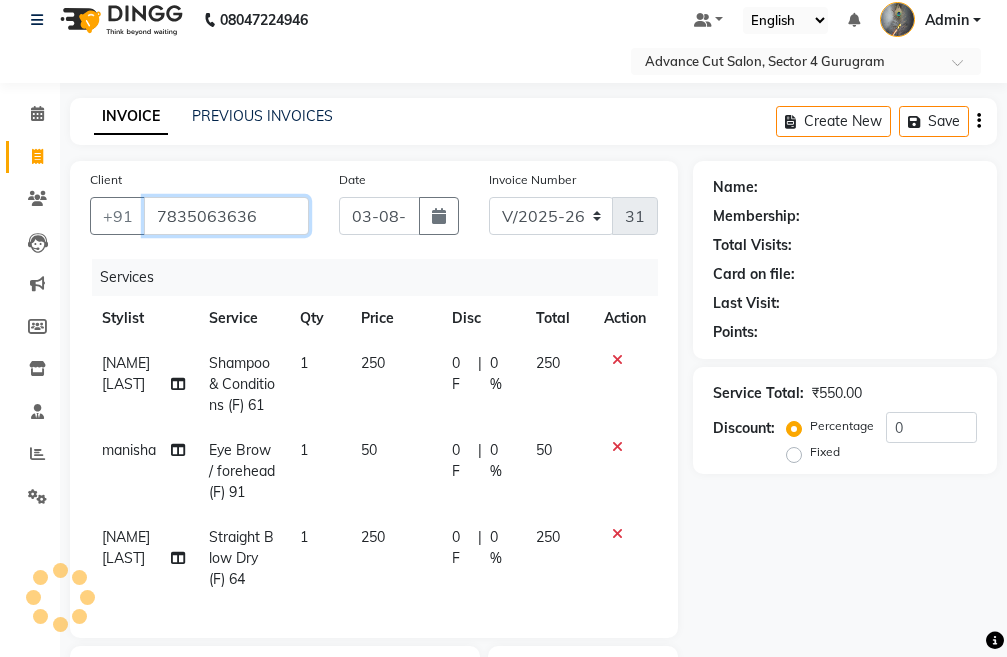 type on "7835063636" 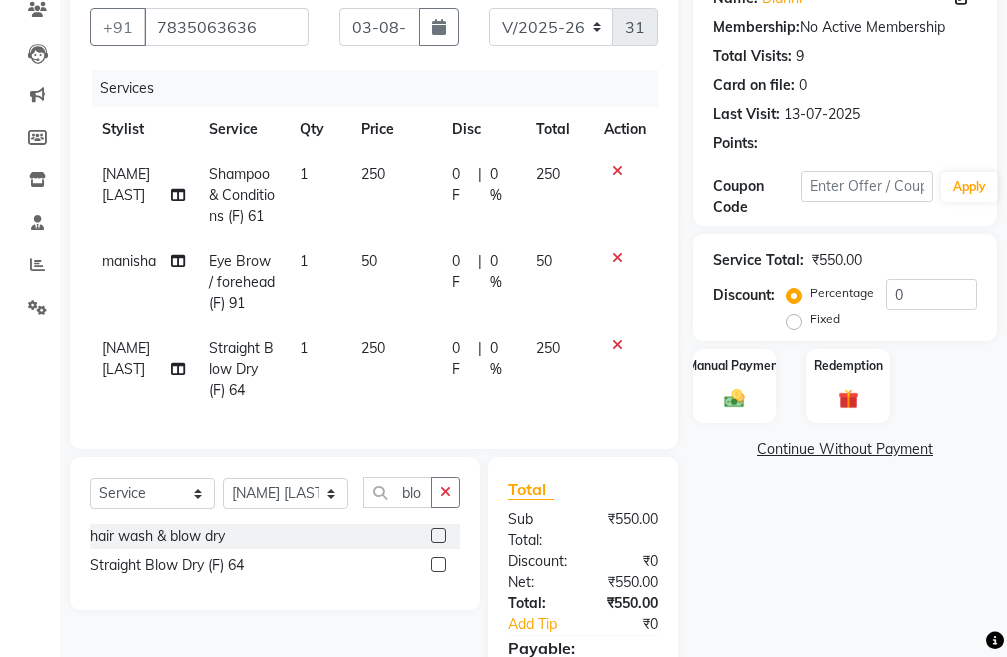 scroll, scrollTop: 216, scrollLeft: 0, axis: vertical 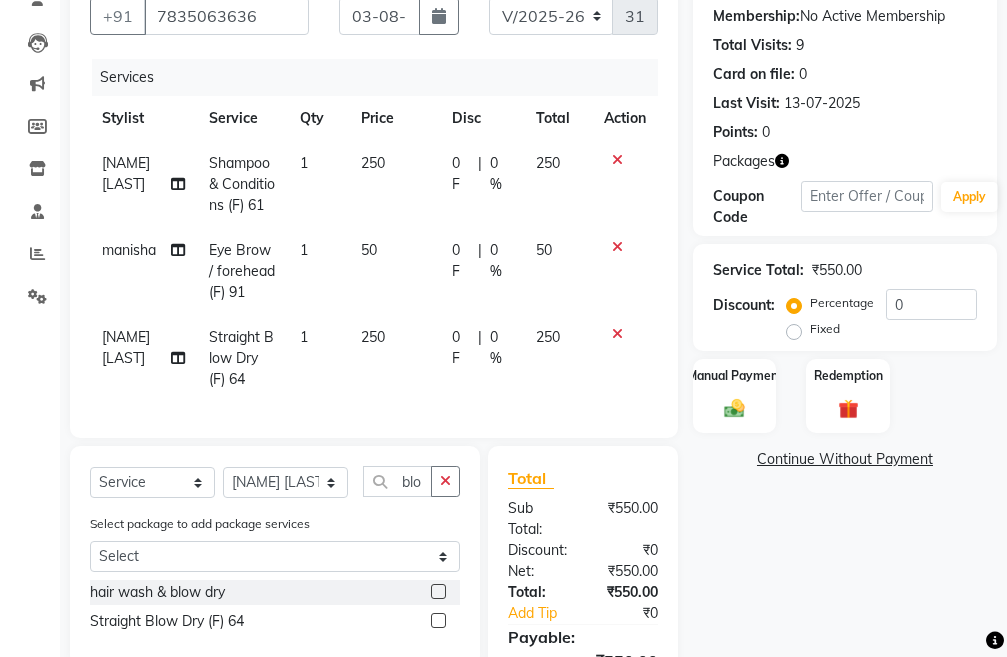 click 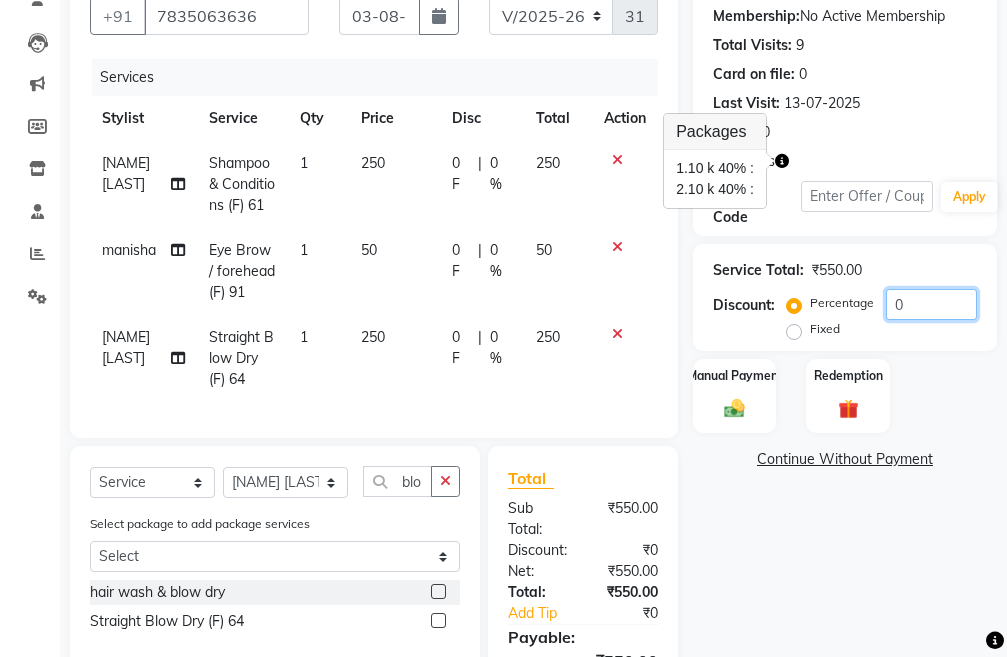 click on "0" 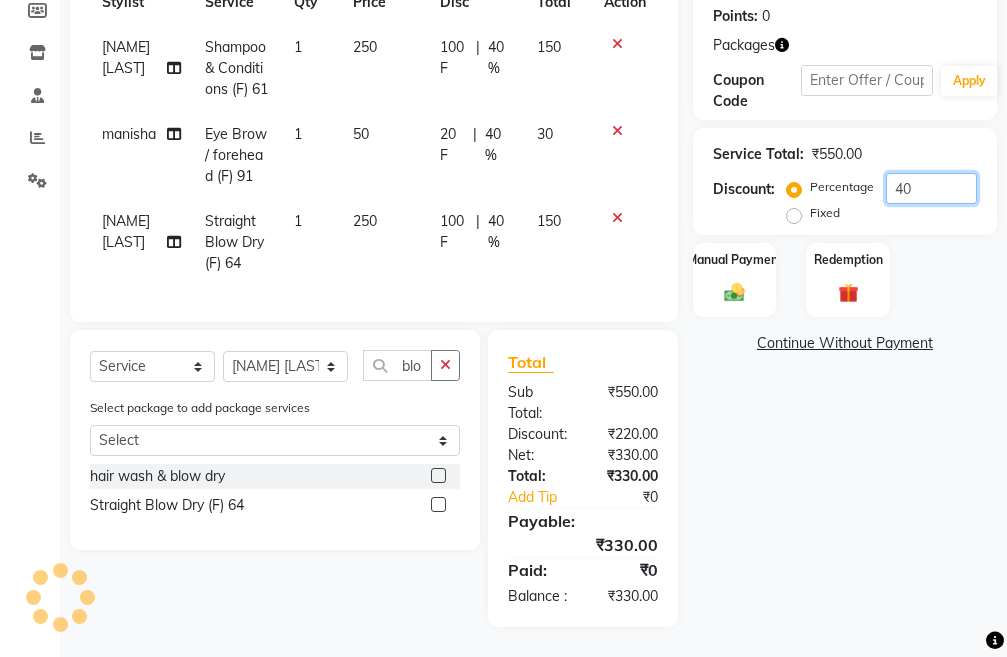 scroll, scrollTop: 370, scrollLeft: 0, axis: vertical 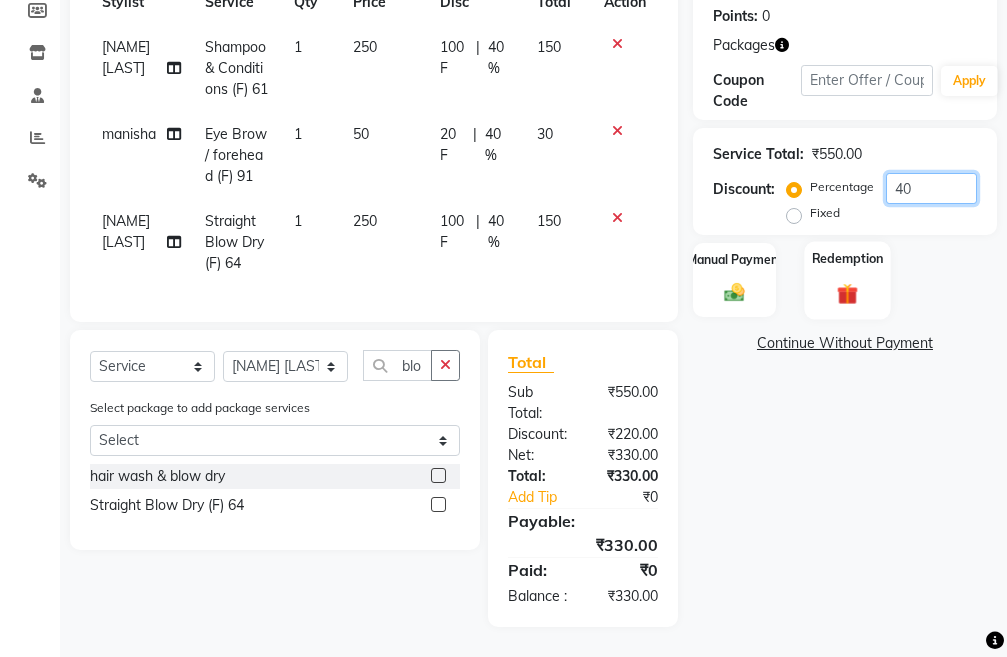 type on "40" 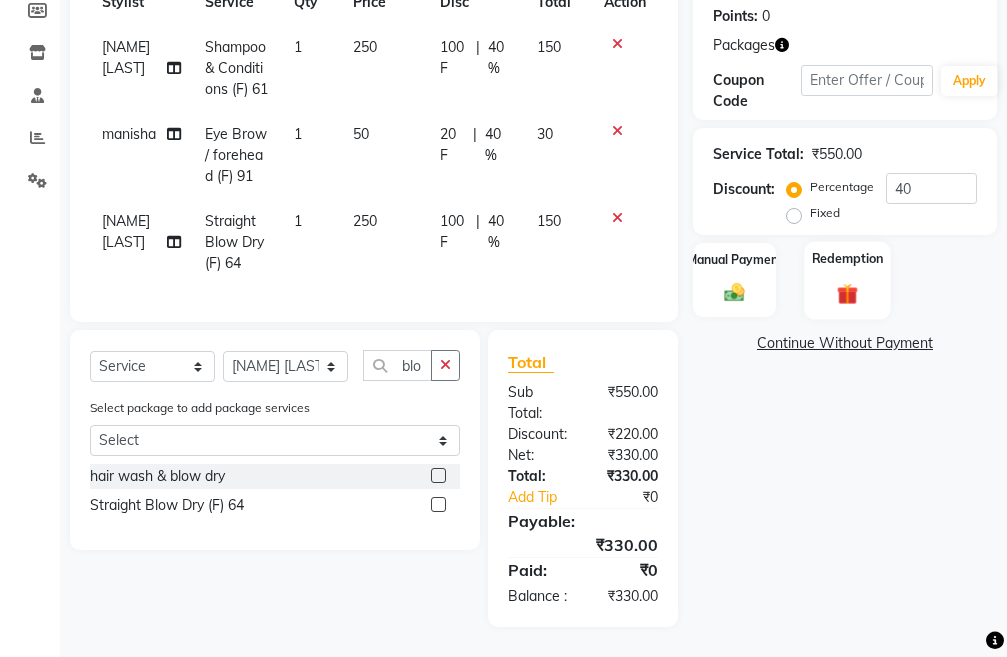 click 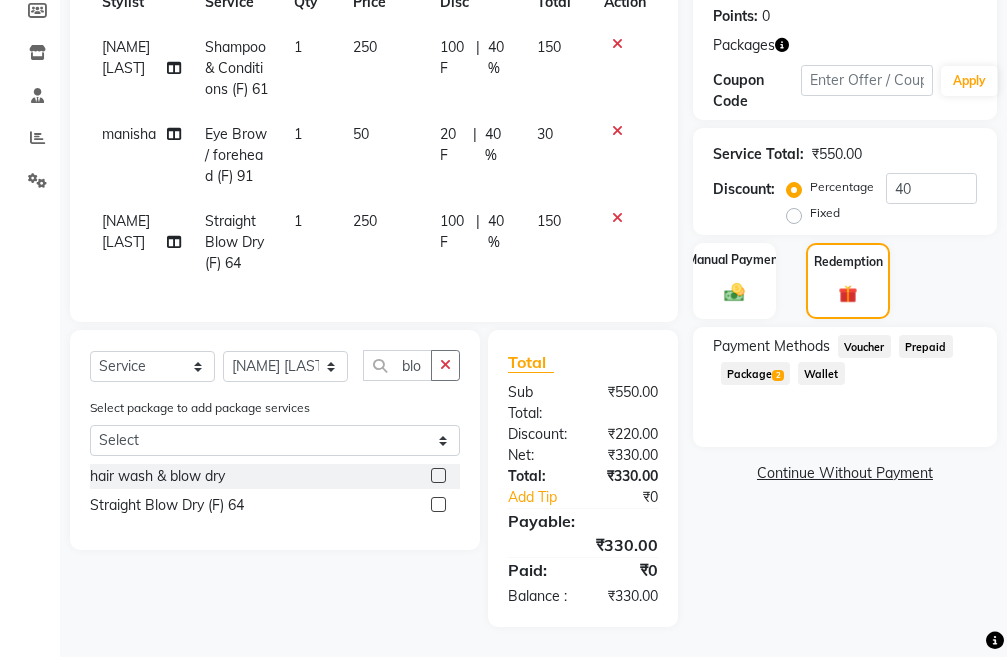 click on "Package  2" 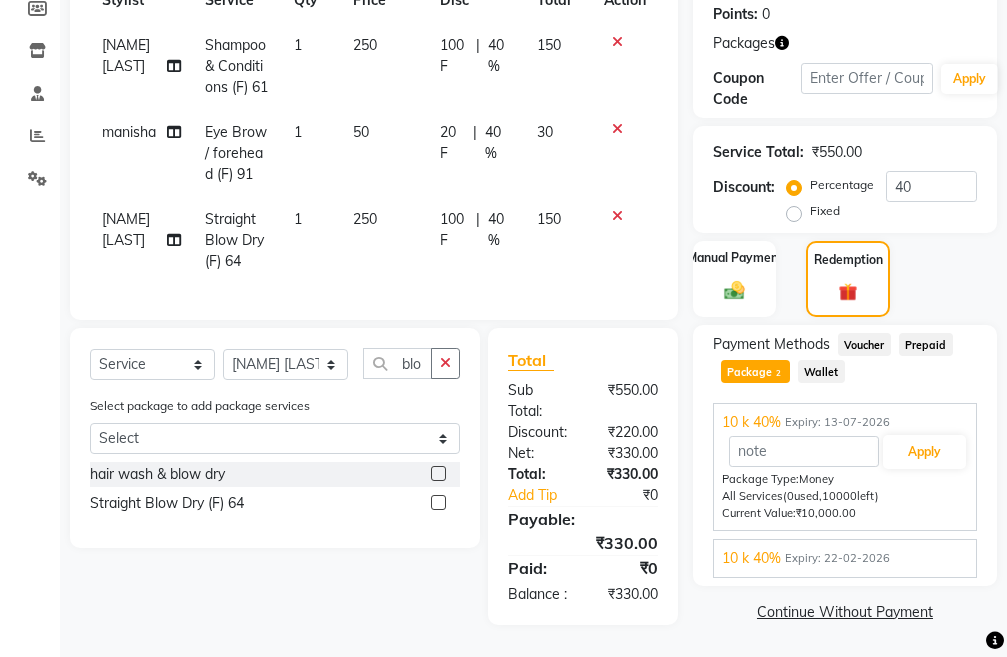 click on "Expiry: 22-02-2026" at bounding box center [837, 558] 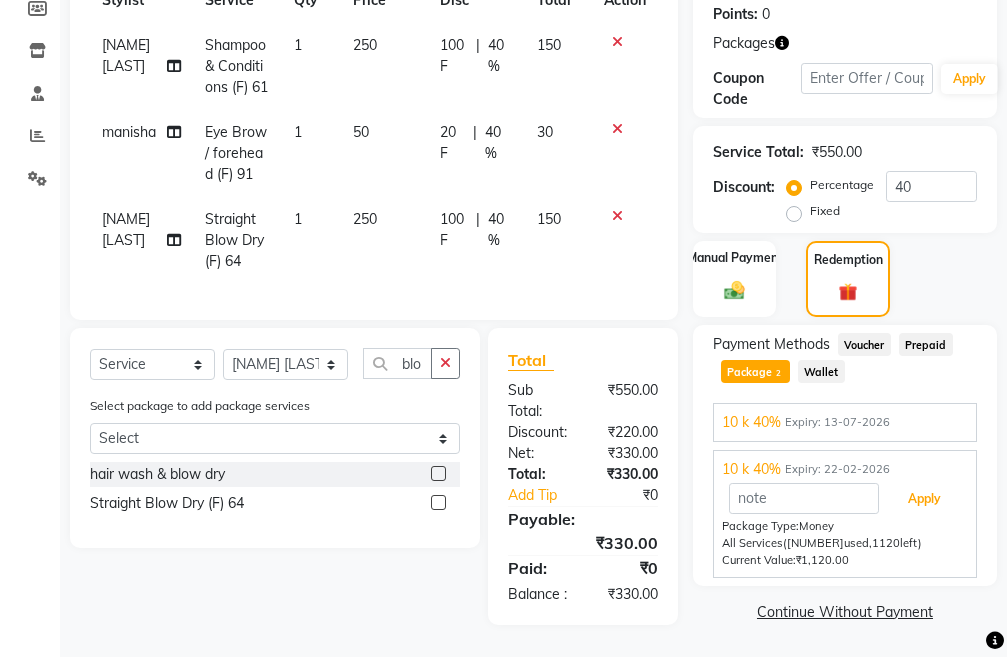 drag, startPoint x: 905, startPoint y: 455, endPoint x: 858, endPoint y: 461, distance: 47.38143 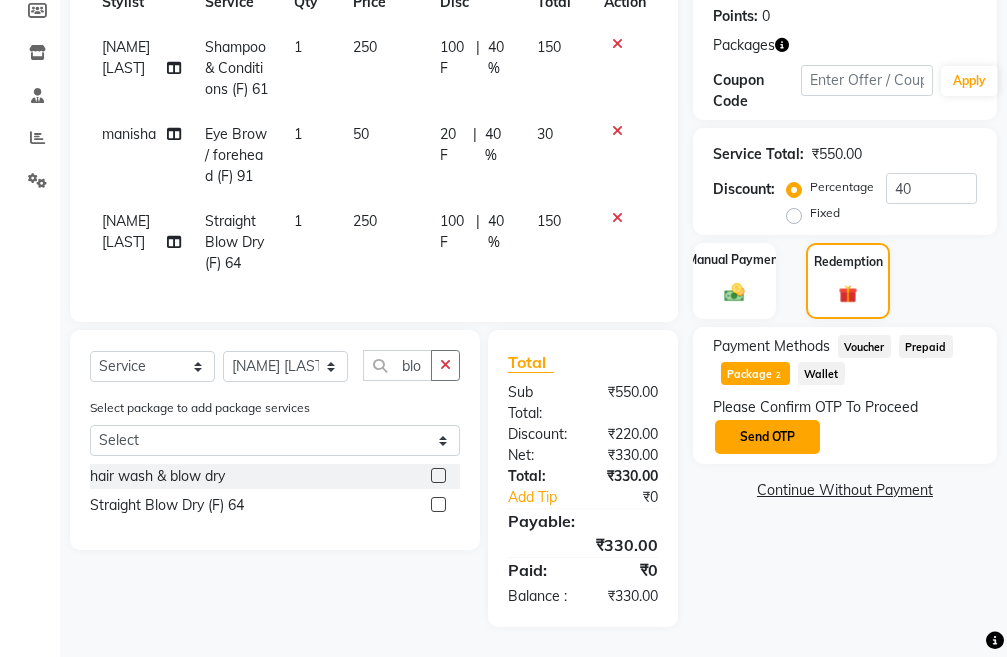 click on "Send OTP" 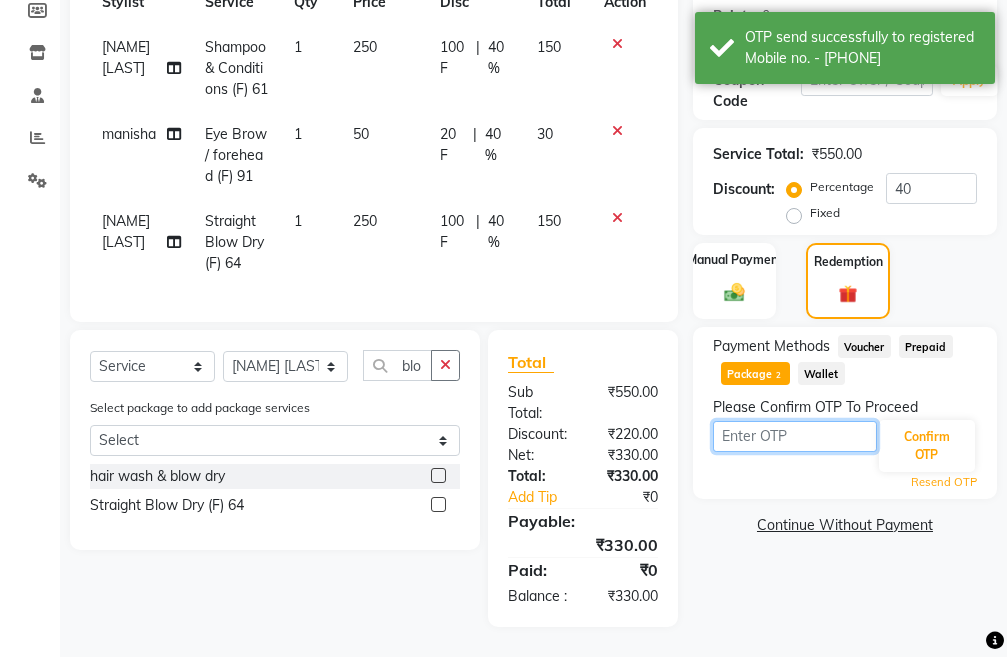 click at bounding box center (795, 436) 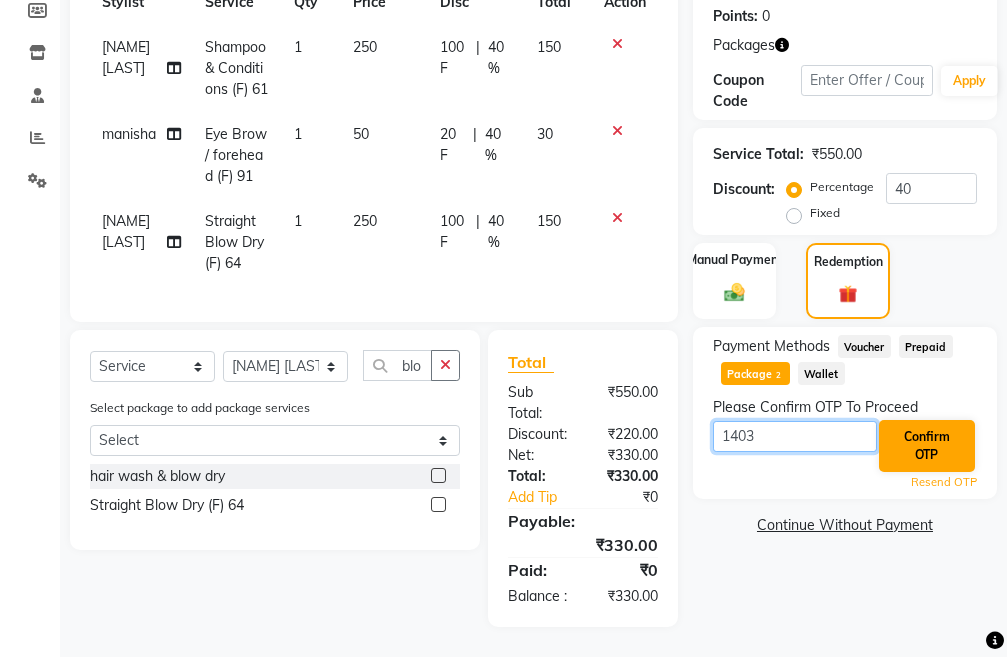 type on "1403" 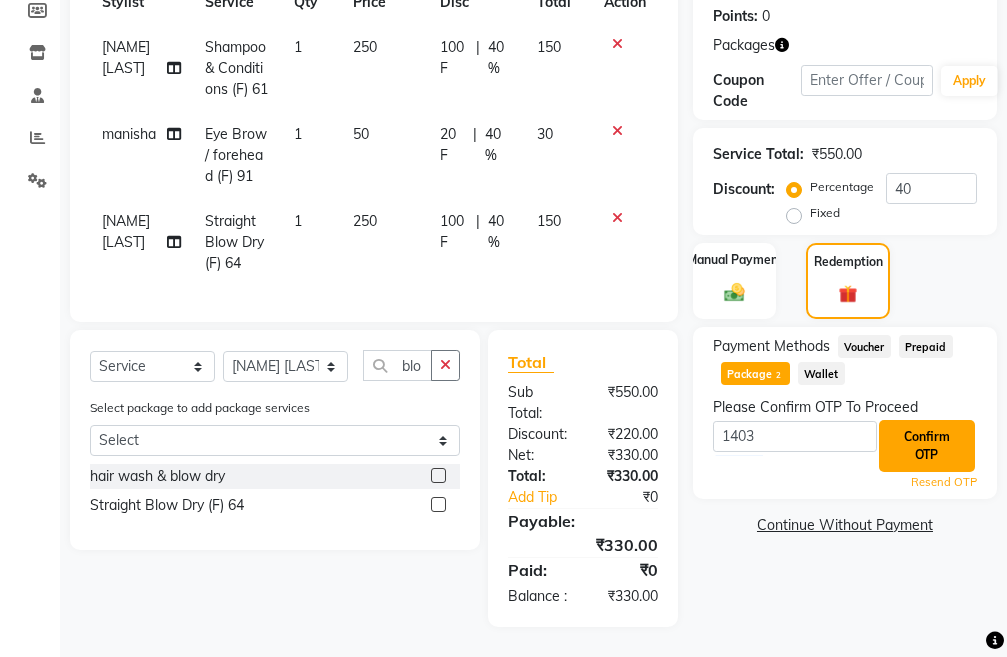 click on "Confirm OTP" 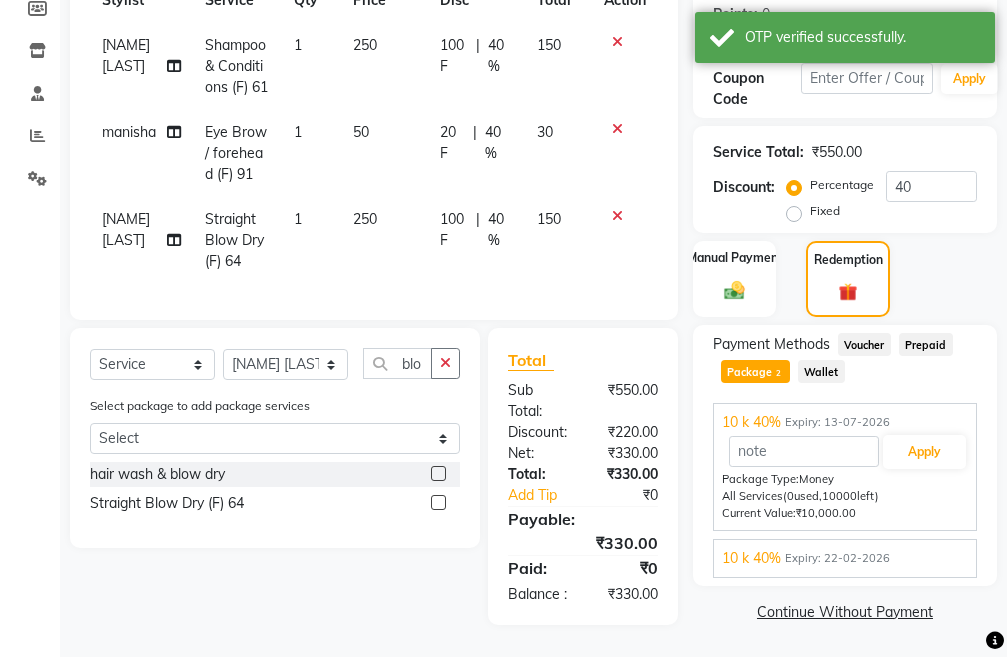 click on "Expiry: 22-02-2026" at bounding box center [837, 558] 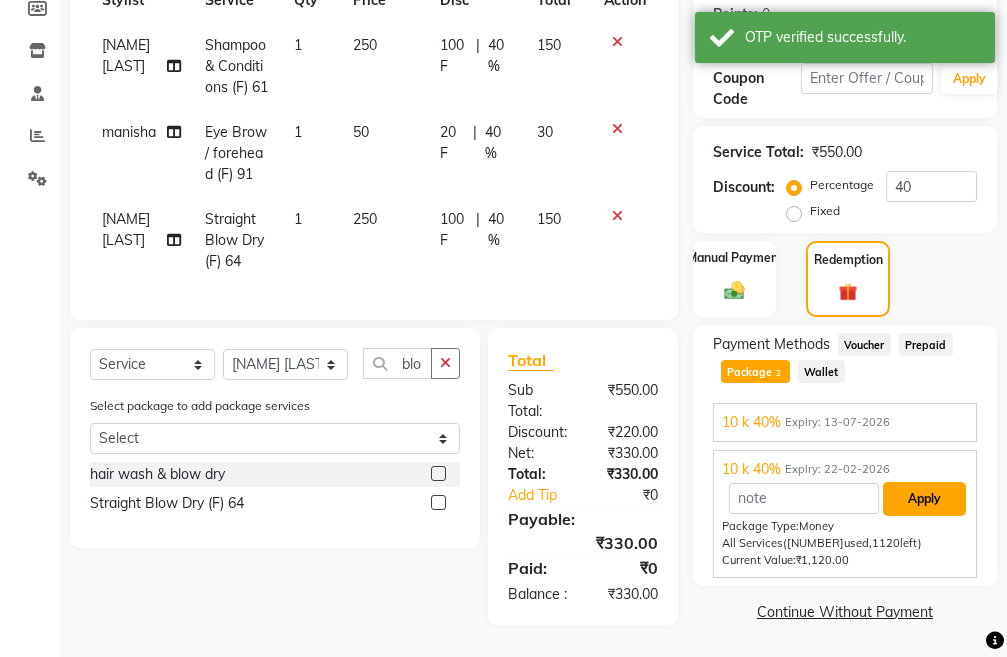 click on "Apply" at bounding box center [924, 499] 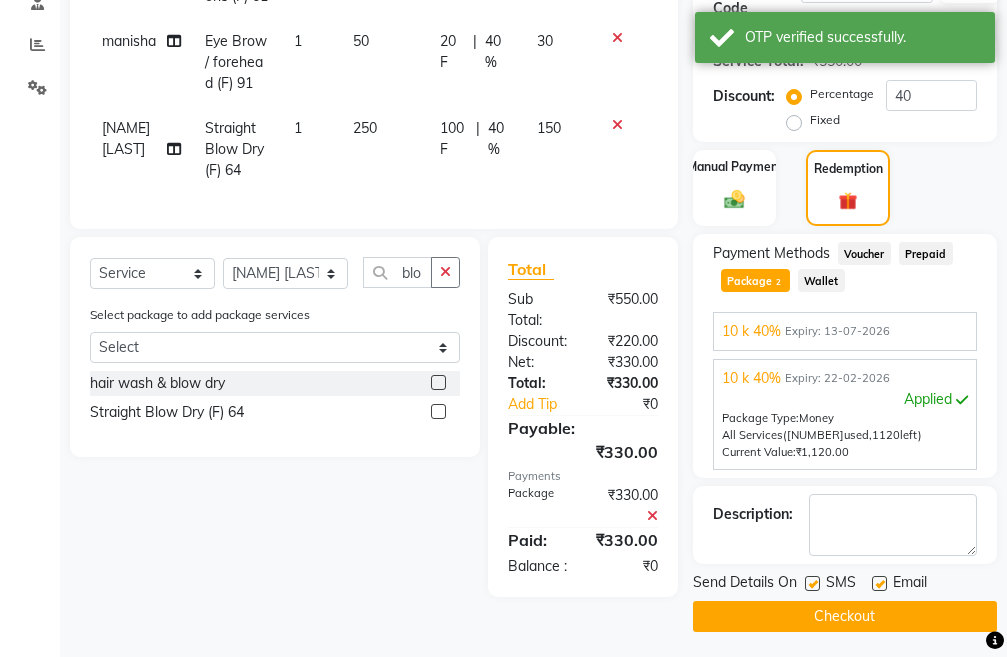 scroll, scrollTop: 433, scrollLeft: 0, axis: vertical 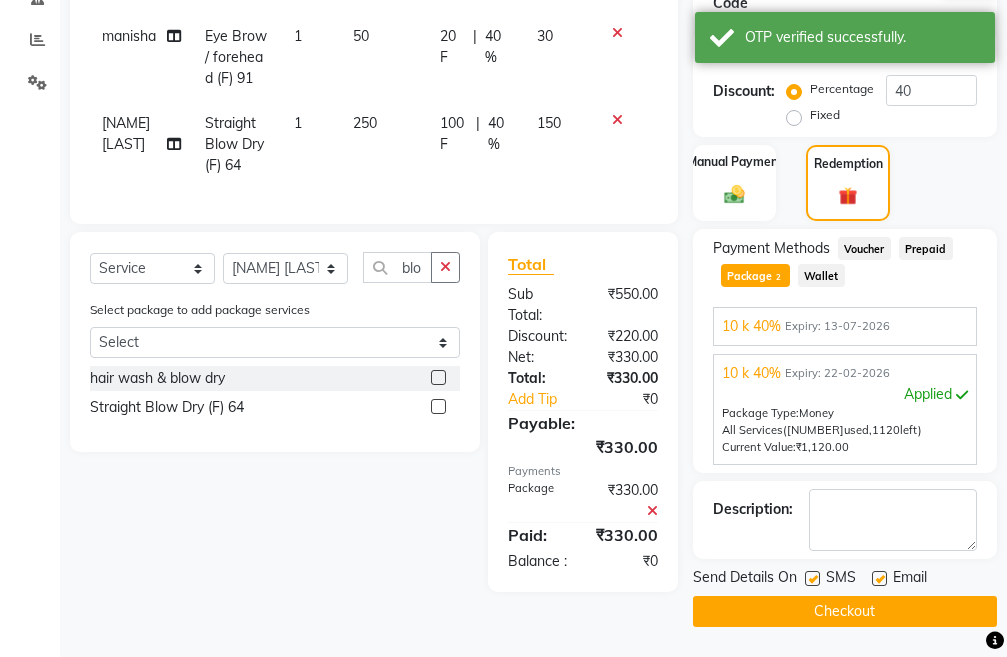 click on "Checkout" 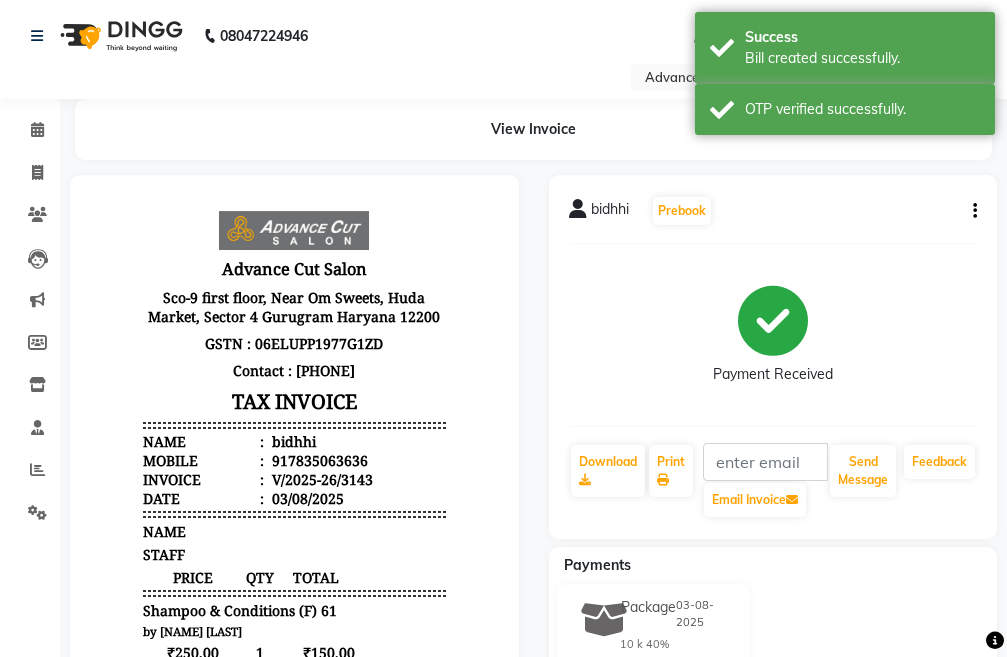 scroll, scrollTop: 0, scrollLeft: 0, axis: both 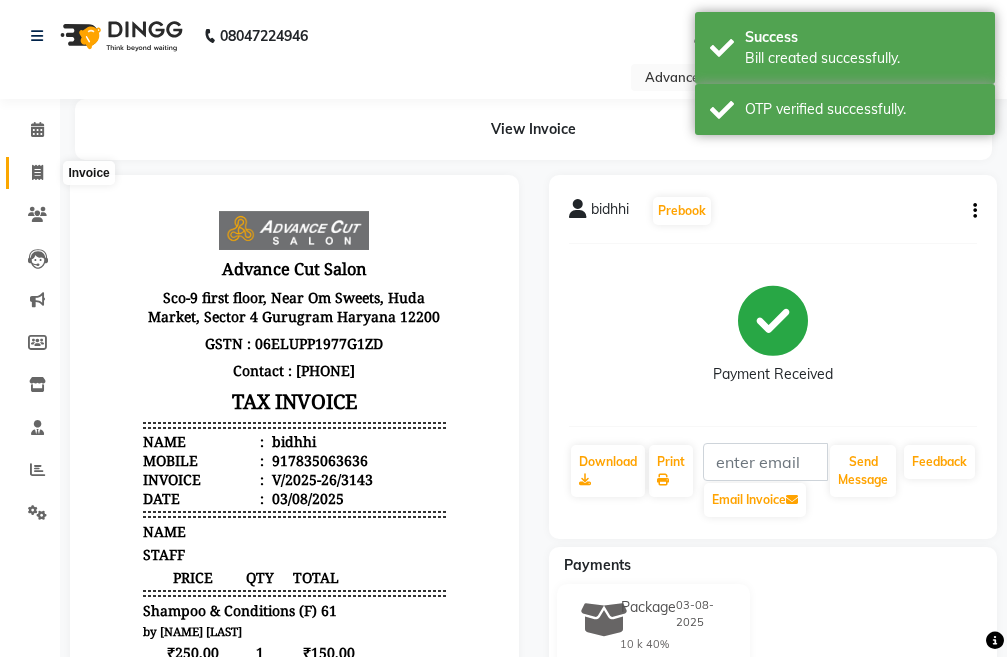 click 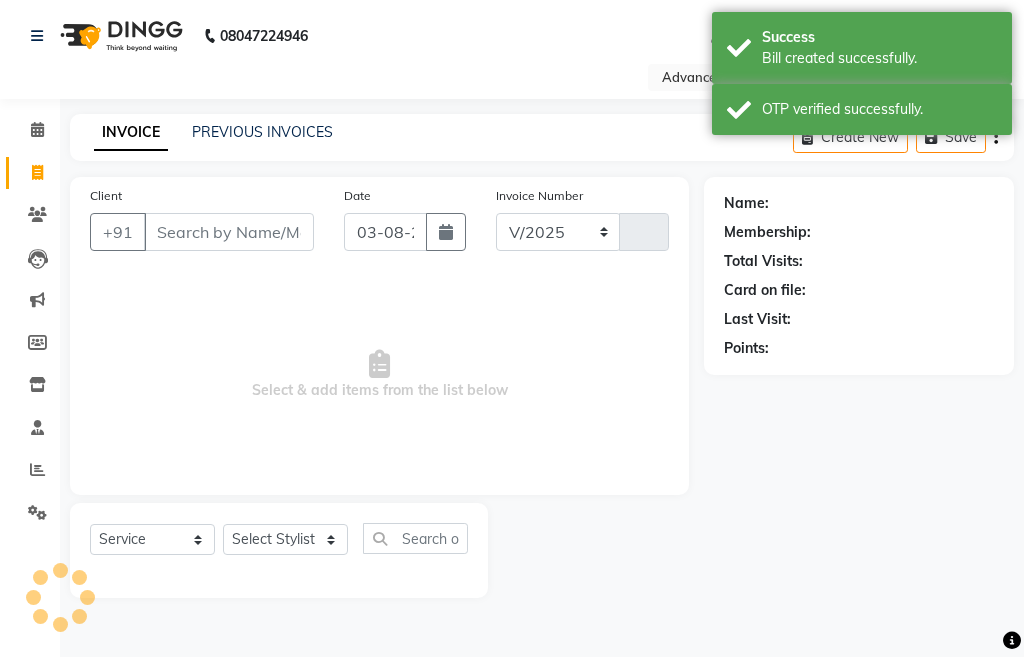 select on "4939" 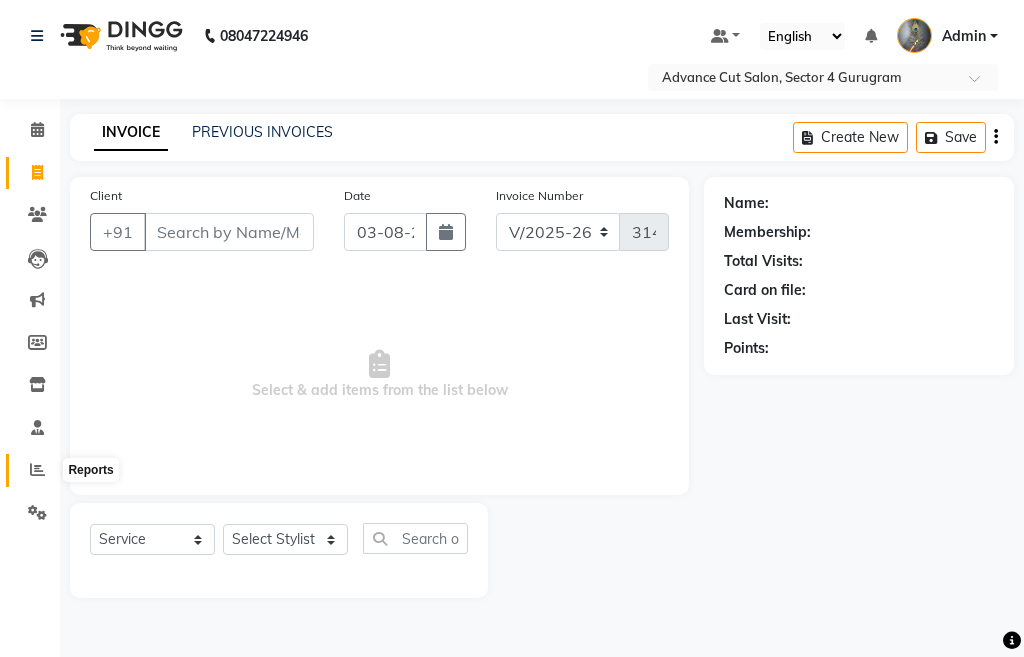 click 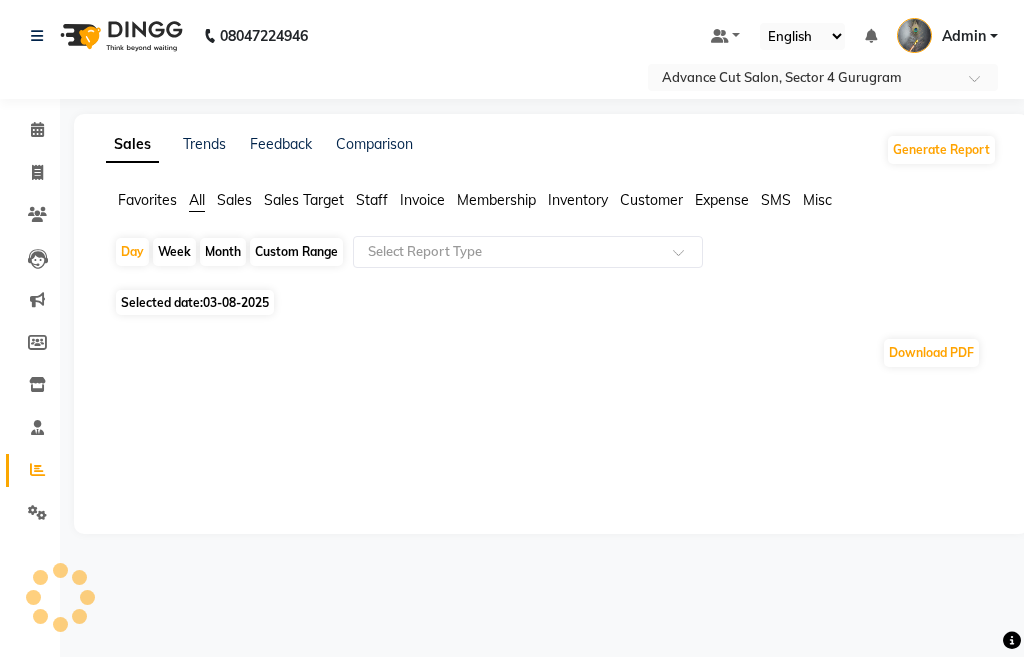 click on "Selected date:  03-08-2025" 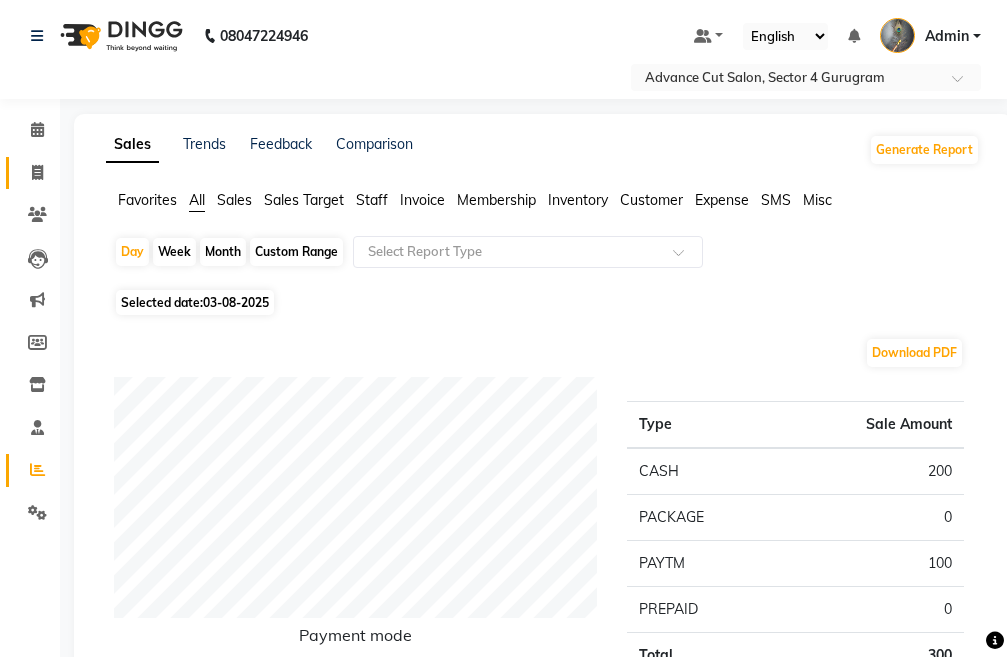 click on "Invoice" 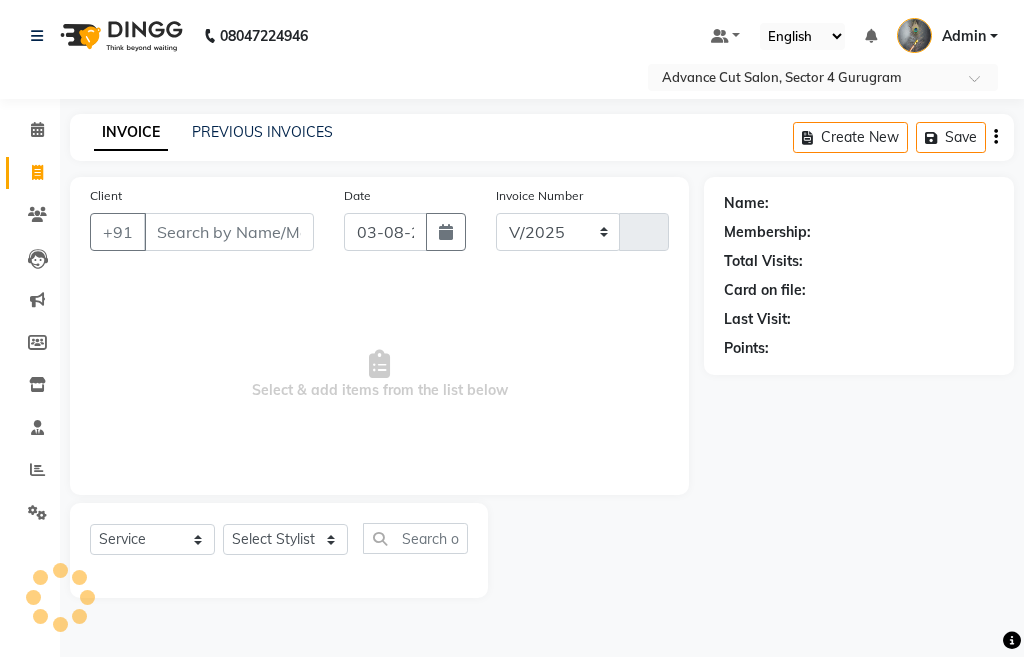 select on "4939" 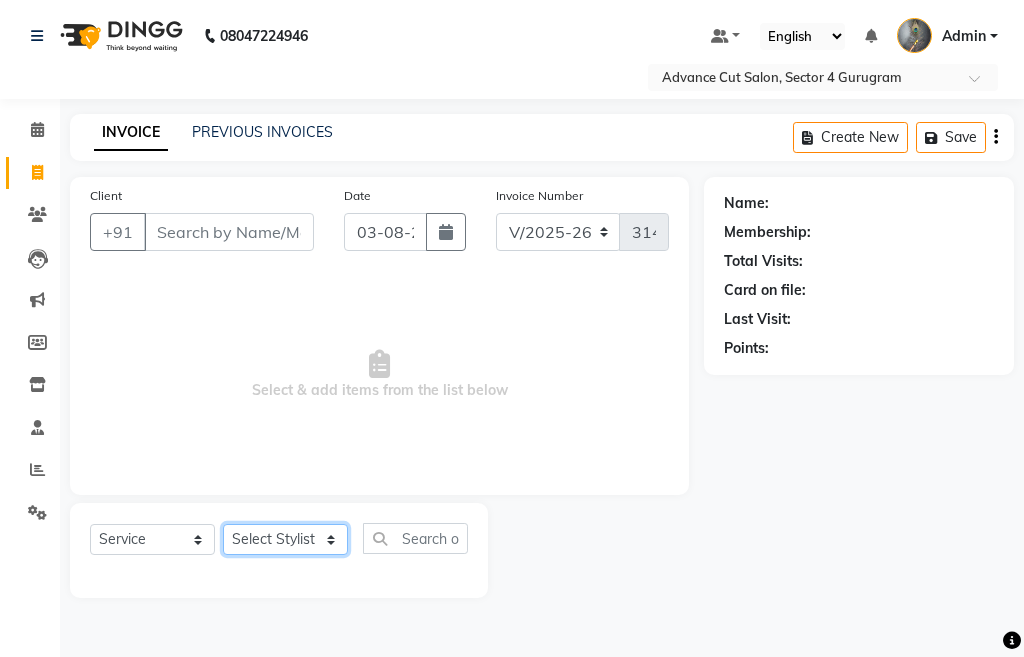 click on "Select Stylist" 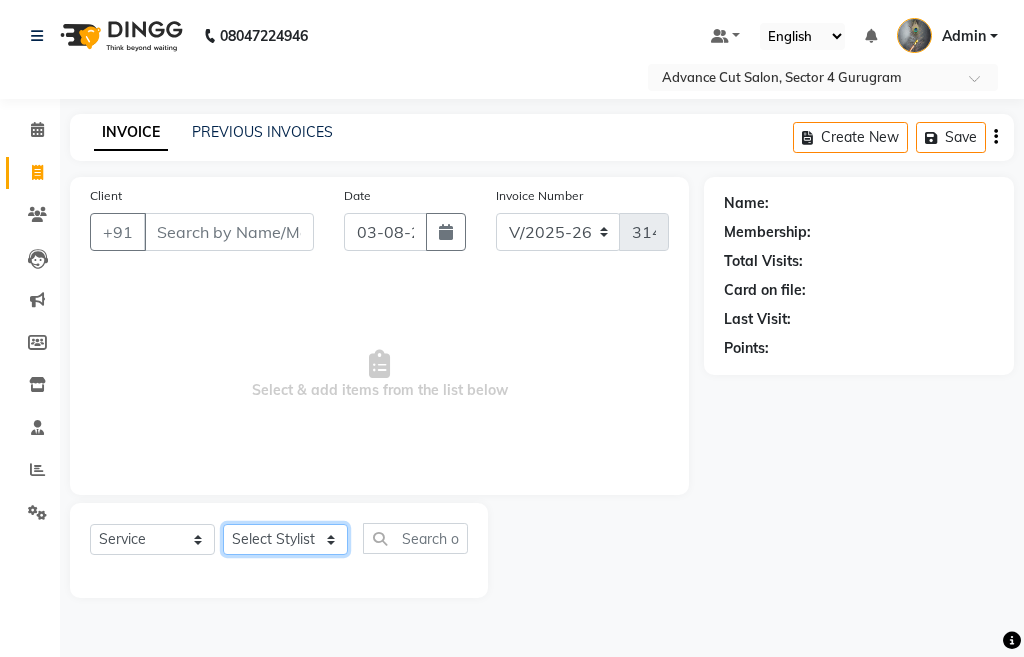 select on "78660" 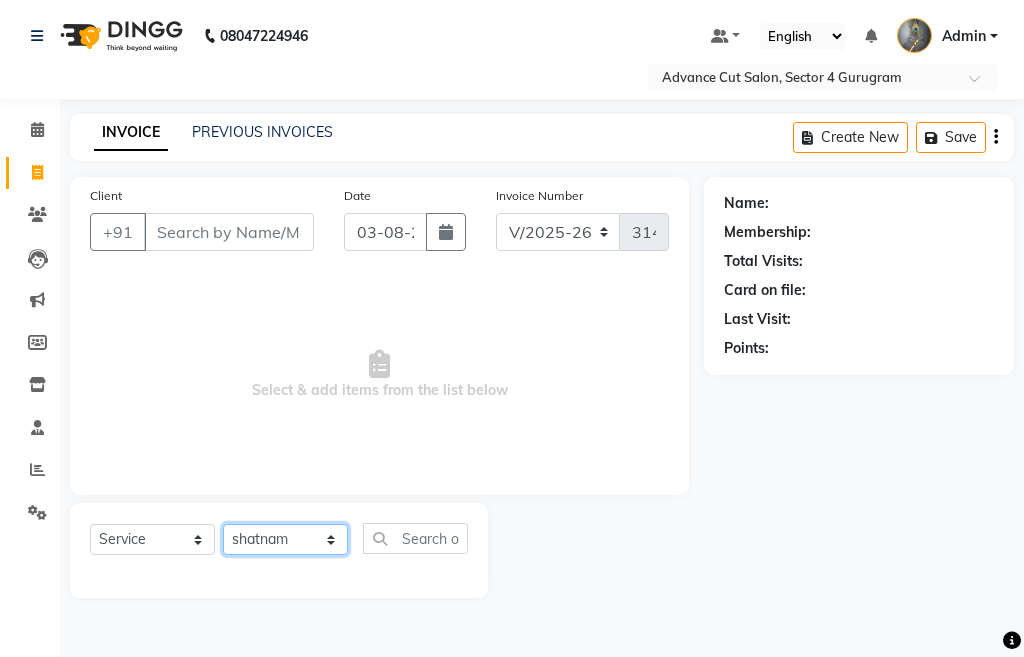 click on "Select Stylist Admin chahit COUNTOR hardeep mamta manisha MONISH navi NOSHAD ALI rahul shatnam shweta singh sunny tip" 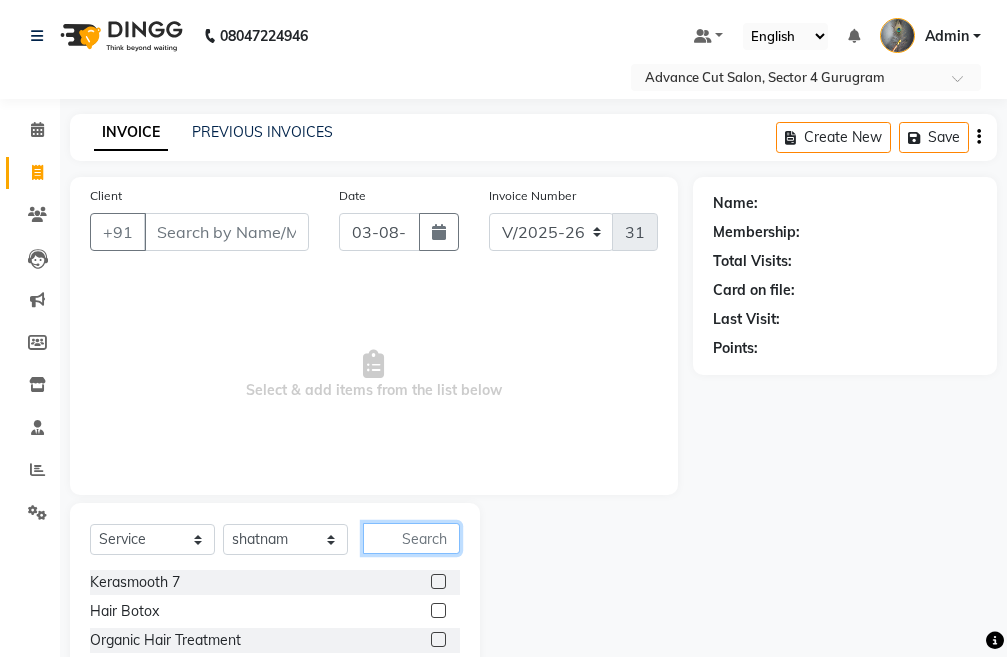 click 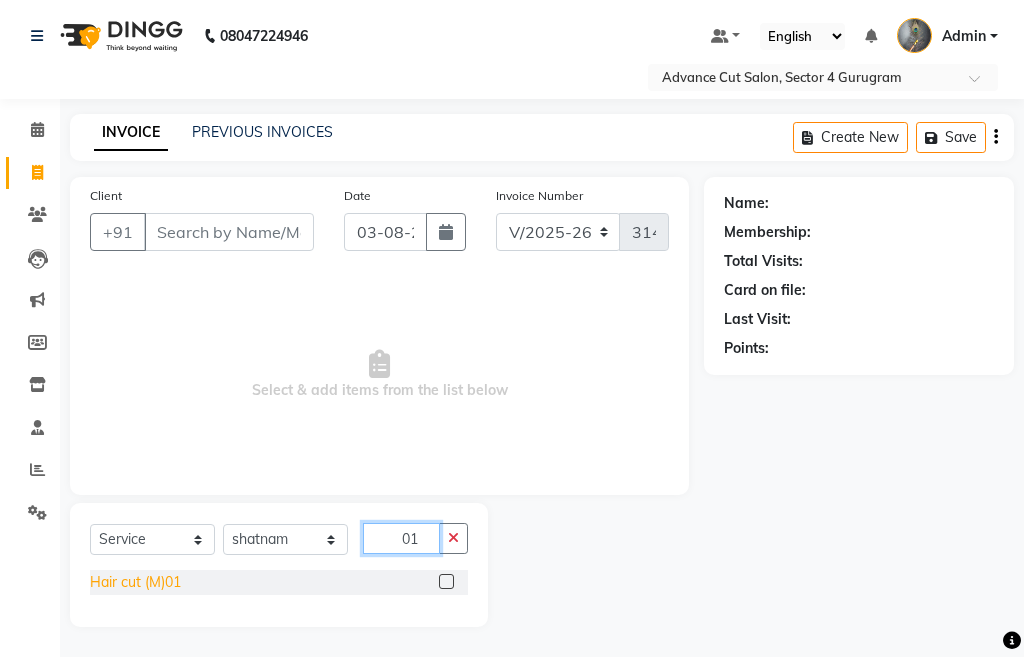 type on "01" 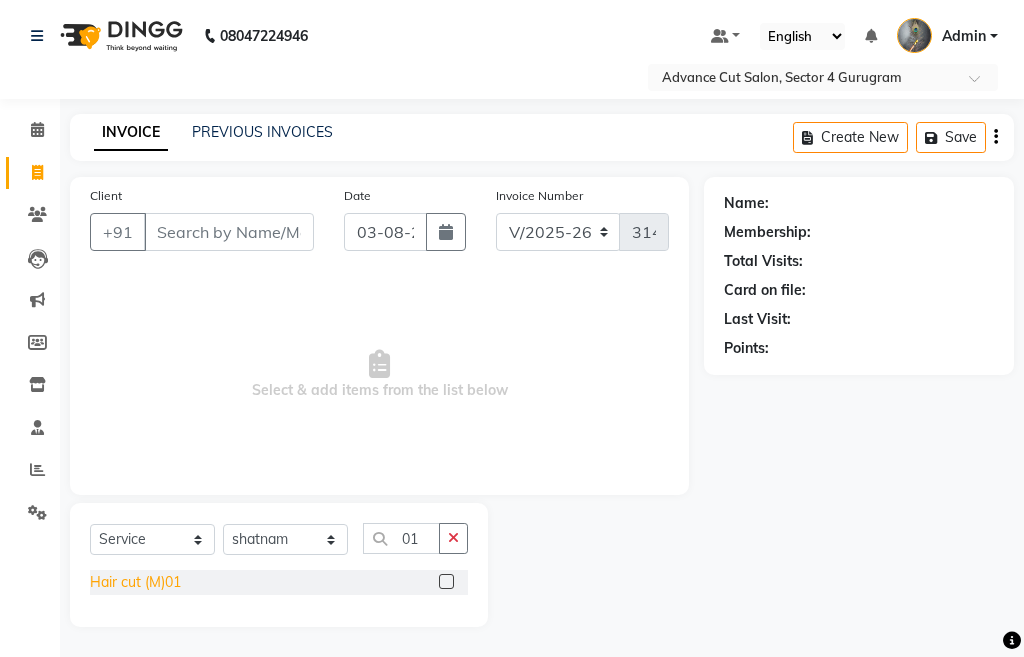 click on "Hair cut (M)01" 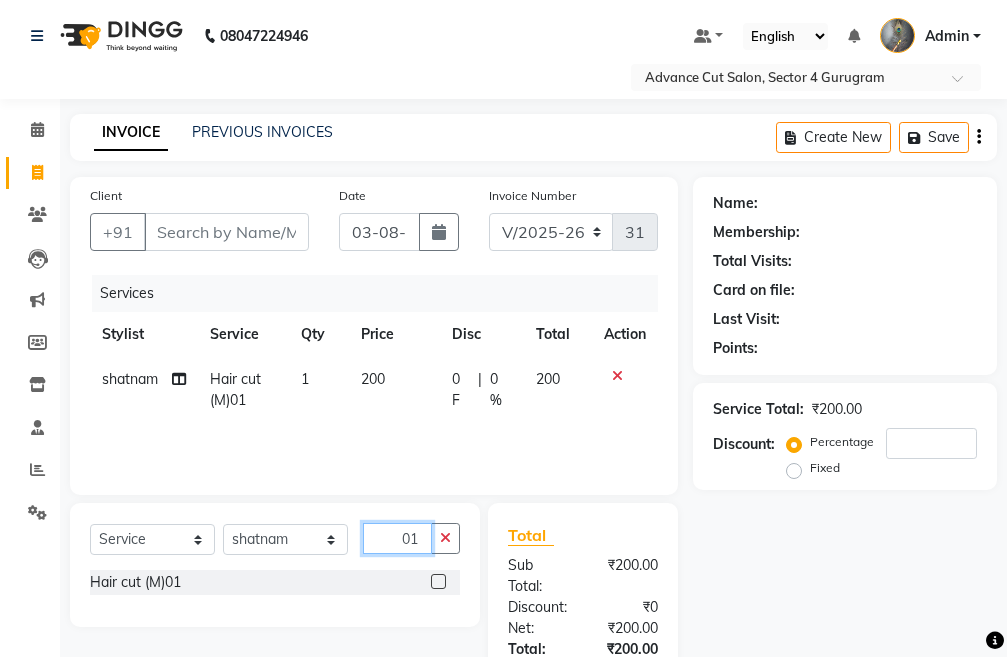 click on "01" 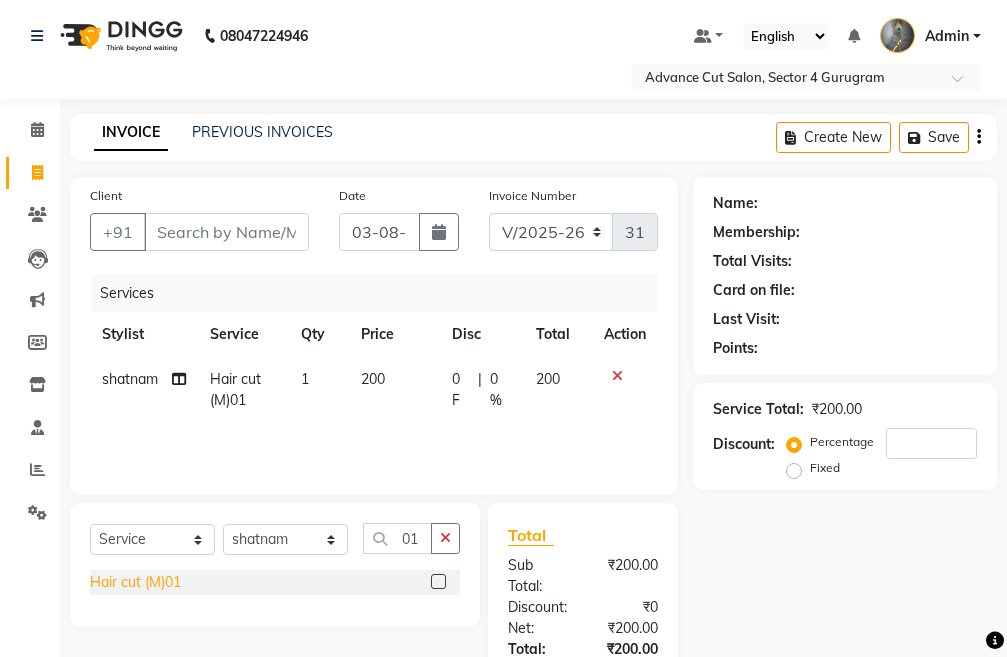 click on "Hair cut (M)01" 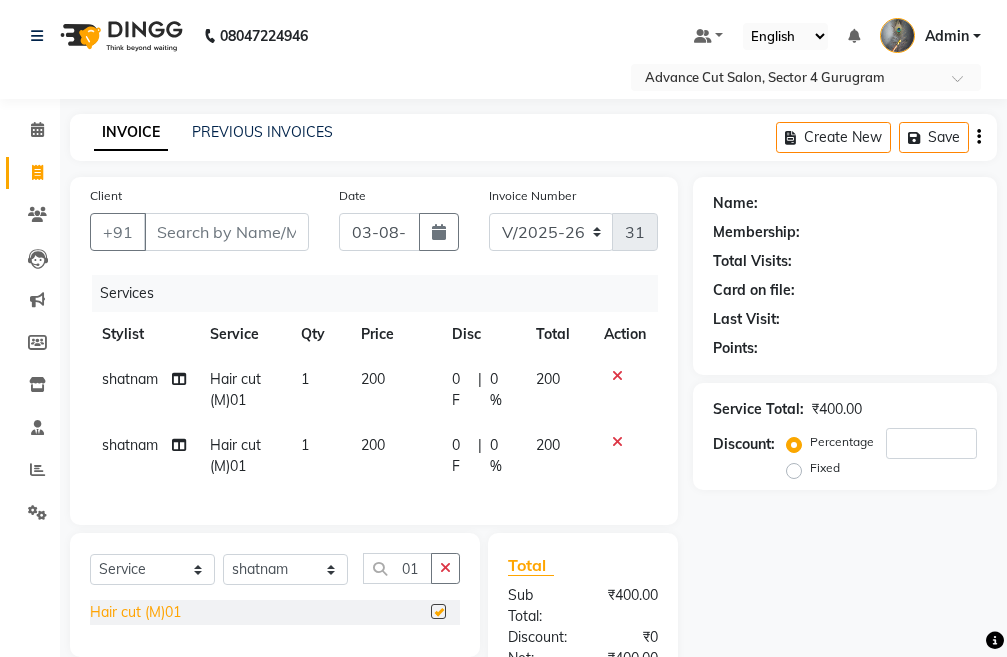 checkbox on "false" 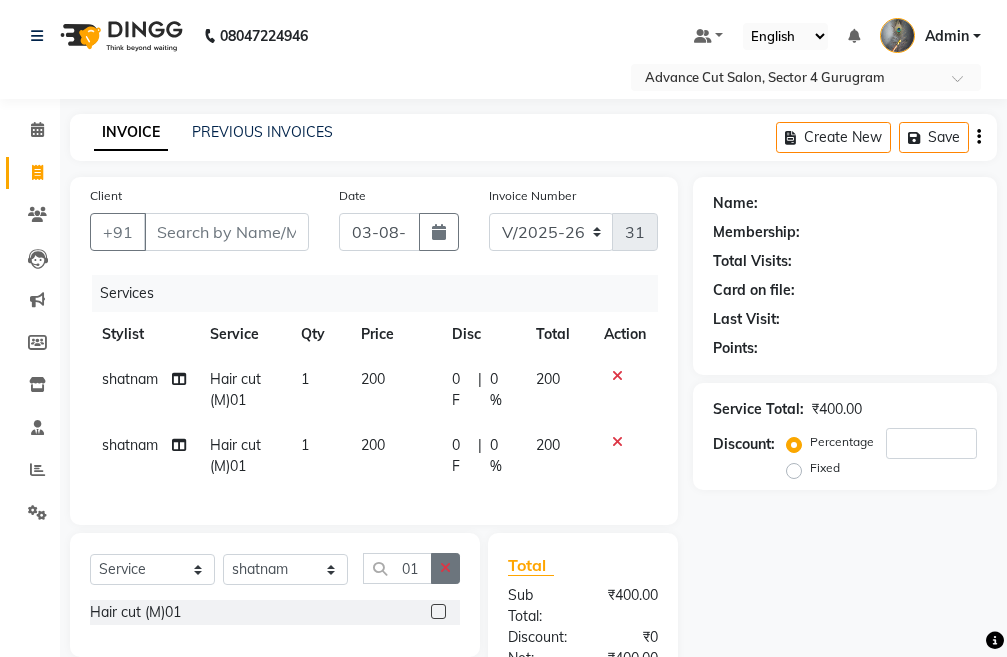 click 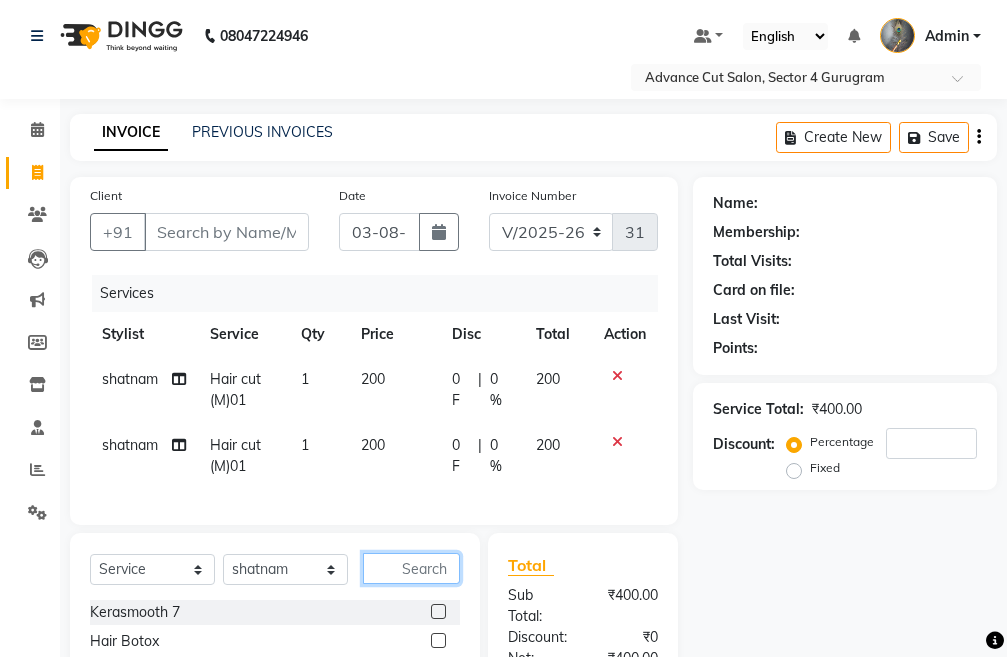 click 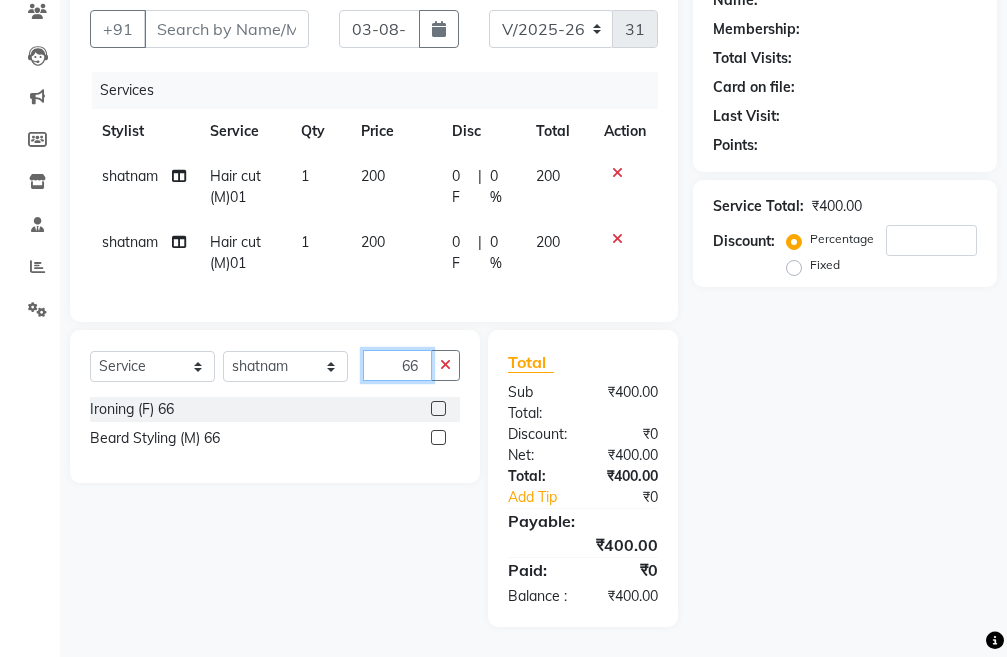 scroll, scrollTop: 241, scrollLeft: 0, axis: vertical 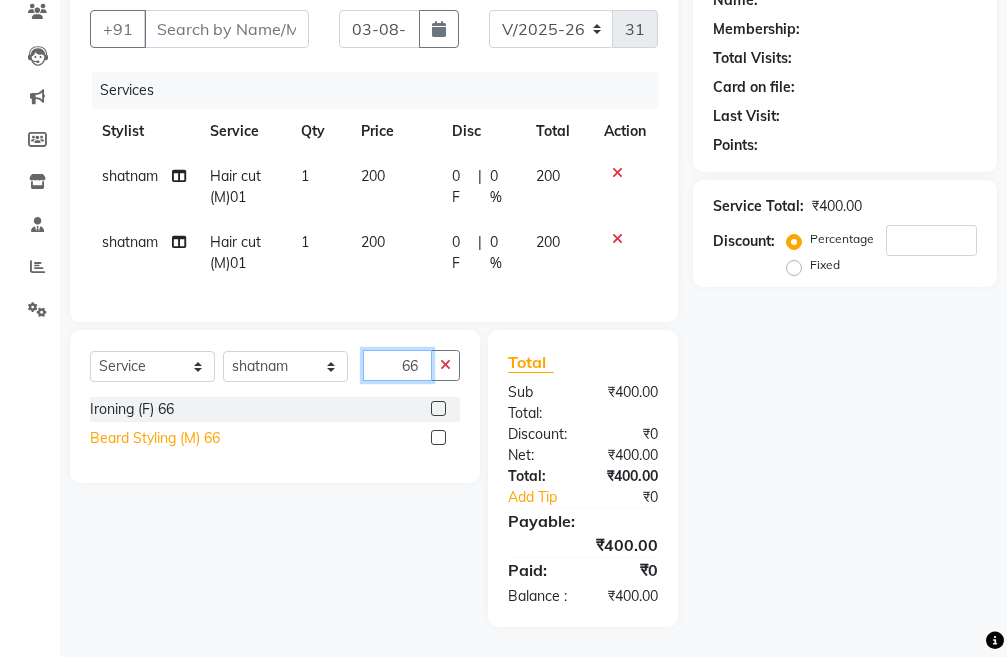 type on "66" 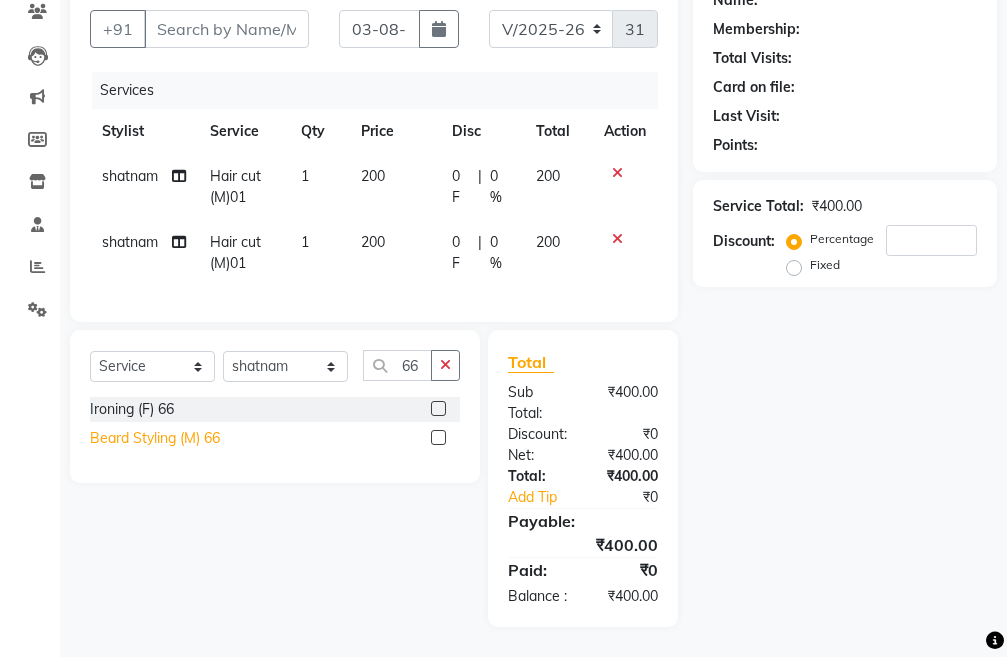 click on "Beard Styling (M) 66" 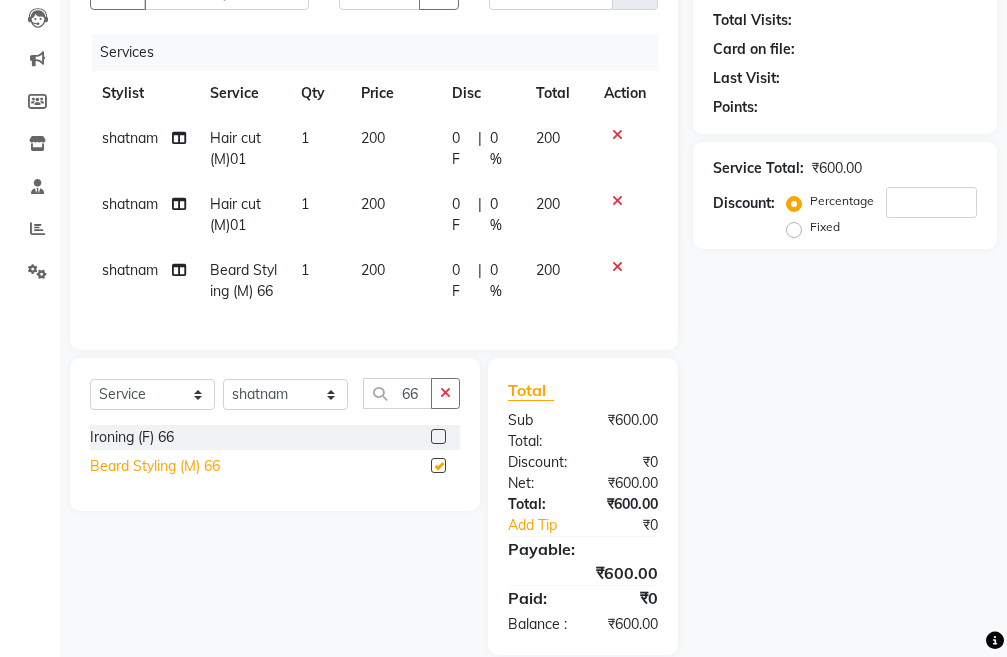 checkbox on "false" 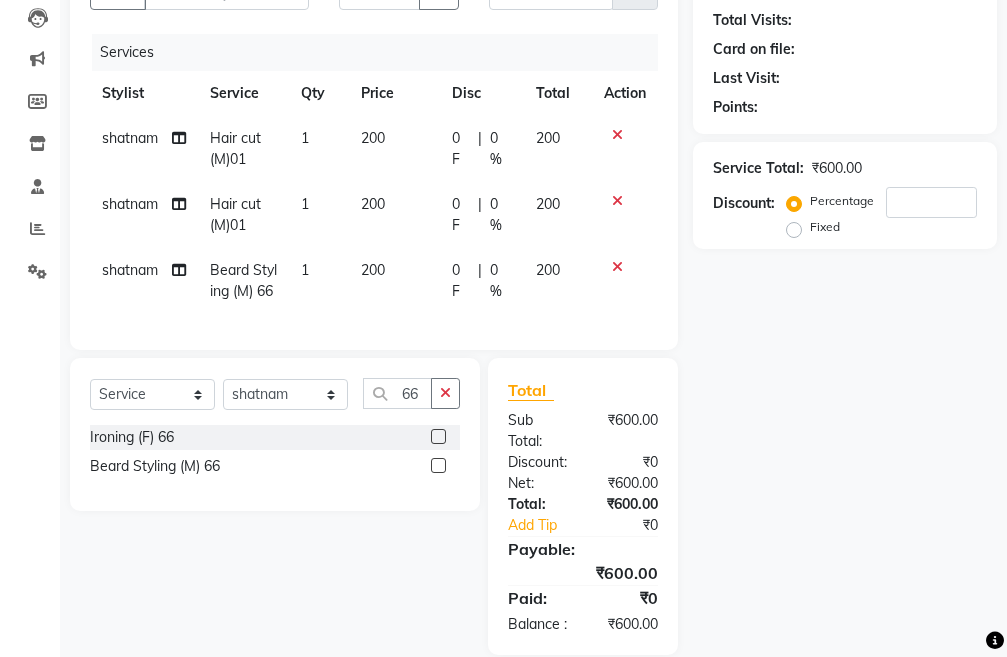 click on "shatnam" 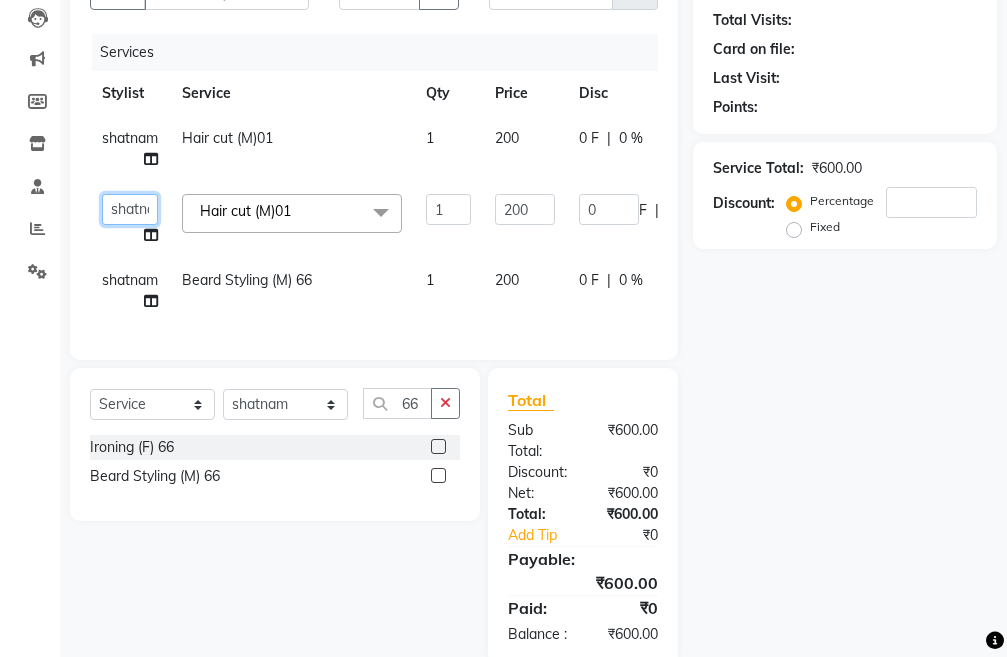click on "Admin   chahit   COUNTOR   hardeep   mamta   manisha   MONISH   navi   NOSHAD ALI   rahul   shatnam   shweta singh   sunny   tip" 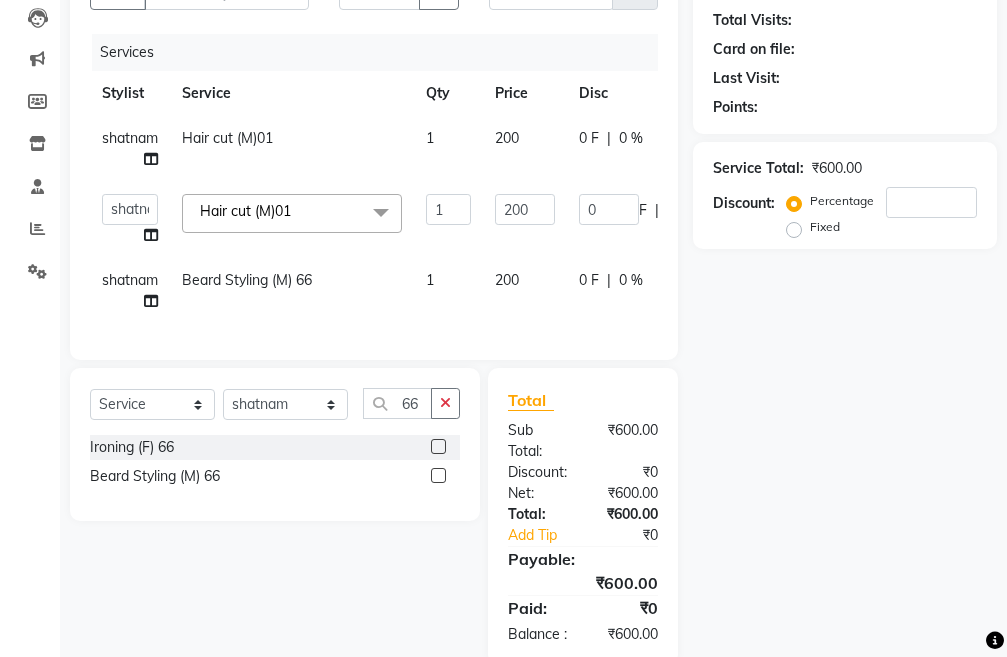 select on "58461" 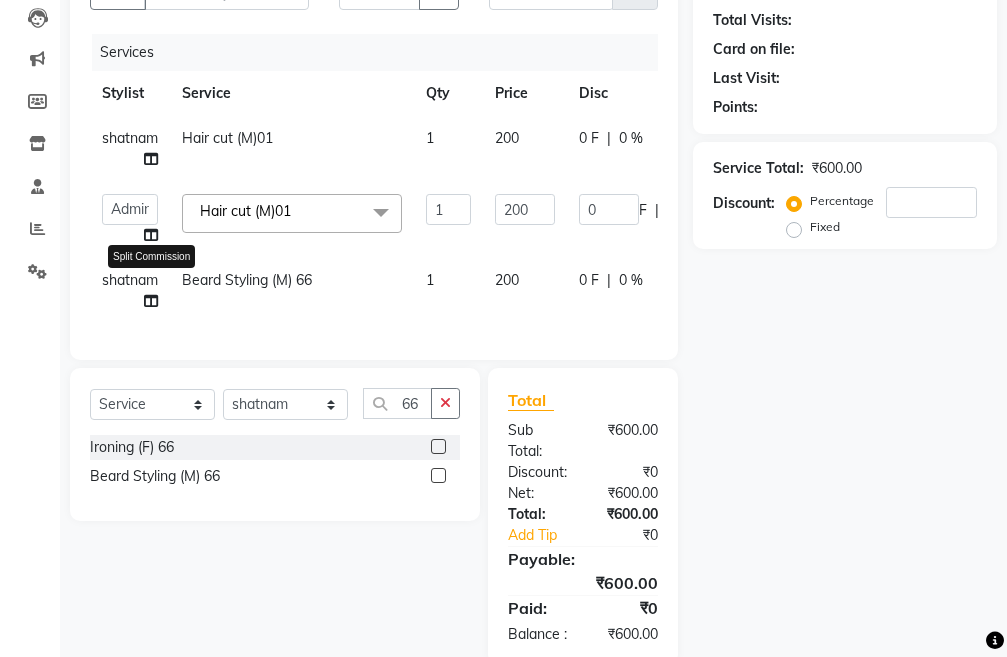 scroll, scrollTop: 41, scrollLeft: 0, axis: vertical 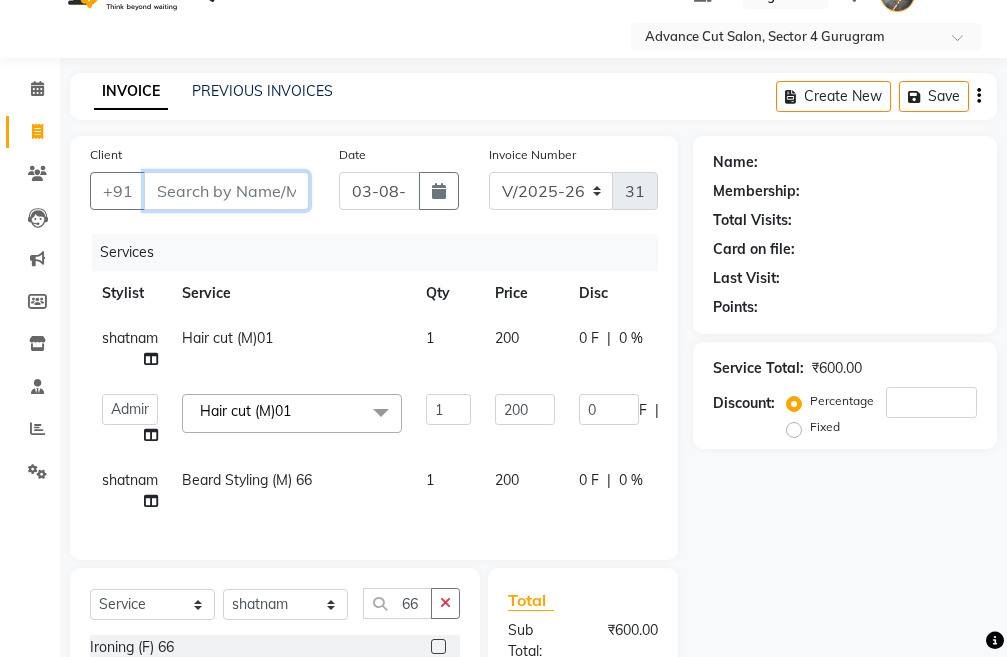 click on "Client" at bounding box center [226, 191] 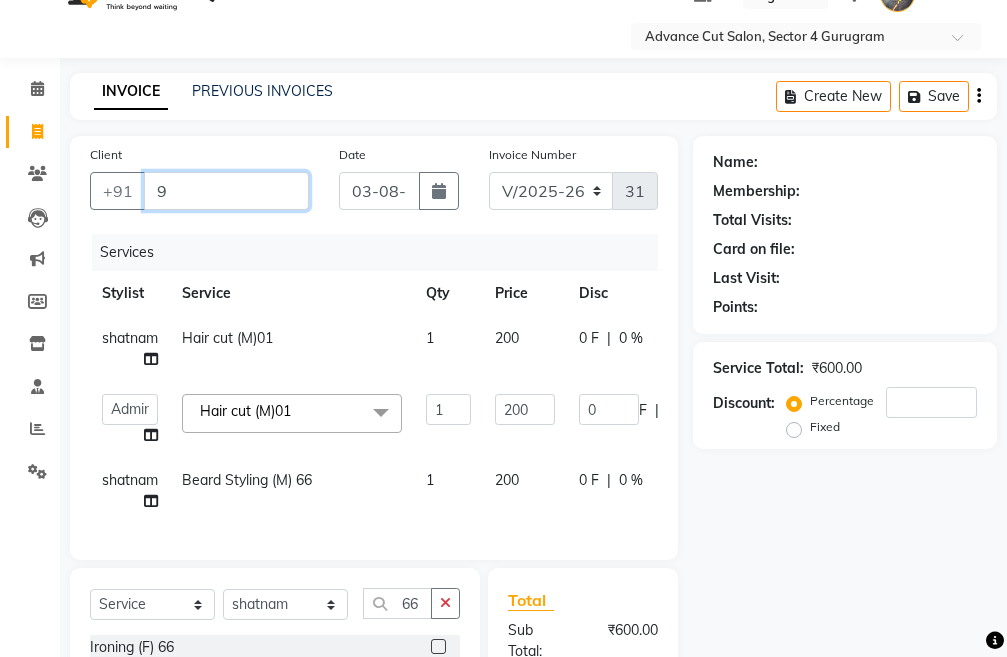 type on "0" 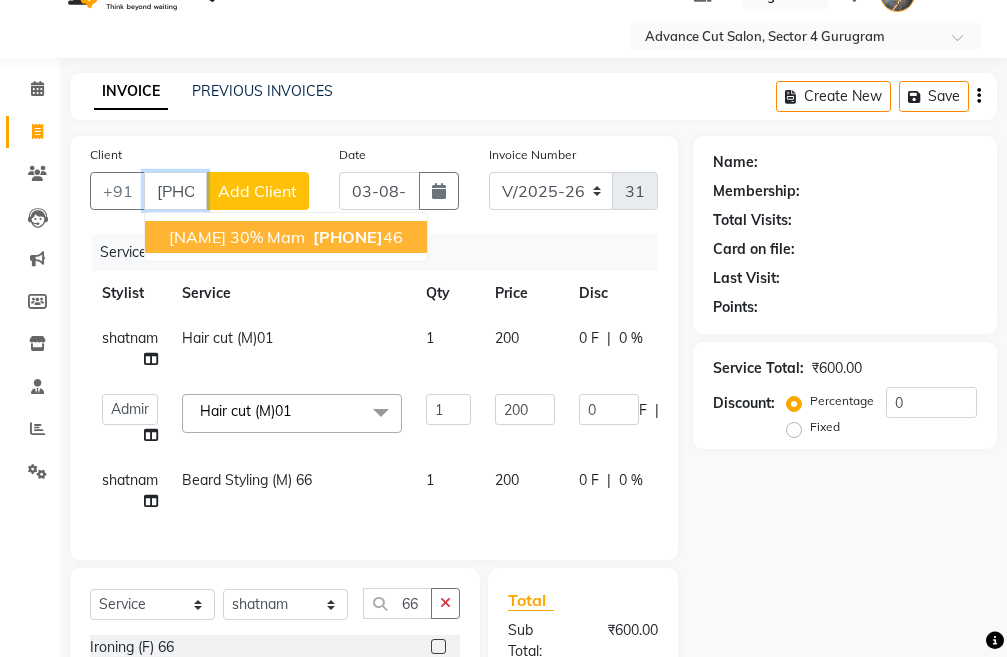 click on "99908986" at bounding box center [348, 237] 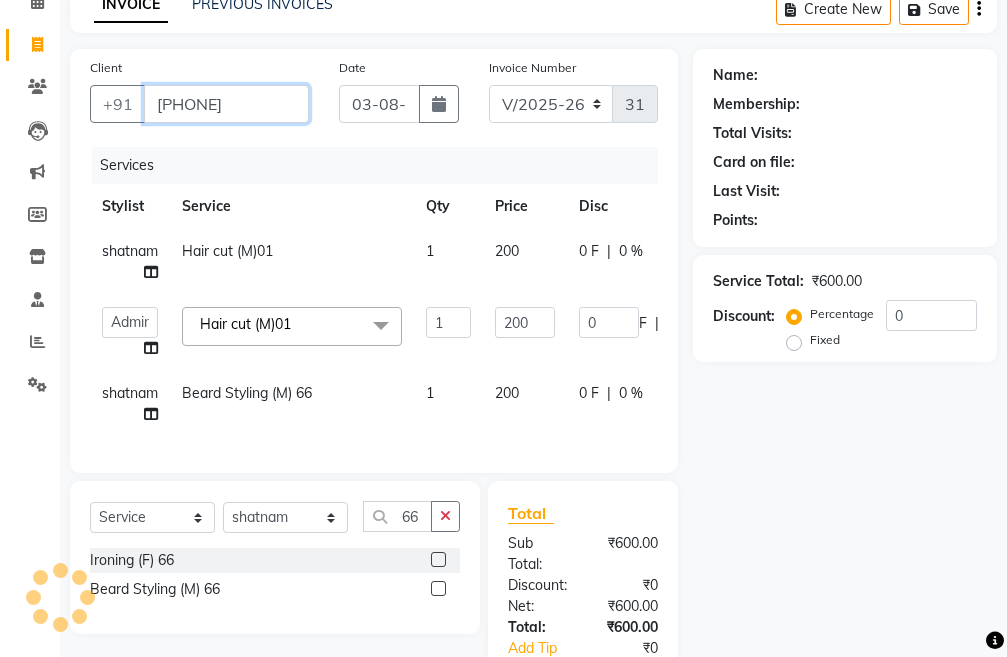 scroll, scrollTop: 141, scrollLeft: 0, axis: vertical 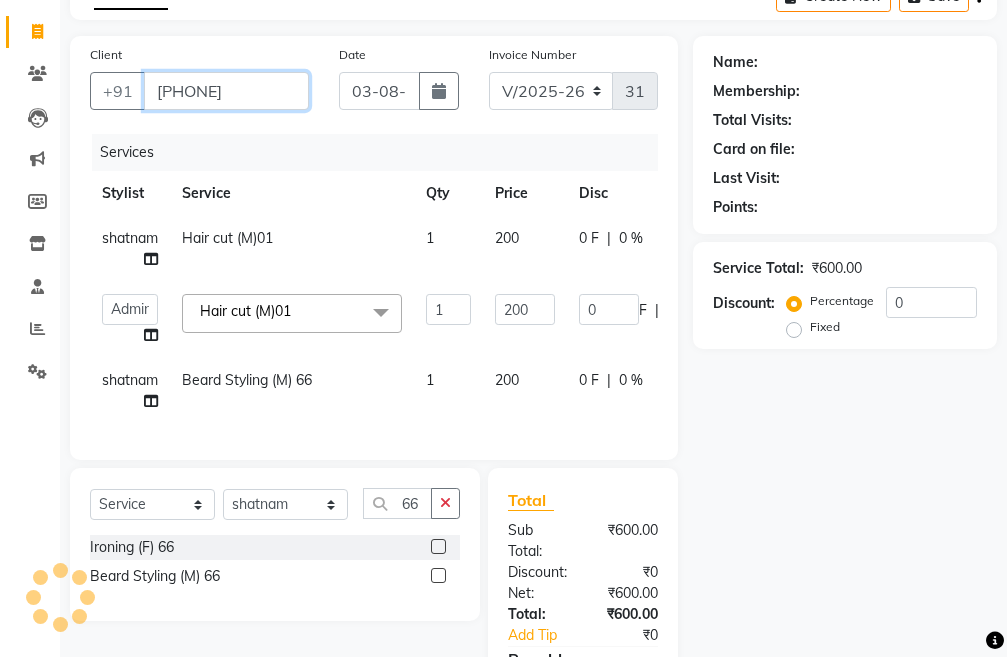 type on "[PHONE]" 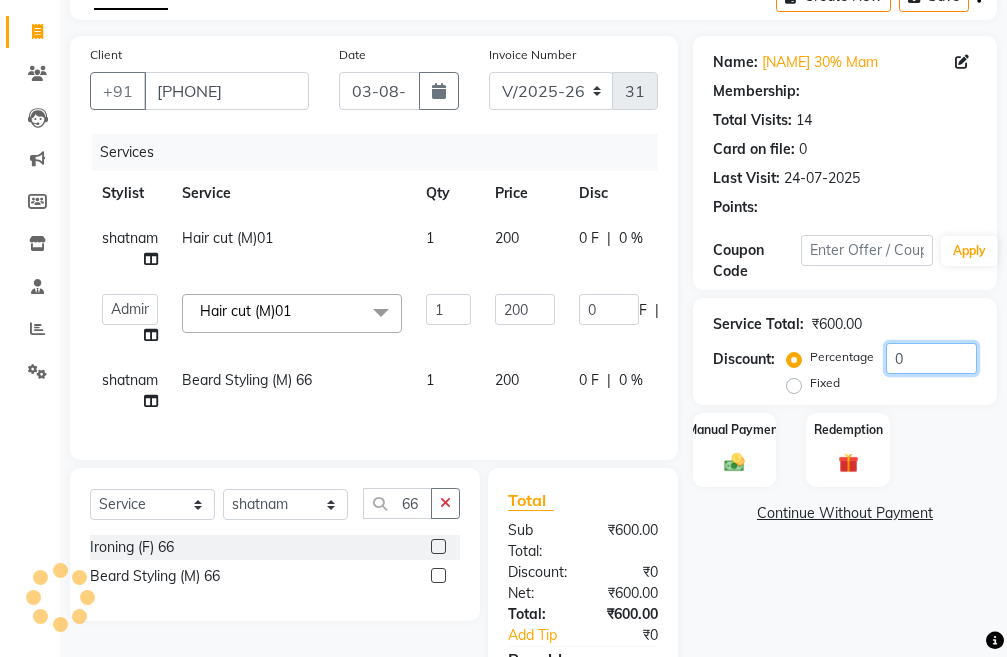click on "0" 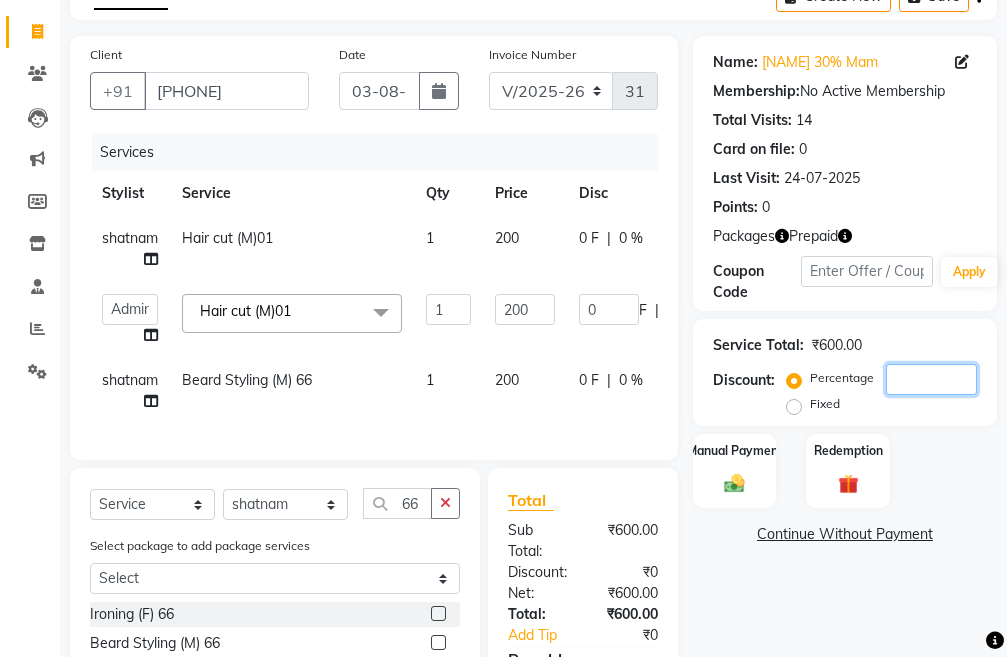 type on "3" 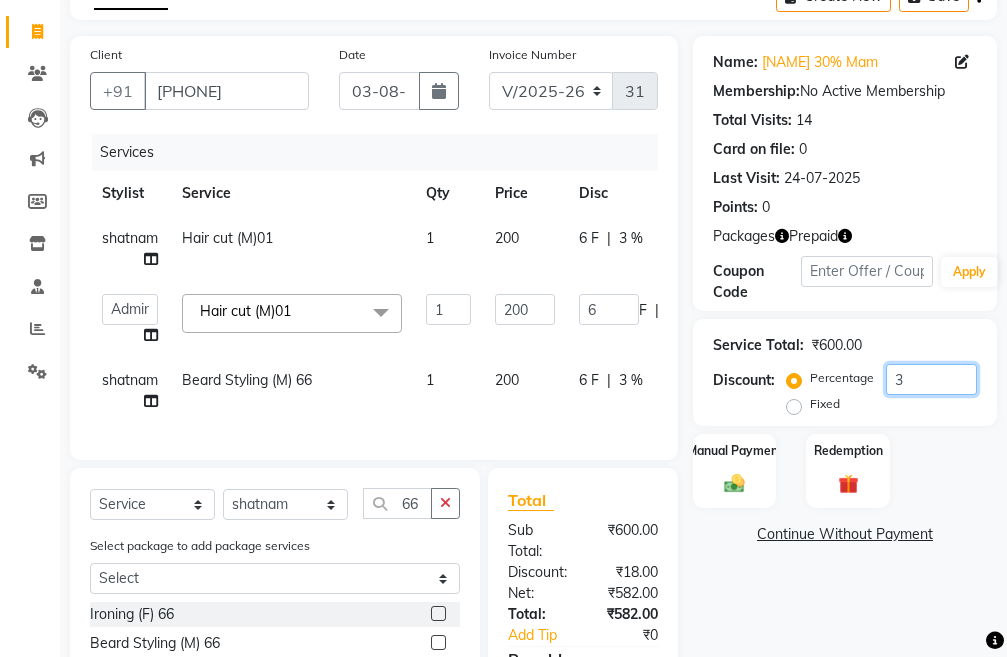 type on "30" 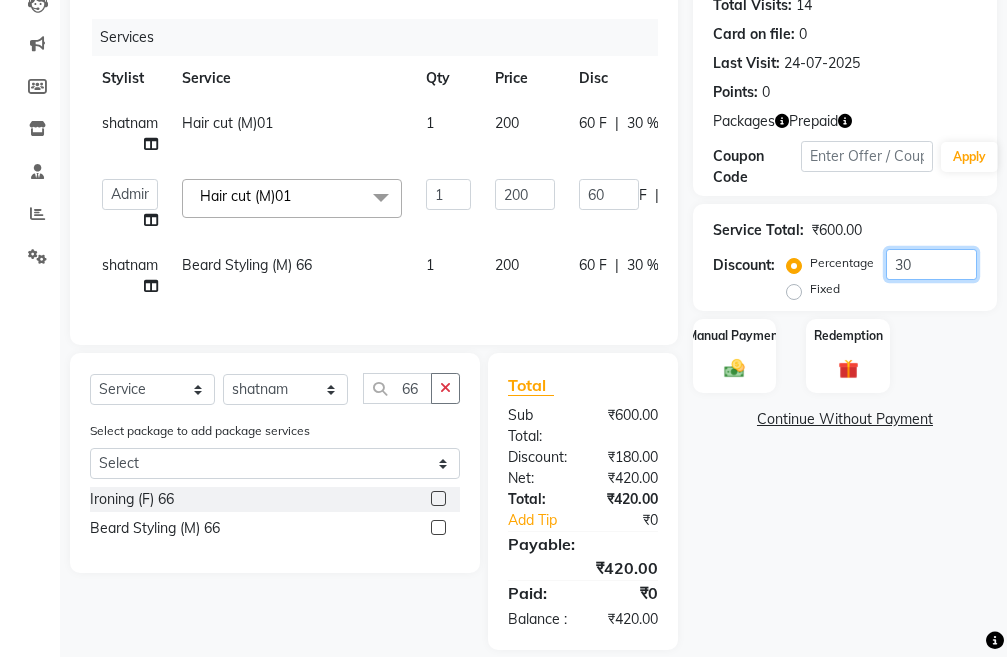 scroll, scrollTop: 317, scrollLeft: 0, axis: vertical 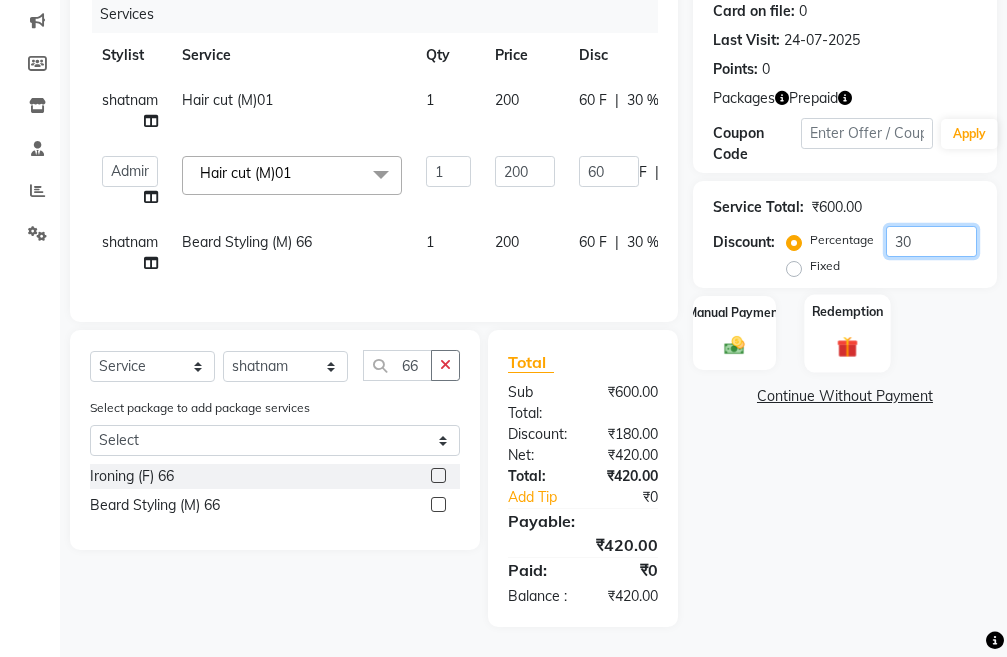 type on "30" 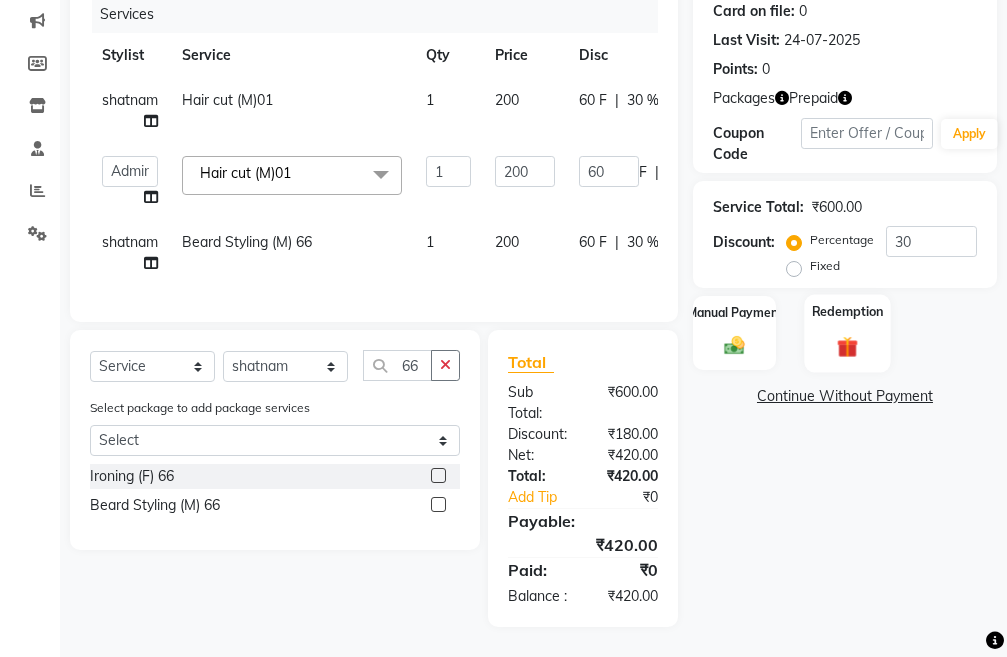 click on "Redemption" 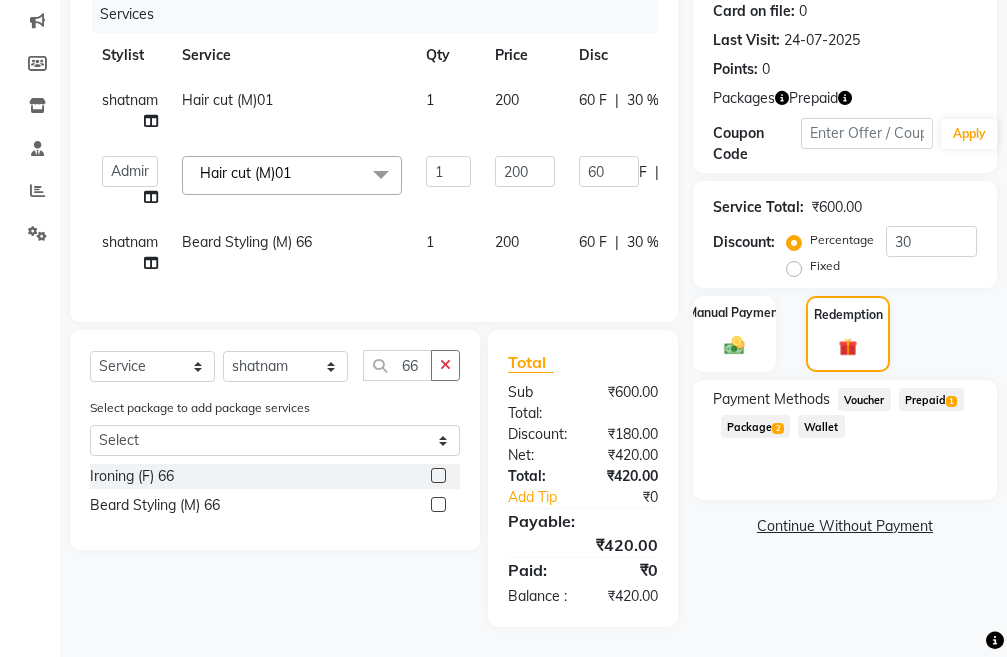 click on "1" 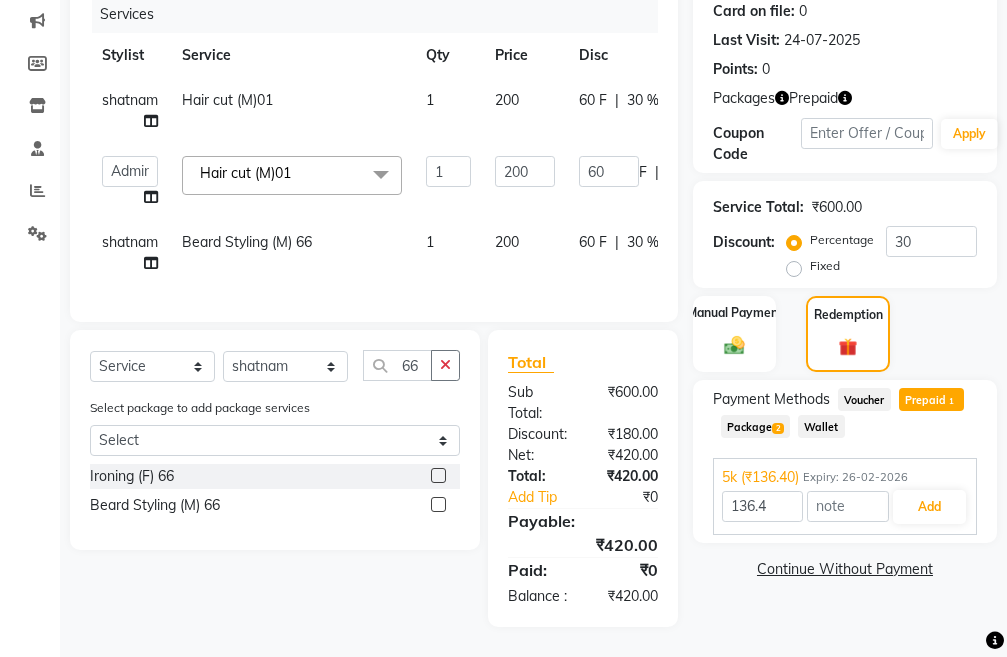 click on "Package  2" 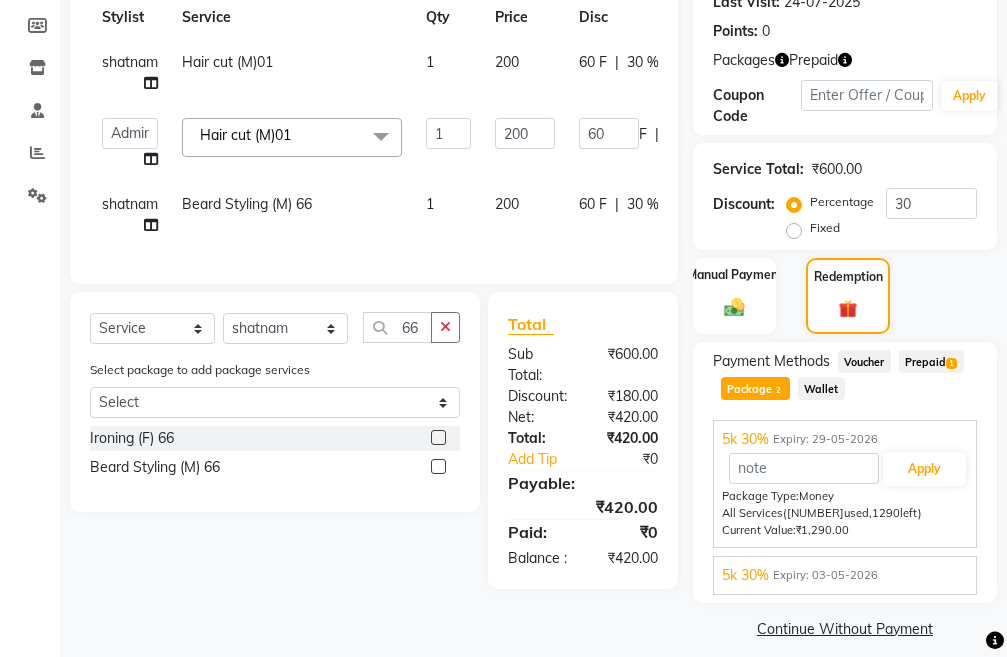click on "5k 30% Expiry: 03-05-2026 Apply Package Type:  Money All Services  (4900  used,  100   left)  Current Value:  ₹100.00" at bounding box center (845, 575) 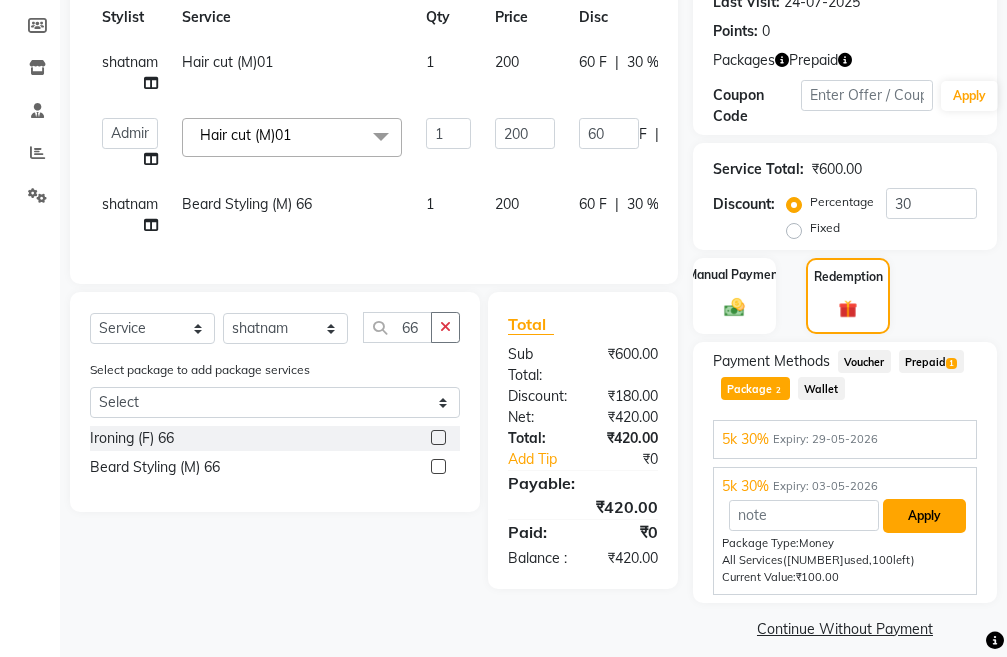 click on "Apply" at bounding box center [924, 516] 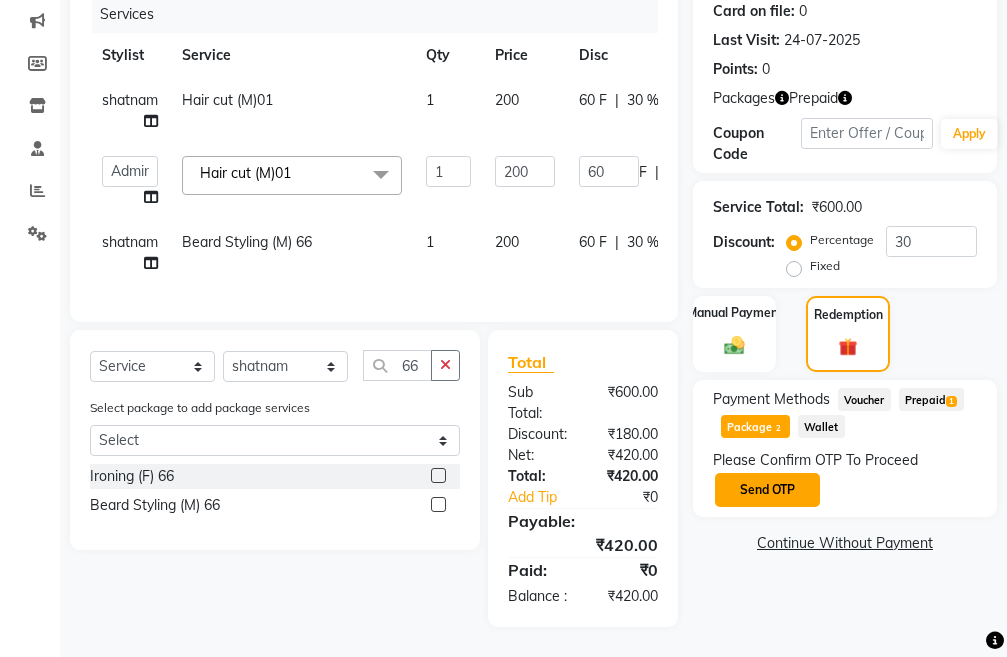 click on "Send OTP" 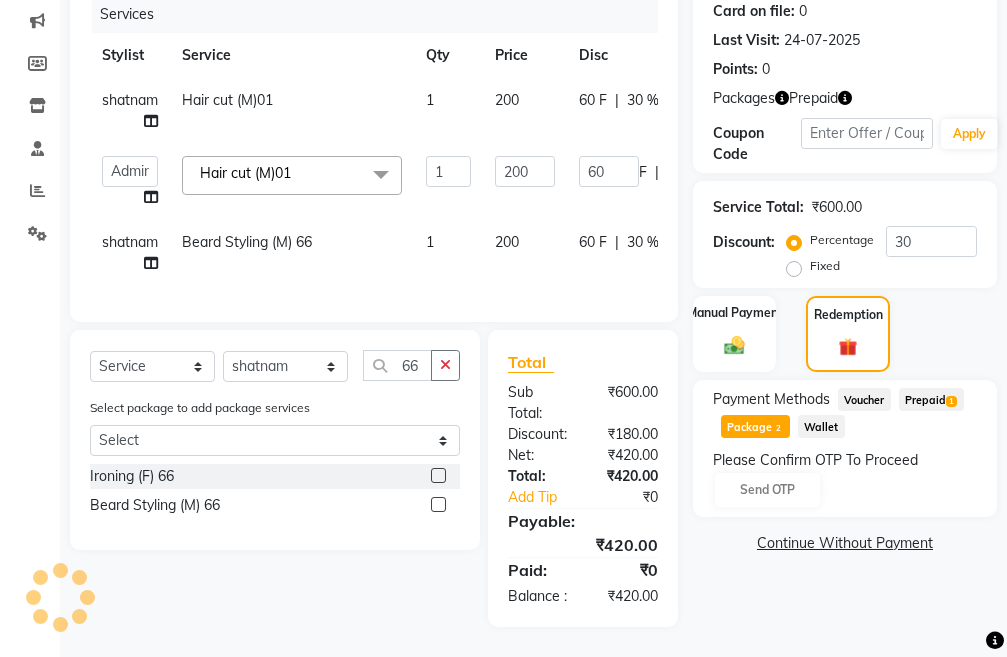 click on "Please Confirm OTP To Proceed Send OTP" 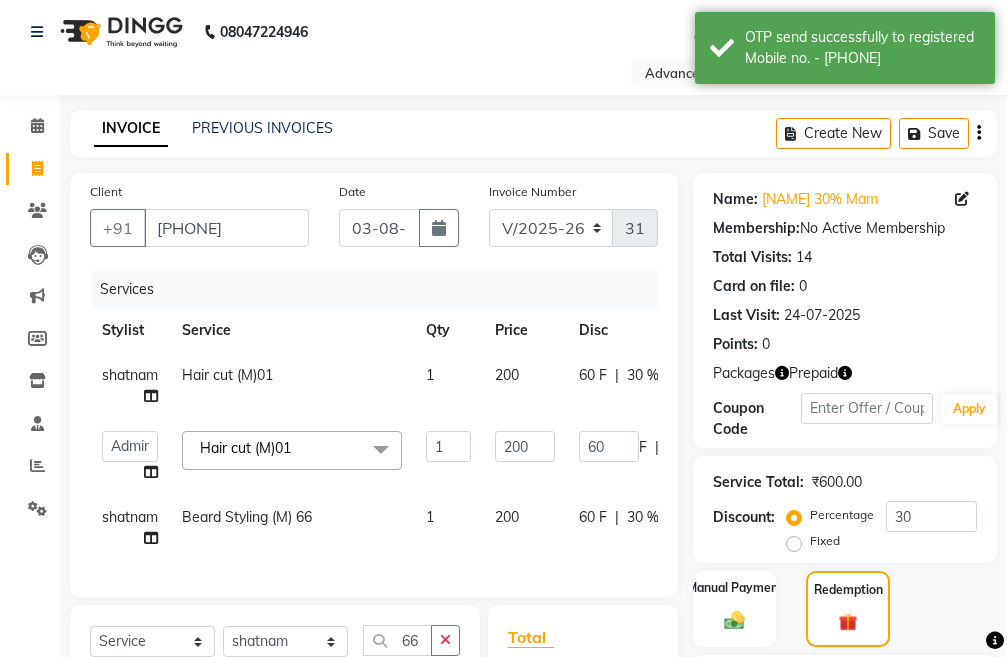 scroll, scrollTop: 0, scrollLeft: 0, axis: both 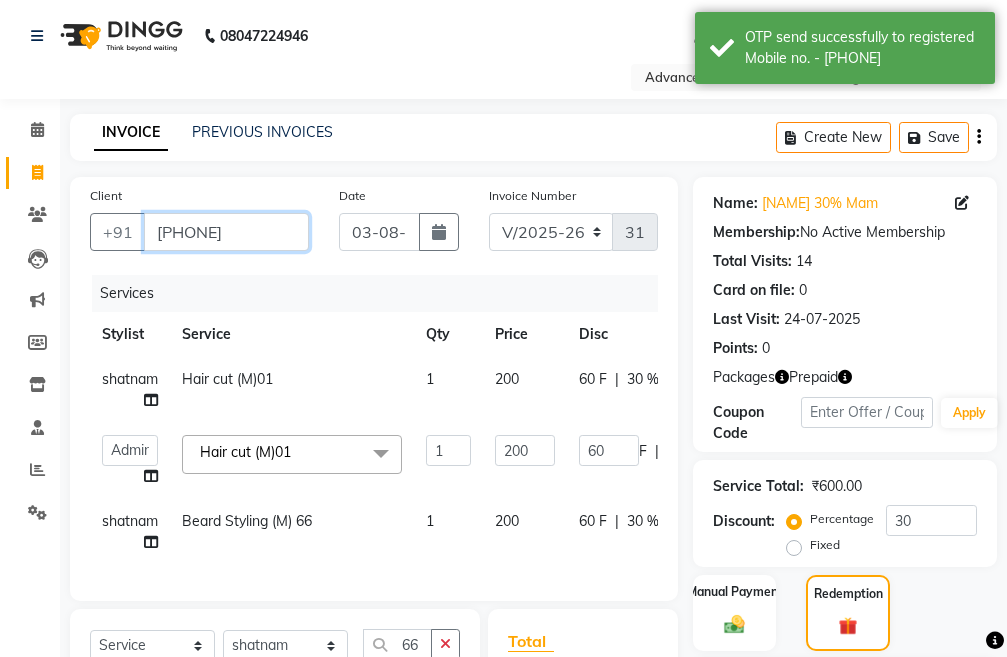 click on "[PHONE]" at bounding box center (226, 232) 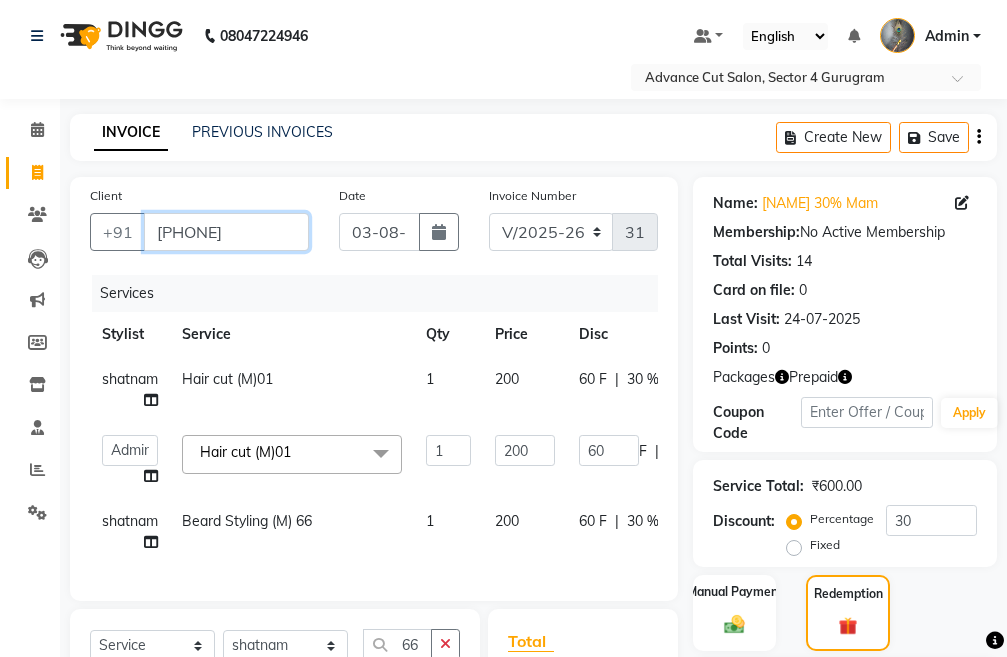 click on "[PHONE]" at bounding box center (226, 232) 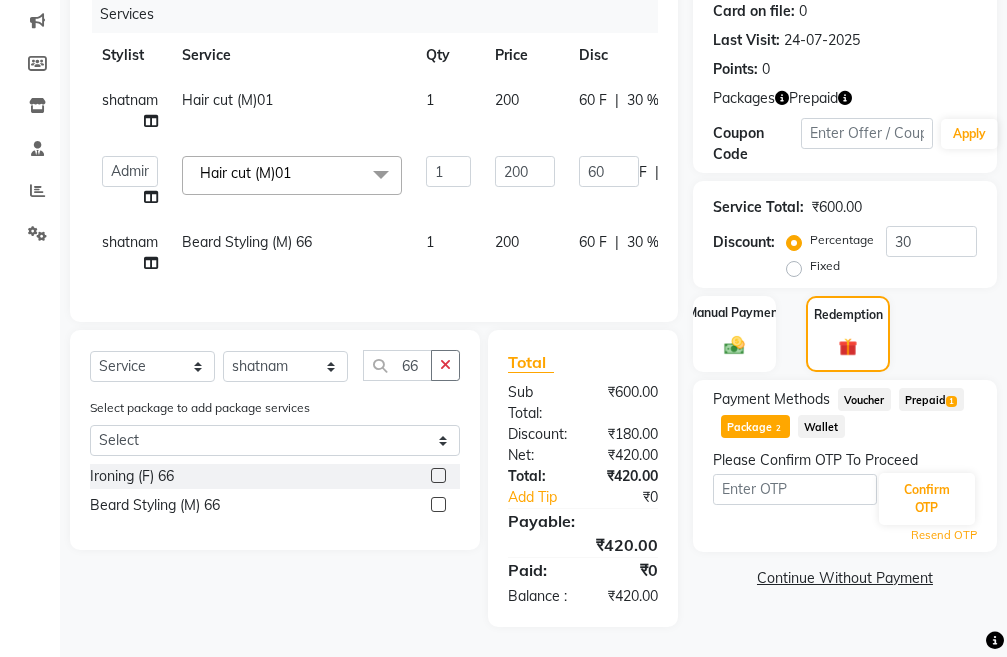 scroll, scrollTop: 317, scrollLeft: 0, axis: vertical 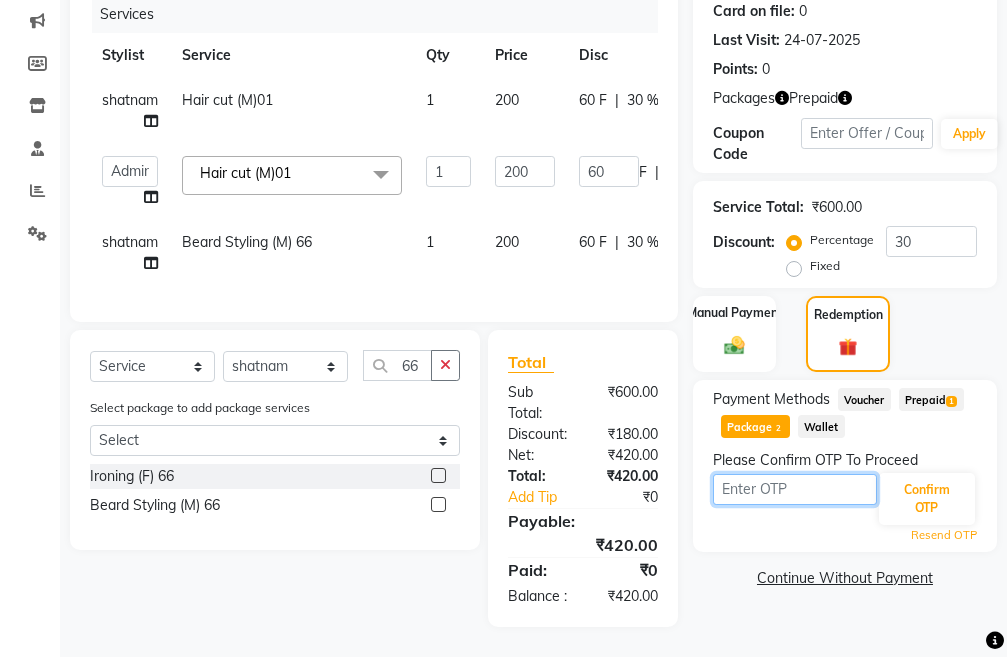 click at bounding box center [795, 489] 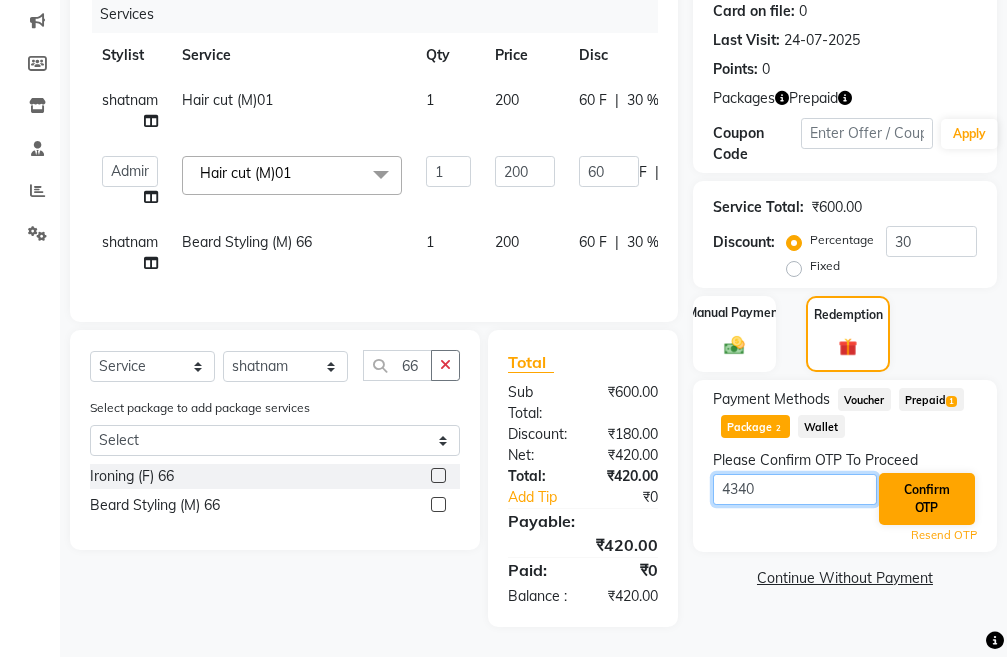type on "4340" 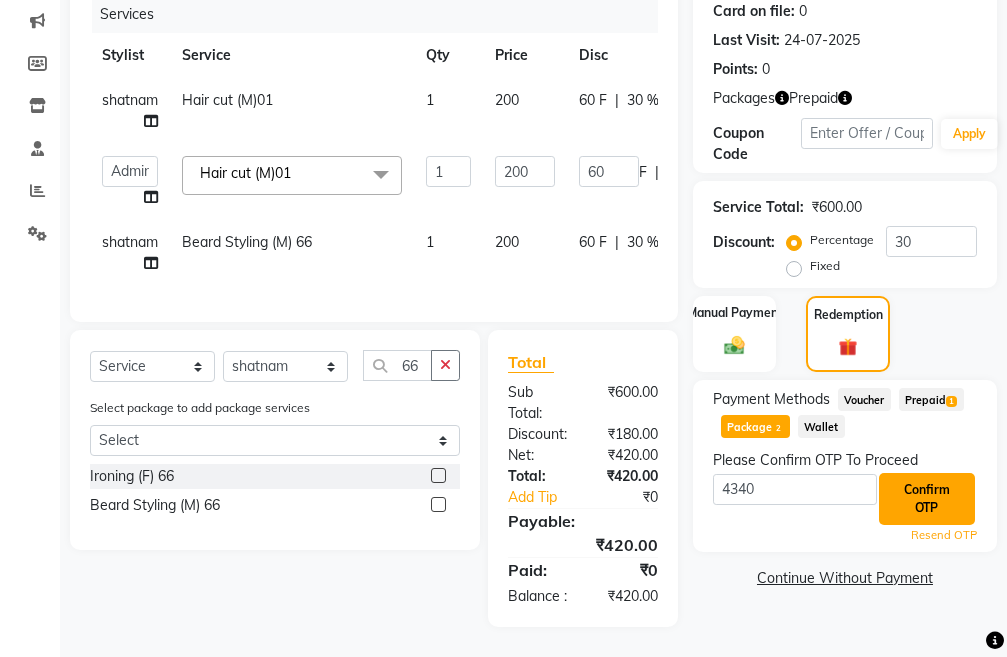 click on "Confirm OTP" 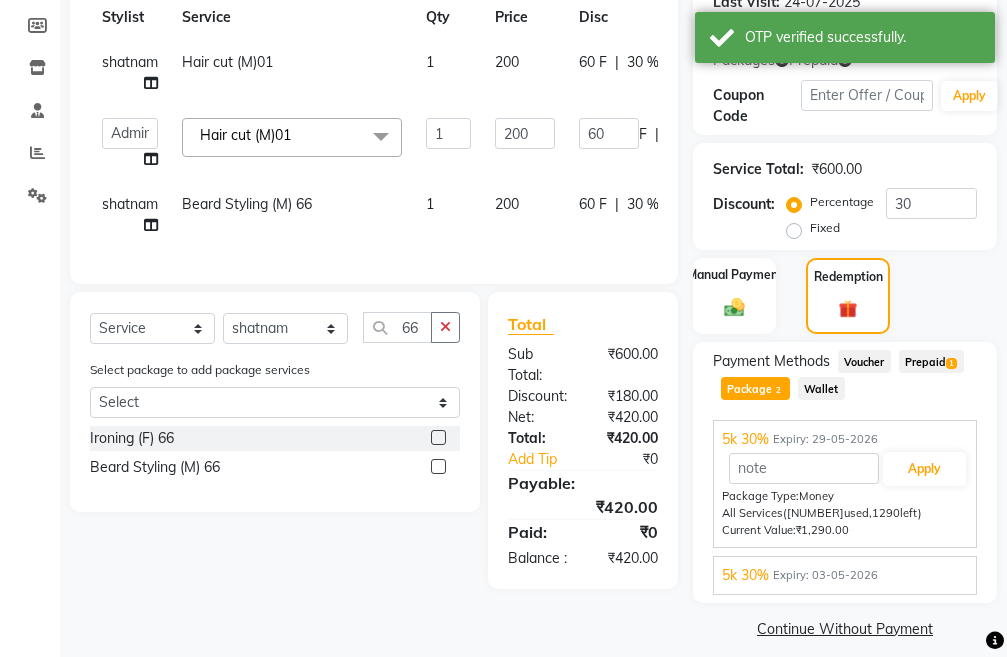 scroll, scrollTop: 334, scrollLeft: 0, axis: vertical 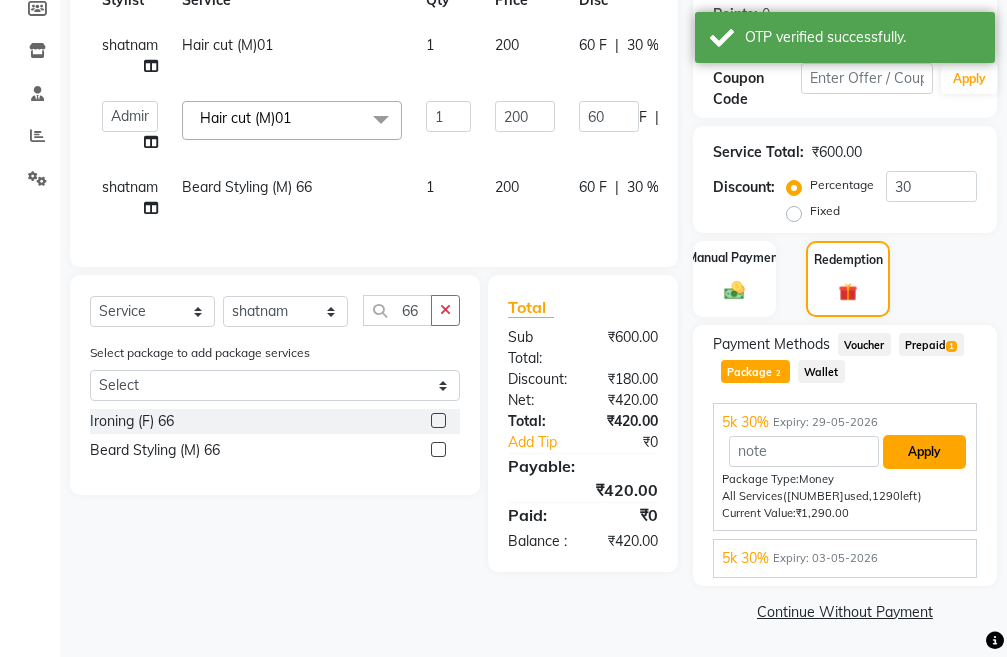 click on "Apply" at bounding box center (924, 452) 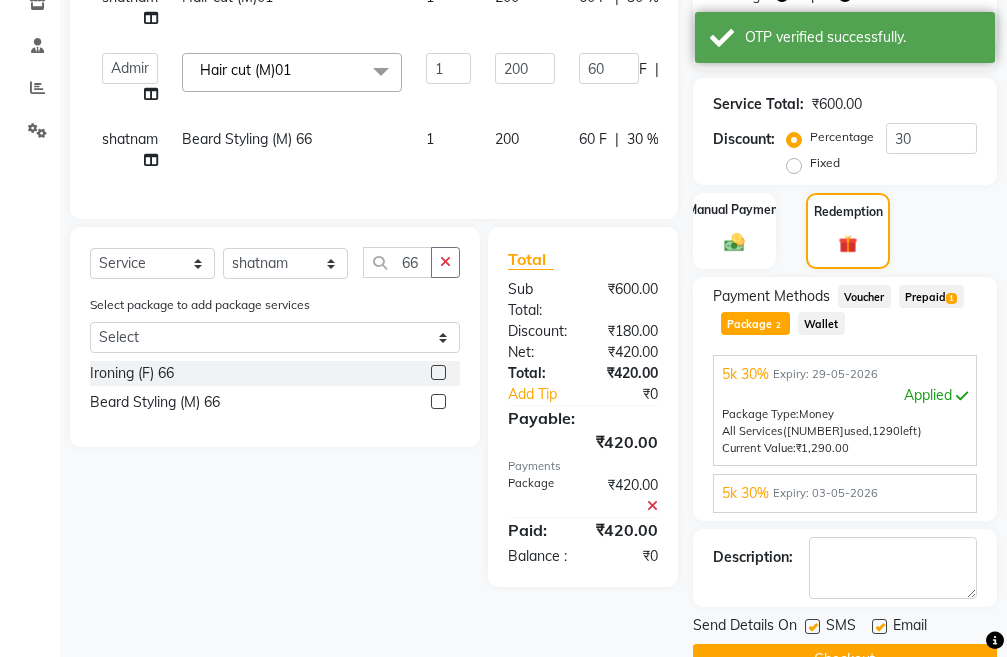 scroll, scrollTop: 430, scrollLeft: 0, axis: vertical 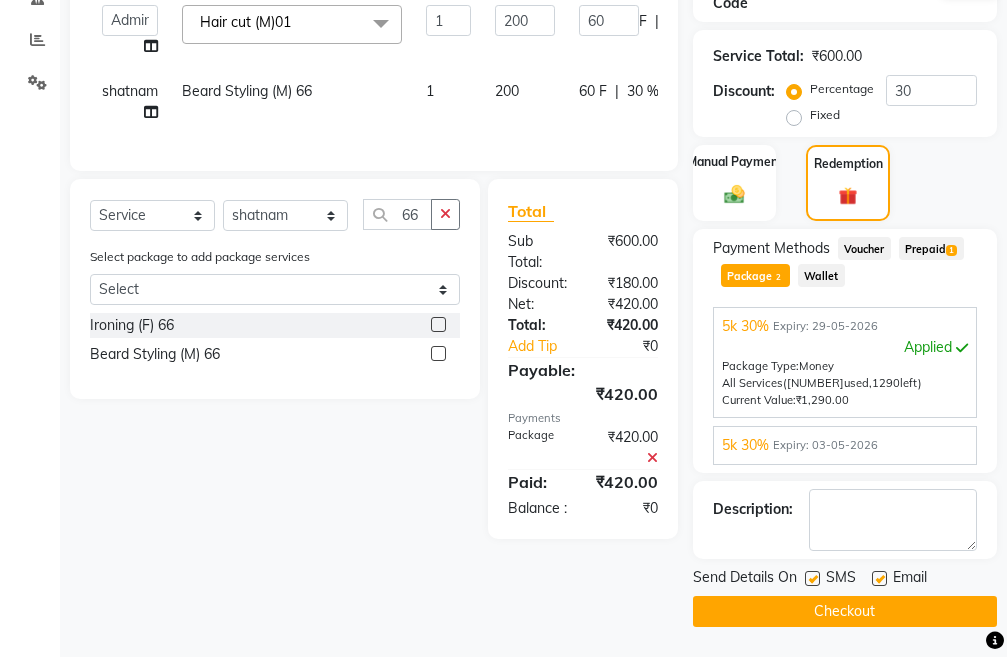 click on "Checkout" 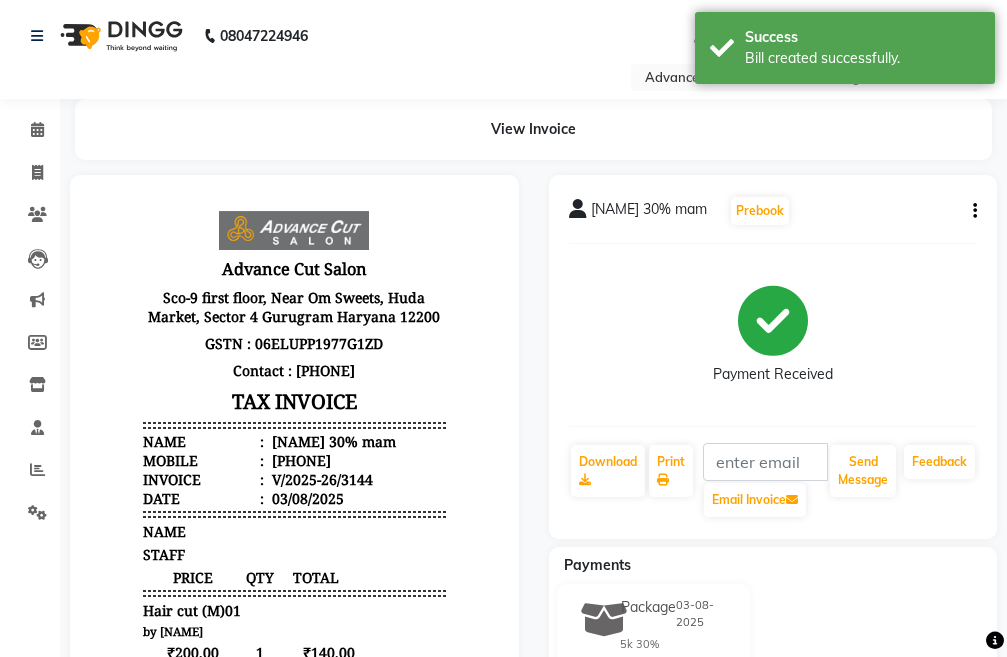 scroll, scrollTop: 0, scrollLeft: 0, axis: both 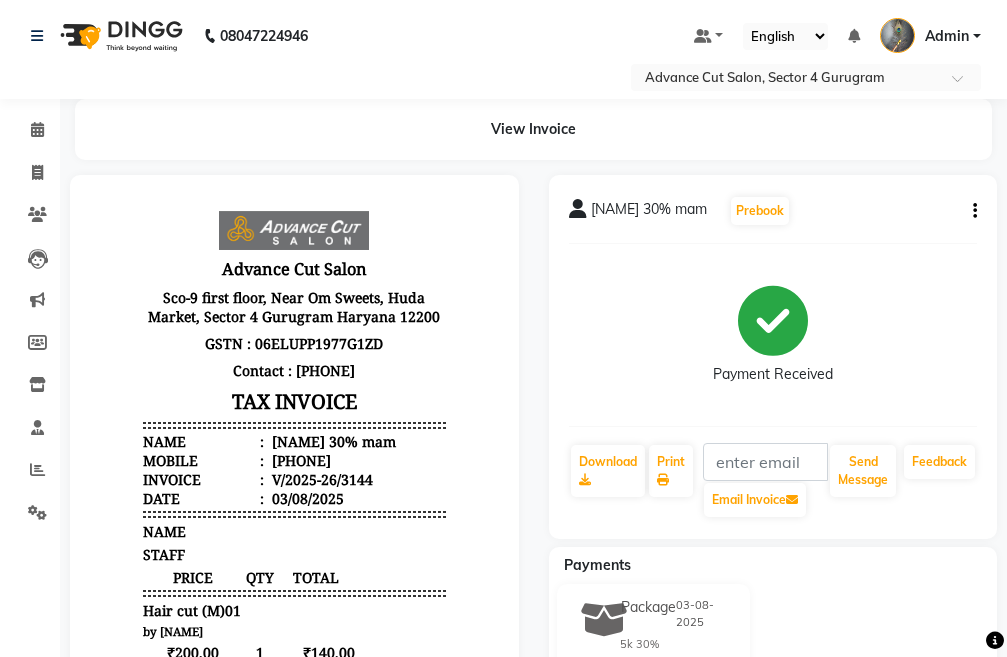 click on "919990898646" at bounding box center [299, 460] 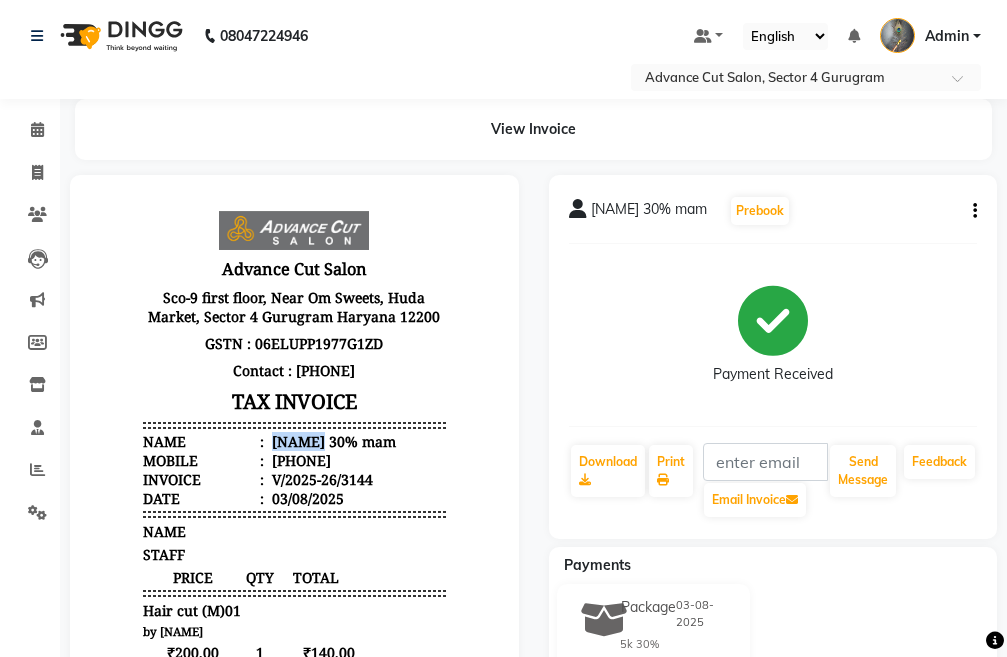 click on "neeru 30% mam" at bounding box center [332, 441] 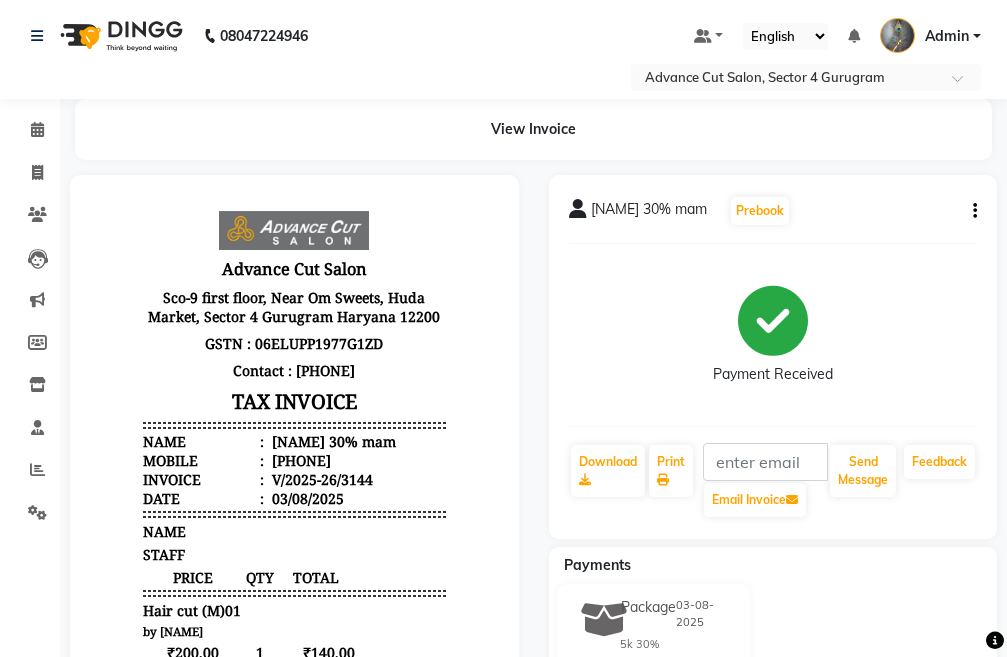 click on "919990898646" at bounding box center [299, 460] 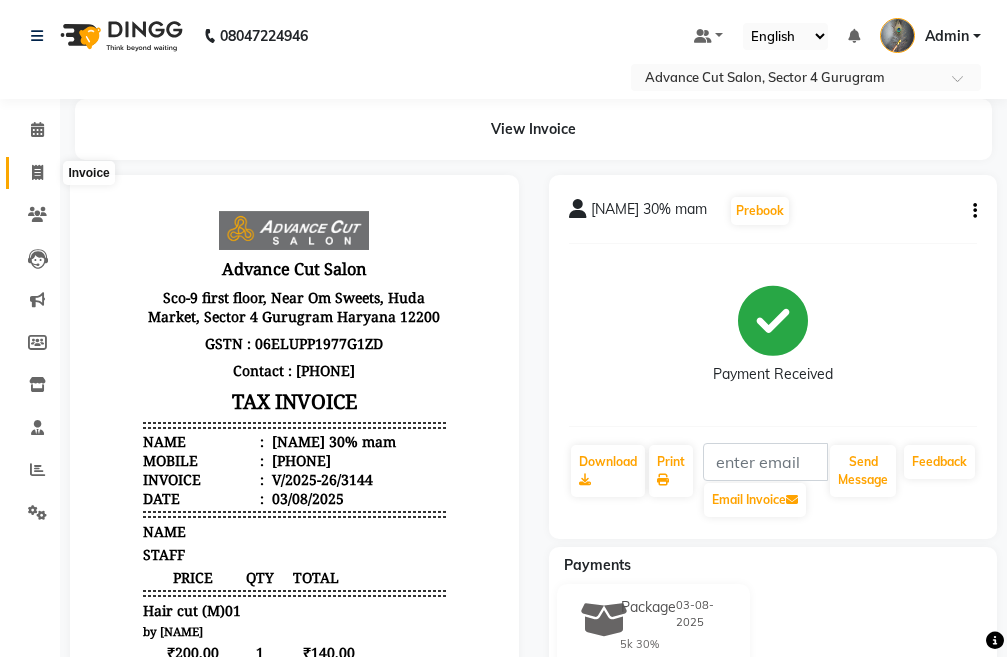 click 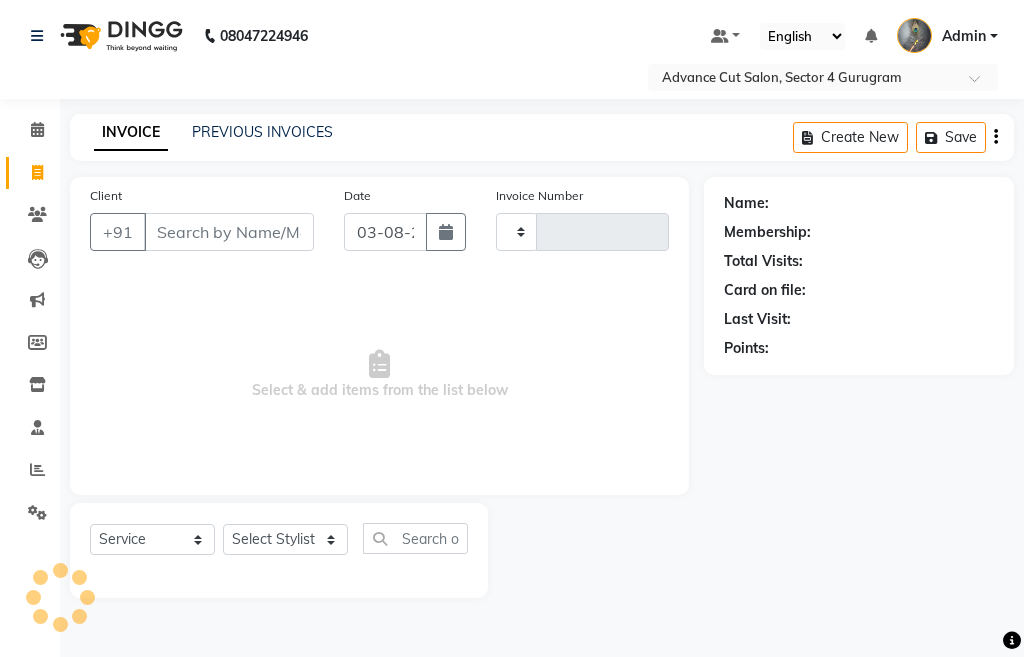 type on "3145" 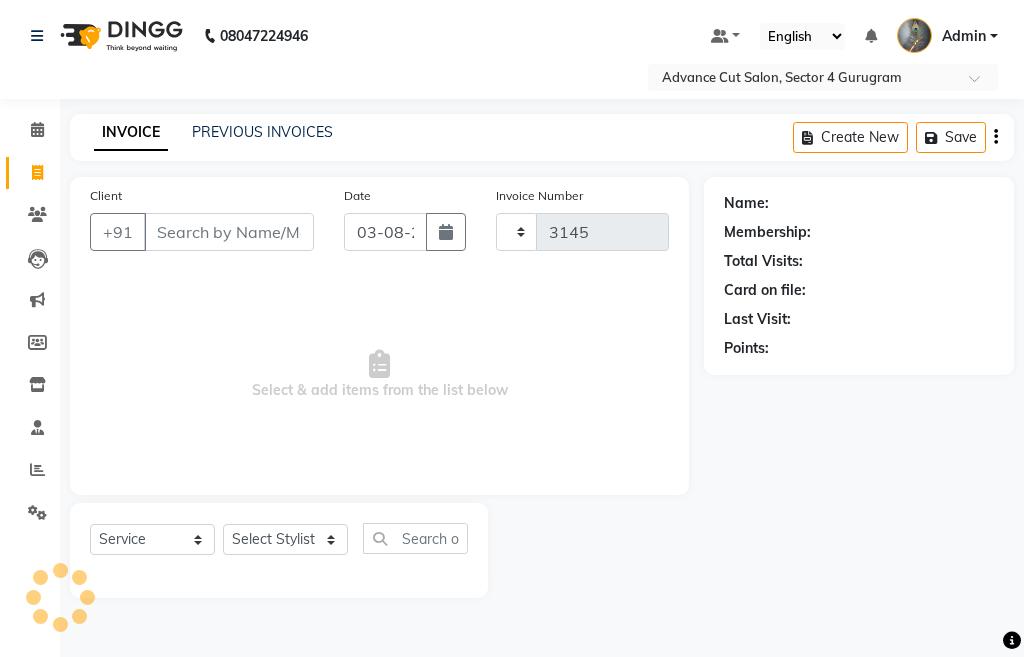 select on "4939" 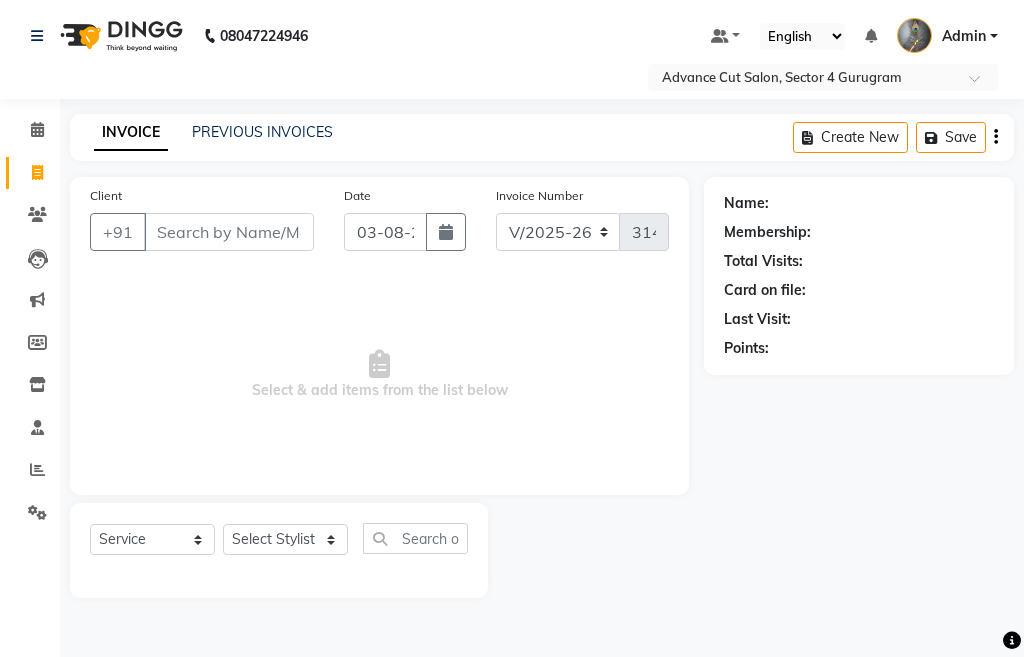 click on "Client" at bounding box center (229, 232) 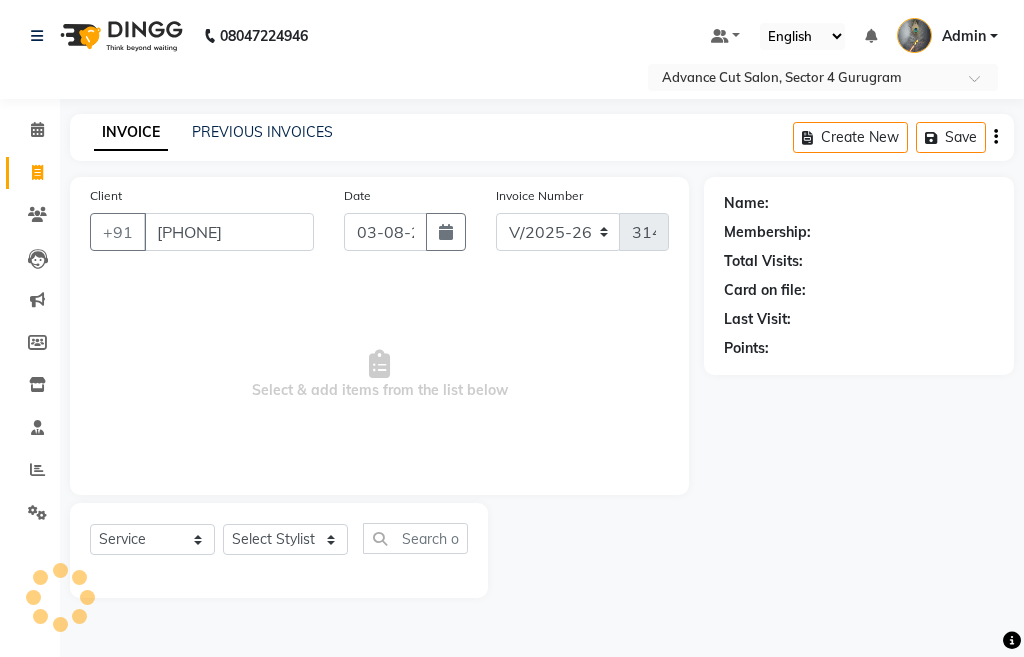 type on "919990898646" 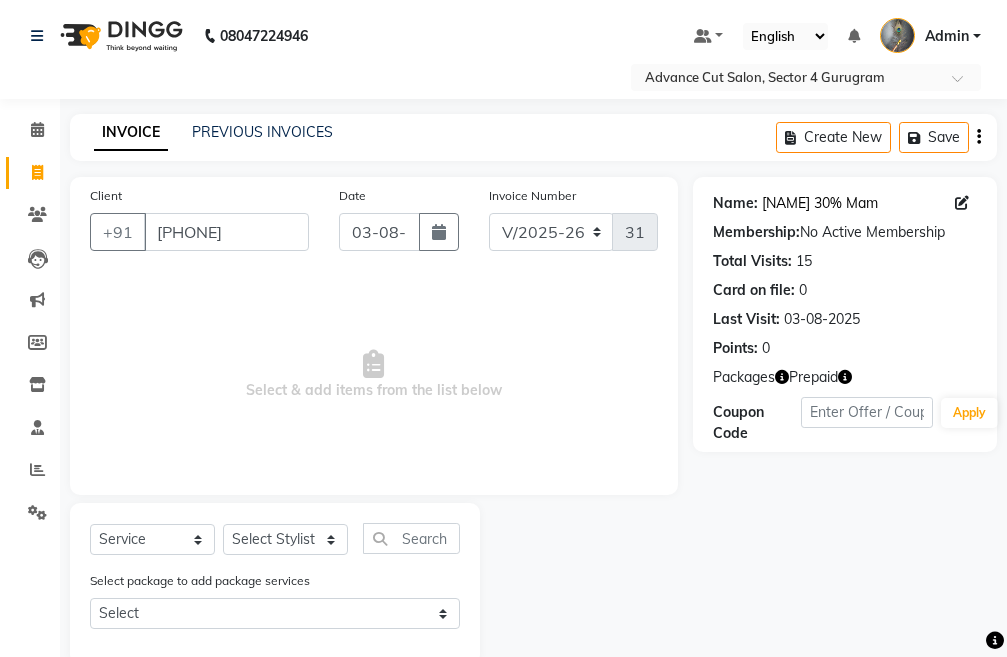 click on "Neeru 30% Mam" 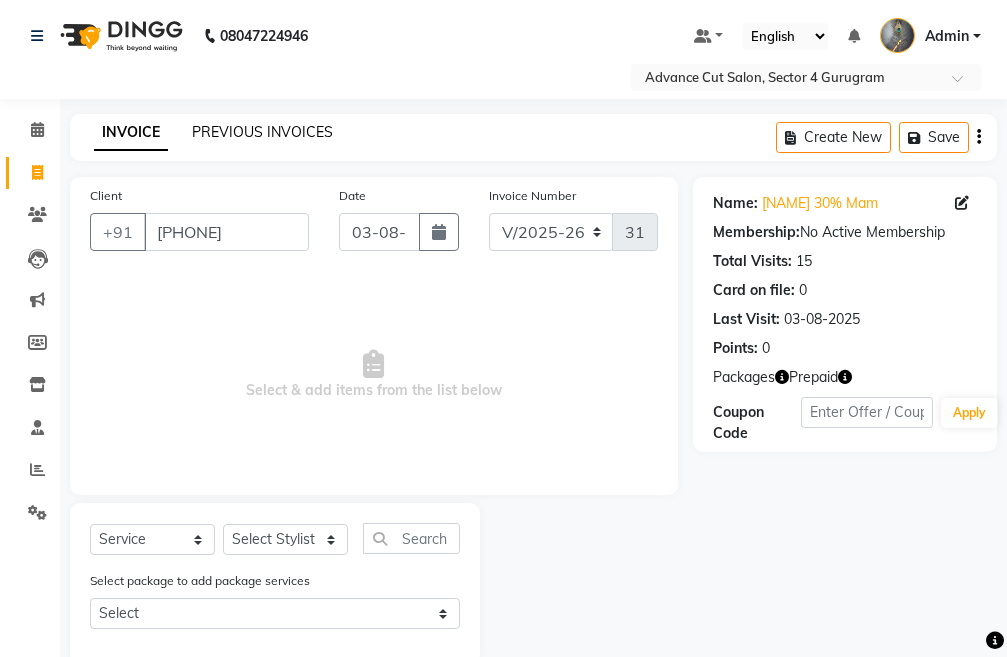 click on "PREVIOUS INVOICES" 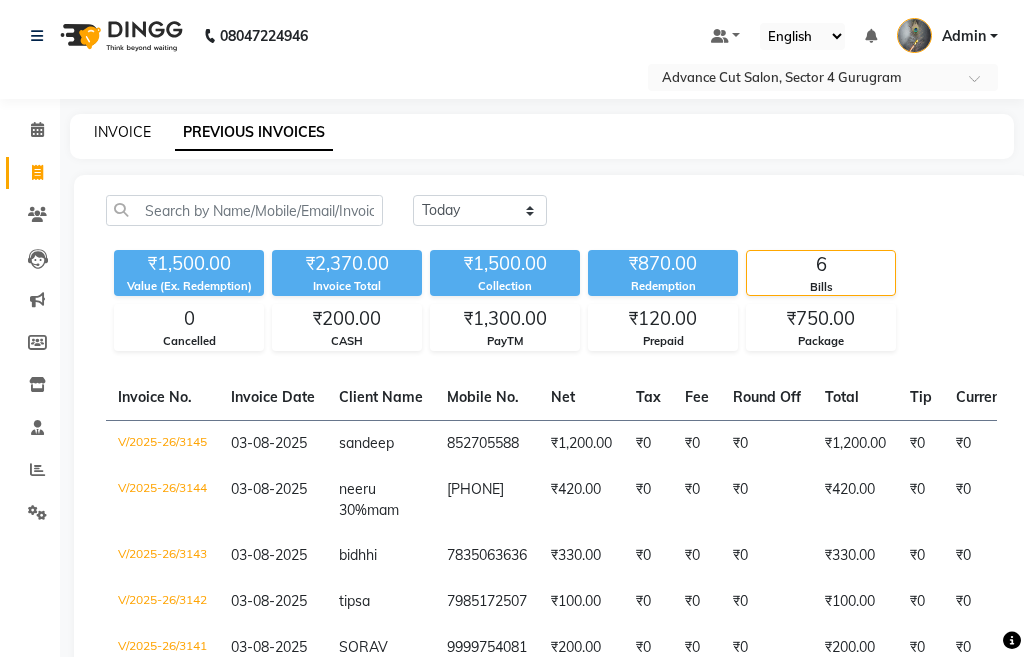 click on "INVOICE" 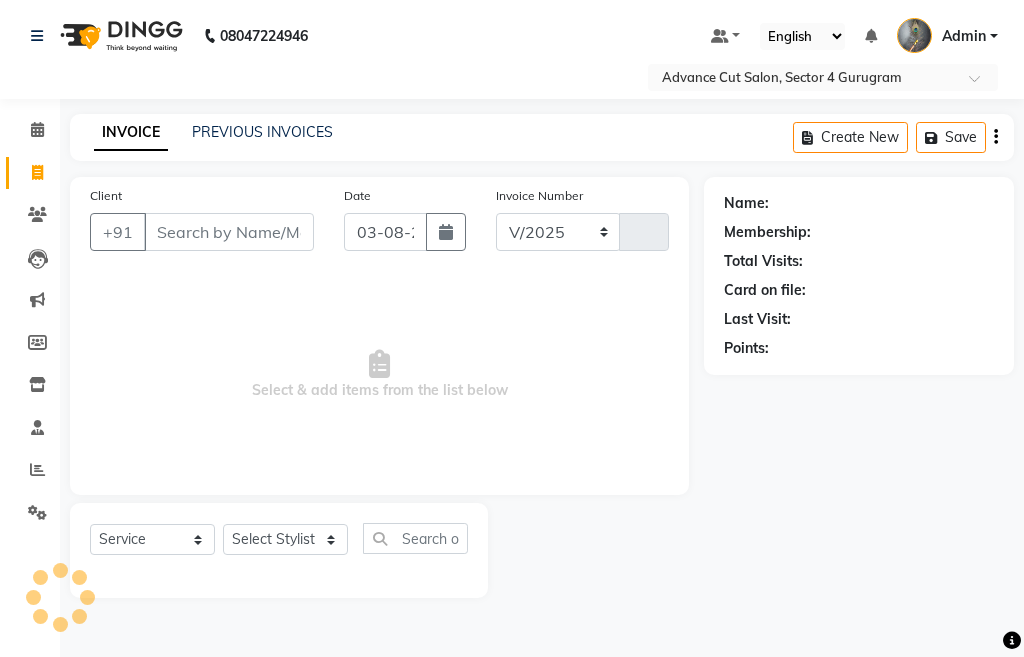 select on "4939" 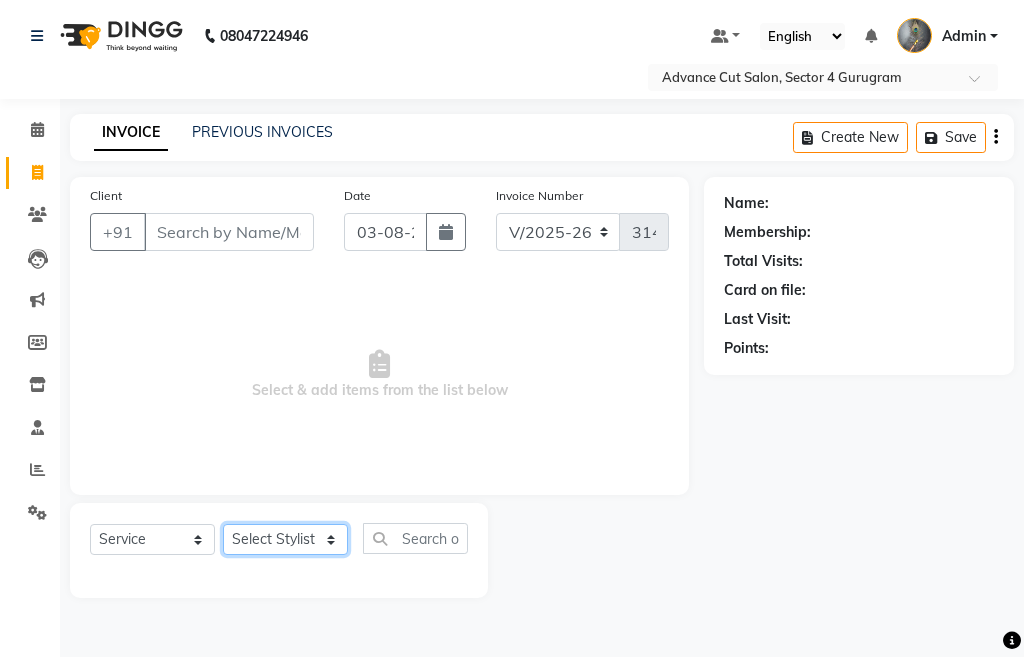 click on "Select Stylist" 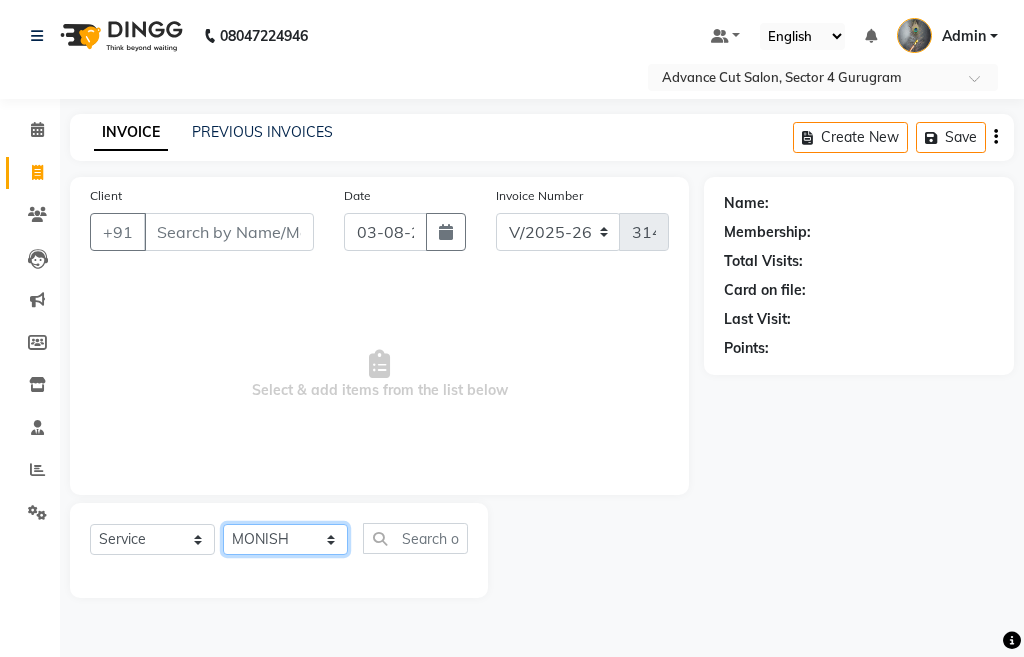 click on "Select Stylist Admin chahit COUNTOR hardeep mamta manisha MONISH navi NOSHAD ALI rahul shatnam shweta singh sunny tip" 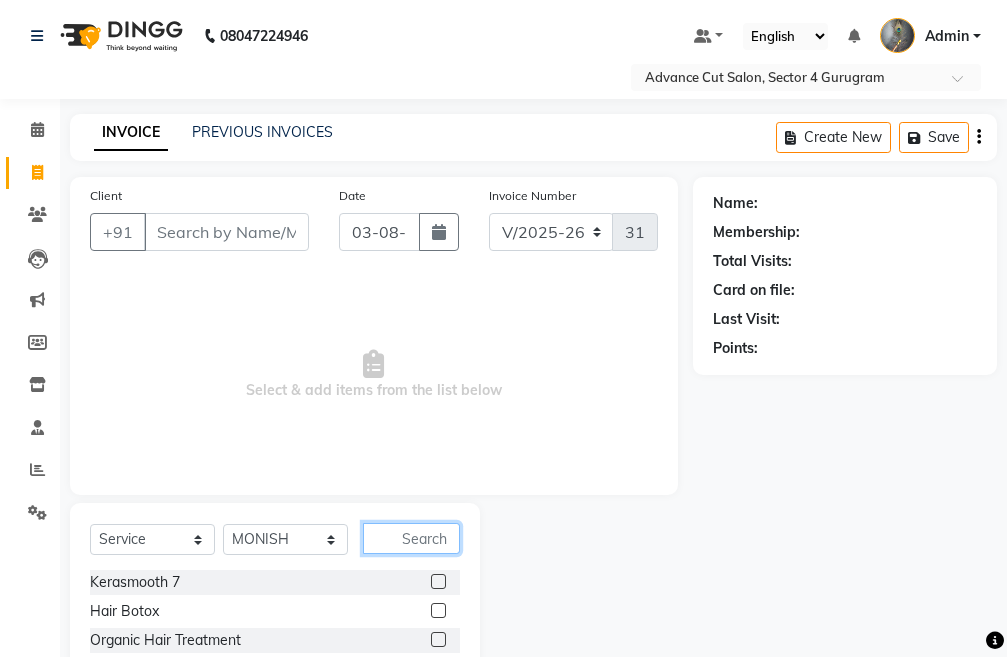 click 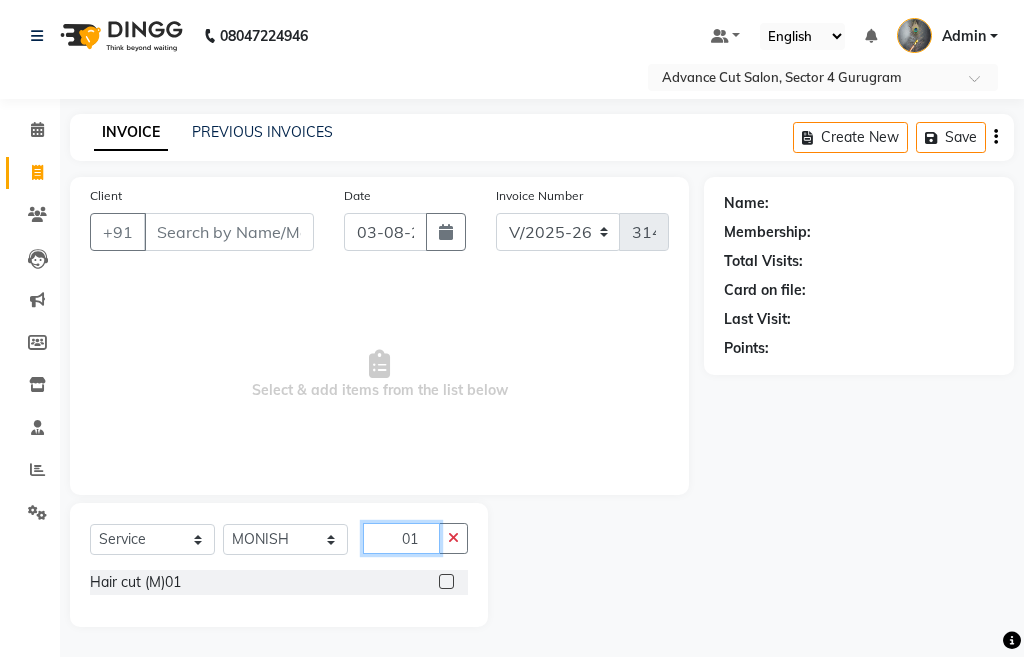 type on "01" 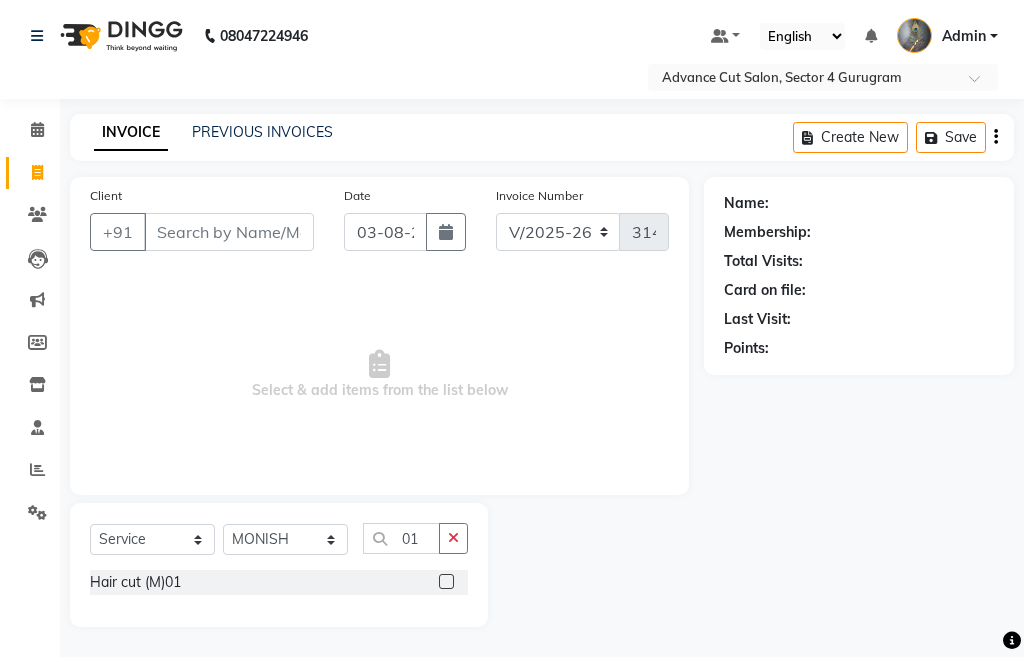 click on "Select  Service  Product  Membership  Package Voucher Prepaid Gift Card  Select Stylist Admin chahit COUNTOR hardeep mamta manisha MONISH navi NOSHAD ALI rahul shatnam shweta singh sunny tip 01" 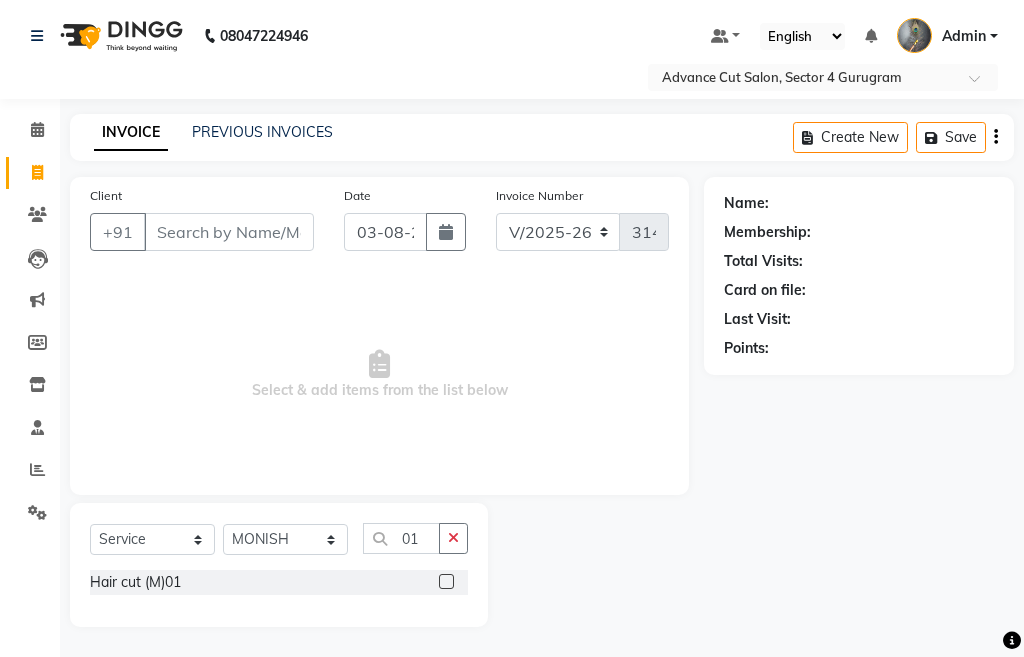 click on "Hair cut (M)01" 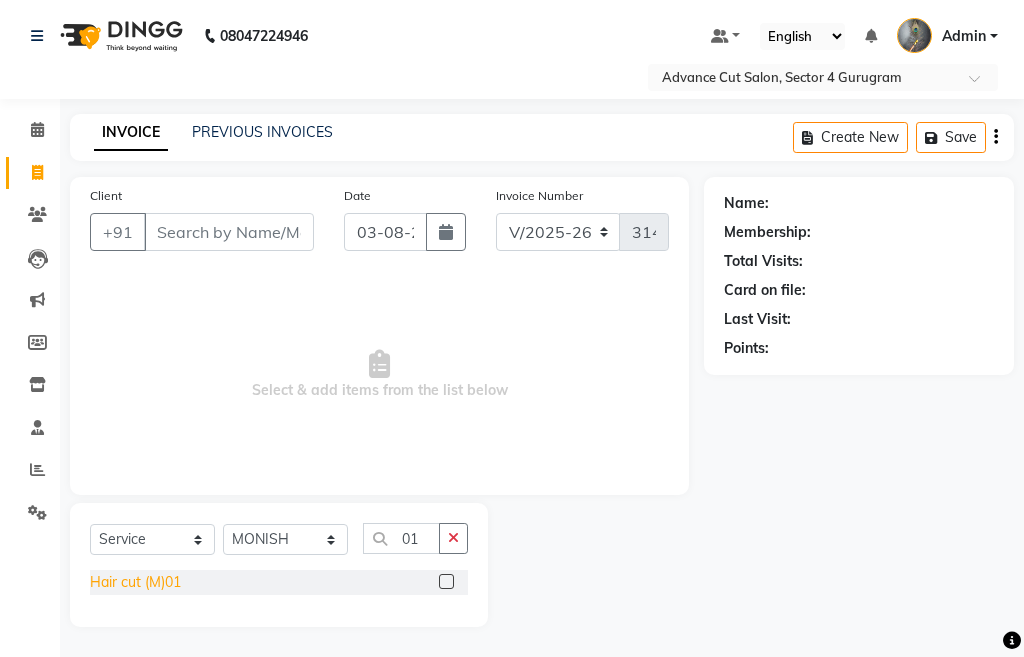 click on "Hair cut (M)01" 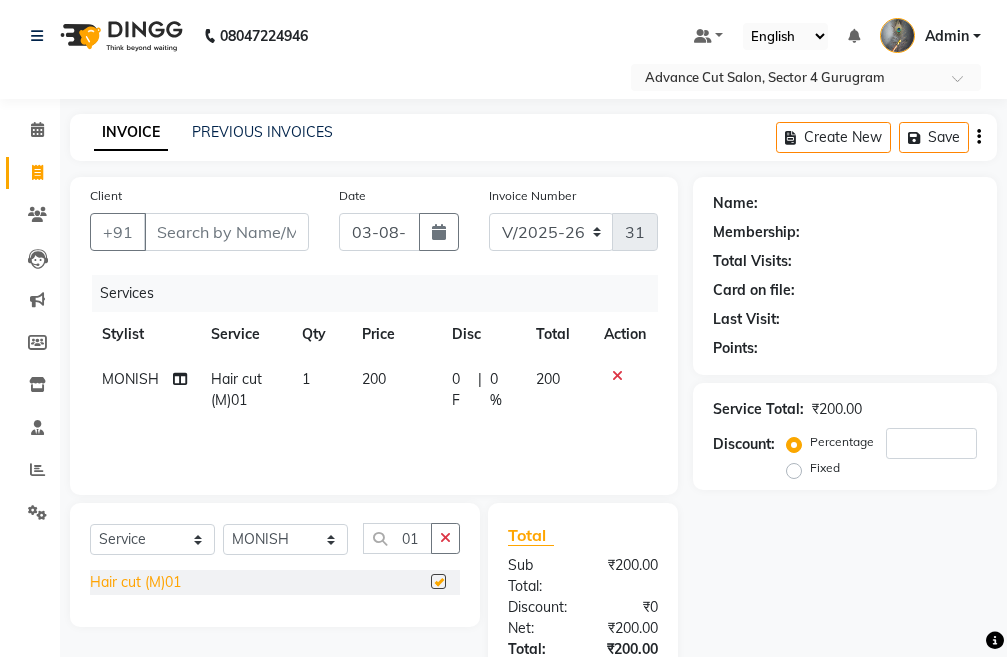checkbox on "false" 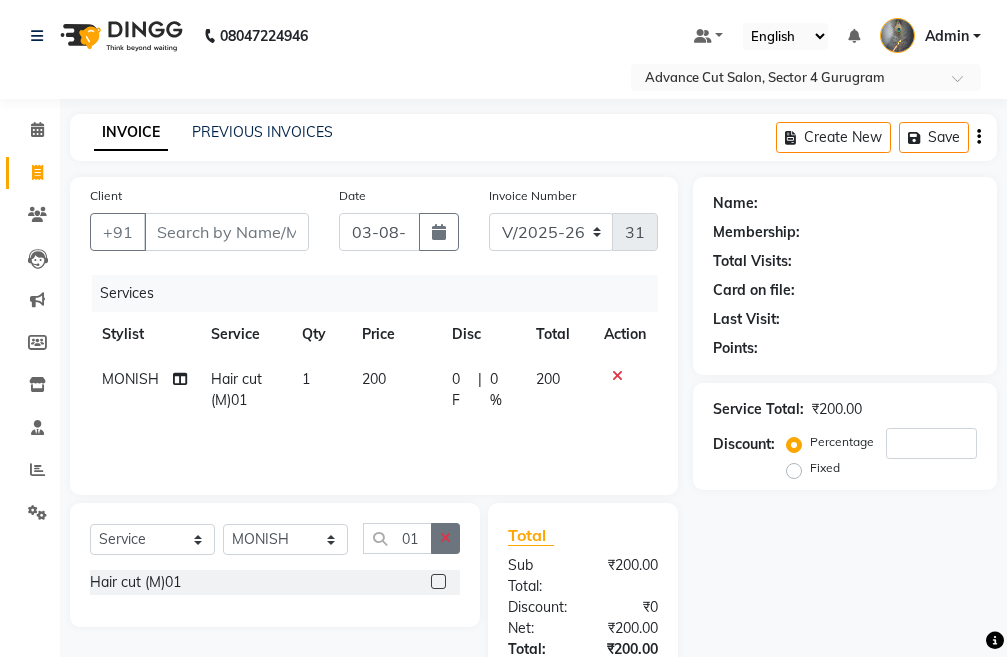 click 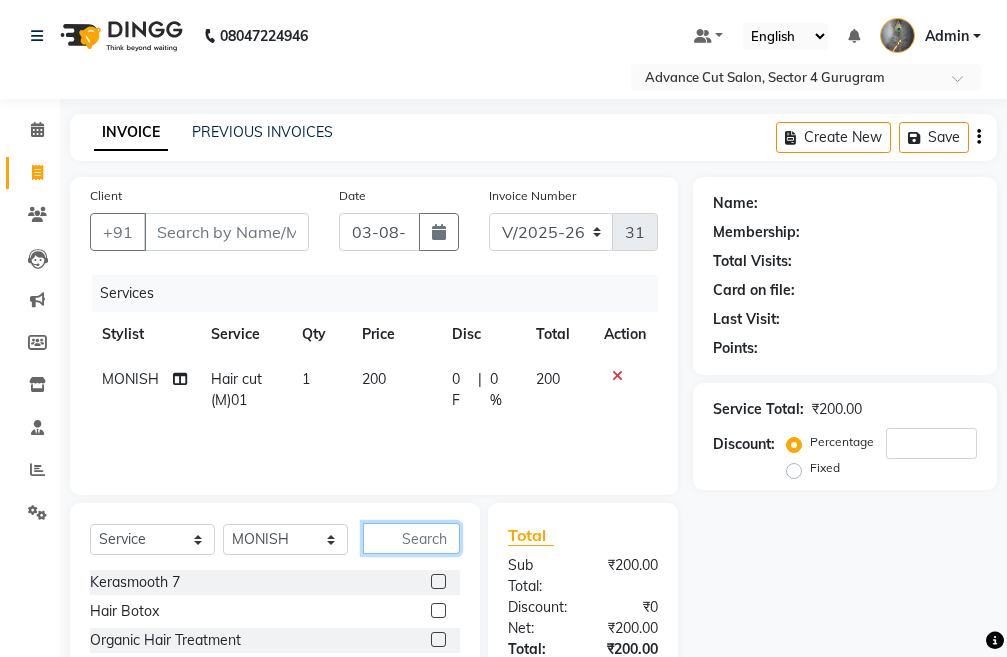 click 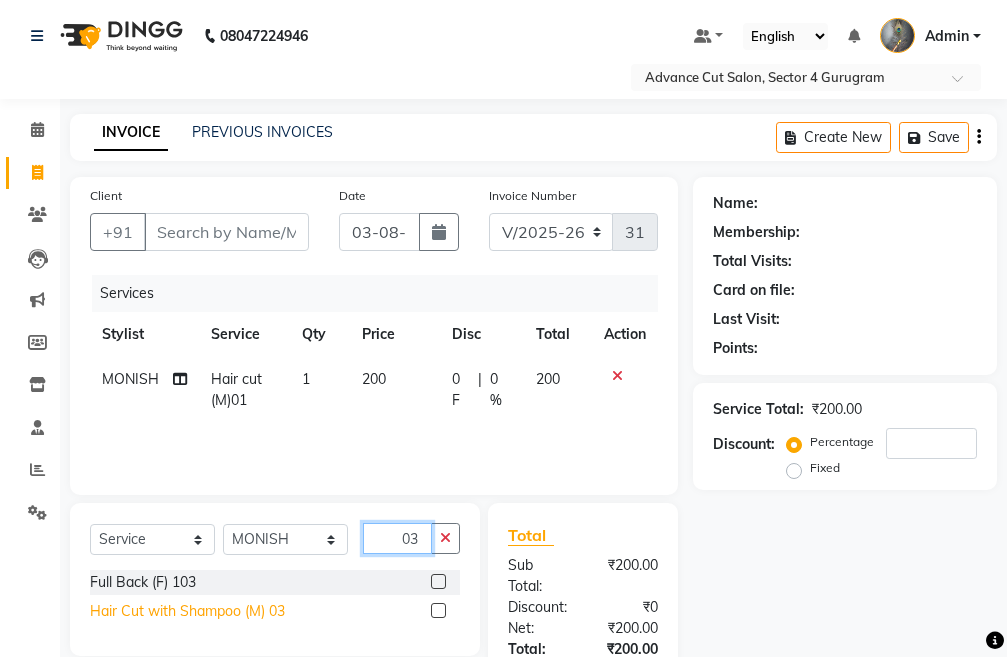 type on "03" 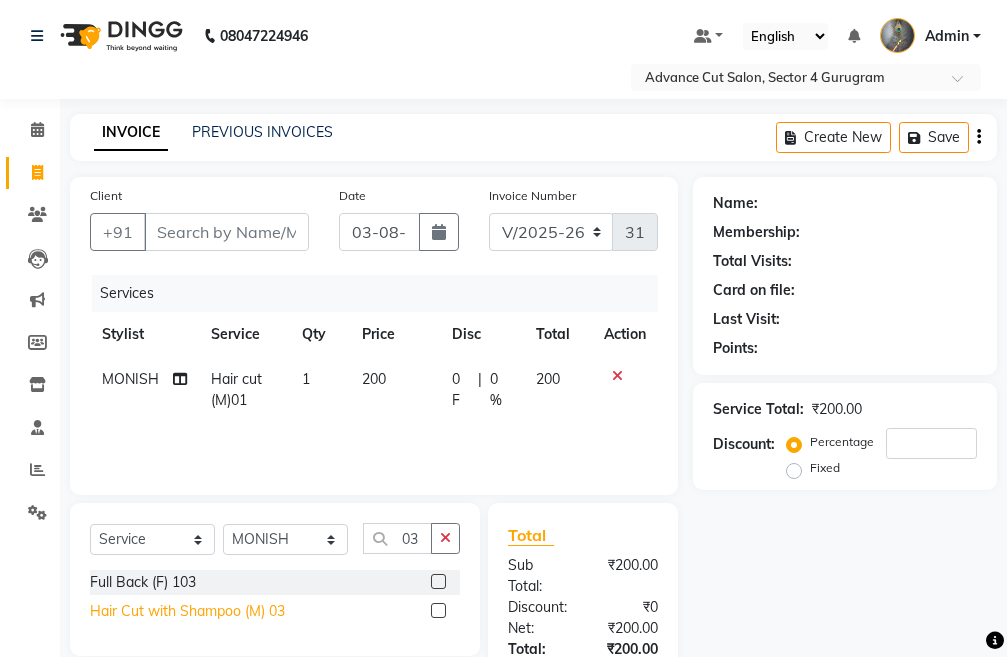 click on "Hair Cut with Shampoo (M) 03" 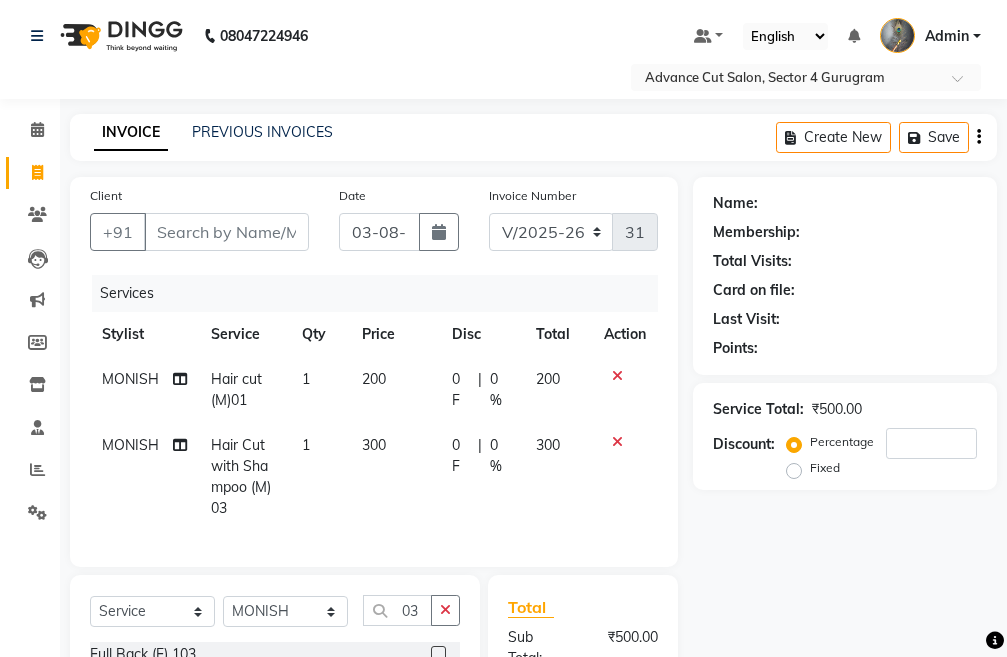 checkbox on "false" 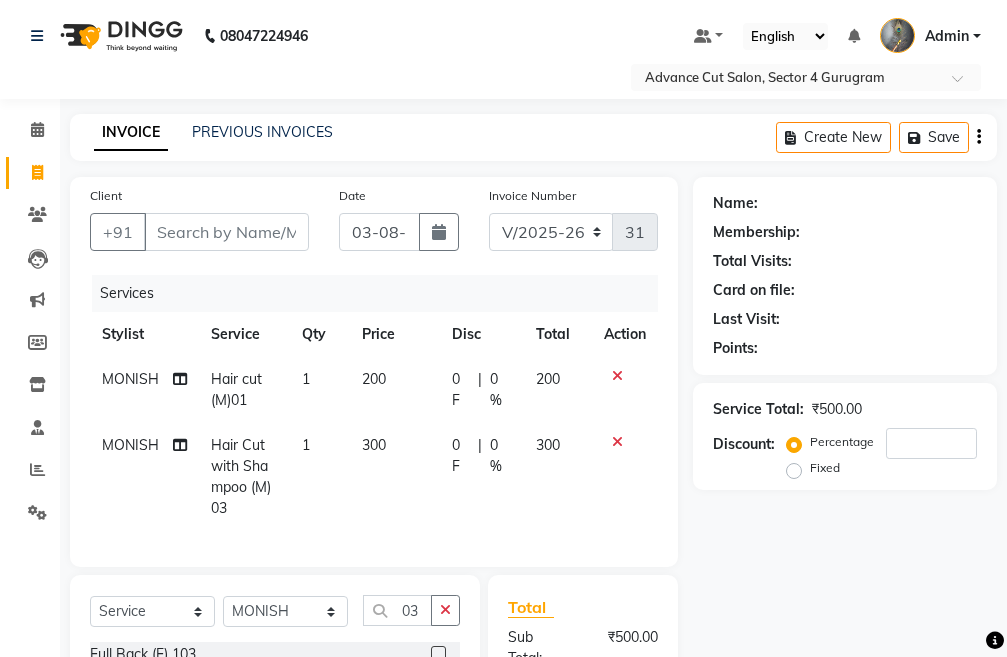 click 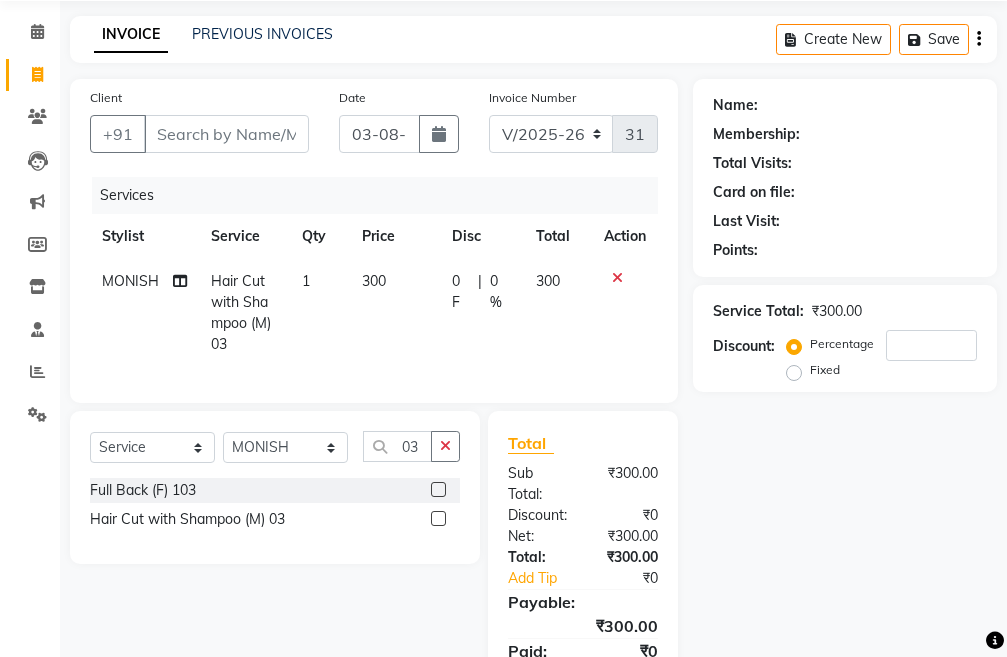 scroll, scrollTop: 200, scrollLeft: 0, axis: vertical 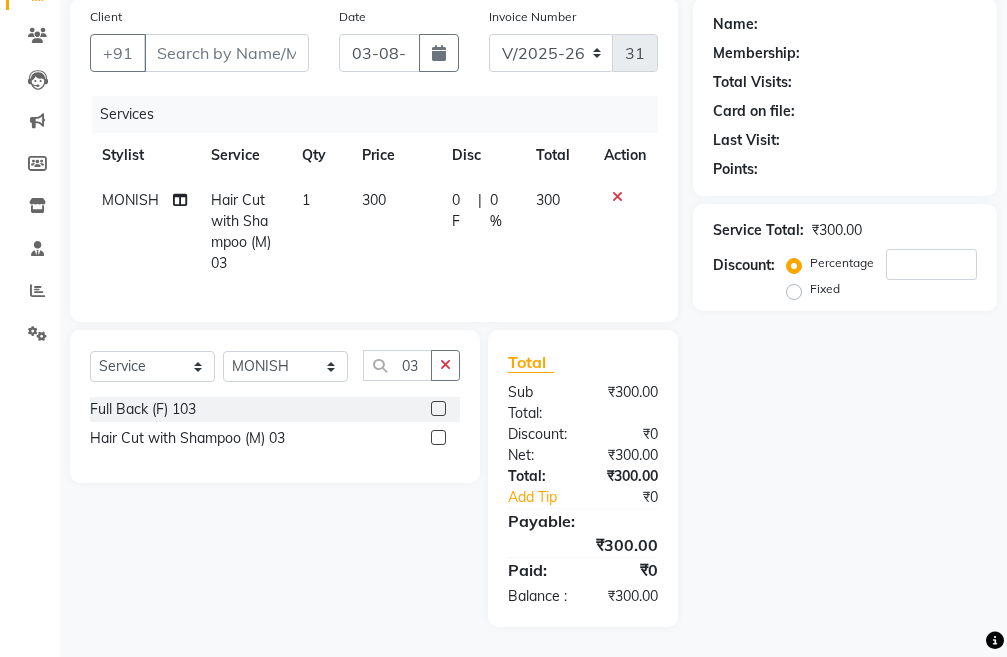 click on "Select  Service  Product  Membership  Package Voucher Prepaid Gift Card  Select Stylist Admin chahit COUNTOR hardeep mamta manisha MONISH navi NOSHAD ALI rahul shatnam shweta singh sunny tip 03 Full Back (F) 103  Hair Cut with Shampoo (M) 03" 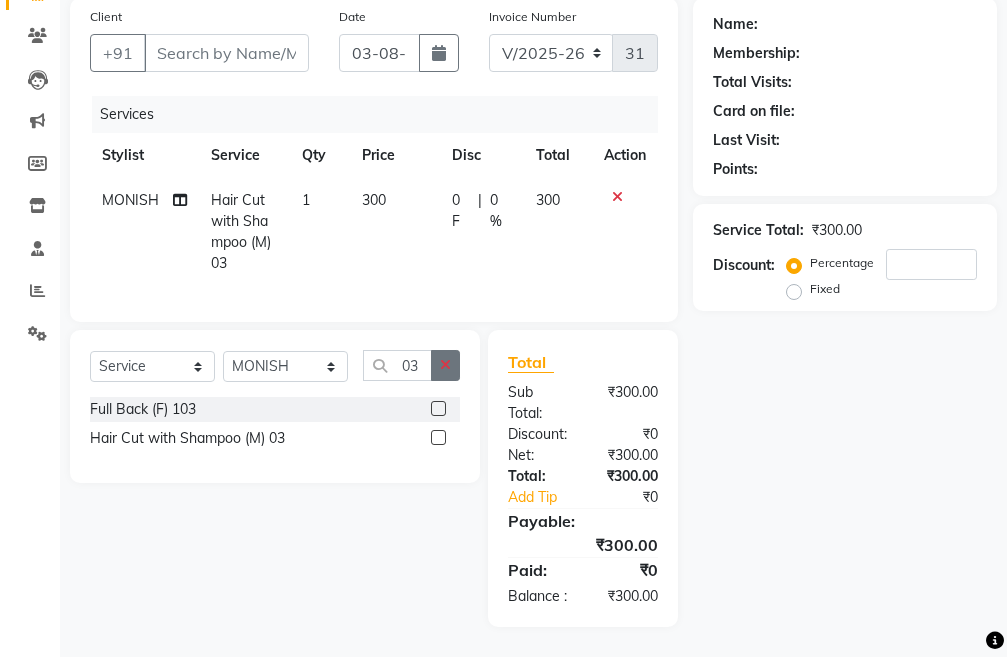 click 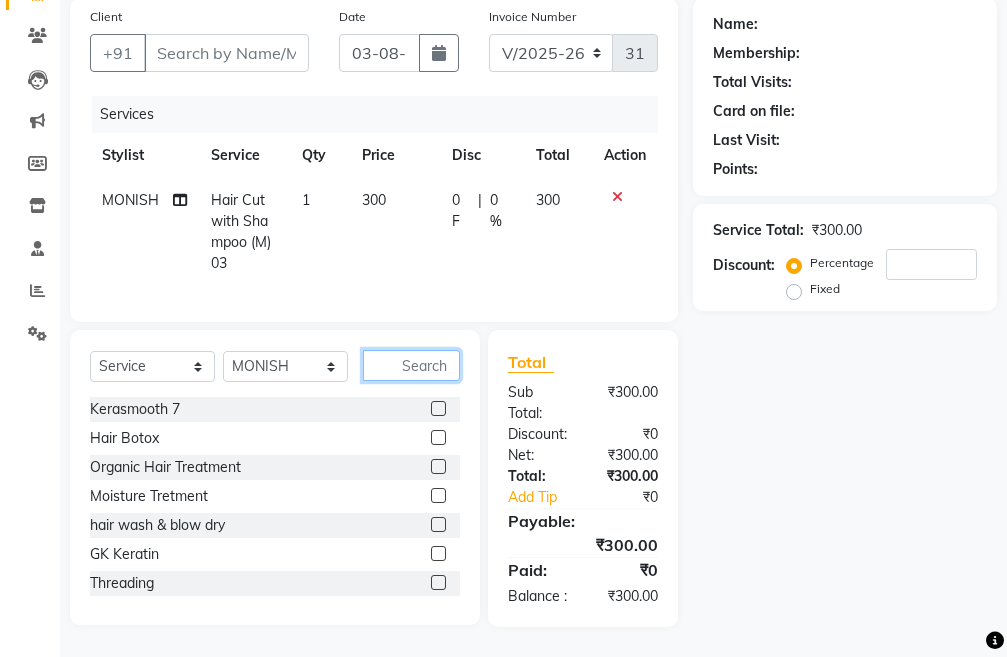 click 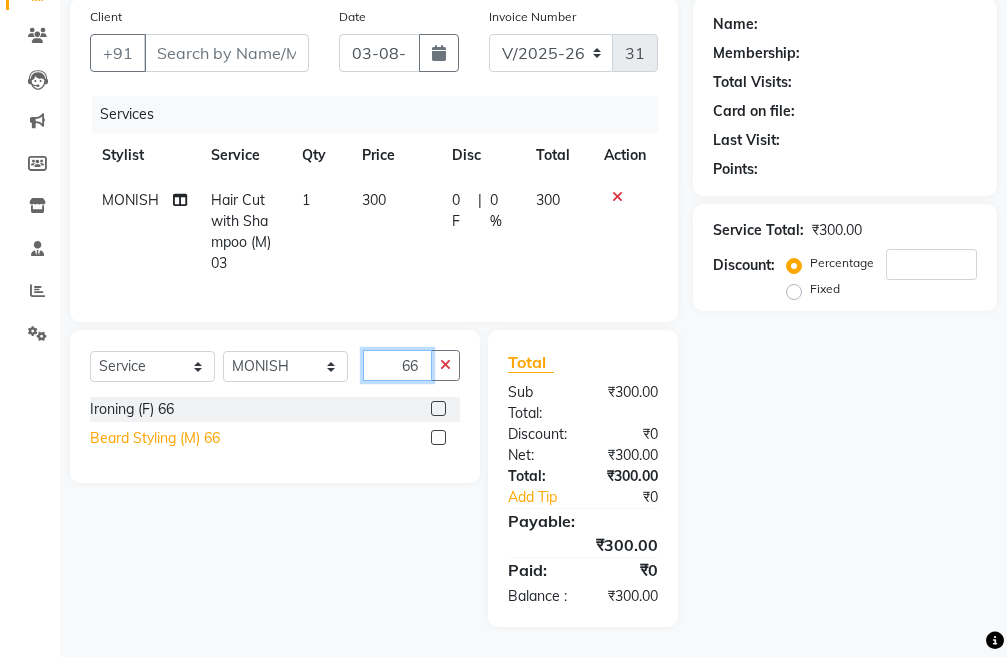 type on "66" 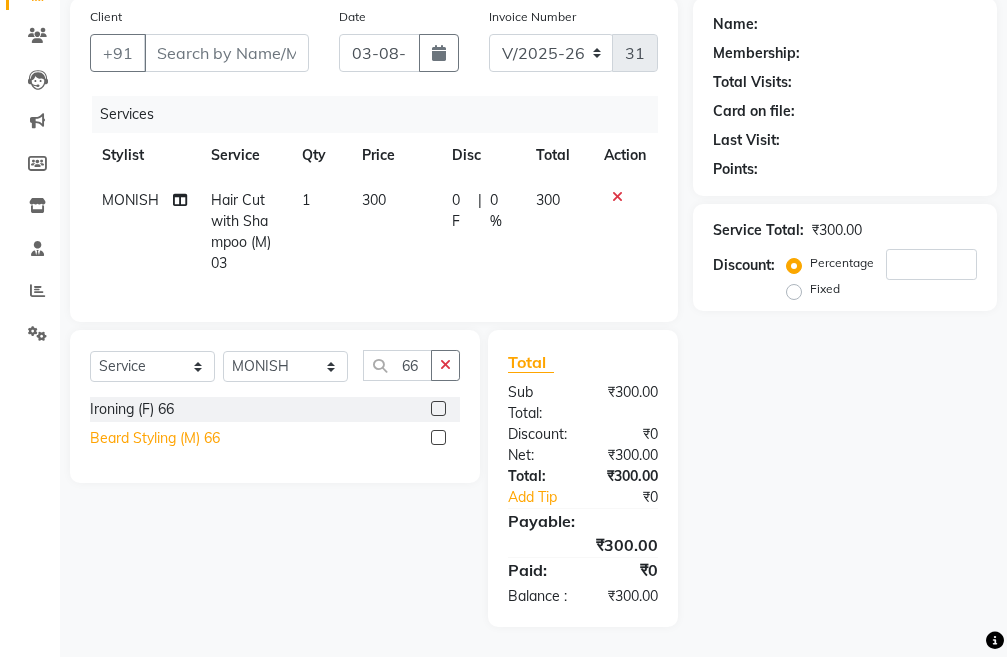 click on "Beard Styling (M) 66" 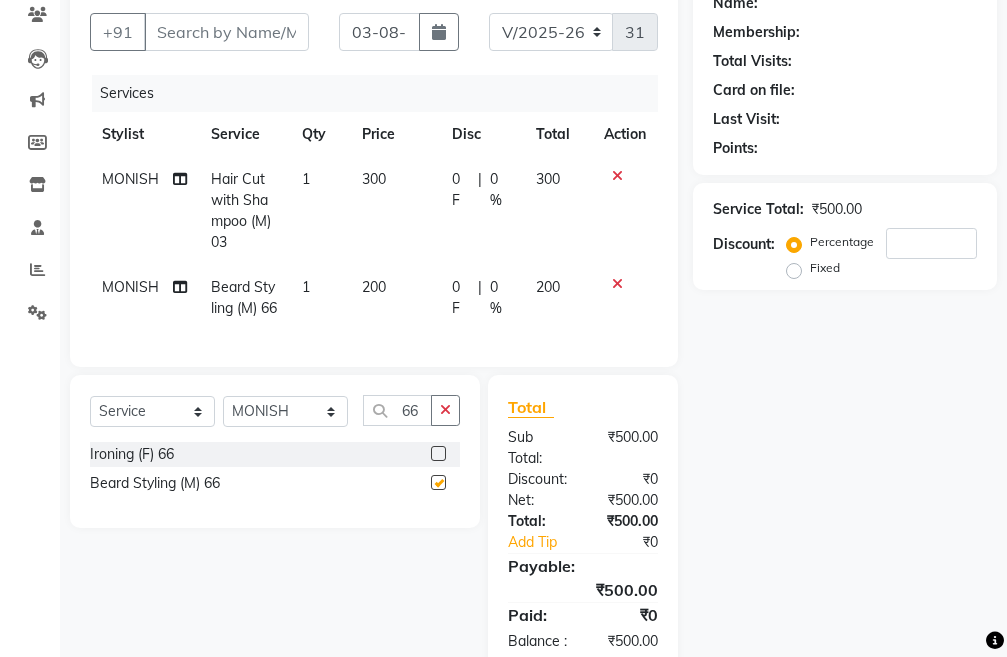 checkbox on "false" 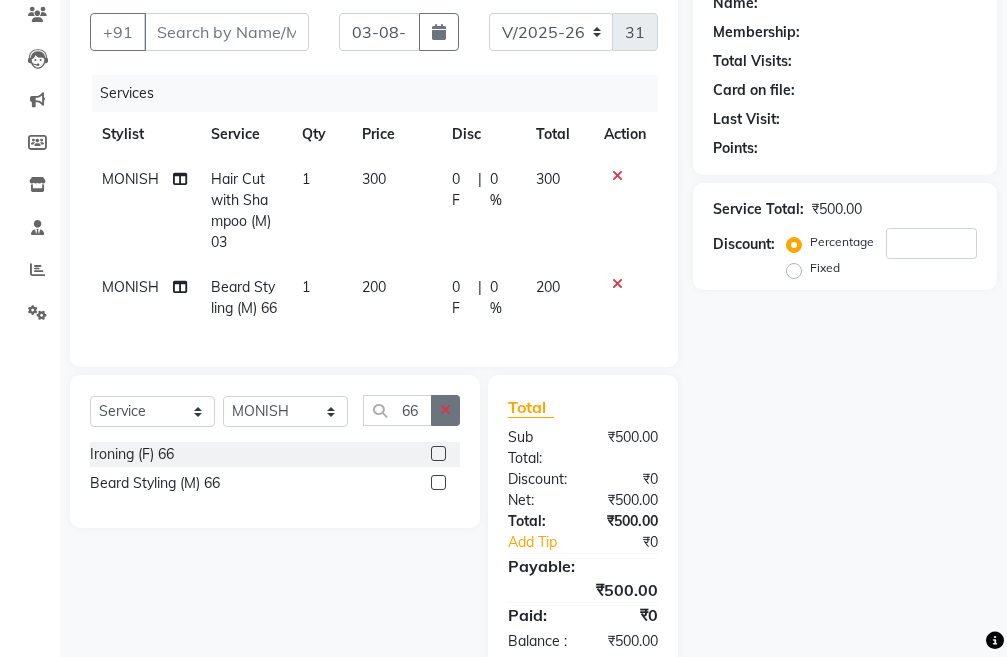 click 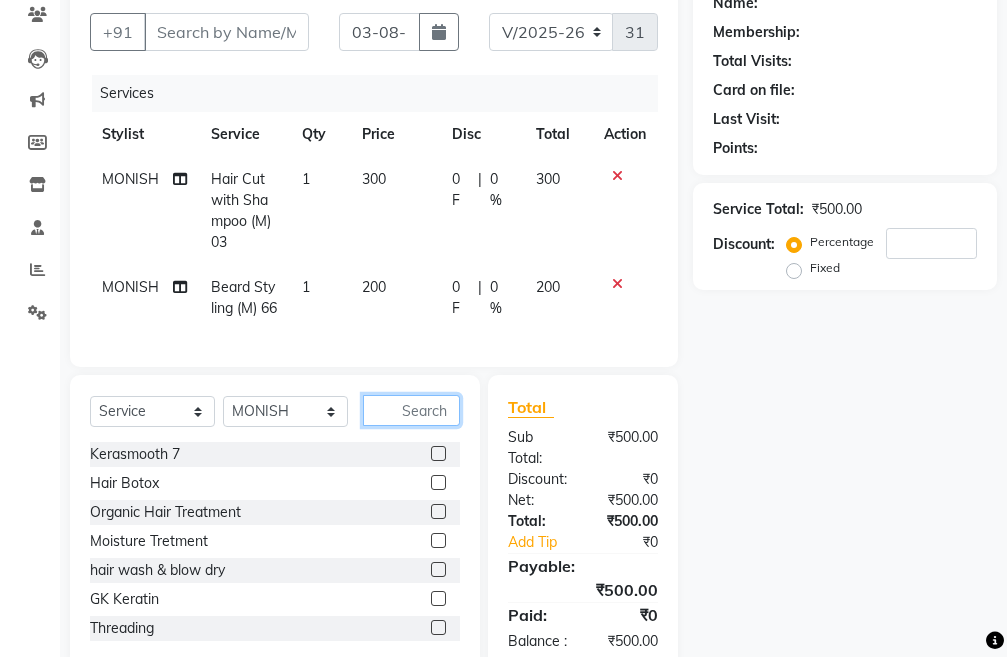 click 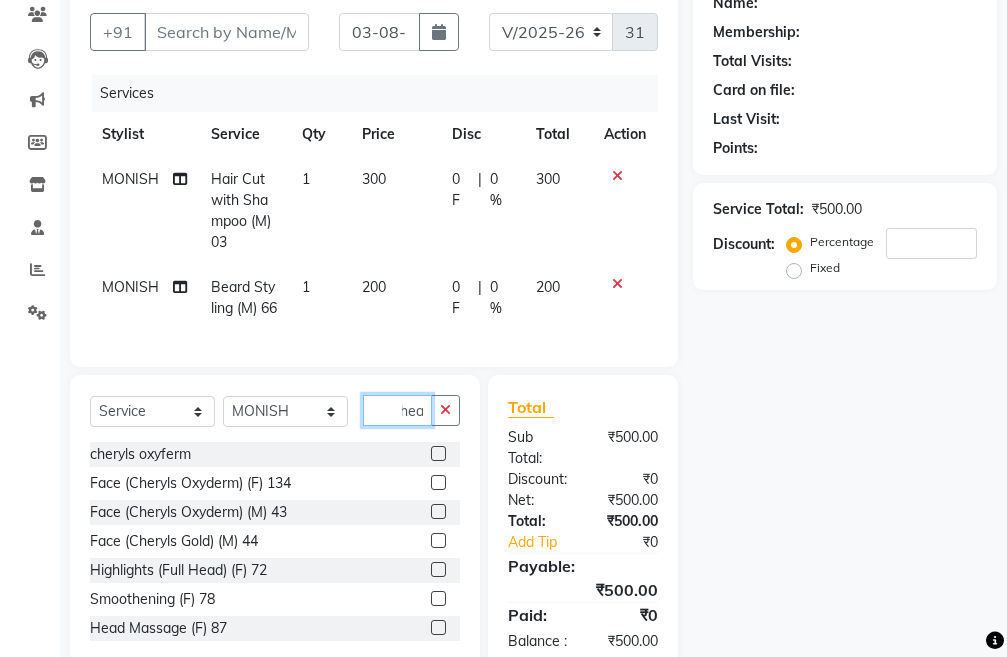 scroll, scrollTop: 0, scrollLeft: 10, axis: horizontal 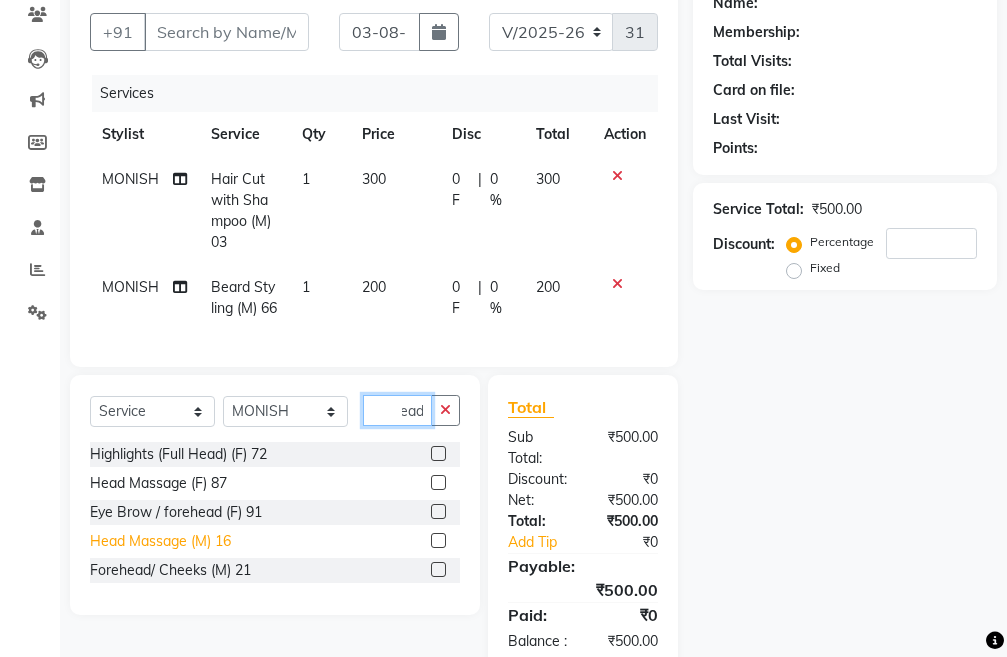 type on "head" 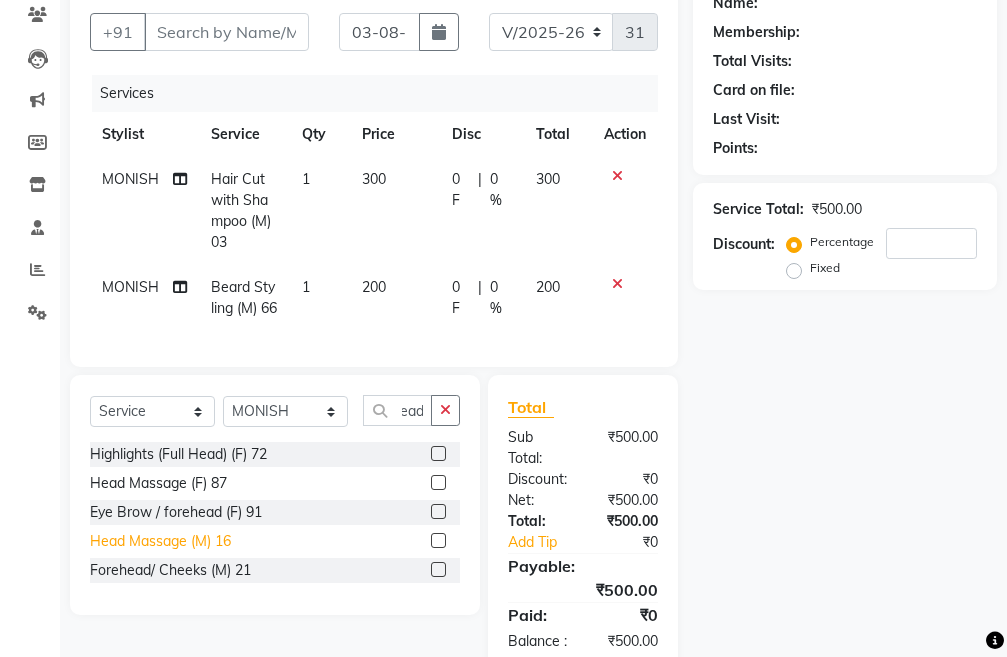 click on "Head Massage (M) 16" 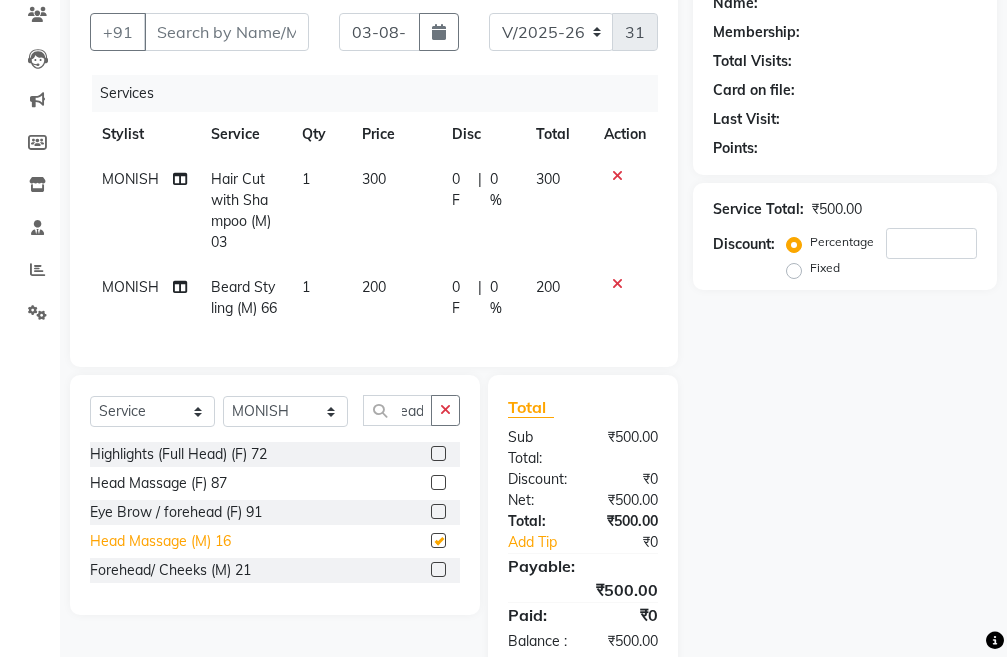 scroll, scrollTop: 0, scrollLeft: 0, axis: both 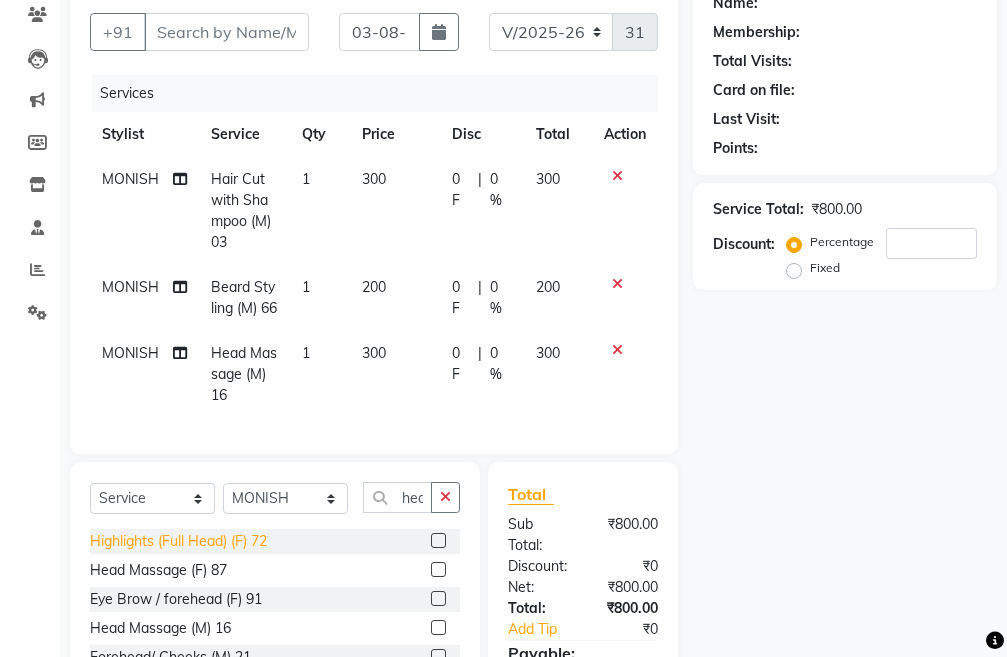 checkbox on "false" 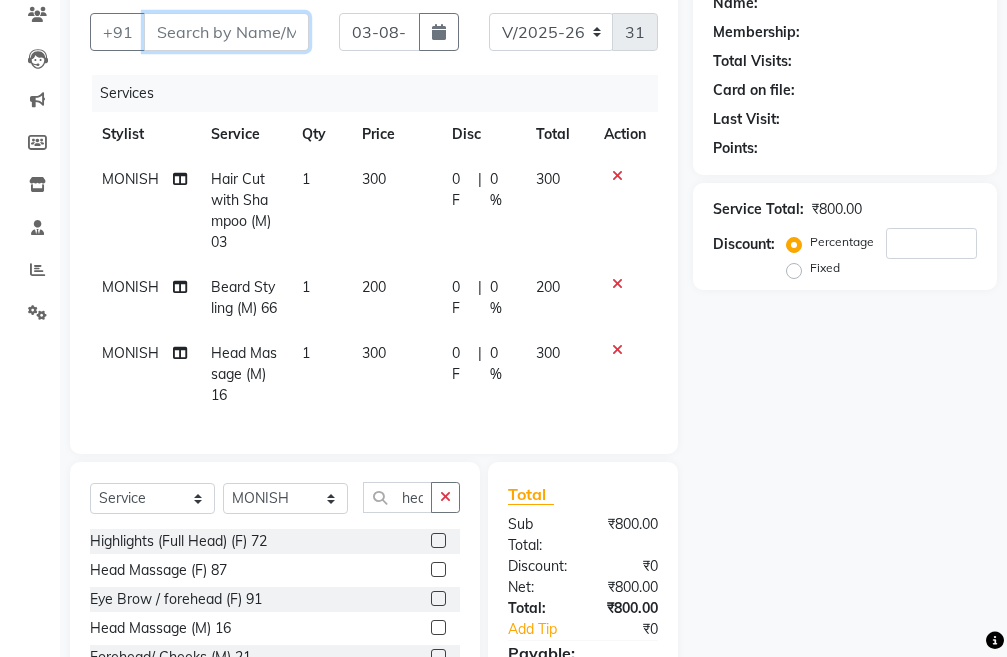 click on "Client" at bounding box center [226, 32] 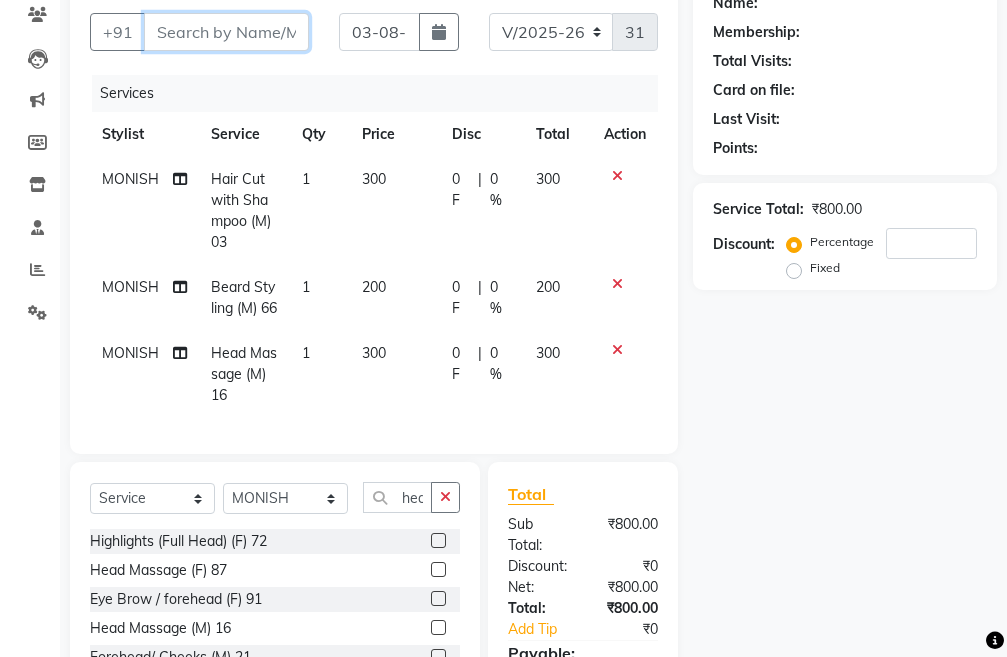 type on "8" 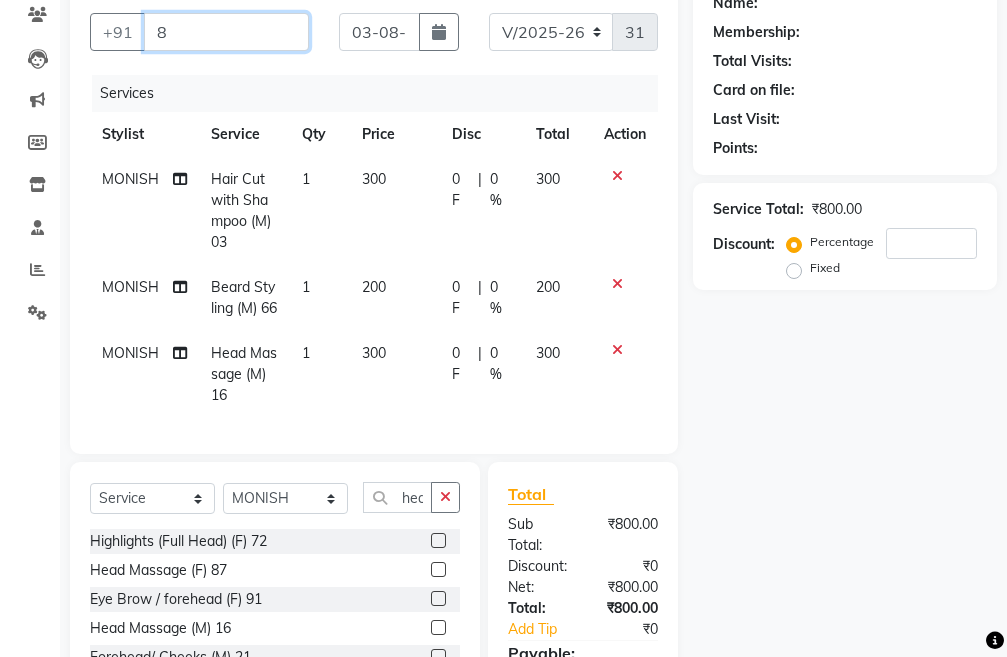 type on "0" 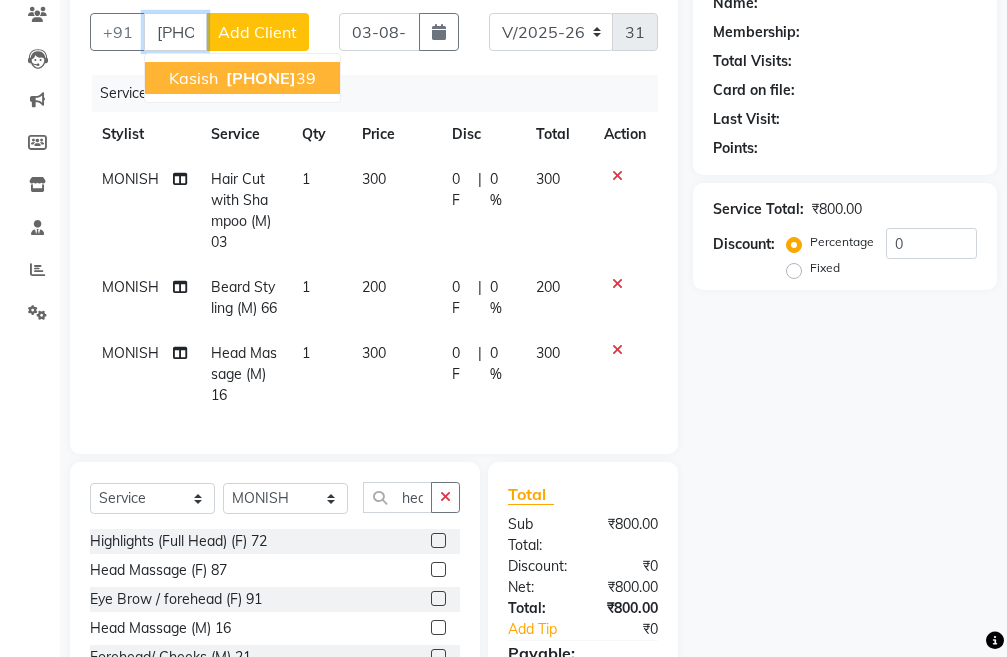 click on "80762871" at bounding box center (261, 78) 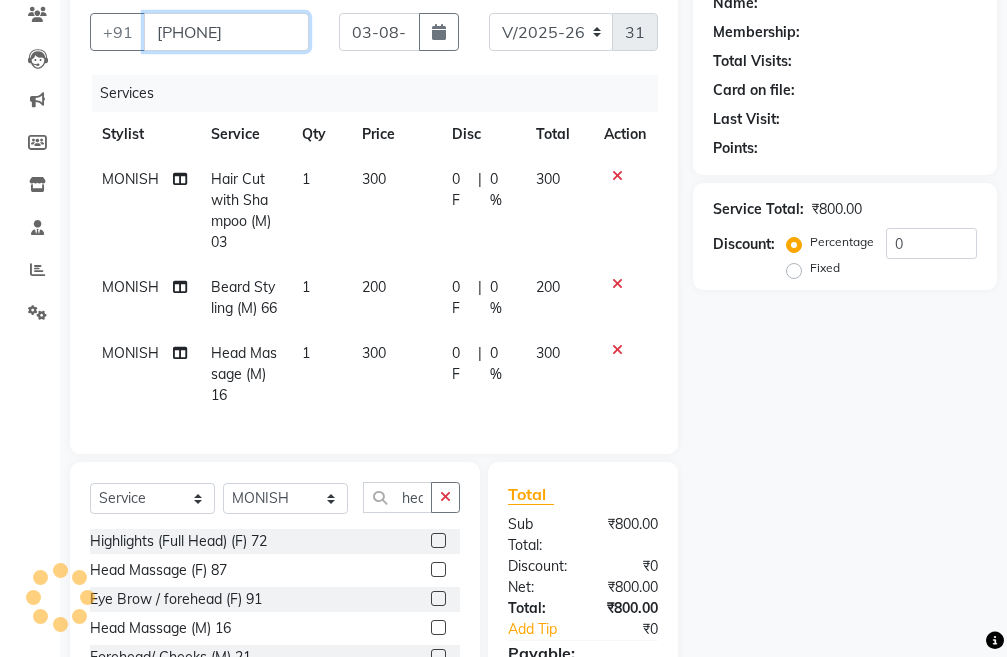 type on "[PHONE]" 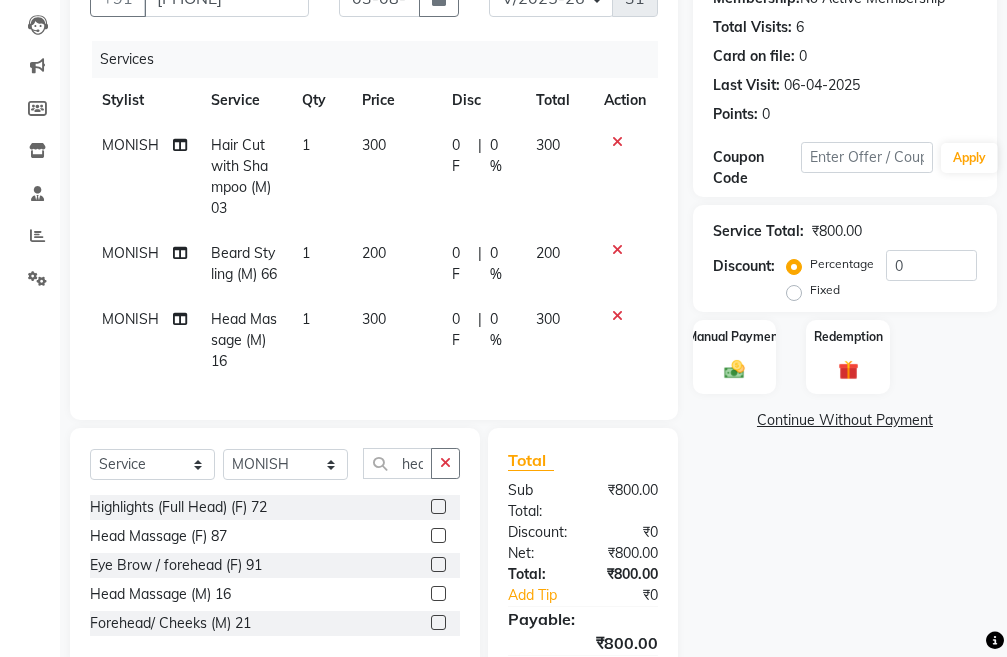 scroll, scrollTop: 270, scrollLeft: 0, axis: vertical 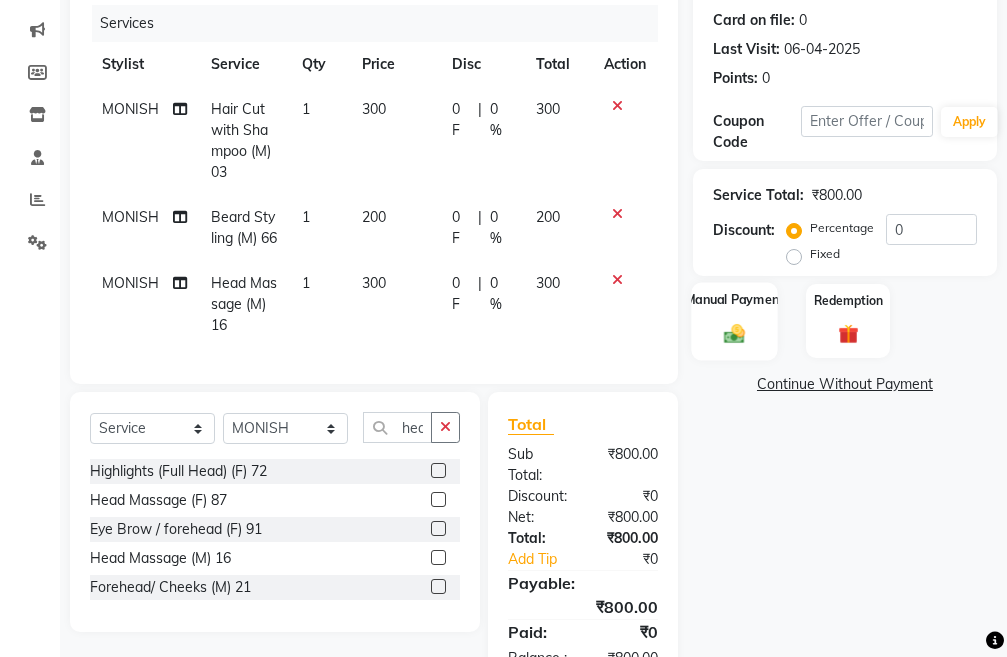 click on "Manual Payment" 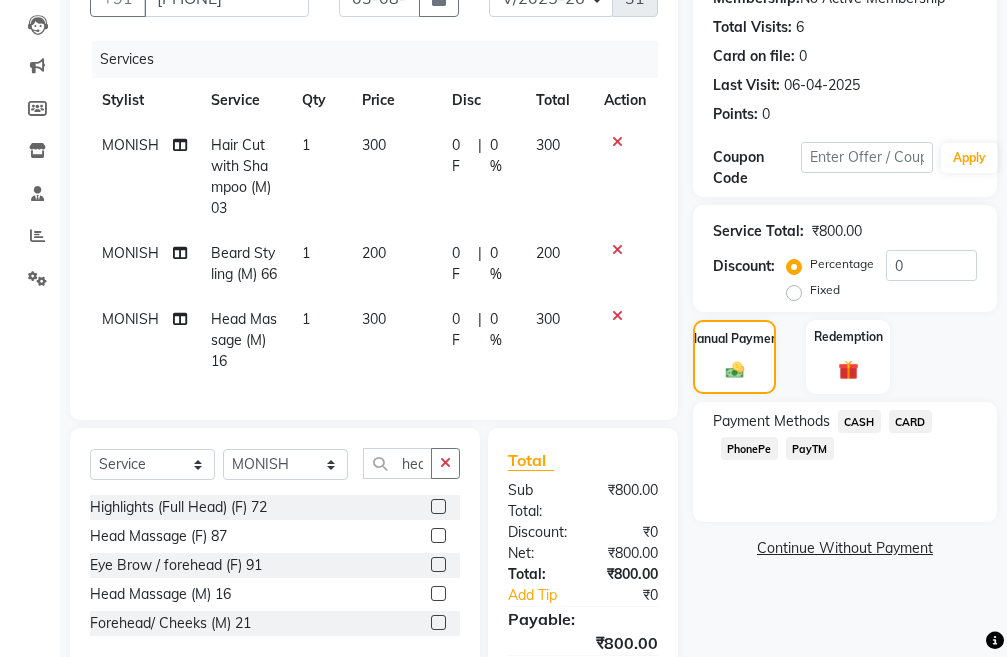 scroll, scrollTop: 270, scrollLeft: 0, axis: vertical 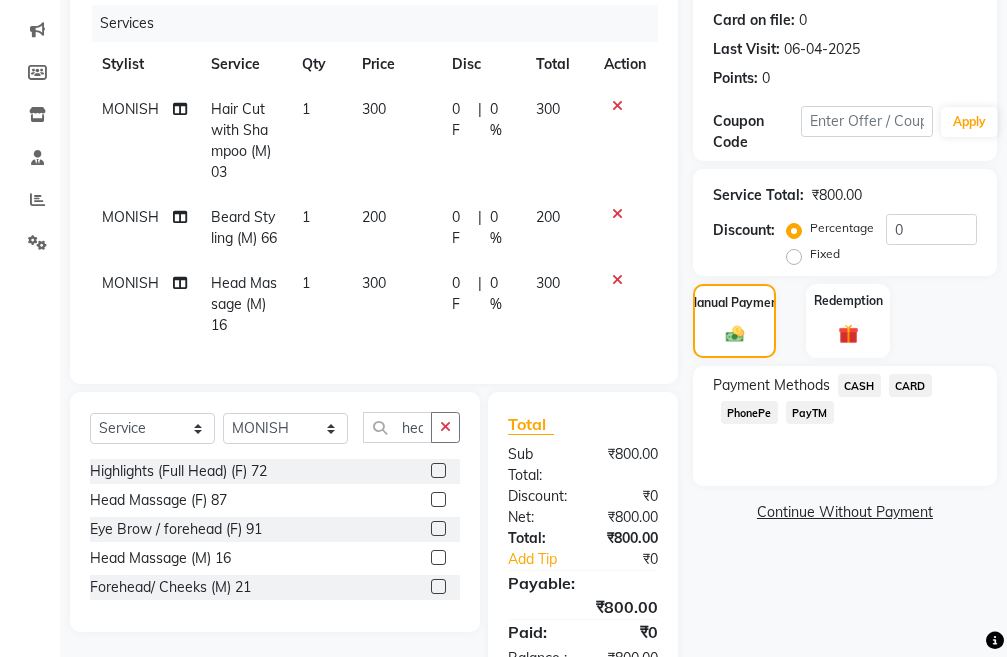 click on "PayTM" 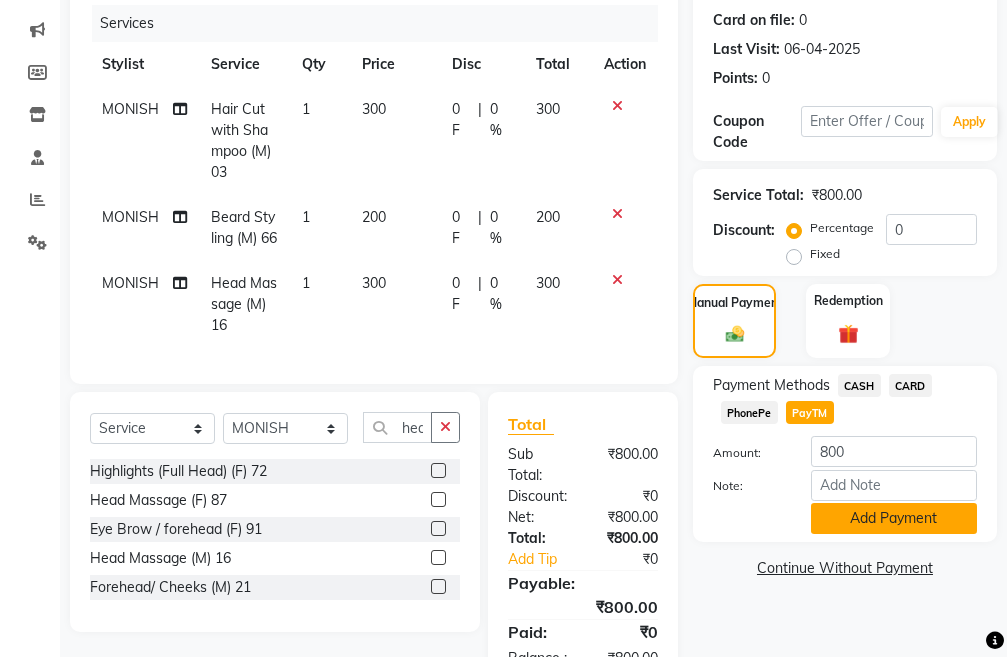 click on "Add Payment" 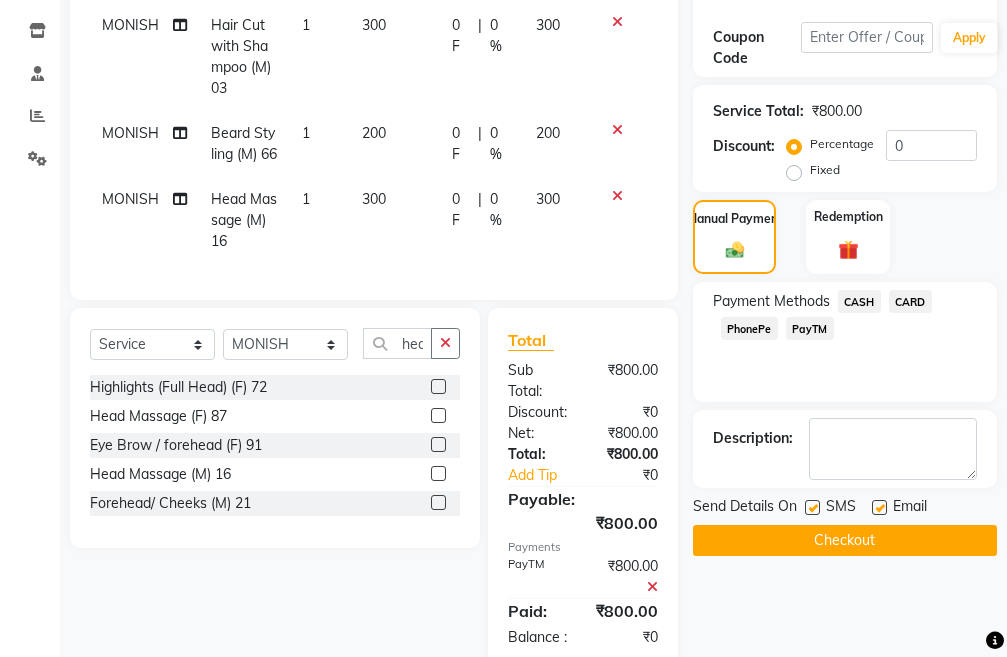 scroll, scrollTop: 433, scrollLeft: 0, axis: vertical 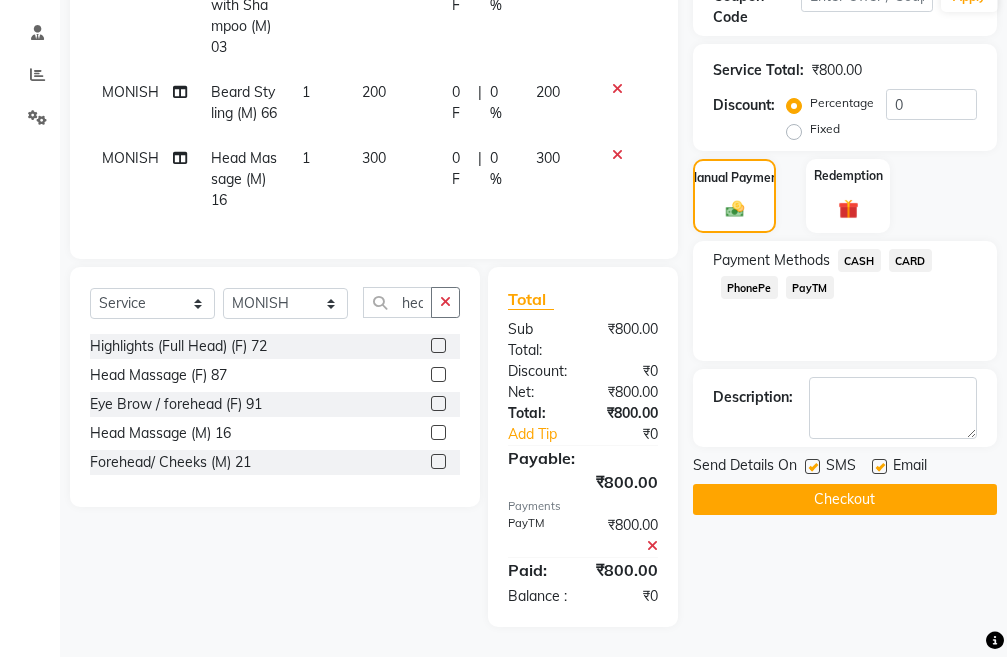 click on "Checkout" 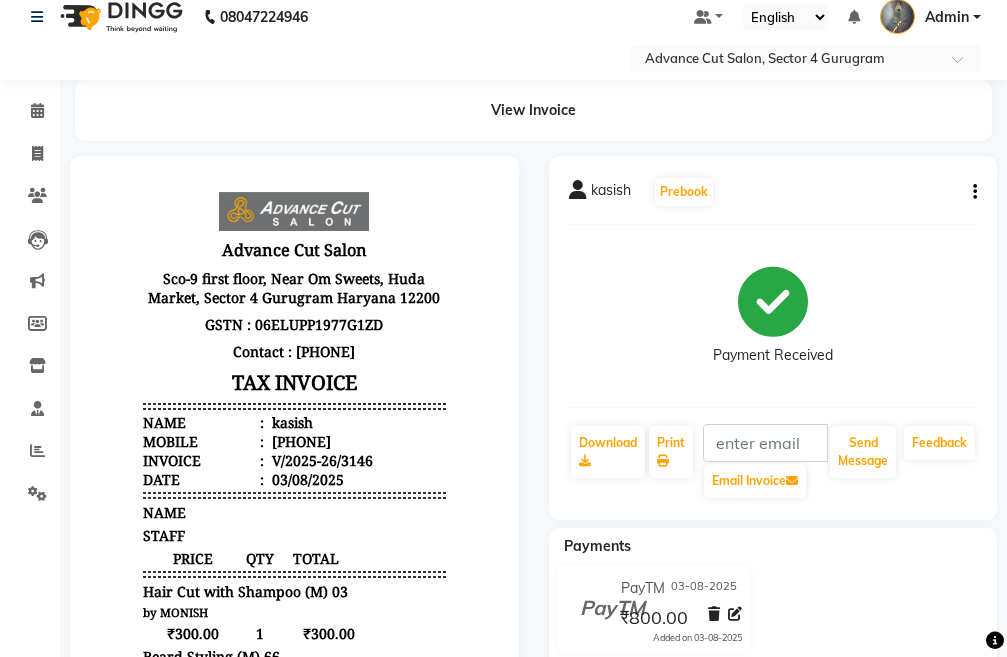 scroll, scrollTop: 0, scrollLeft: 0, axis: both 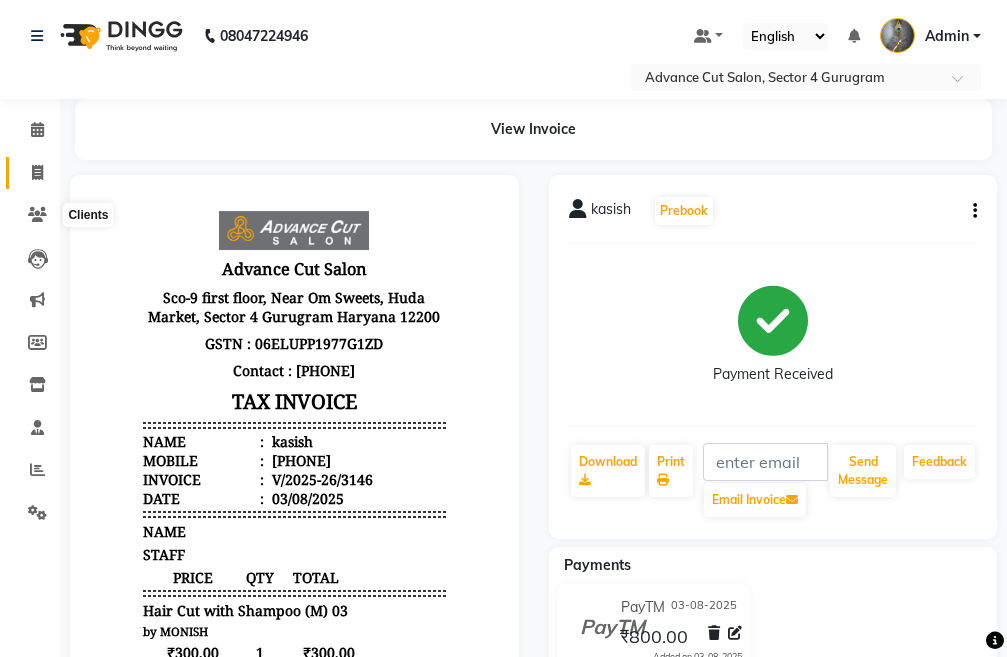 click 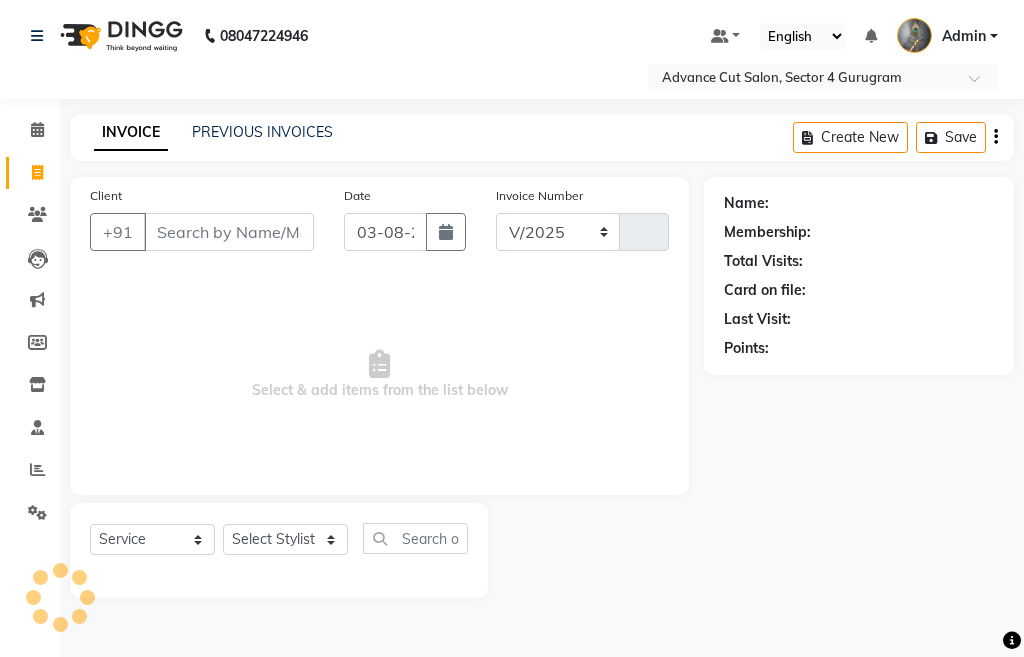 select on "4939" 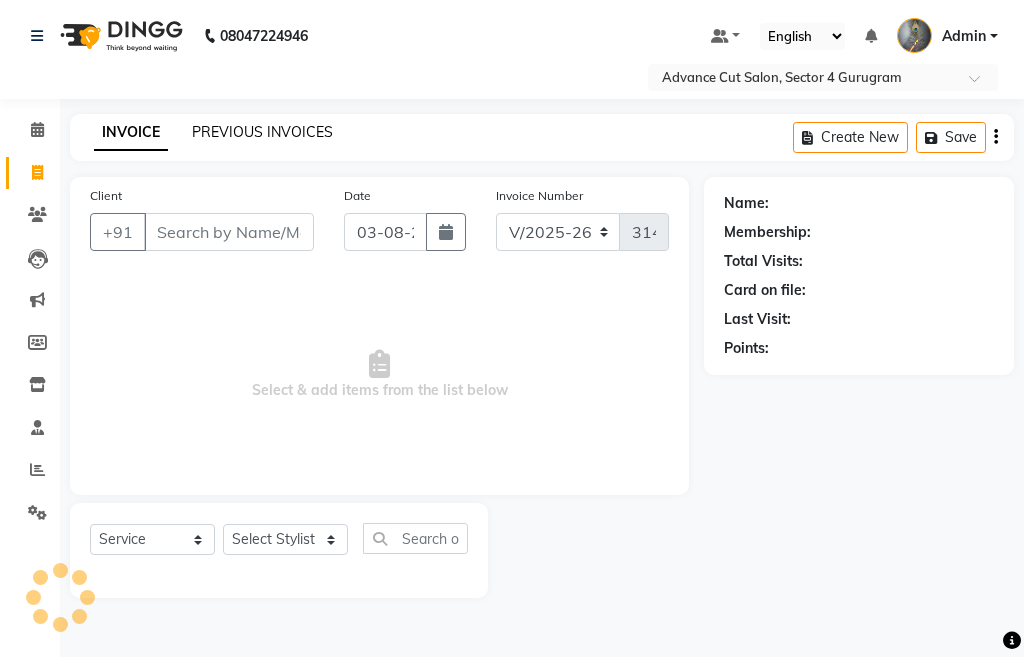 click on "PREVIOUS INVOICES" 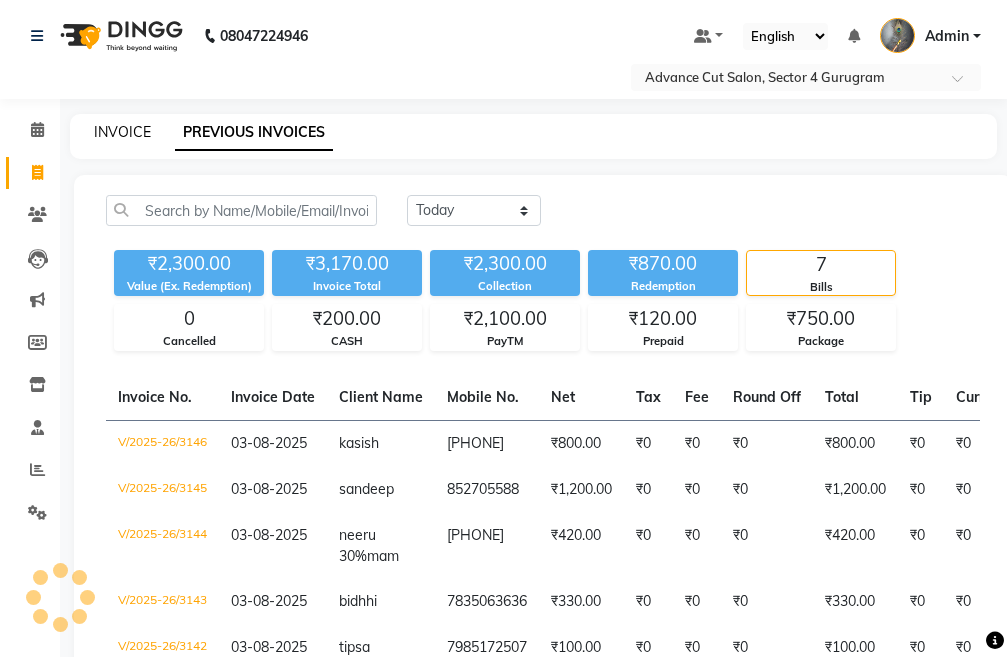 click on "INVOICE" 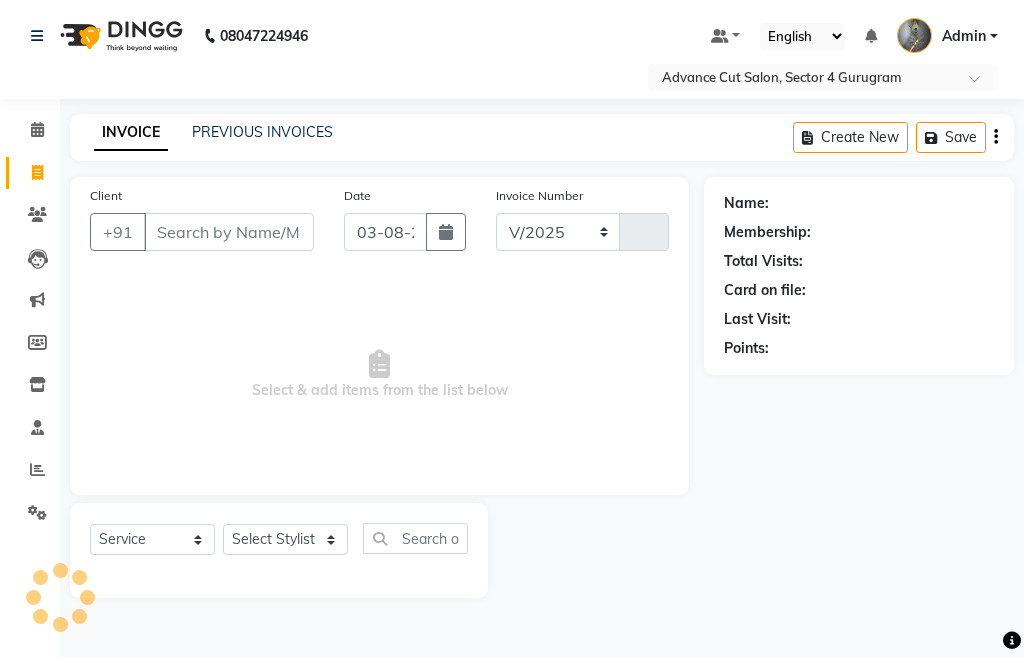 select on "4939" 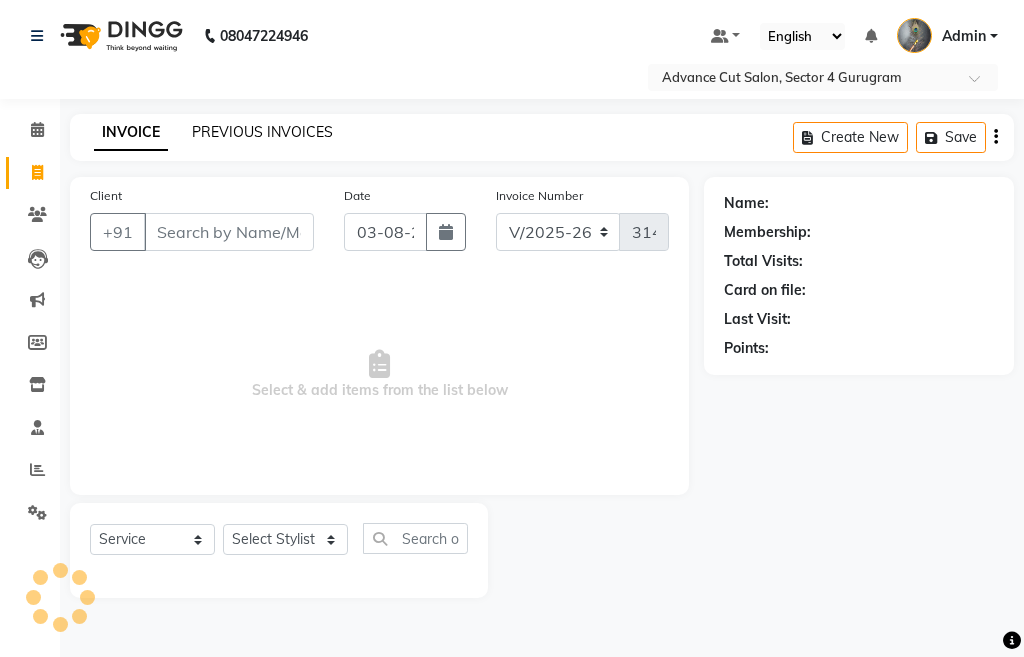 click on "PREVIOUS INVOICES" 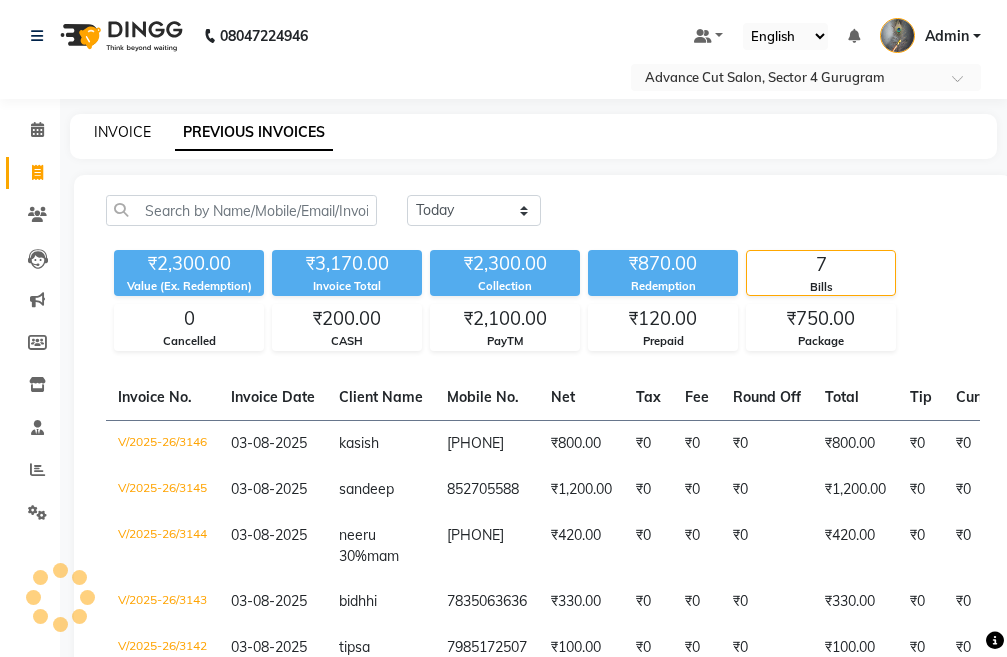 click on "INVOICE" 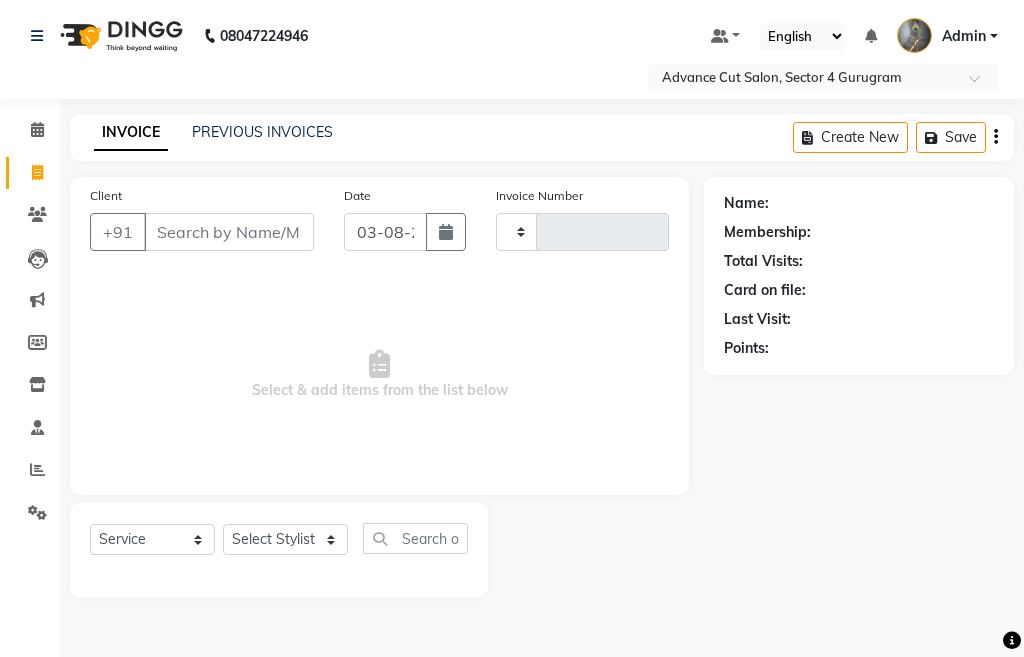 type on "3147" 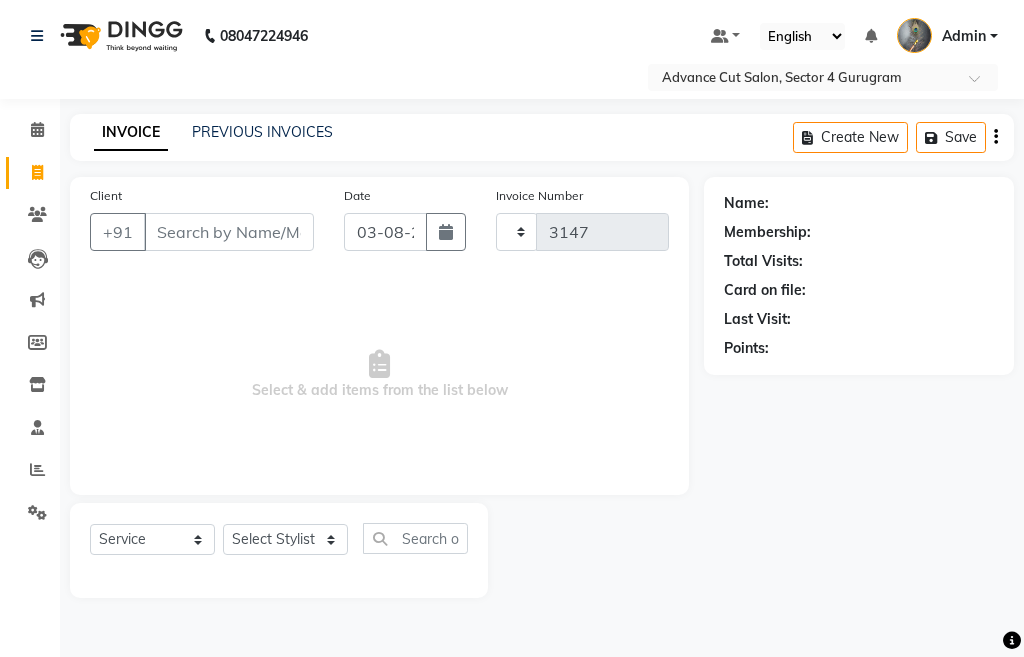 select on "4939" 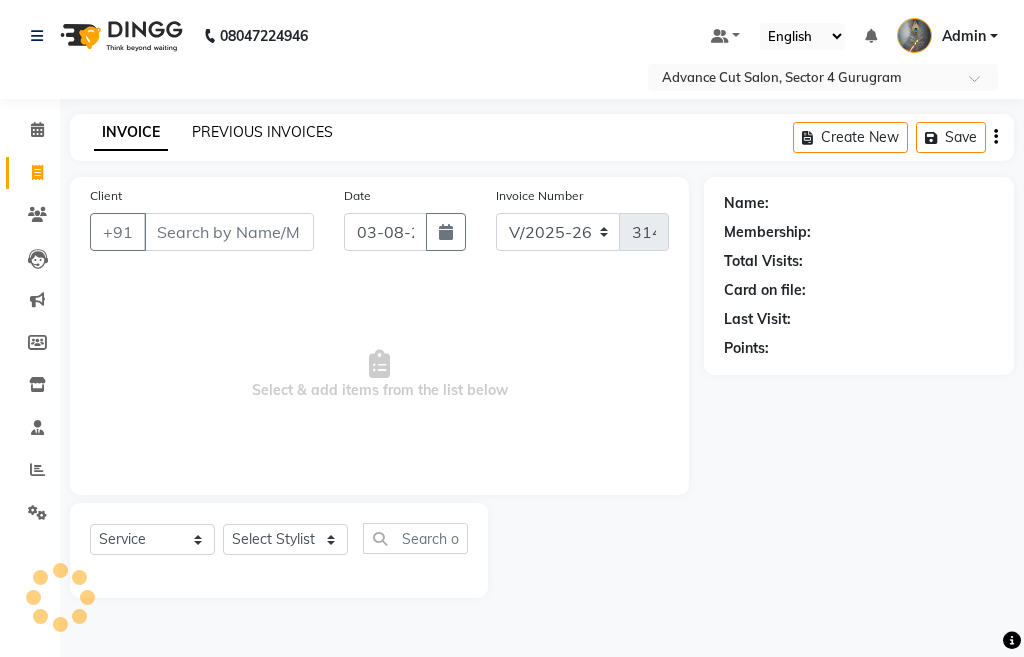 click on "PREVIOUS INVOICES" 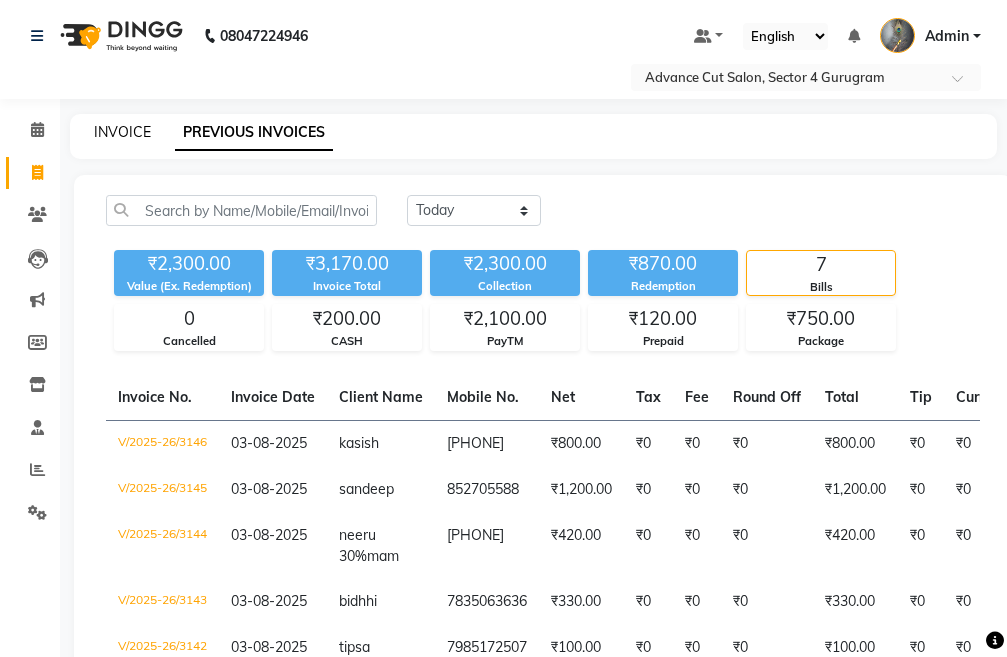 click on "INVOICE" 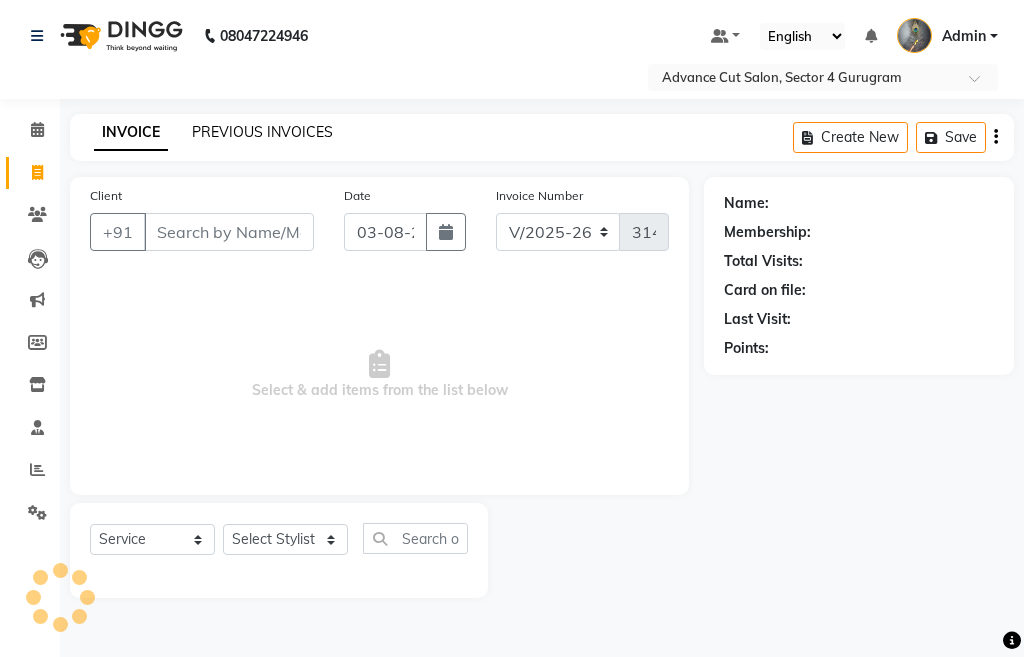 click on "PREVIOUS INVOICES" 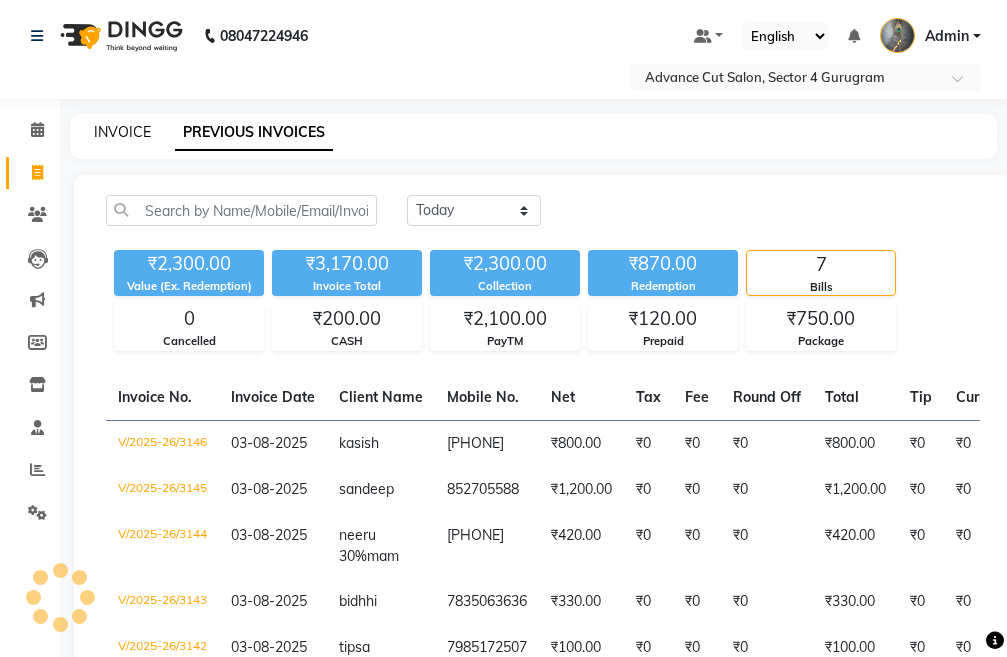 click on "INVOICE" 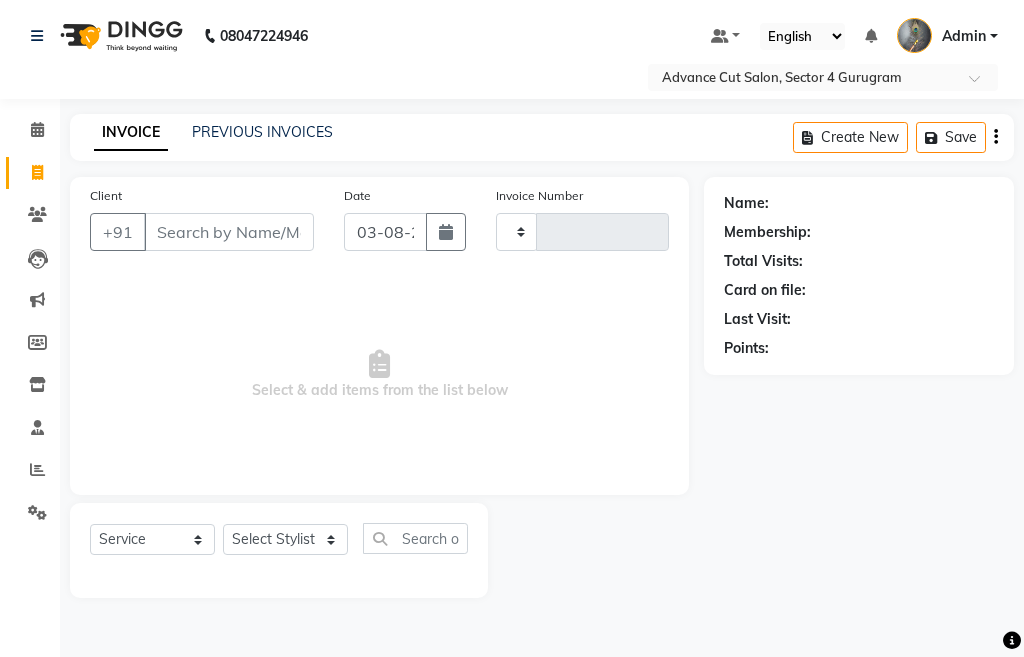 select on "4939" 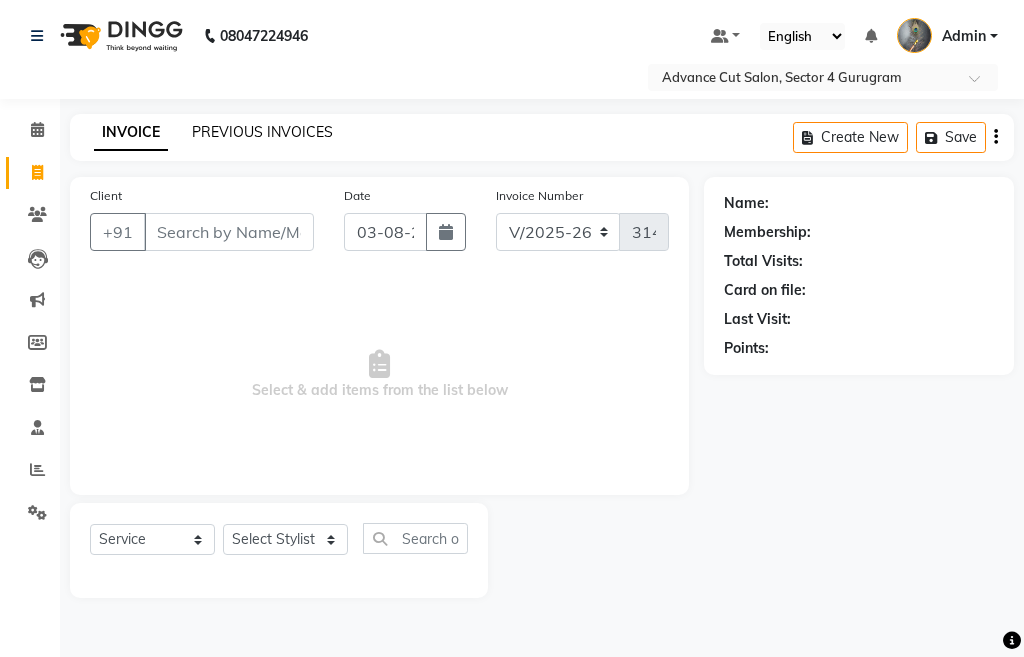 click on "PREVIOUS INVOICES" 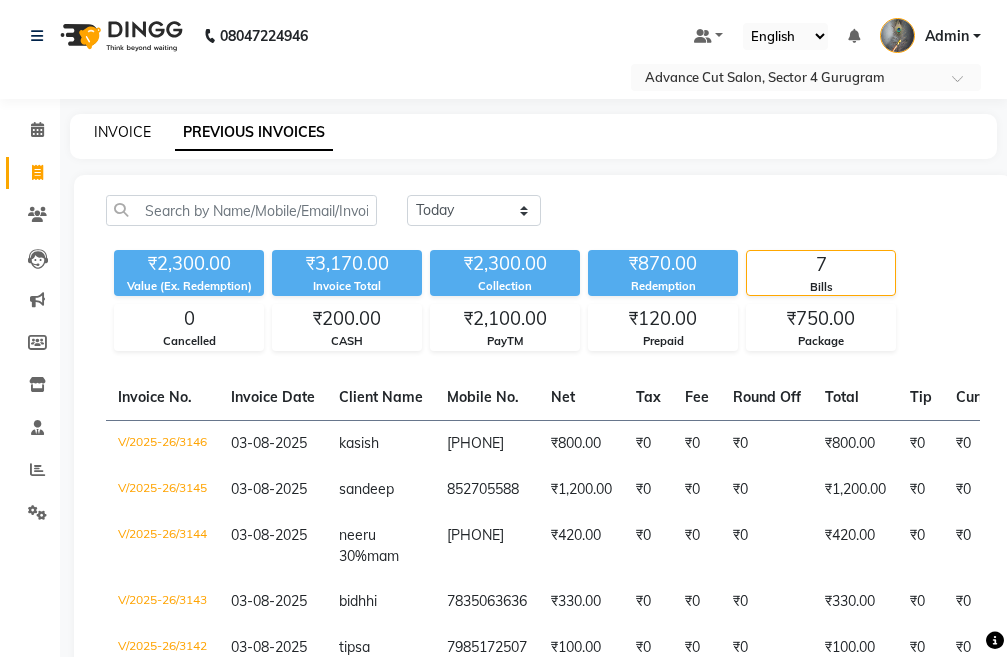 click on "INVOICE" 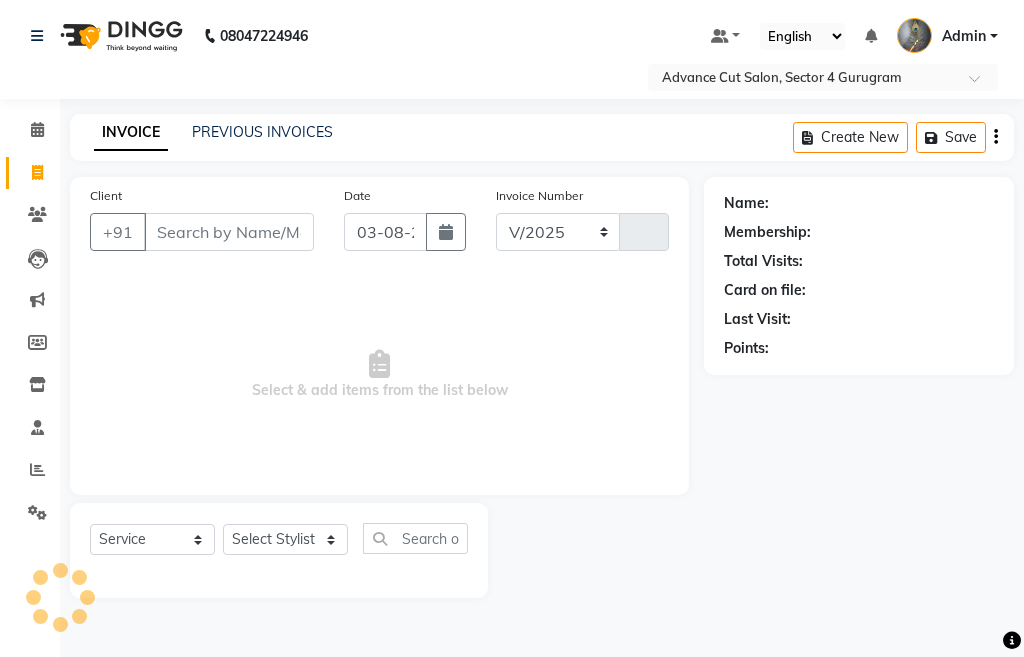 select on "4939" 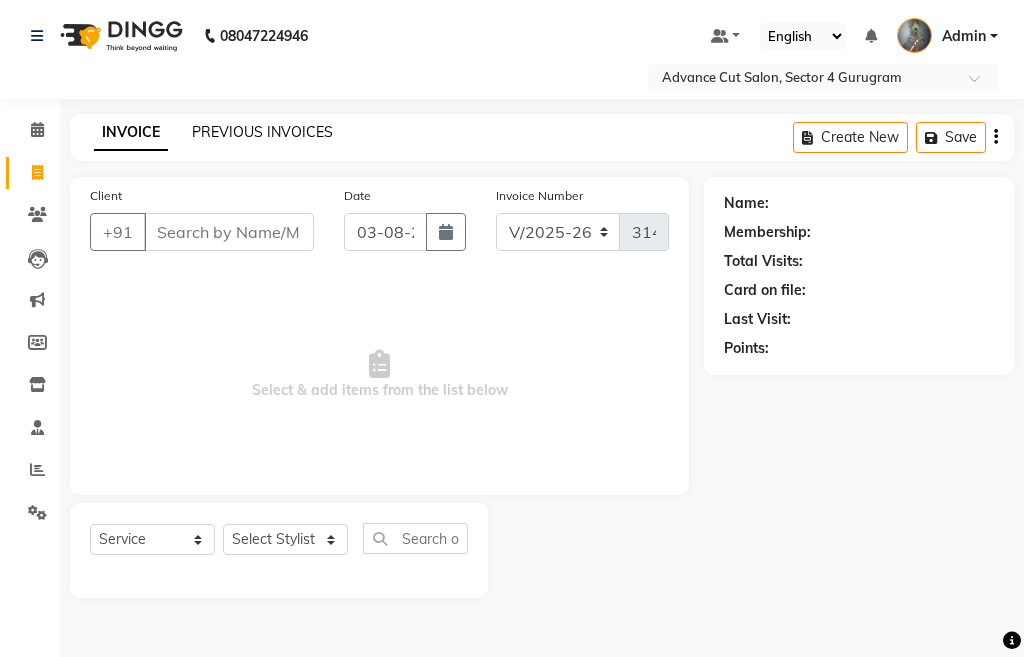 click on "PREVIOUS INVOICES" 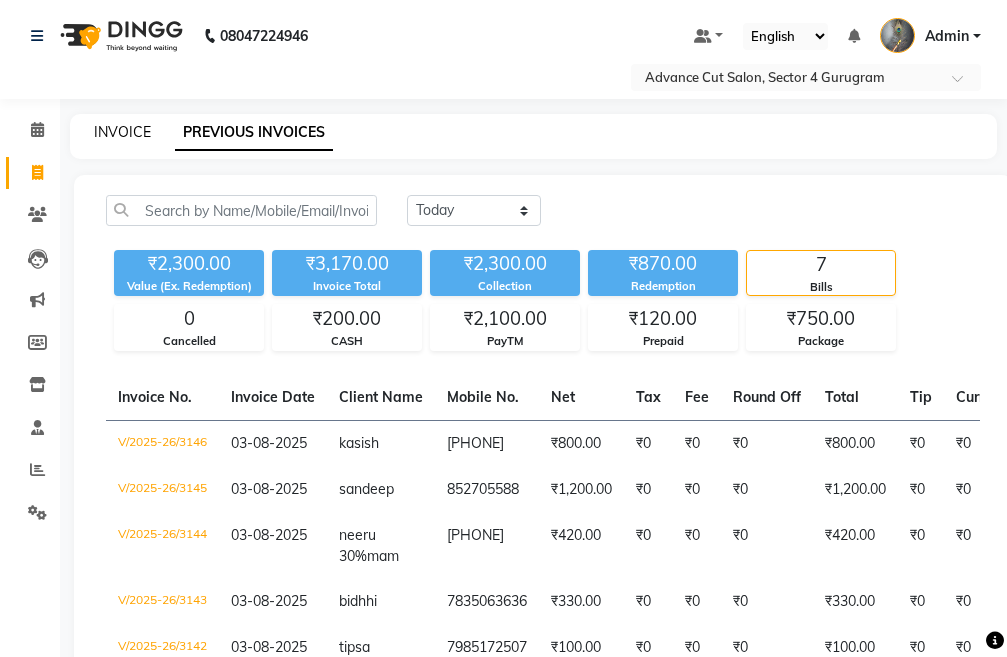 click on "INVOICE" 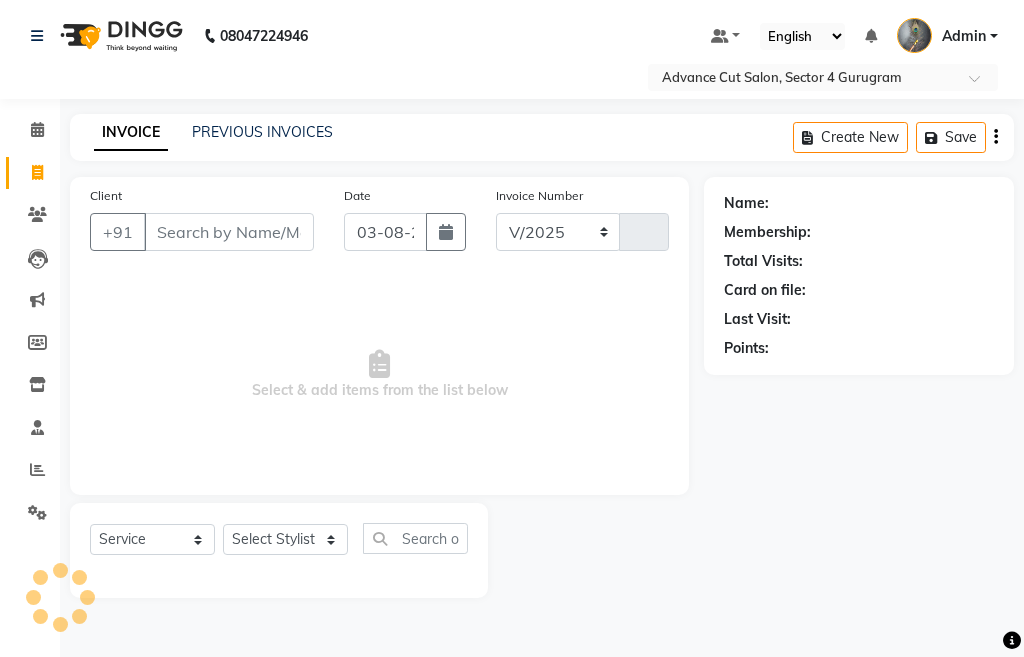 select on "4939" 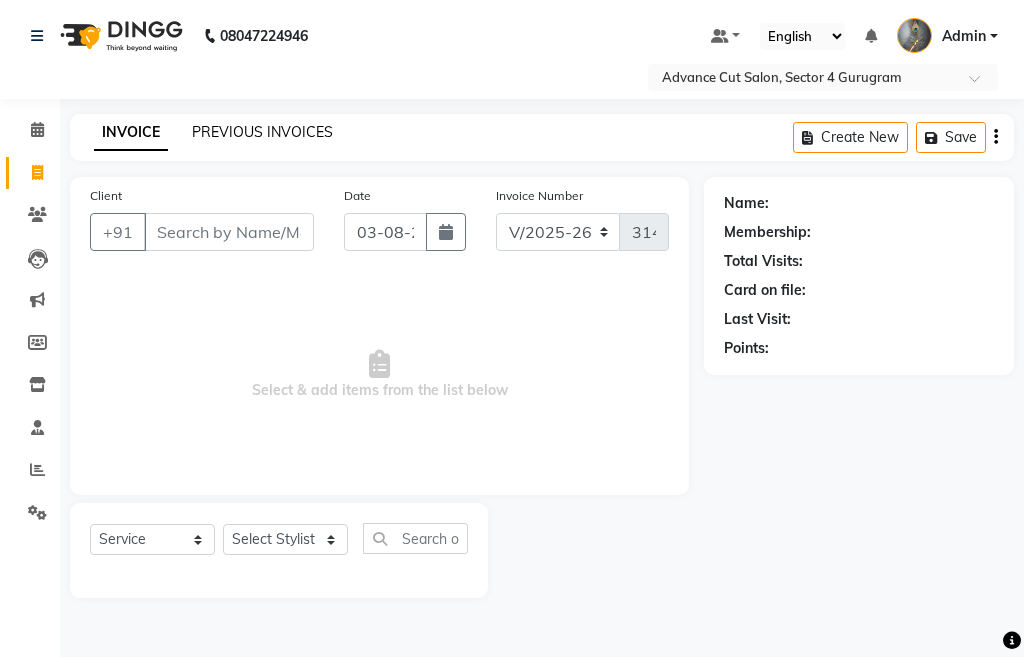 click on "PREVIOUS INVOICES" 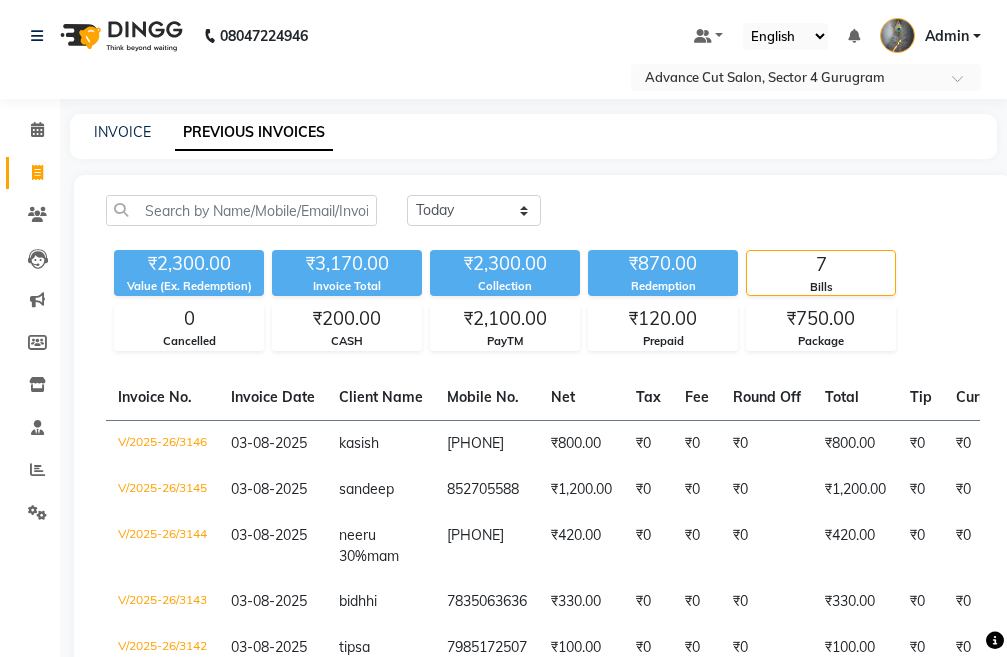 scroll, scrollTop: 200, scrollLeft: 0, axis: vertical 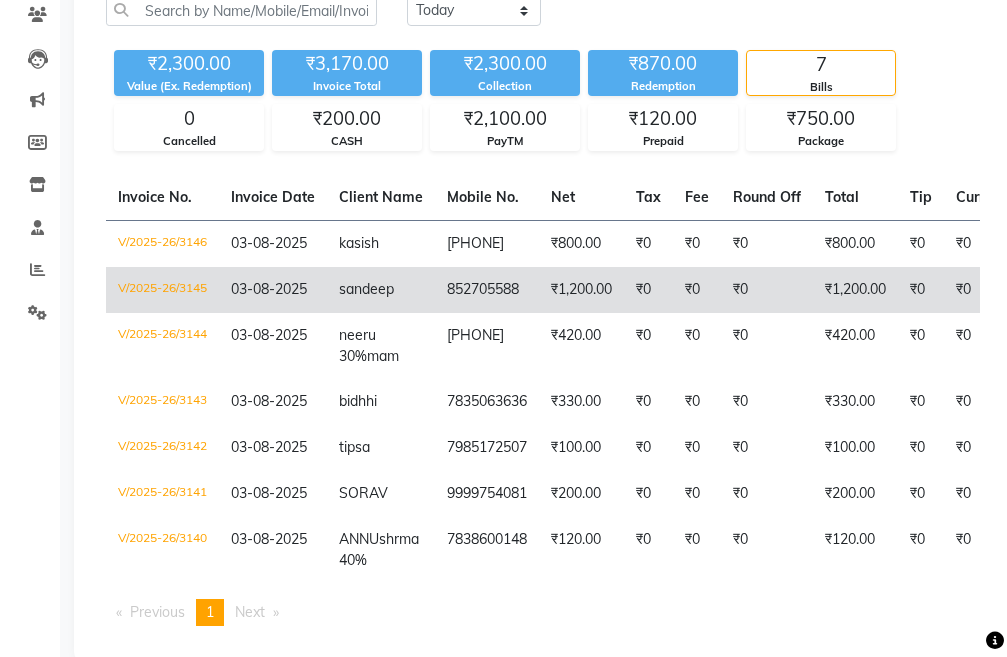 click on "852705588" 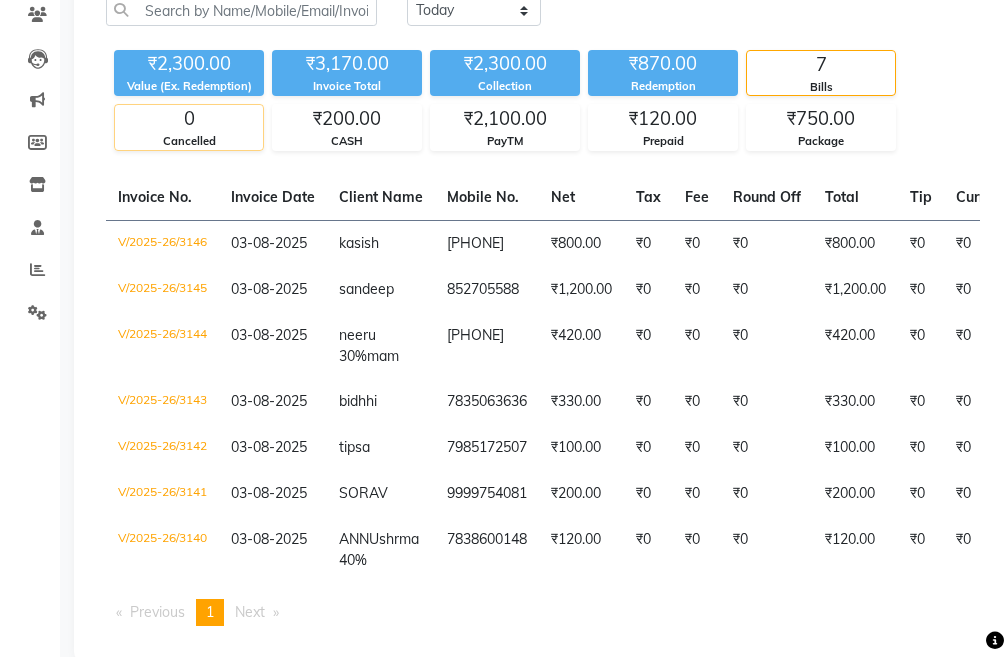 scroll, scrollTop: 0, scrollLeft: 0, axis: both 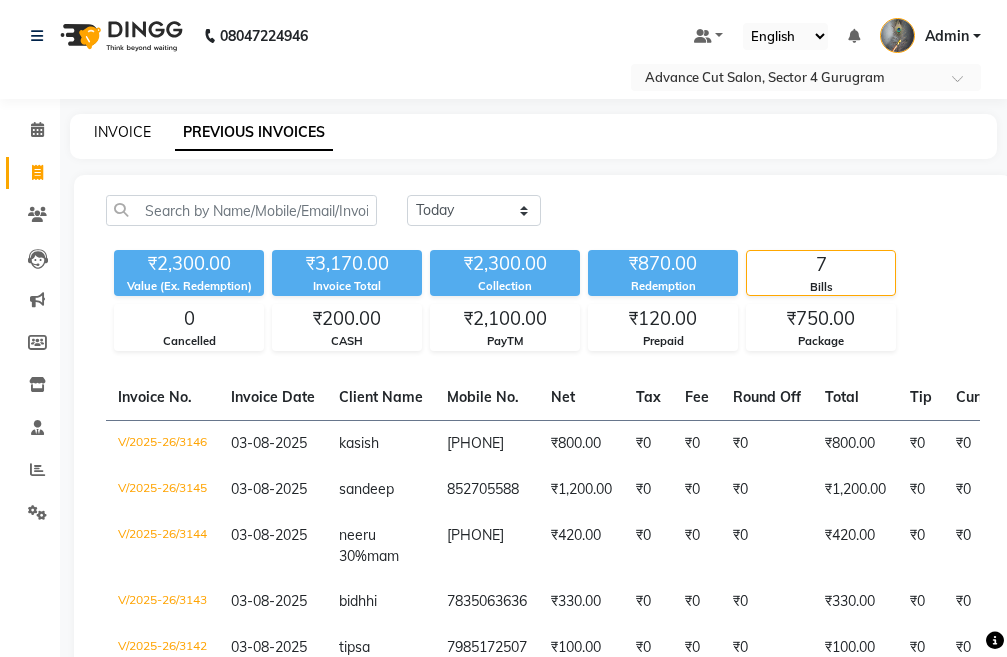click on "INVOICE" 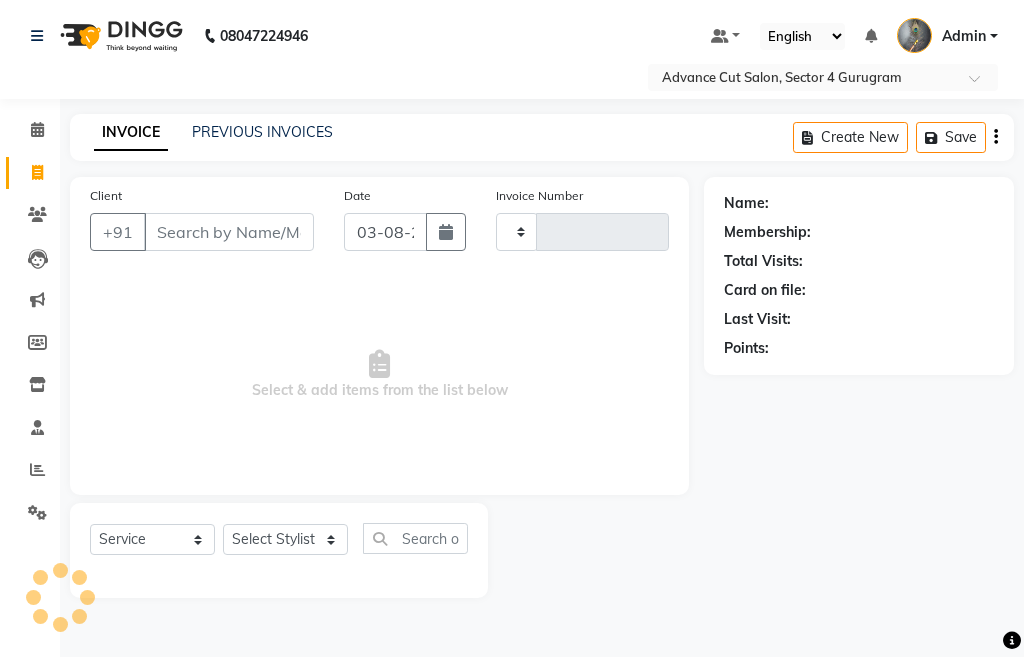 type on "3150" 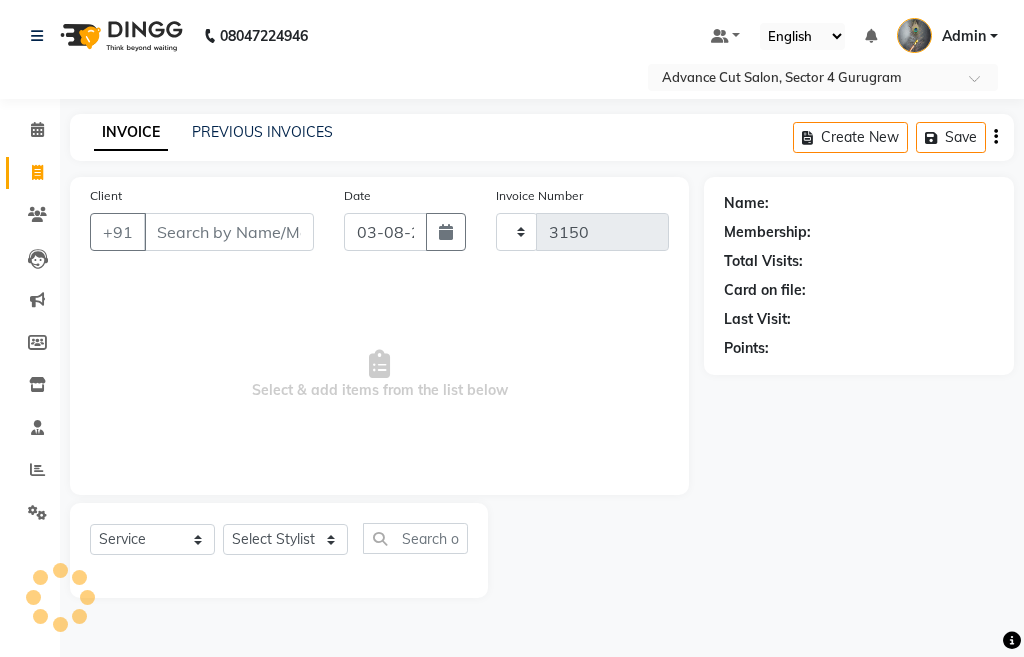 select on "4939" 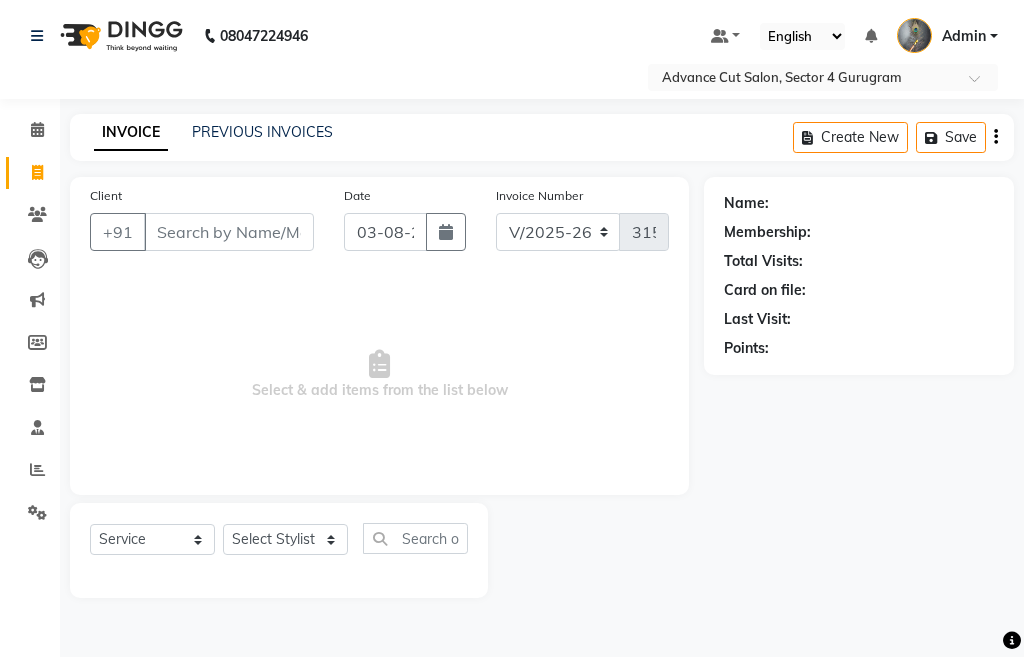 click on "Client" at bounding box center (229, 232) 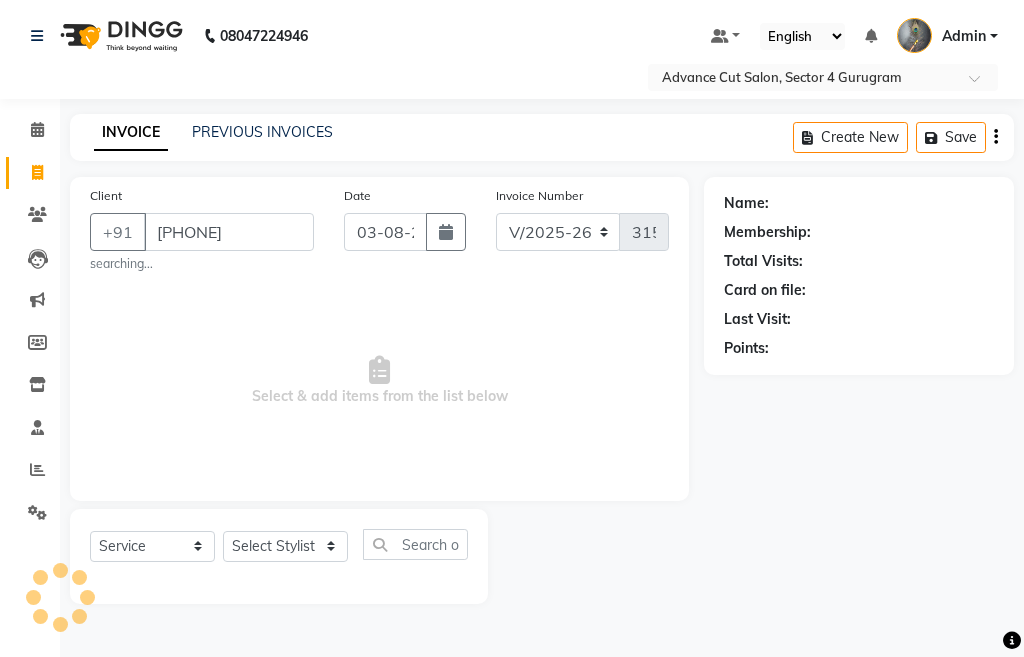 type on "[PHONE]" 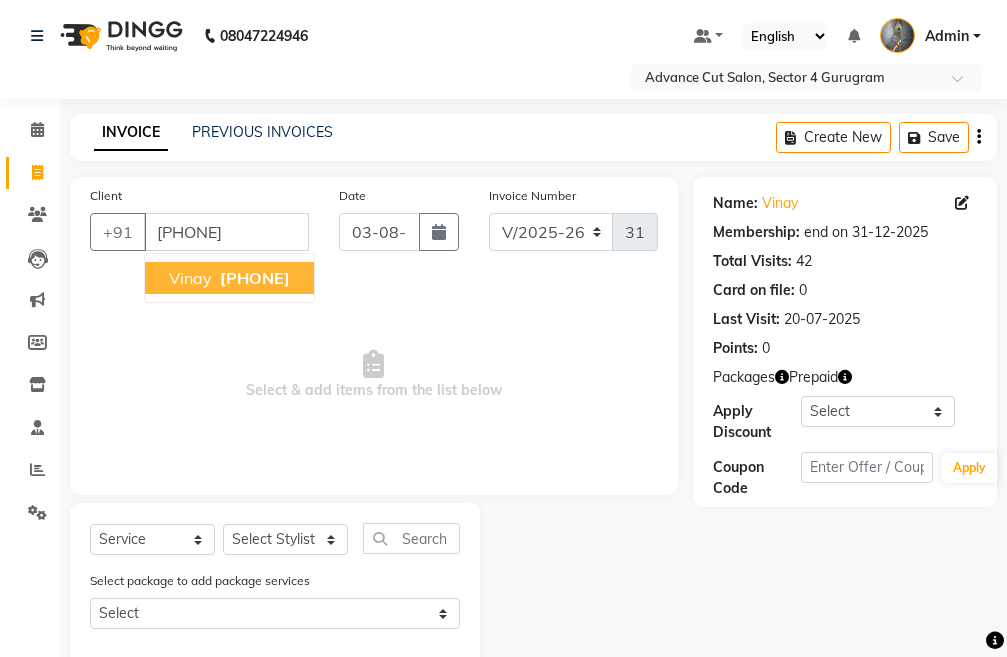 click on "[PHONE]" at bounding box center [255, 278] 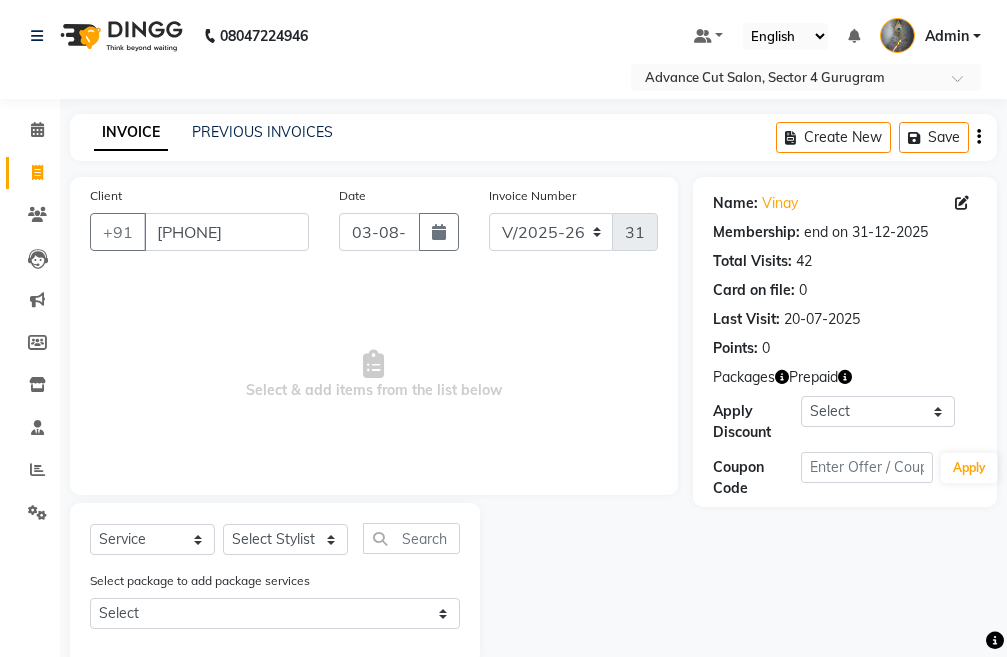 click on "Prepaid" 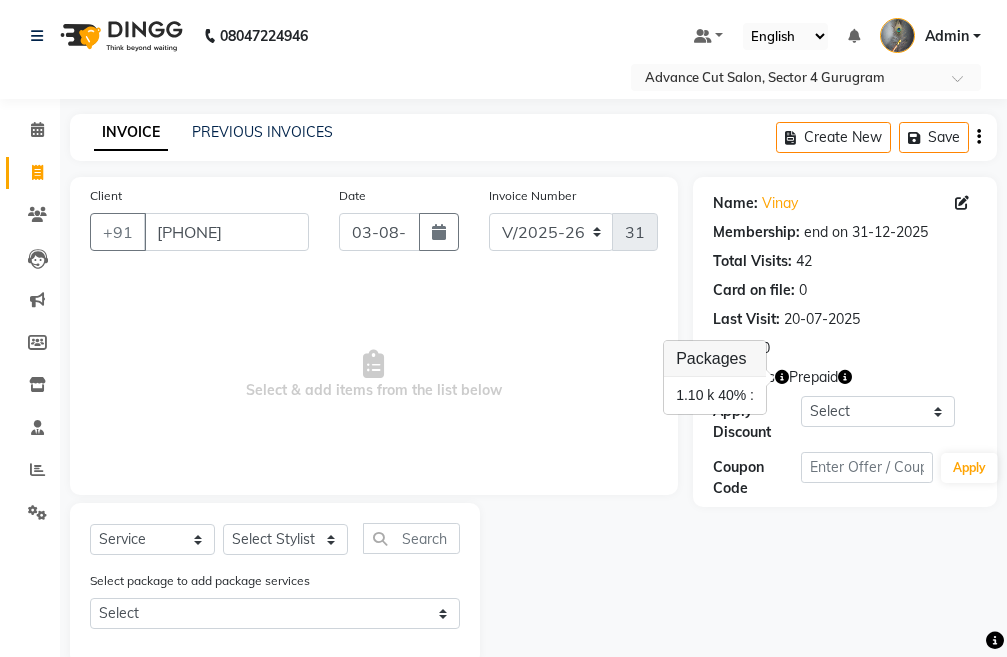 click 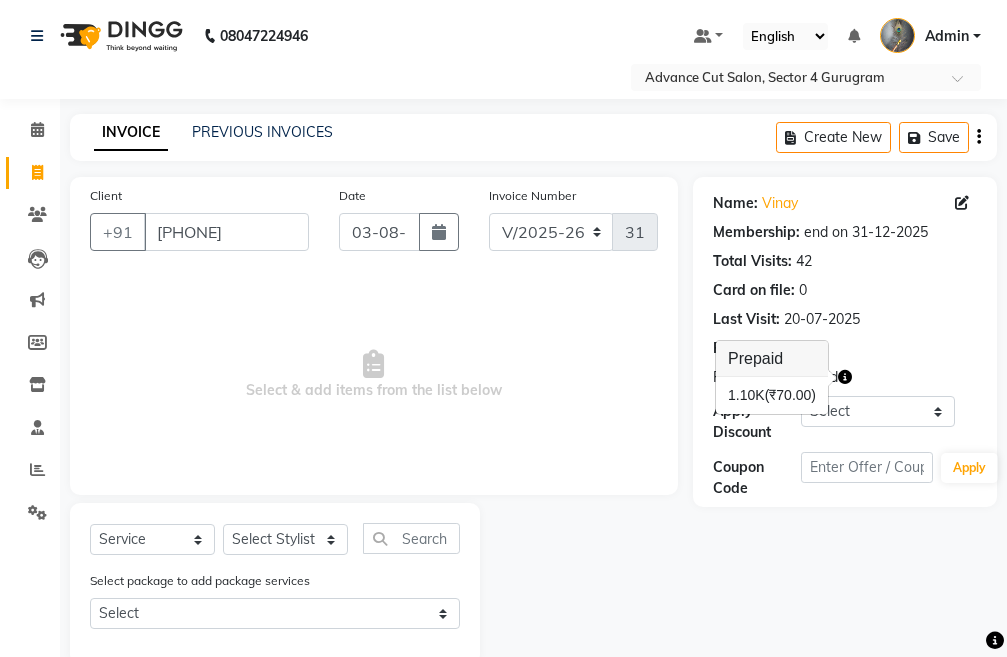 click on "Points:   0" 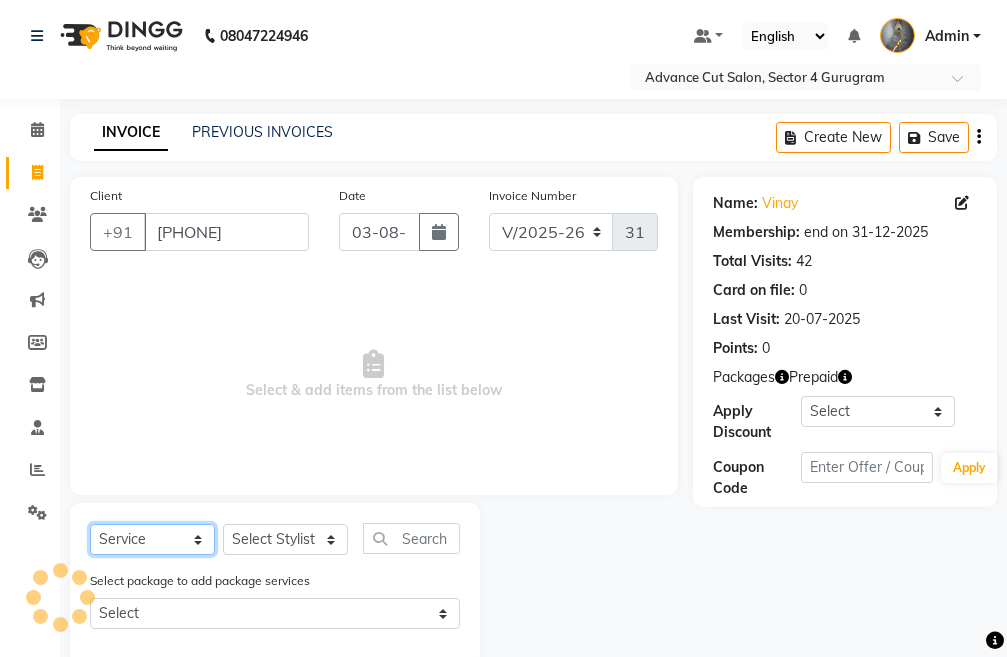 click on "Select  Service  Product  Membership  Package Voucher Prepaid Gift Card" 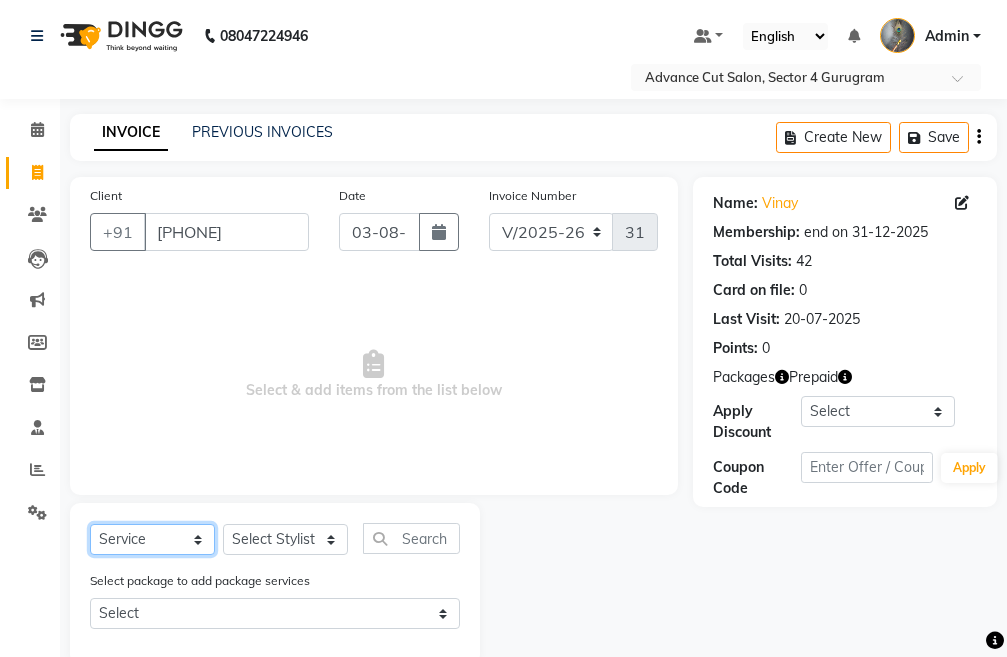 select on "P" 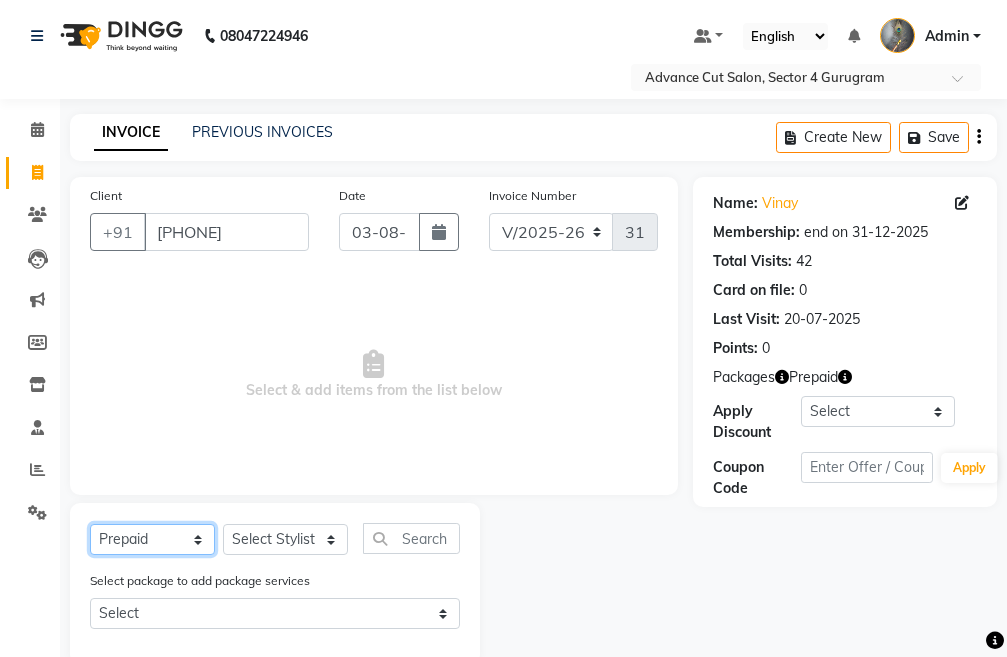 click on "Select  Service  Product  Membership  Package Voucher Prepaid Gift Card" 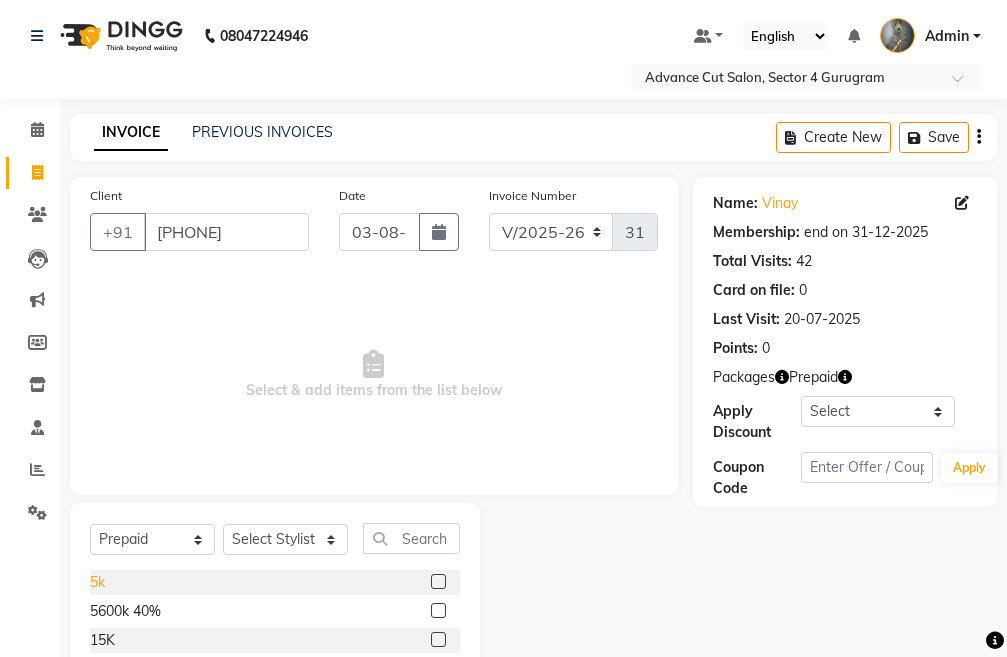 click on "5k" 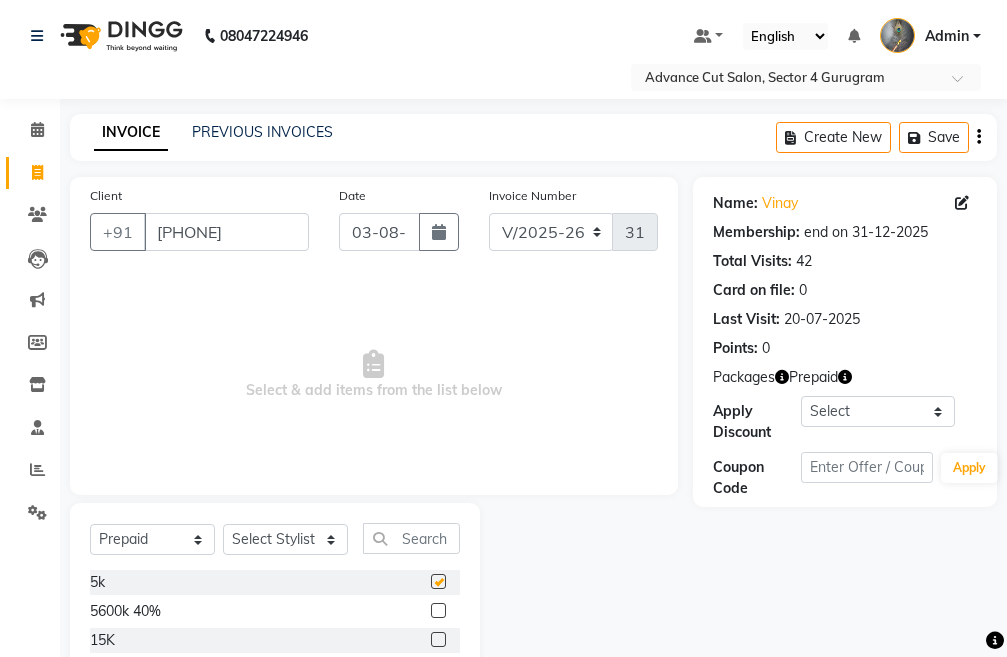 checkbox on "false" 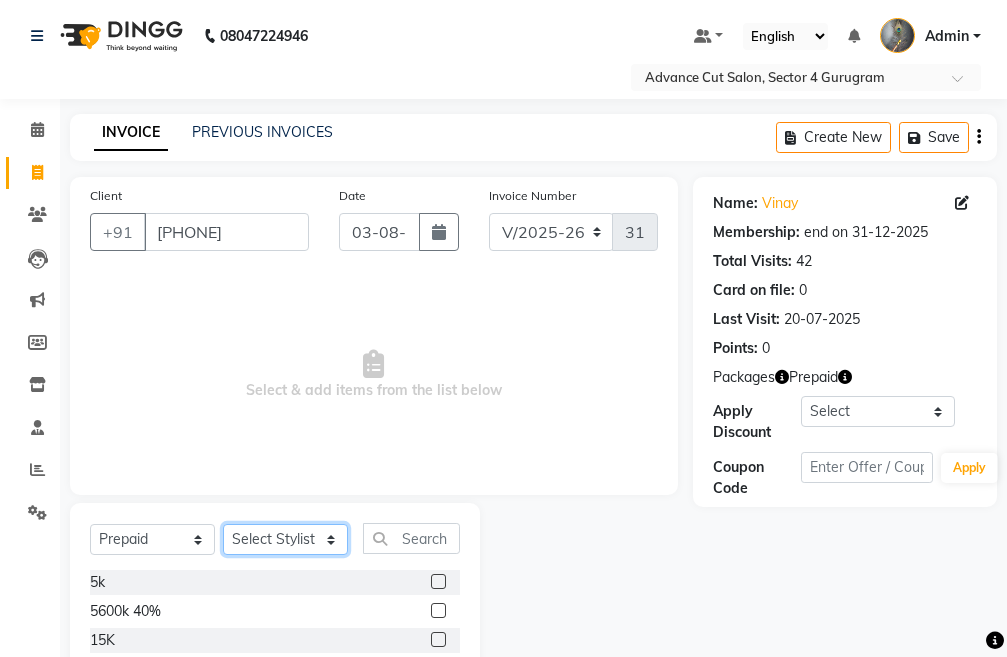 click on "Select Stylist Admin chahit COUNTOR hardeep mamta manisha MONISH navi NOSHAD ALI rahul shatnam shweta singh sunny tip" 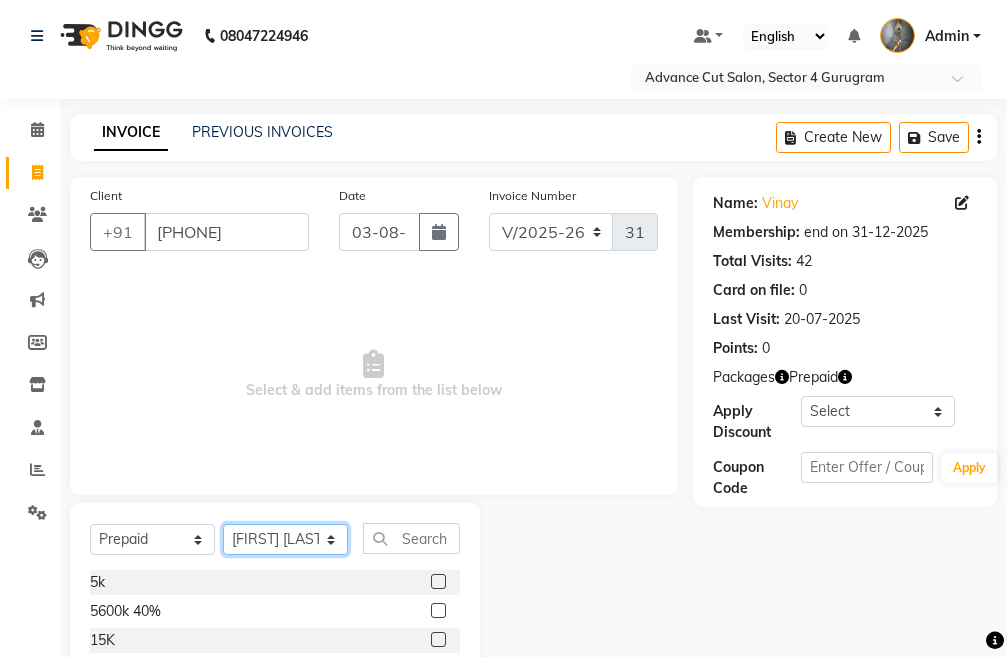 click on "Select Stylist Admin chahit COUNTOR hardeep mamta manisha MONISH navi NOSHAD ALI rahul shatnam shweta singh sunny tip" 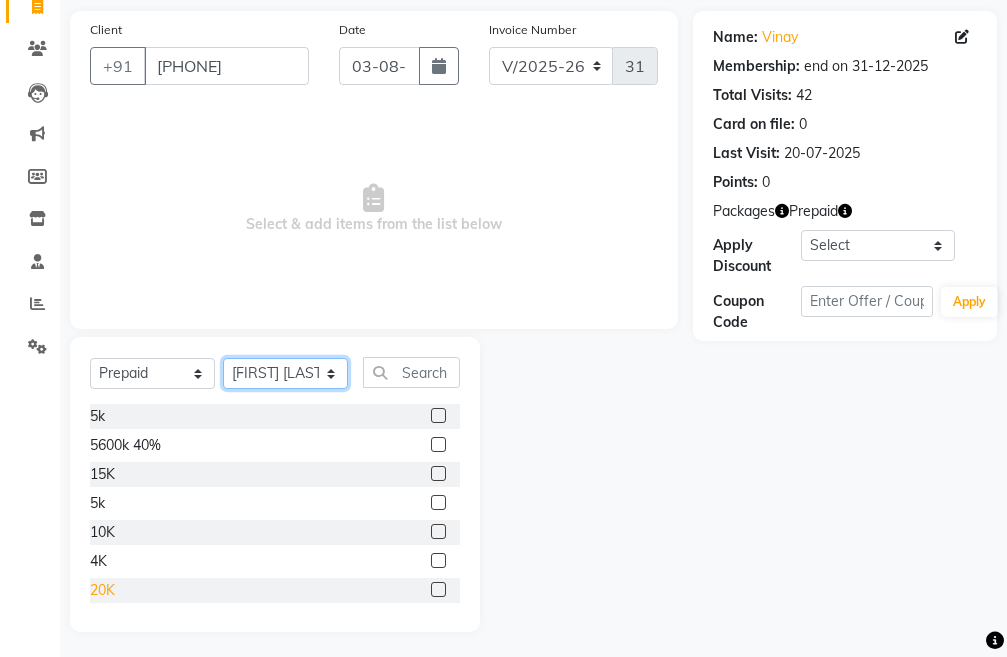 scroll, scrollTop: 171, scrollLeft: 0, axis: vertical 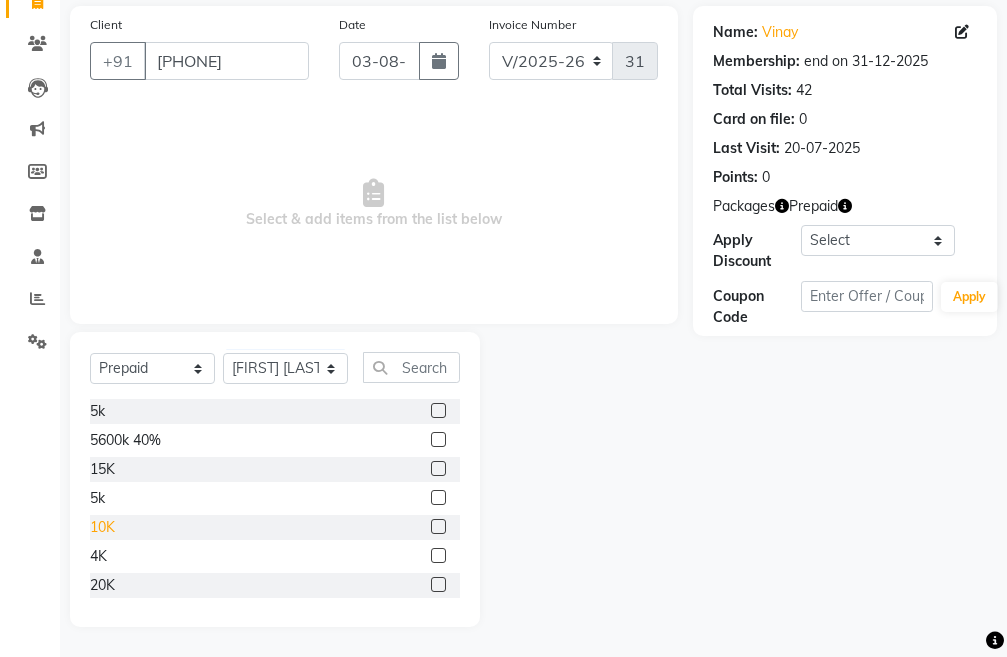 click on "10K" 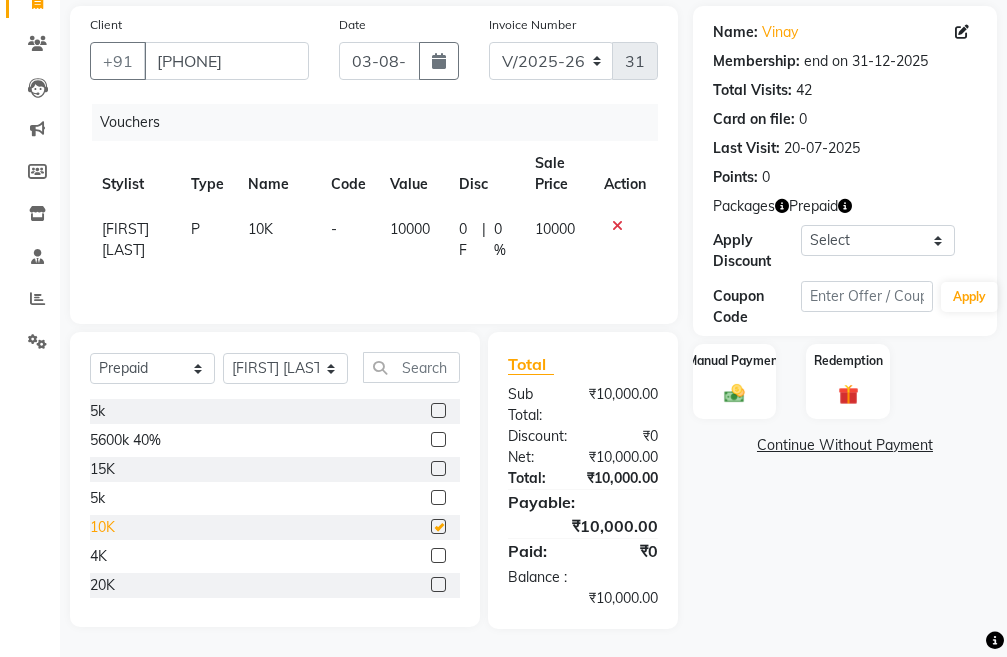 checkbox on "false" 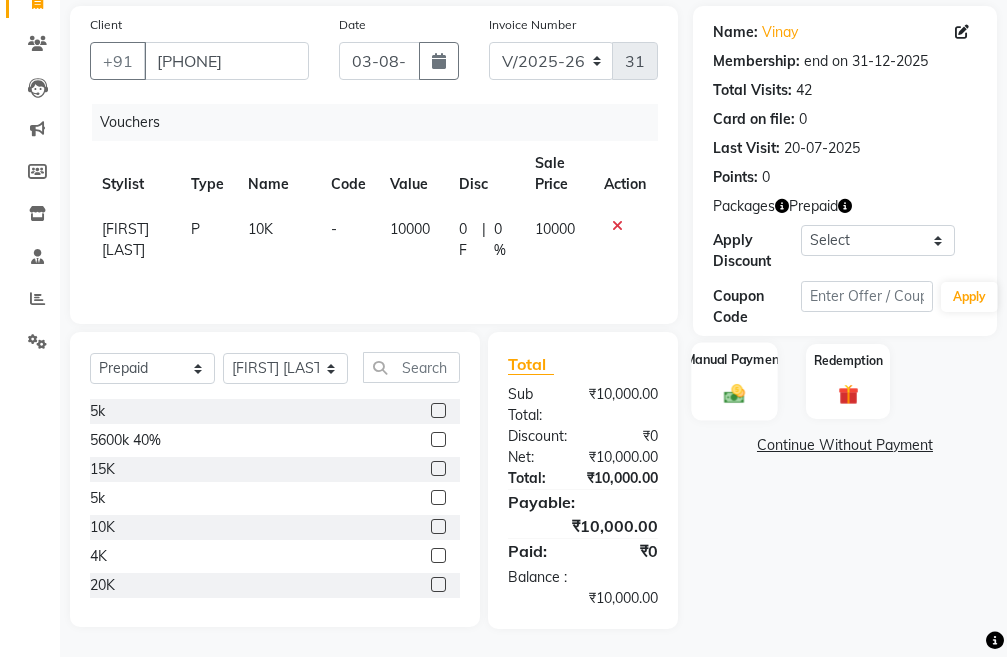 click 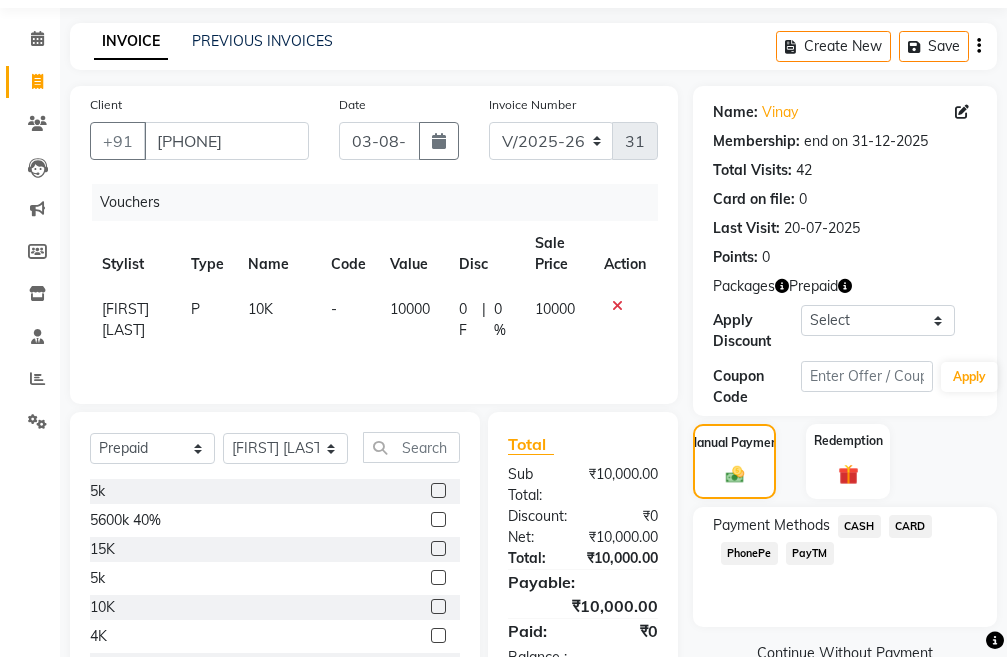 scroll, scrollTop: 175, scrollLeft: 0, axis: vertical 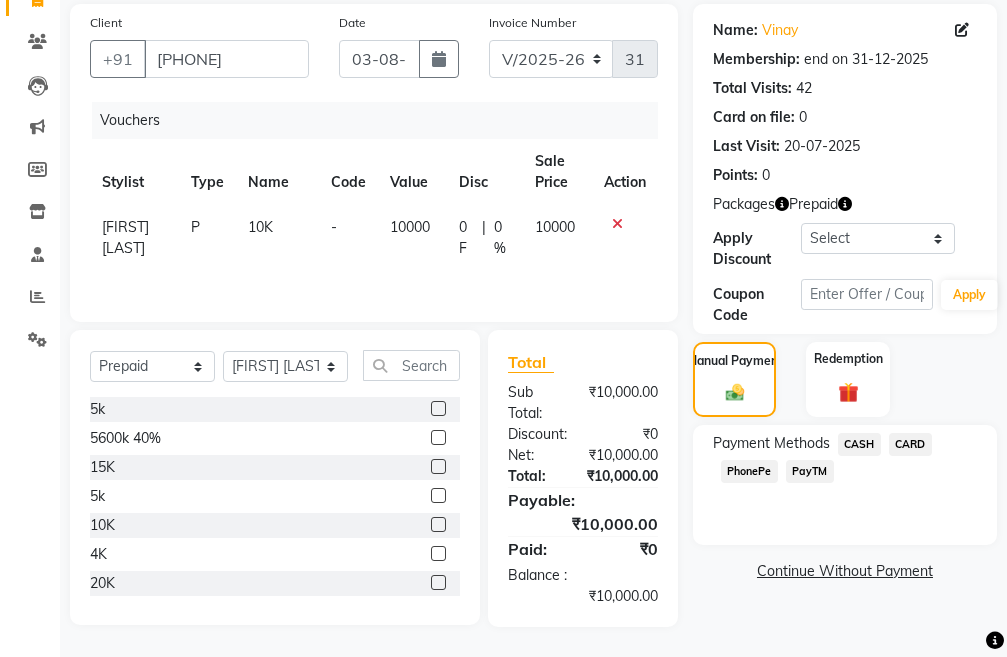 click on "CASH" 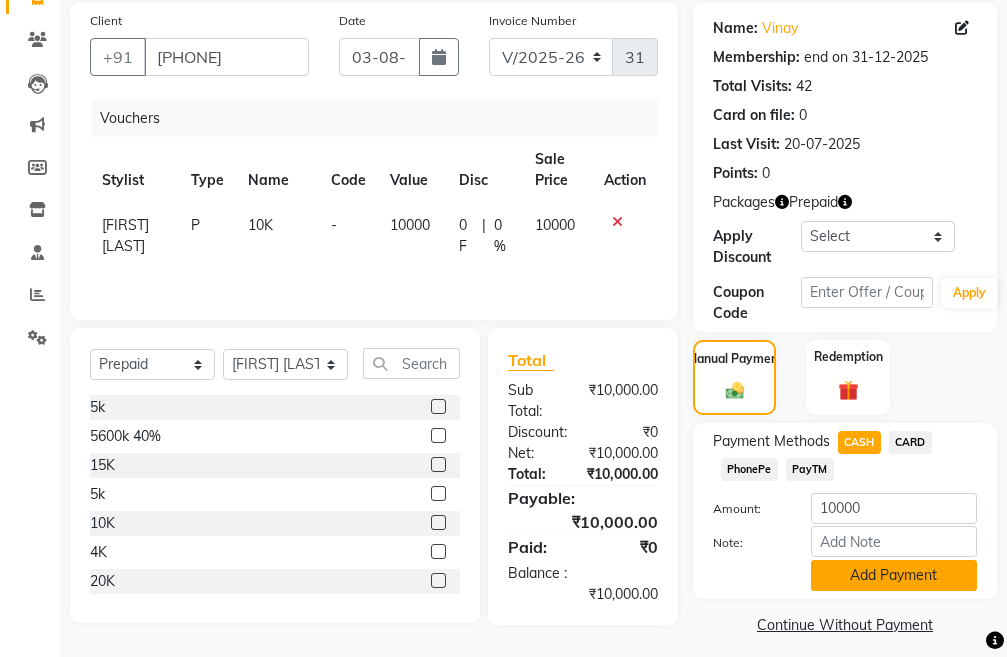 click on "Add Payment" 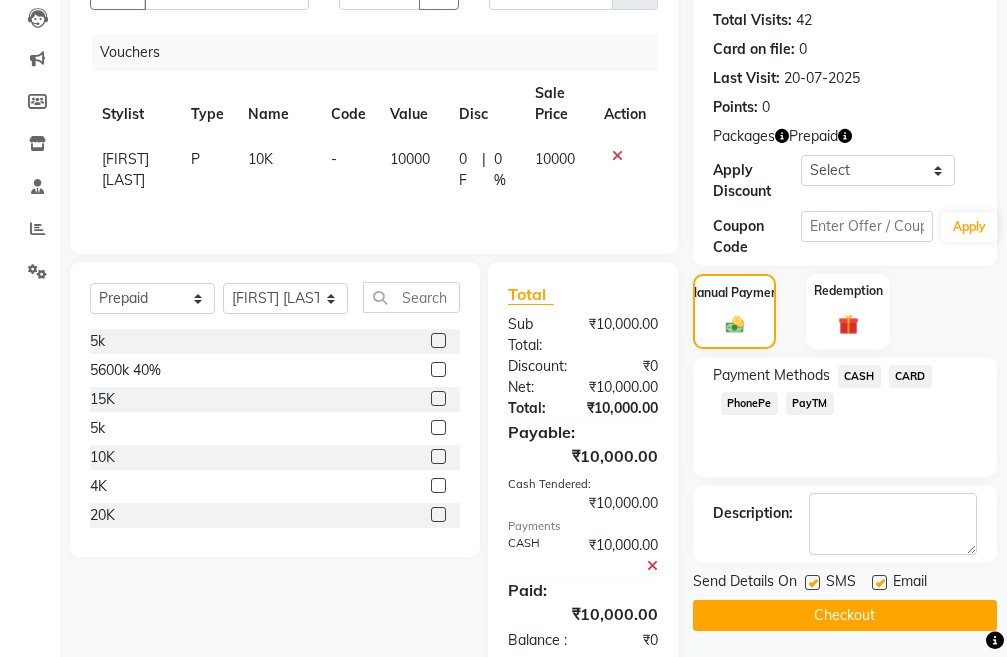 scroll, scrollTop: 308, scrollLeft: 0, axis: vertical 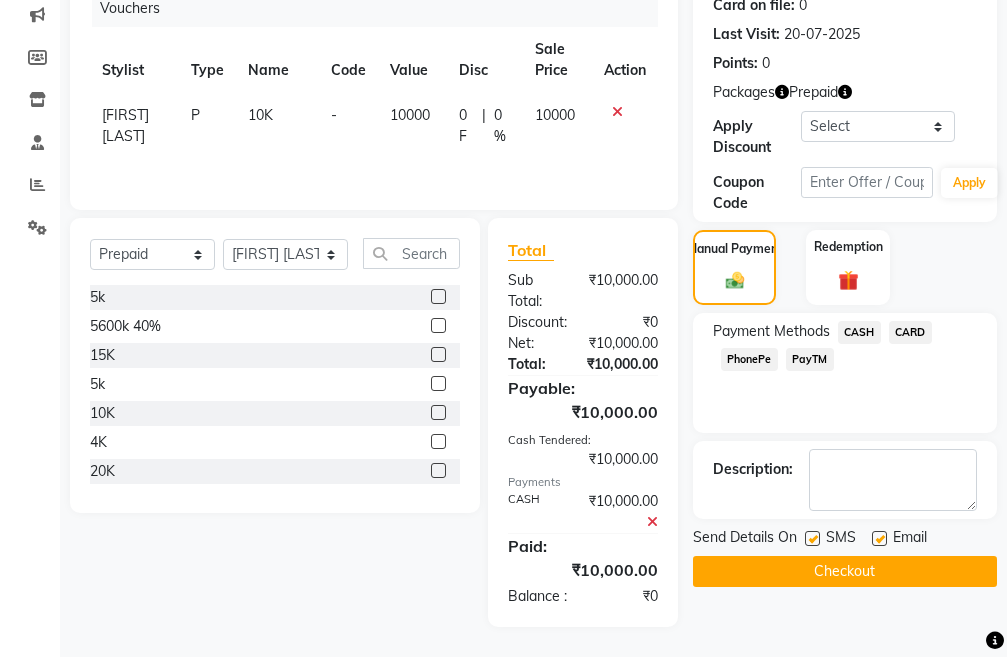 click on "Checkout" 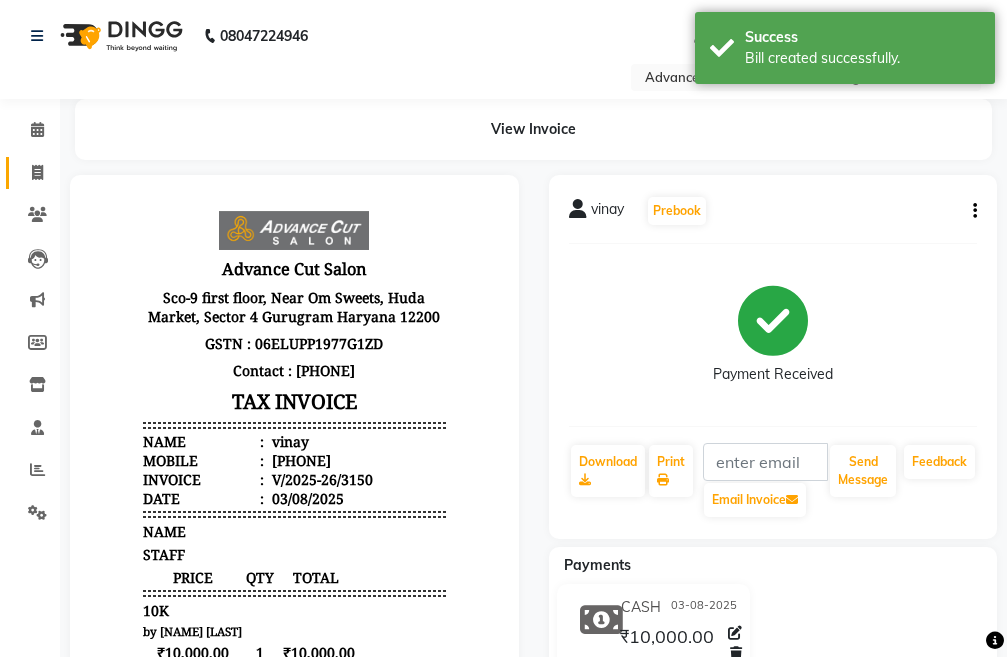 scroll, scrollTop: 0, scrollLeft: 0, axis: both 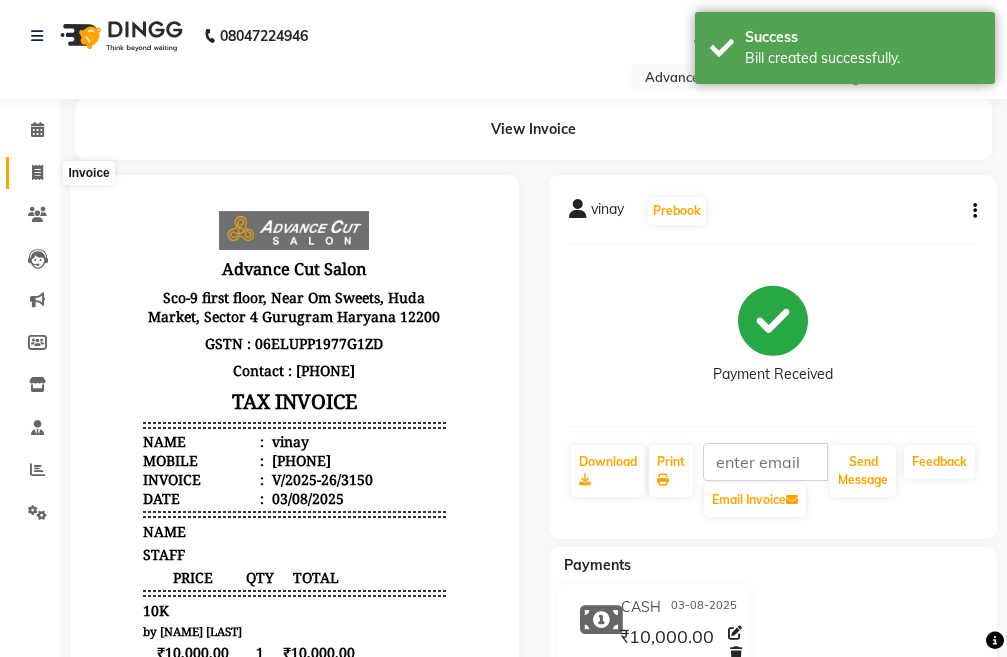 click 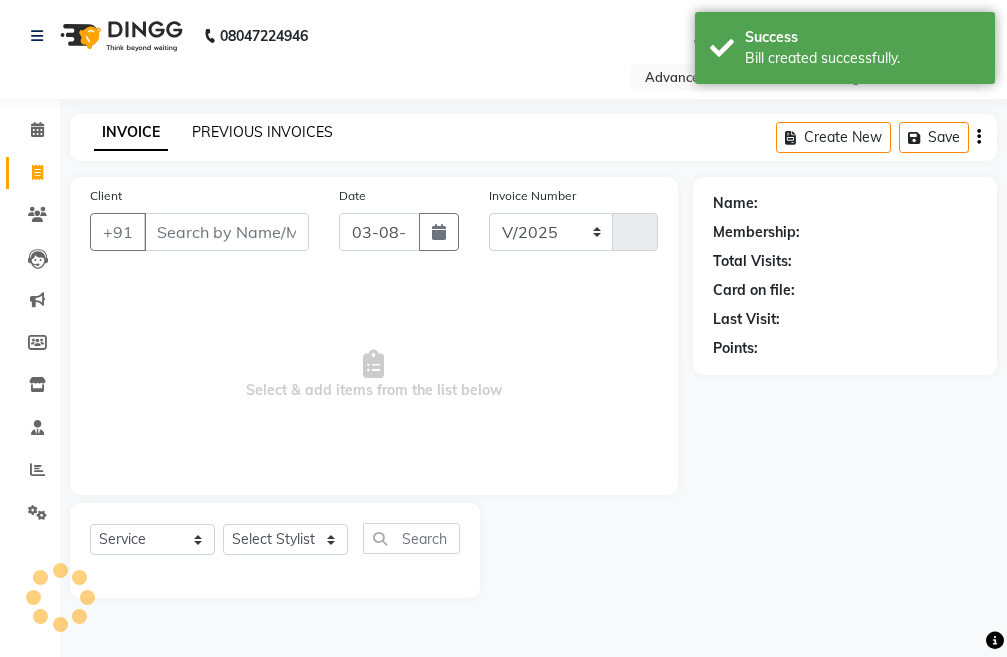select on "4939" 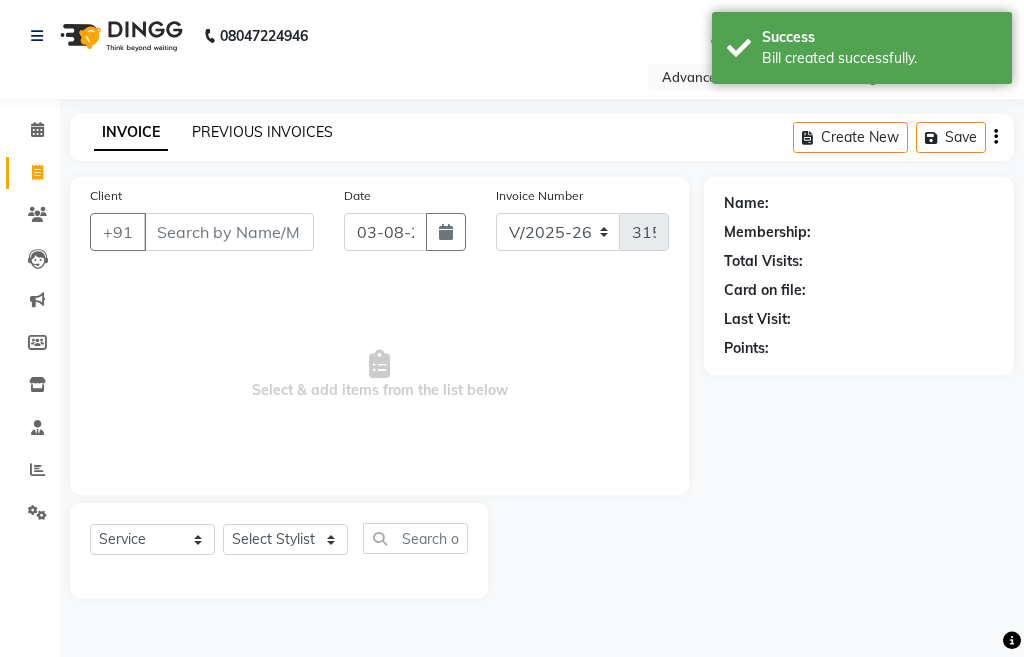 click on "PREVIOUS INVOICES" 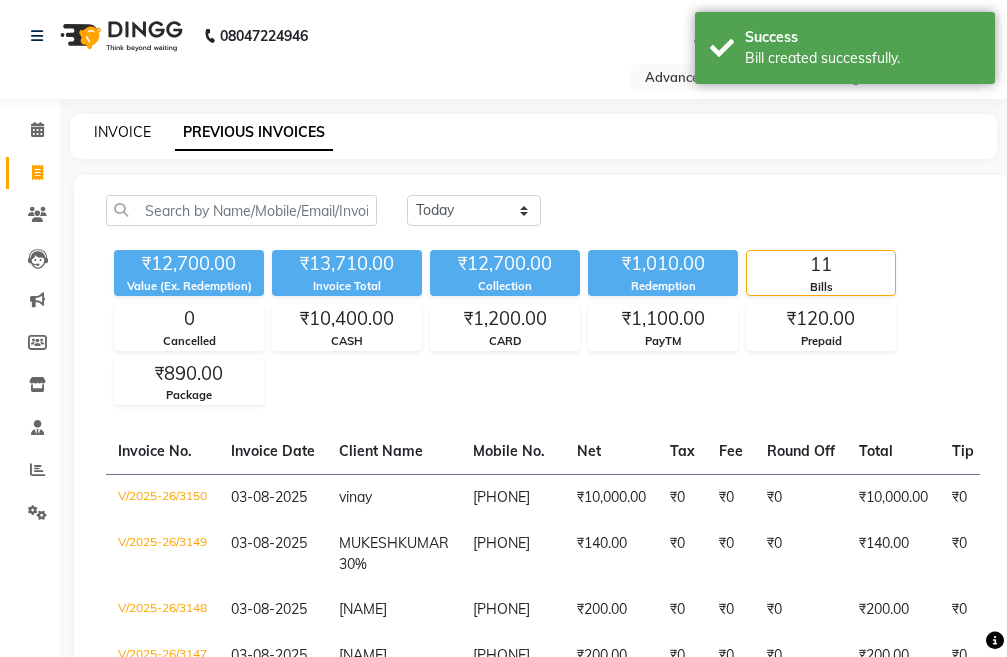 click on "INVOICE" 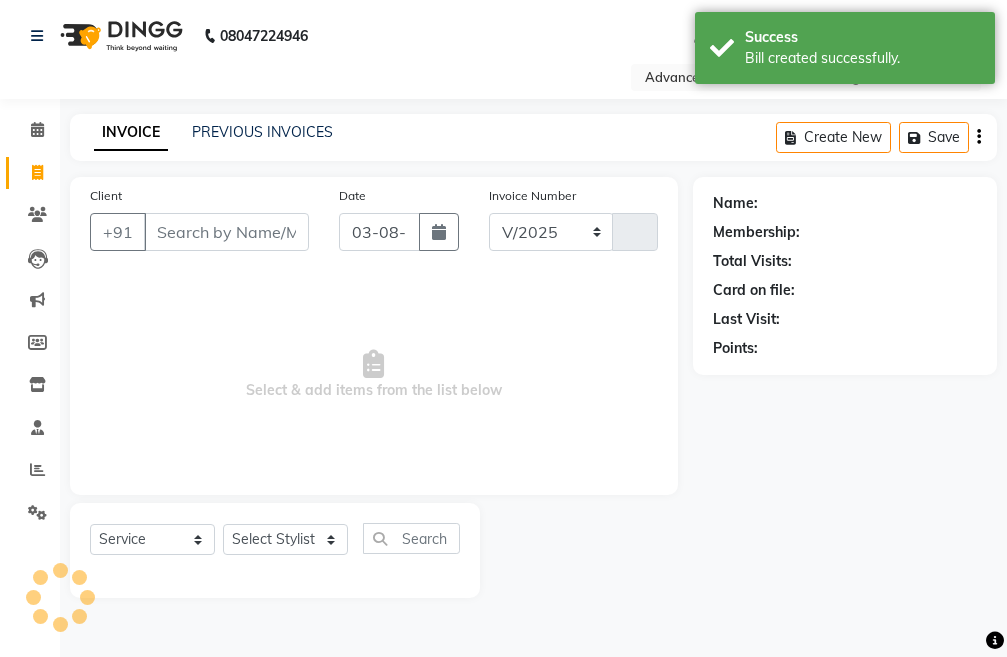 select on "4939" 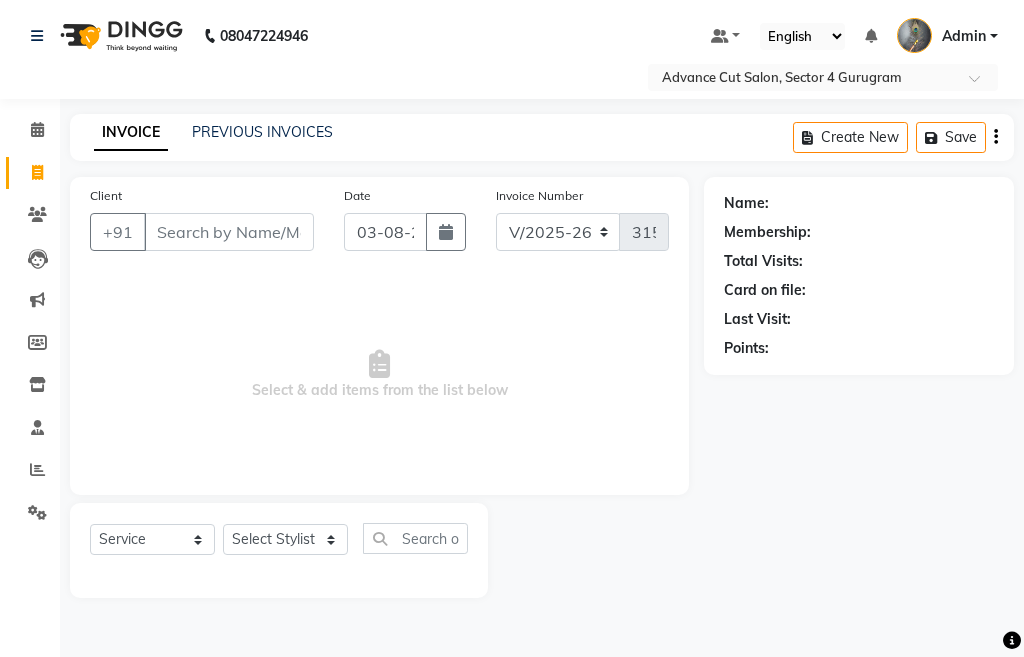 click on "Client" at bounding box center (229, 232) 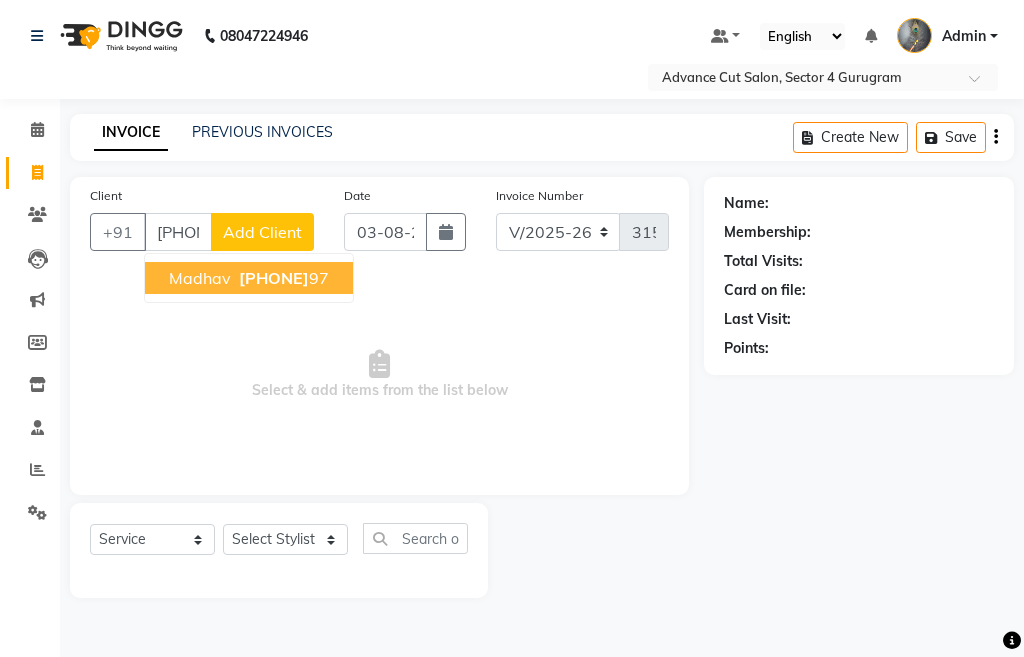 click on "madhav" at bounding box center [200, 278] 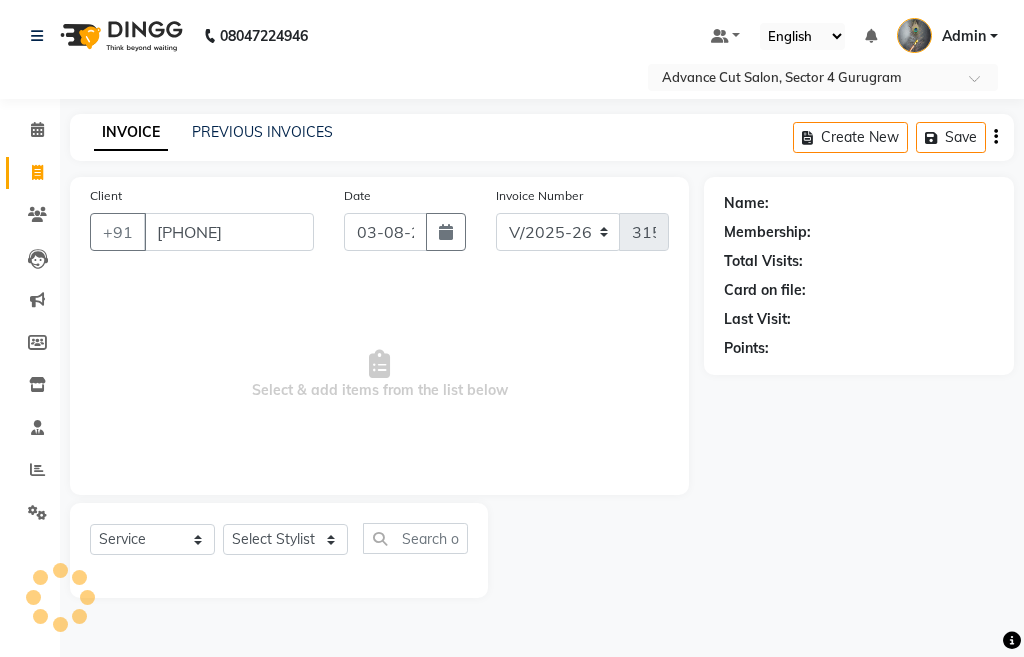 type on "[PHONE]" 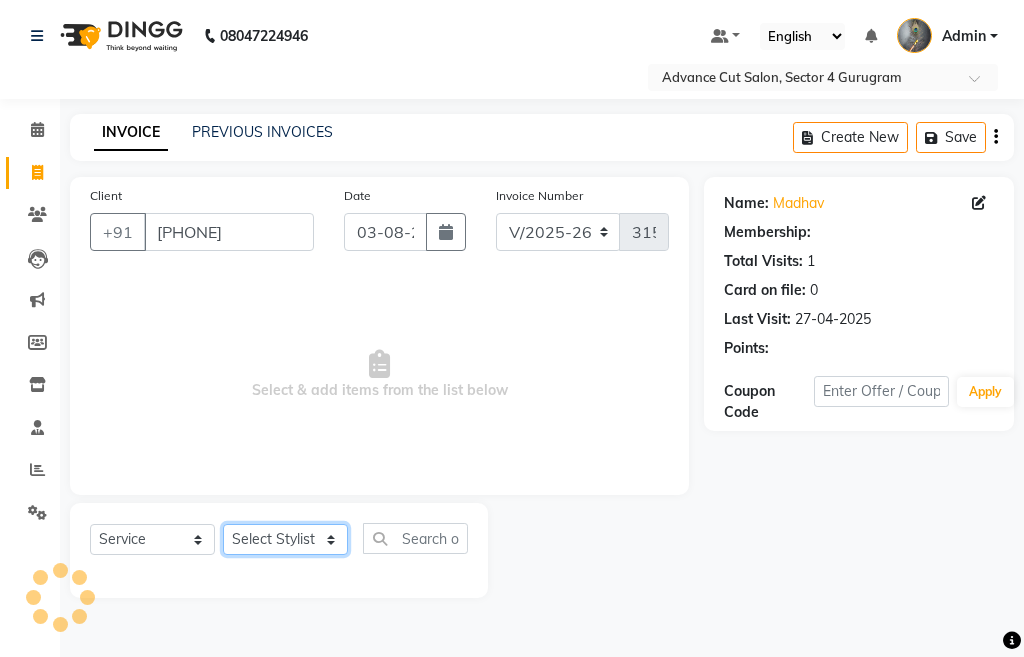 click on "Select Stylist Admin chahit COUNTOR hardeep mamta manisha MONISH navi NOSHAD ALI rahul shatnam shweta singh sunny tip" 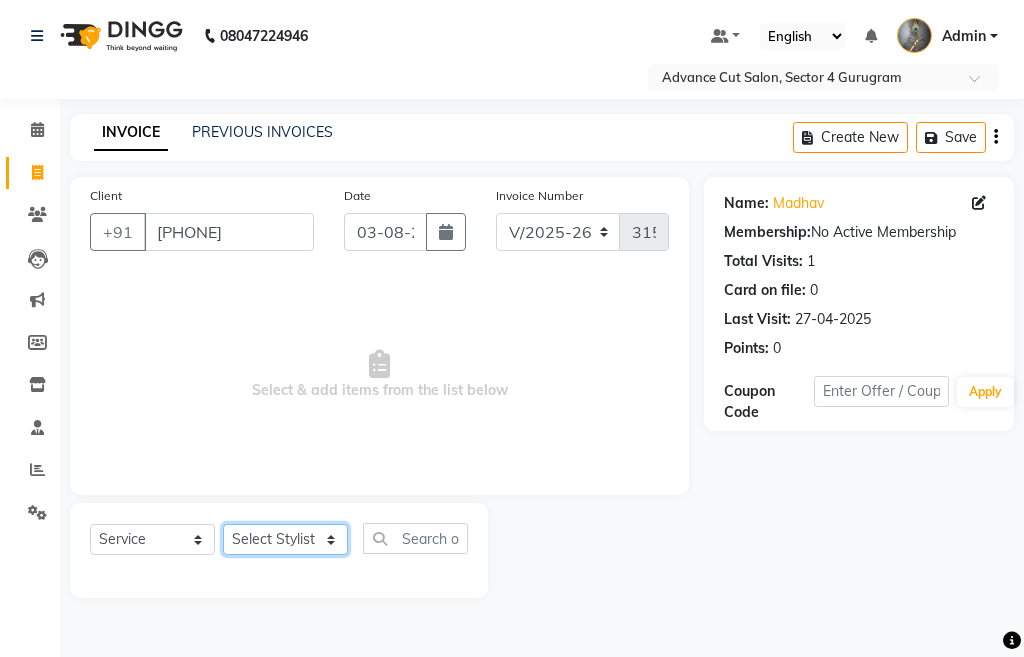 select on "78660" 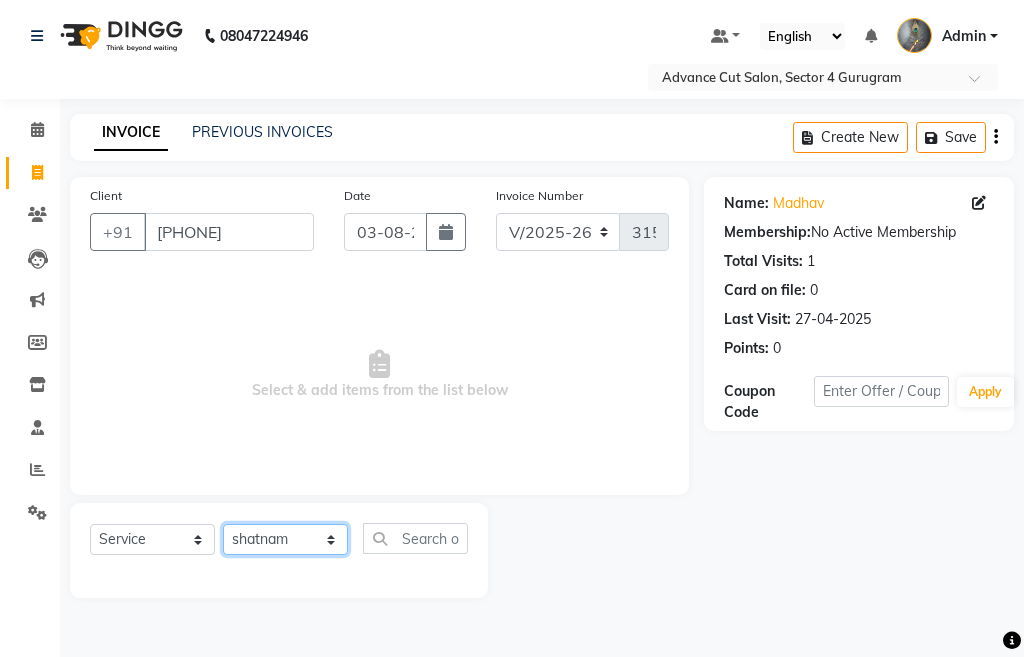 click on "Select Stylist Admin chahit COUNTOR hardeep mamta manisha MONISH navi NOSHAD ALI rahul shatnam shweta singh sunny tip" 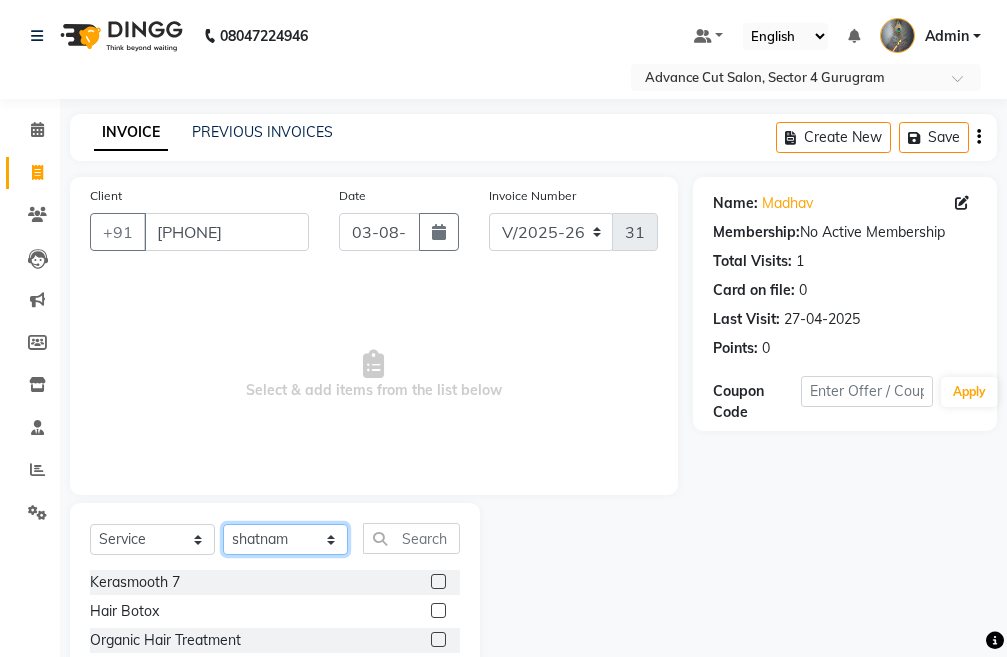 click on "Select Stylist Admin chahit COUNTOR hardeep mamta manisha MONISH navi NOSHAD ALI rahul shatnam shweta singh sunny tip" 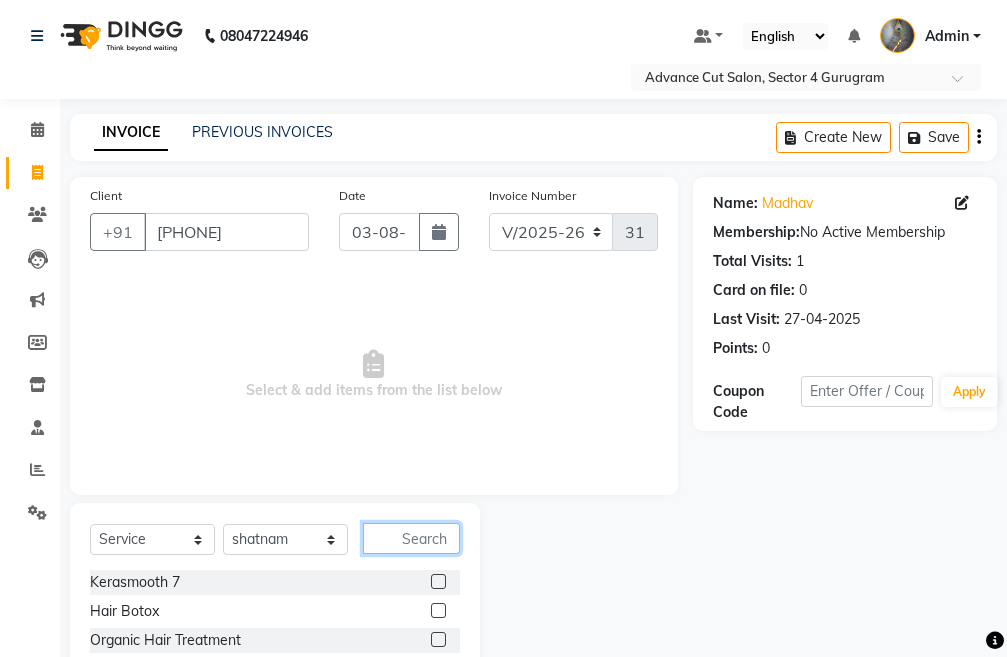 click 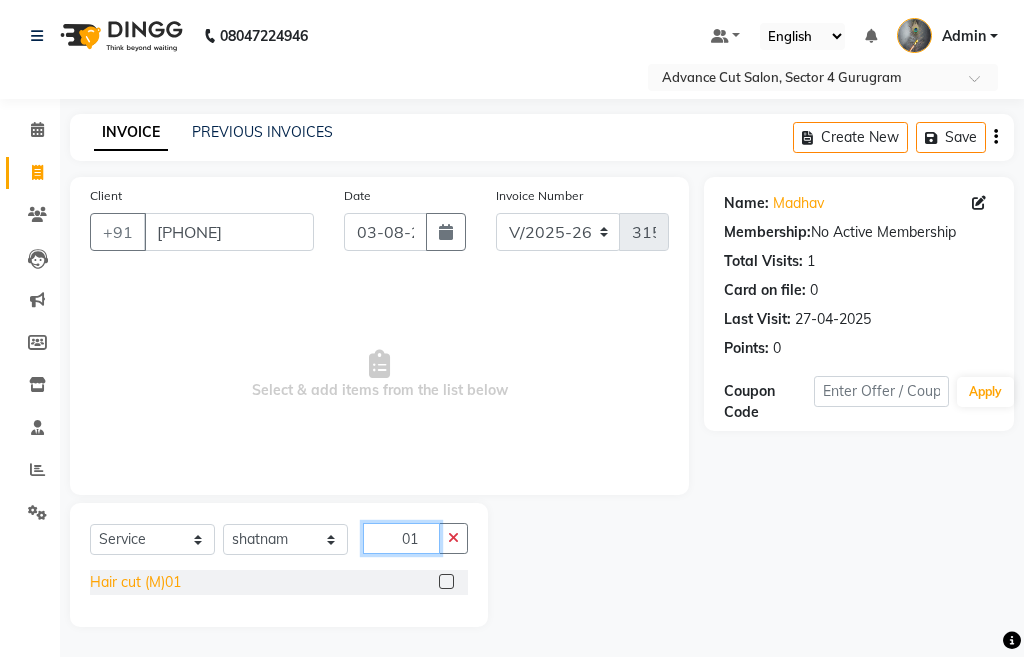 type on "01" 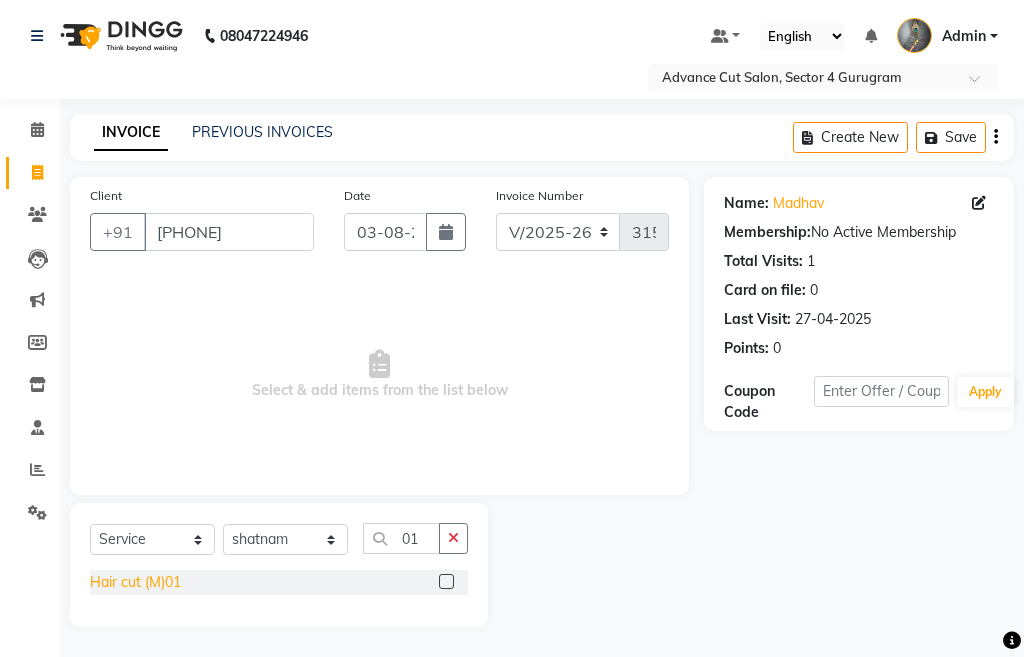 click on "Hair cut (M)01" 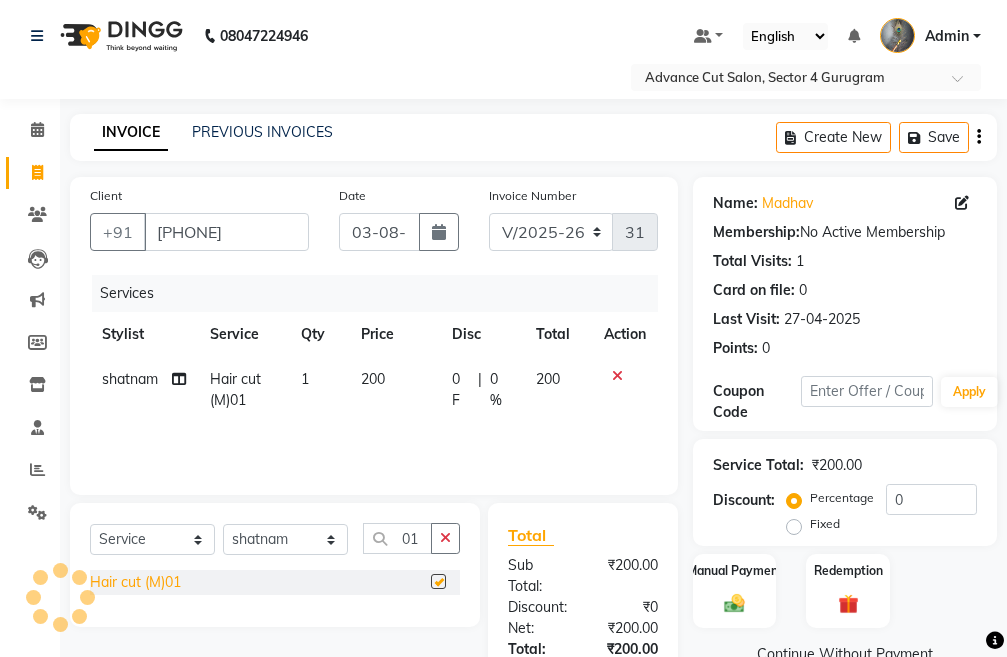checkbox on "false" 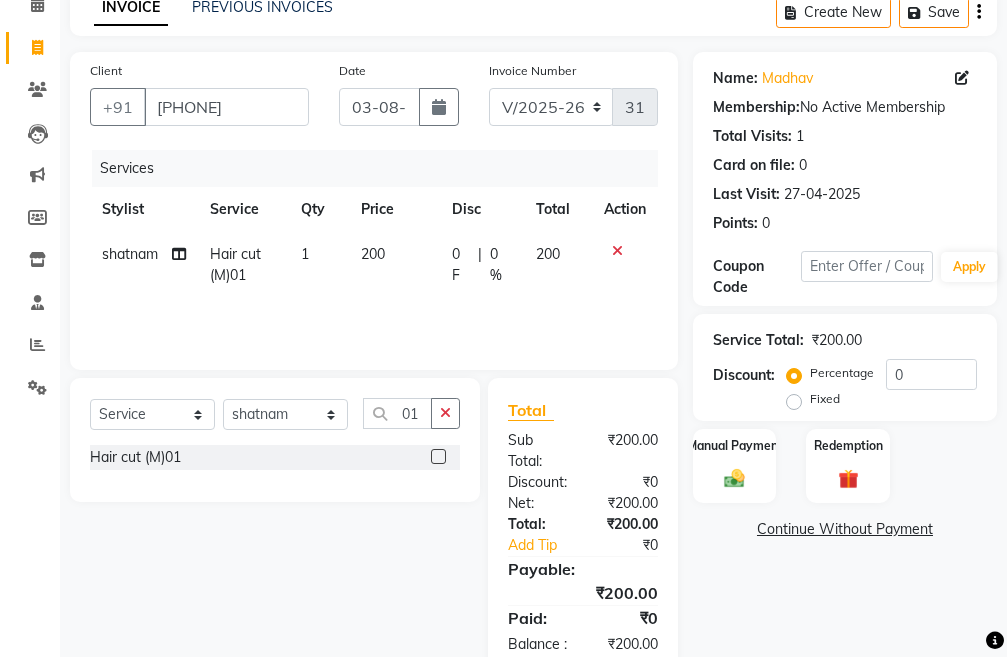 scroll, scrollTop: 194, scrollLeft: 0, axis: vertical 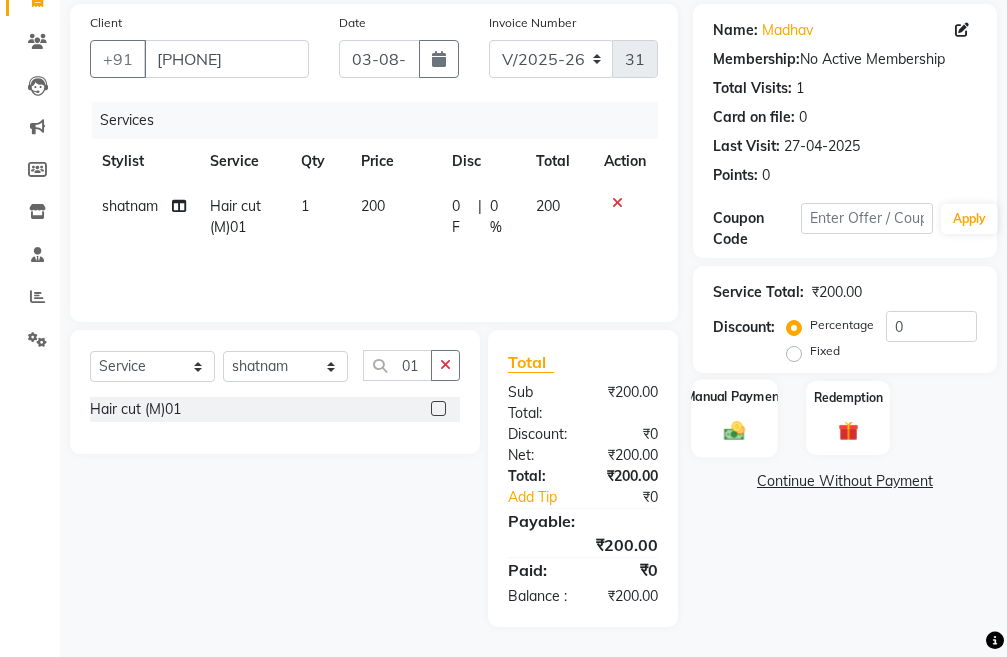 click 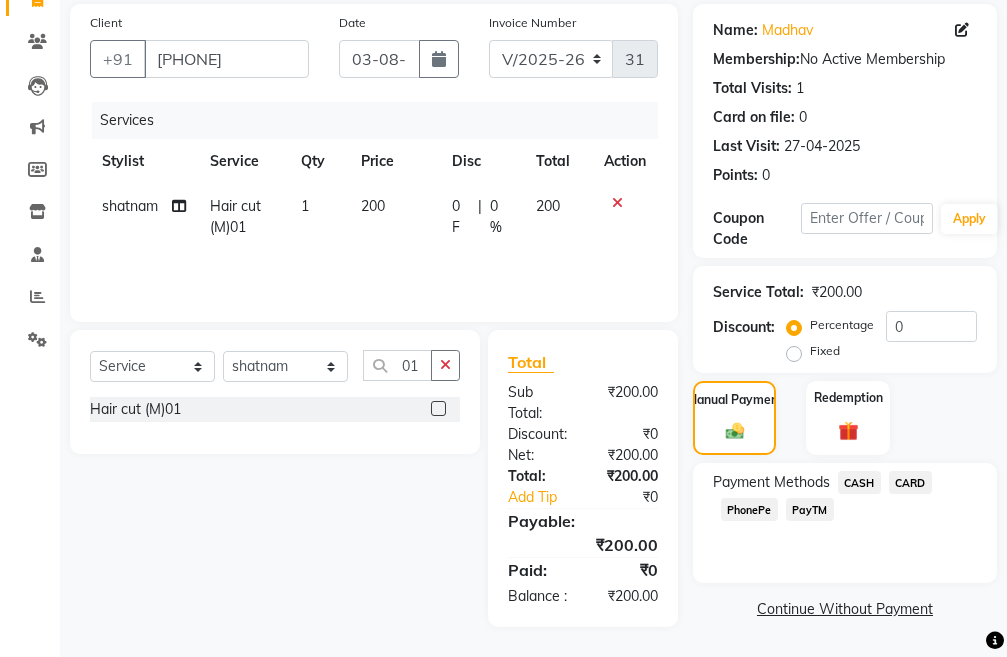 click on "PayTM" 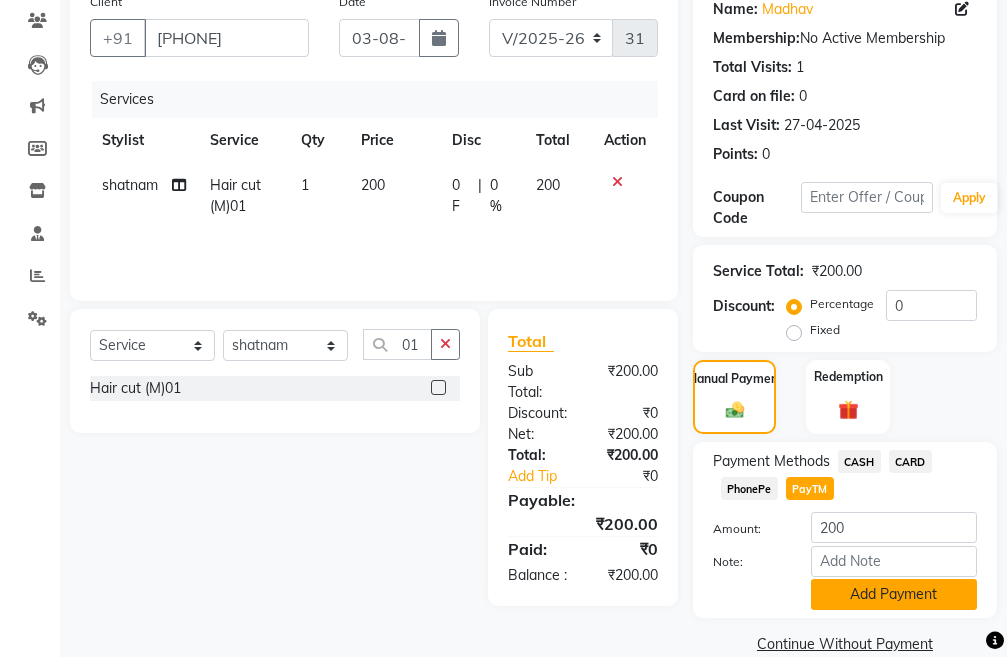 click on "Add Payment" 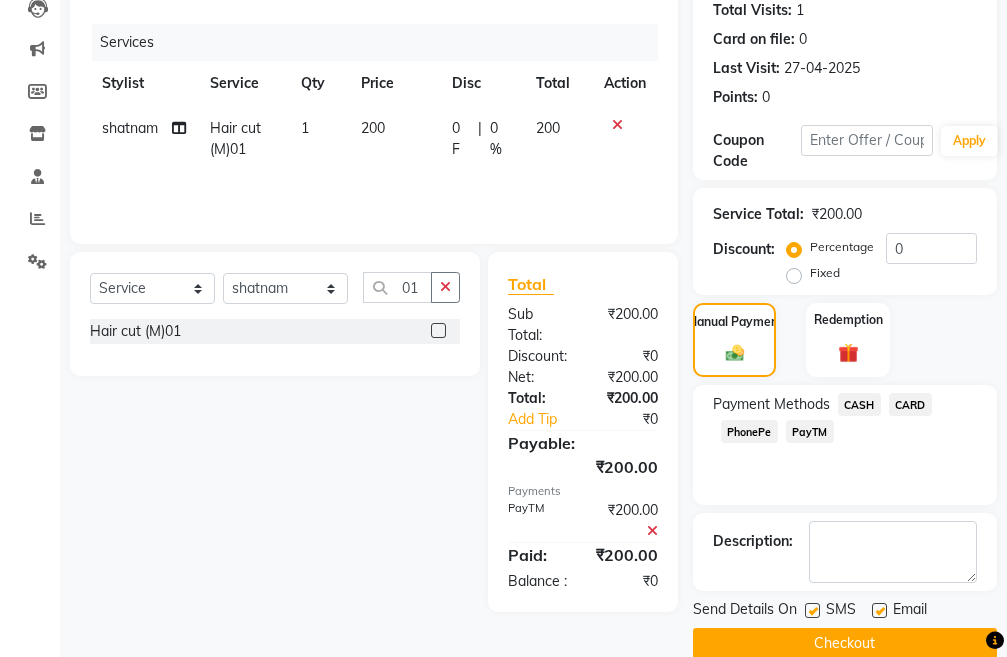 scroll, scrollTop: 283, scrollLeft: 0, axis: vertical 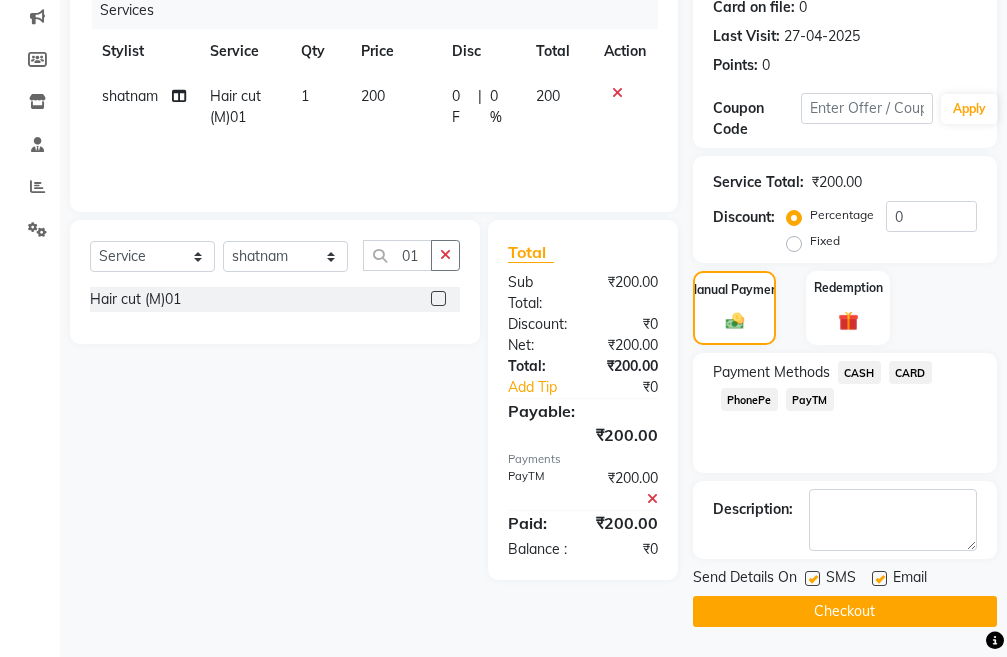 click on "Checkout" 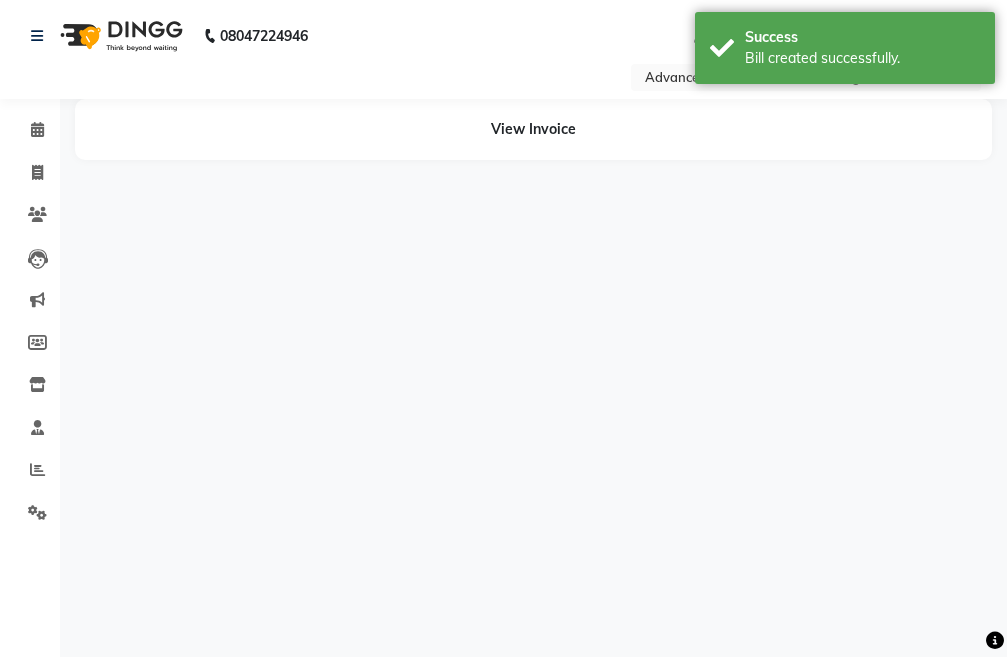 scroll, scrollTop: 0, scrollLeft: 0, axis: both 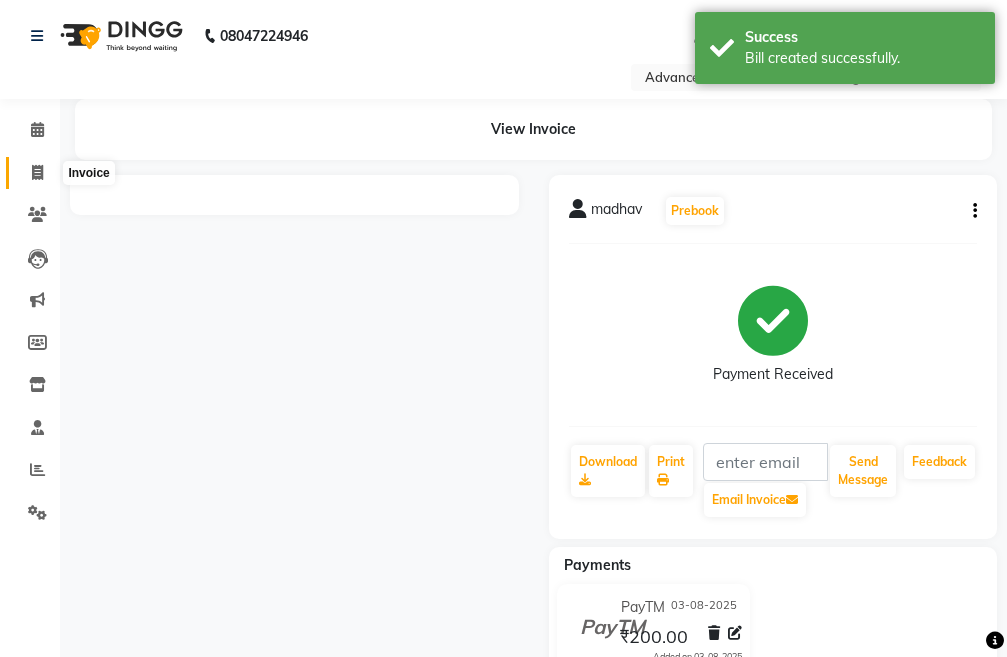 click 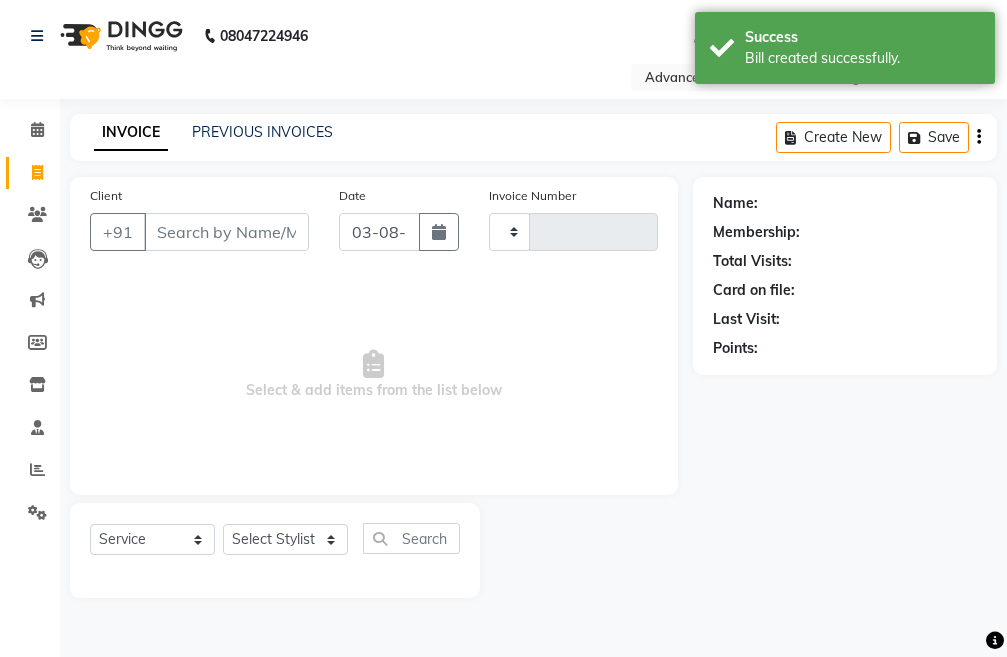 click on "Client" at bounding box center [226, 232] 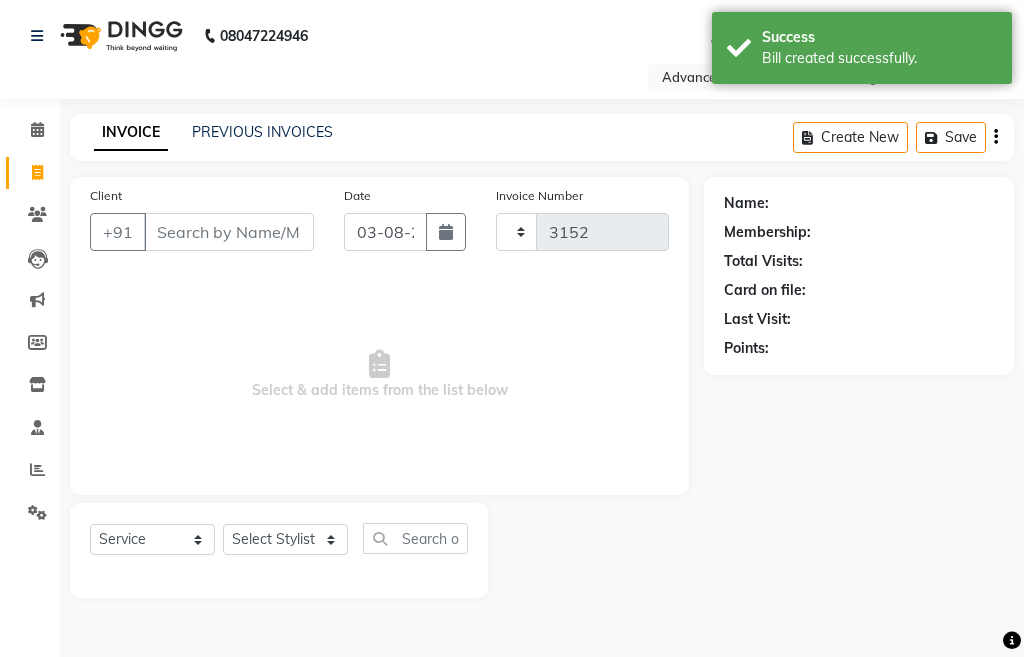 select on "4939" 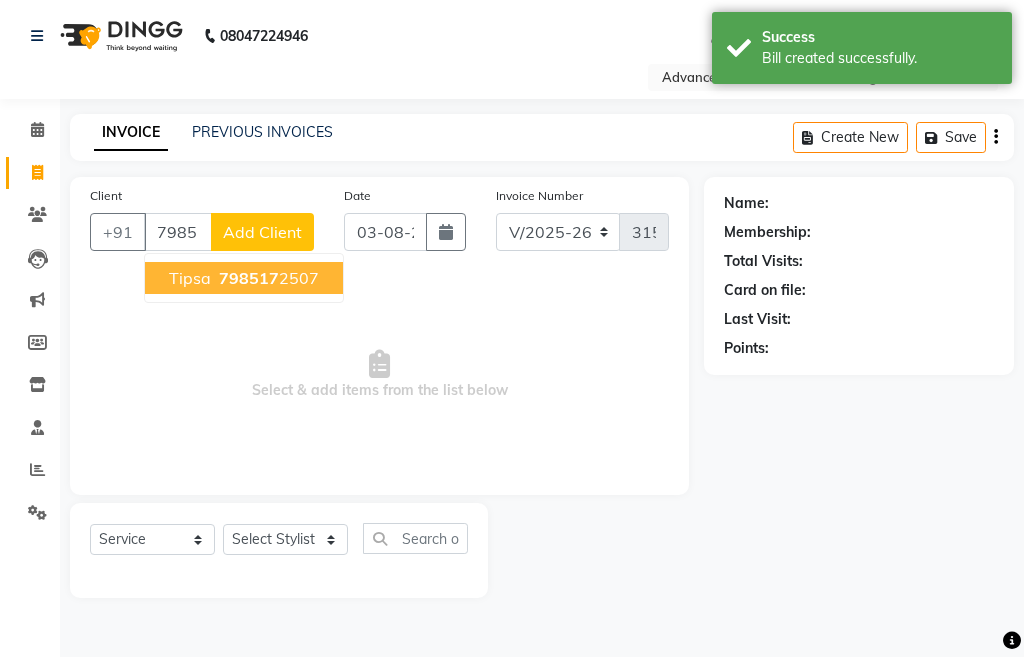 click on "tipsa   798517 2507" at bounding box center [244, 278] 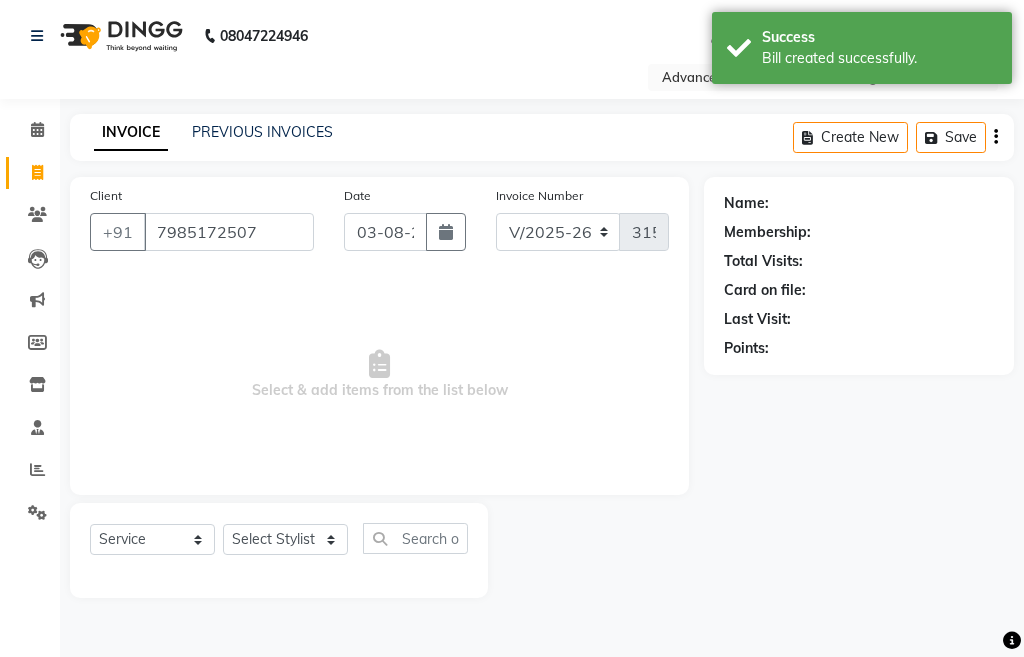 type on "7985172507" 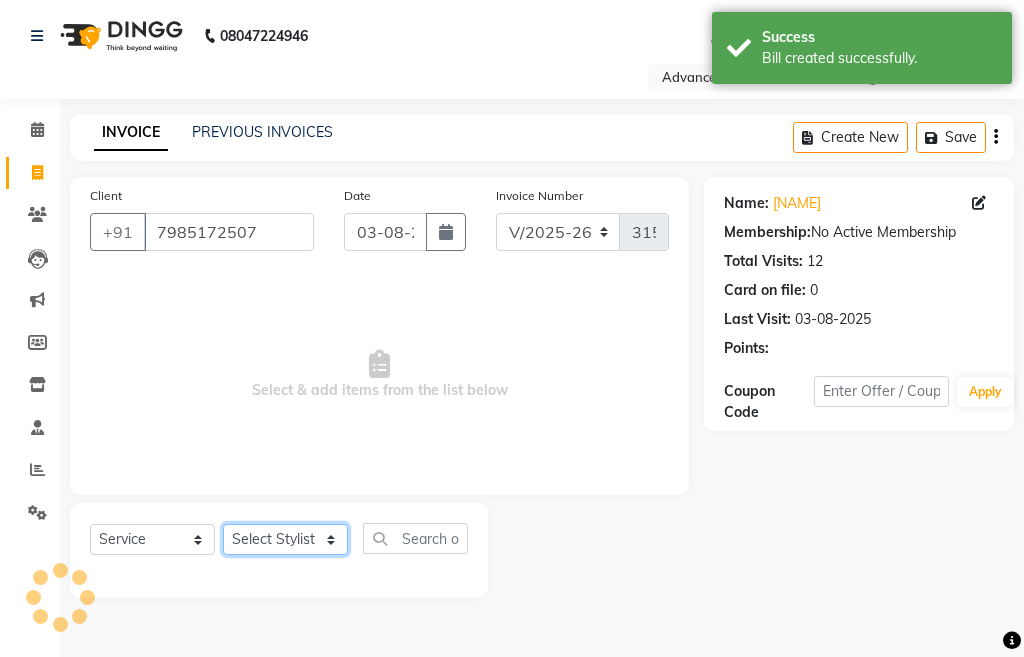 click on "Select Stylist Admin chahit COUNTOR hardeep mamta manisha MONISH navi NOSHAD ALI rahul shatnam shweta singh sunny tip" 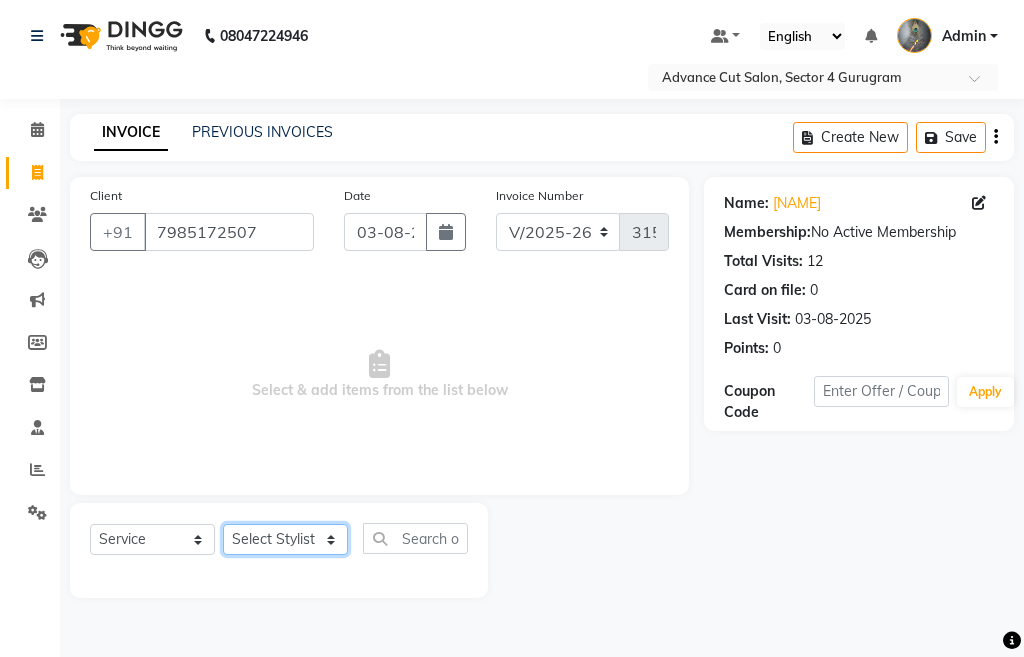 select on "81671" 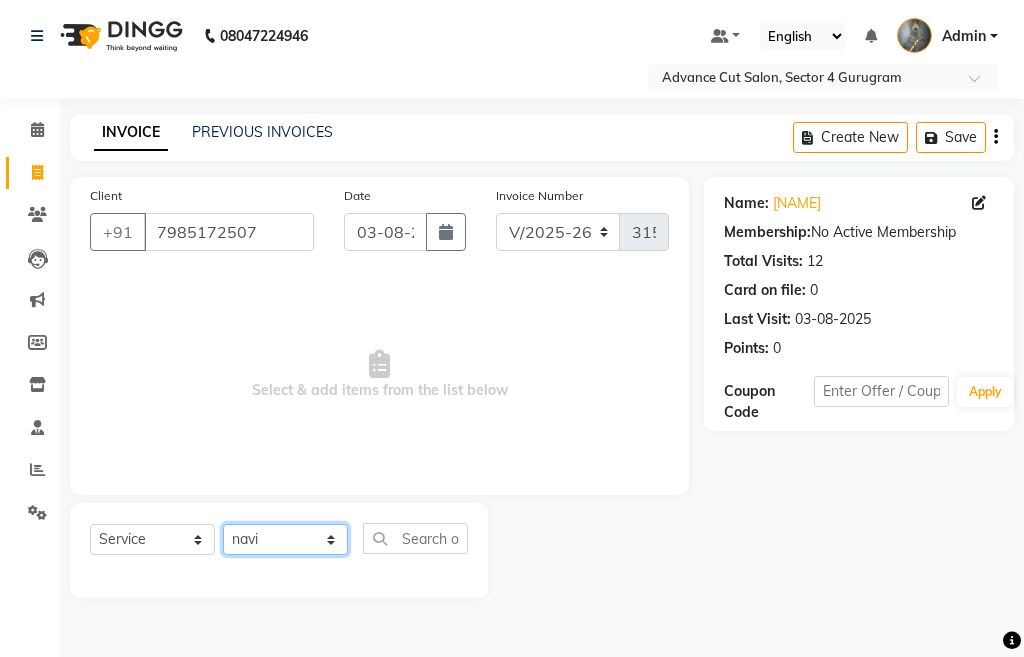 click on "Select Stylist Admin chahit COUNTOR hardeep mamta manisha MONISH navi NOSHAD ALI rahul shatnam shweta singh sunny tip" 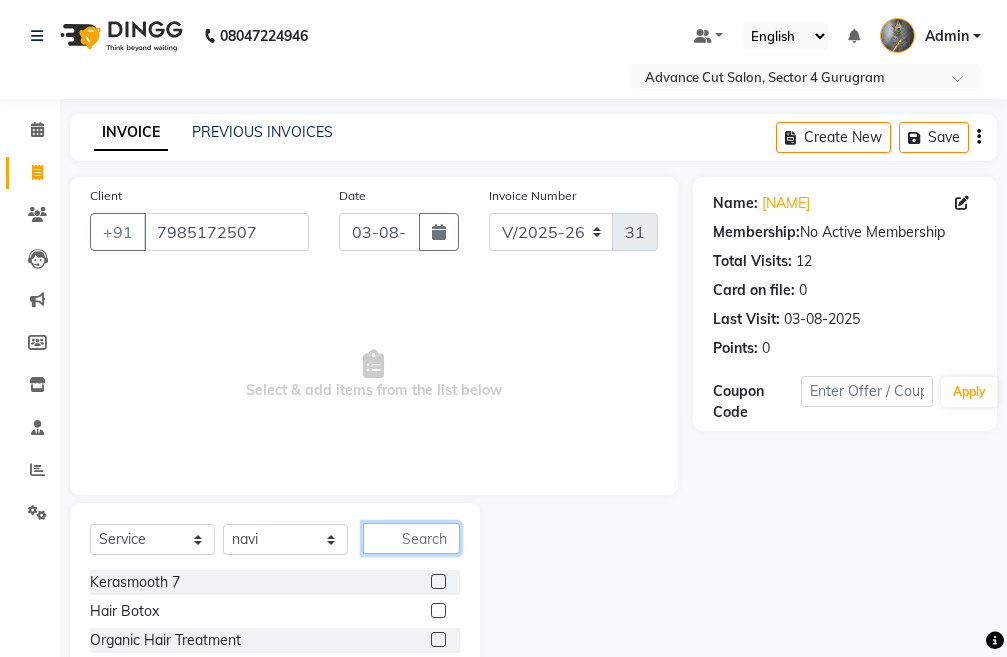 click 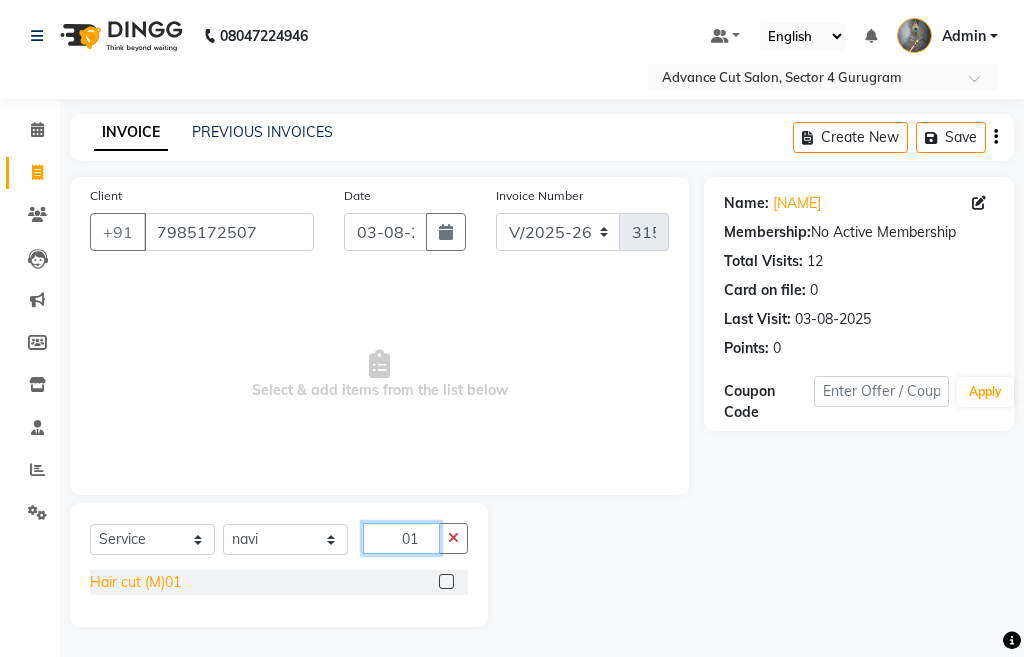 type on "01" 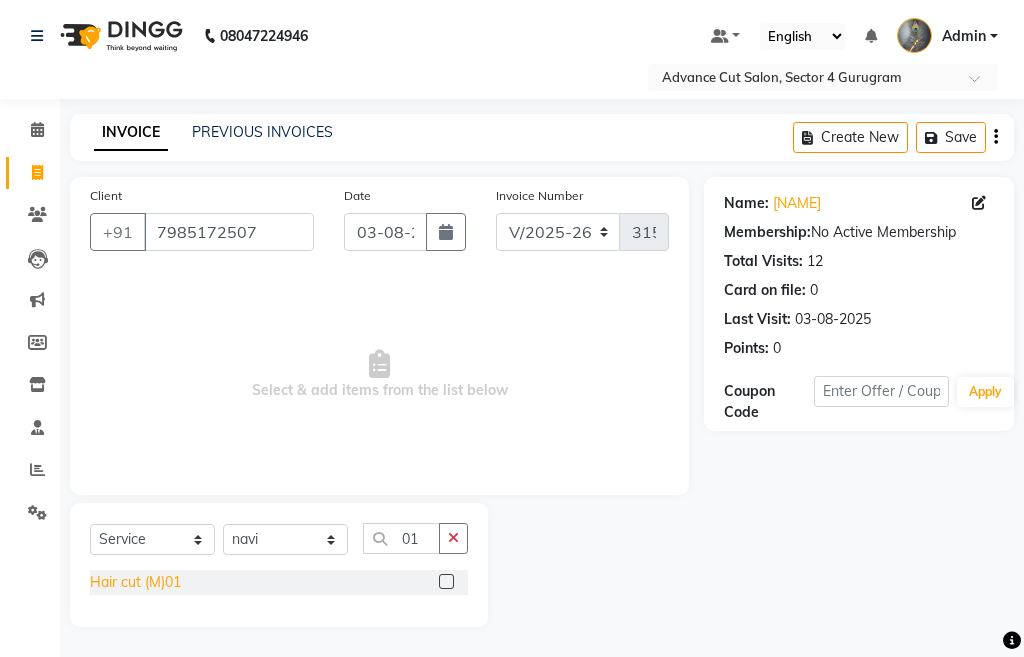 click on "Hair cut (M)01" 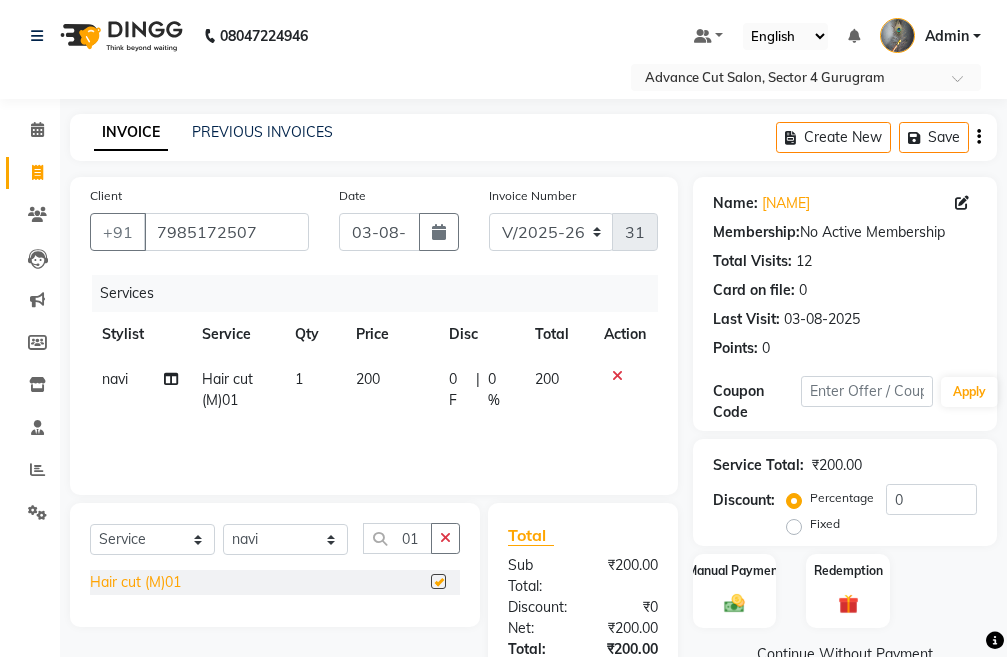 checkbox on "false" 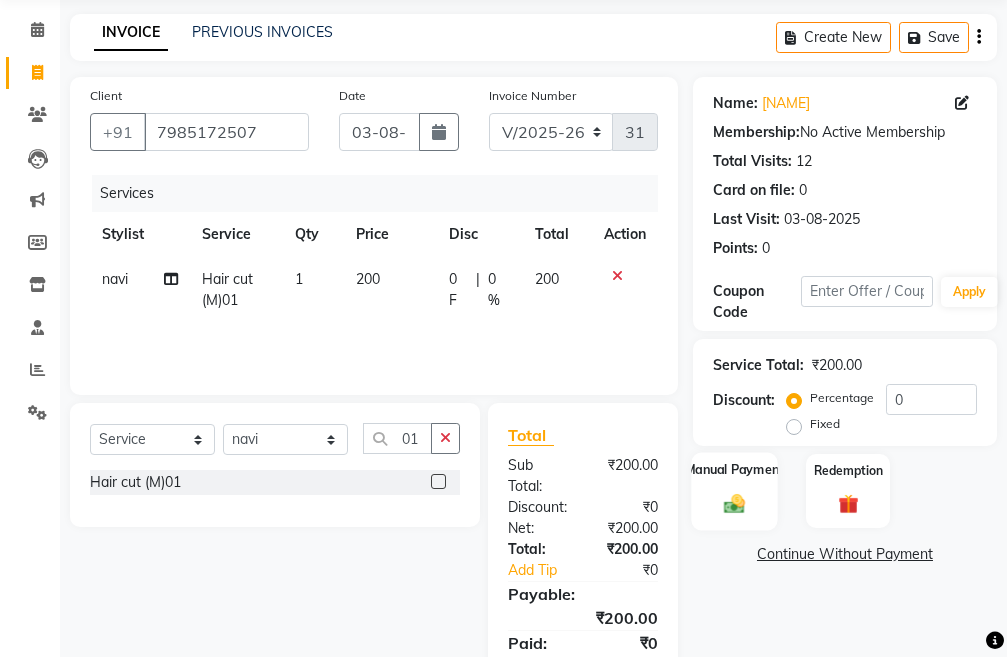 click 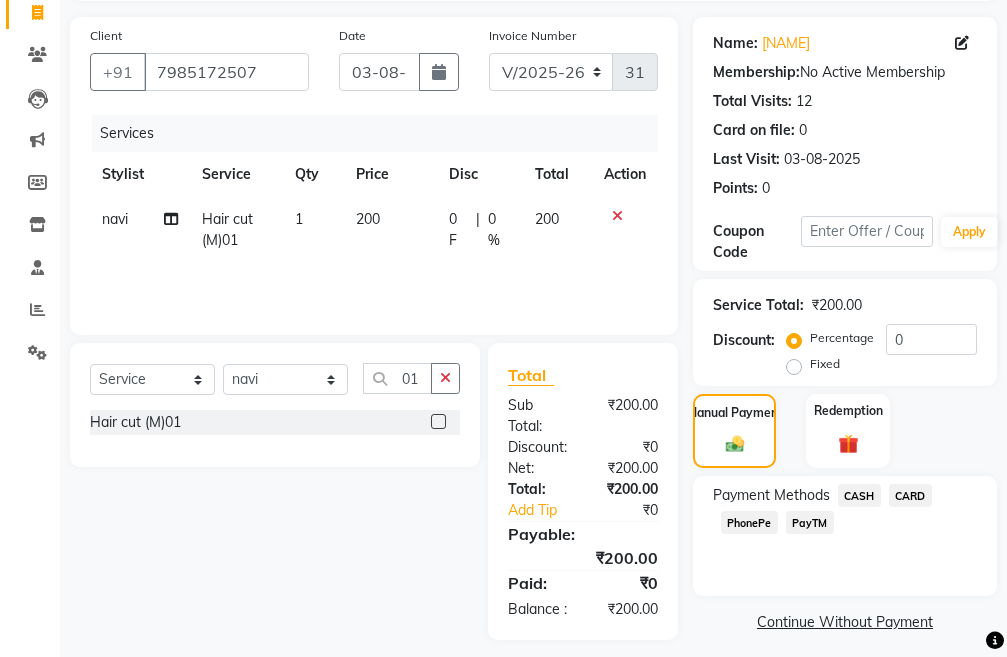 scroll, scrollTop: 194, scrollLeft: 0, axis: vertical 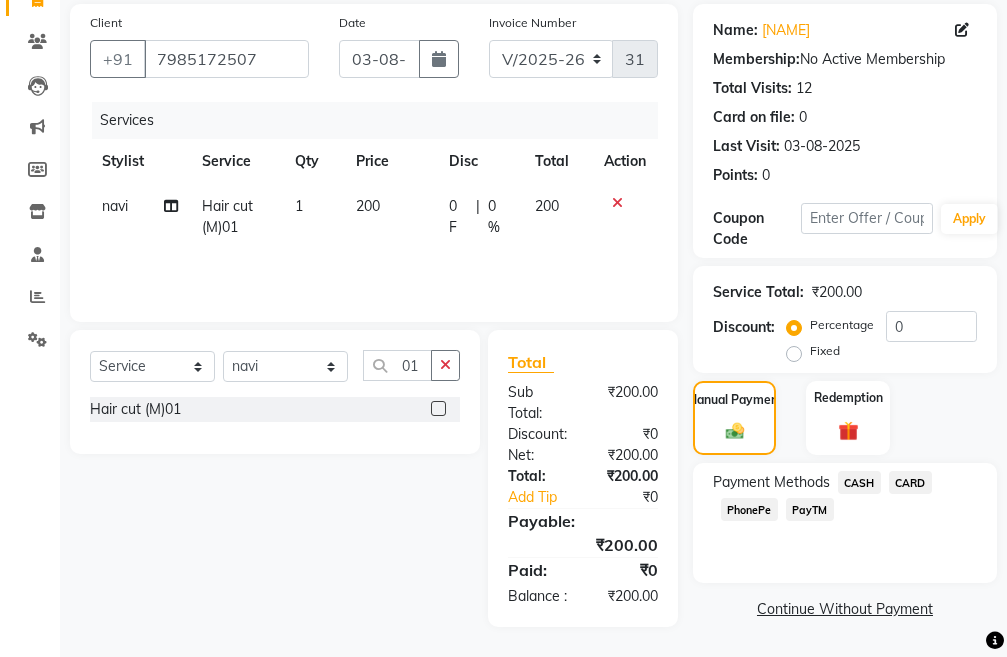click on "PayTM" 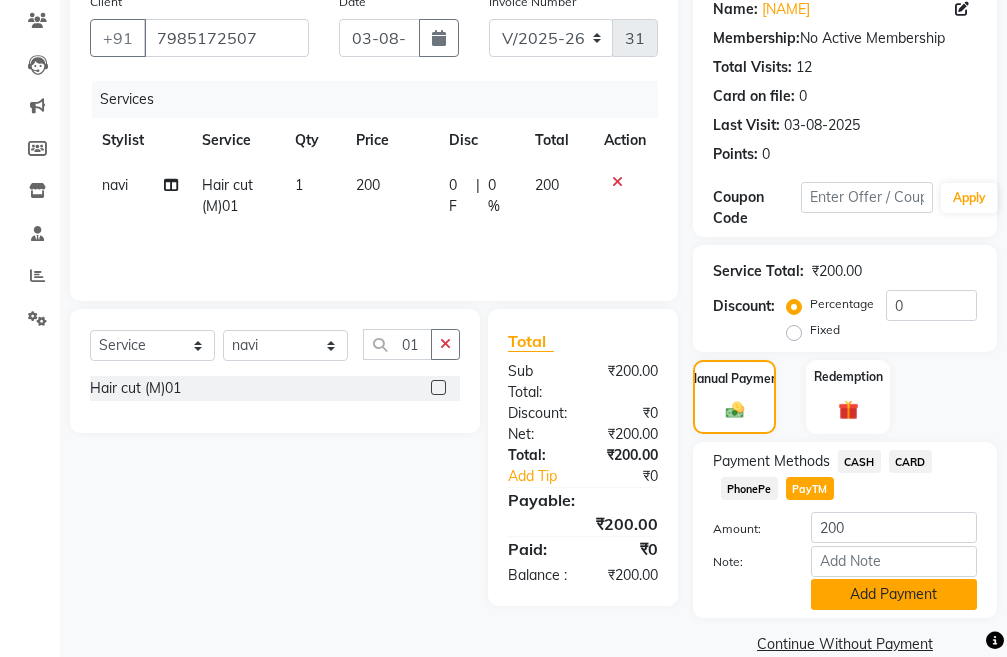 click on "Add Payment" 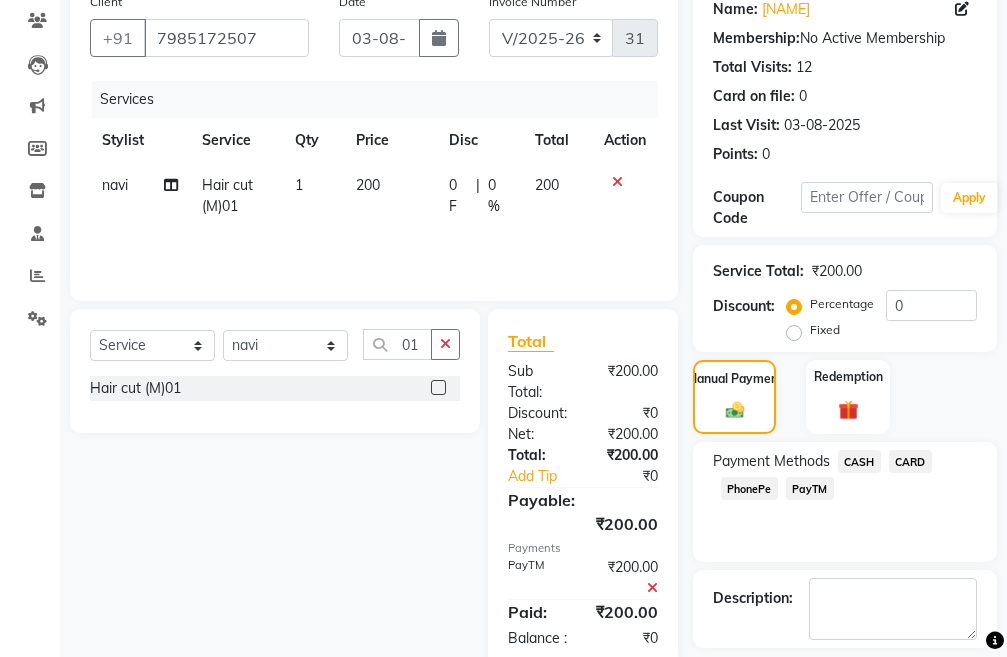 scroll, scrollTop: 283, scrollLeft: 0, axis: vertical 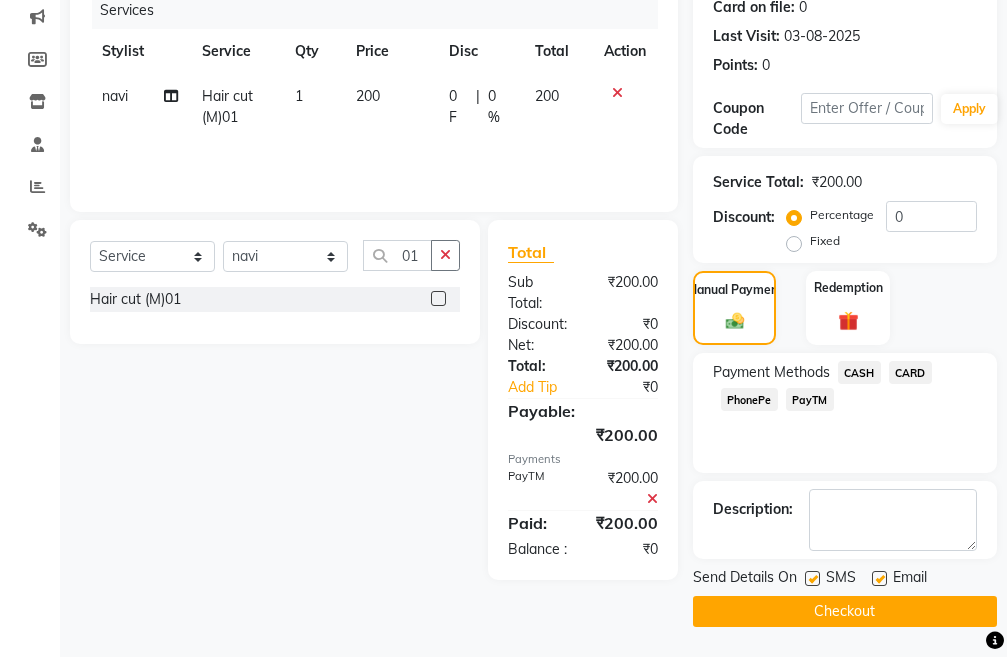 click on "Checkout" 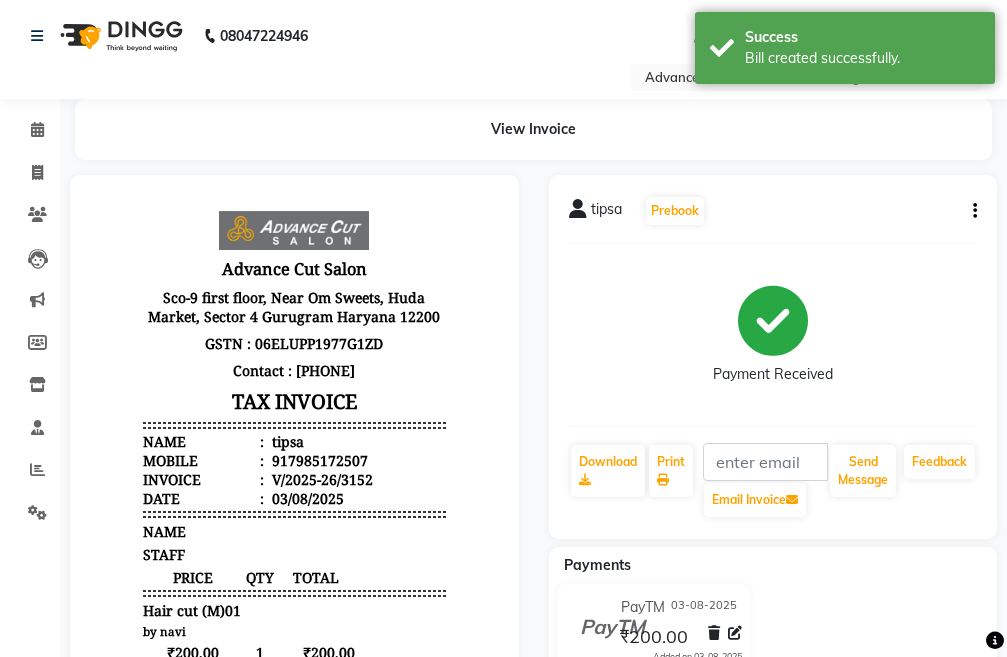 scroll, scrollTop: 0, scrollLeft: 0, axis: both 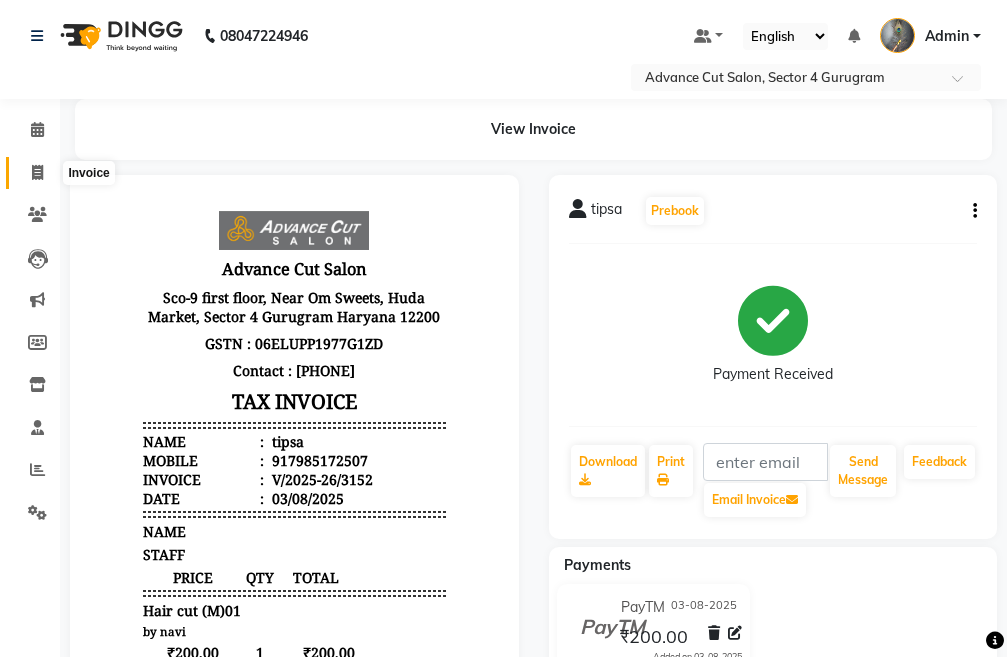 click 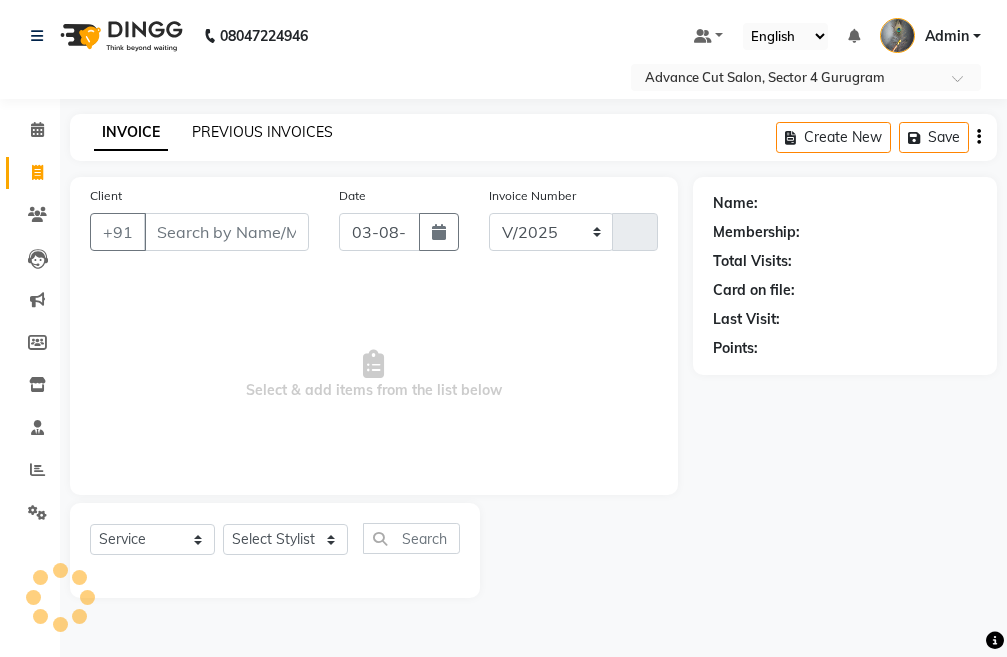 select on "4939" 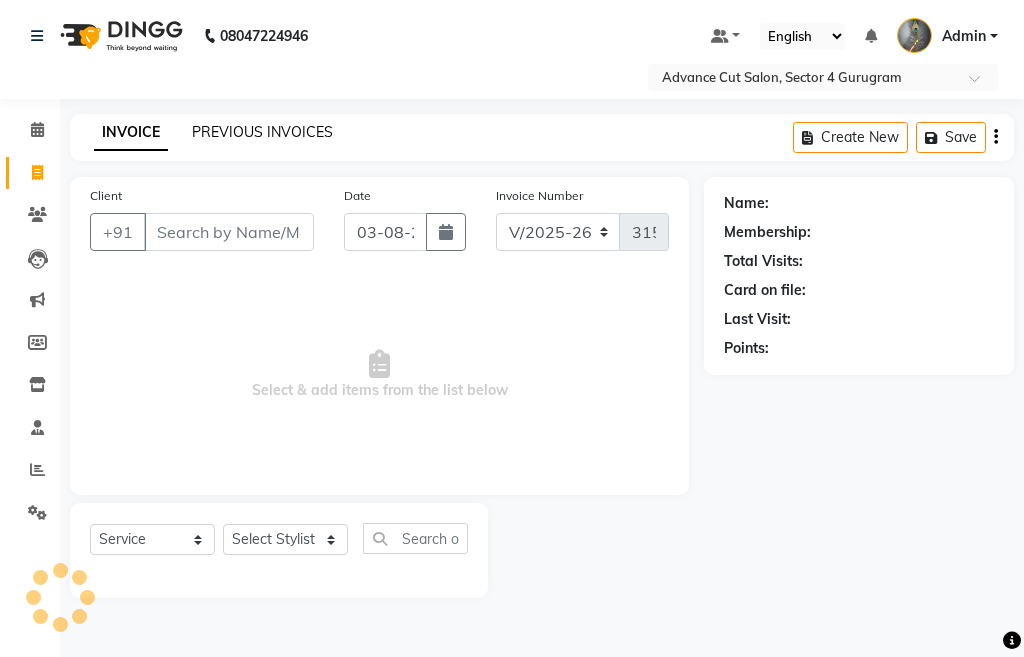 click on "PREVIOUS INVOICES" 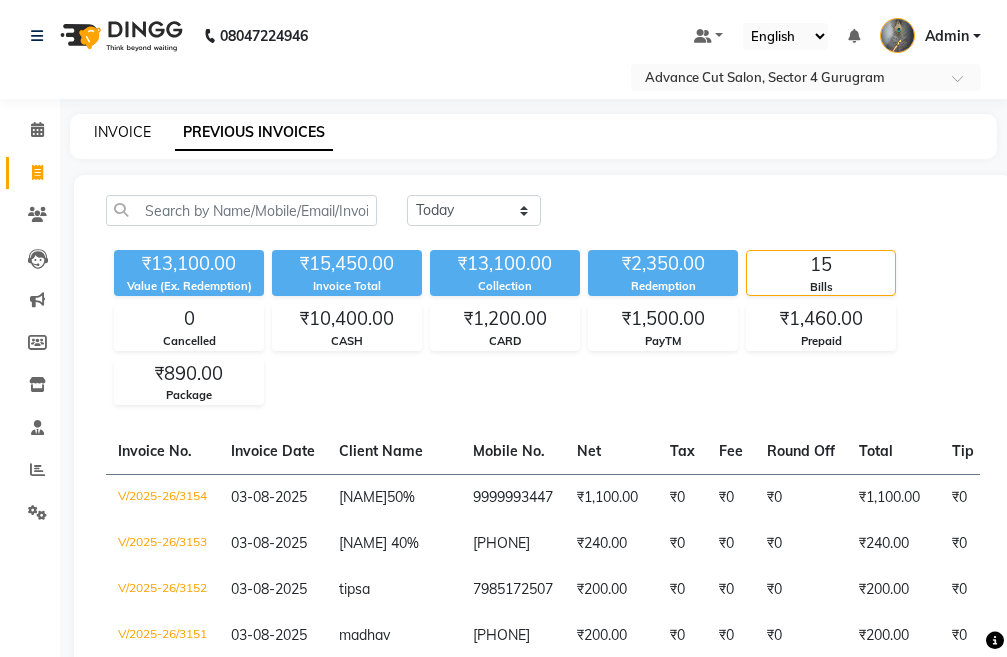 click on "INVOICE" 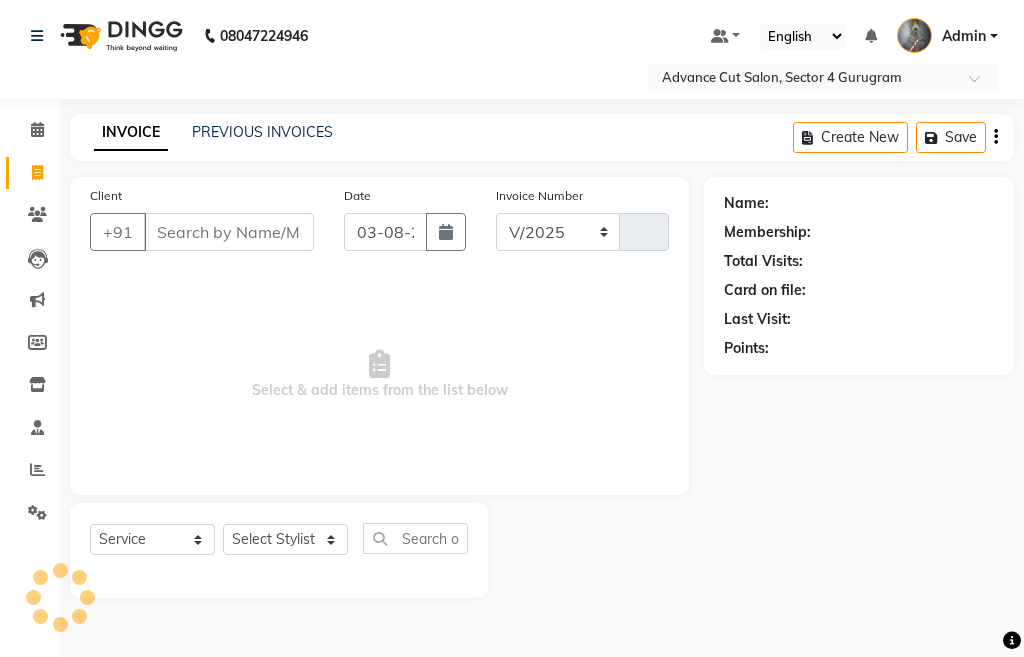 select on "4939" 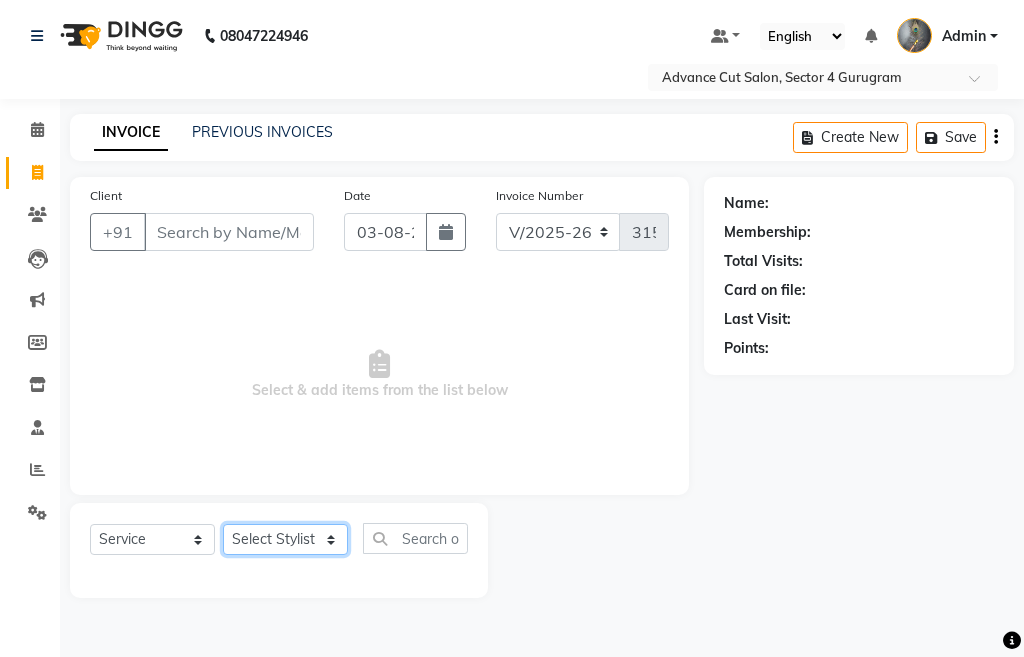 click on "Select Stylist Admin chahit COUNTOR hardeep mamta manisha MONISH navi NOSHAD ALI rahul shatnam shweta singh sunny tip" 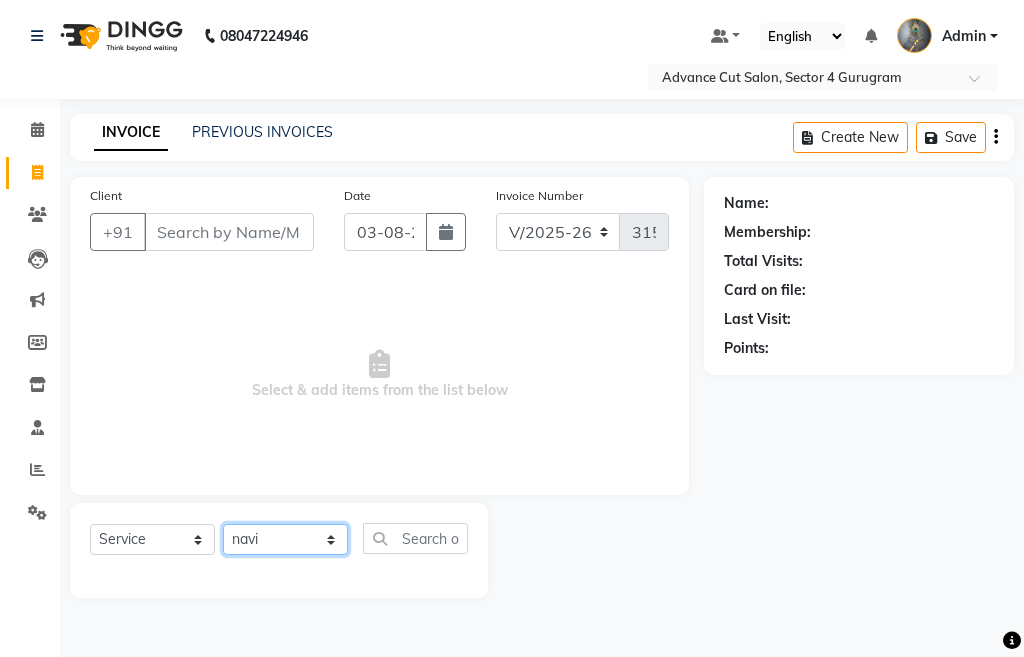 click on "Select Stylist Admin chahit COUNTOR hardeep mamta manisha MONISH navi NOSHAD ALI rahul shatnam shweta singh sunny tip" 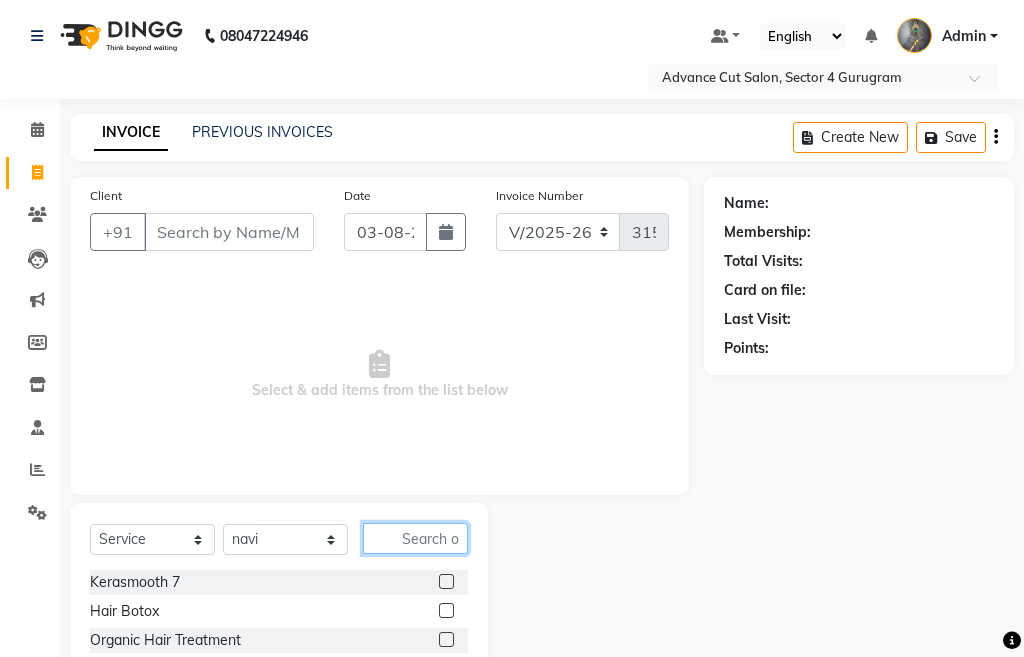 click 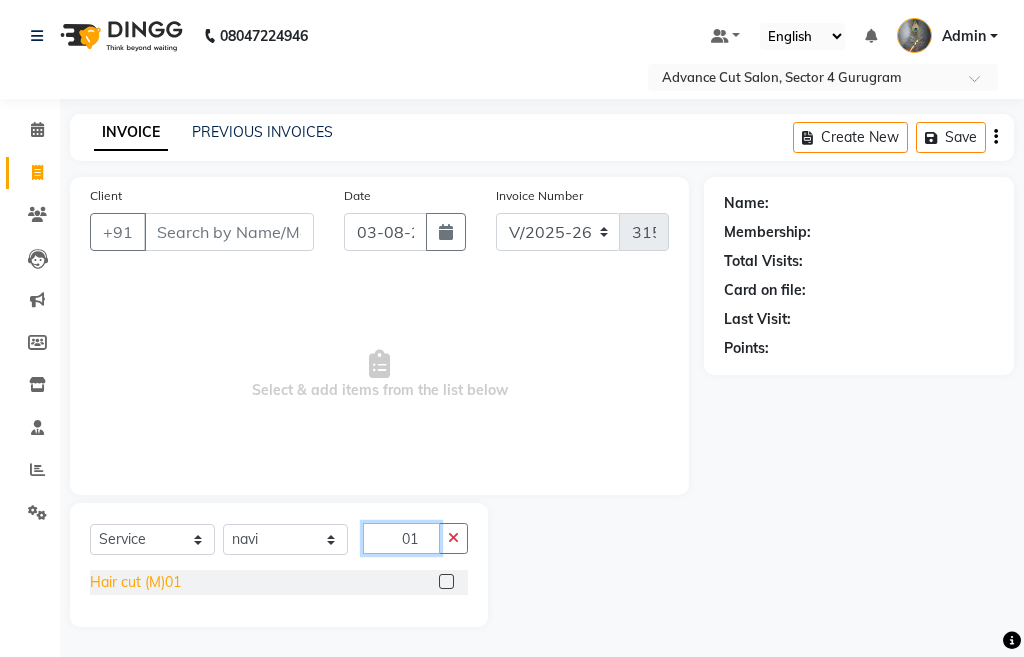 type on "01" 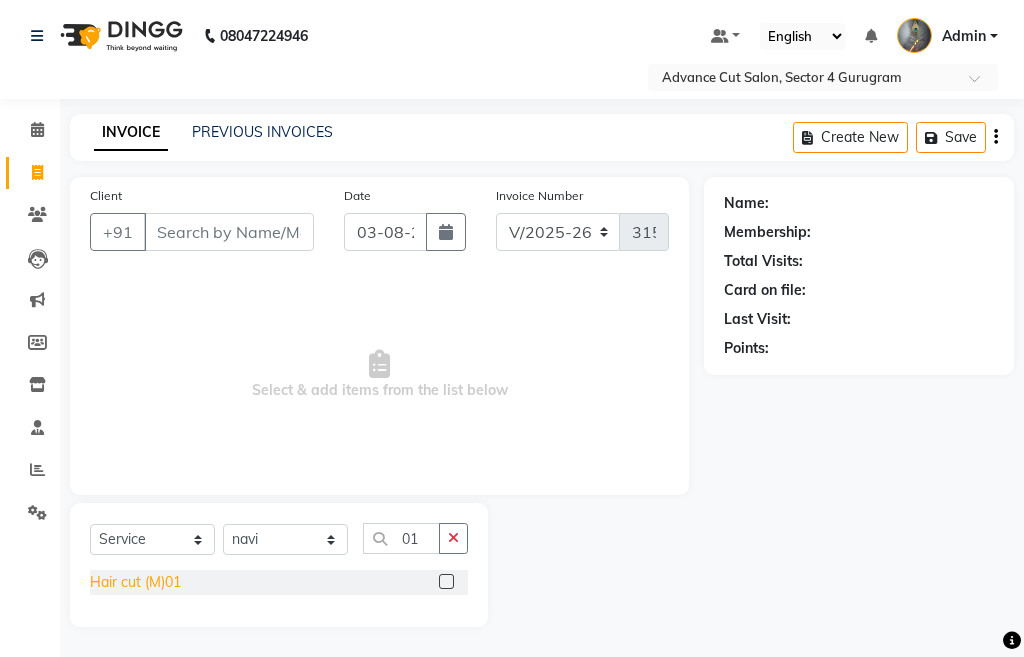 click on "Hair cut (M)01" 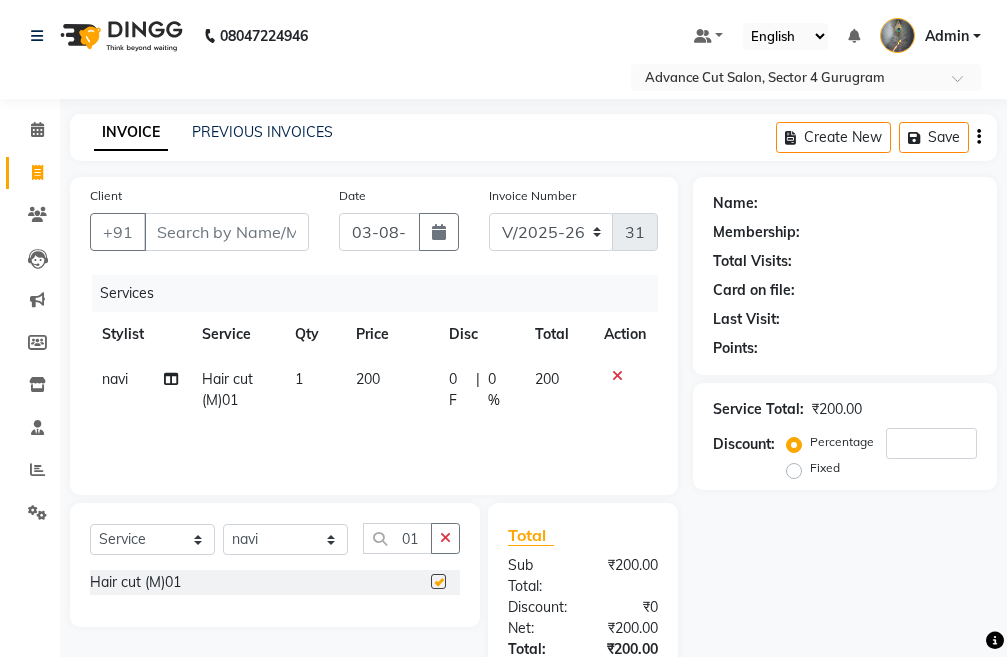checkbox on "false" 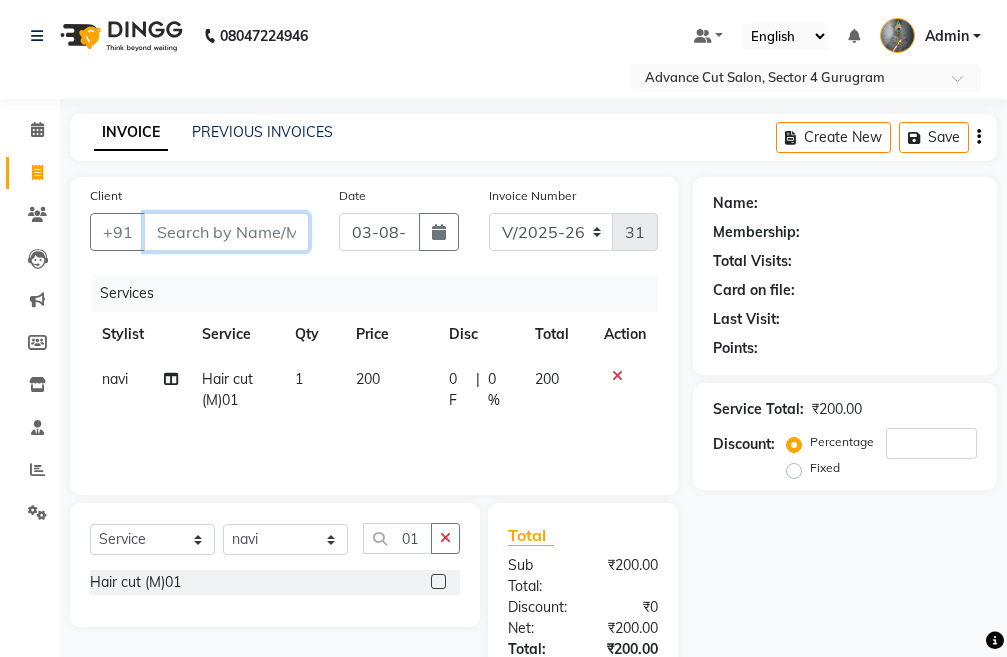 click on "Client" at bounding box center [226, 232] 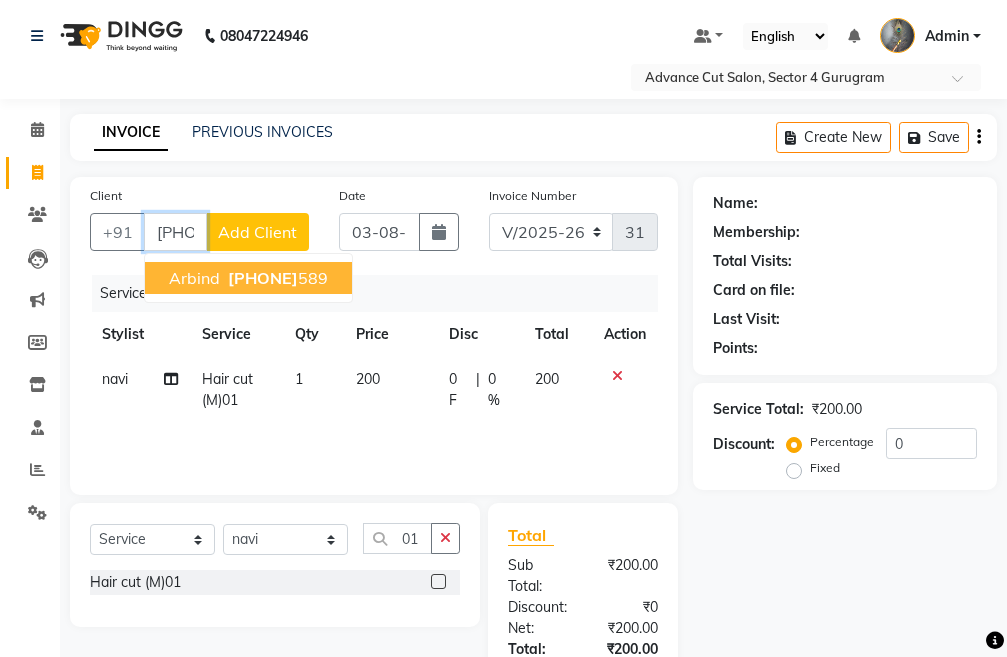 click on "arbind" at bounding box center (194, 278) 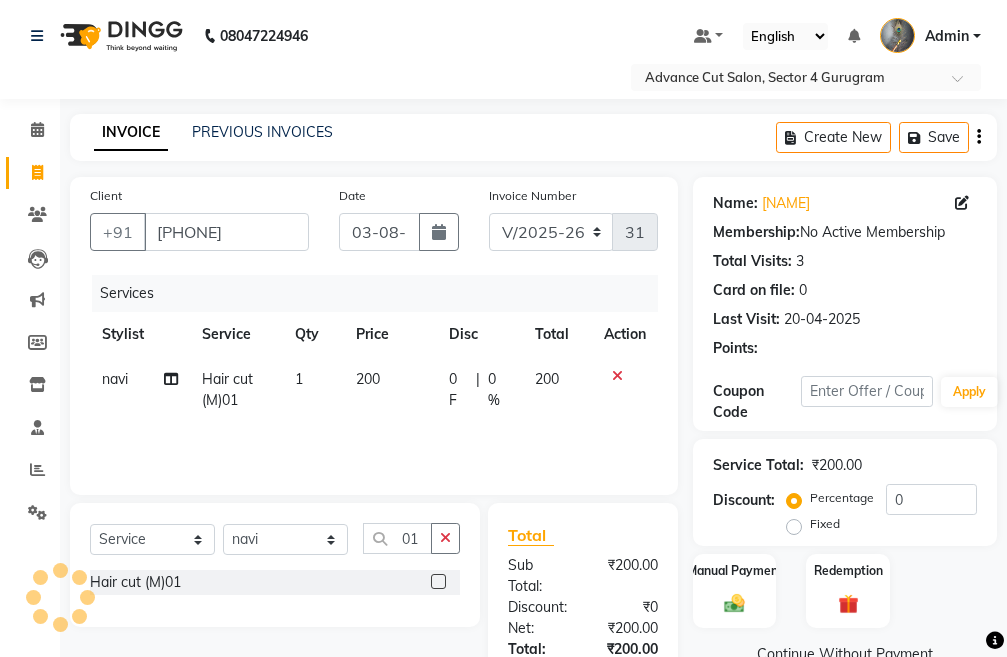 scroll, scrollTop: 194, scrollLeft: 0, axis: vertical 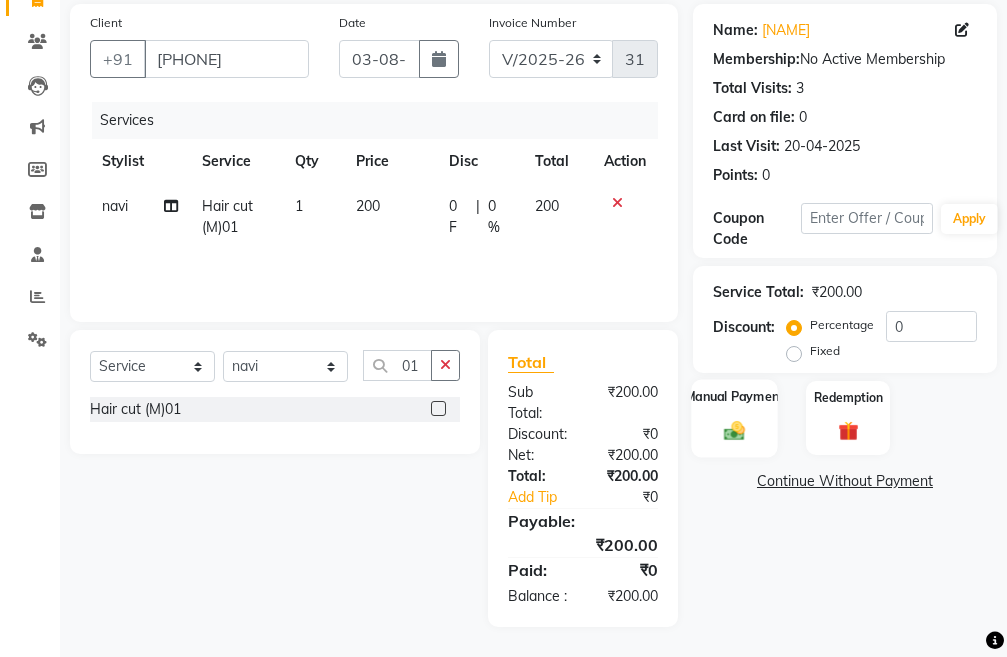 click on "Manual Payment" 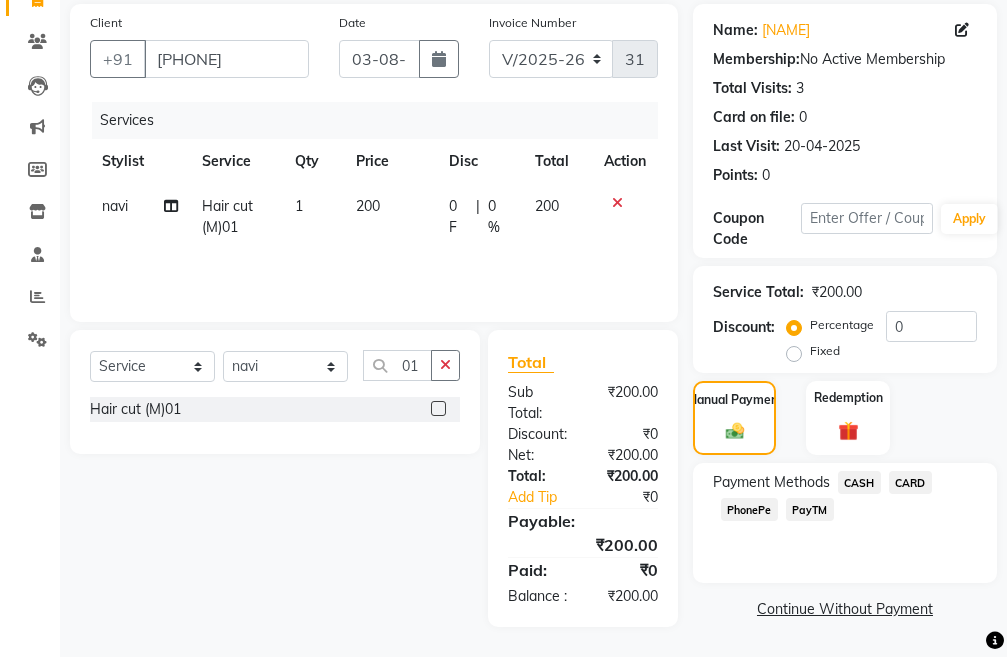 click on "PayTM" 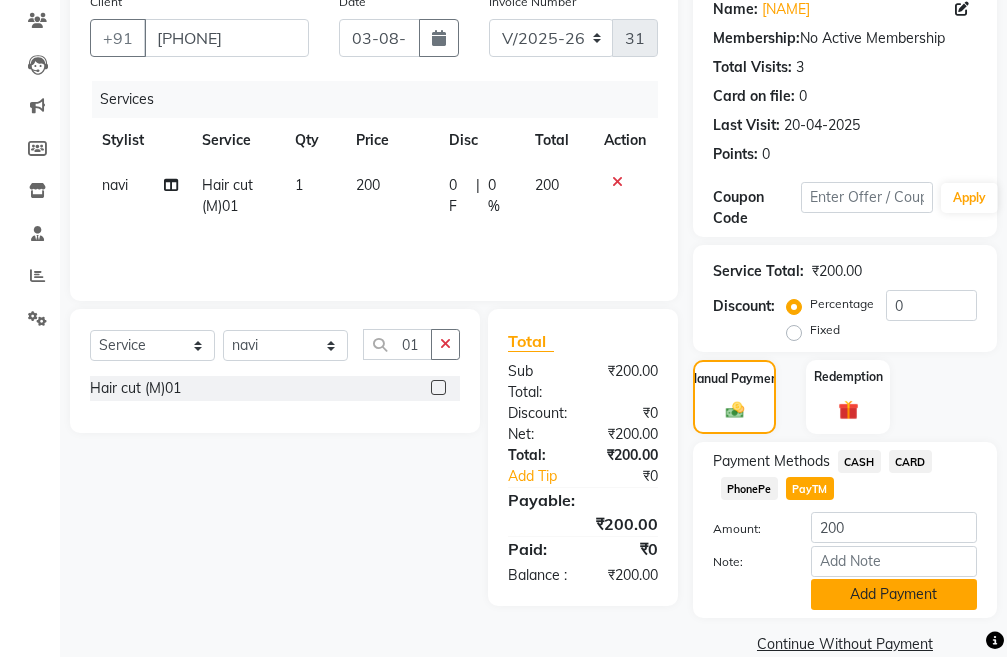 click on "Add Payment" 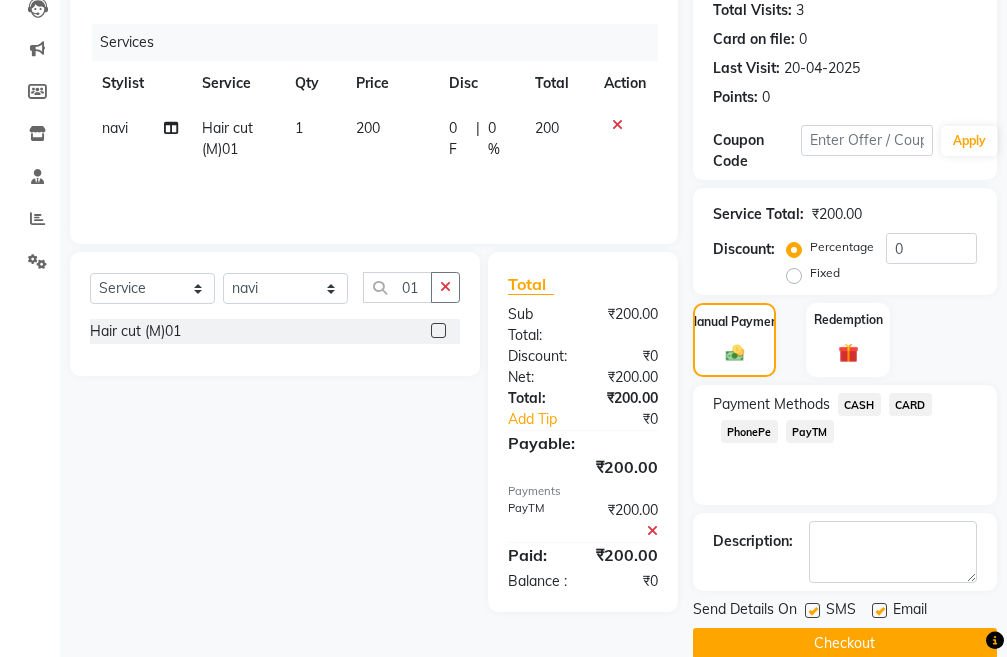 scroll, scrollTop: 283, scrollLeft: 0, axis: vertical 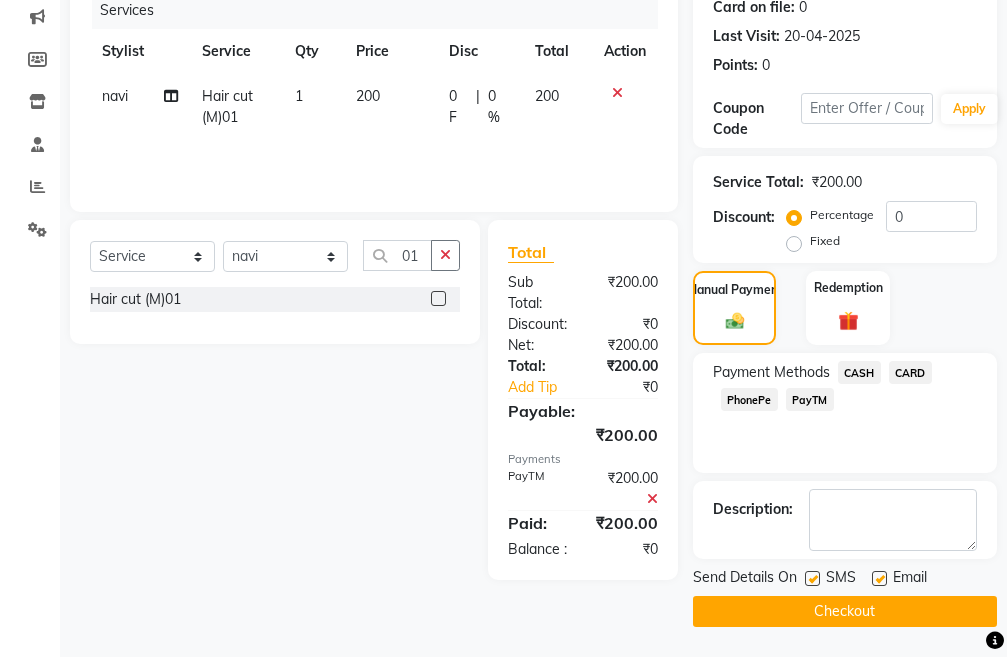 click on "Checkout" 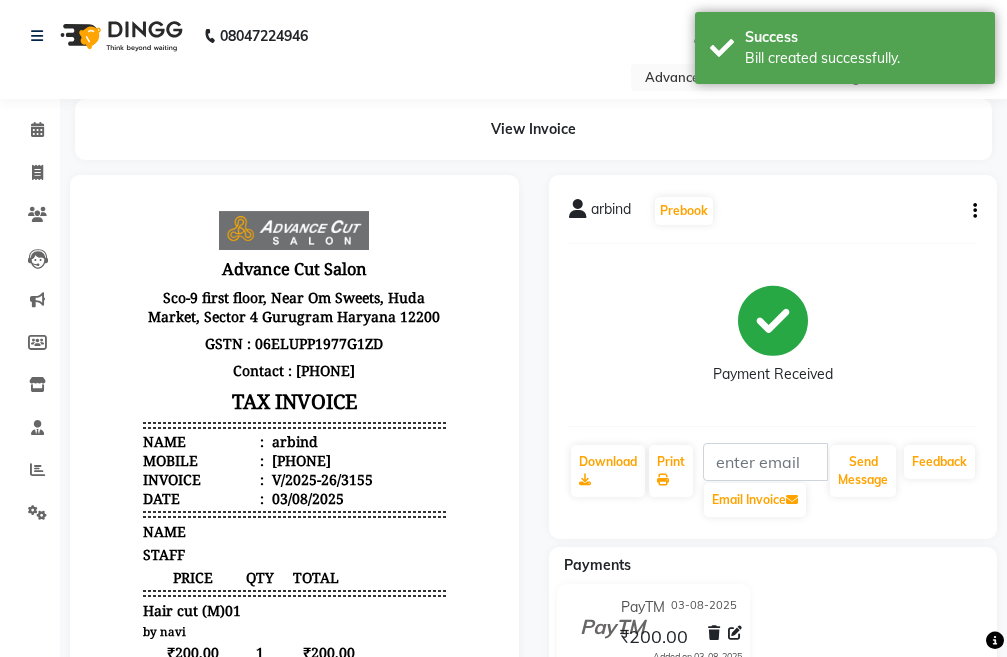 scroll, scrollTop: 0, scrollLeft: 0, axis: both 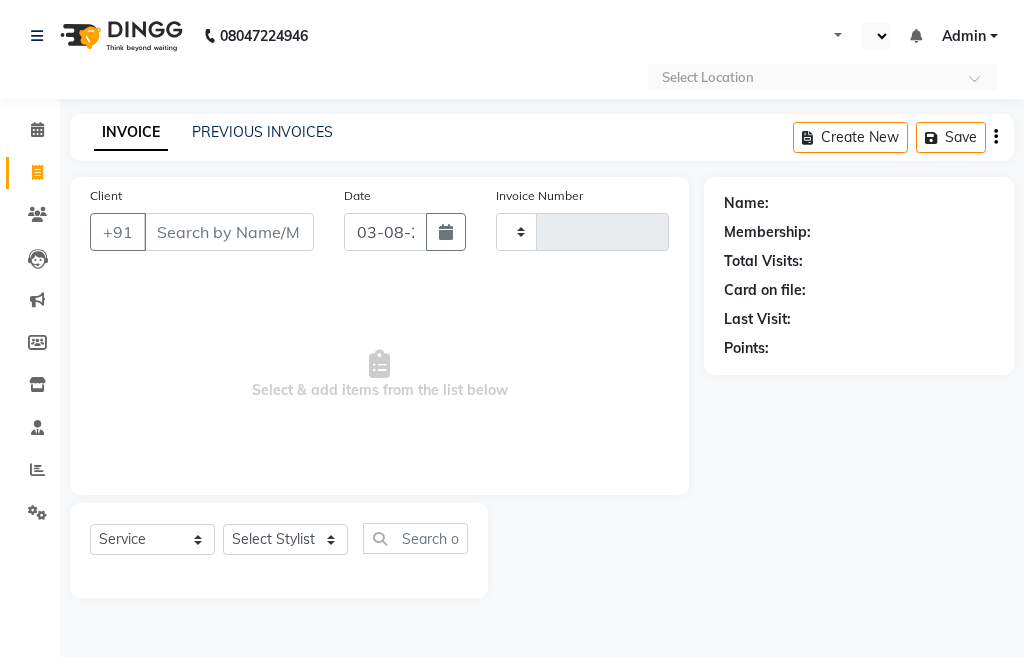 select on "service" 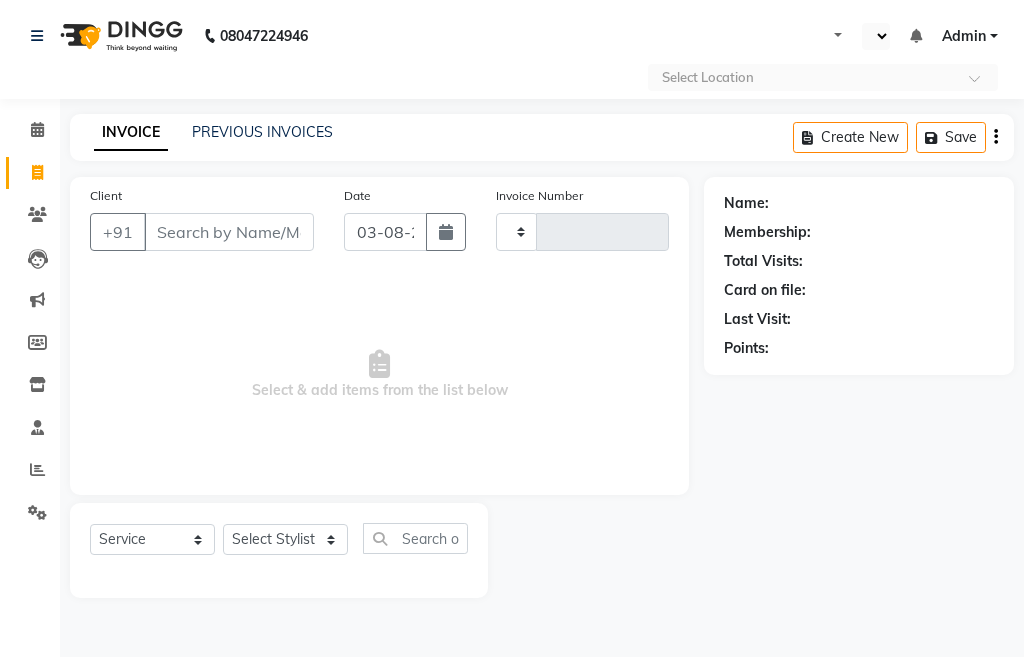 type on "3144" 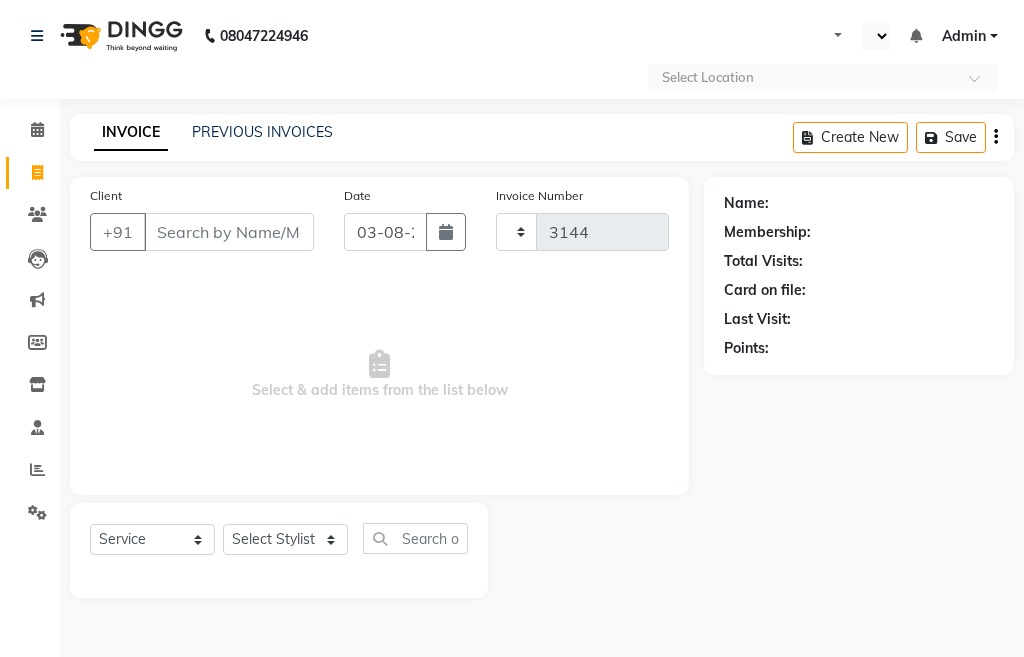 select on "en" 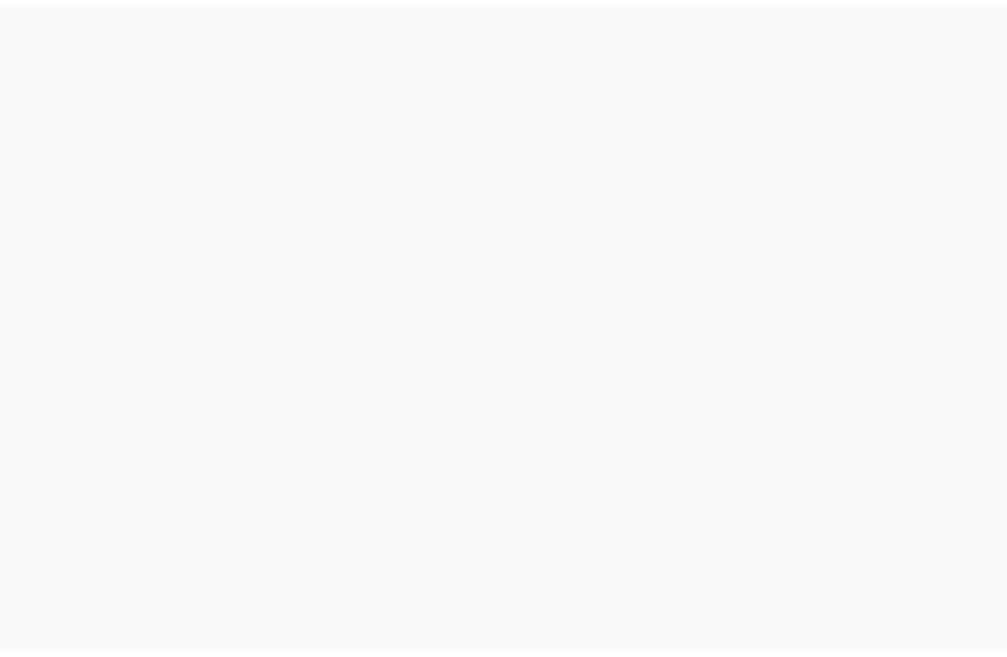 scroll, scrollTop: 0, scrollLeft: 0, axis: both 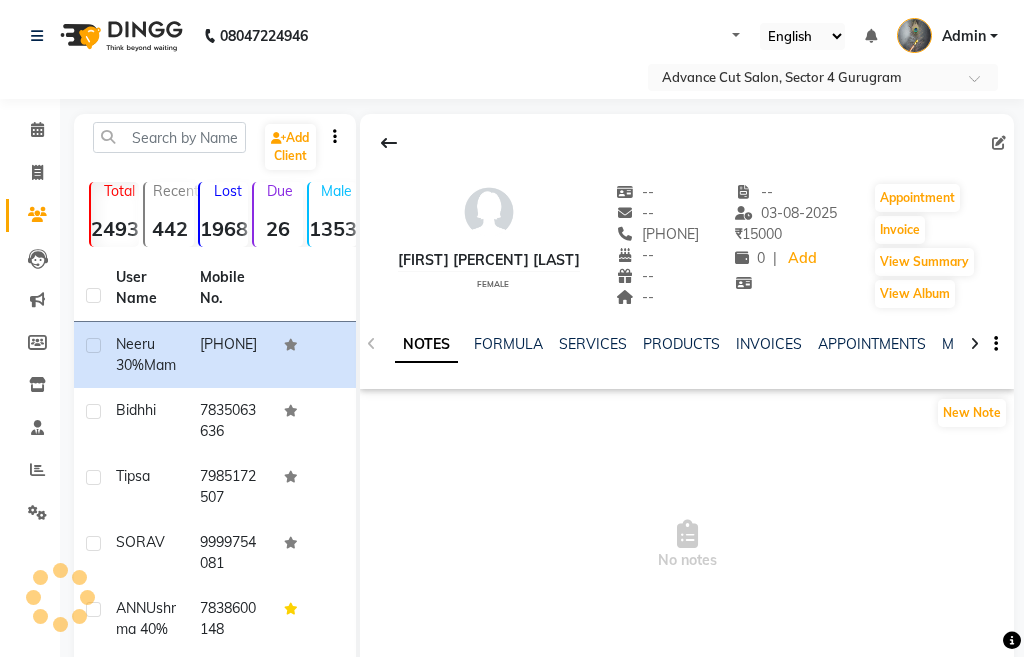 select on "en" 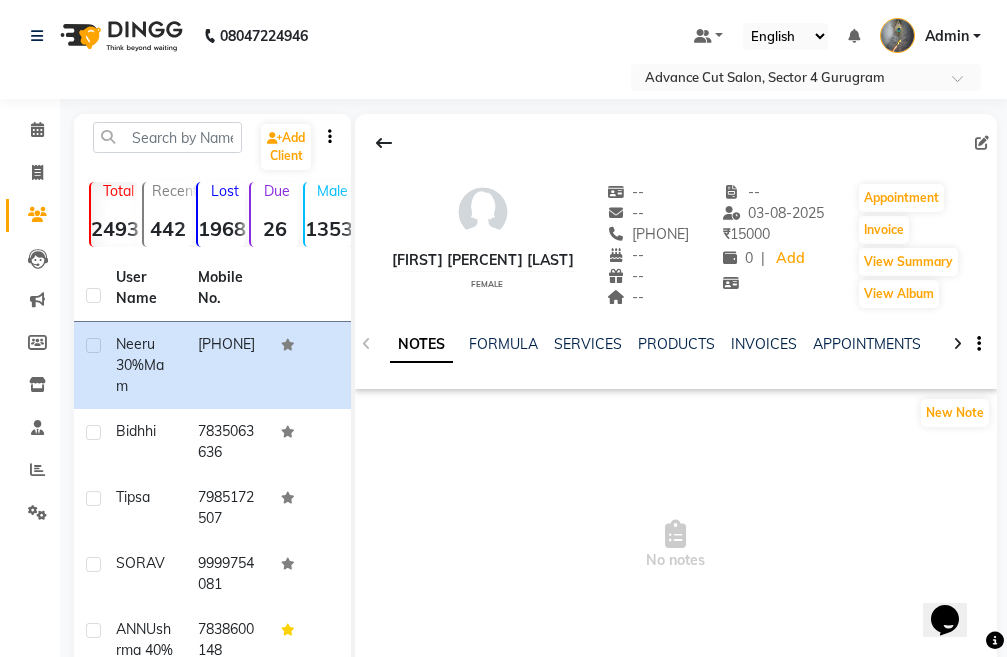 scroll, scrollTop: 0, scrollLeft: 0, axis: both 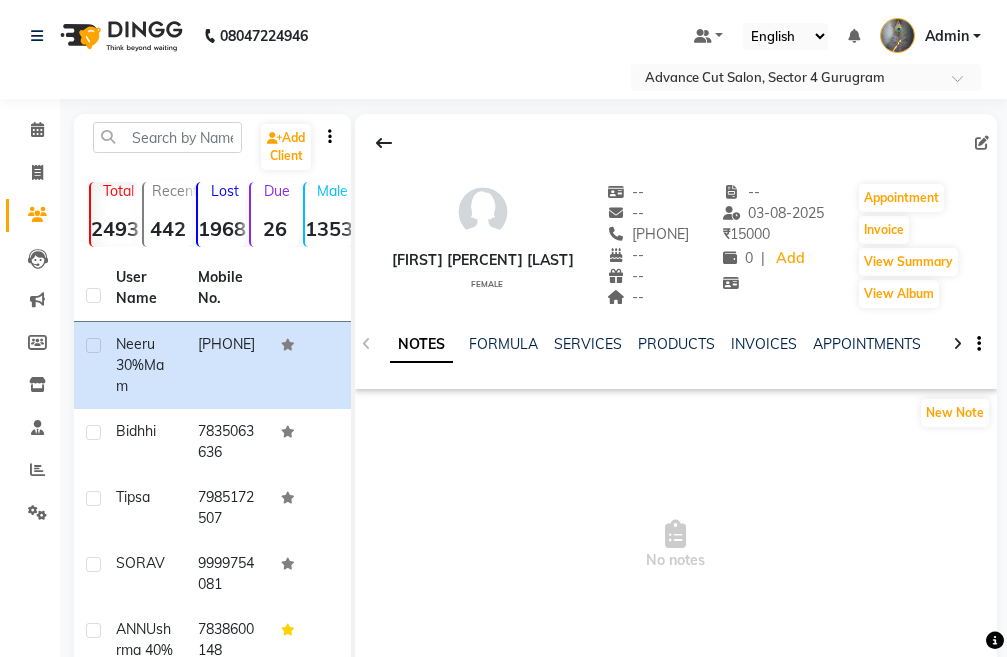 click 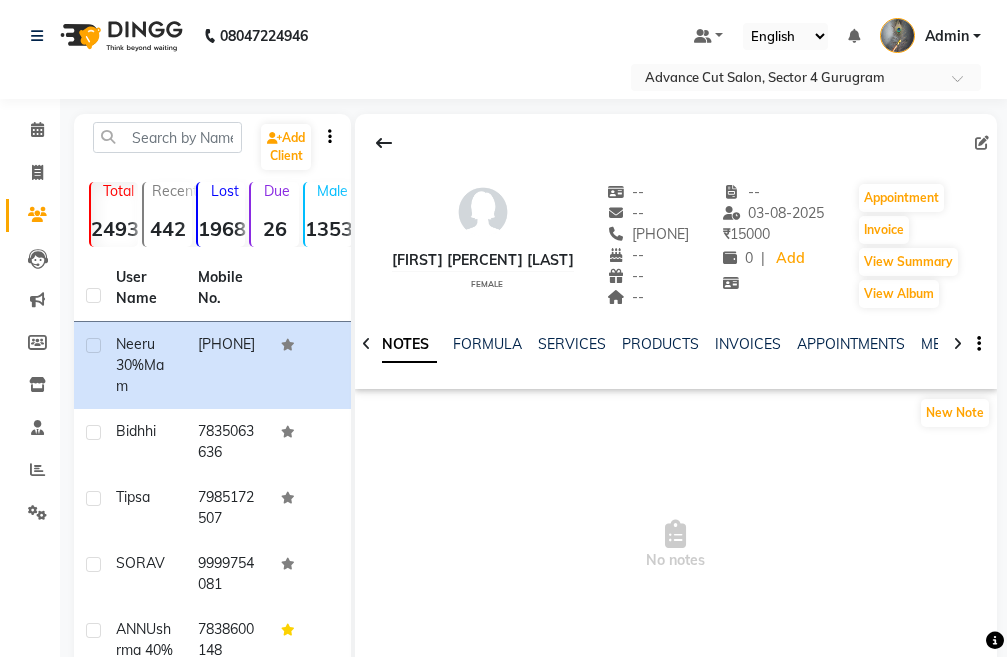 click 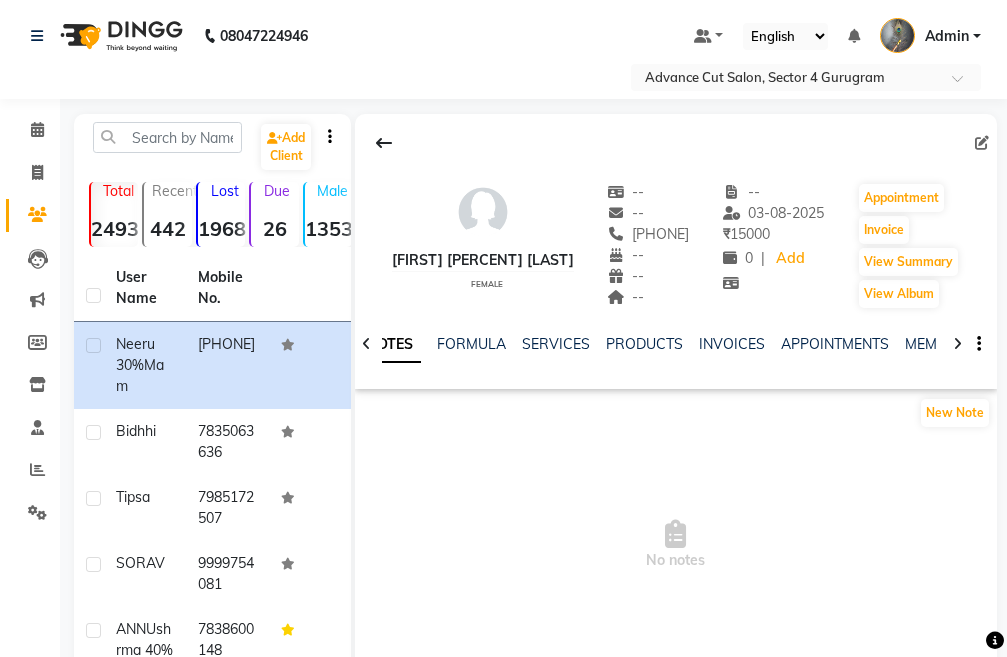click 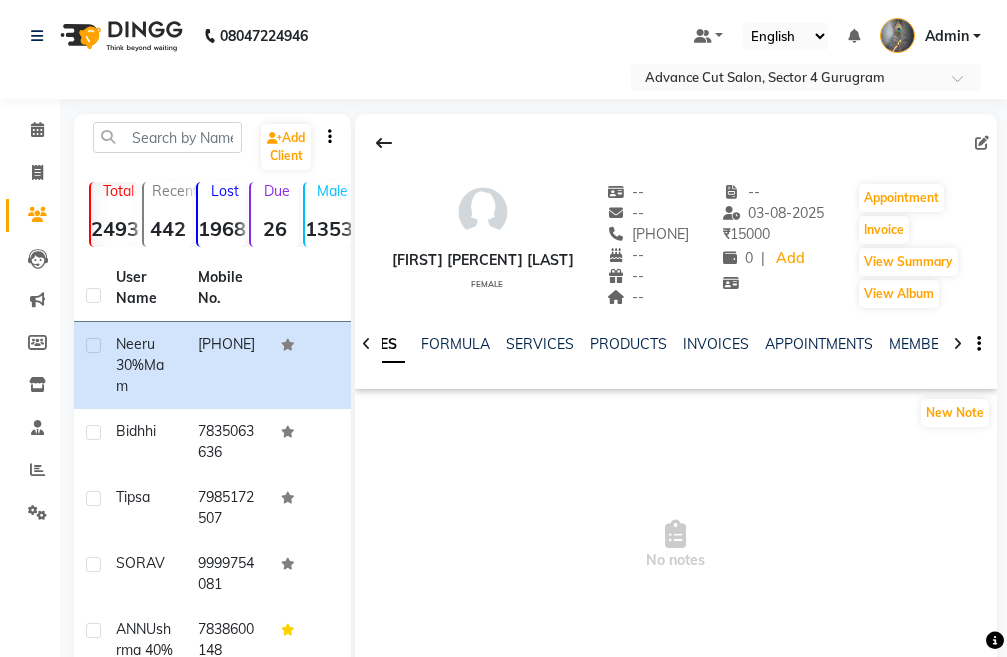 click 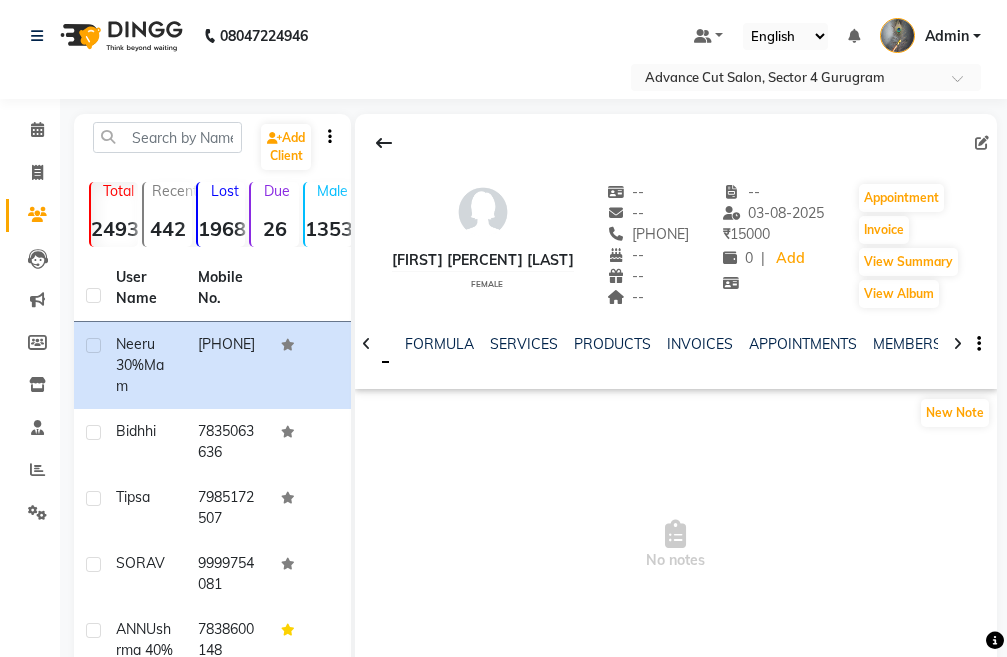 click 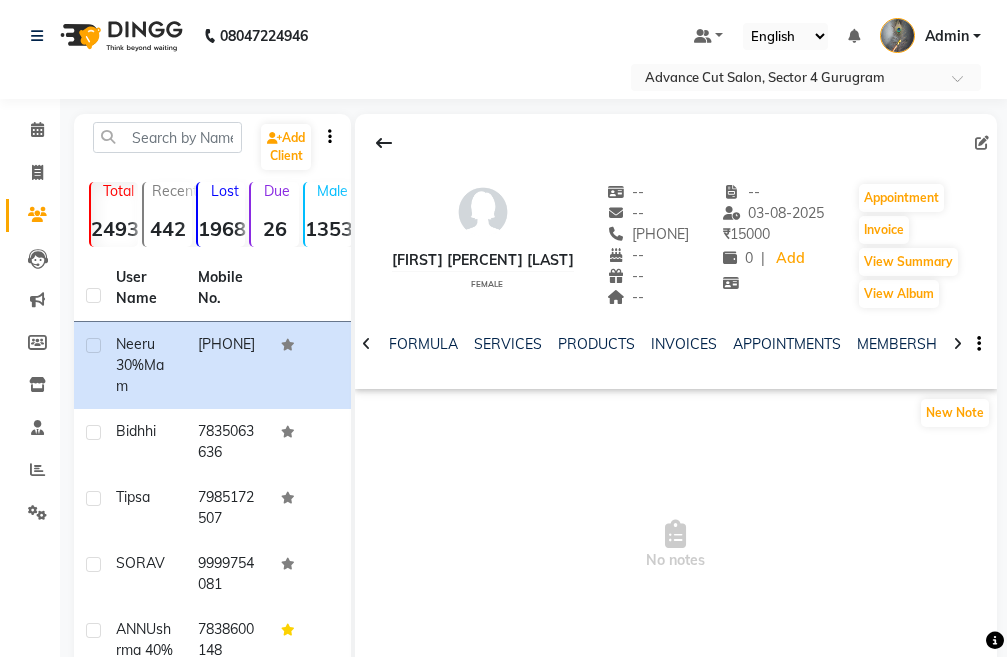 click 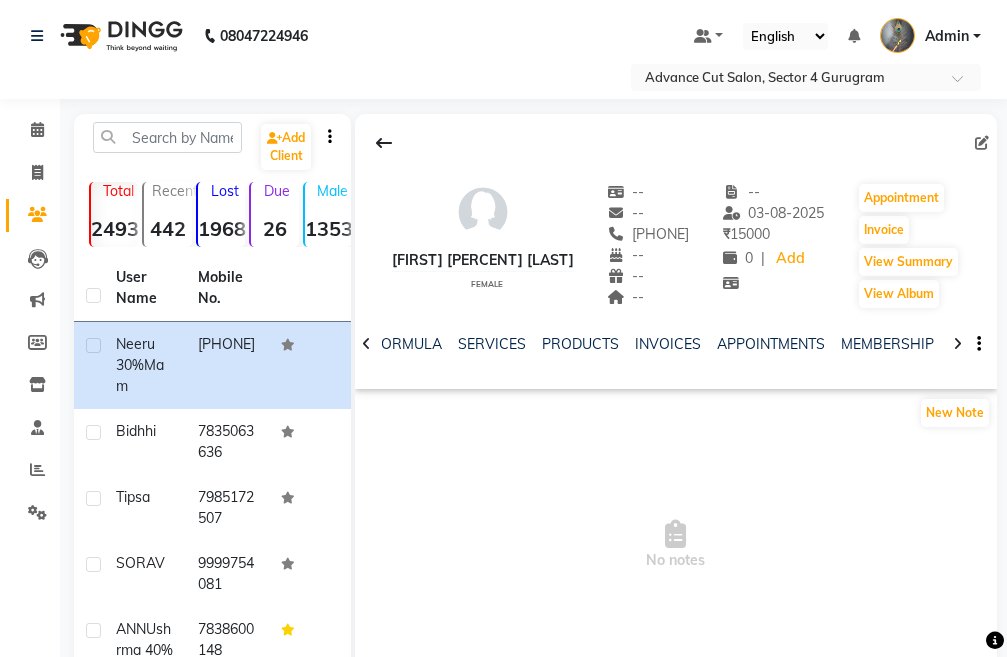 click 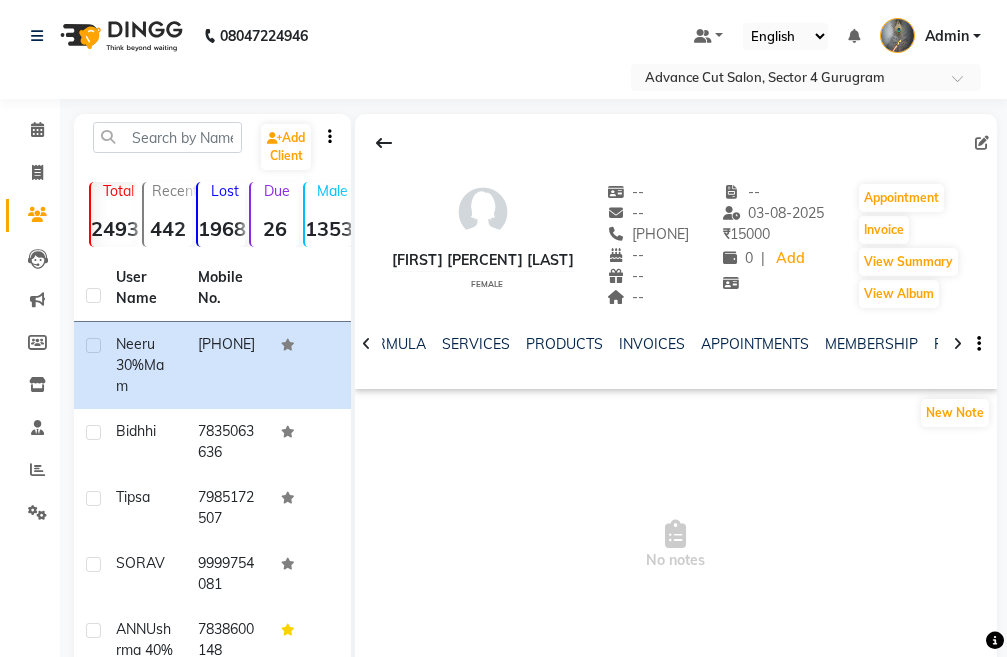 click 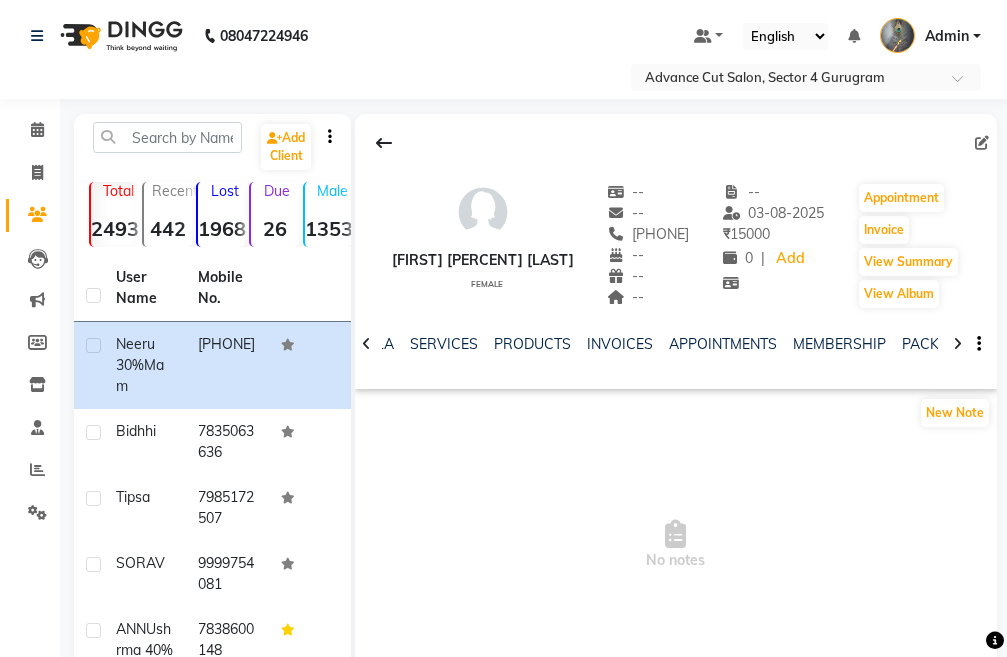 click 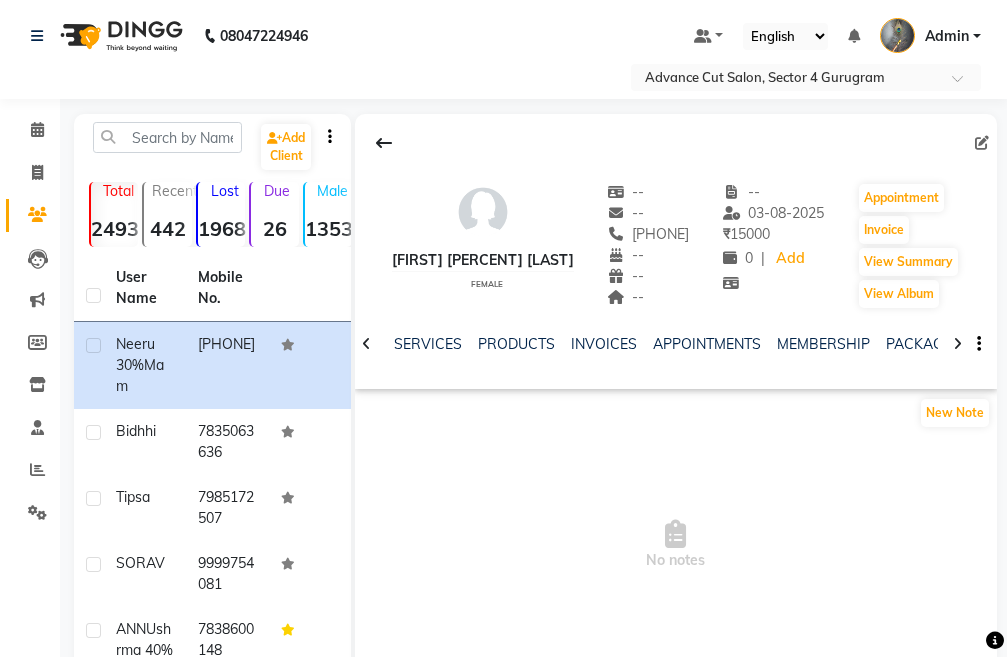 click 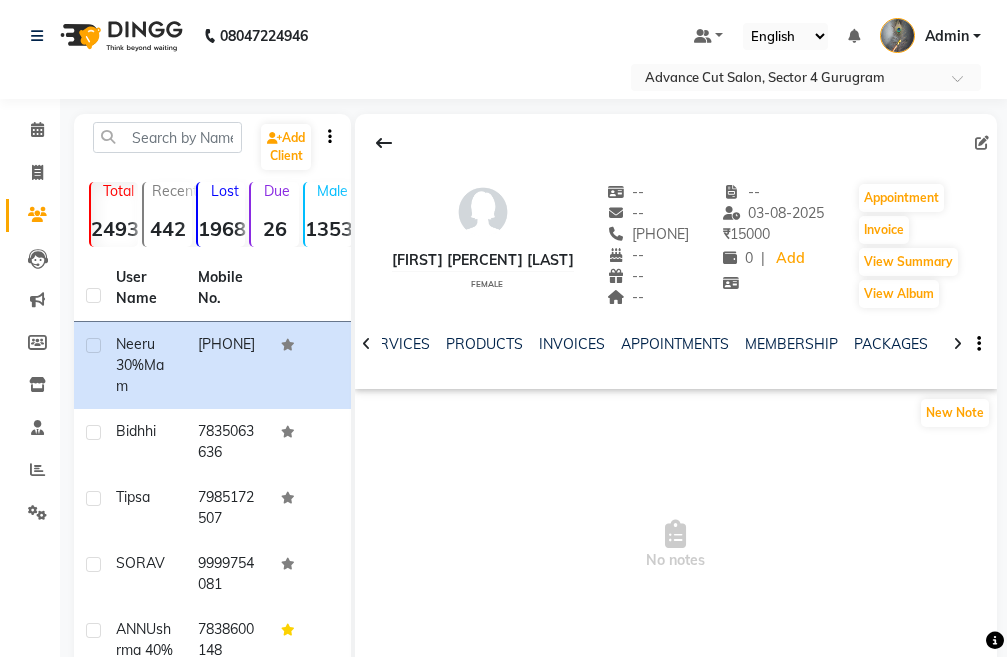 click 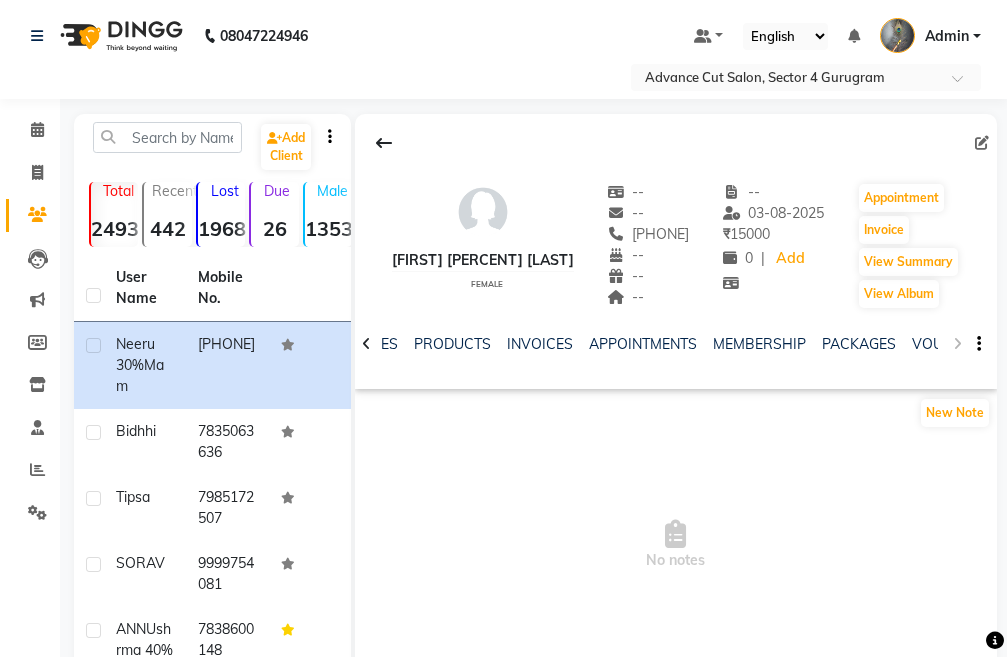 click on "NOTES FORMULA SERVICES PRODUCTS INVOICES APPOINTMENTS MEMBERSHIP PACKAGES VOUCHERS GIFTCARDS POINTS FORMS FAMILY CARDS WALLET" 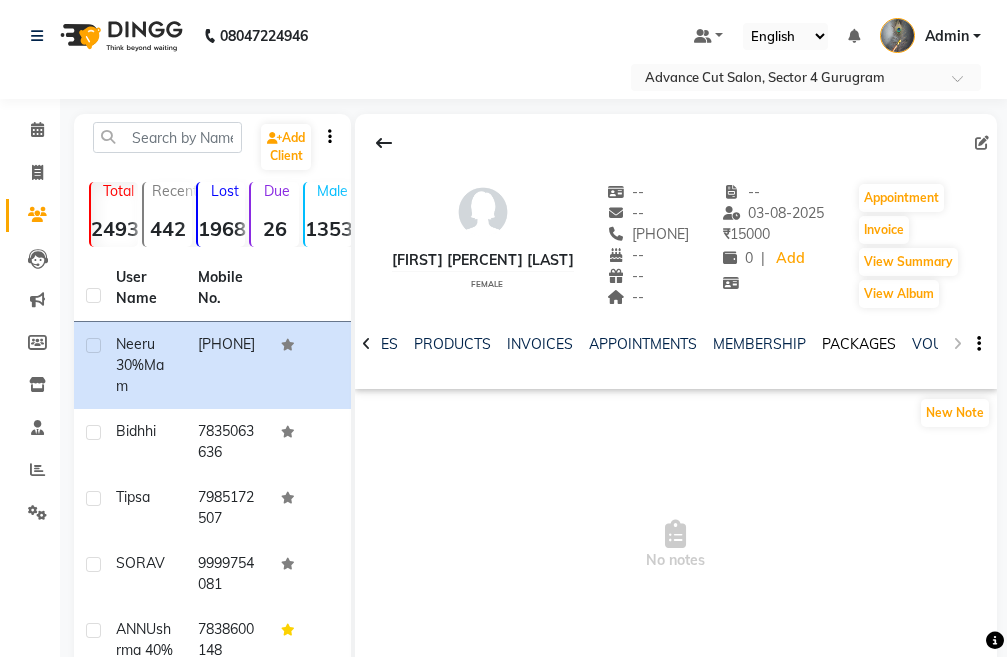 click on "PACKAGES" 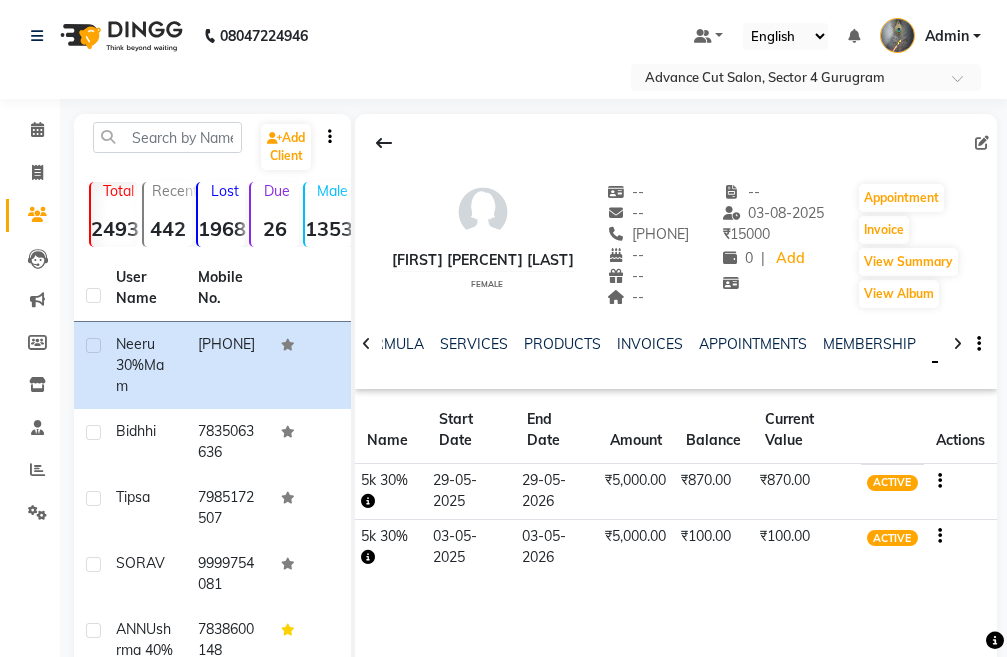 click 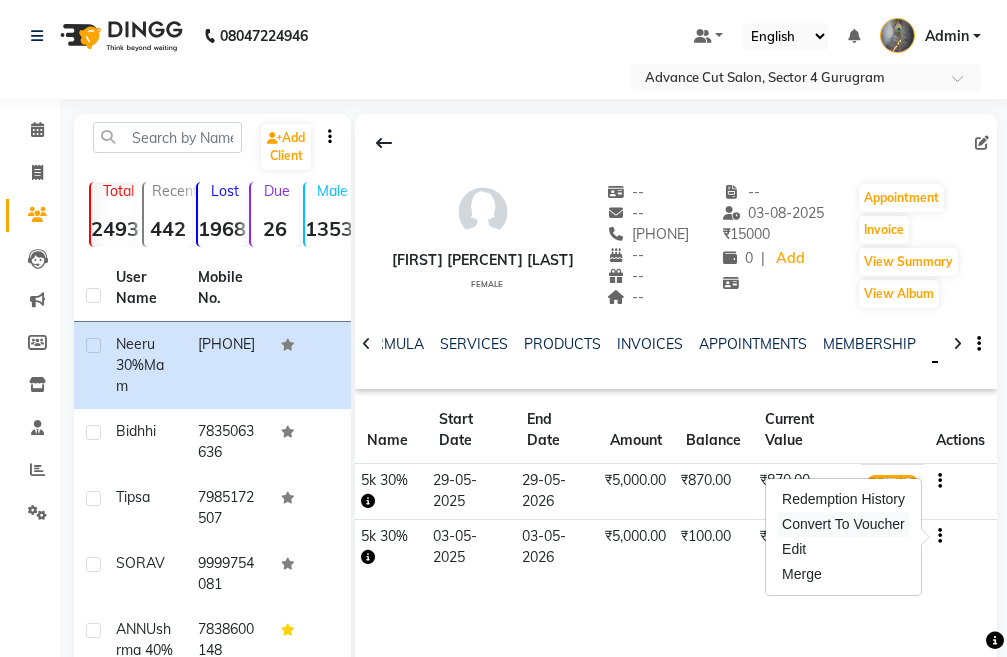 click on "Convert To Voucher" at bounding box center [843, 524] 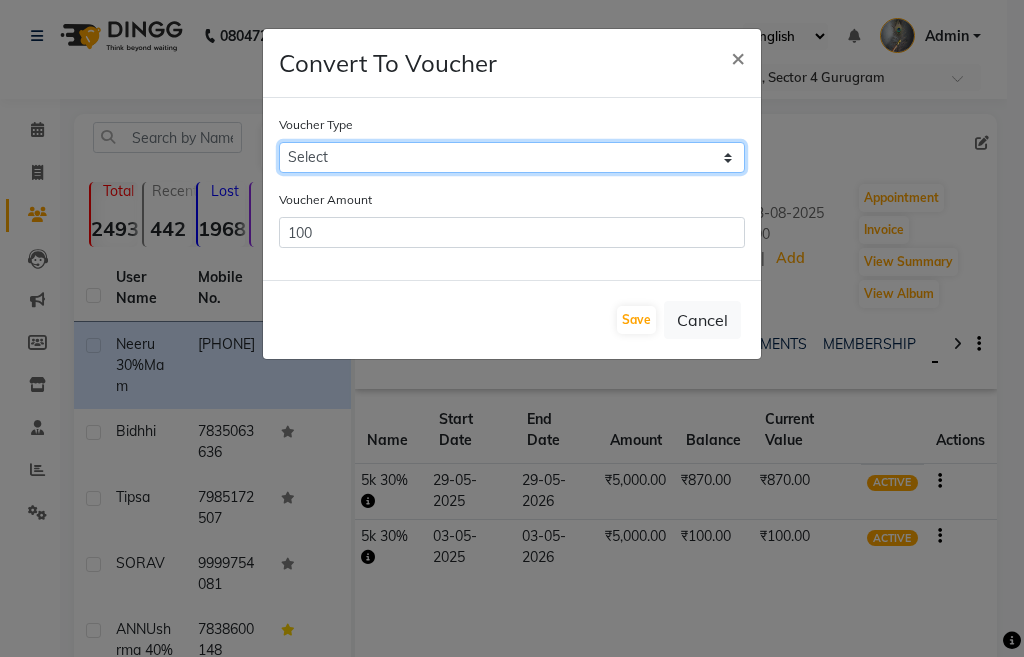 click on "Select 5k 5600k 40% 15K 5k 10K 4K 20K 3000(20) 10K (30K) 5000(40%) 15000(40) 15k(30%) 14K 5K(35%) 3k(30%) 3000(25%) 20000rs Membersip 12k 40% 12k 40%" 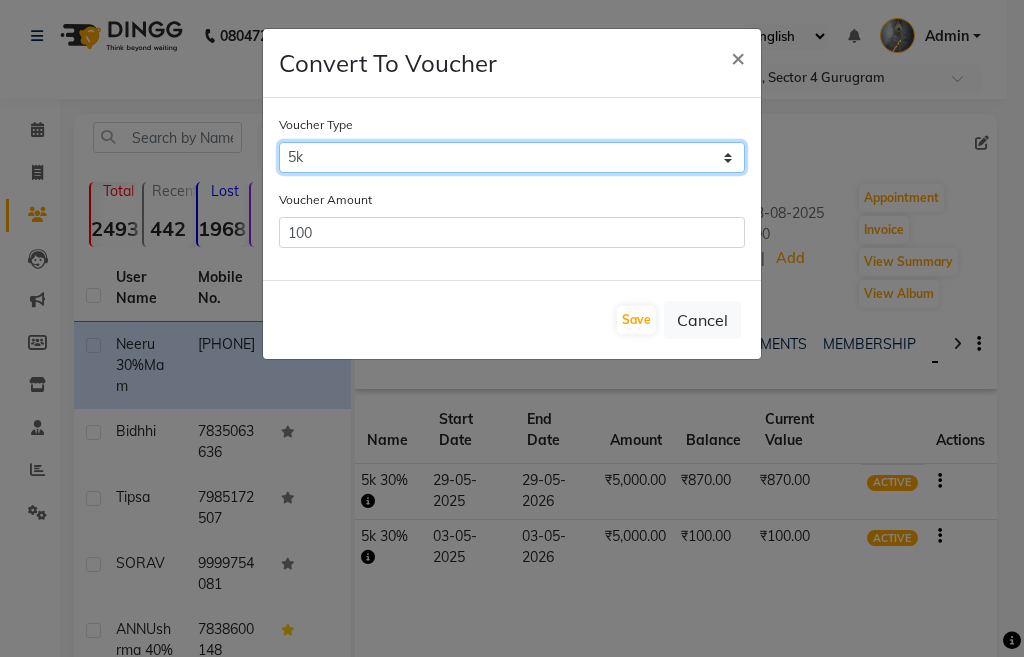 click on "Select 5k 5600k 40% 15K 5k 10K 4K 20K 3000(20) 10K (30K) 5000(40%) 15000(40) 15k(30%) 14K 5K(35%) 3k(30%) 3000(25%) 20000rs Membersip 12k 40% 12k 40%" 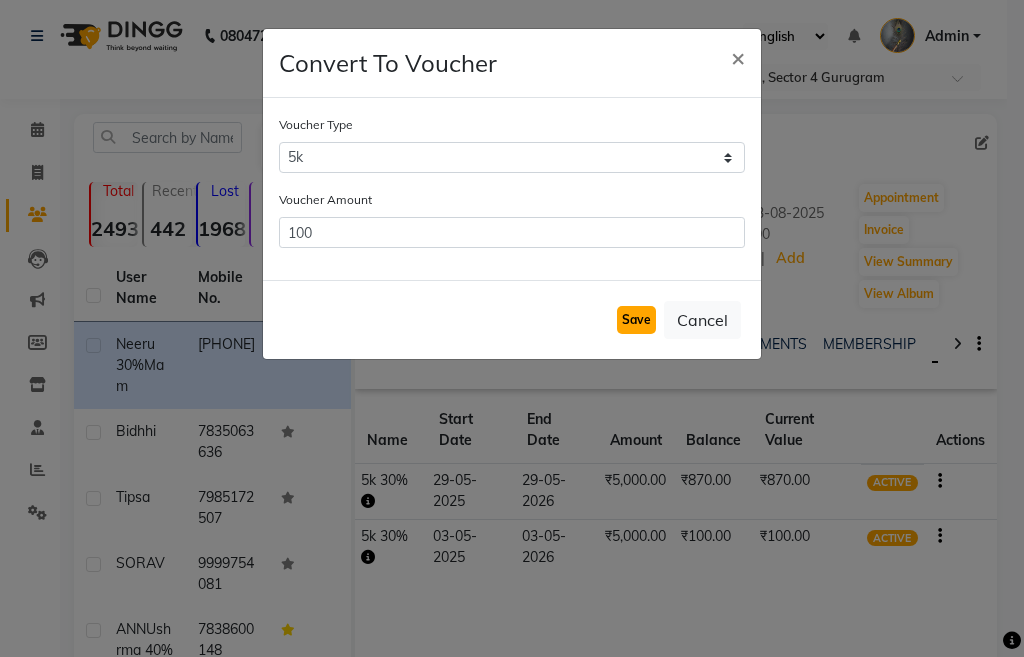 click on "Save" 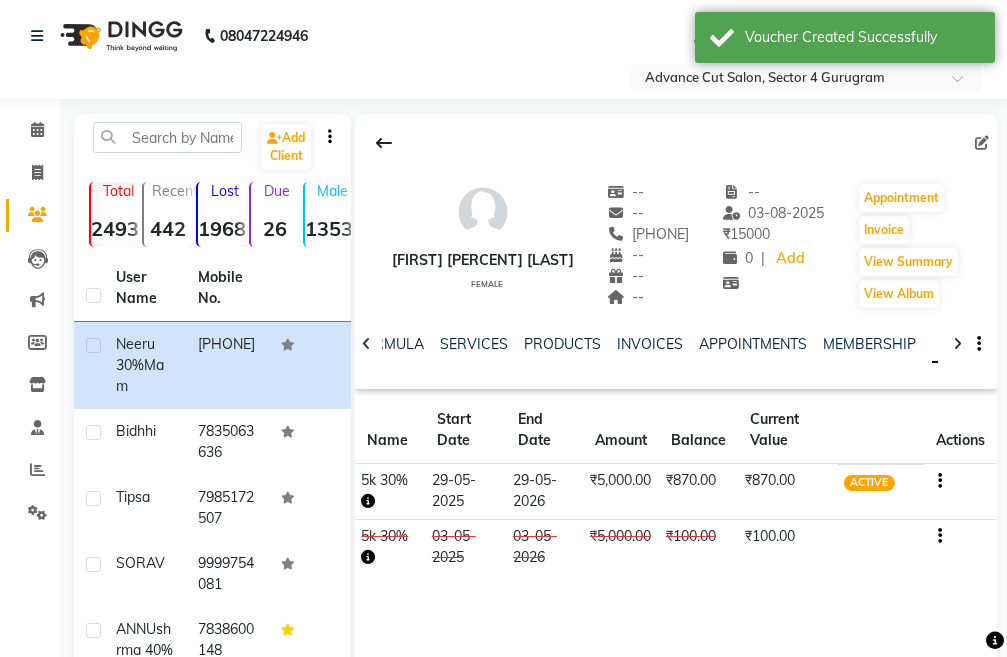 click 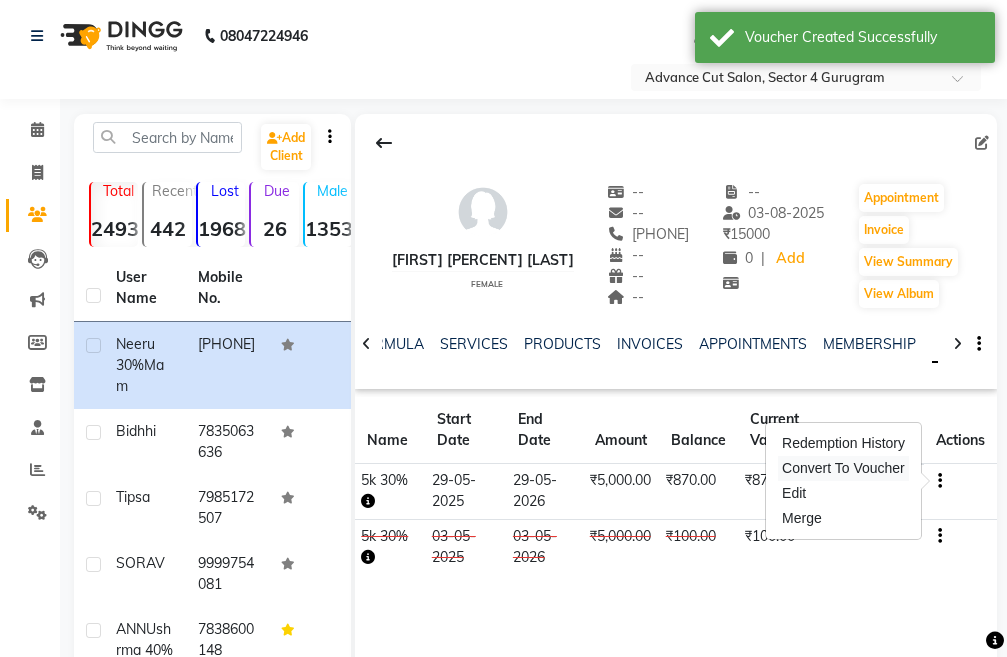 click on "Convert To Voucher" at bounding box center [843, 468] 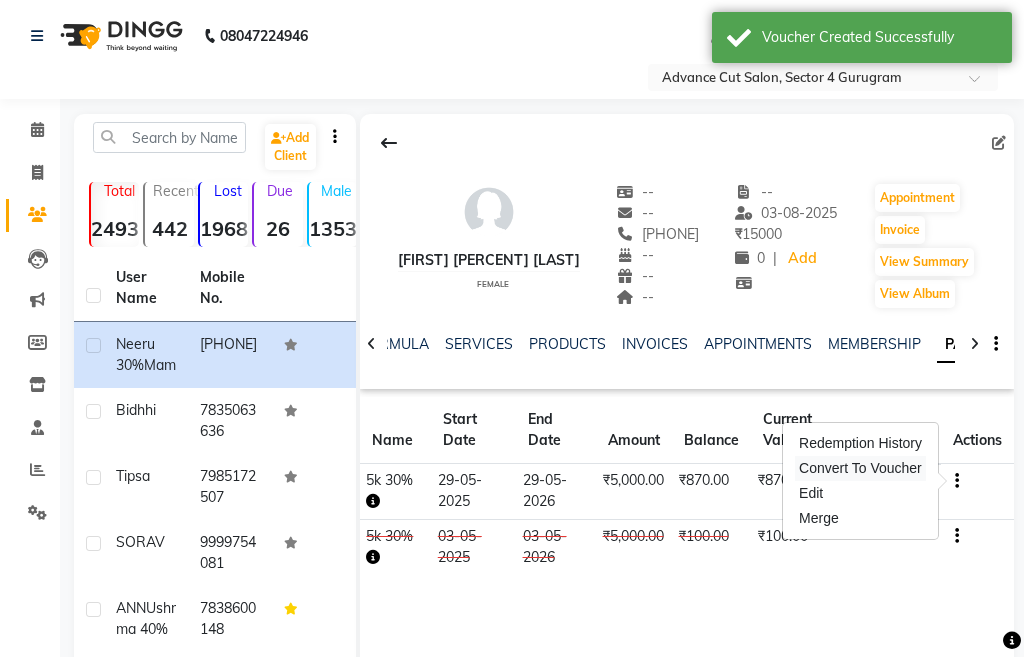 select on "11273" 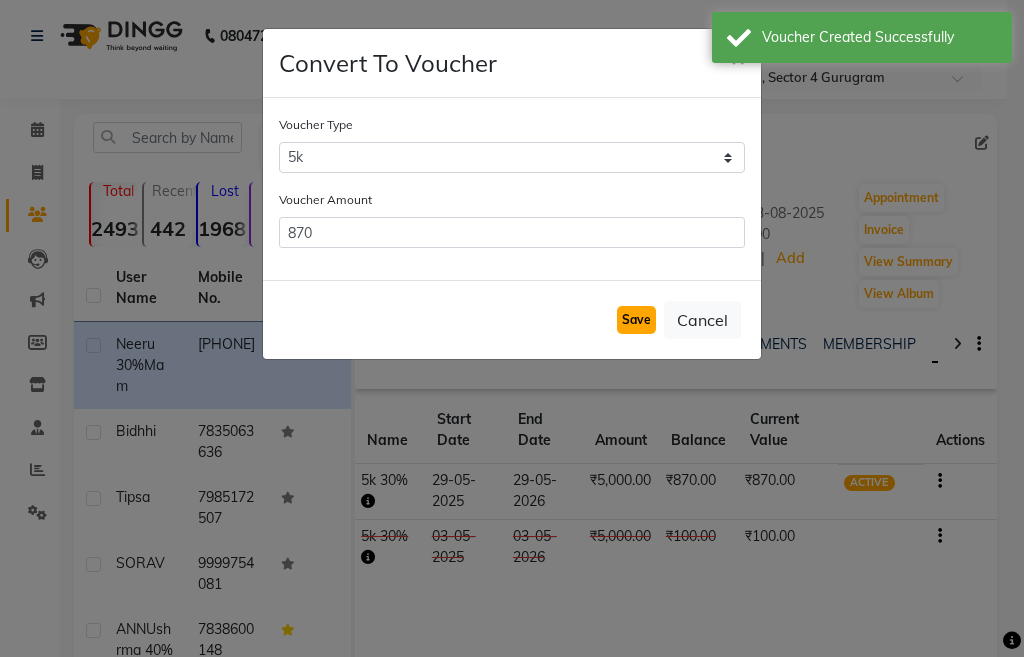 click on "Save" 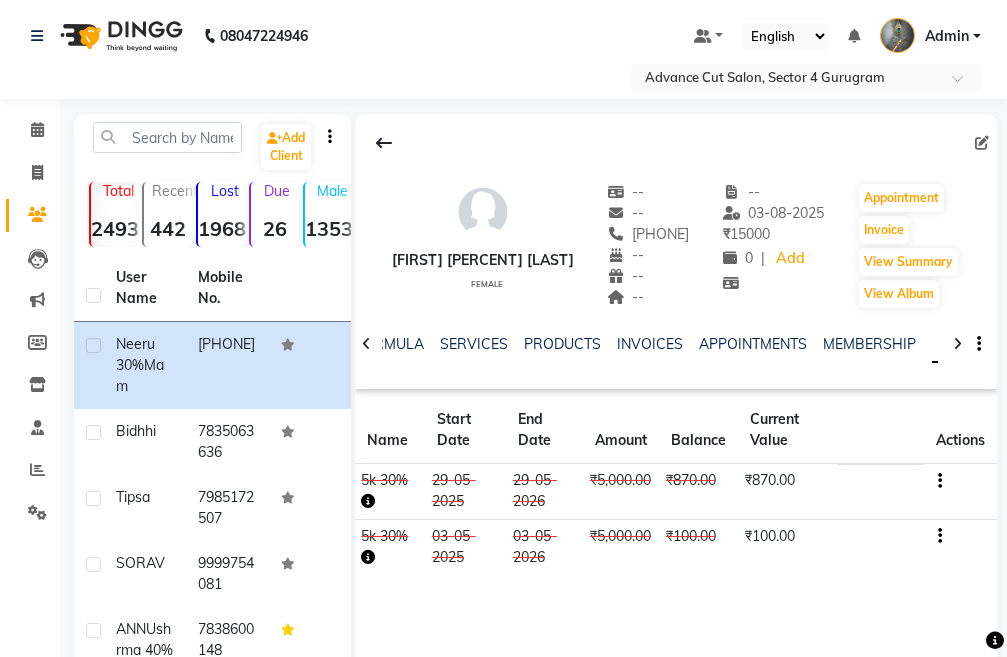 click 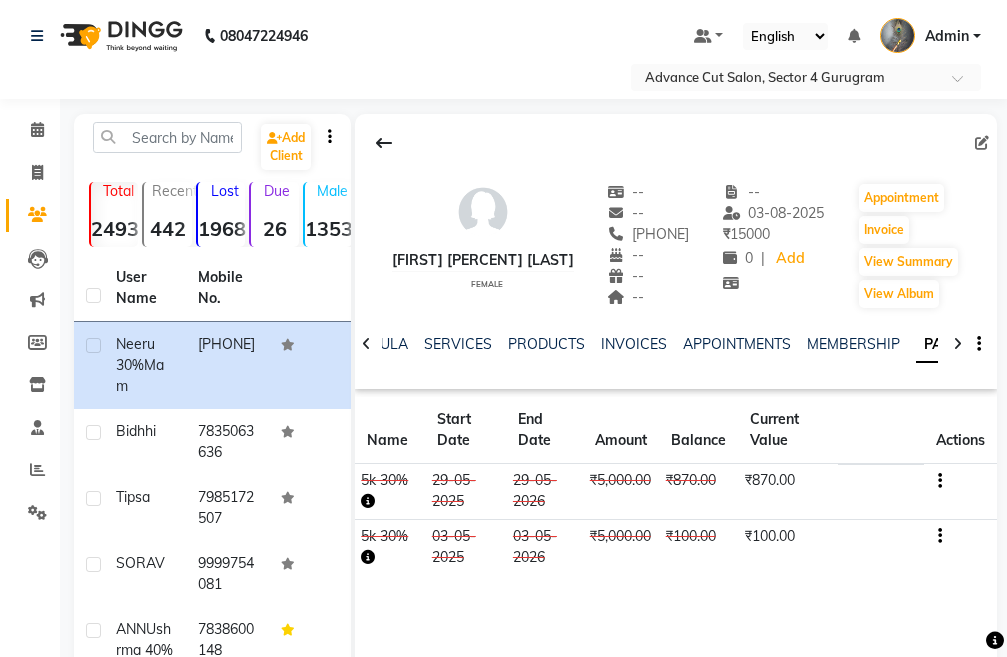 click 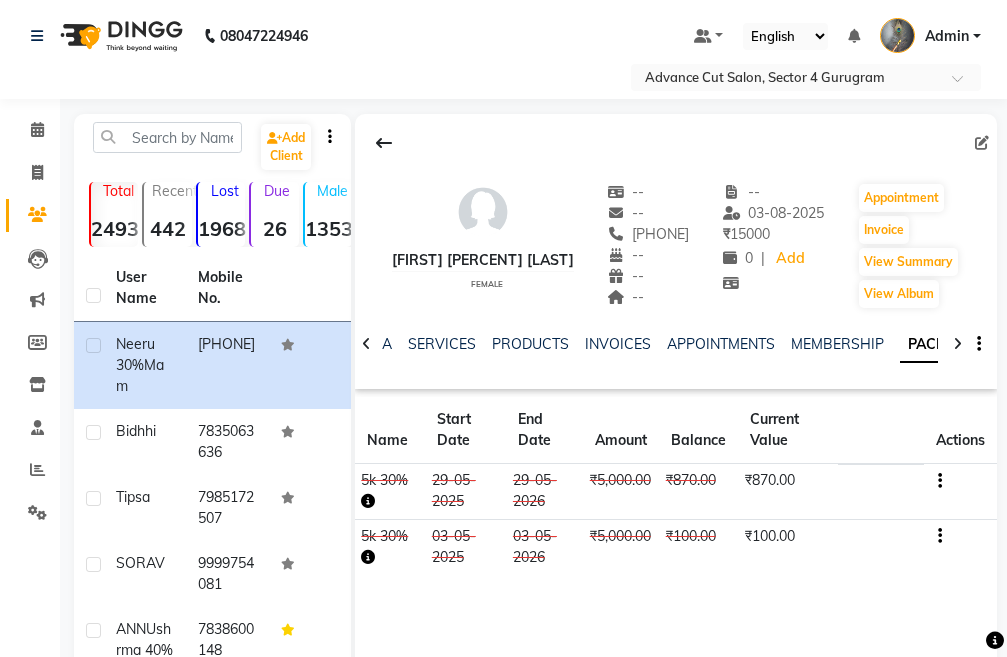 click 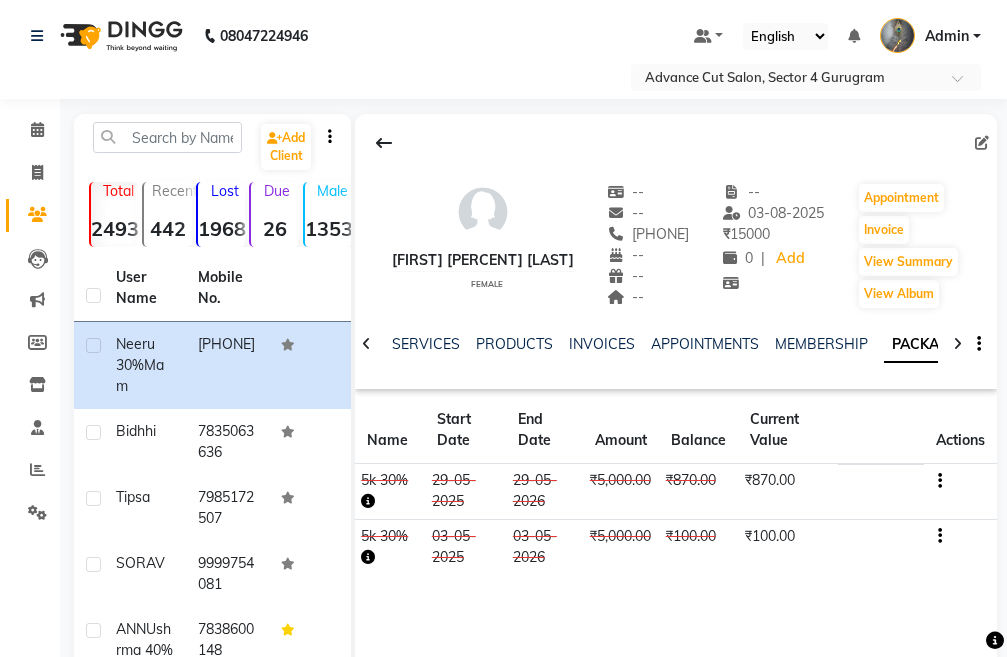 click 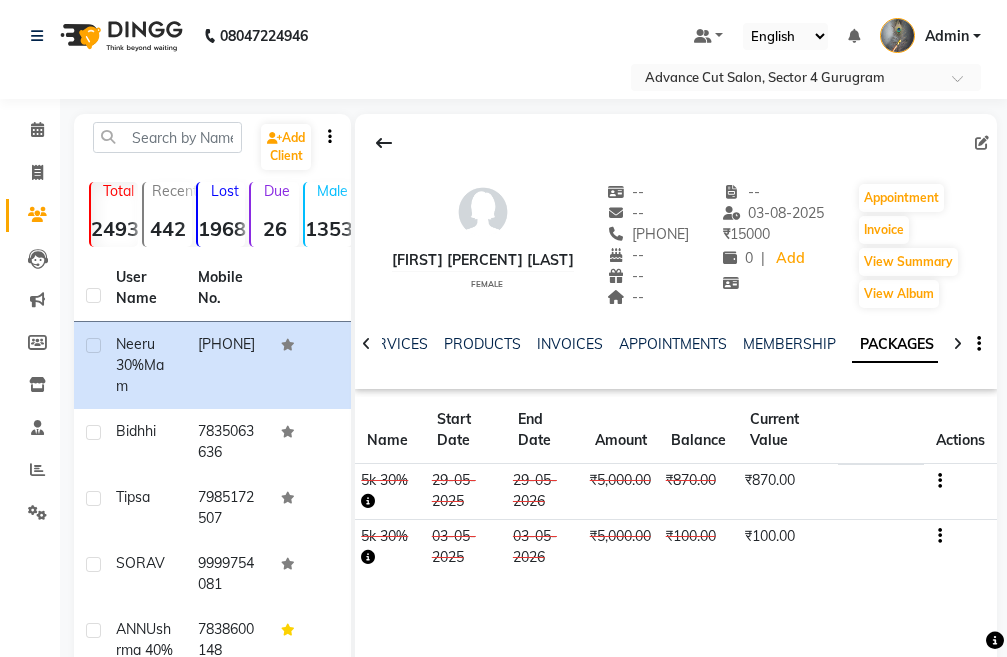 click 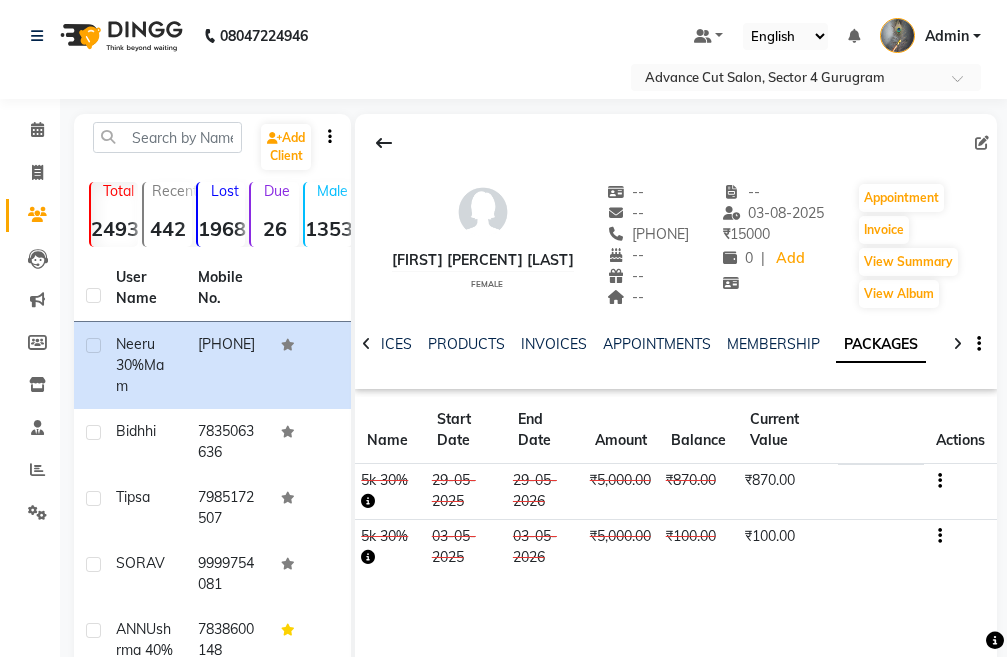 click 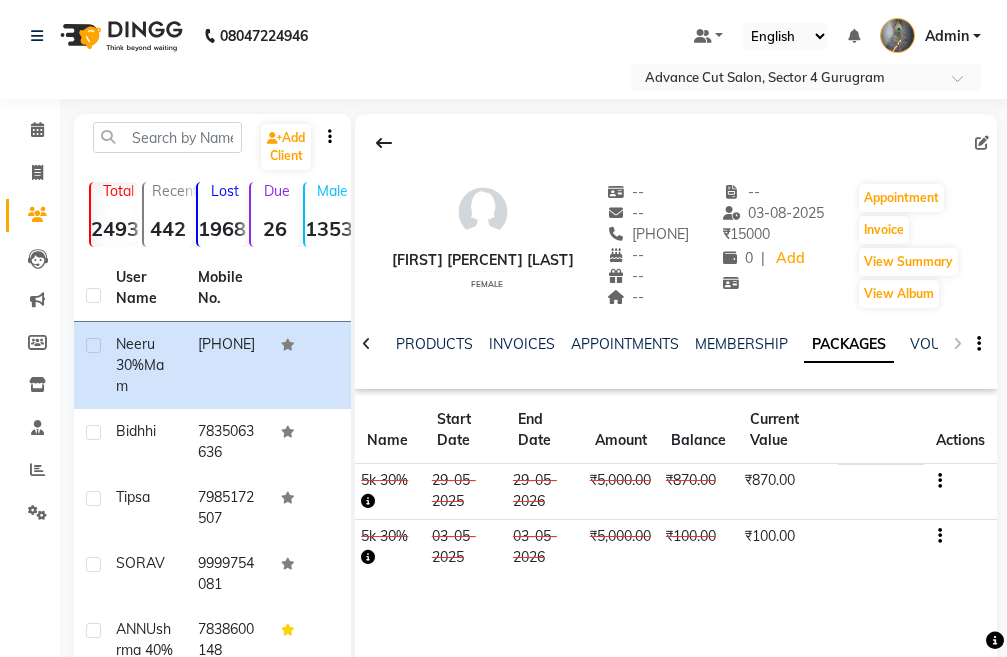 click on "NOTES FORMULA SERVICES PRODUCTS INVOICES APPOINTMENTS MEMBERSHIP PACKAGES VOUCHERS GIFTCARDS POINTS FORMS FAMILY CARDS WALLET" 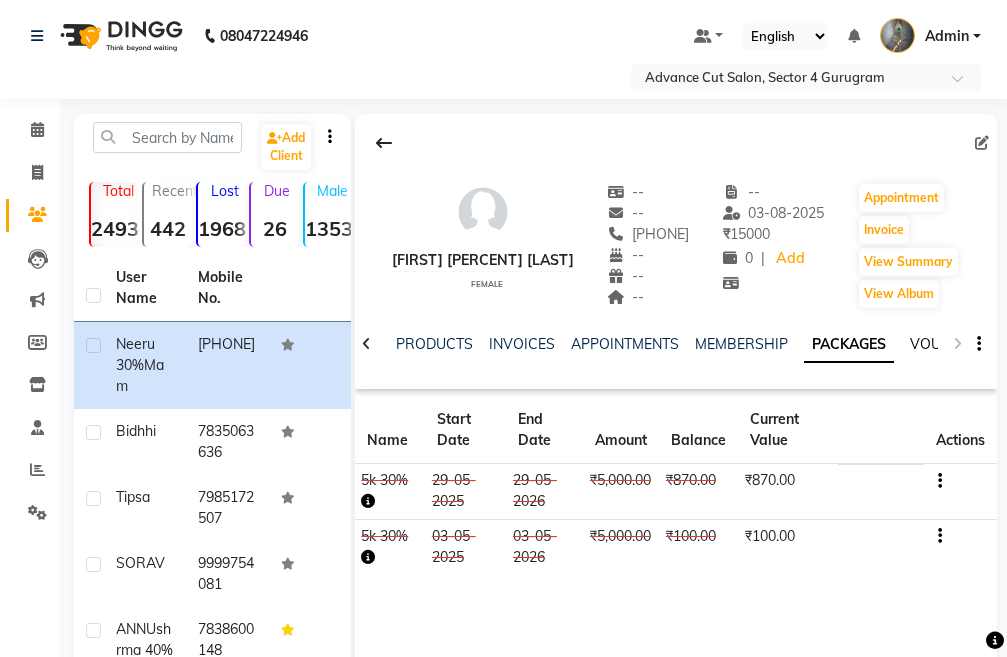 click on "VOUCHERS" 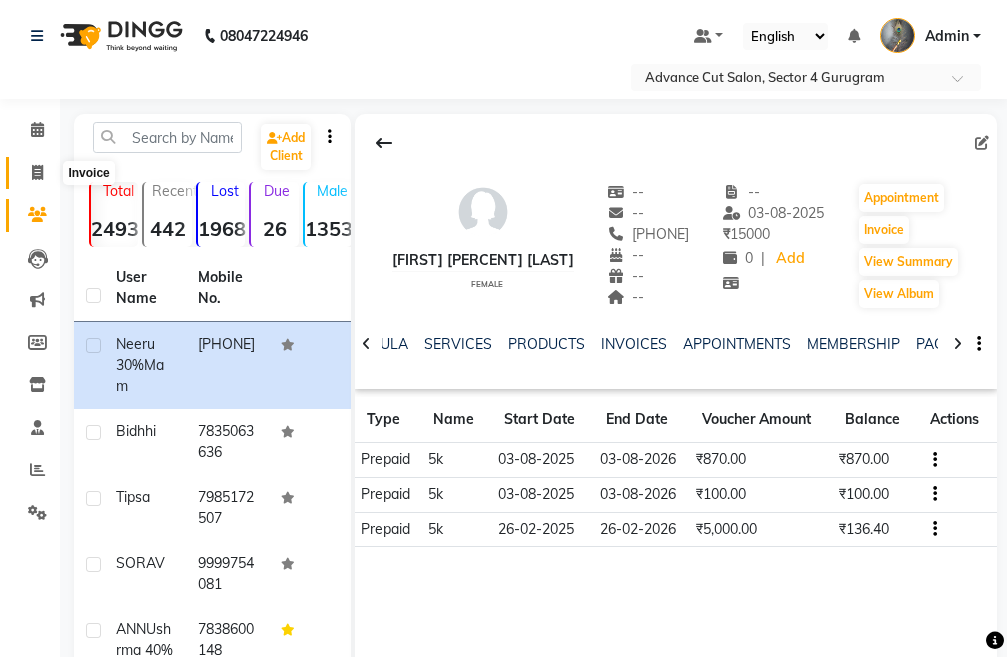 click 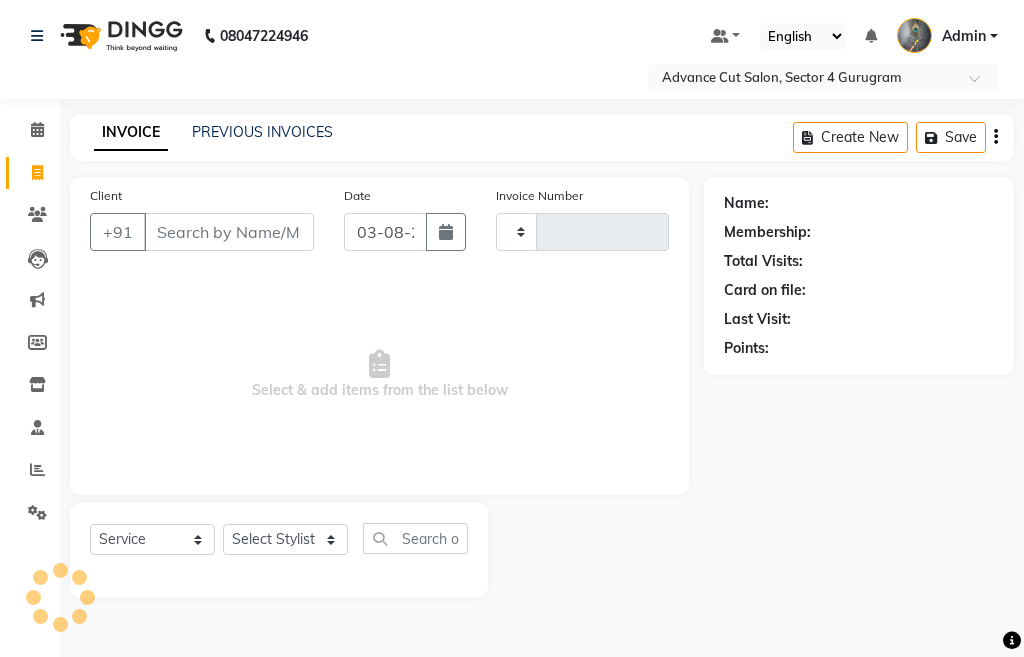 click on "Client" at bounding box center (229, 232) 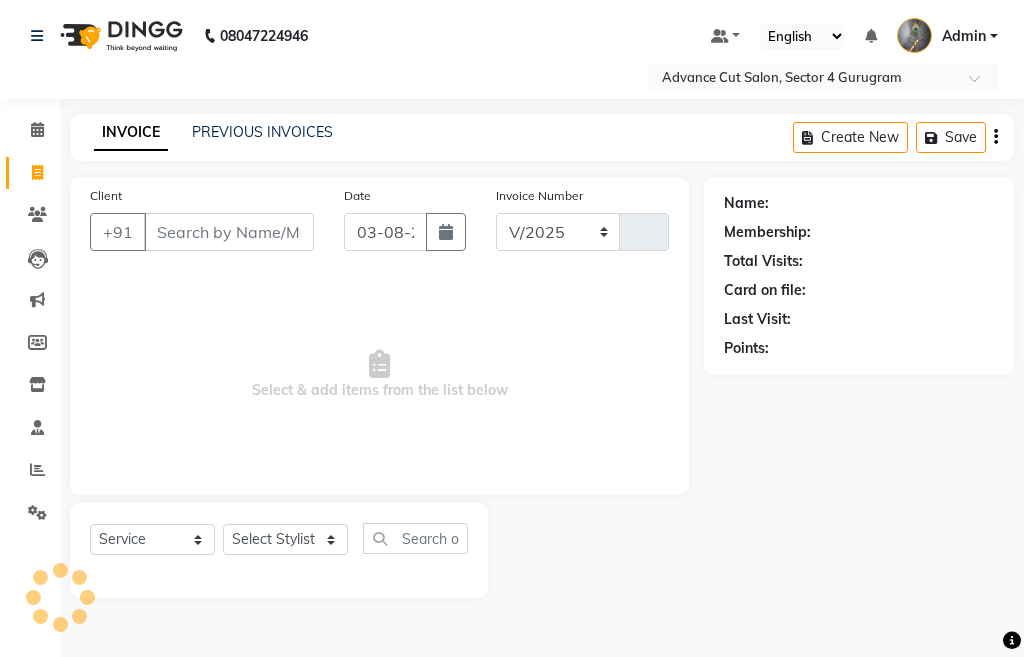 select on "4939" 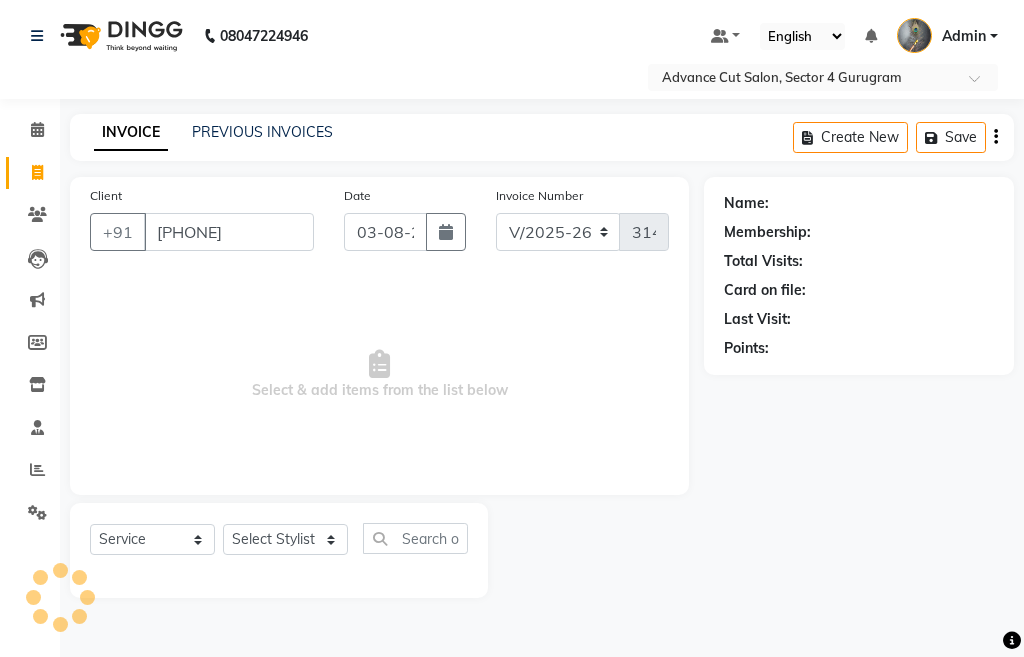 type on "919990898646" 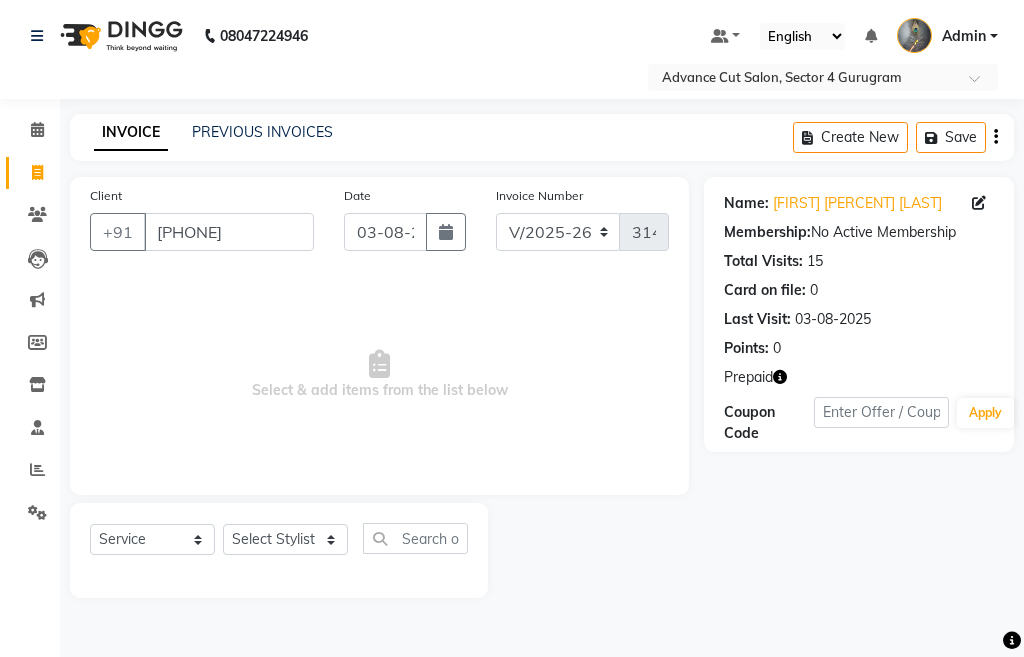 click 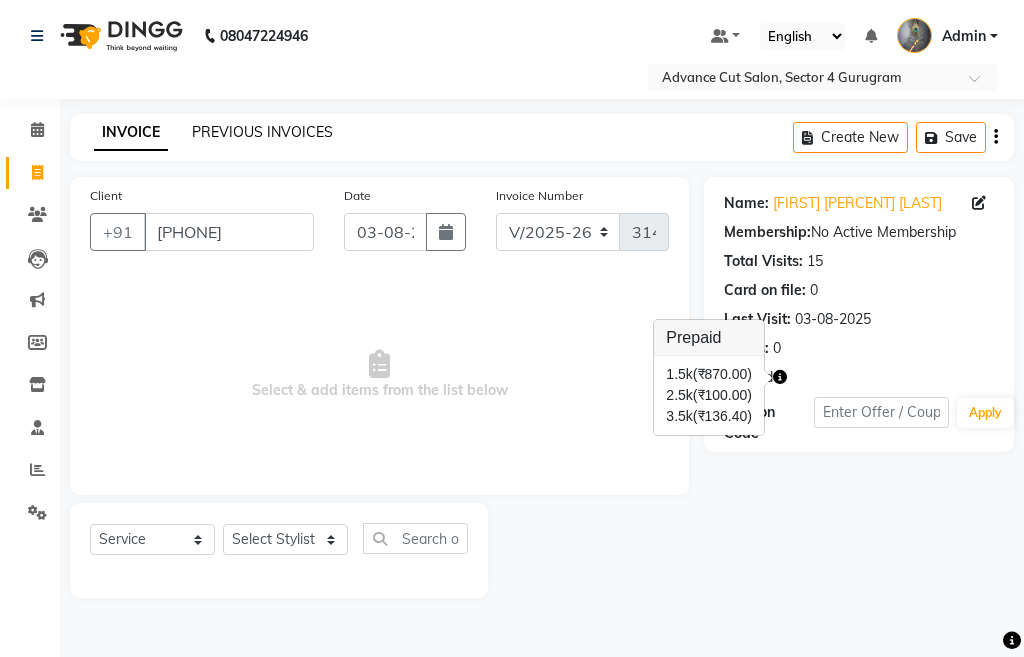 click on "PREVIOUS INVOICES" 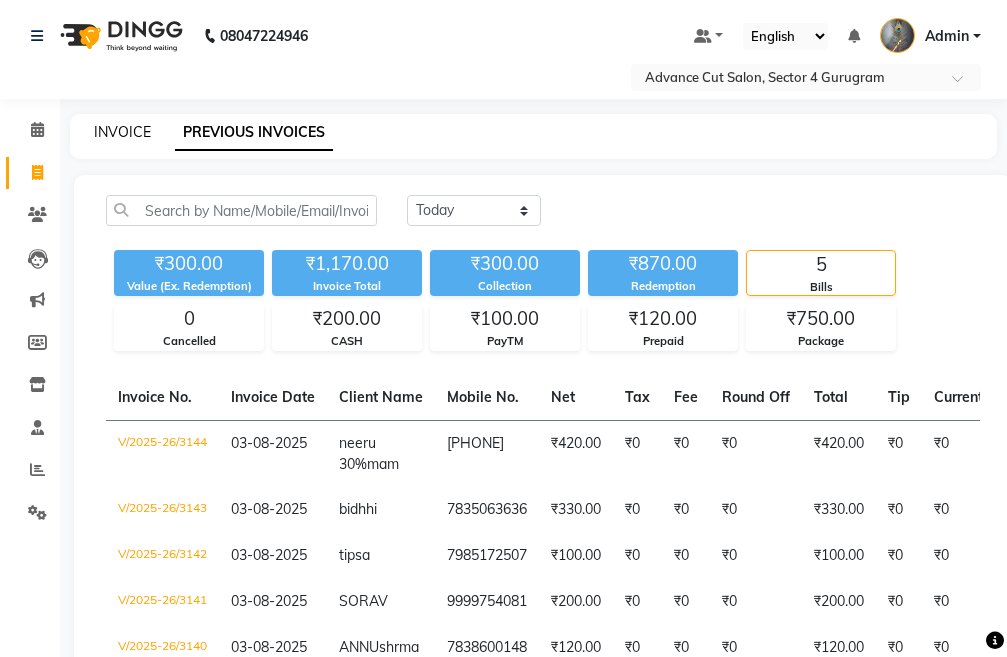 click on "INVOICE" 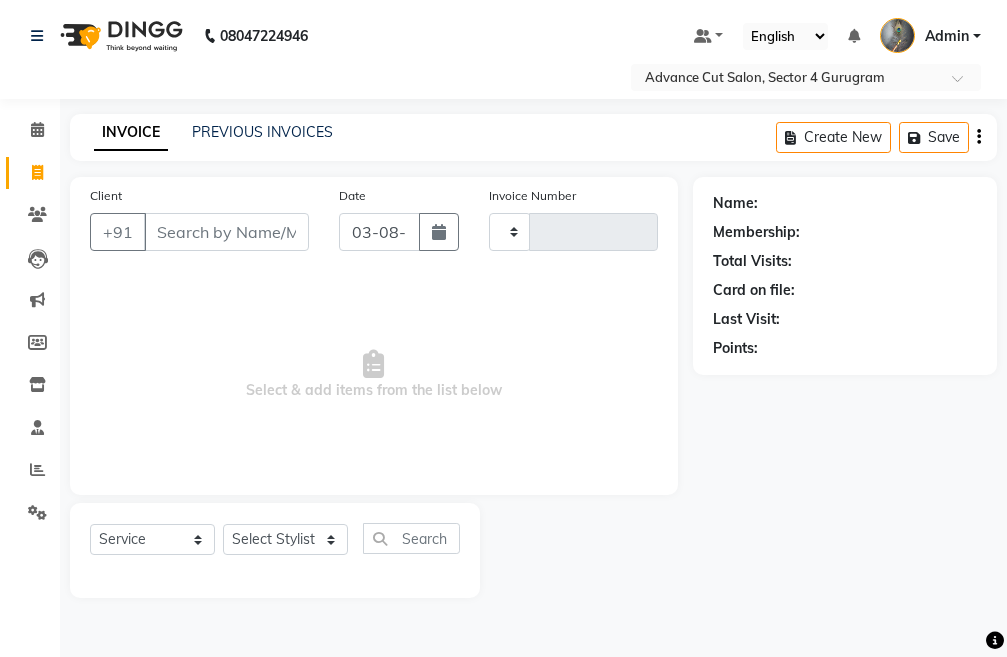 type on "3145" 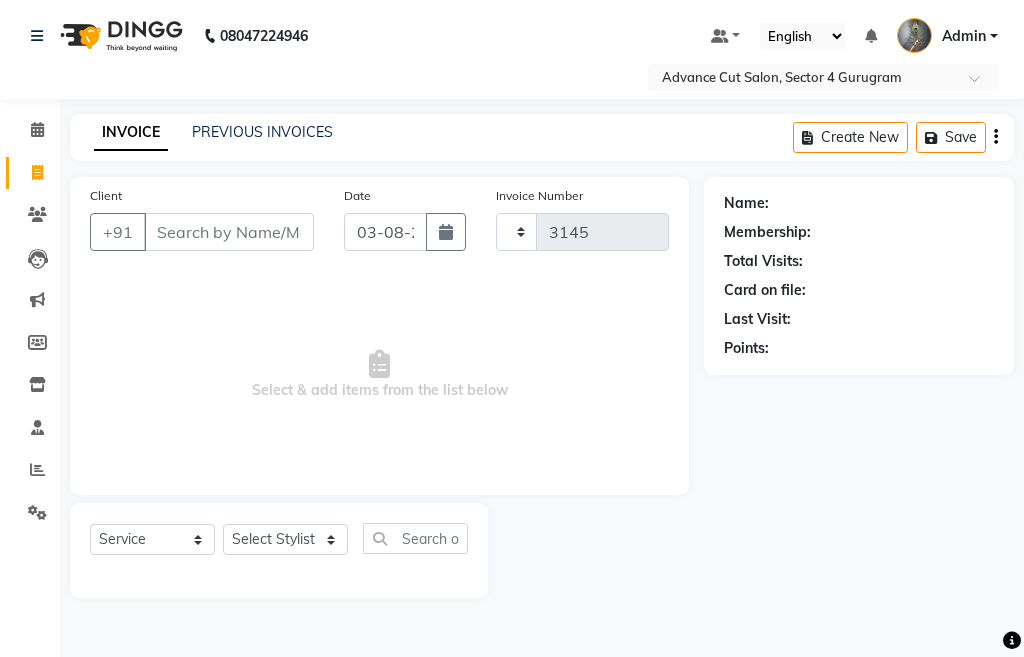 select on "4939" 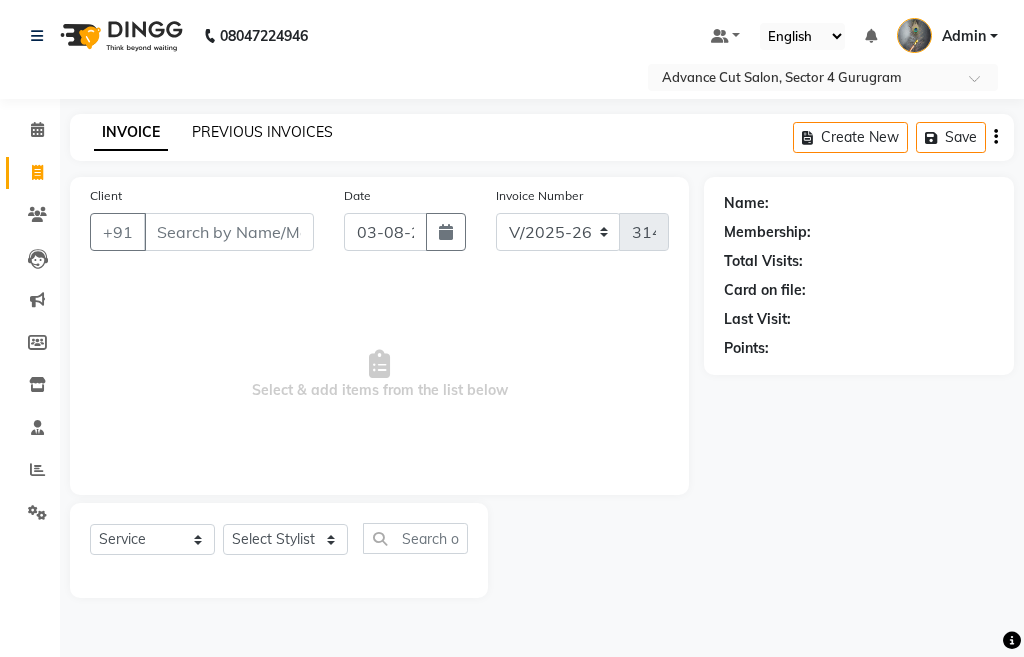 click on "PREVIOUS INVOICES" 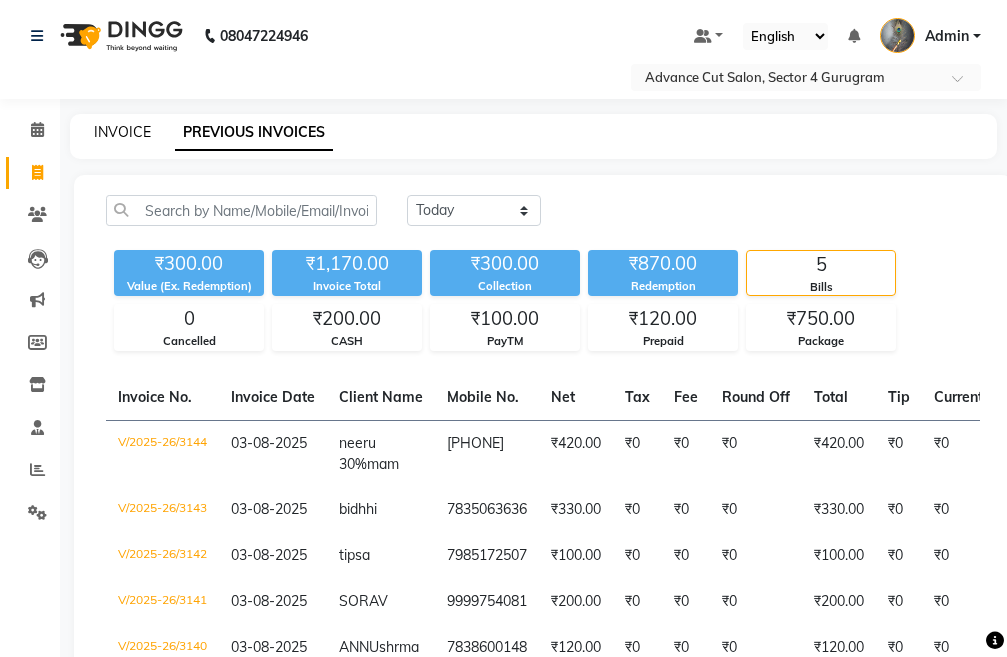 click on "INVOICE" 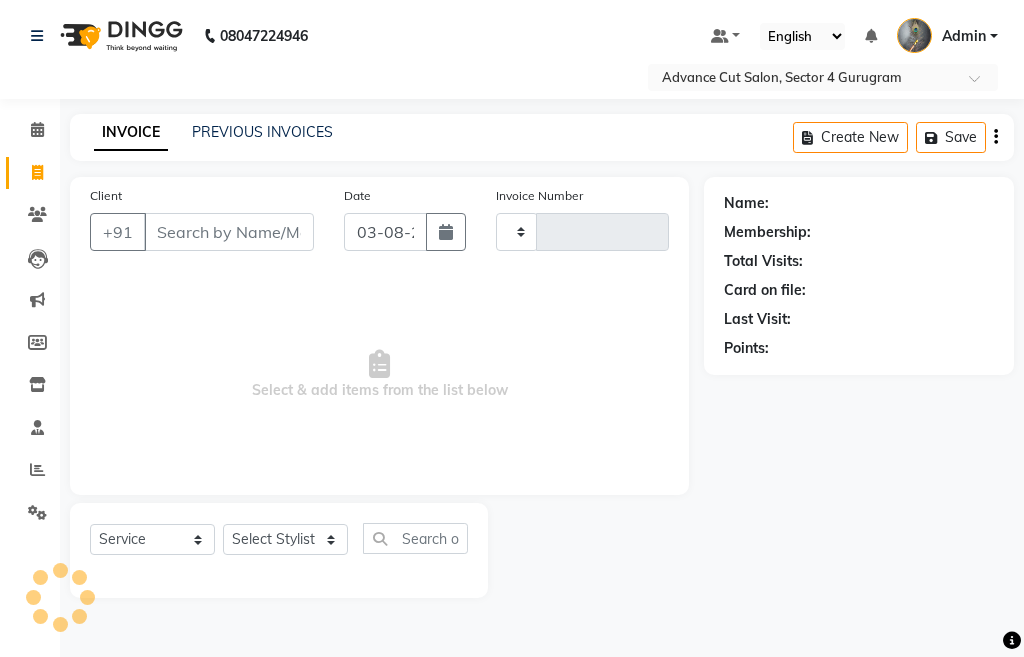 type on "3145" 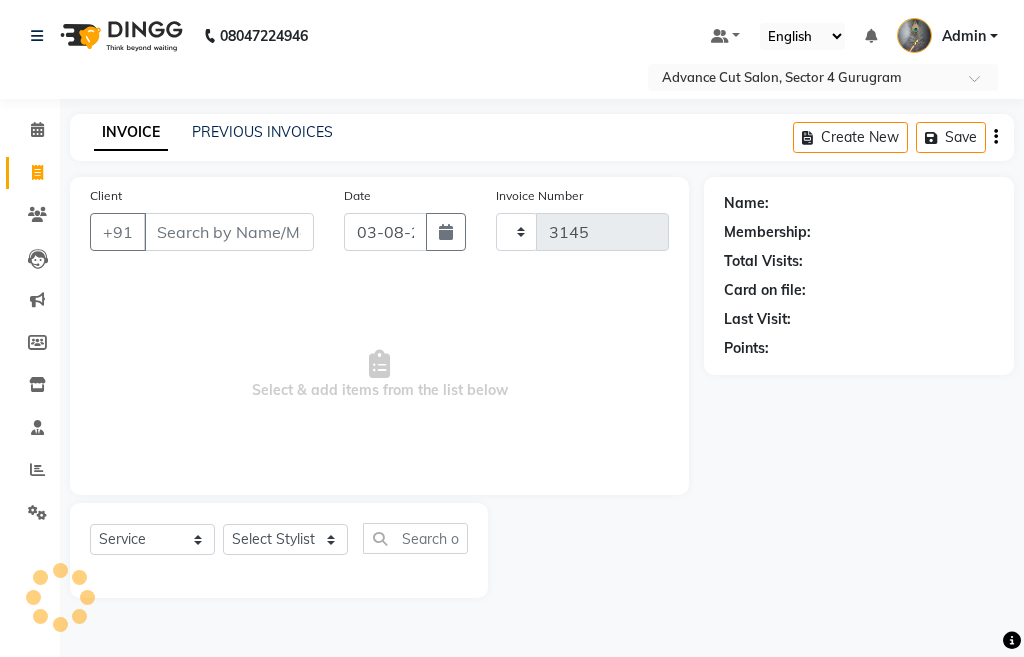 select on "4939" 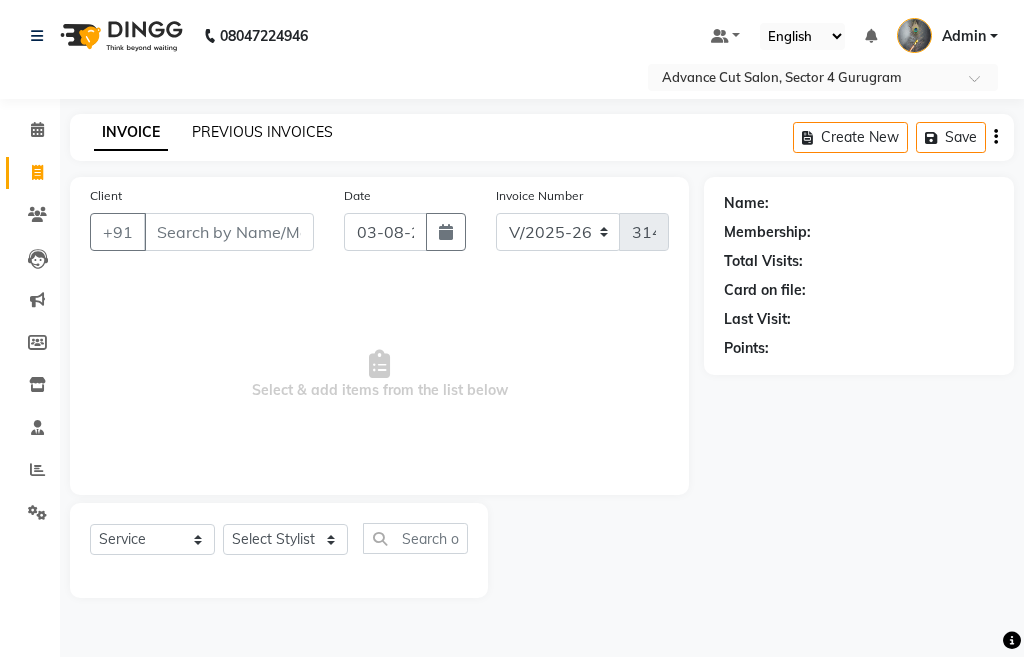 click on "PREVIOUS INVOICES" 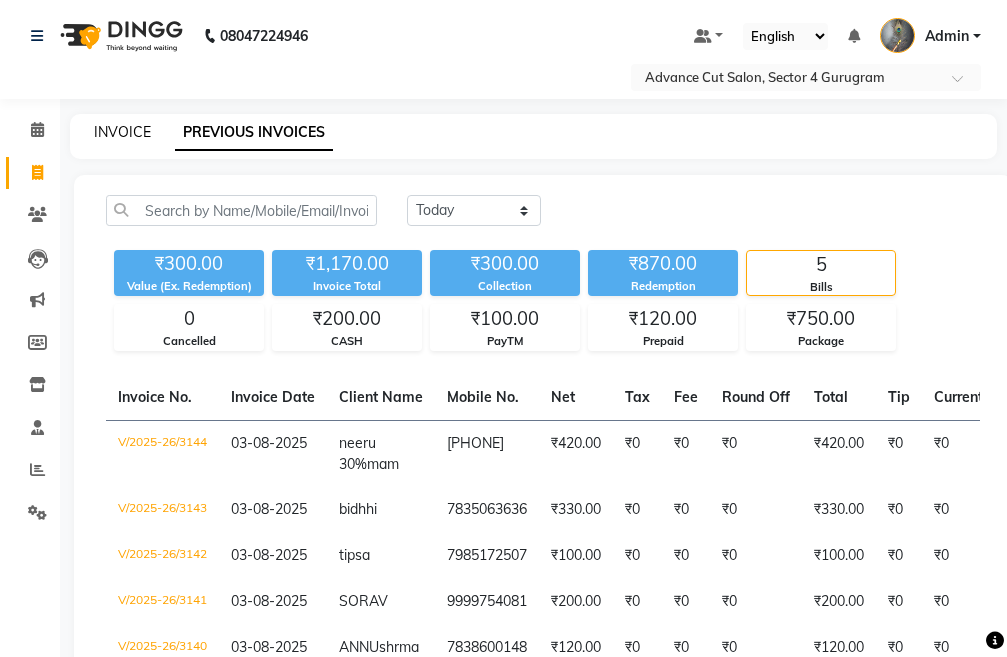 click on "INVOICE" 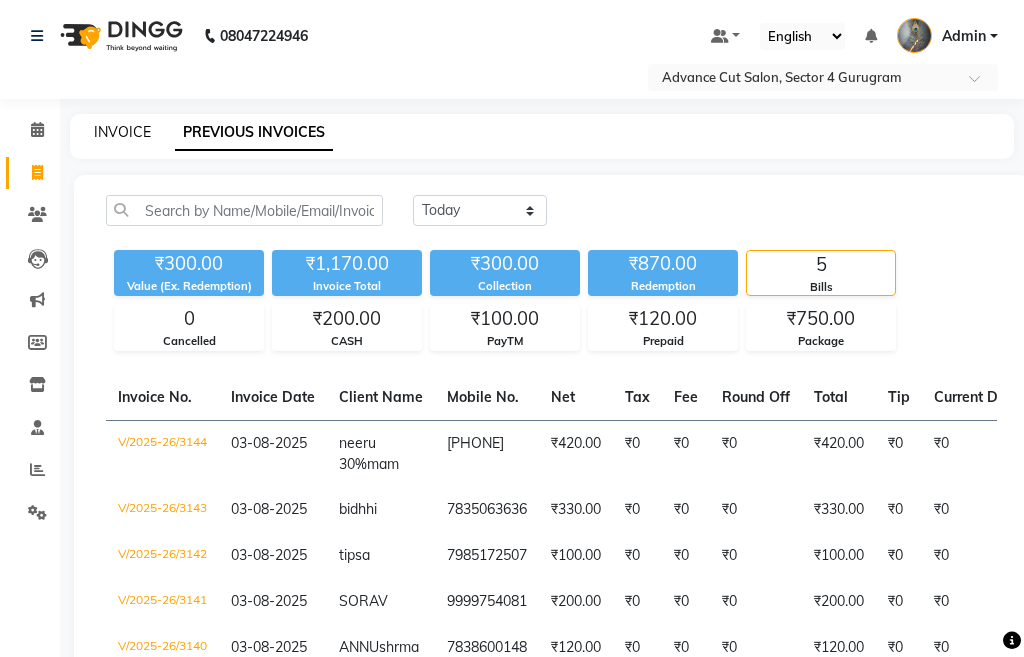 select on "service" 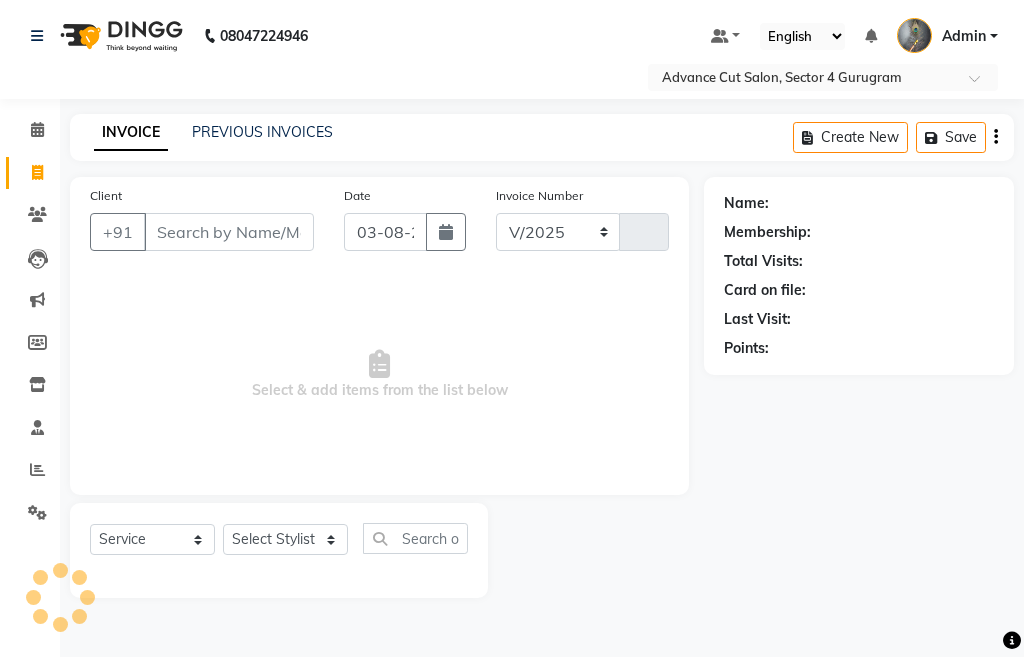 select on "4939" 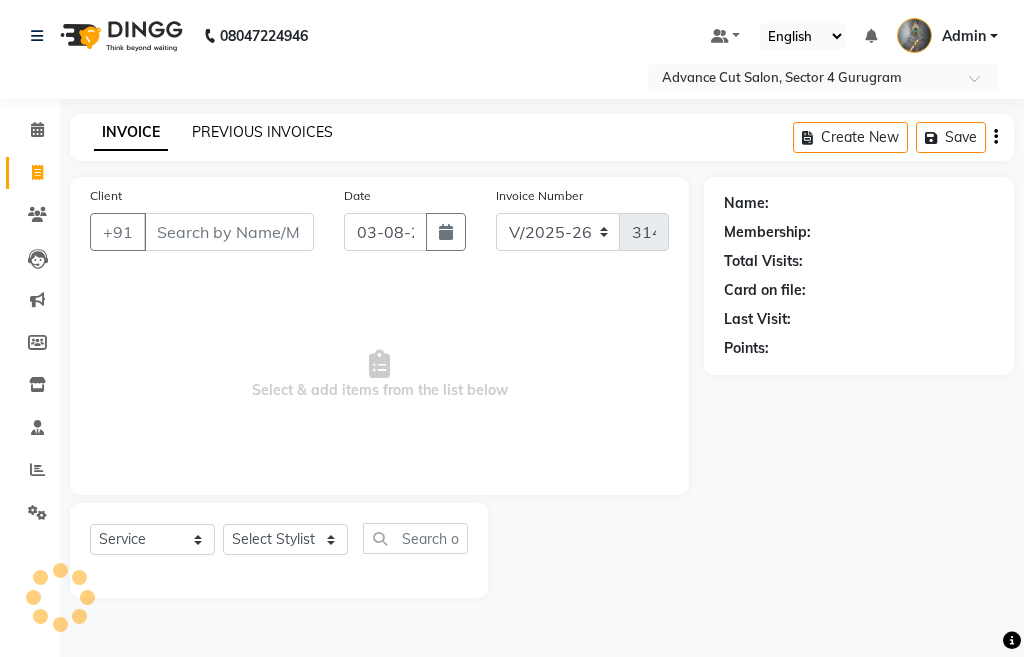 click on "PREVIOUS INVOICES" 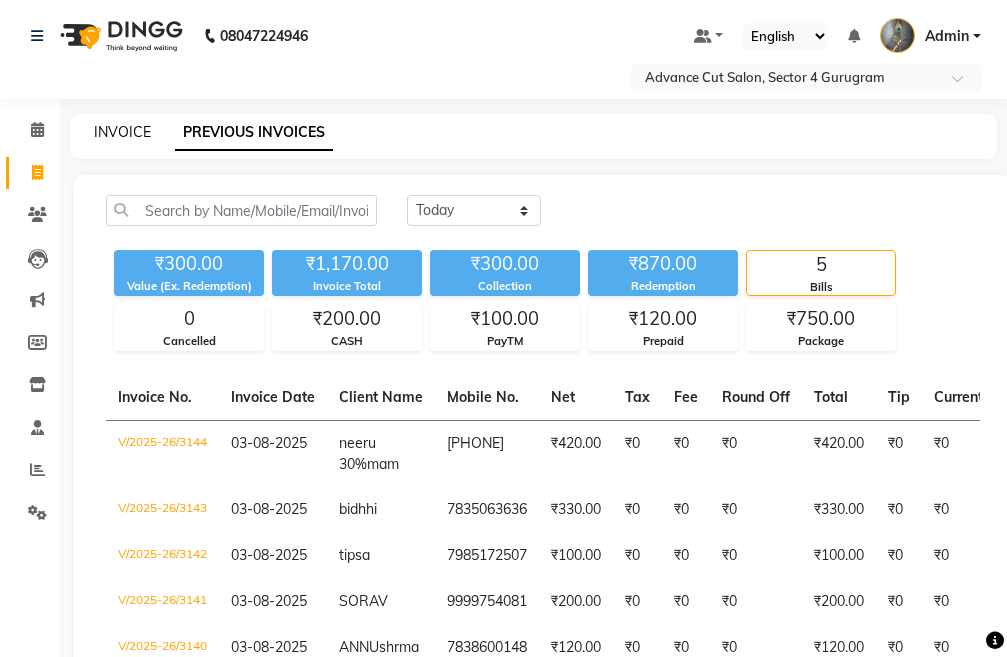 click on "INVOICE" 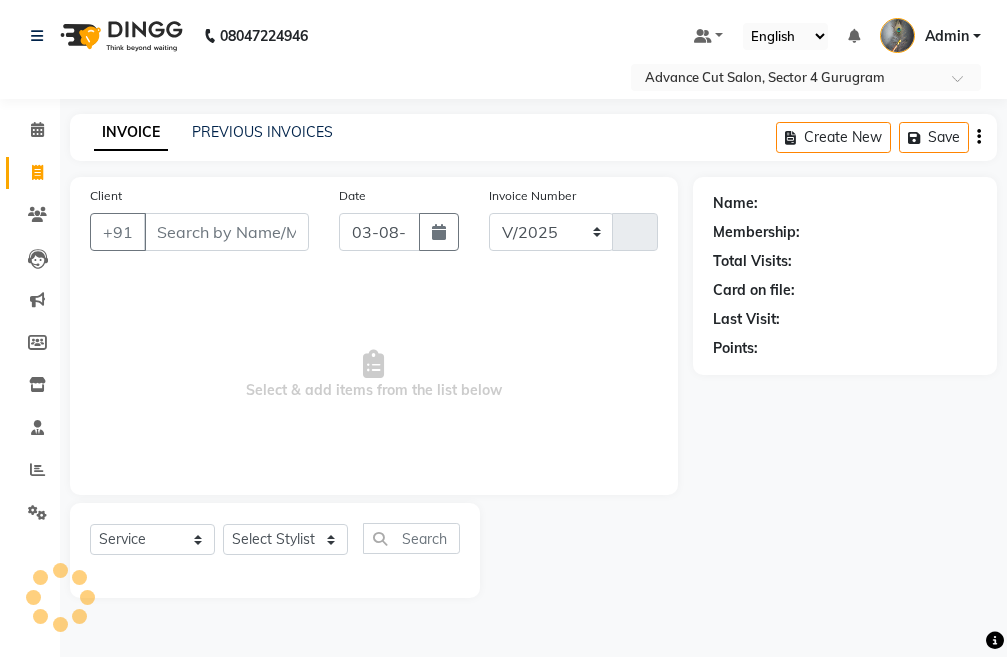 select on "4939" 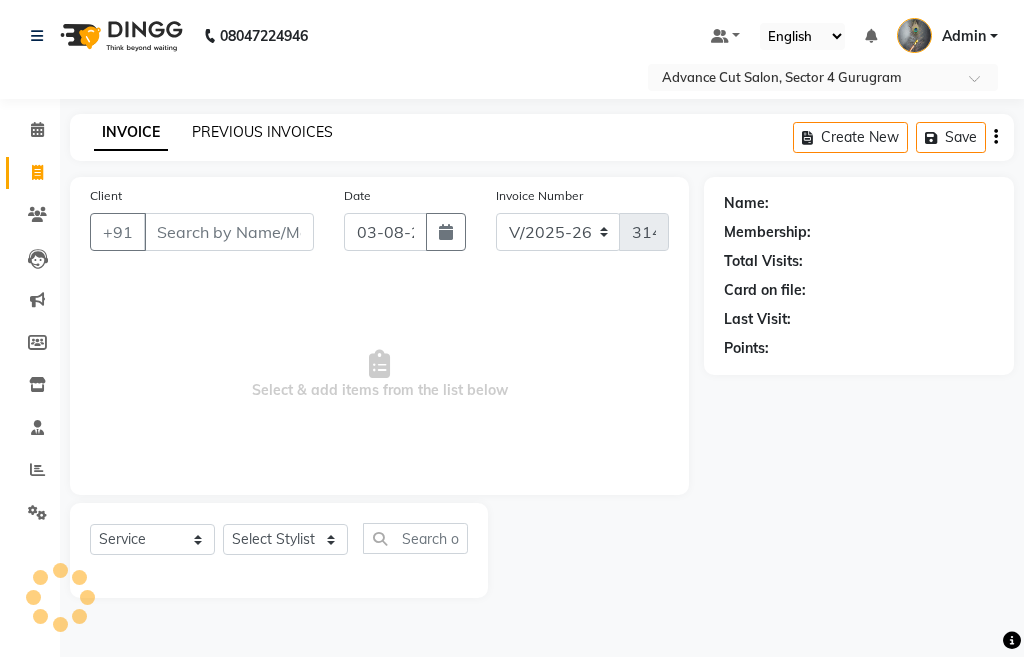 click on "PREVIOUS INVOICES" 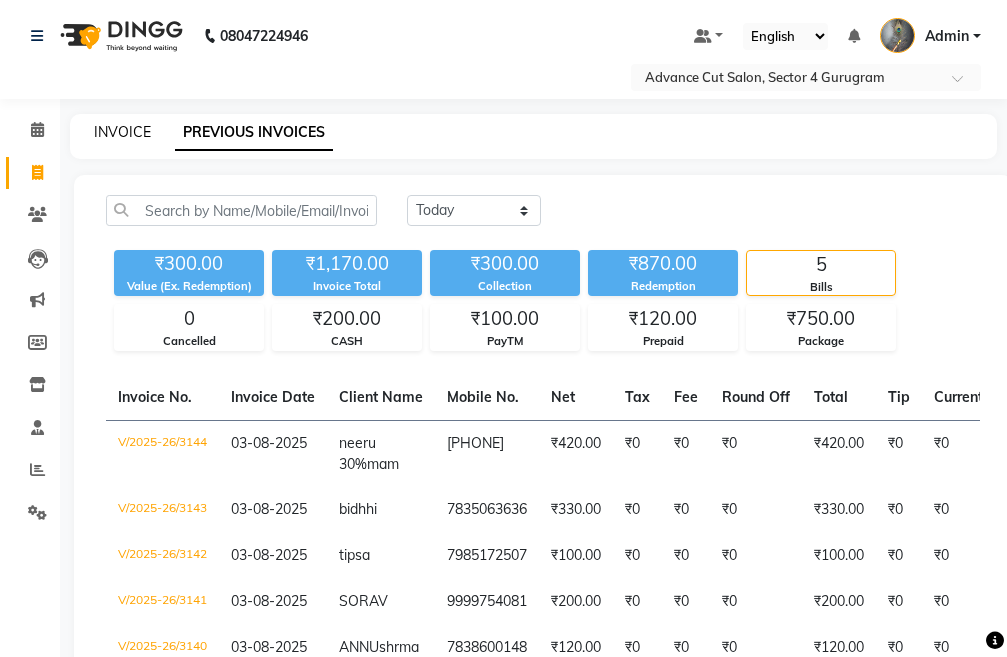 click on "INVOICE" 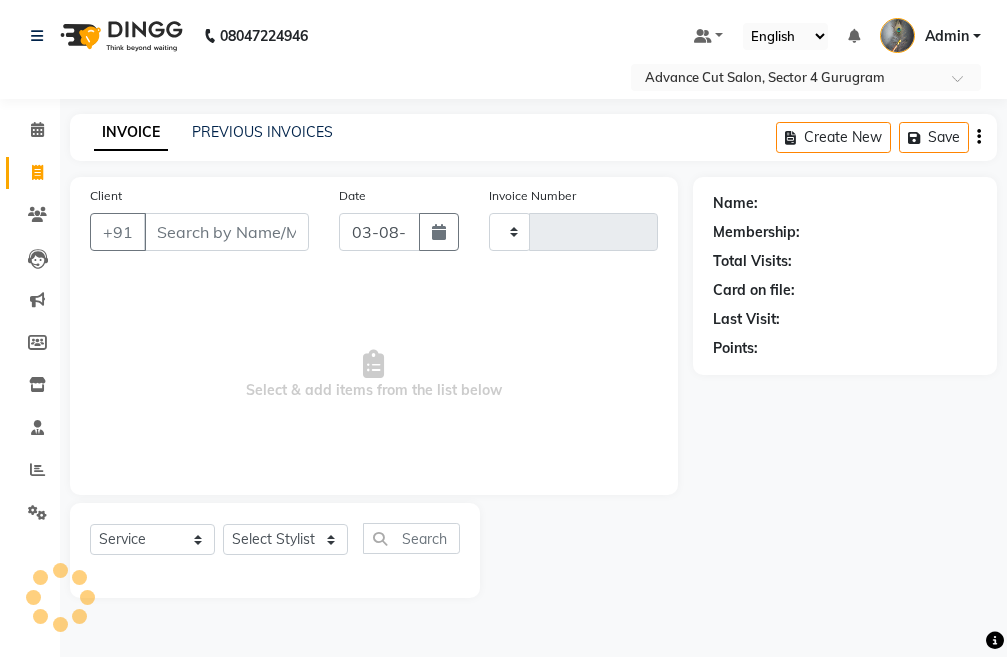 type on "3145" 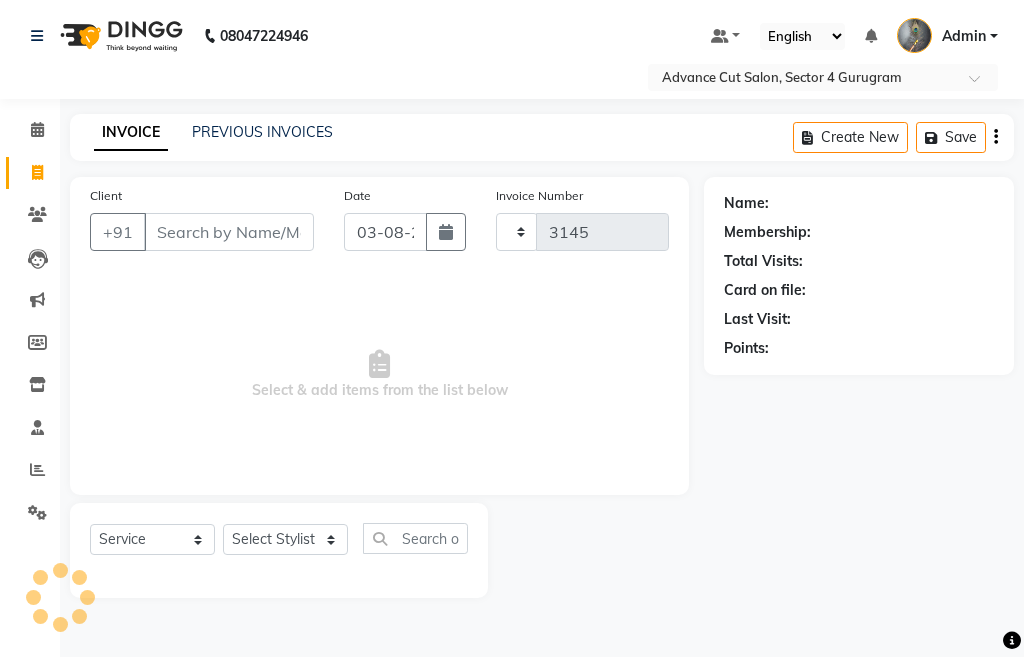 select on "4939" 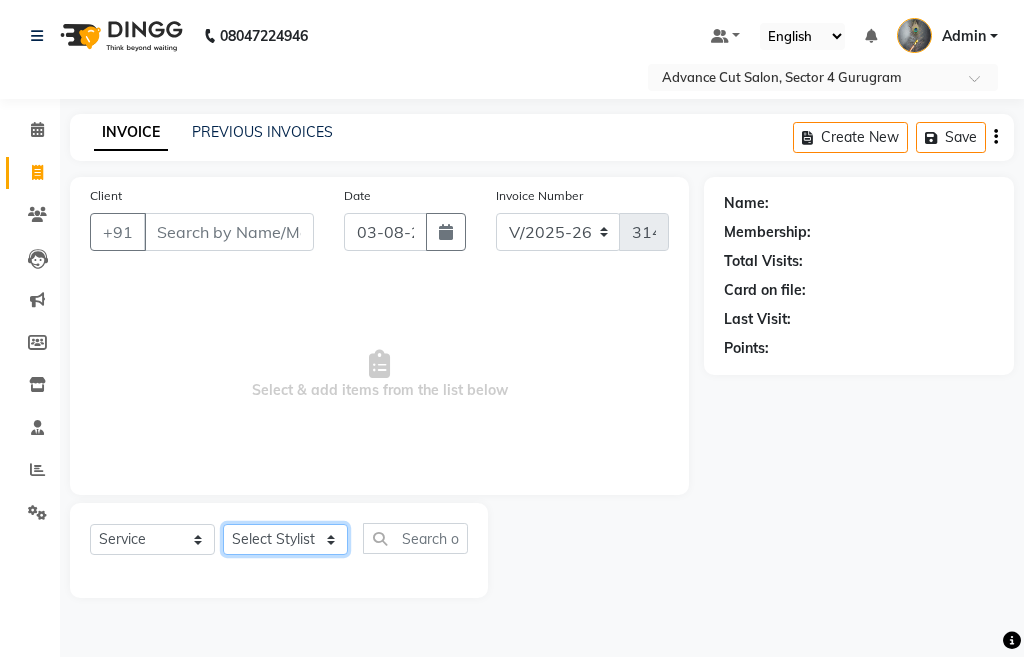 click on "Select Stylist Admin chahit COUNTOR hardeep mamta manisha MONISH navi NOSHAD ALI rahul shatnam shweta singh sunny tip" 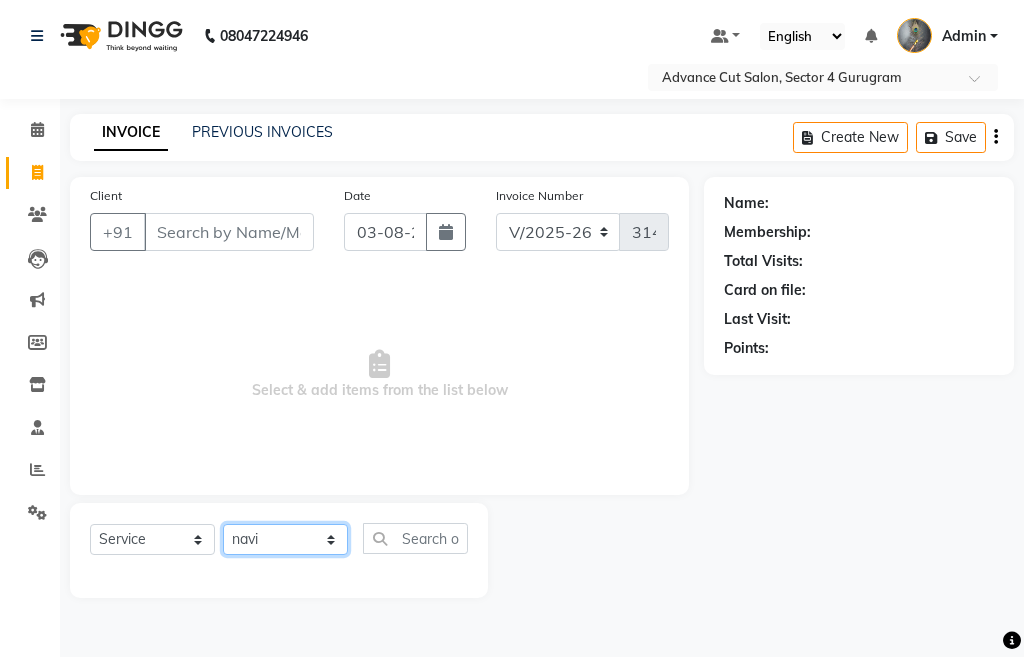 click on "Select Stylist Admin chahit COUNTOR hardeep mamta manisha MONISH navi NOSHAD ALI rahul shatnam shweta singh sunny tip" 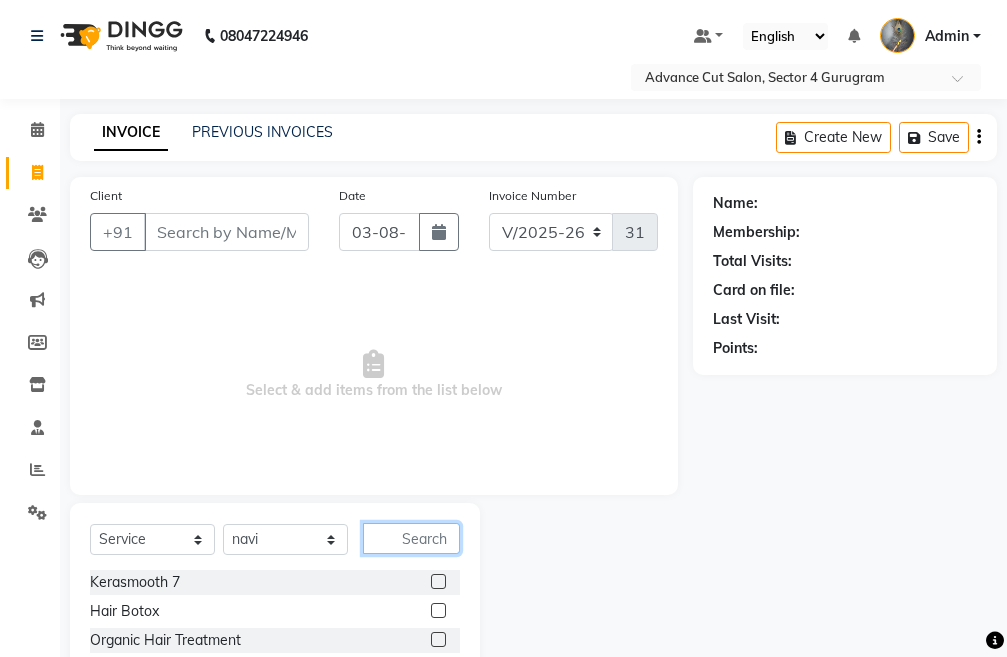 click 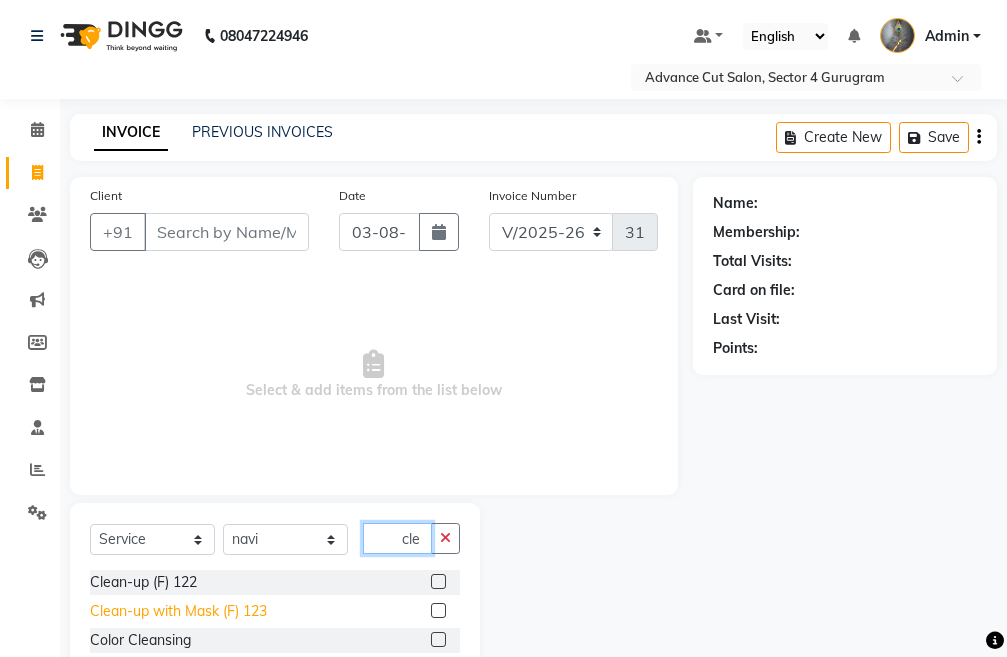scroll, scrollTop: 32, scrollLeft: 0, axis: vertical 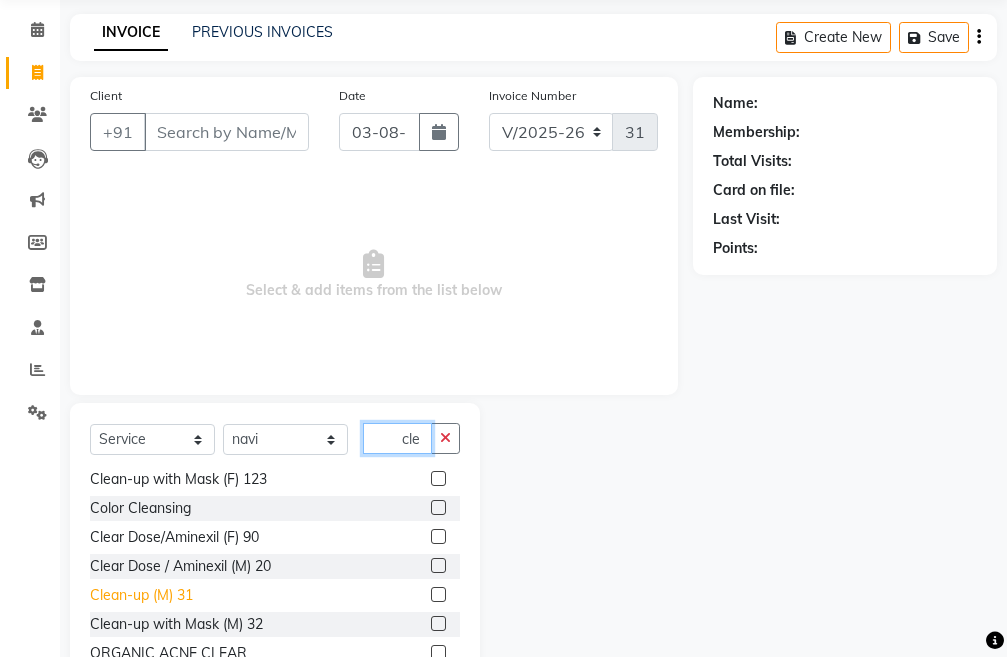 type on "cle" 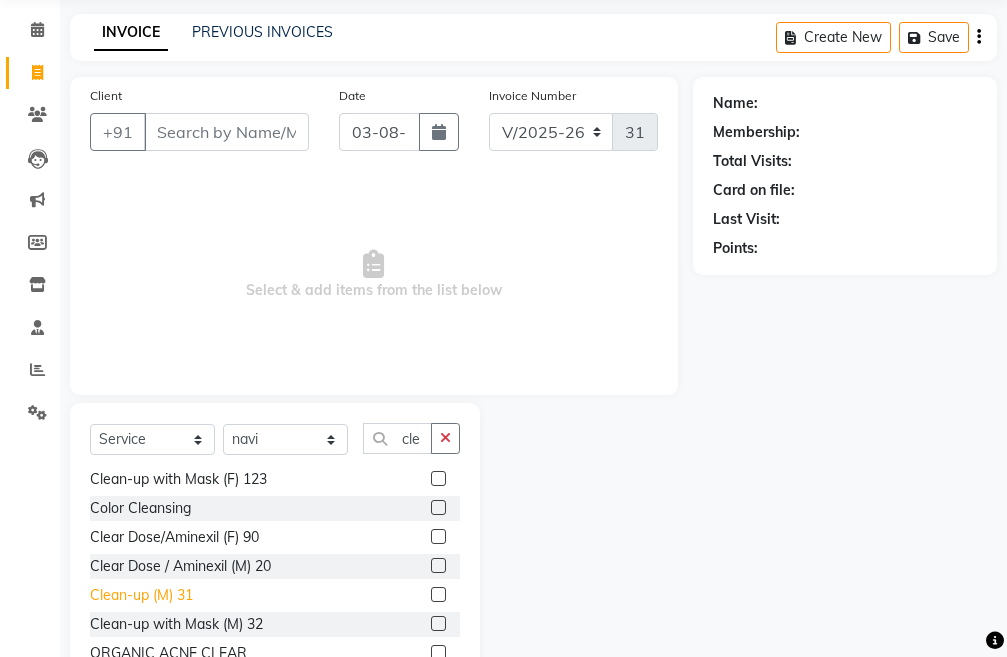 click on "Clean-up (M) 31" 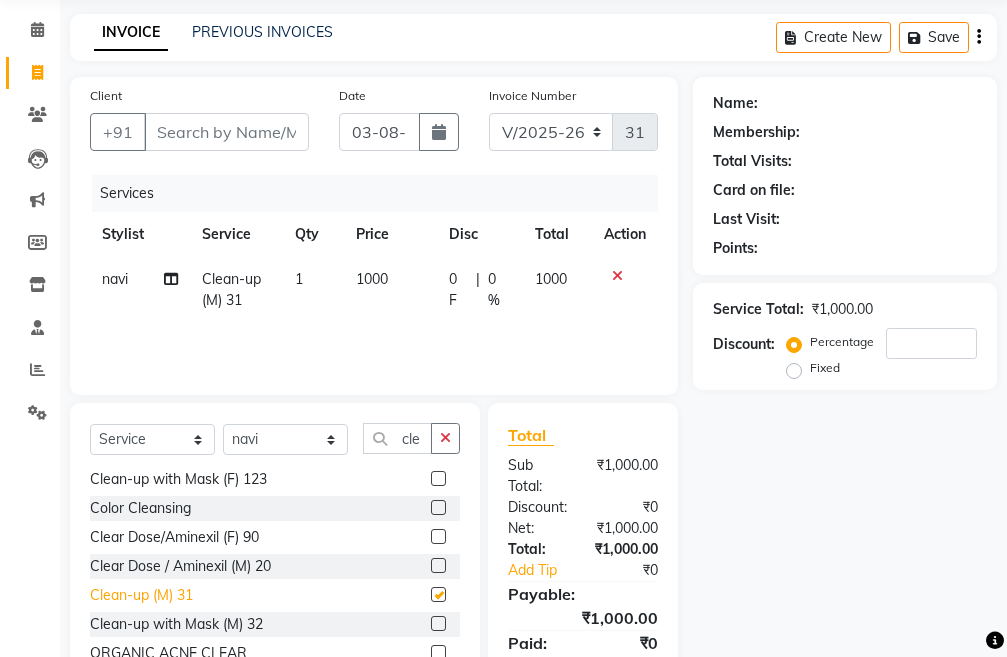 checkbox on "false" 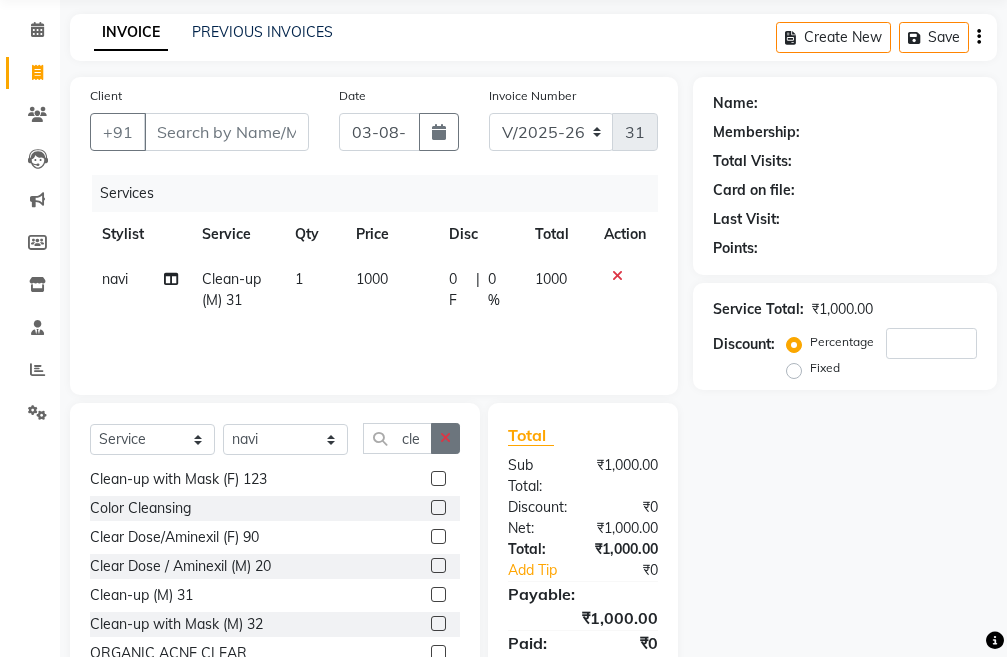 click 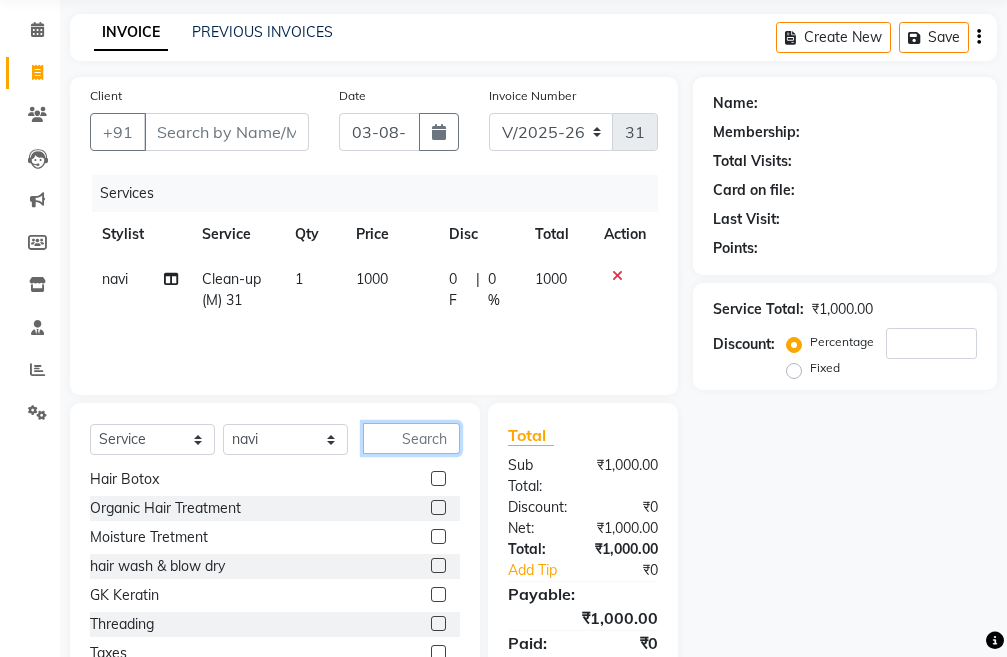 scroll, scrollTop: 786, scrollLeft: 0, axis: vertical 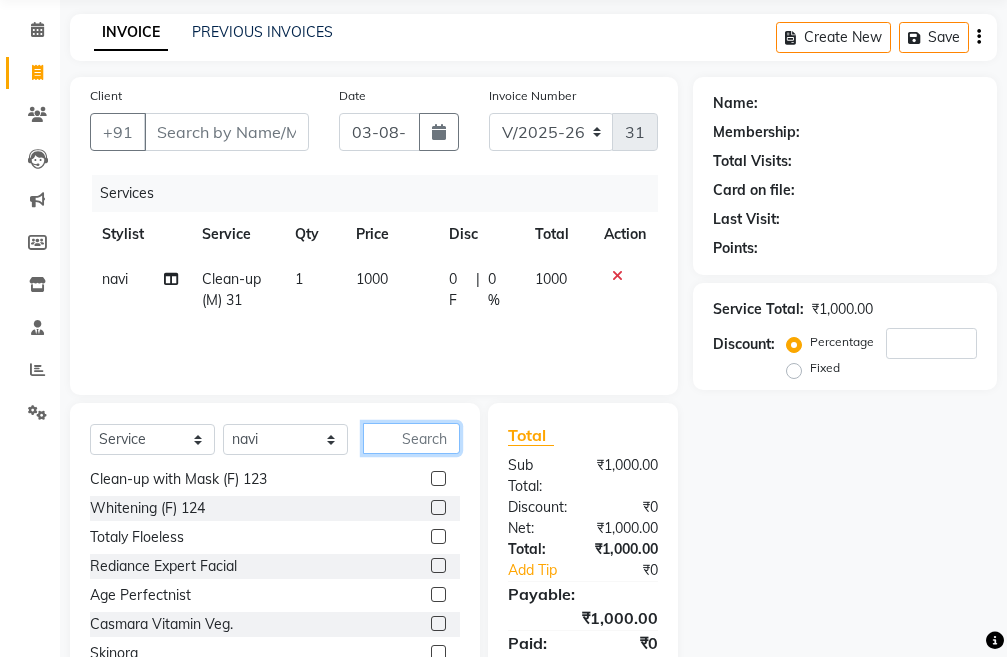 click 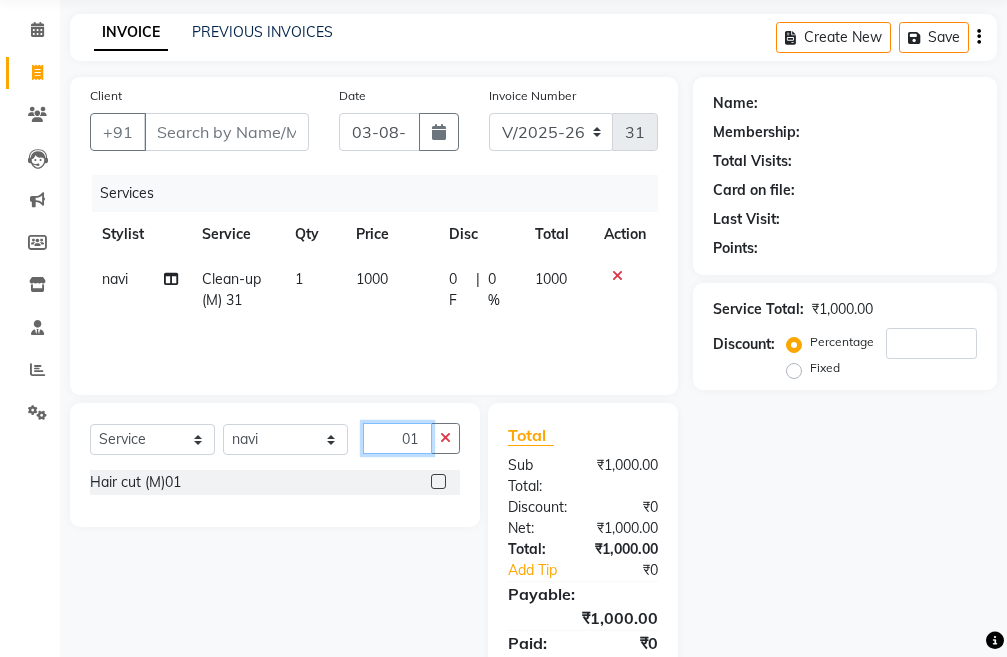 scroll, scrollTop: 0, scrollLeft: 0, axis: both 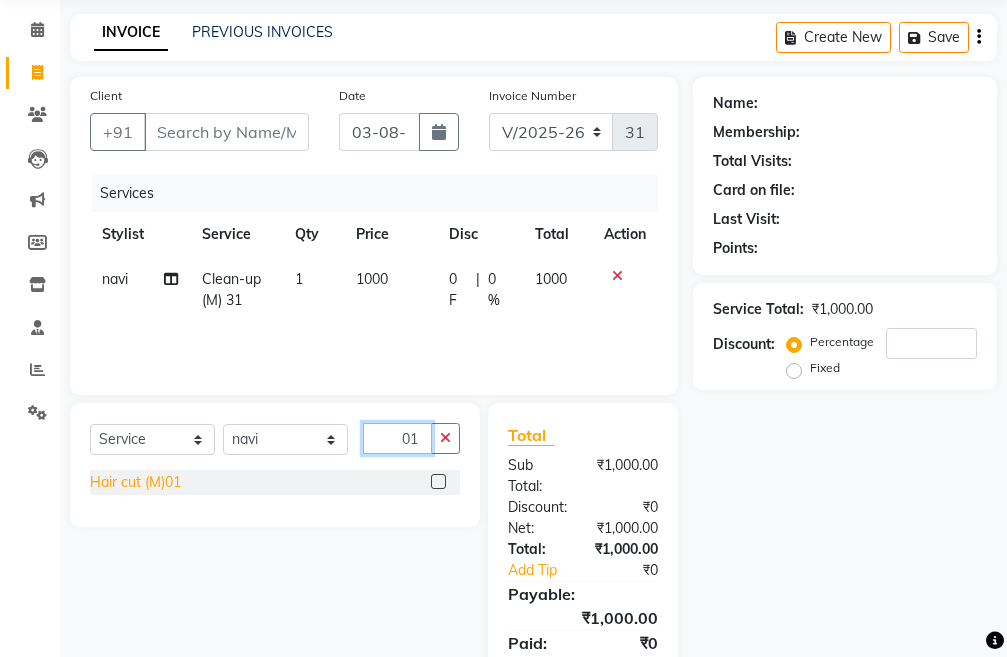 type on "01" 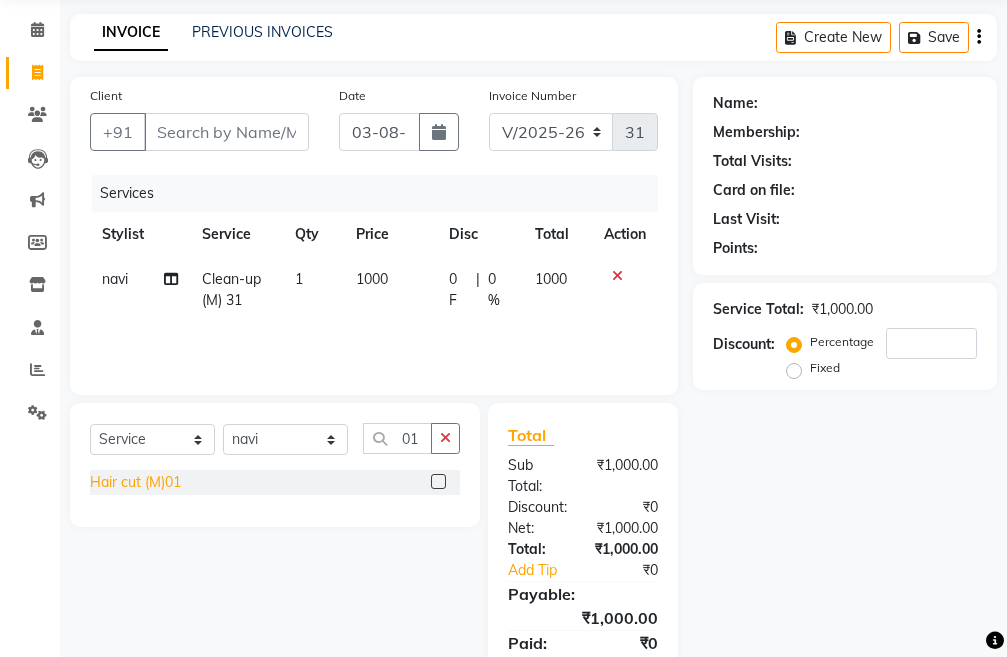 click on "Hair cut (M)01" 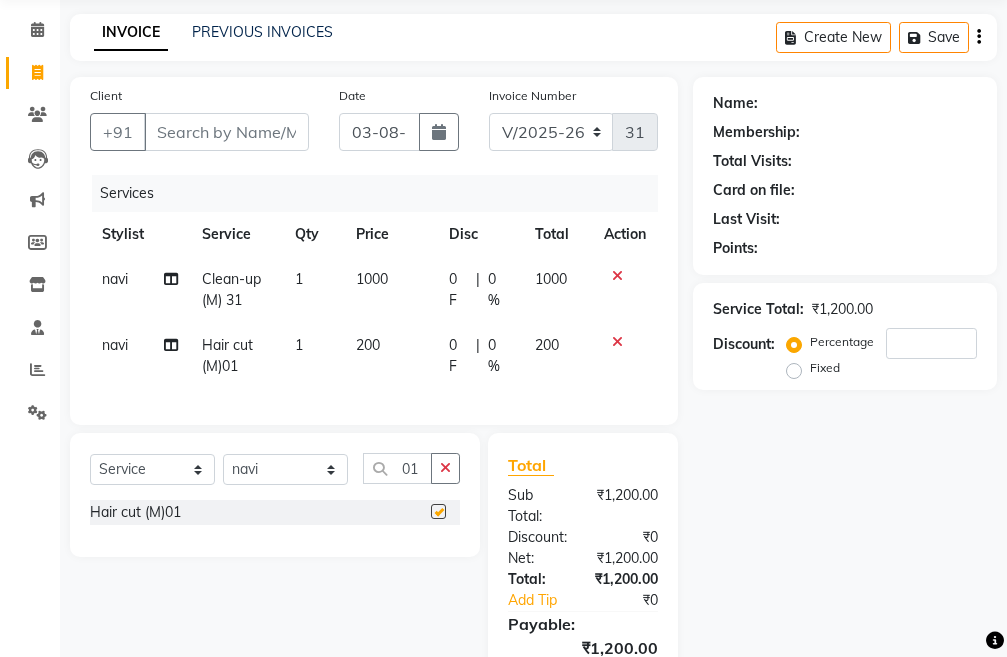 checkbox on "false" 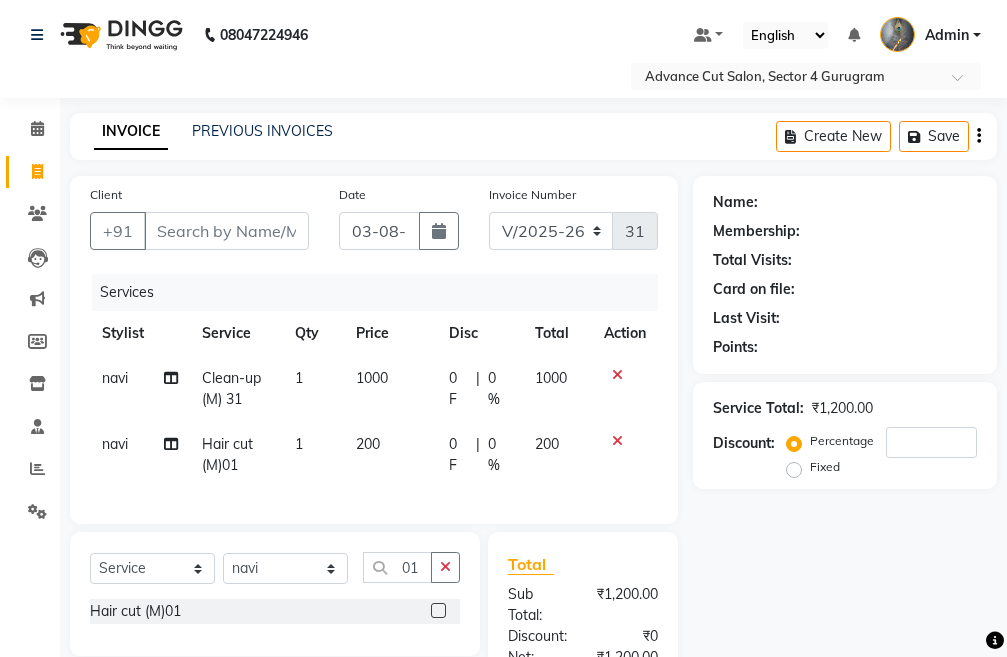 scroll, scrollTop: 0, scrollLeft: 0, axis: both 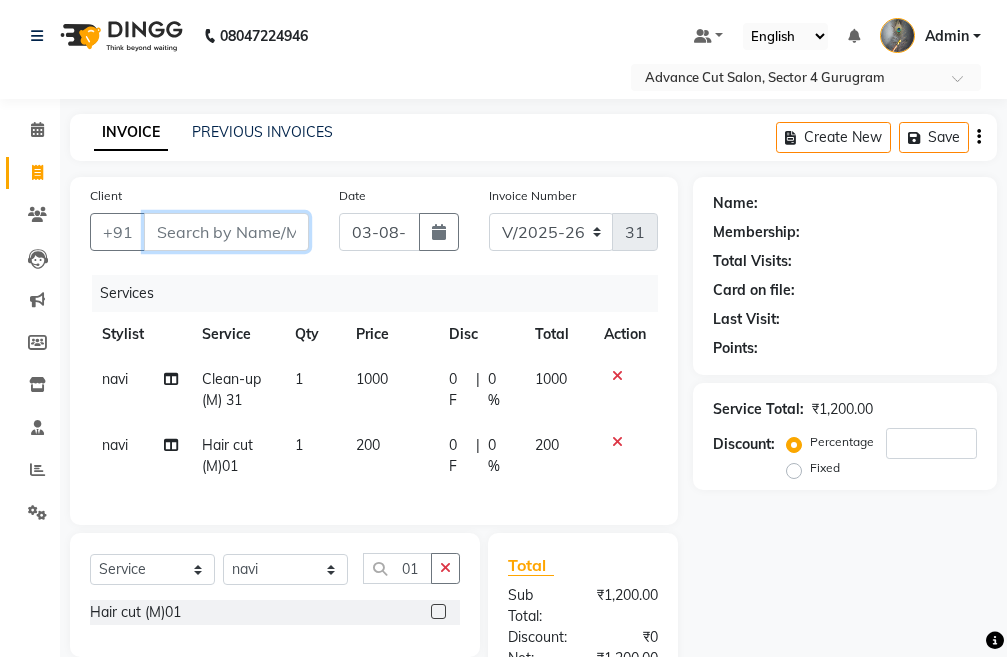 click on "Client" at bounding box center (226, 232) 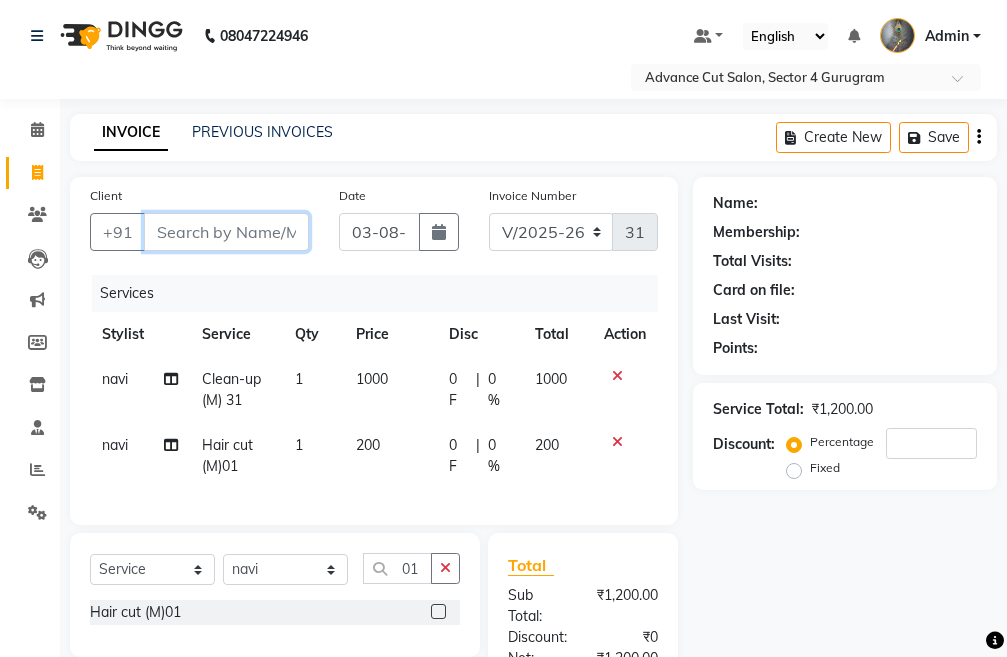 type on "8" 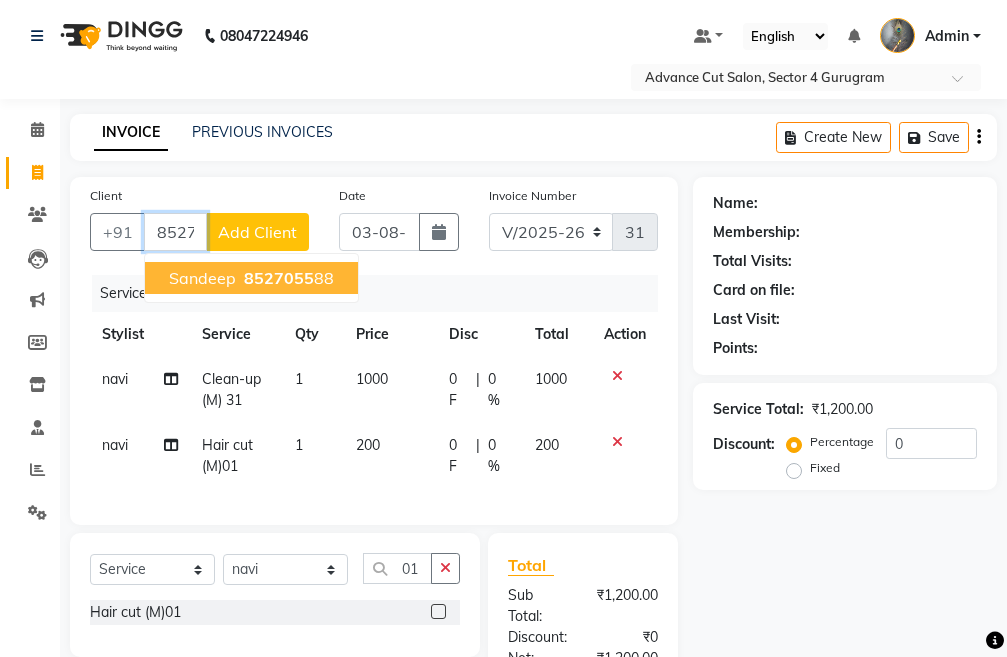 click on "8527055" at bounding box center [279, 278] 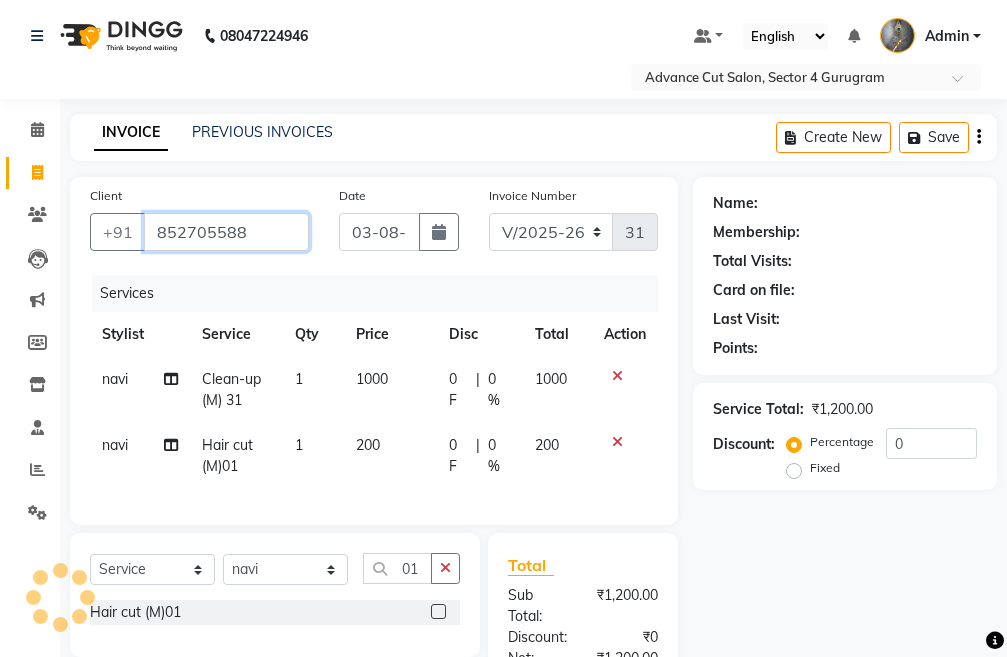 type on "852705588" 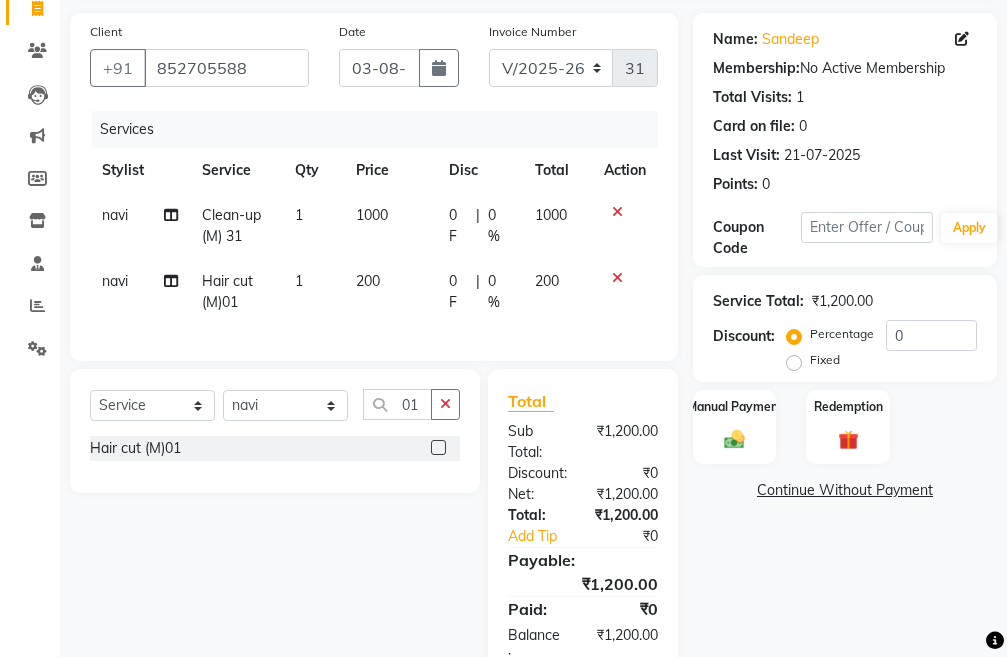 scroll, scrollTop: 200, scrollLeft: 0, axis: vertical 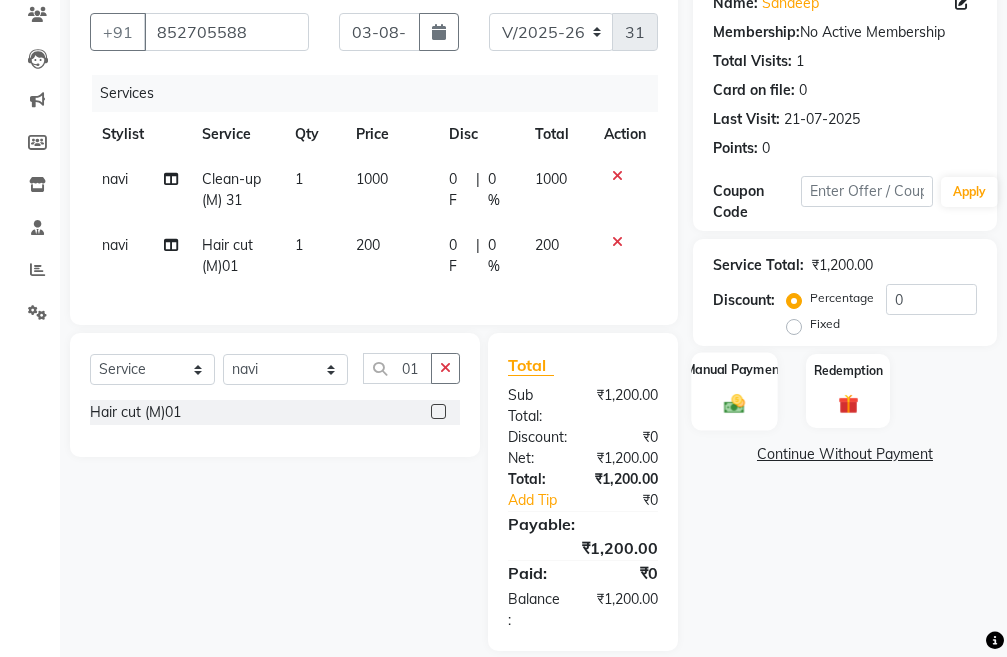click on "Manual Payment" 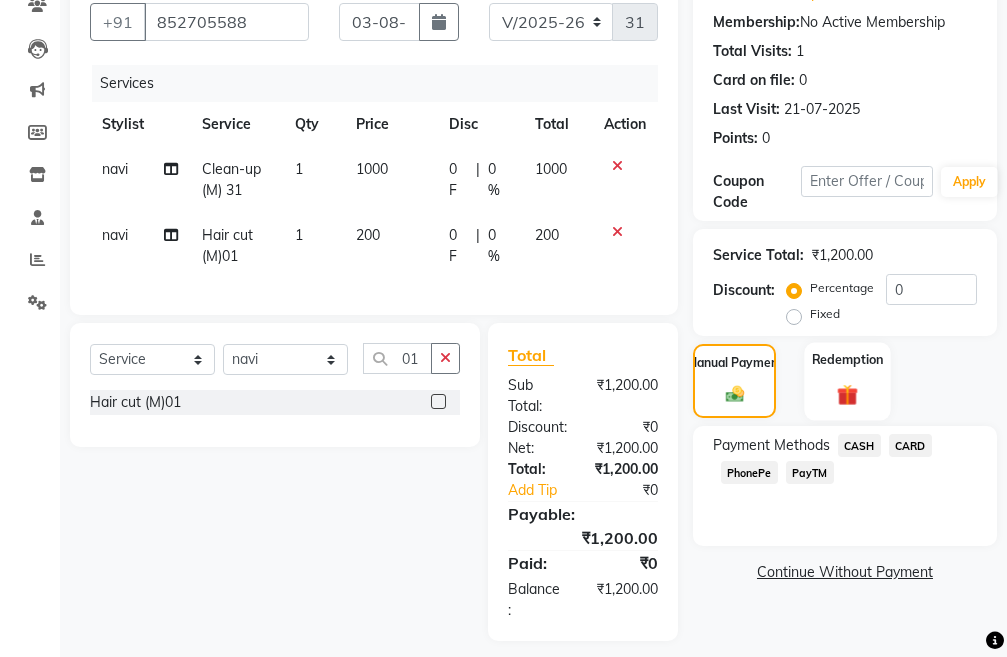 scroll, scrollTop: 241, scrollLeft: 0, axis: vertical 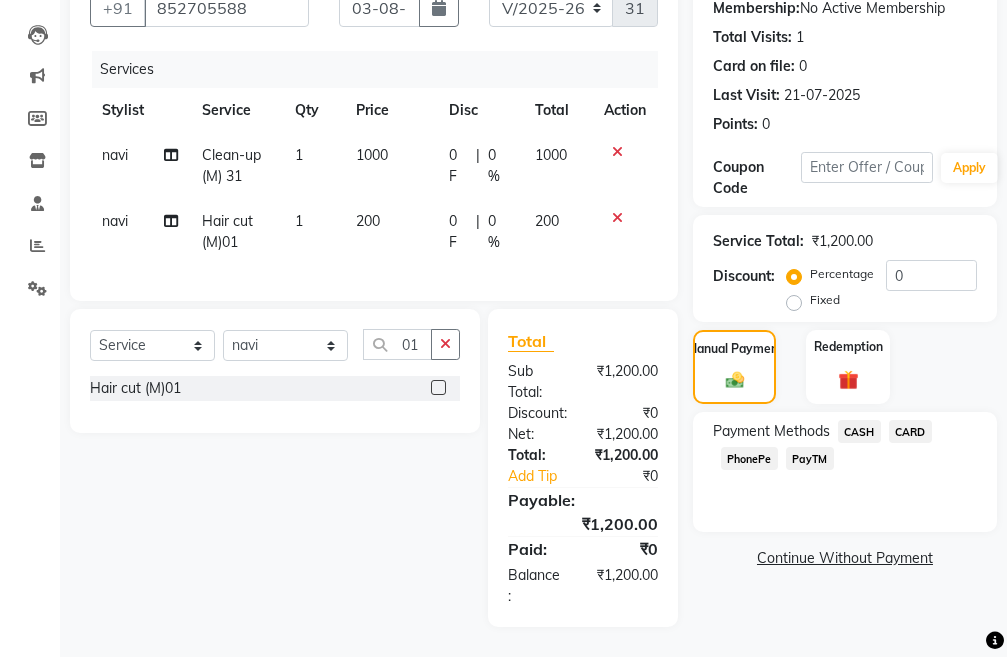 click on "PayTM" 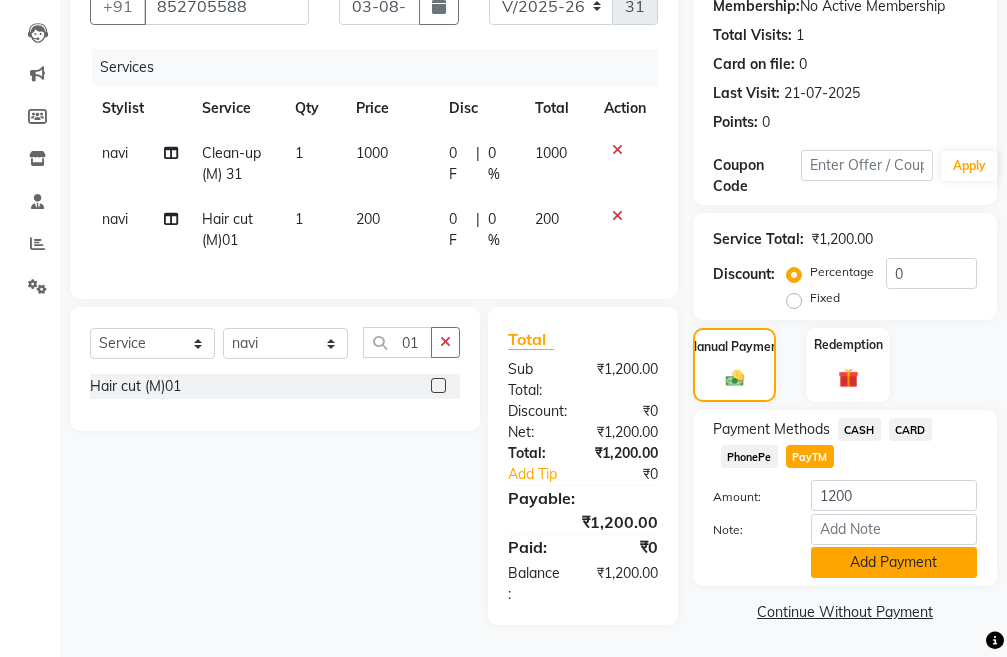 click on "Add Payment" 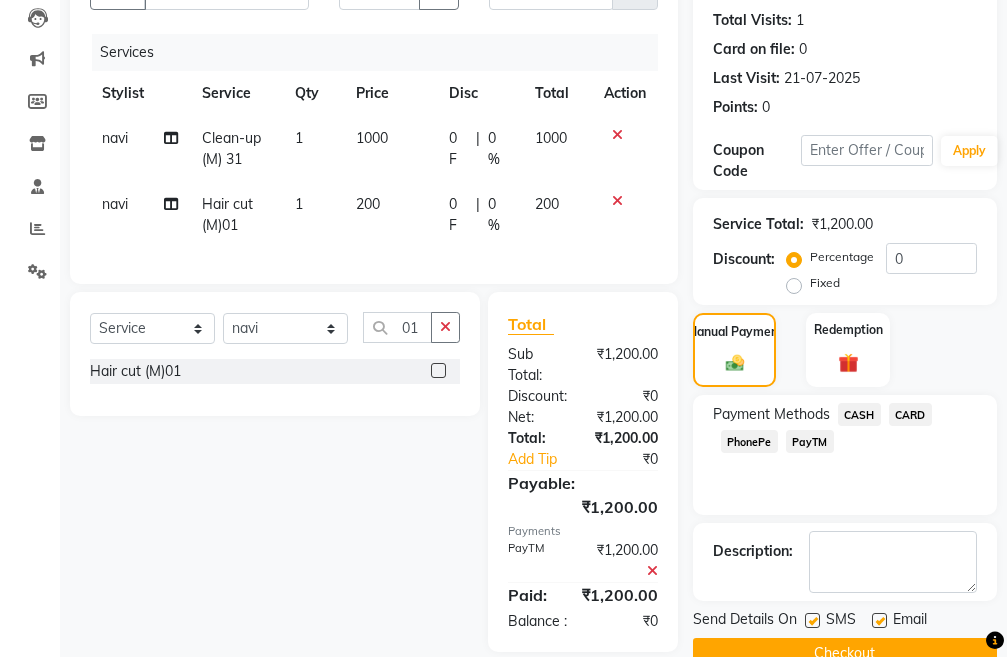 scroll, scrollTop: 304, scrollLeft: 0, axis: vertical 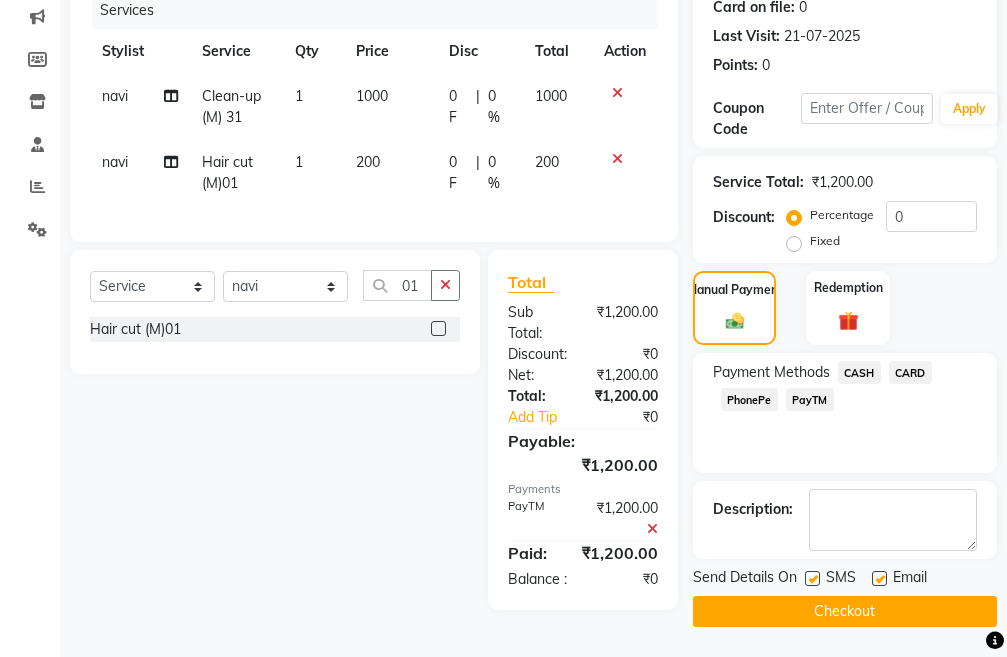 click on "Checkout" 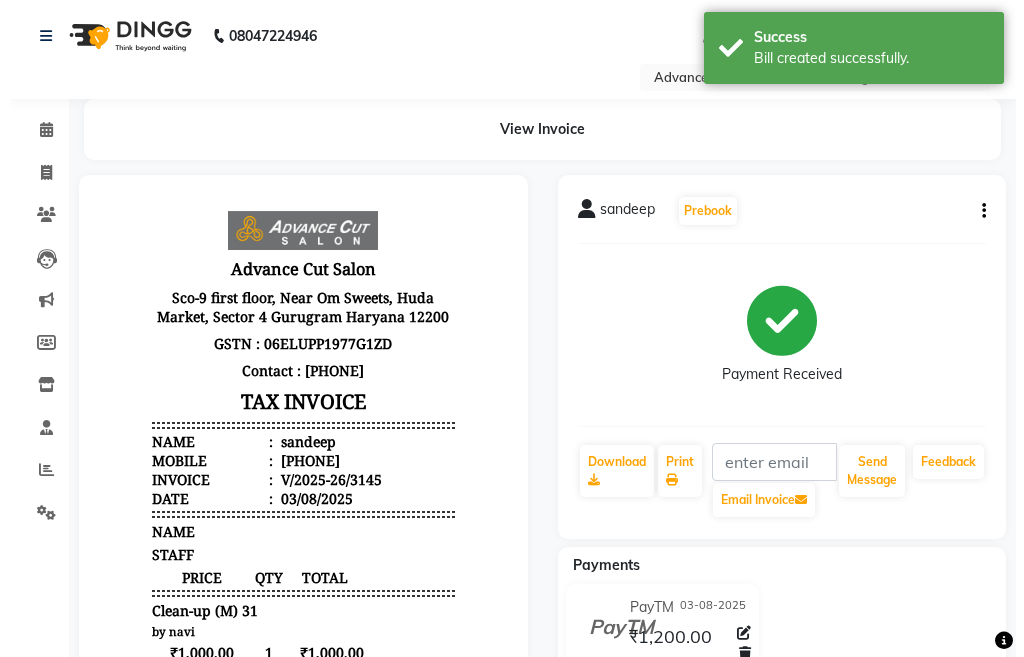 scroll, scrollTop: 0, scrollLeft: 0, axis: both 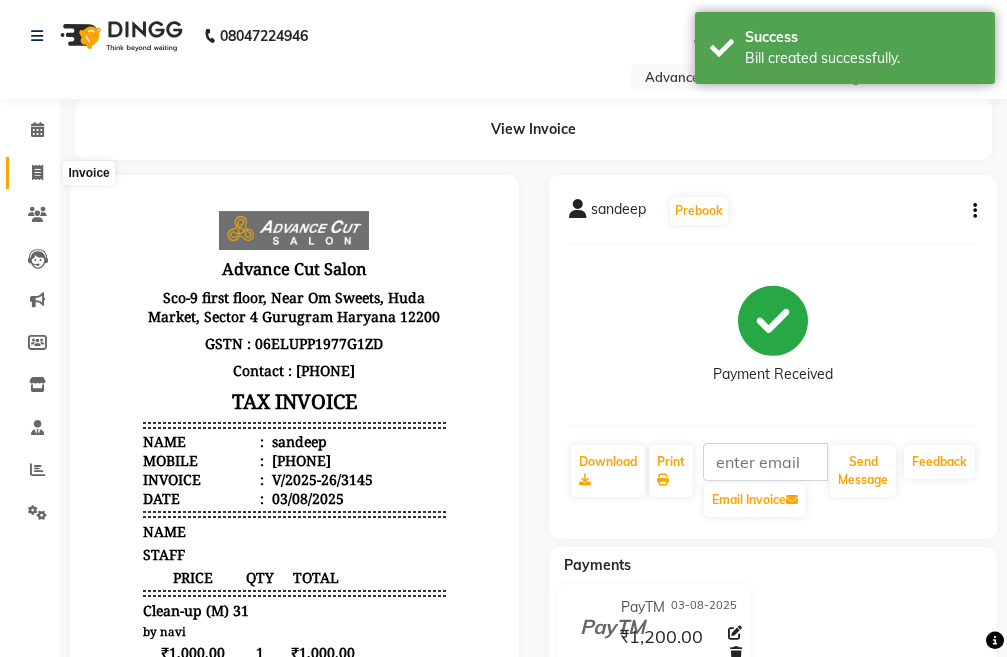 click 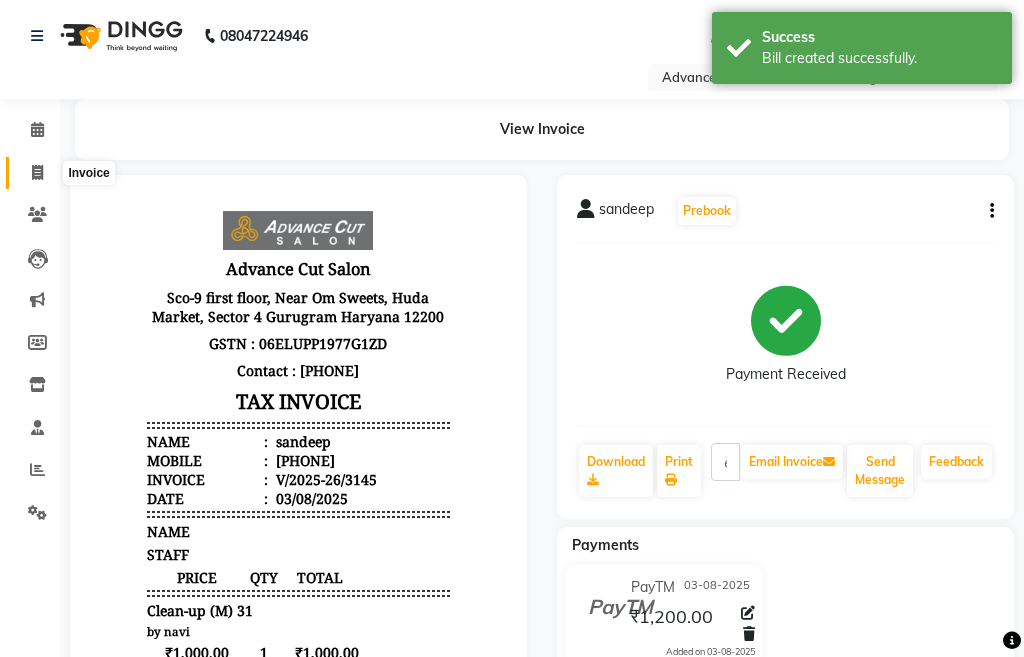 select on "service" 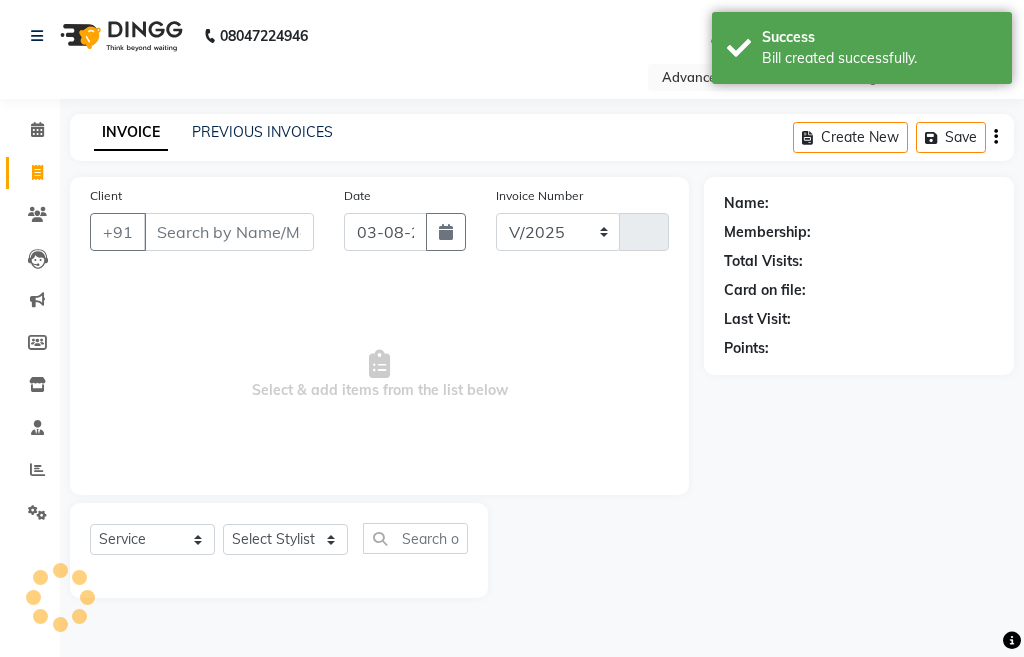 select on "4939" 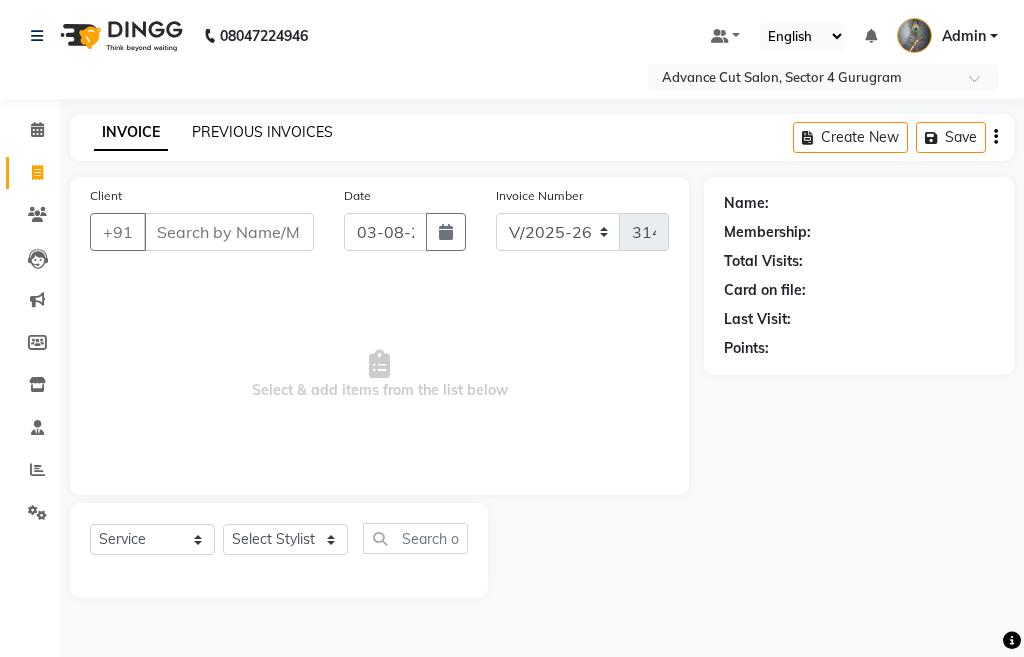 click on "PREVIOUS INVOICES" 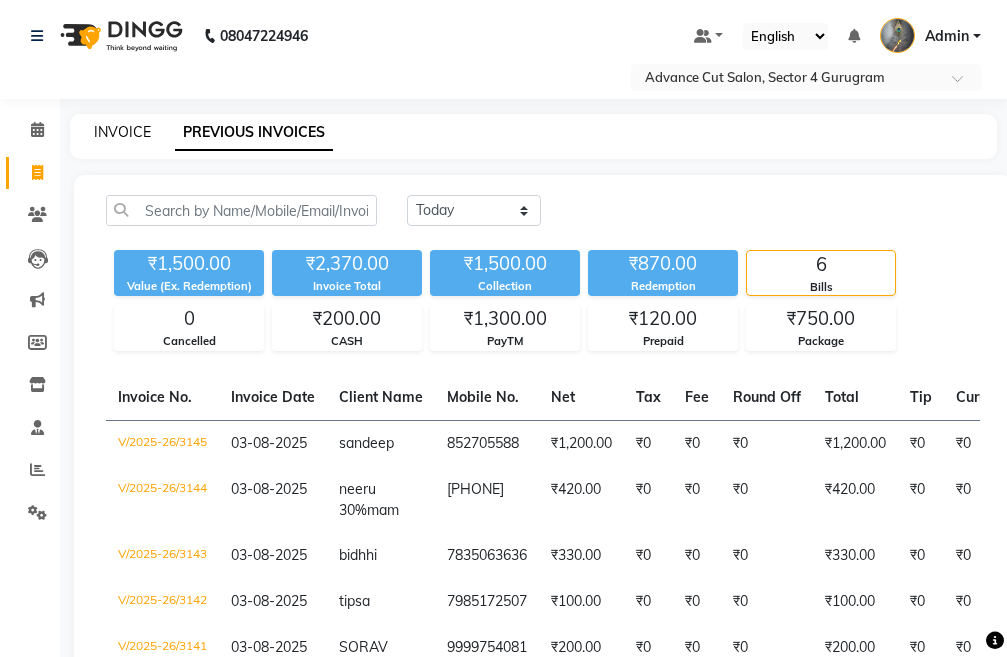 click on "INVOICE" 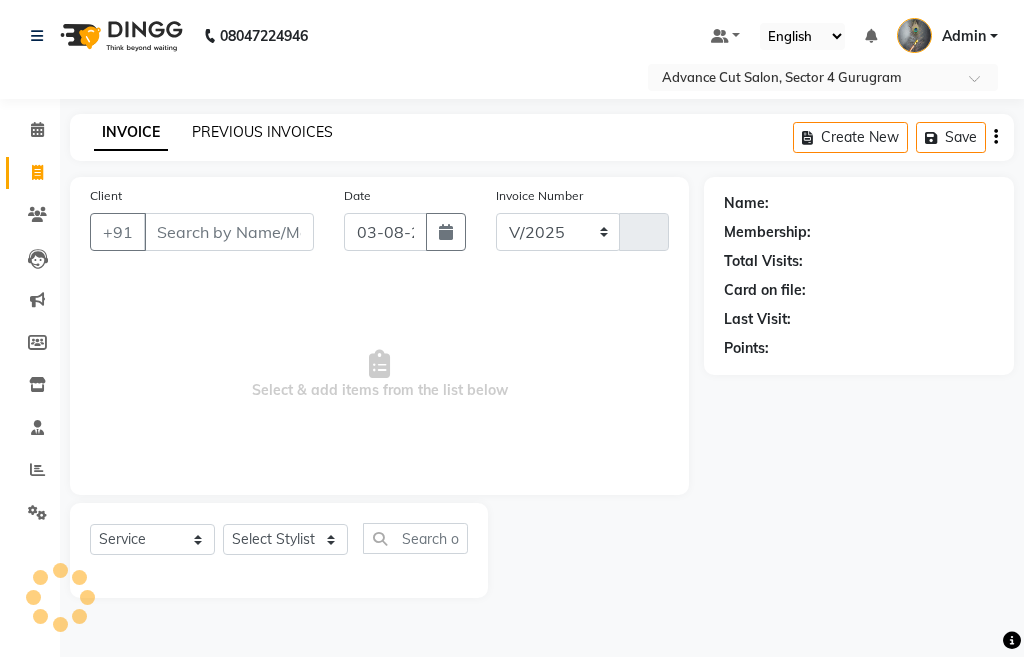 select on "4939" 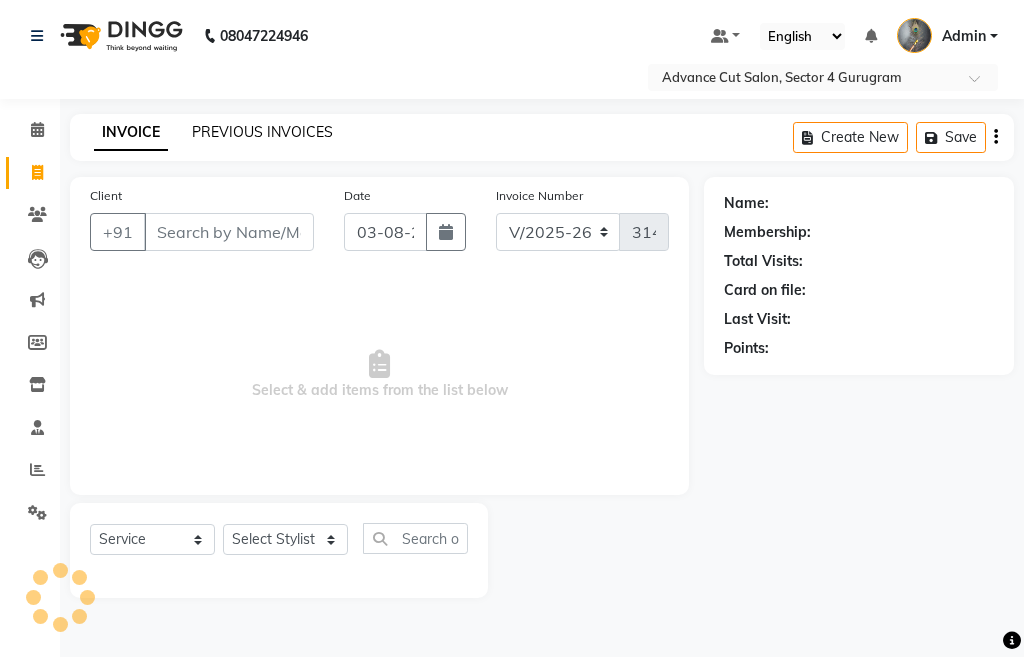 click on "PREVIOUS INVOICES" 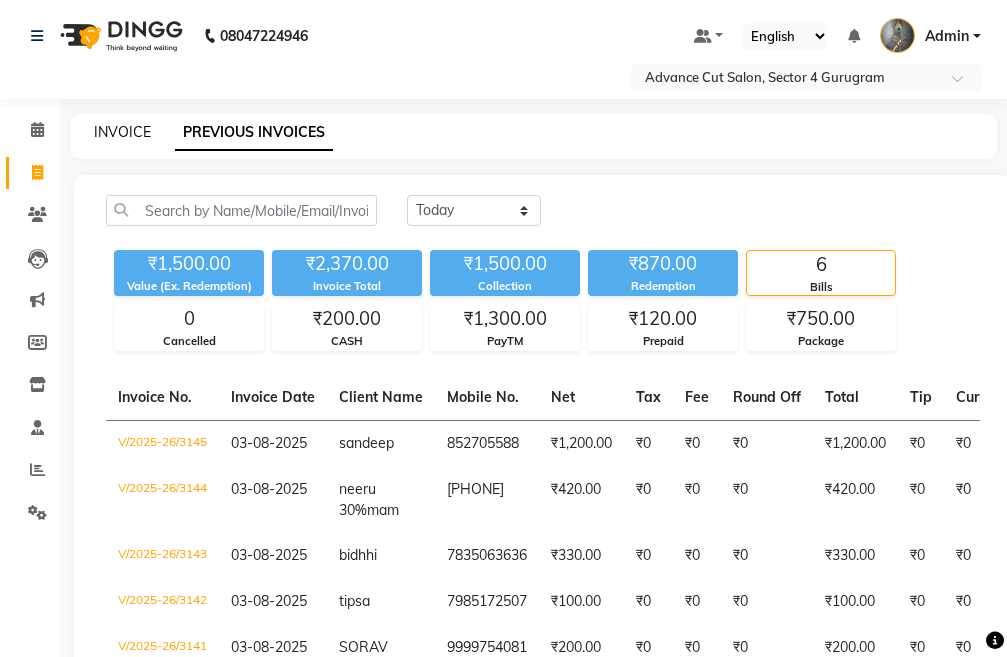 click on "INVOICE" 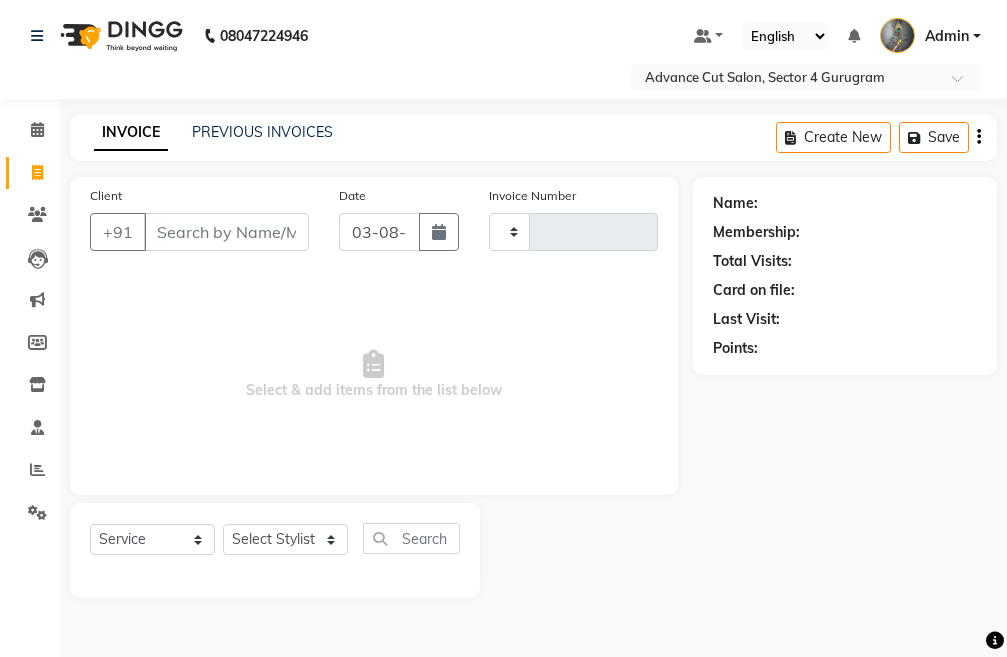 type on "3146" 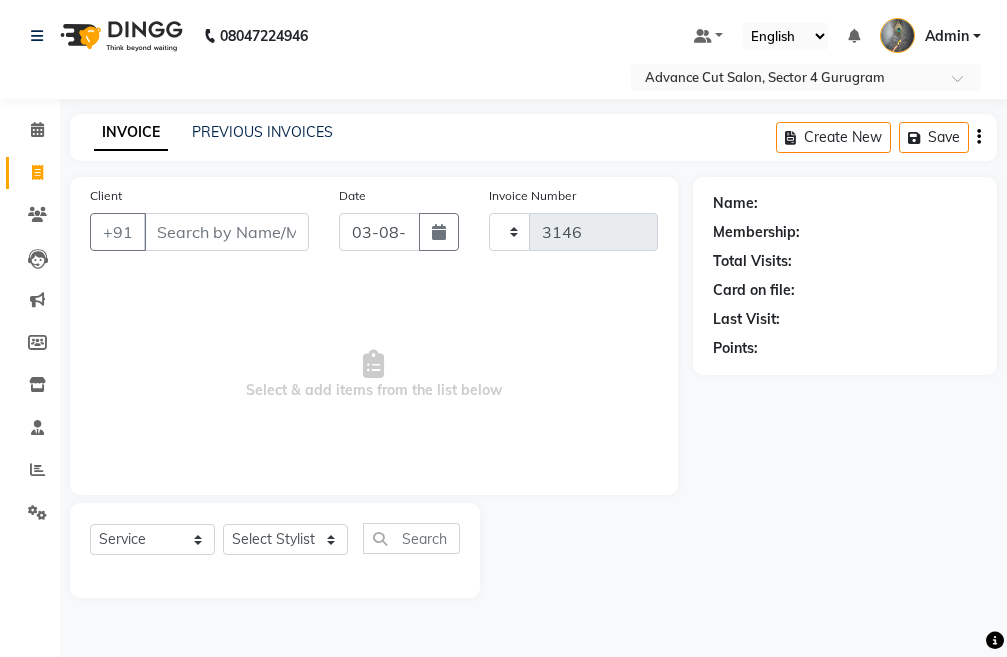 select on "4939" 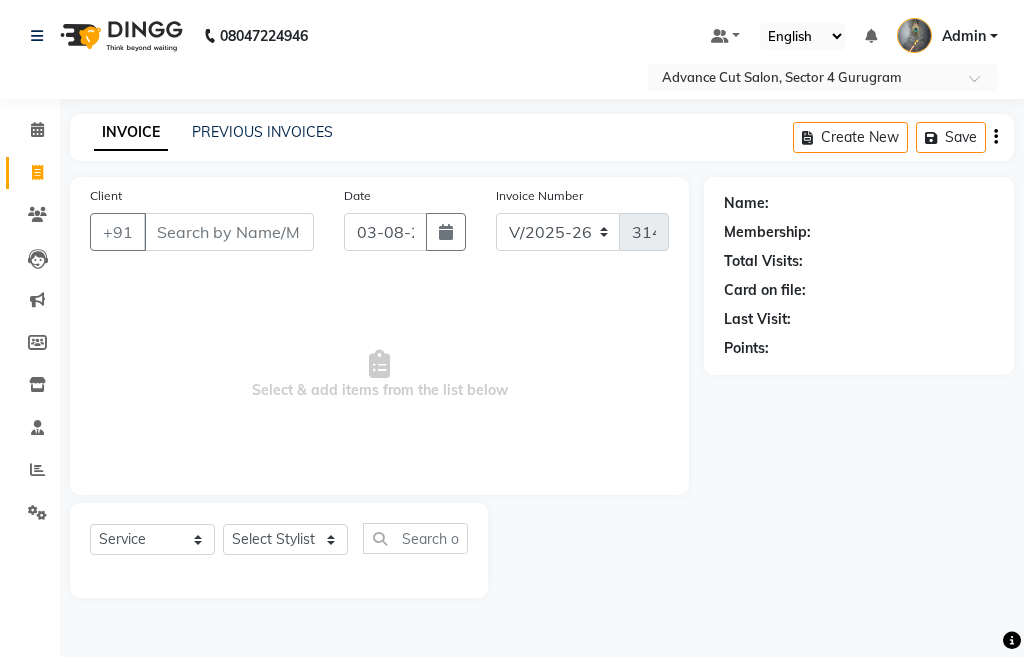 select on "4939" 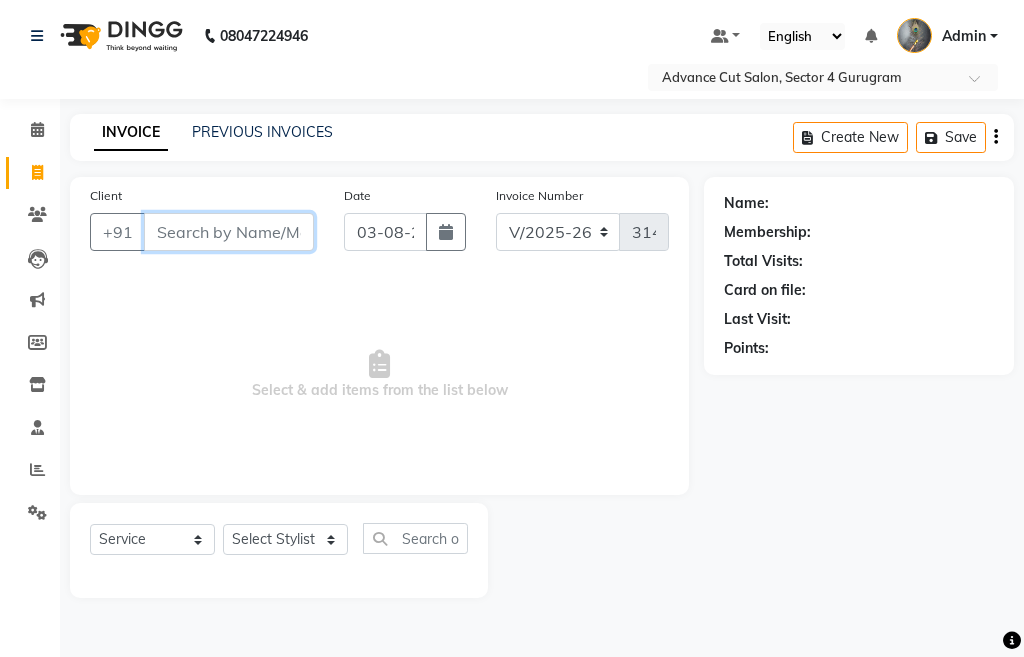 scroll, scrollTop: 0, scrollLeft: 0, axis: both 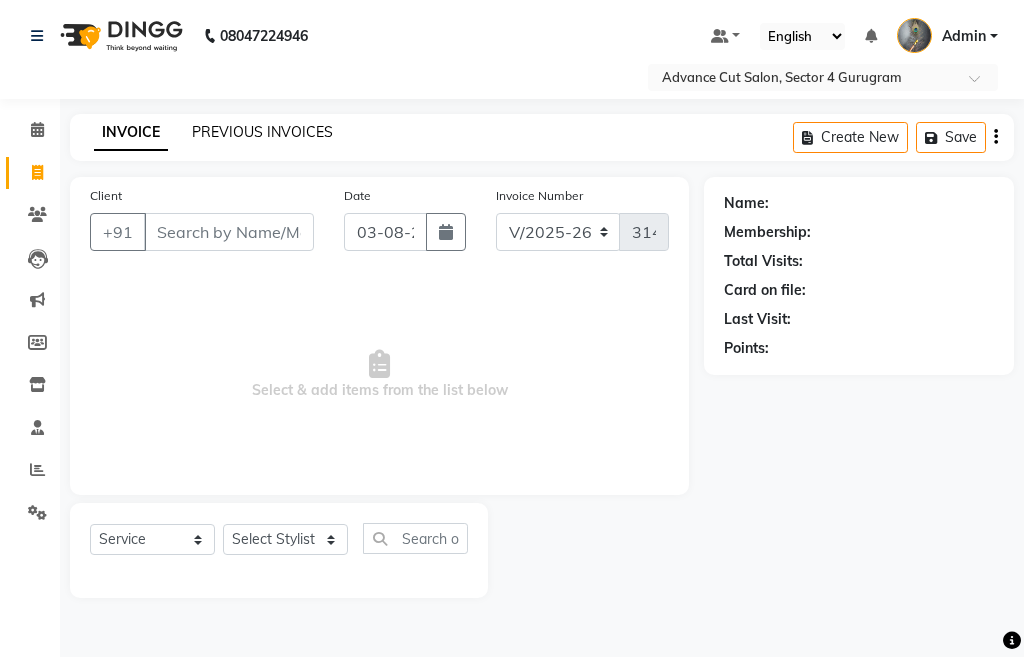 click on "PREVIOUS INVOICES" 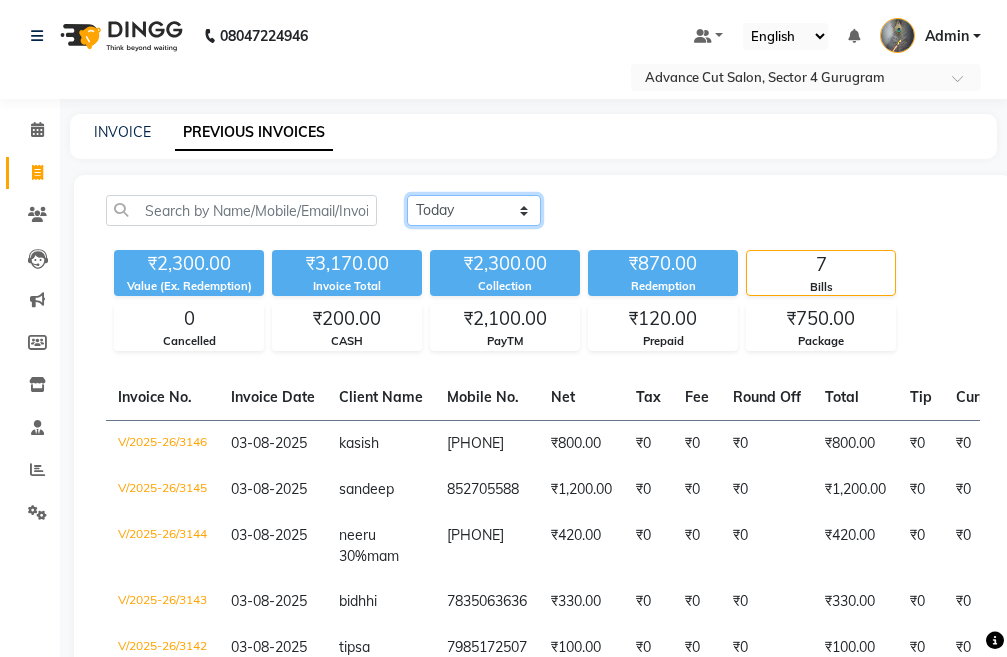 click on "Today Yesterday Custom Range" 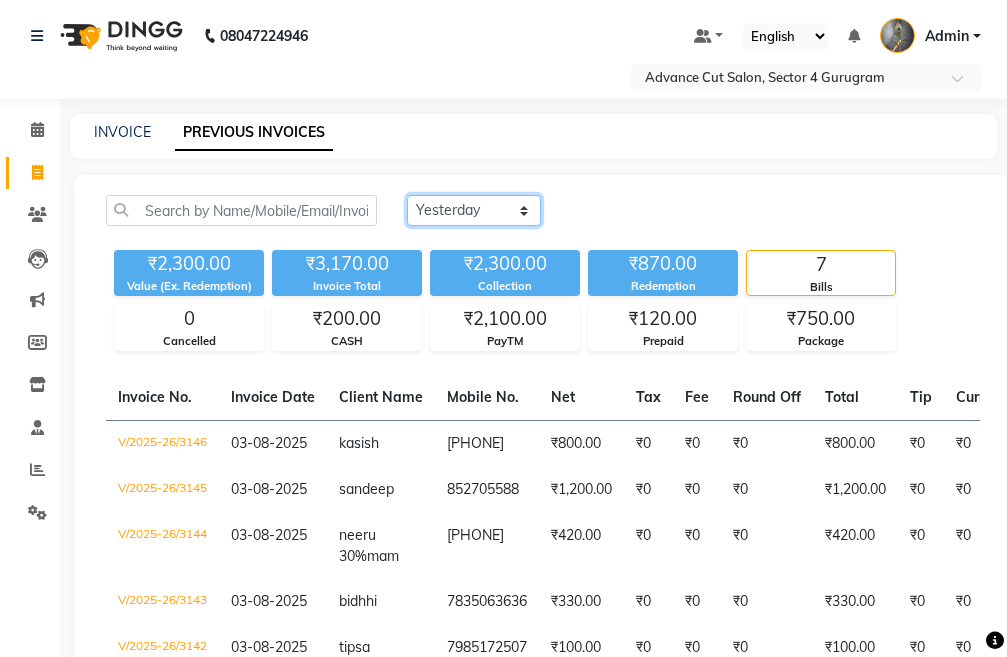 click on "Today Yesterday Custom Range" 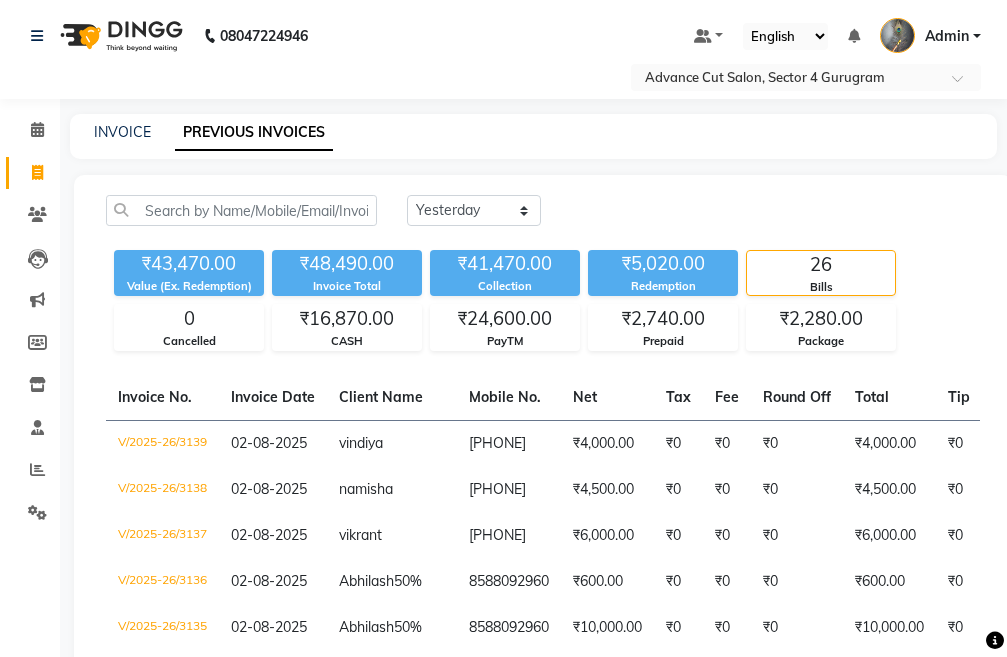 click on "INVOICE" 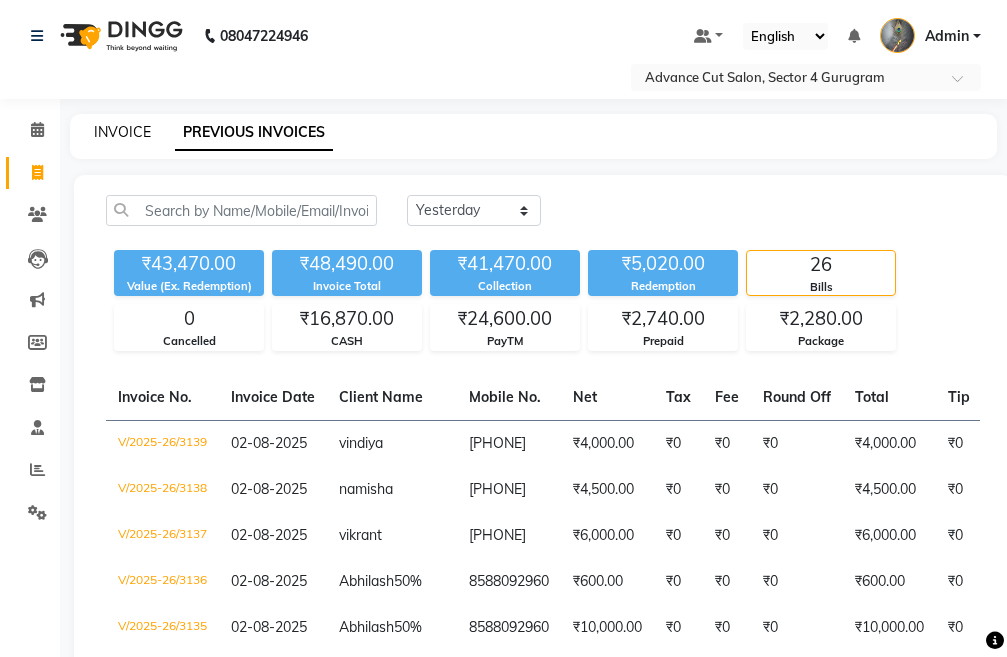 click on "INVOICE" 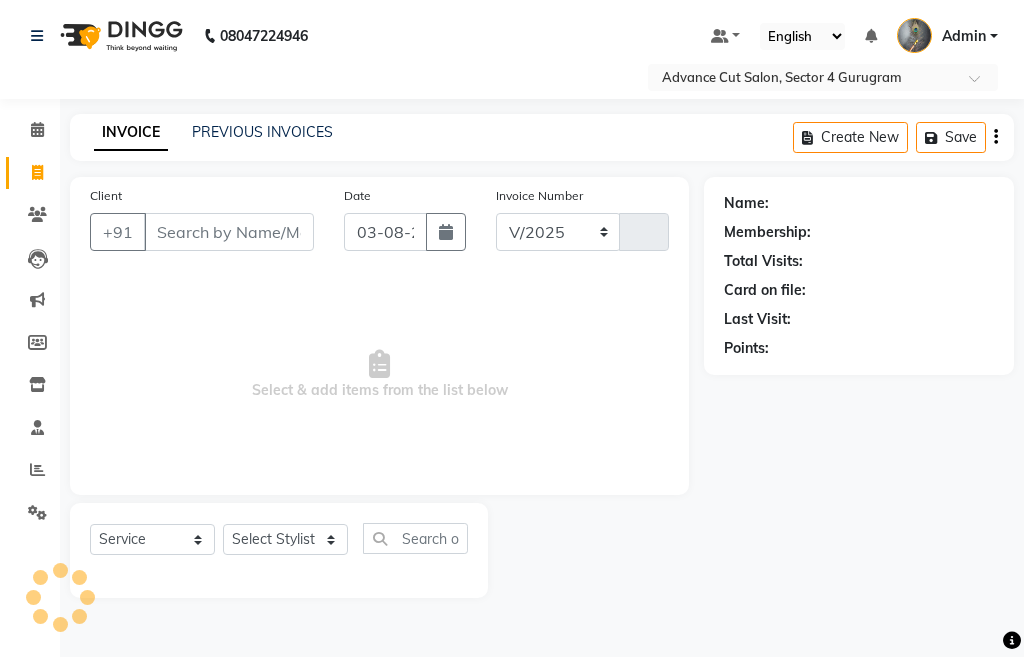 select on "4939" 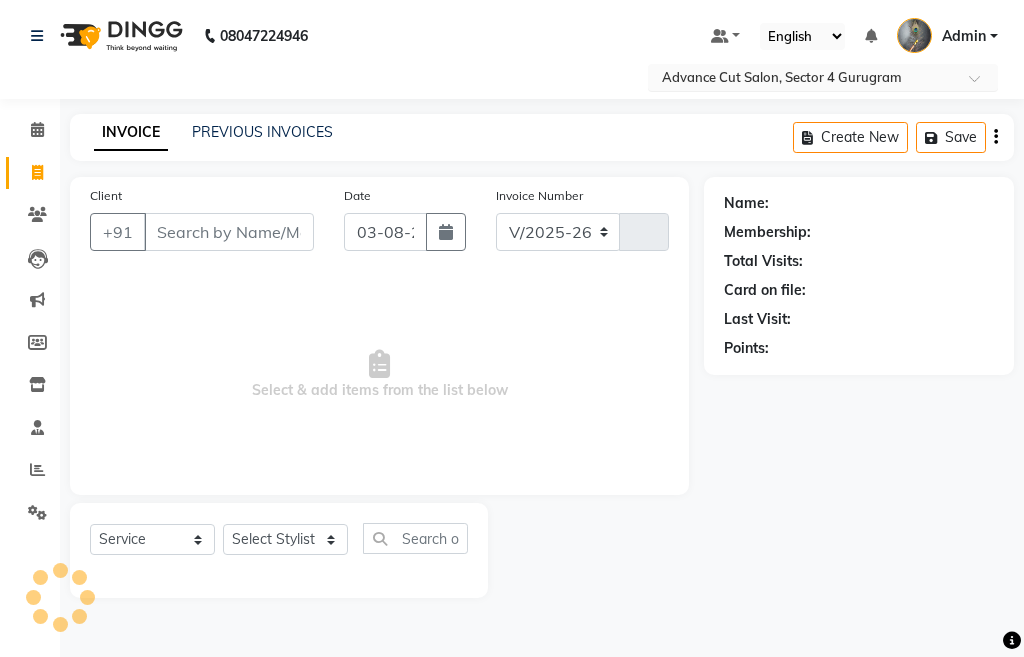 type on "3147" 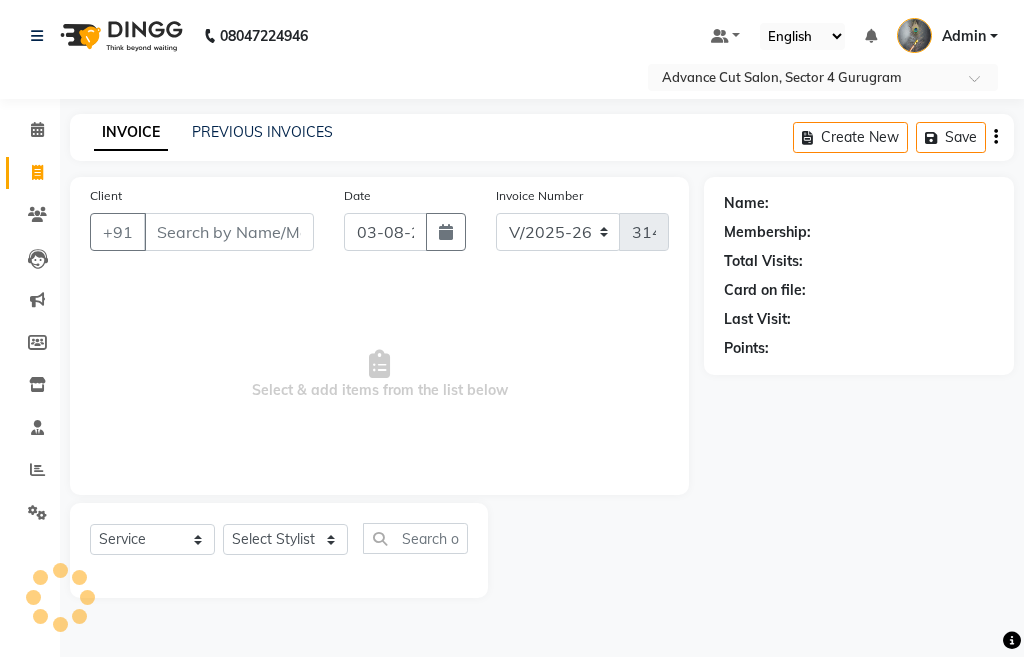 click at bounding box center (914, 35) 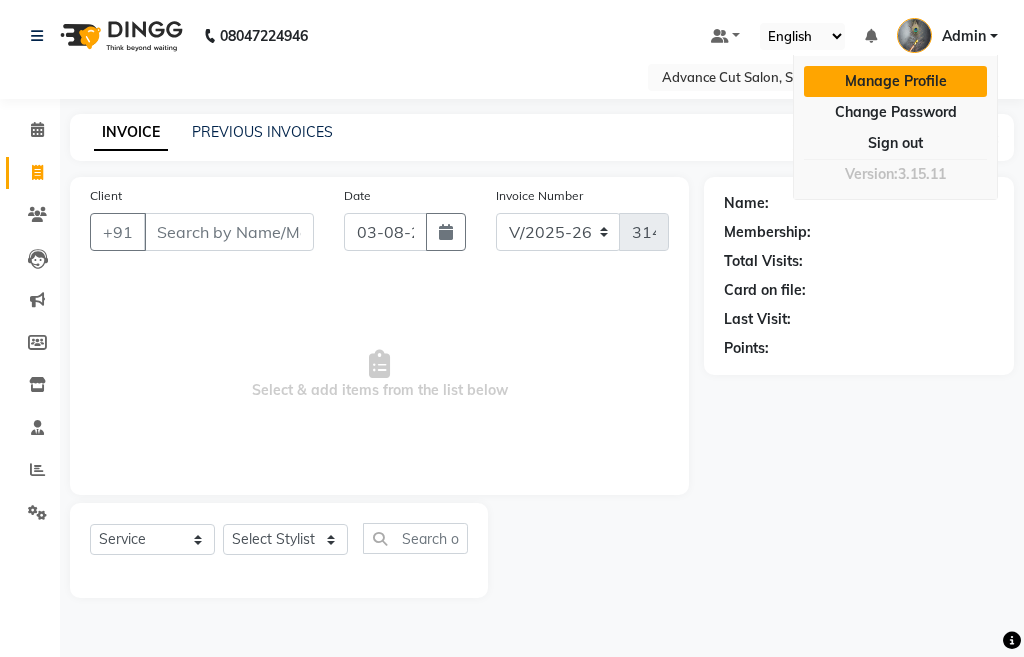 click on "Manage Profile" at bounding box center [895, 81] 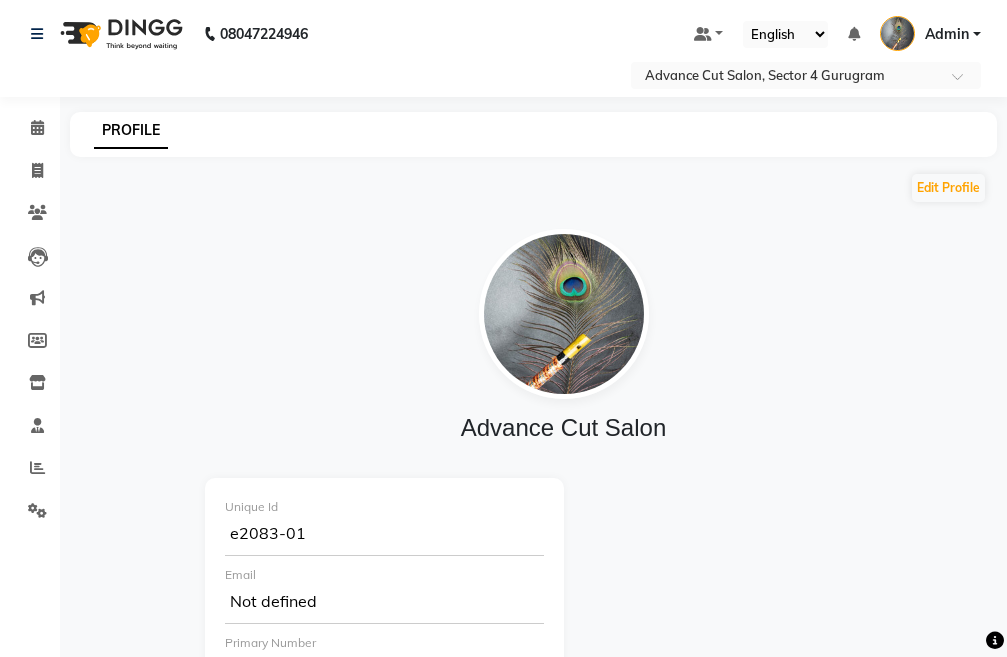scroll, scrollTop: 0, scrollLeft: 0, axis: both 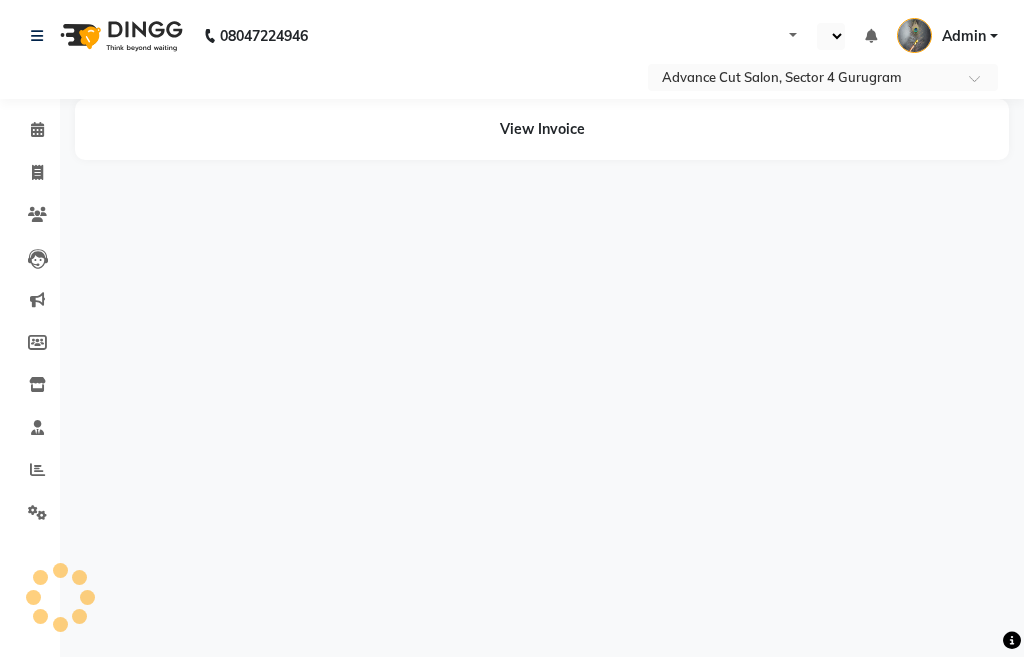 select on "en" 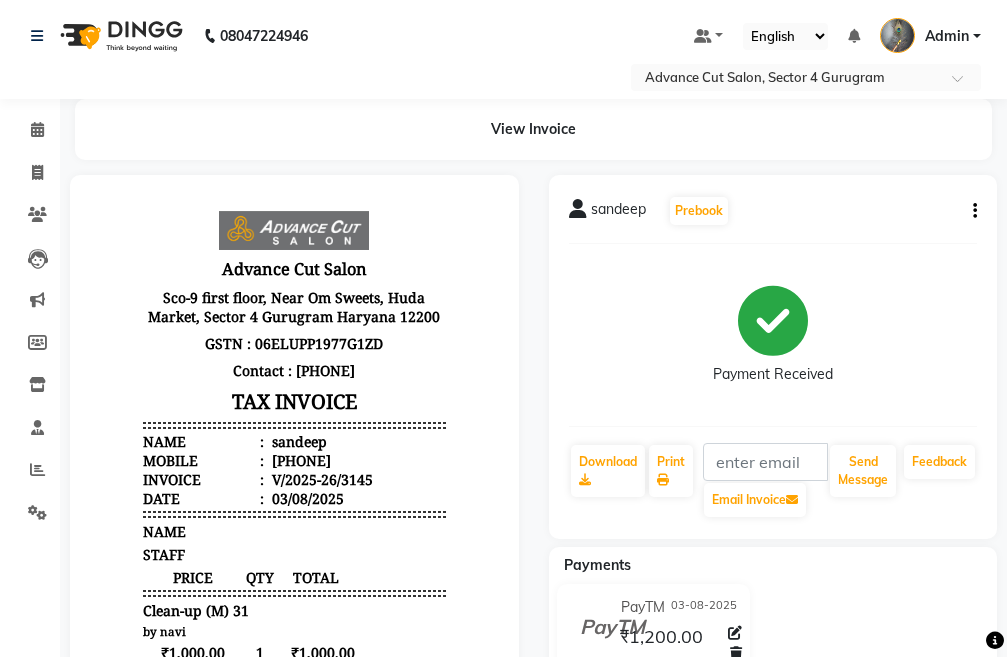 scroll, scrollTop: 0, scrollLeft: 0, axis: both 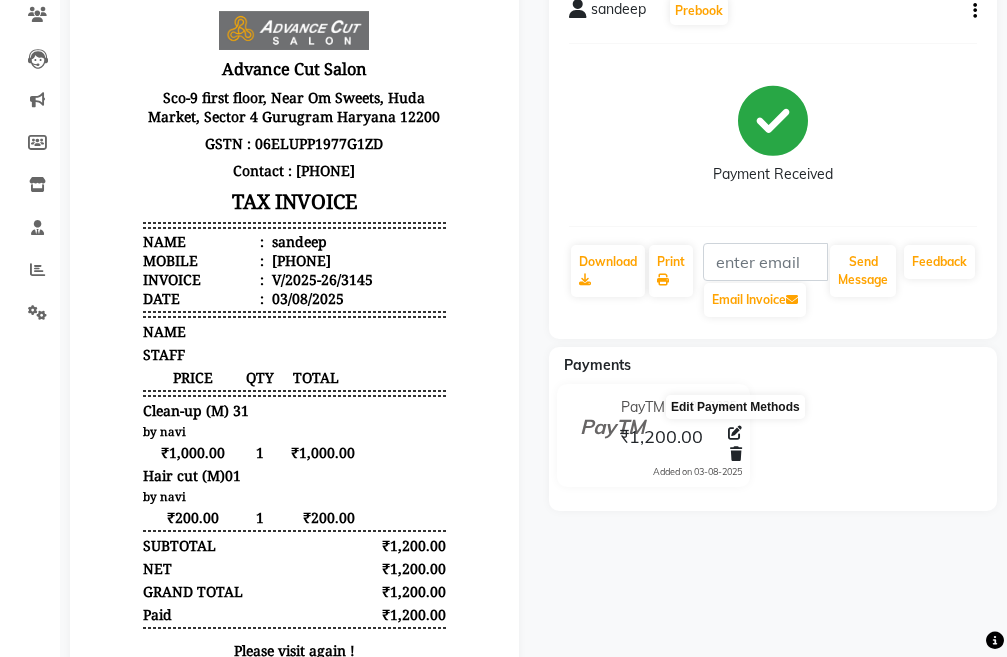 click 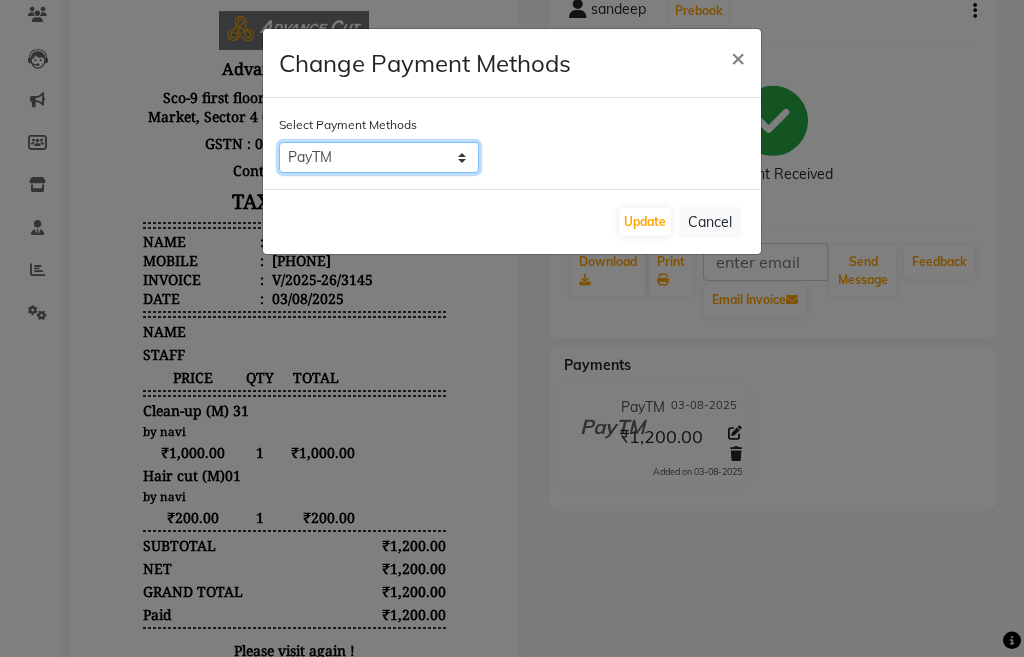 click on "CASH   CARD   PhonePe   PayTM" 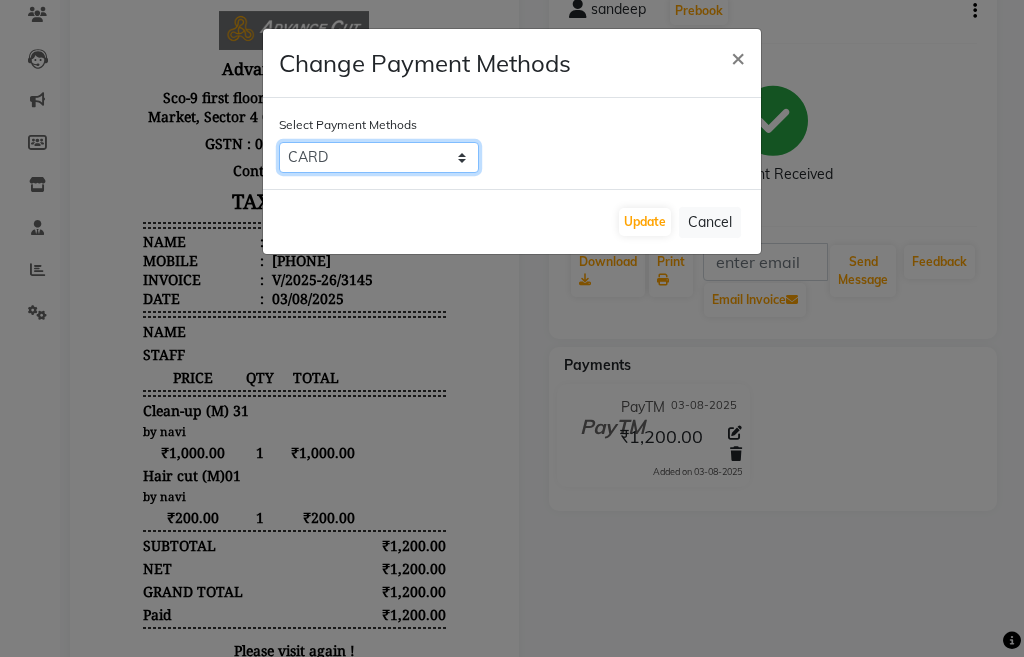 click on "CASH   CARD   PhonePe   PayTM" 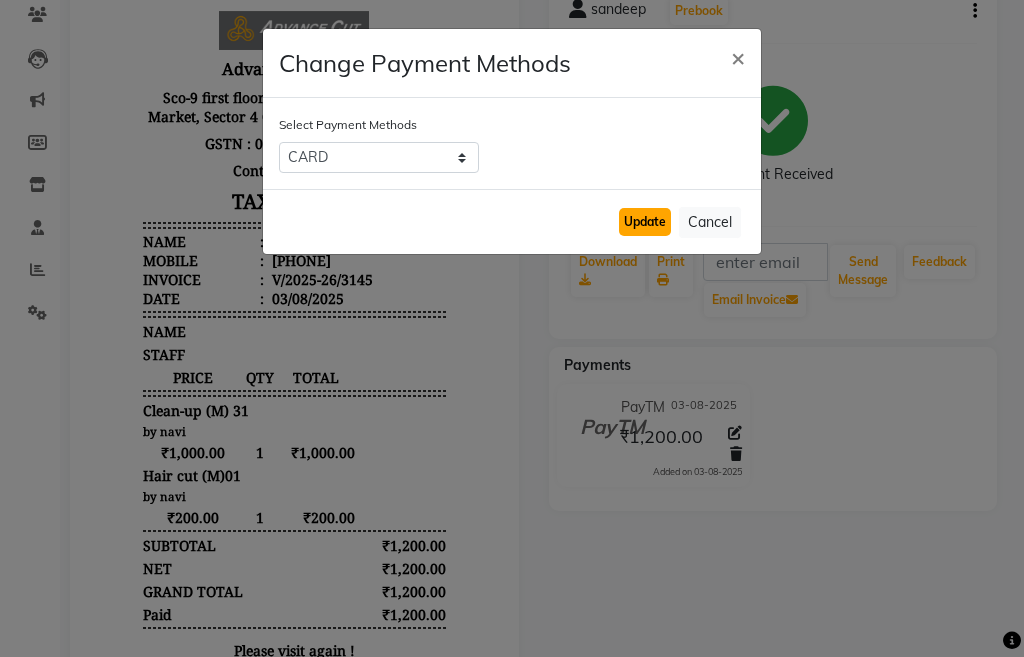 click on "Update" 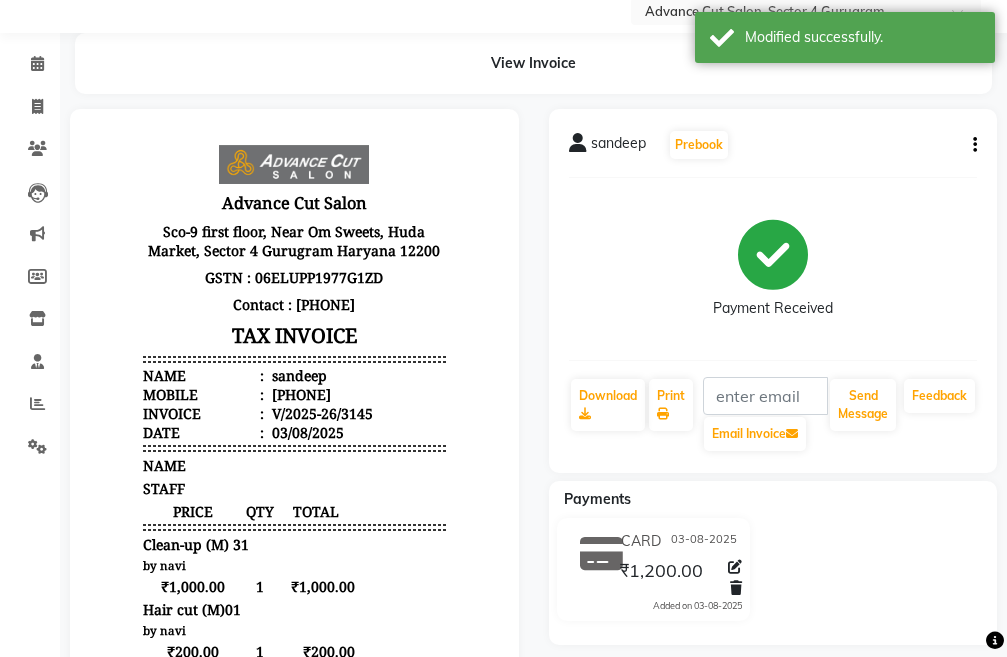 scroll, scrollTop: 0, scrollLeft: 0, axis: both 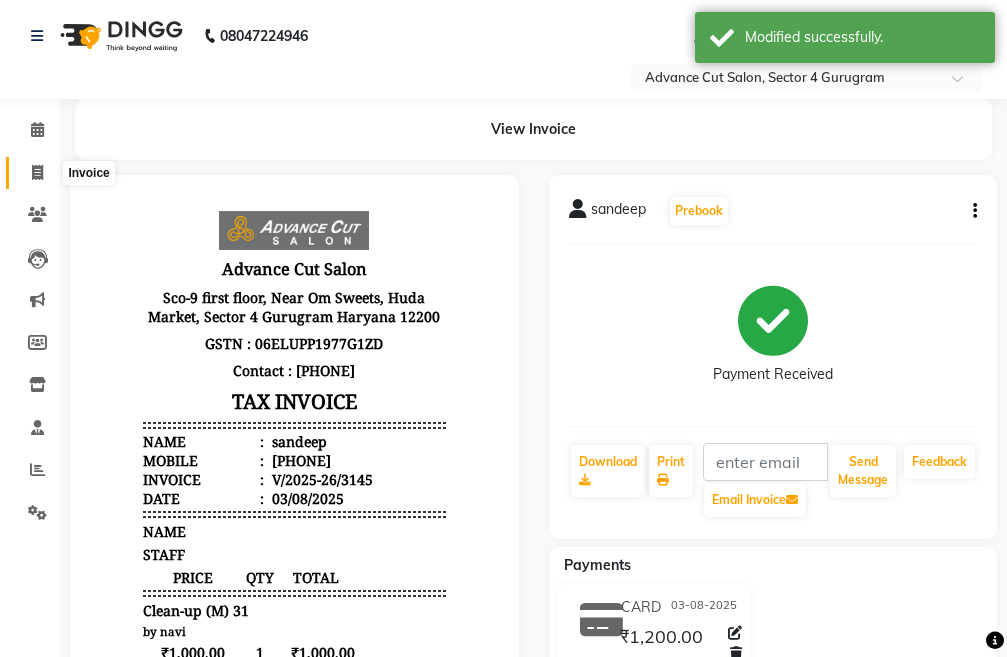 click 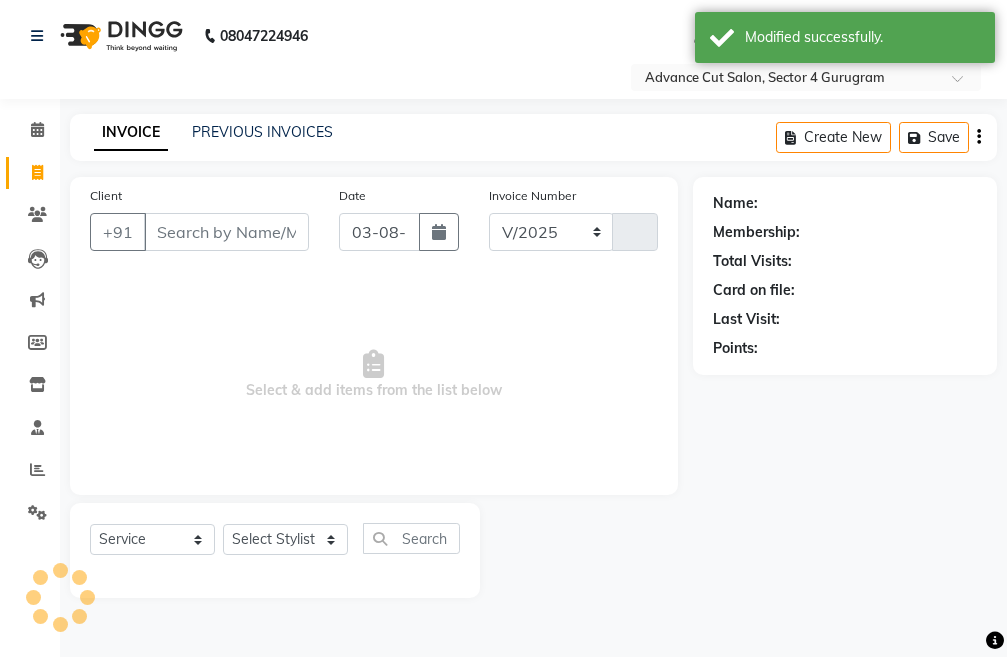 select on "4939" 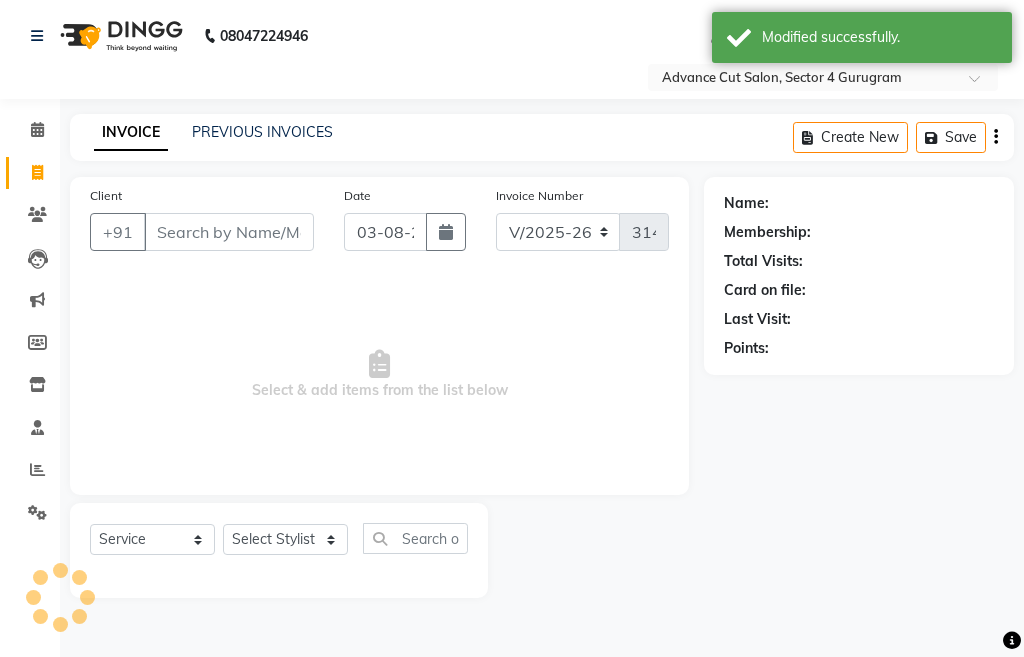 click on "PREVIOUS INVOICES" 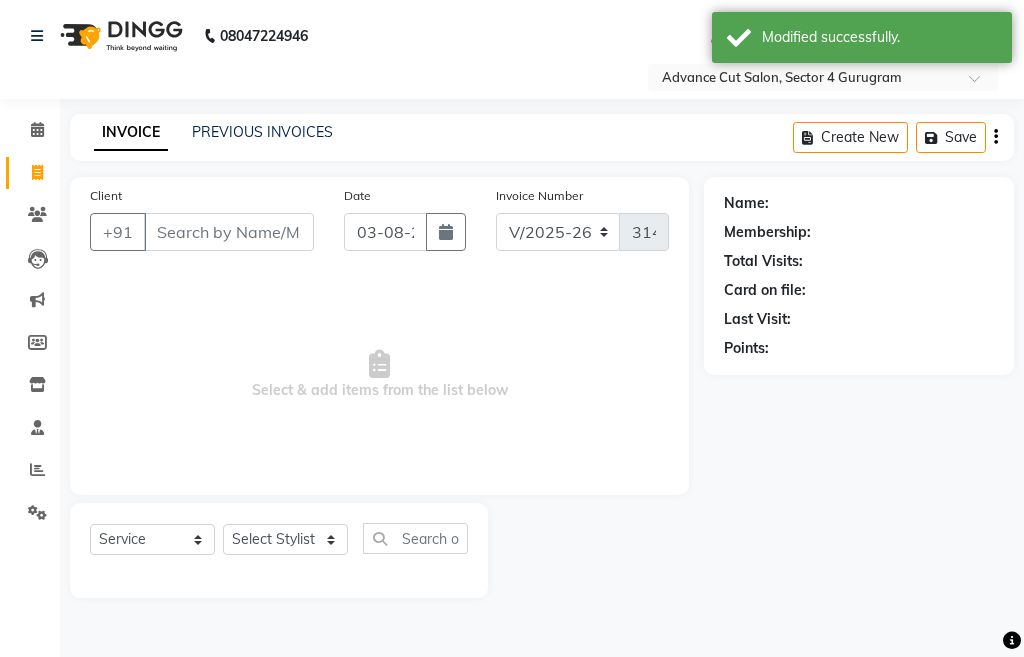 click on "PREVIOUS INVOICES" 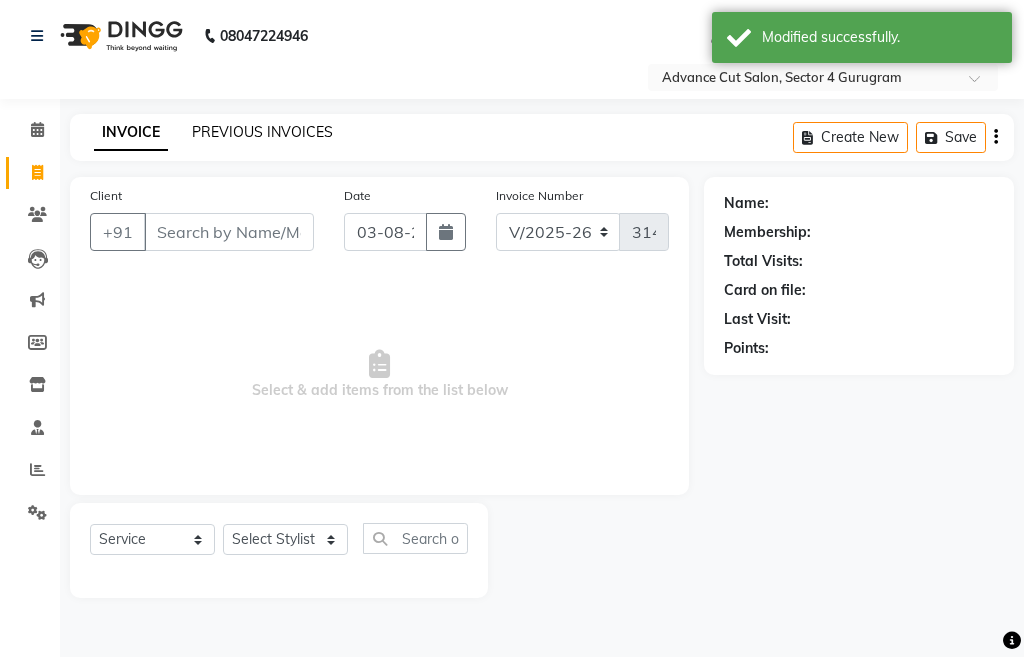 click on "PREVIOUS INVOICES" 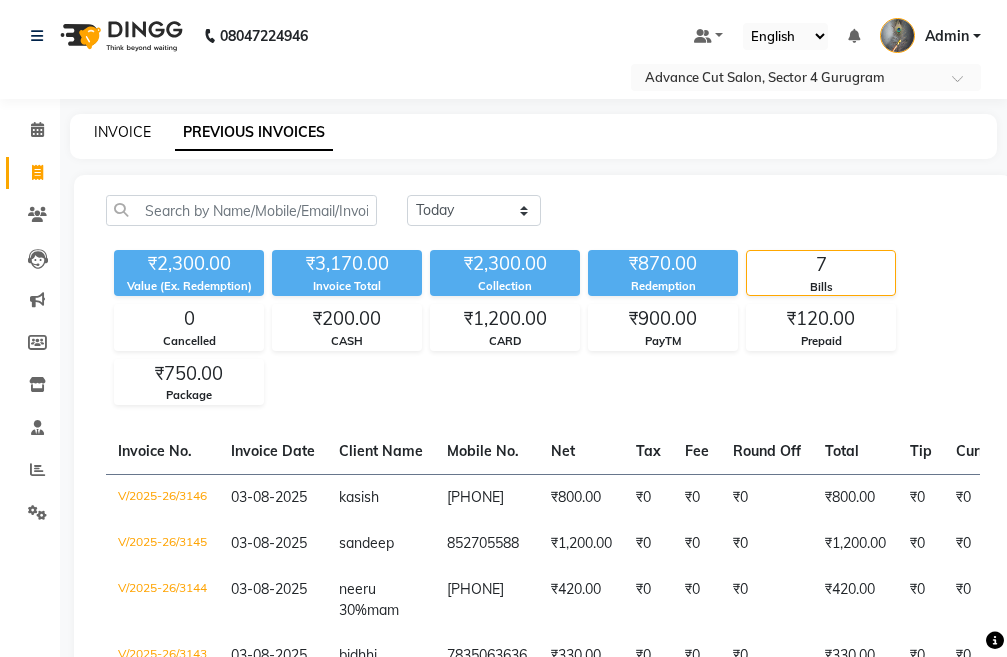 click on "INVOICE" 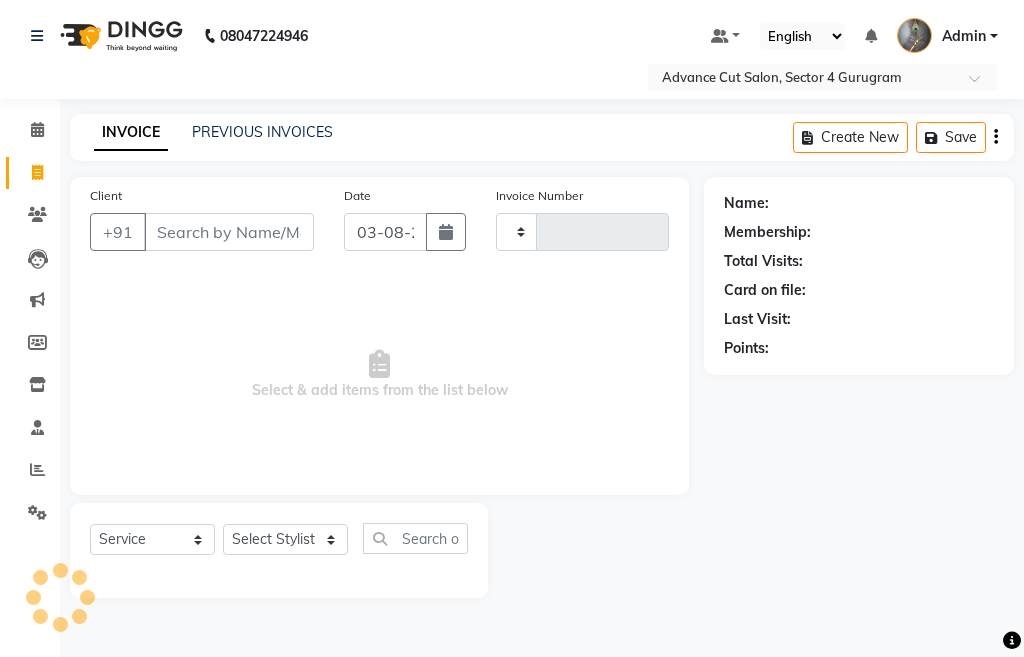 click on "Client" at bounding box center [229, 232] 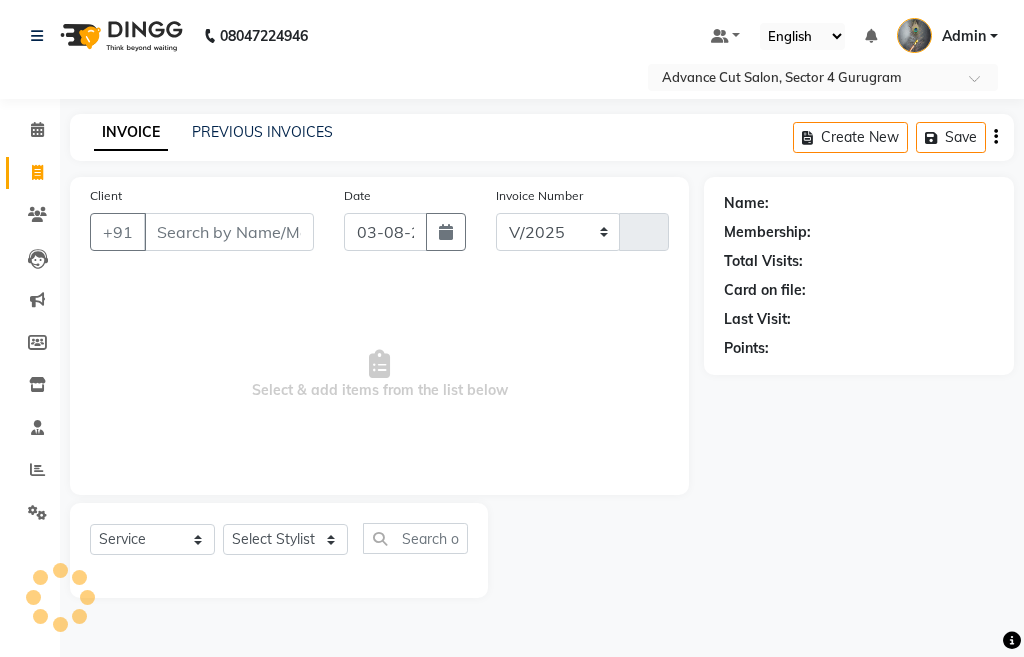 select on "4939" 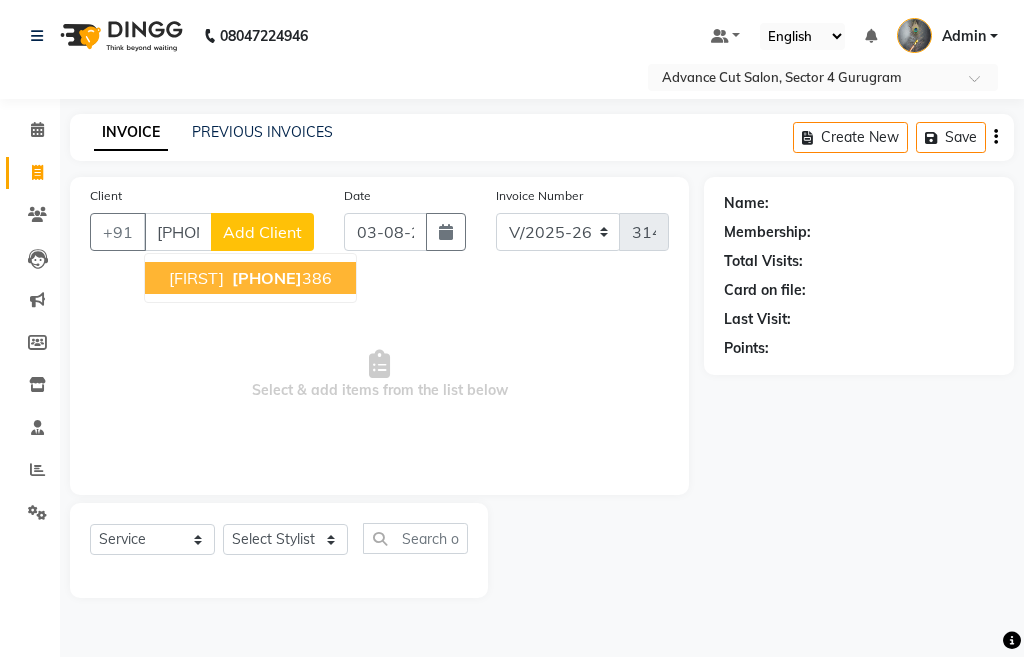 click on "[FIRST]   [PHONE]" at bounding box center [250, 278] 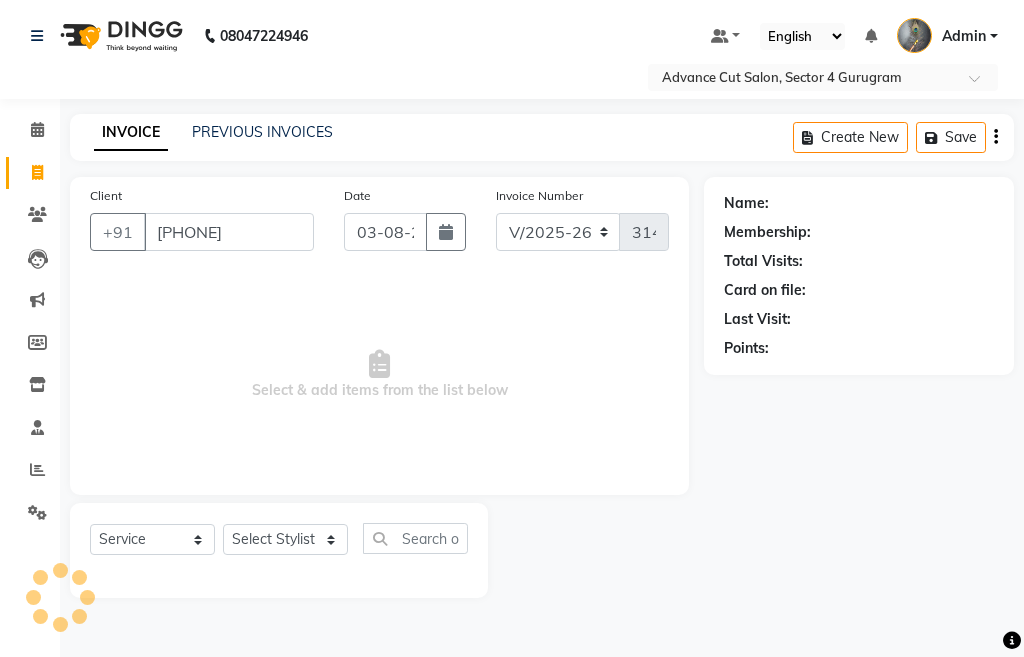 type on "[PHONE]" 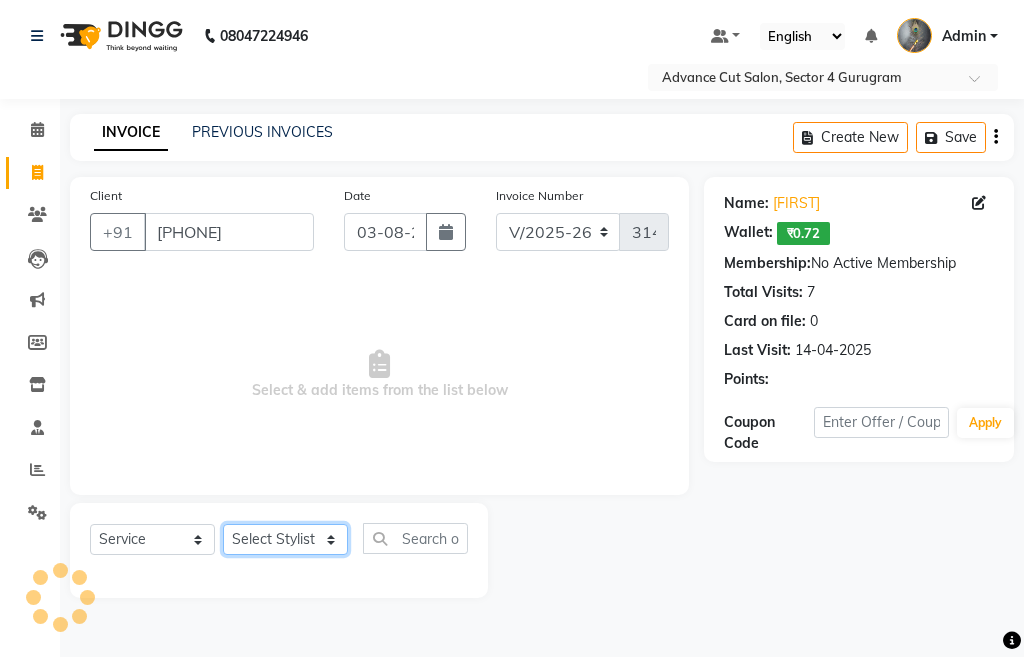 click on "Select Stylist Admin chahit COUNTOR hardeep mamta manisha MONISH navi NOSHAD ALI rahul shatnam shweta singh sunny tip" 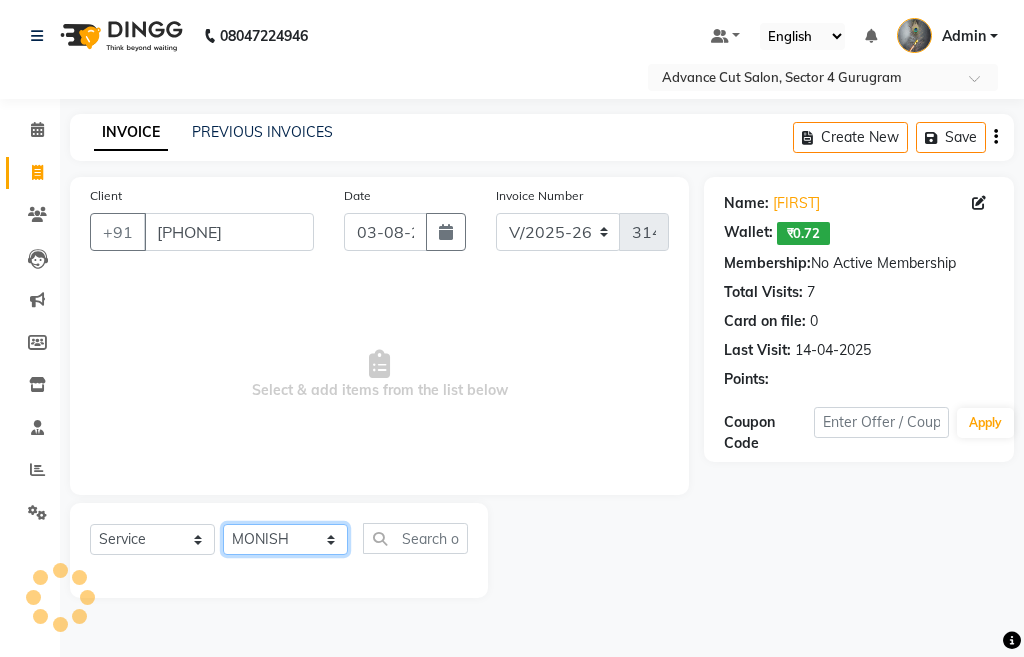click on "Select Stylist Admin chahit COUNTOR hardeep mamta manisha MONISH navi NOSHAD ALI rahul shatnam shweta singh sunny tip" 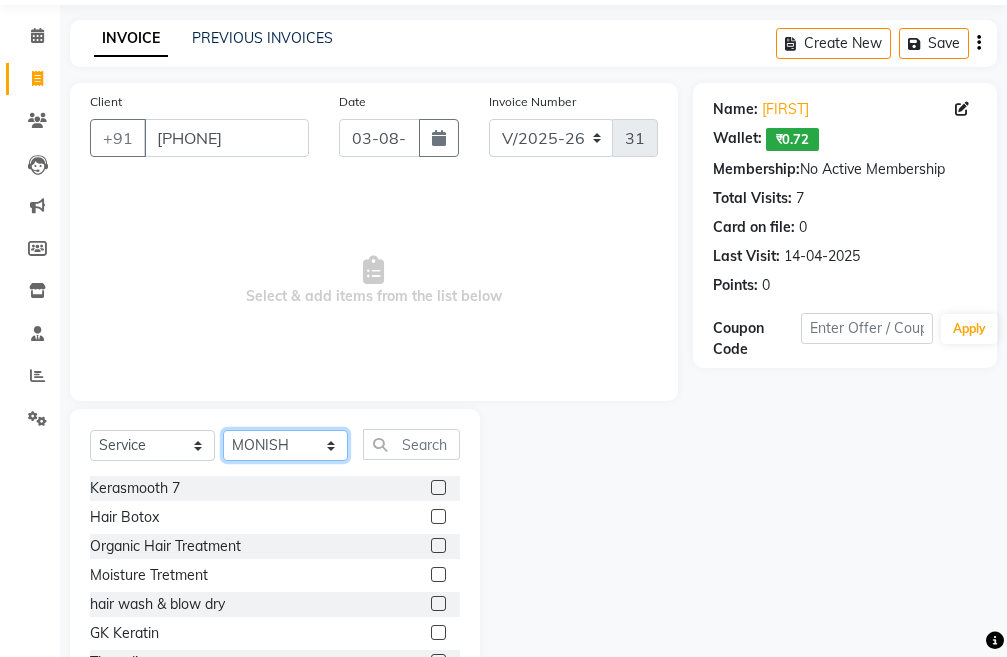 scroll, scrollTop: 100, scrollLeft: 0, axis: vertical 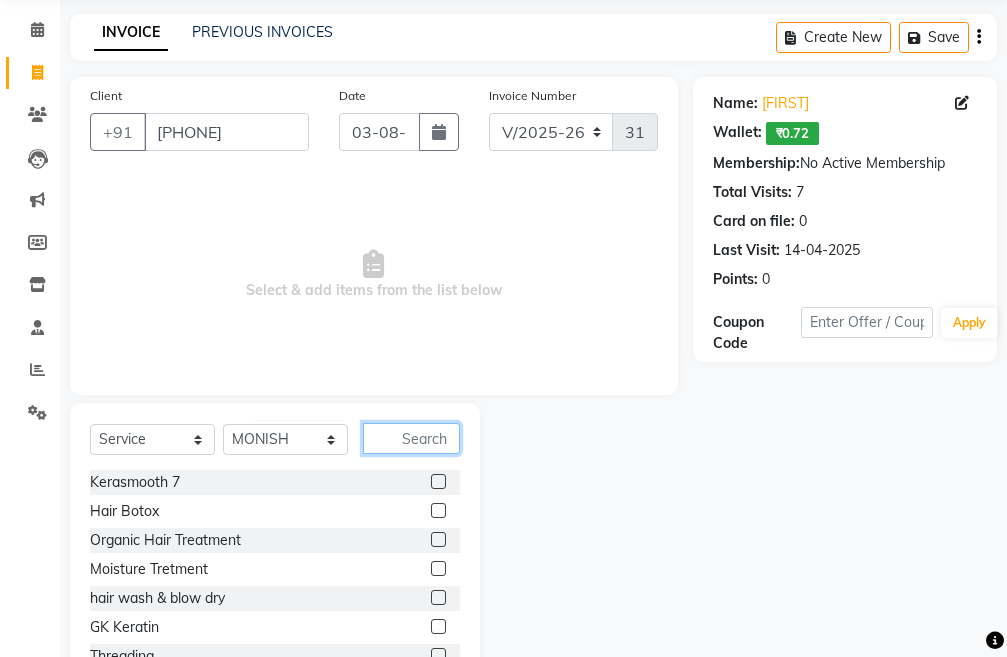 click 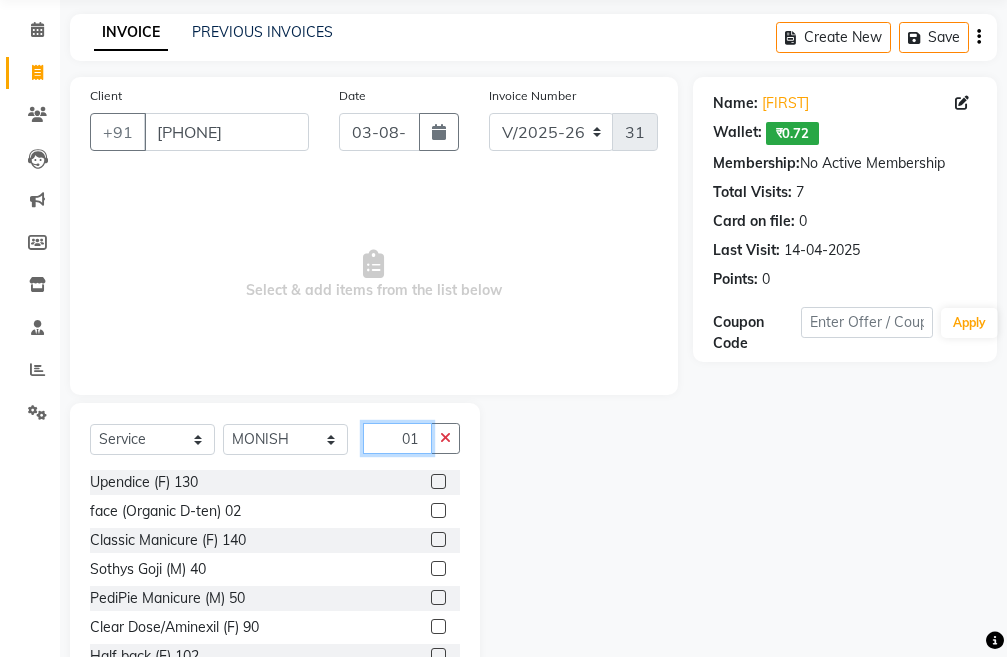 scroll, scrollTop: 0, scrollLeft: 0, axis: both 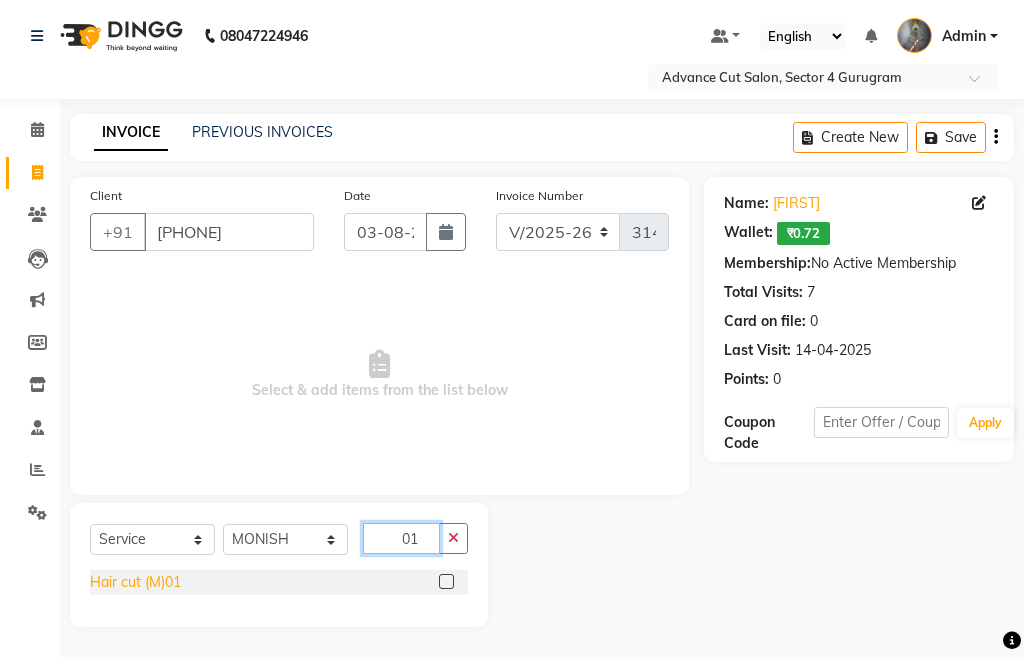 type on "01" 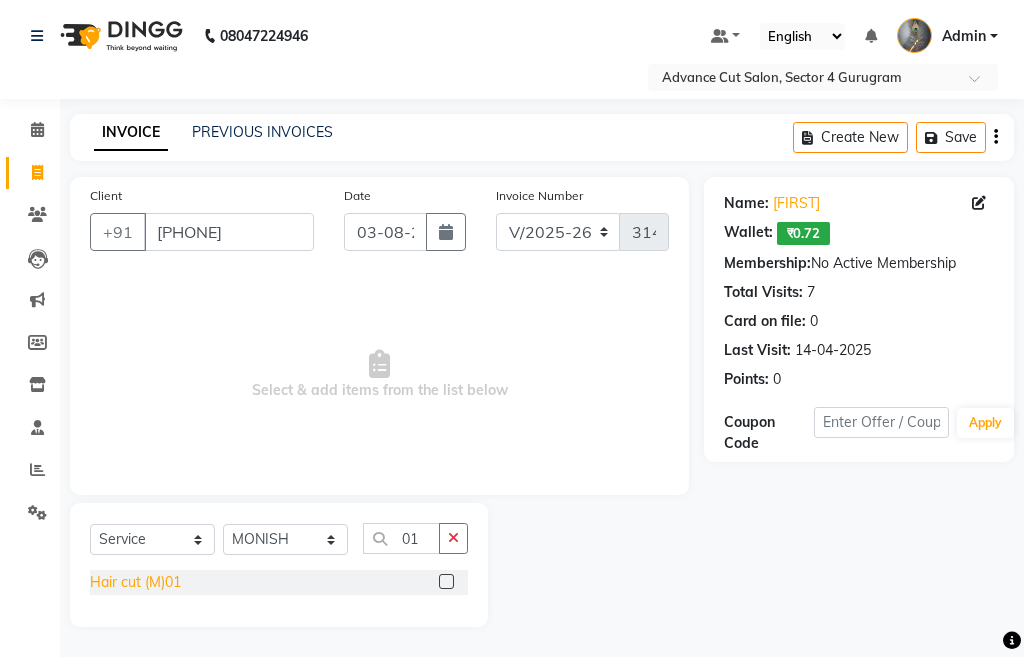 click on "Hair cut (M)01" 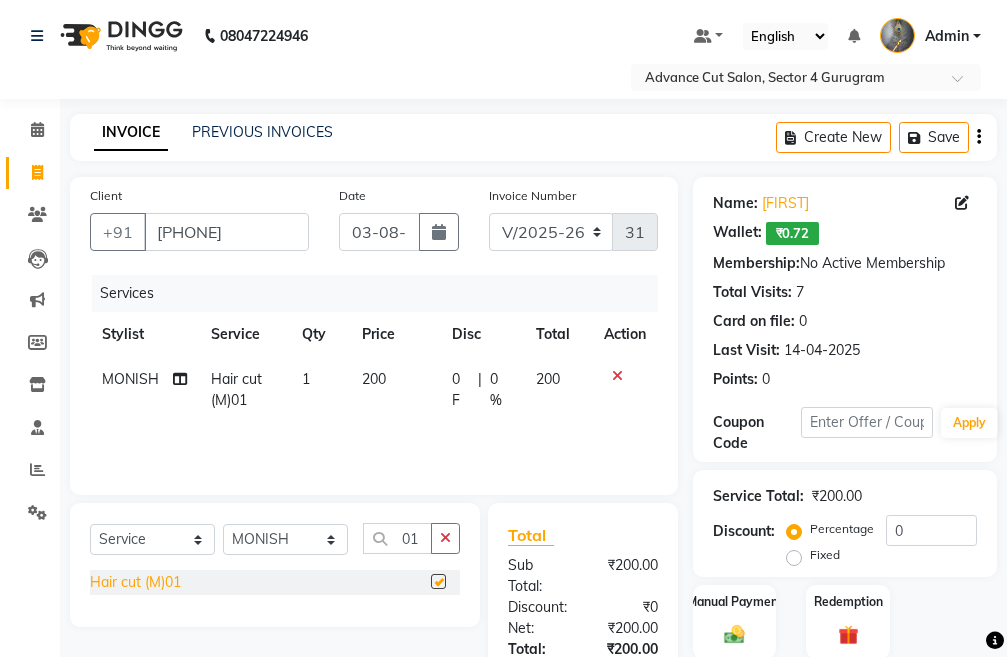 checkbox on "false" 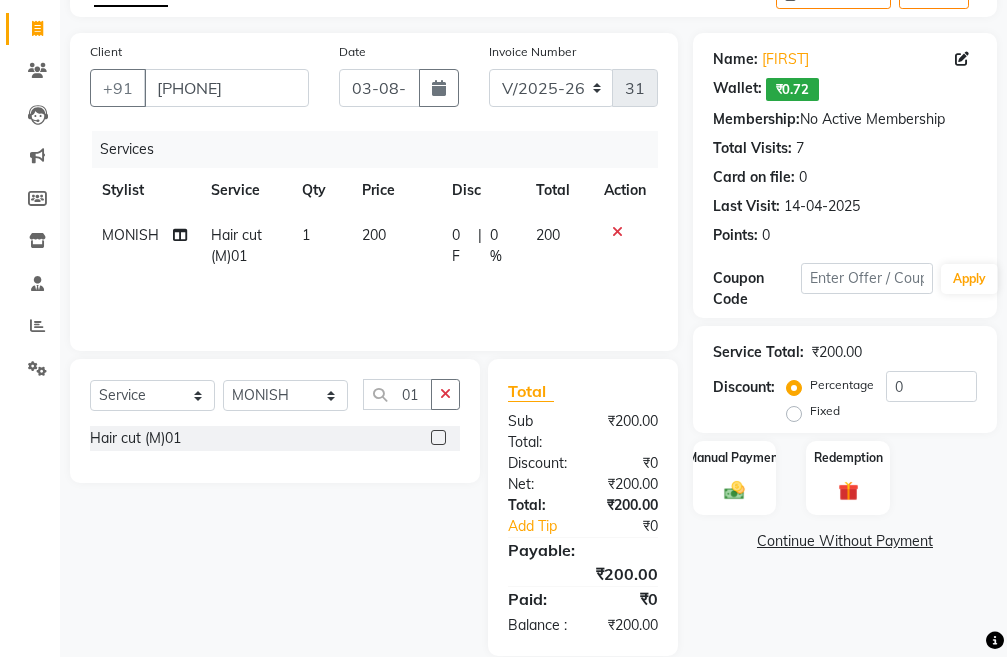 scroll, scrollTop: 194, scrollLeft: 0, axis: vertical 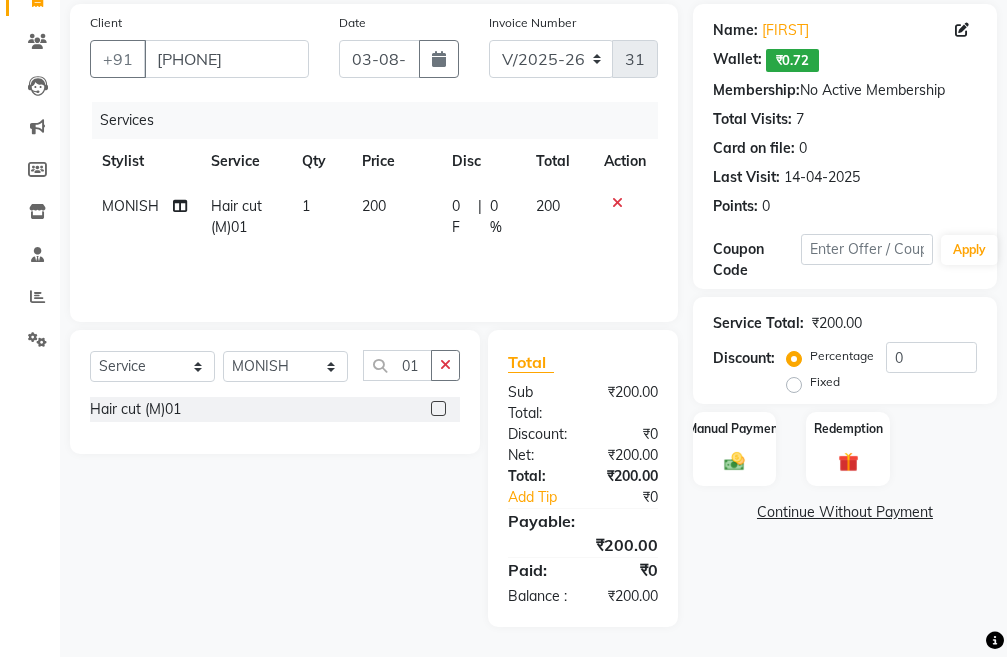 click on "Total Sub Total: ₹200.00 Discount: ₹0 Net: ₹200.00 Total: ₹200.00 Add Tip ₹0 Payable: ₹200.00 Paid: ₹0 Balance   : ₹200.00" 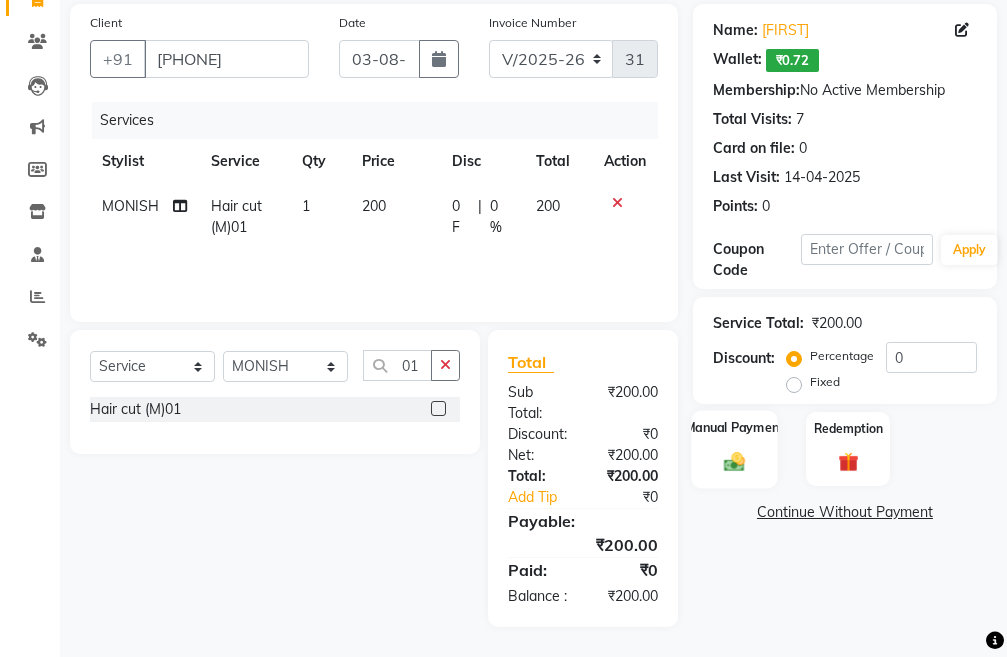 click 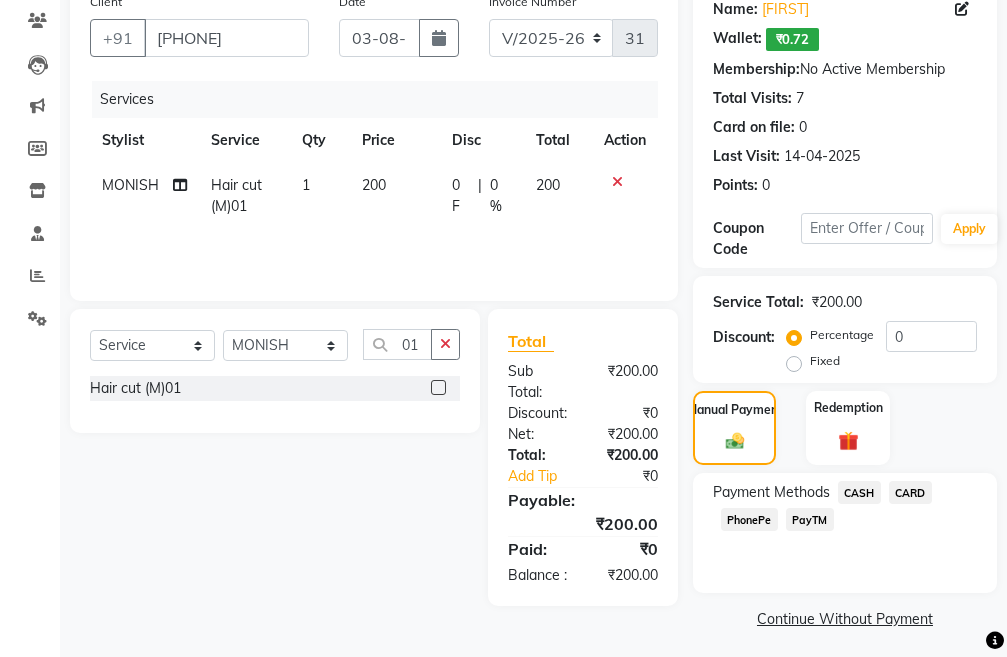 click on "CASH" 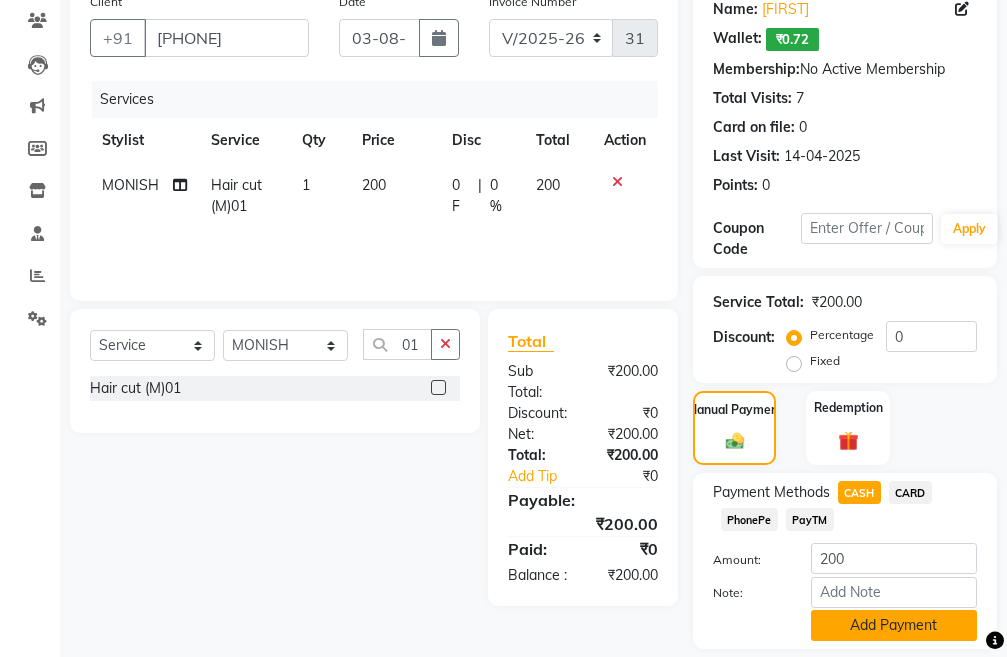 click on "Add Payment" 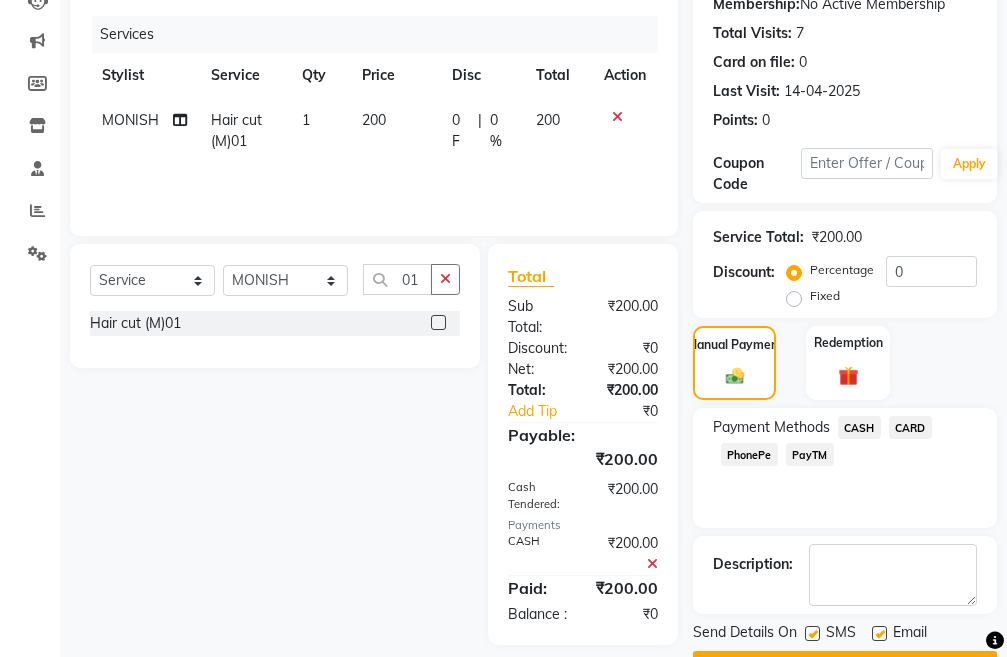 scroll, scrollTop: 314, scrollLeft: 0, axis: vertical 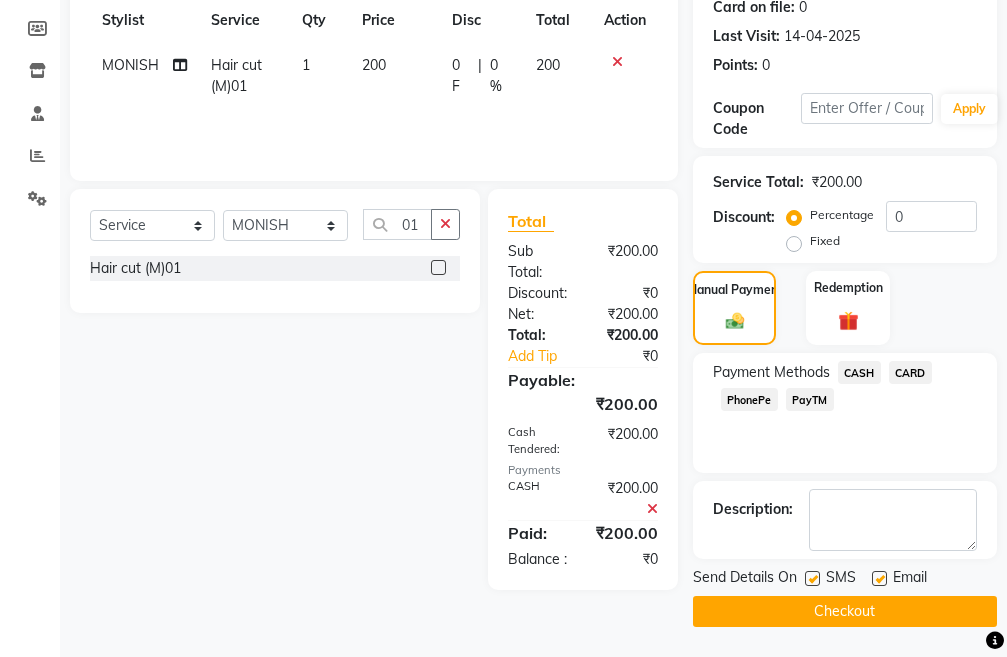 click on "Checkout" 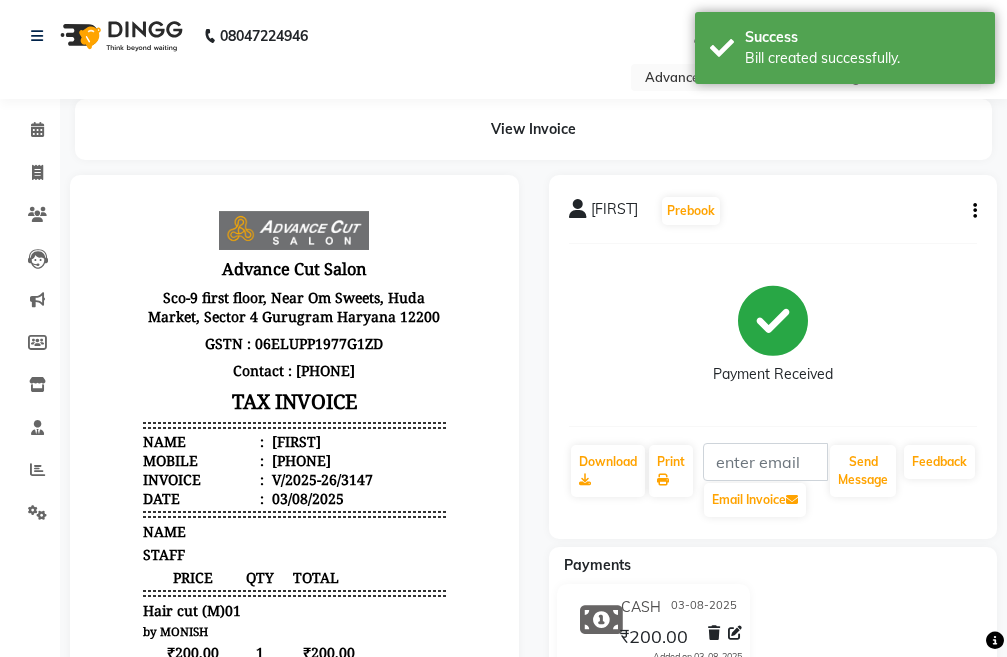 scroll, scrollTop: 0, scrollLeft: 0, axis: both 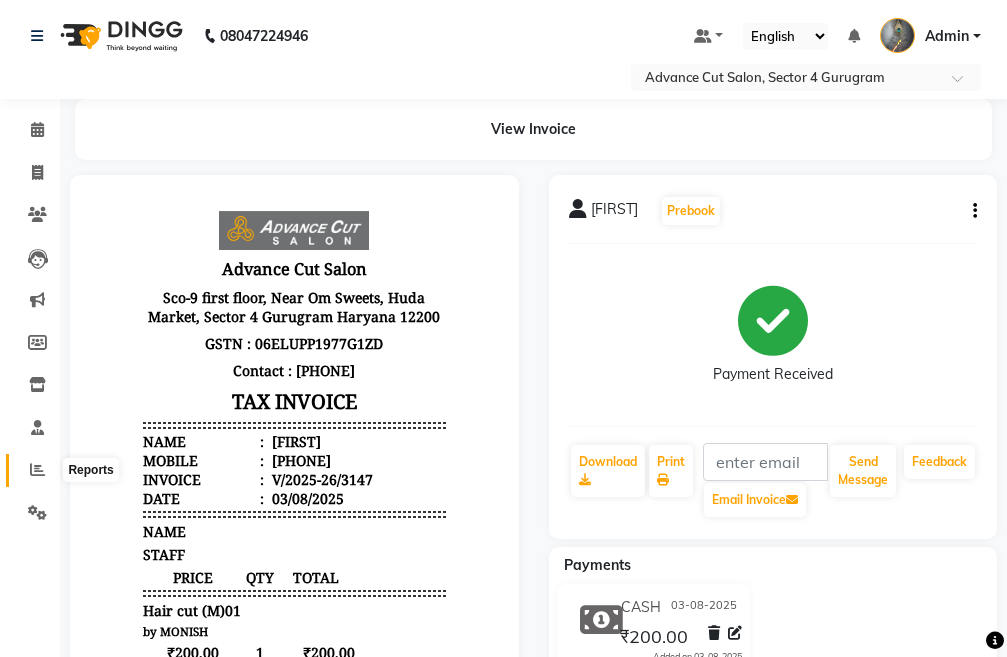 click 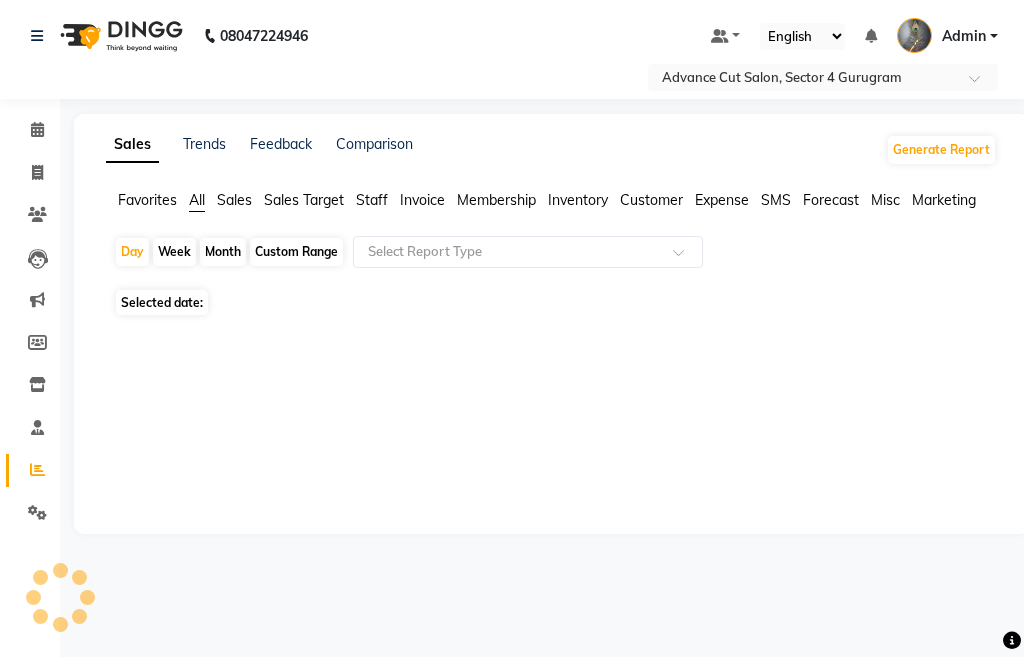 click 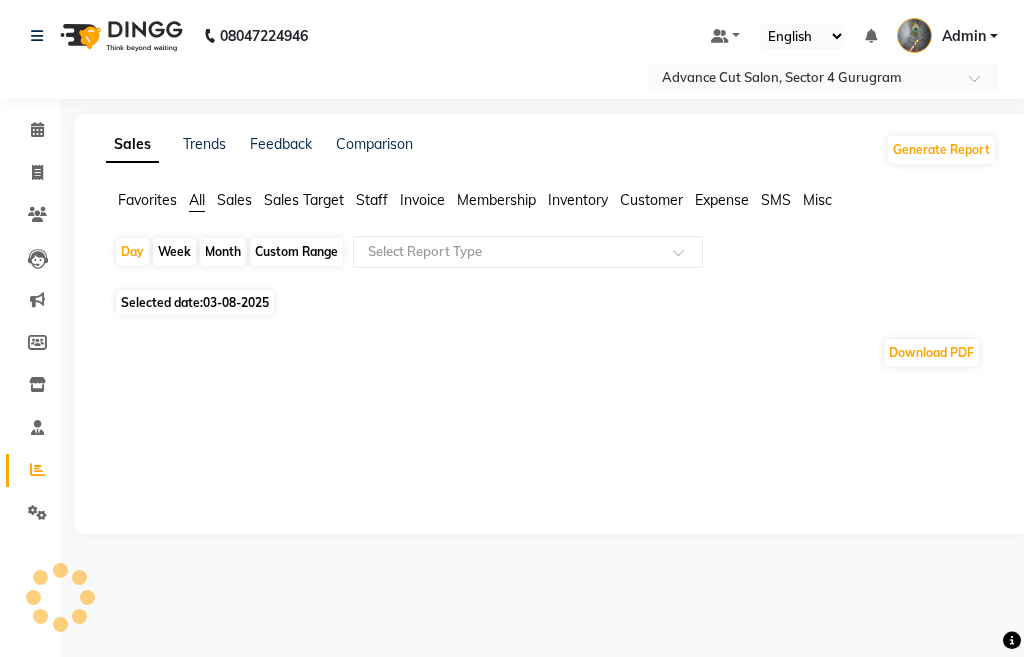 click on "Selected date:  03-08-2025" 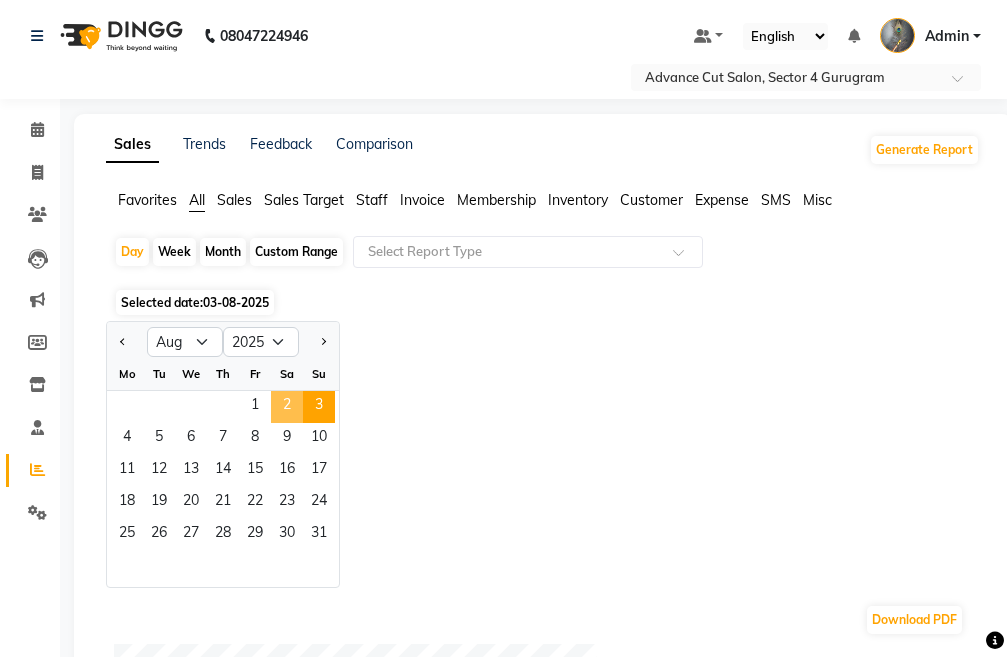 click on "2" 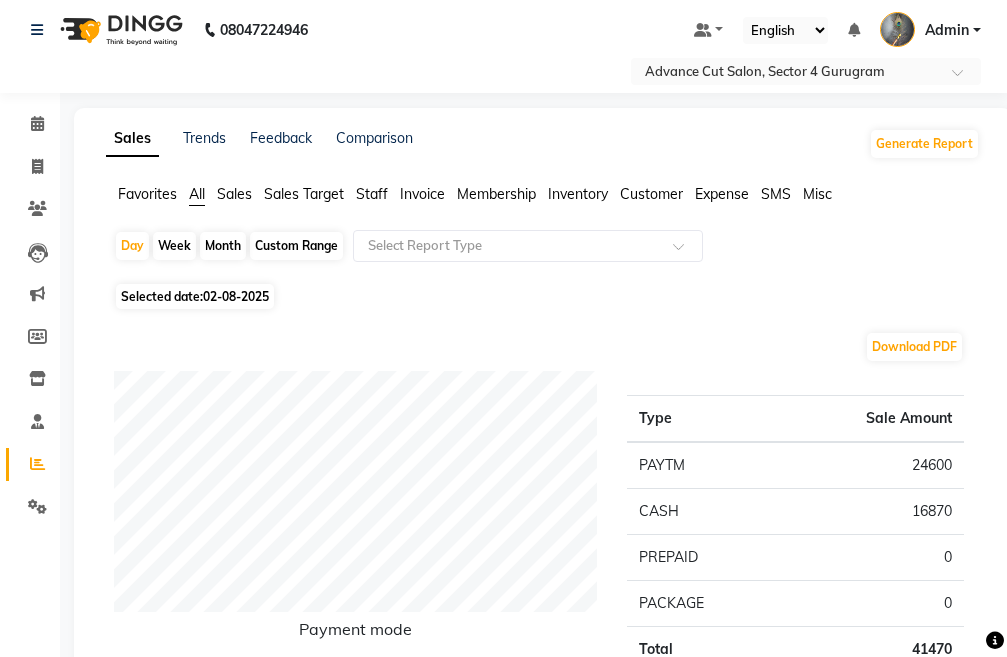 scroll, scrollTop: 0, scrollLeft: 0, axis: both 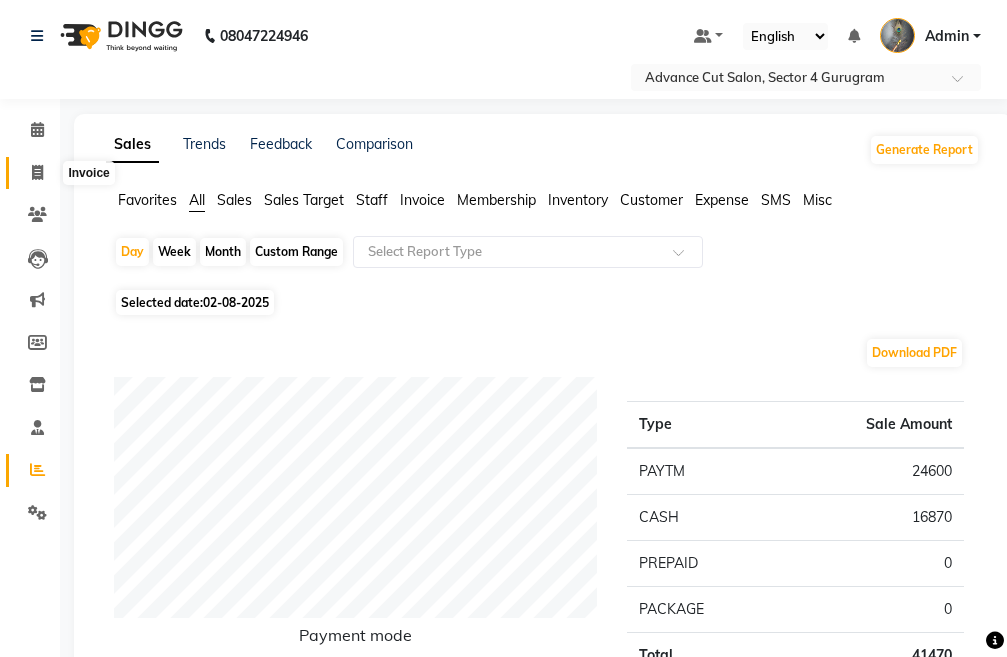 click 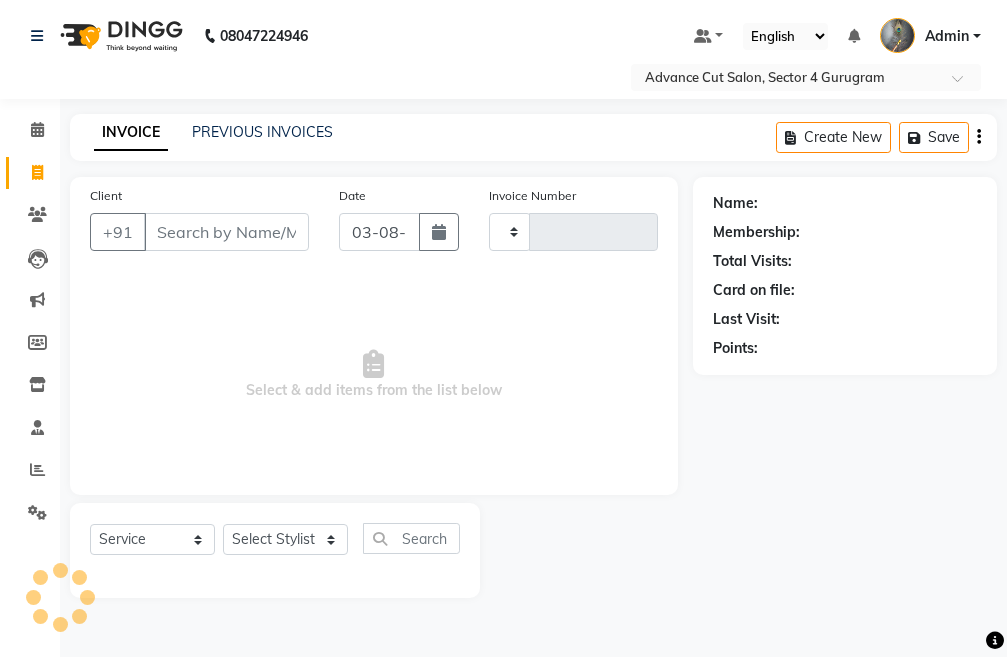 type on "3148" 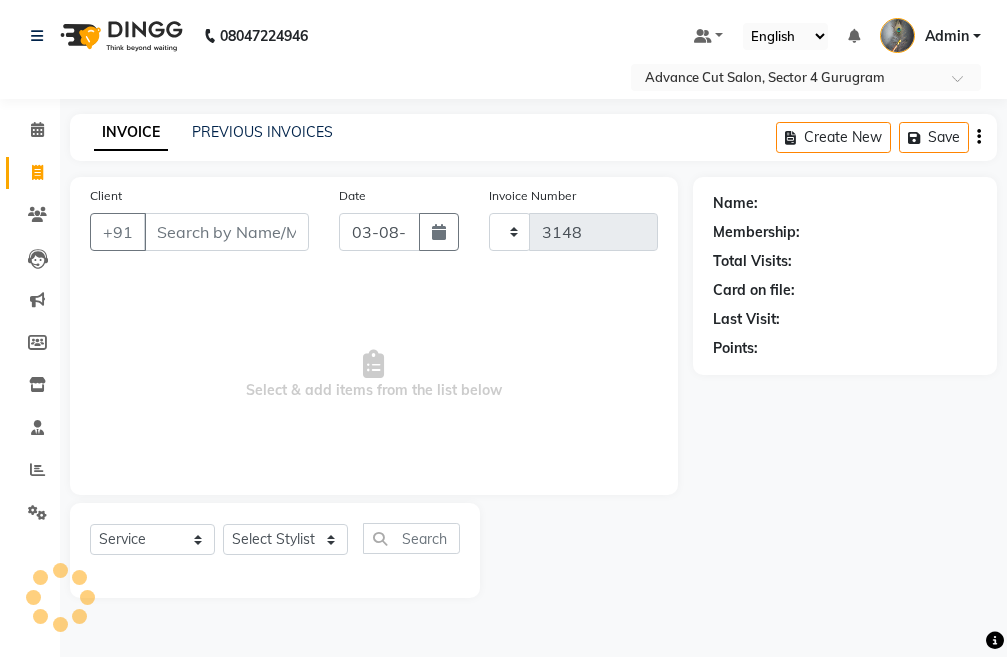 select on "4939" 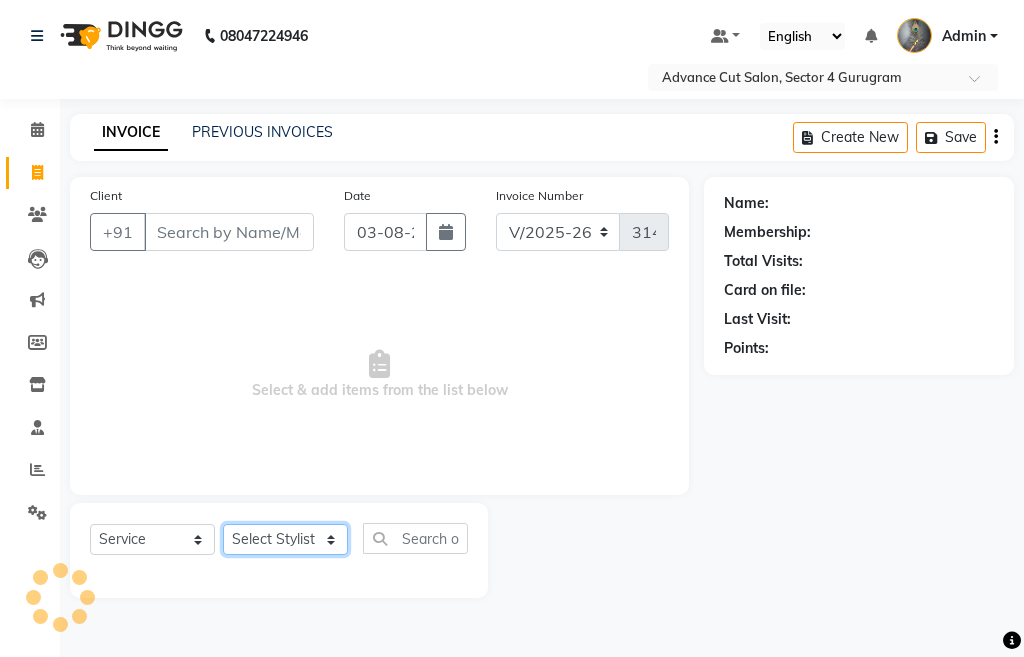 click on "Select Stylist" 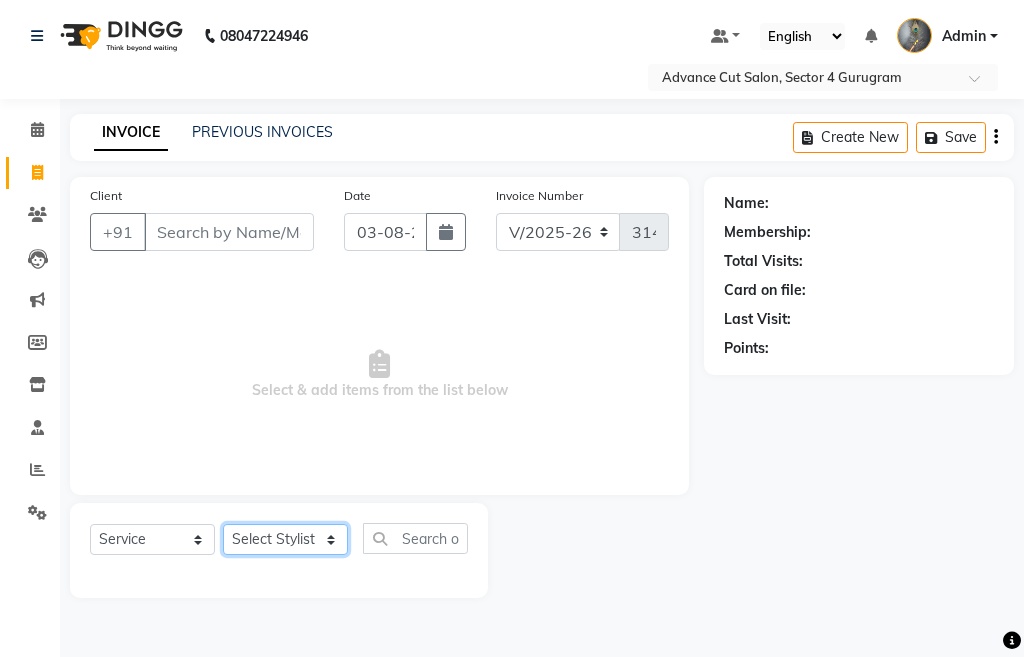 select on "30651" 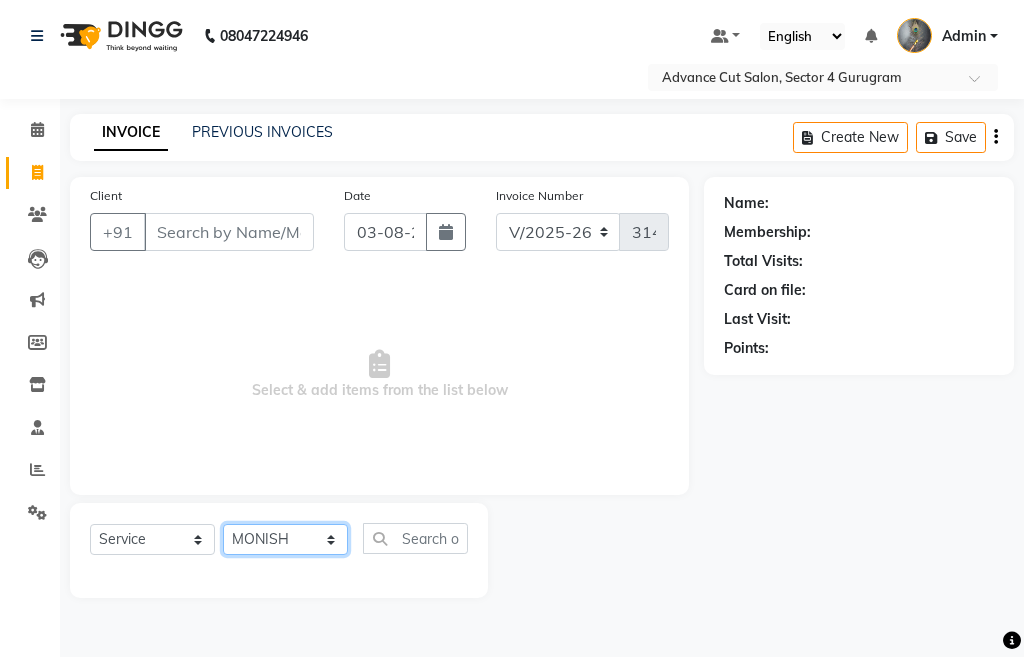 click on "Select Stylist Admin chahit COUNTOR hardeep mamta manisha MONISH navi NOSHAD ALI rahul shatnam shweta singh sunny tip" 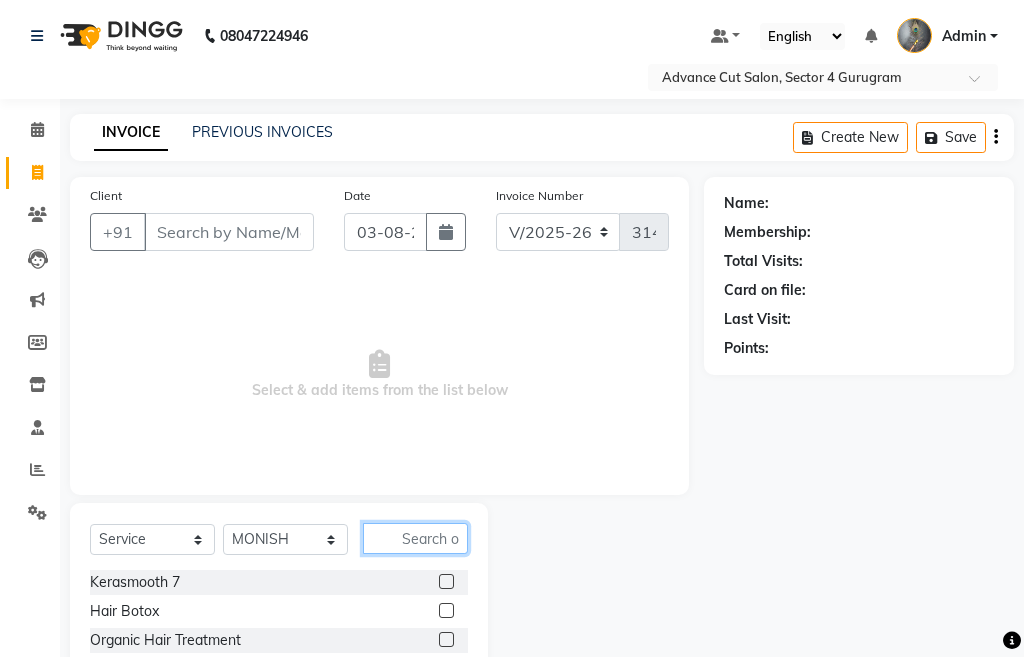 click 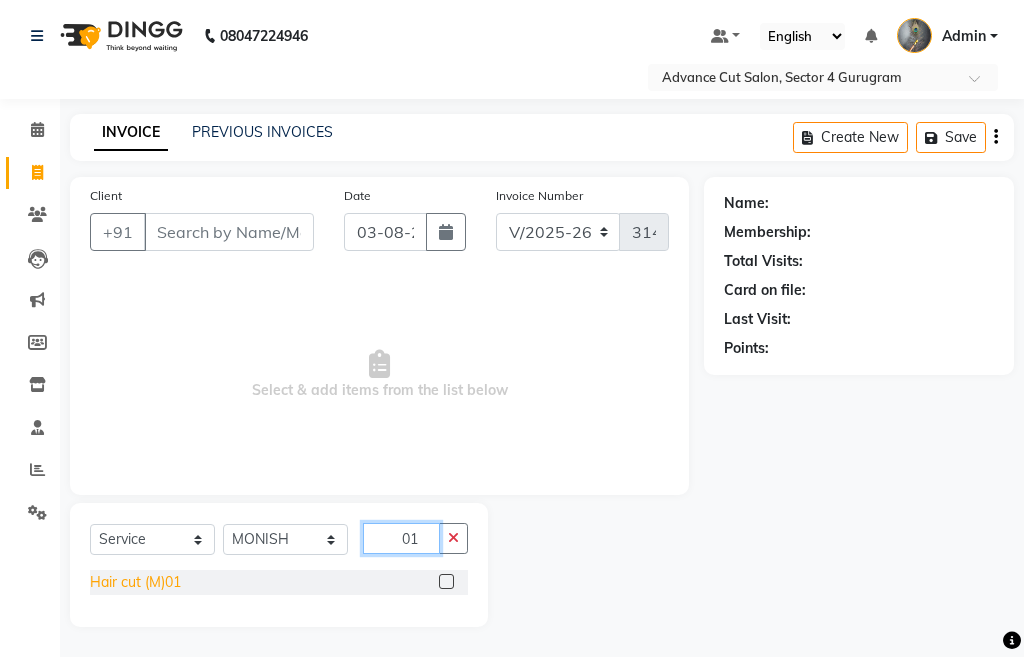 type on "01" 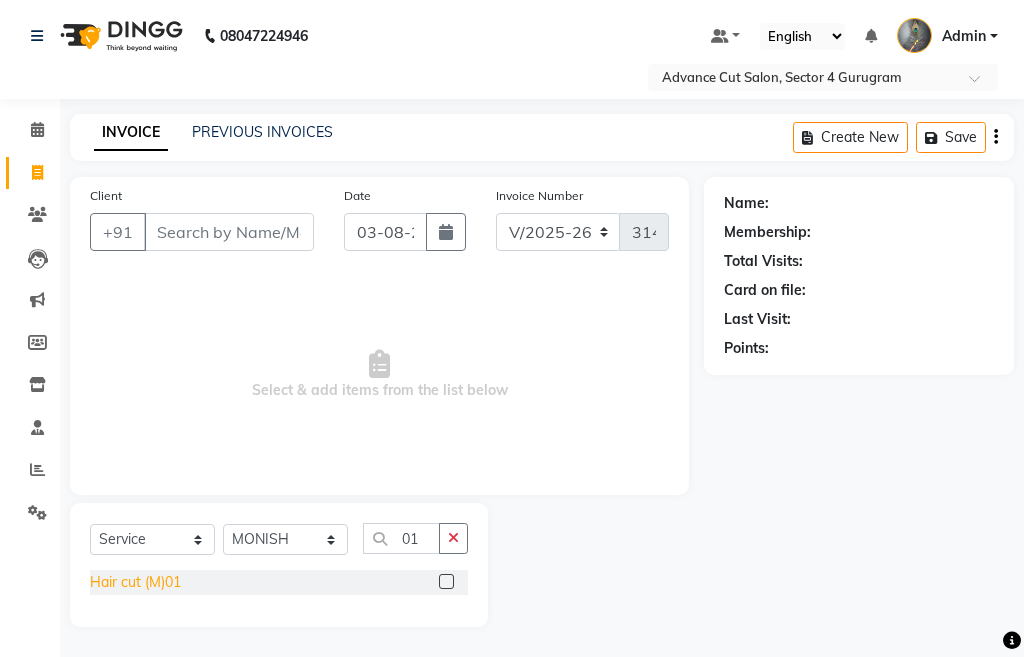 click on "Hair cut (M)01" 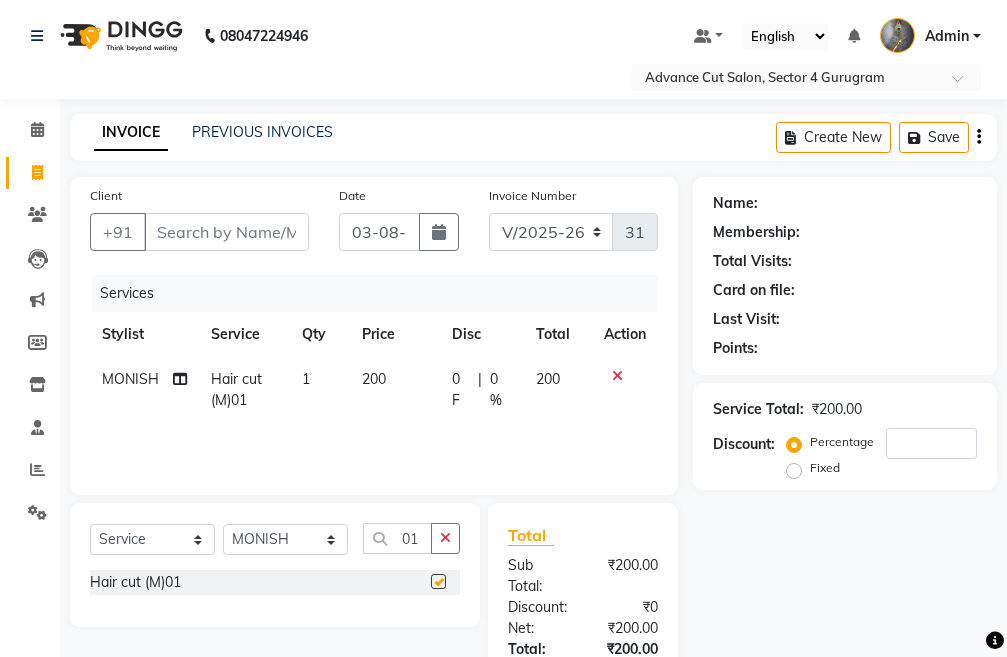 checkbox on "false" 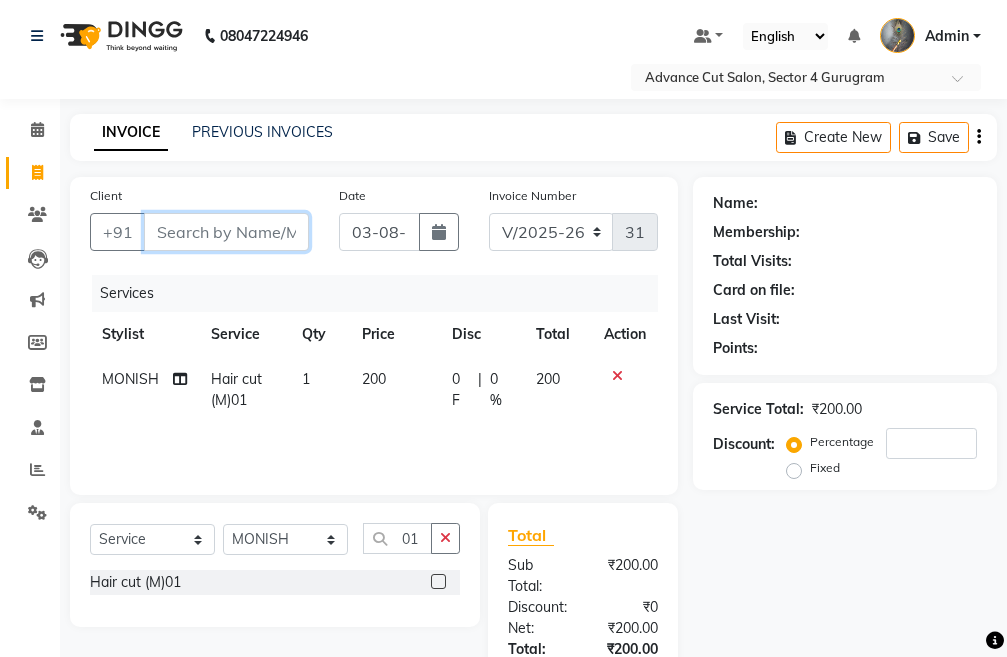 click on "Client" at bounding box center [226, 232] 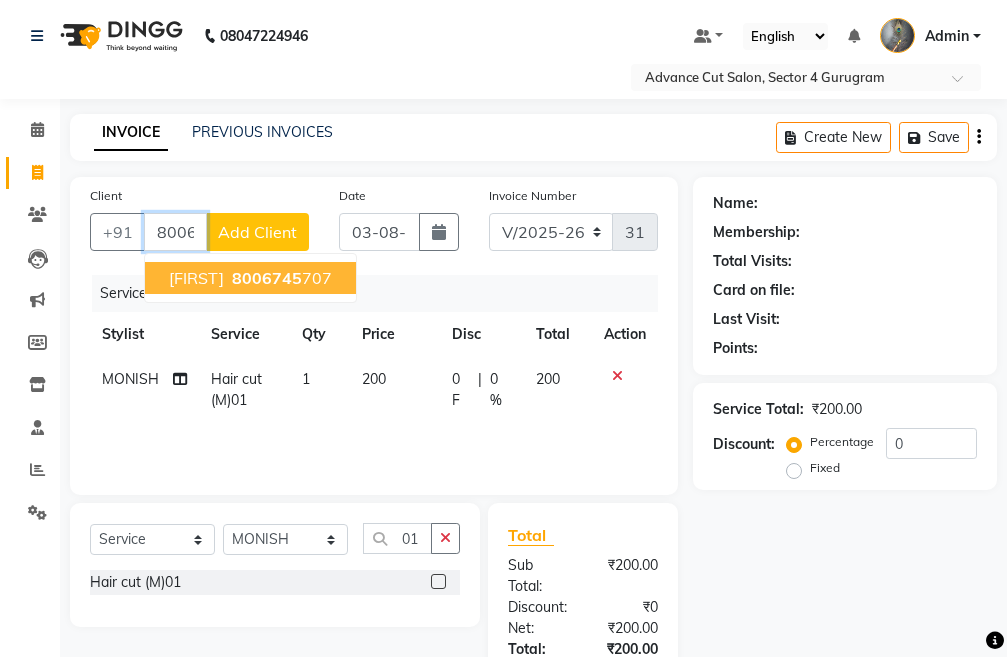 click on "[FIRST]   [PHONE]" at bounding box center (250, 278) 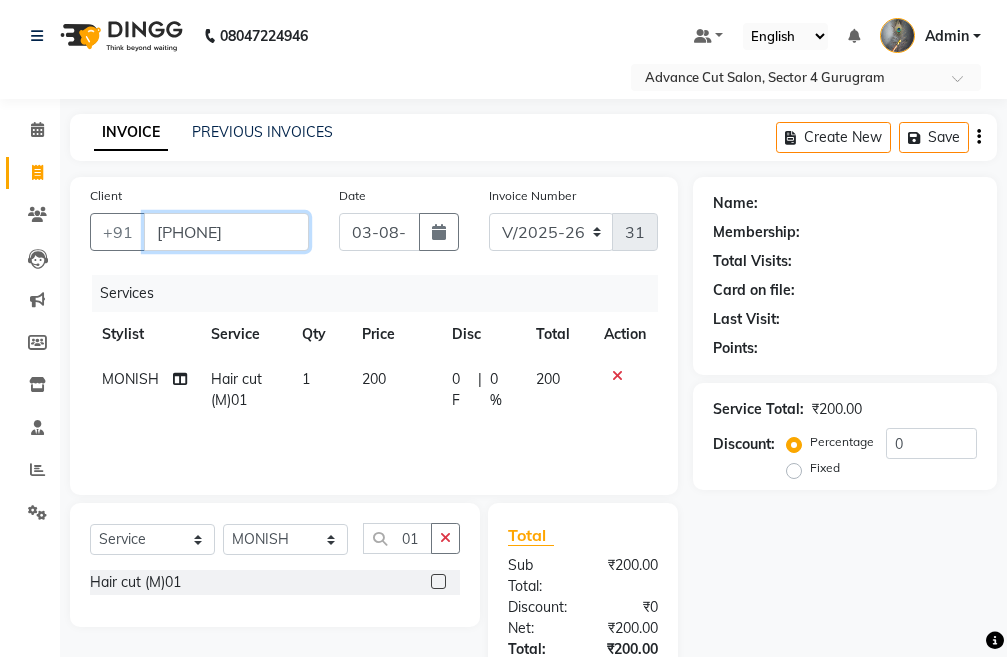 type on "[PHONE]" 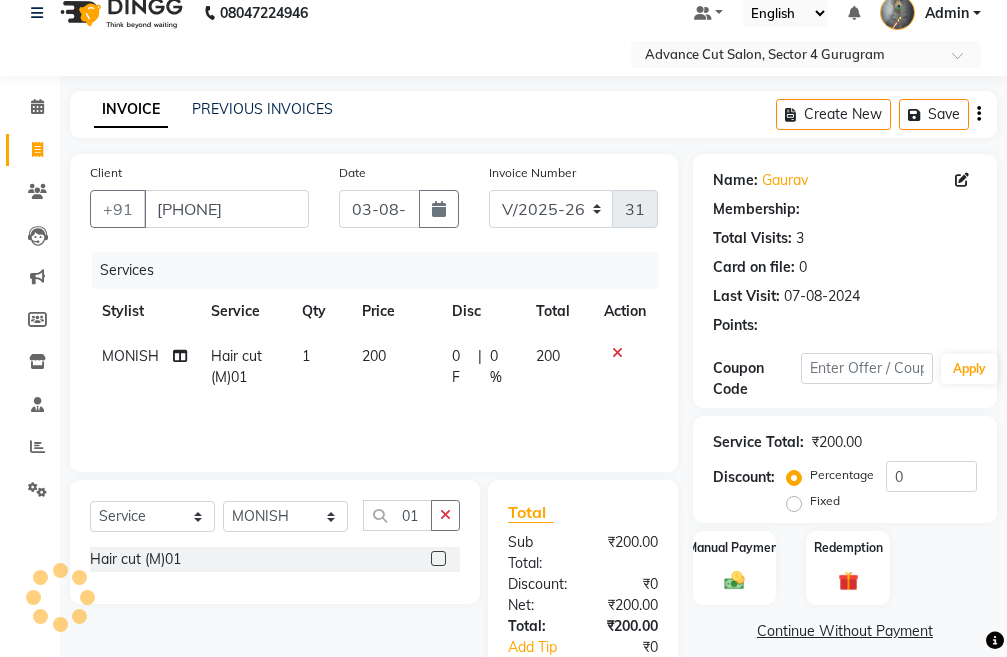 scroll, scrollTop: 100, scrollLeft: 0, axis: vertical 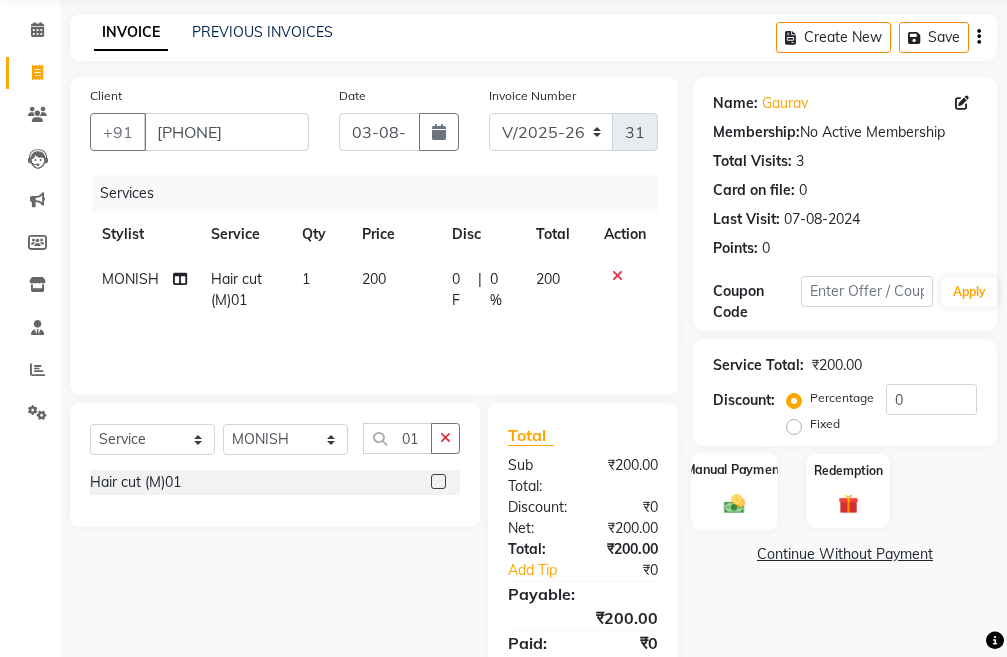 click on "Manual Payment" 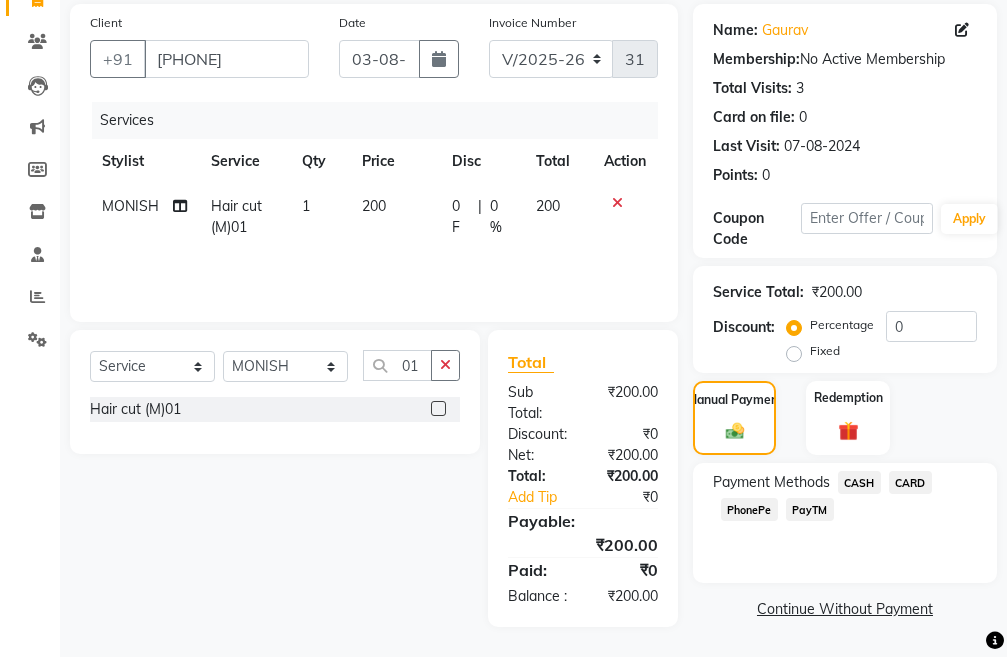 scroll, scrollTop: 194, scrollLeft: 0, axis: vertical 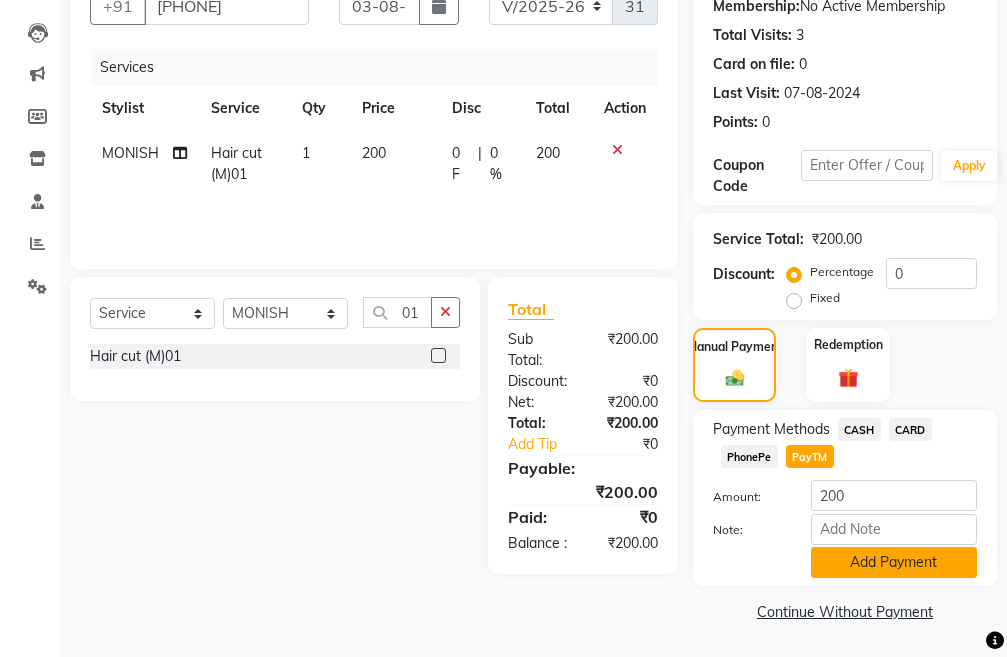 click on "Add Payment" 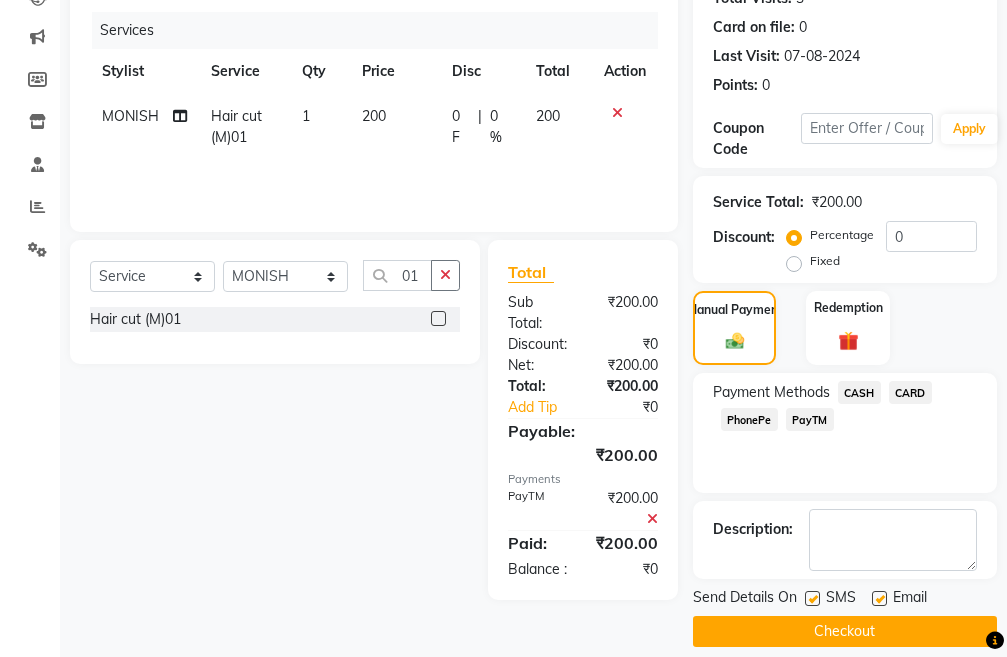 scroll, scrollTop: 283, scrollLeft: 0, axis: vertical 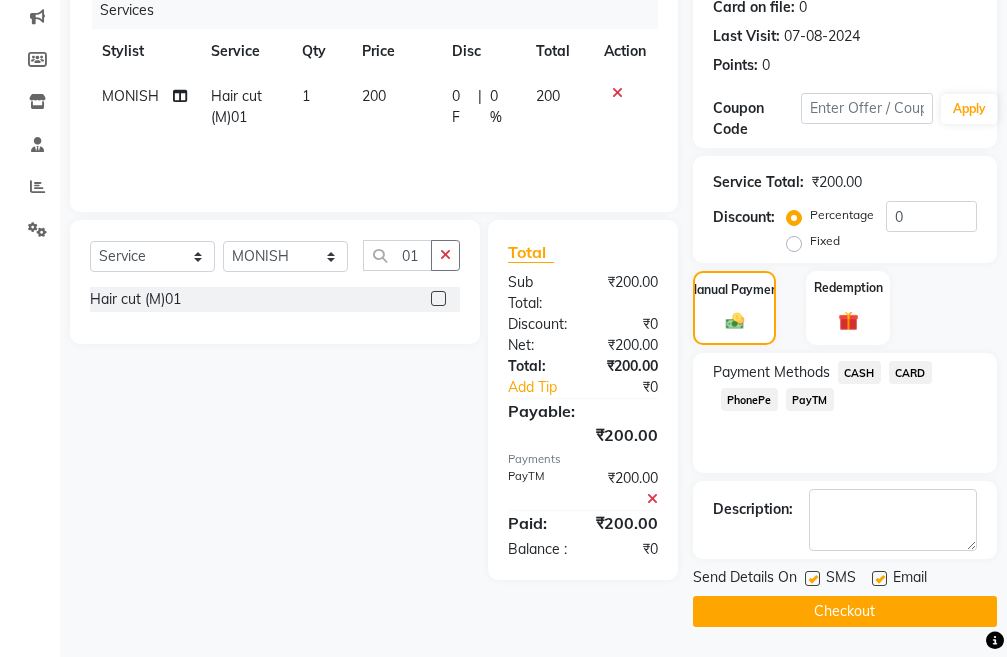 click on "Checkout" 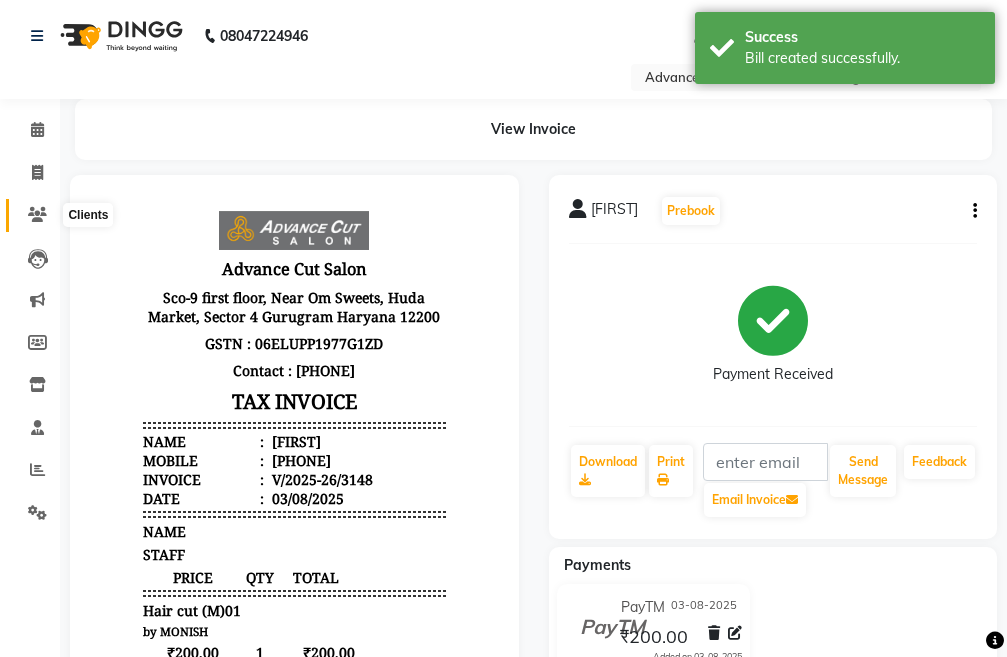 scroll, scrollTop: 0, scrollLeft: 0, axis: both 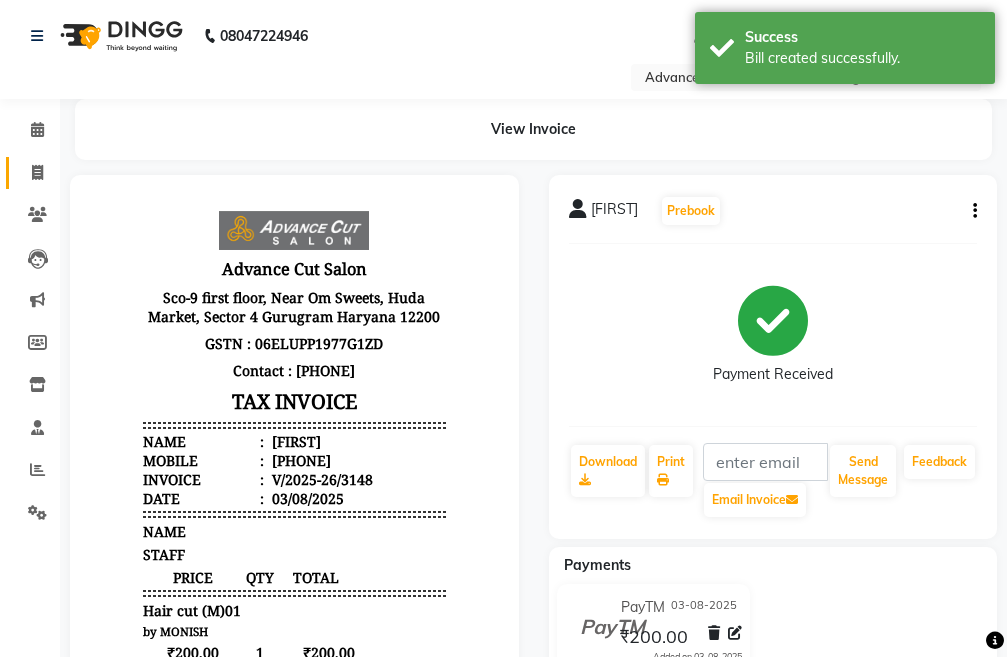click on "Invoice" 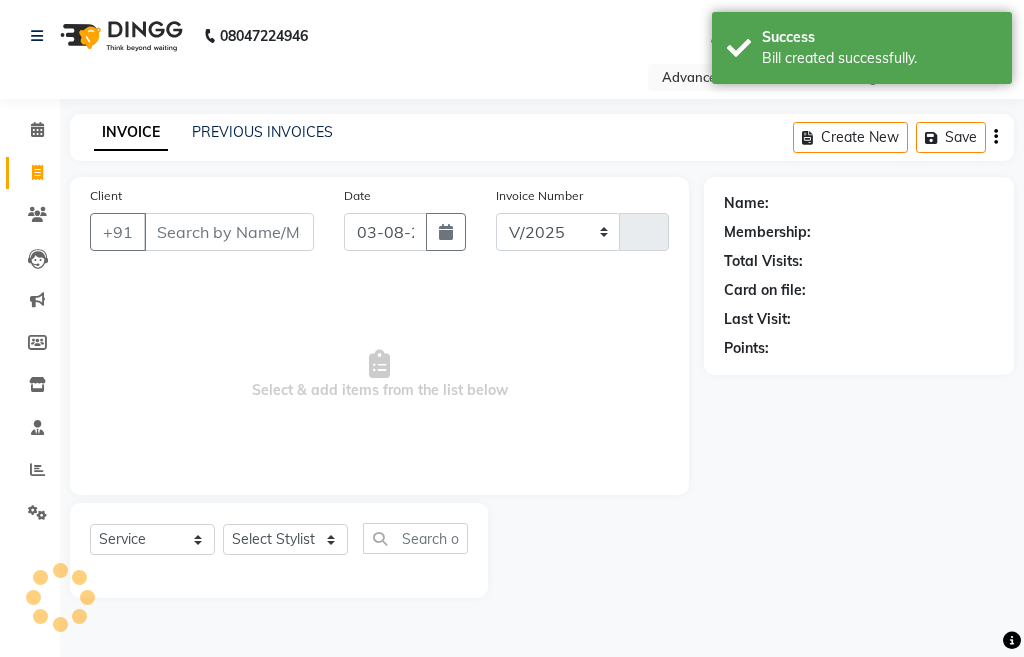 select on "4939" 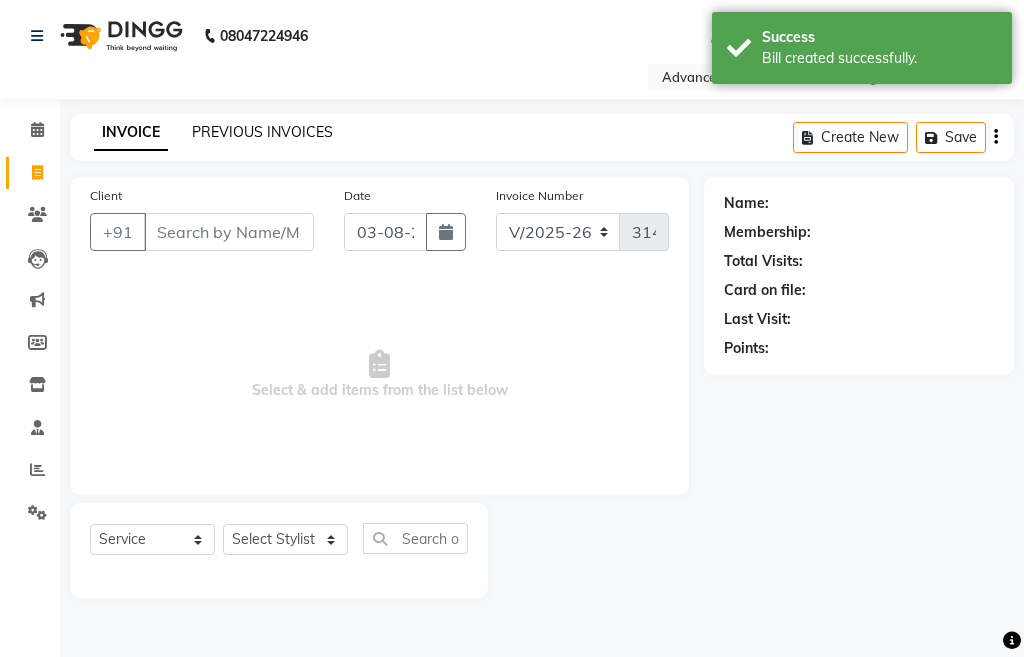 click on "PREVIOUS INVOICES" 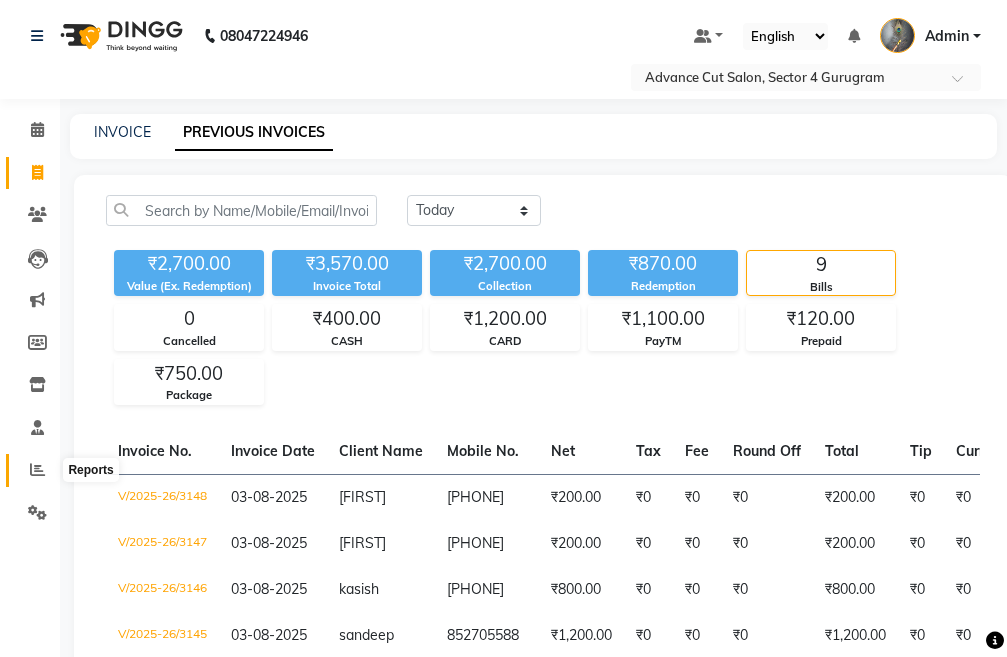 click 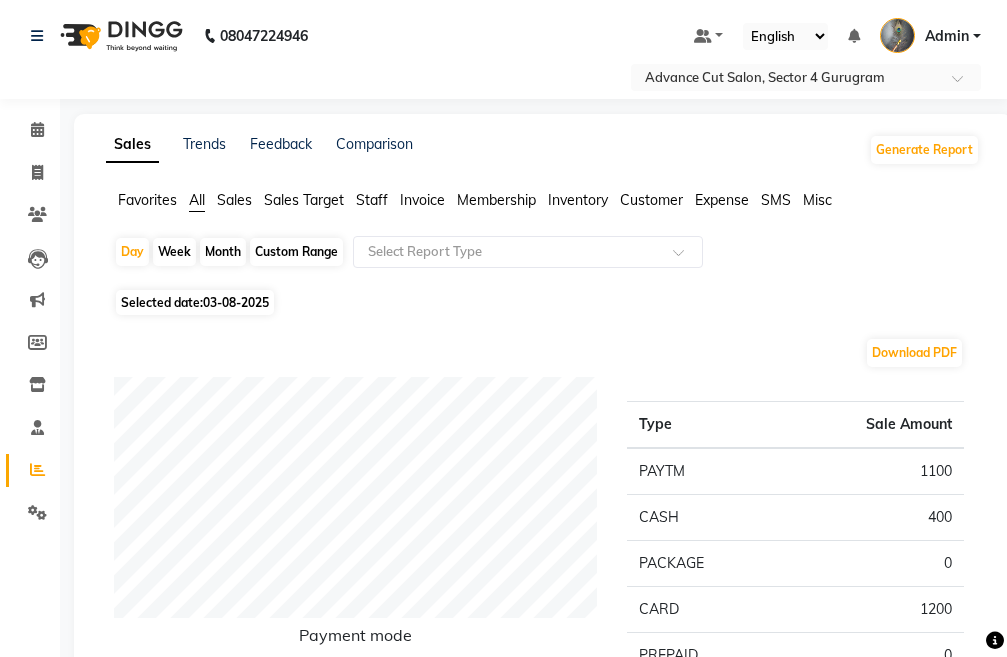 click on "03-08-2025" 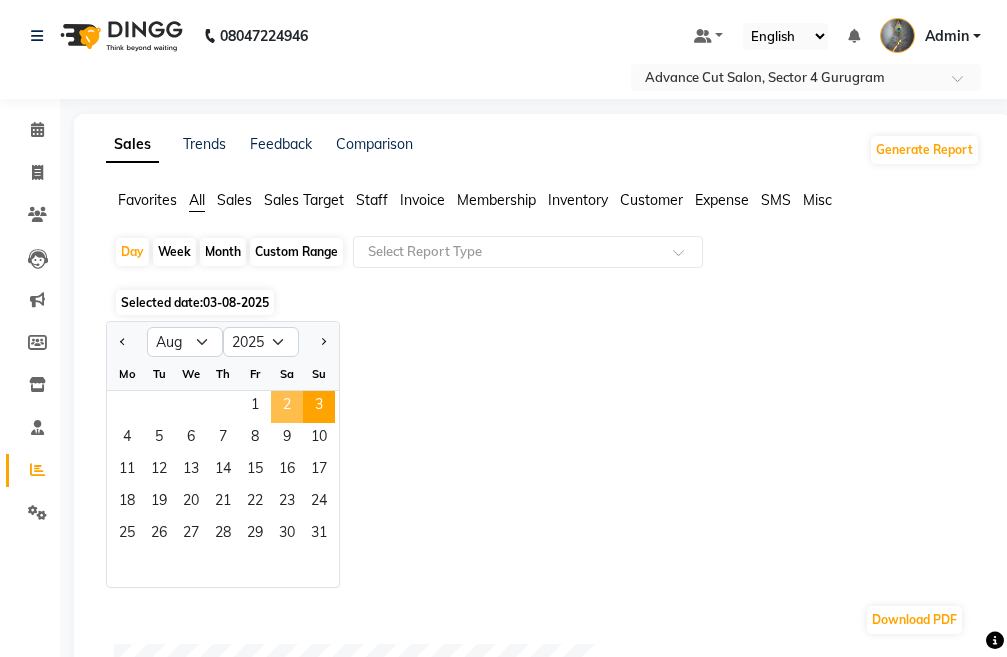 click on "2" 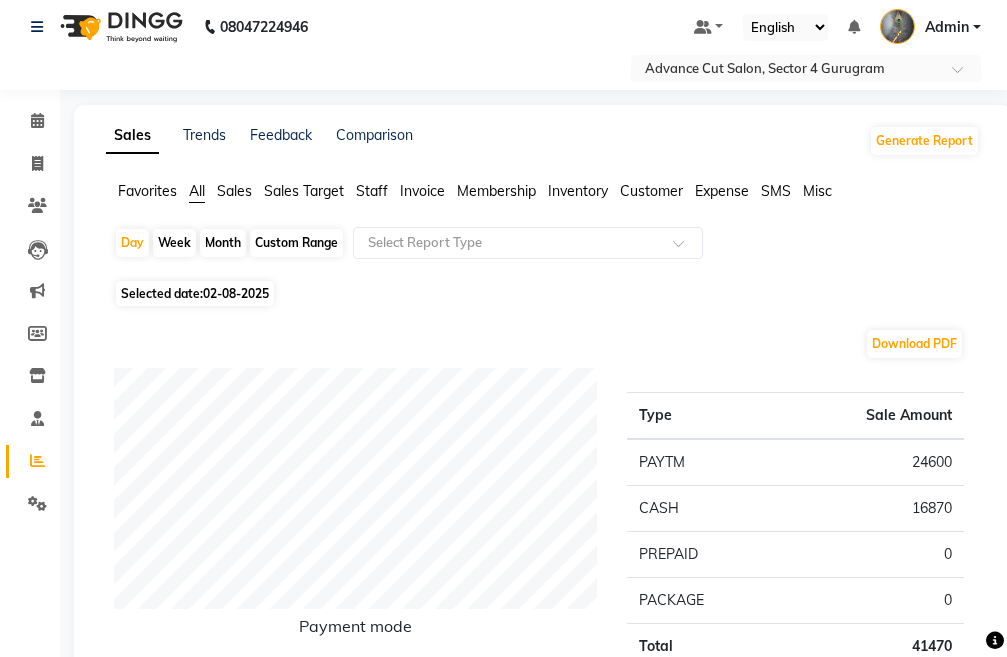 scroll, scrollTop: 0, scrollLeft: 0, axis: both 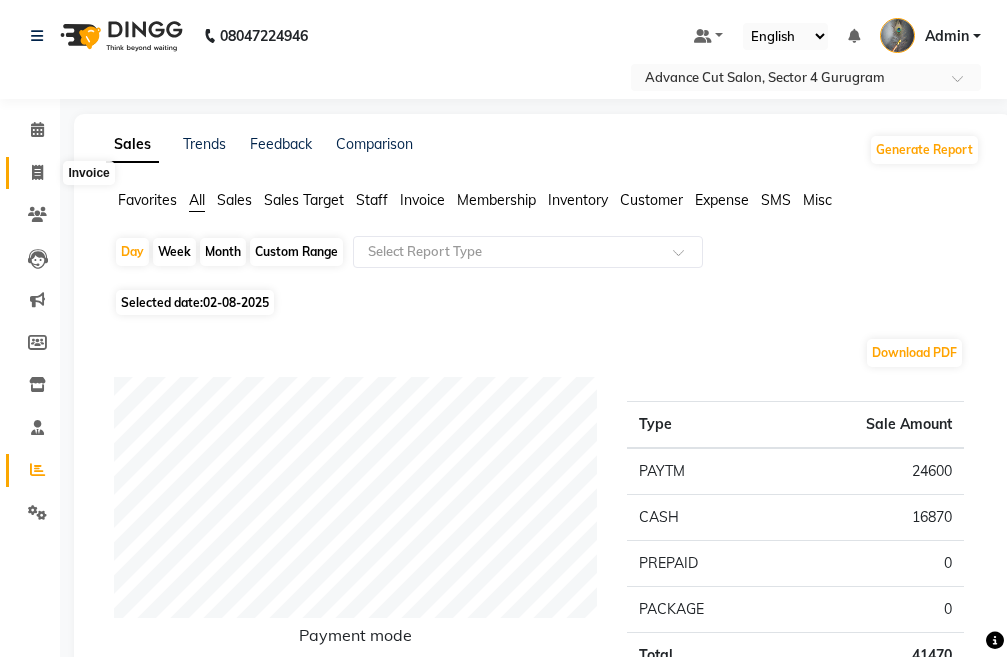 click 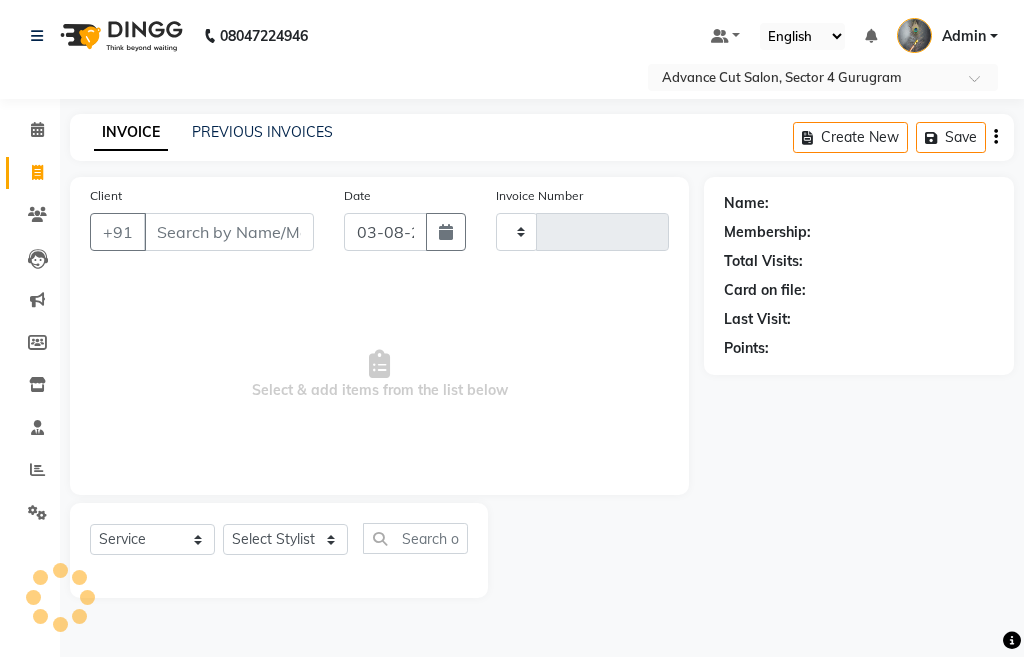 click on "Client" at bounding box center [229, 232] 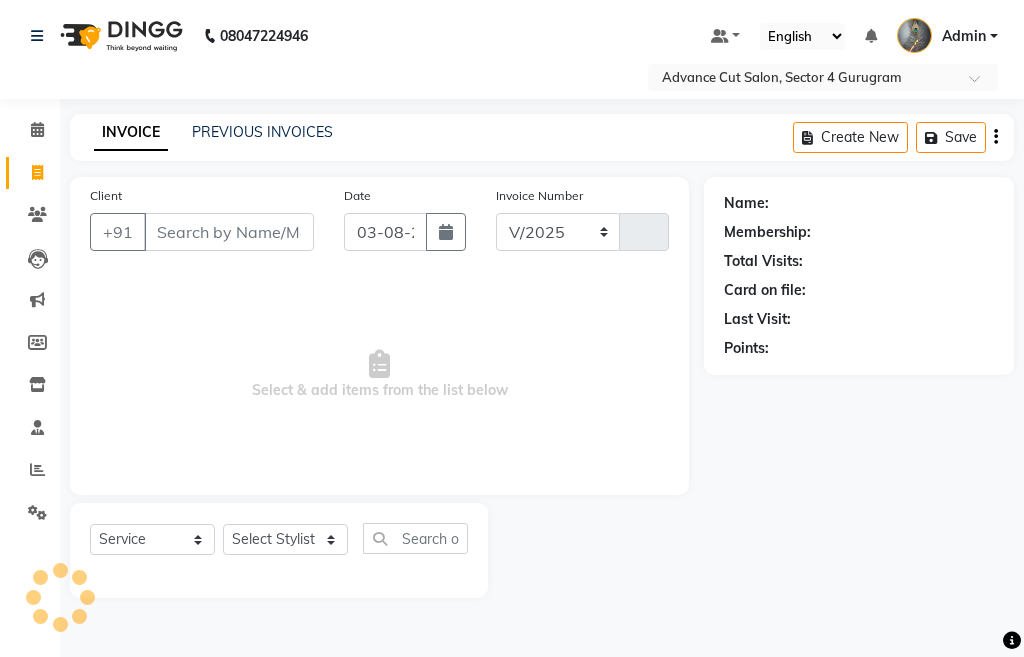 select on "4939" 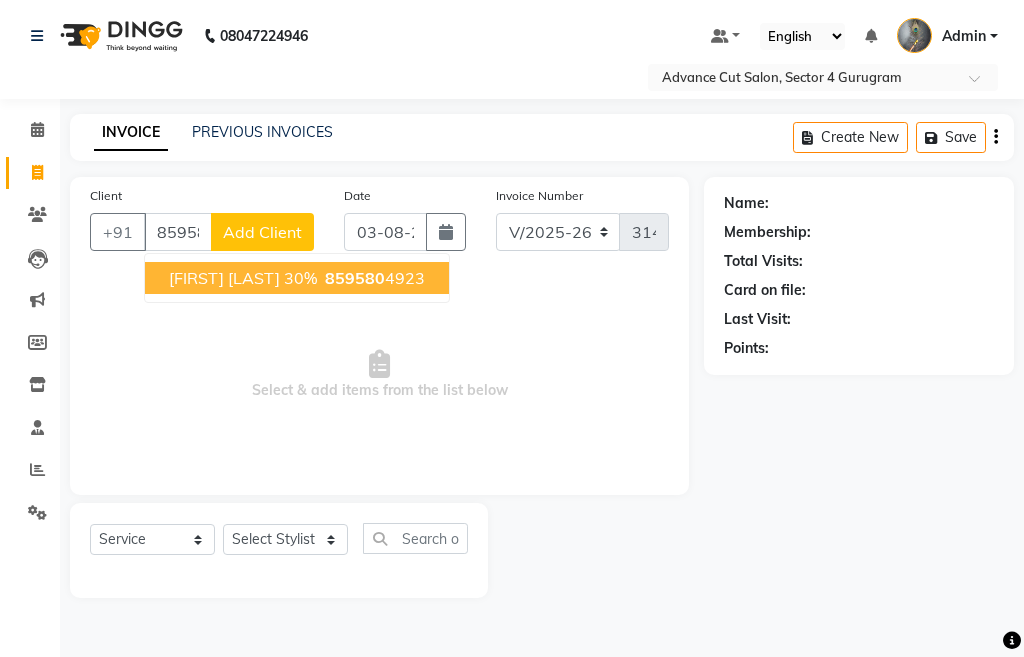 click on "MUKESH KUMAR 30%   859580 4923" at bounding box center [297, 278] 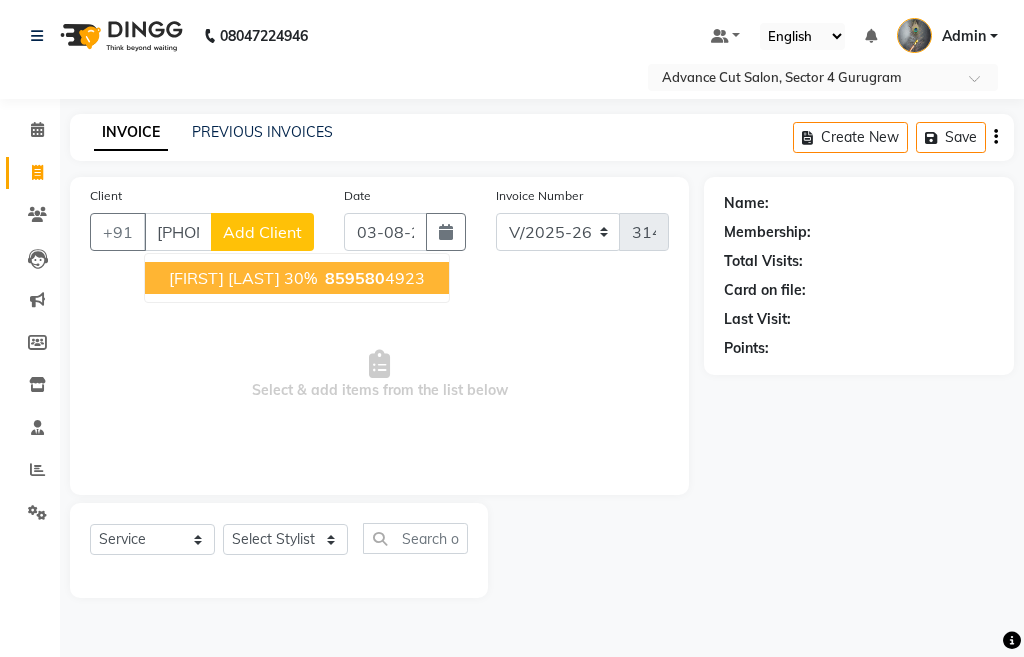 type on "[PHONE]" 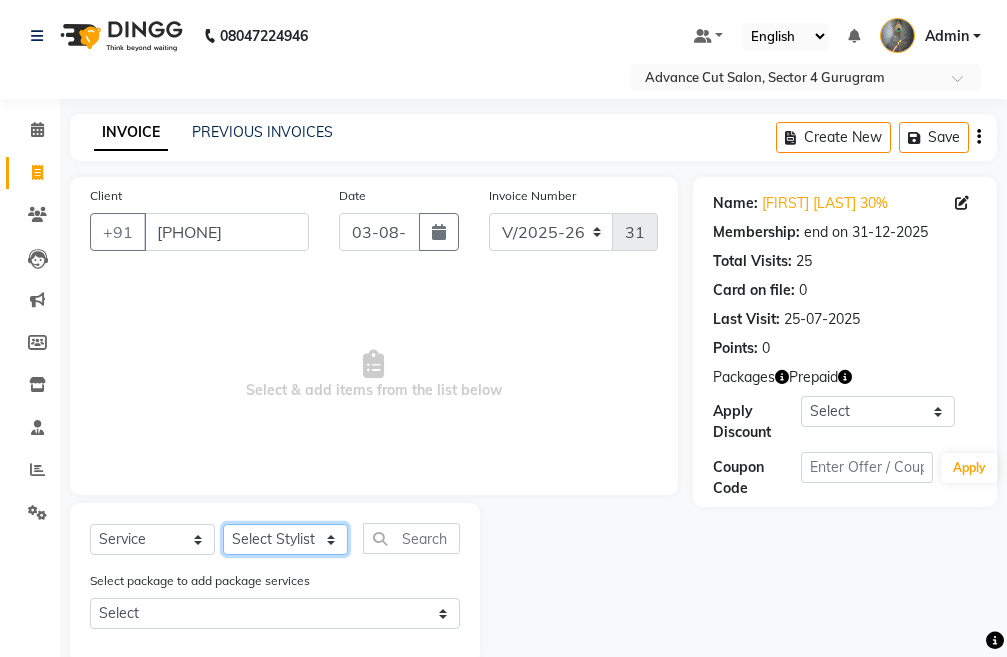 click on "Select Stylist Admin chahit COUNTOR hardeep mamta manisha MONISH navi NOSHAD ALI rahul shatnam shweta singh sunny tip" 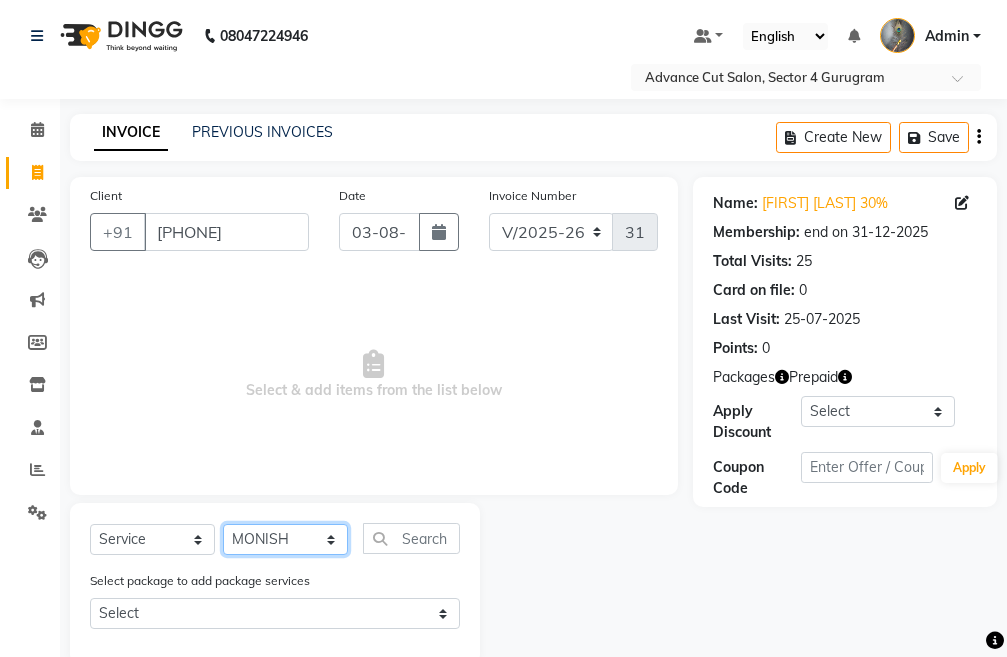 click on "Select Stylist Admin chahit COUNTOR hardeep mamta manisha MONISH navi NOSHAD ALI rahul shatnam shweta singh sunny tip" 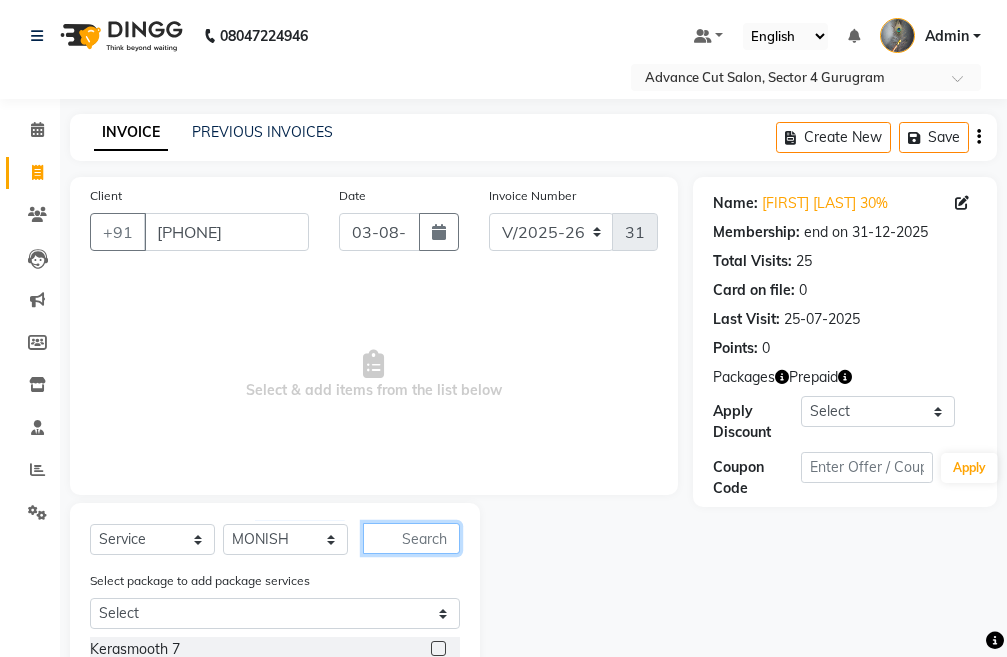click 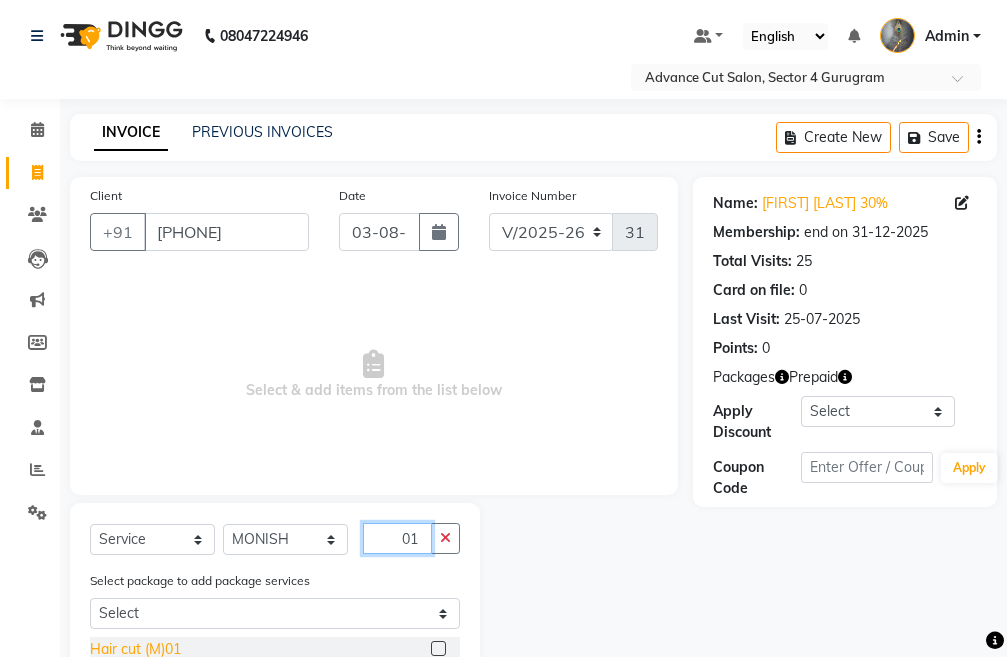 type on "01" 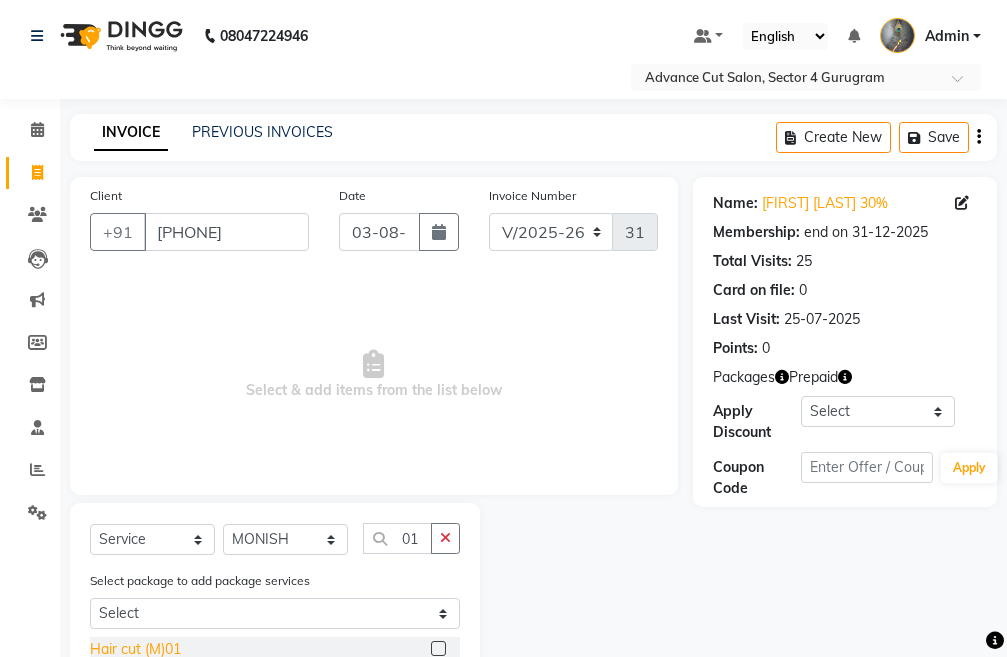 click on "Hair cut (M)01" 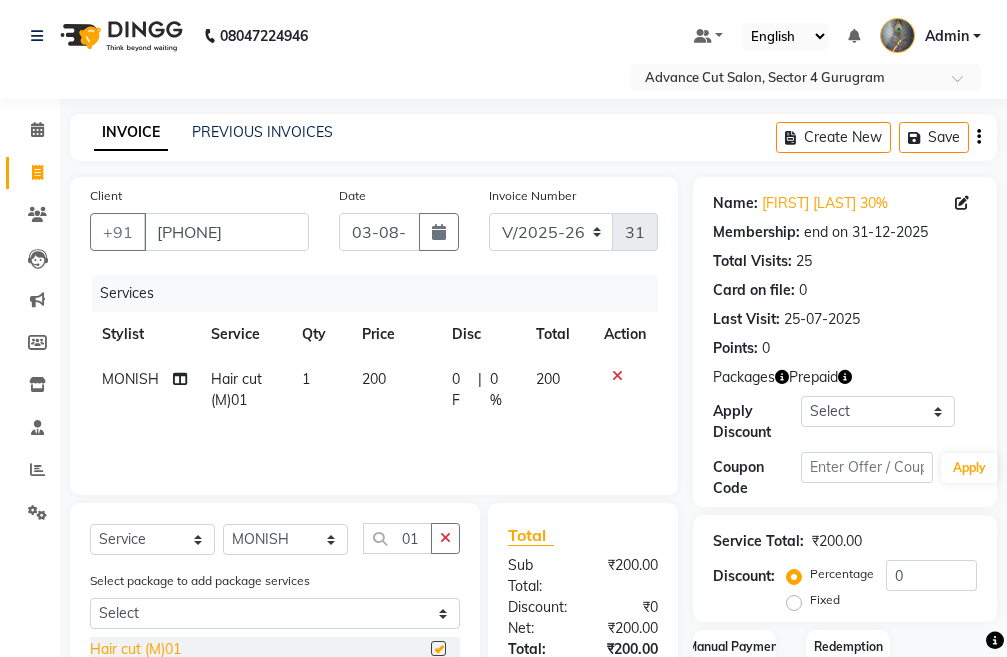 checkbox on "false" 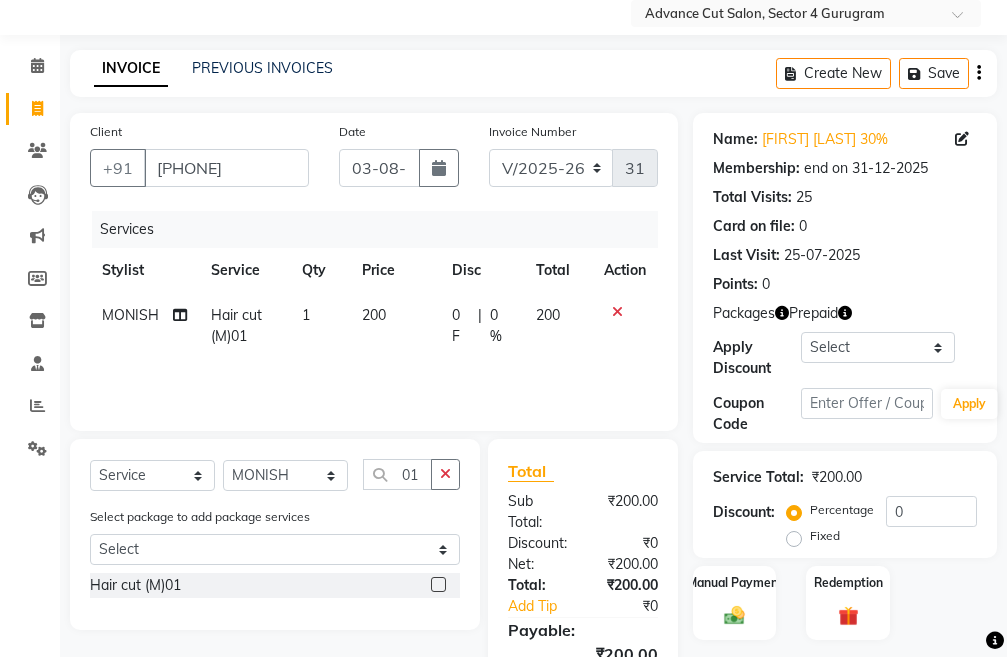 scroll, scrollTop: 100, scrollLeft: 0, axis: vertical 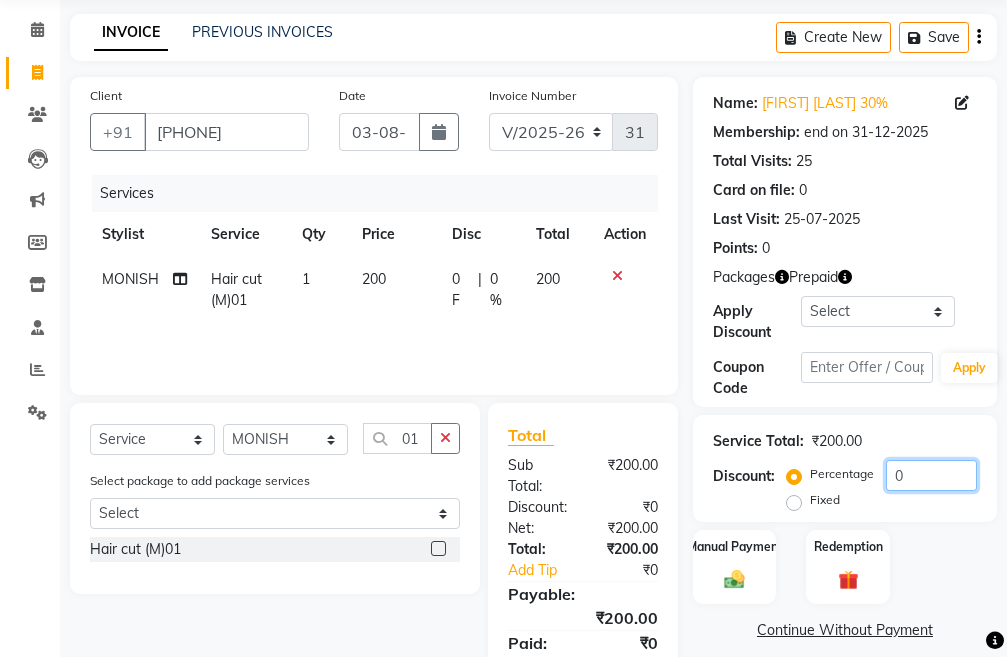 drag, startPoint x: 915, startPoint y: 471, endPoint x: 880, endPoint y: 467, distance: 35.22783 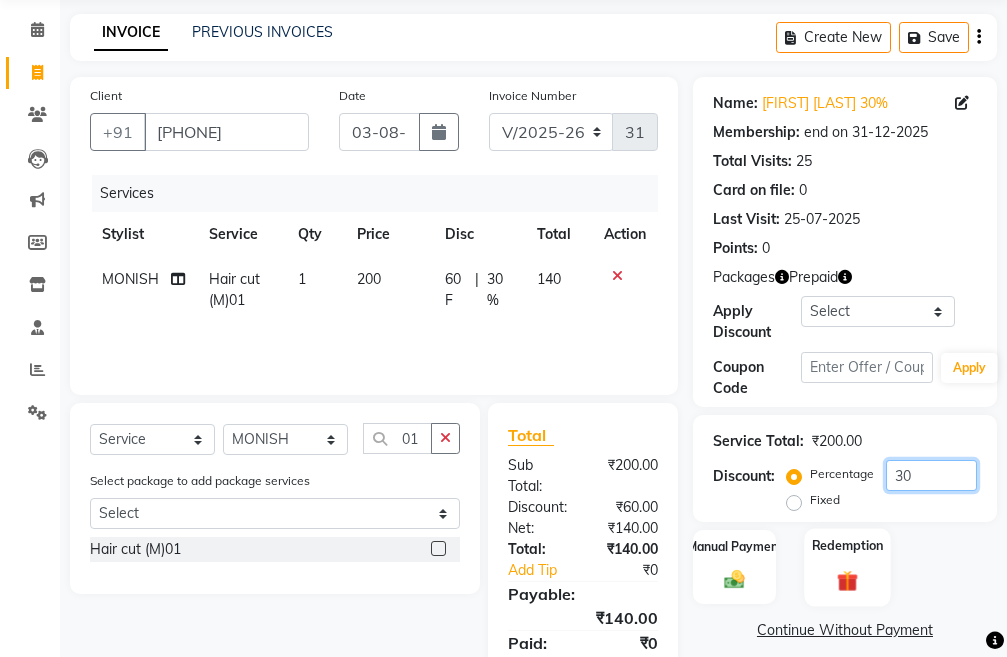 type on "30" 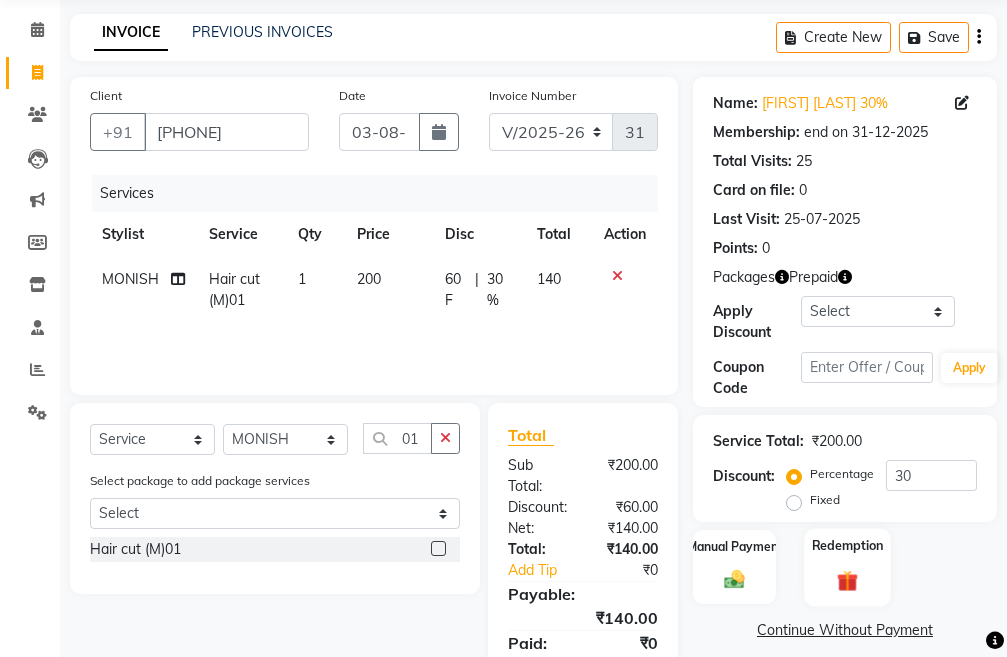 click on "Redemption" 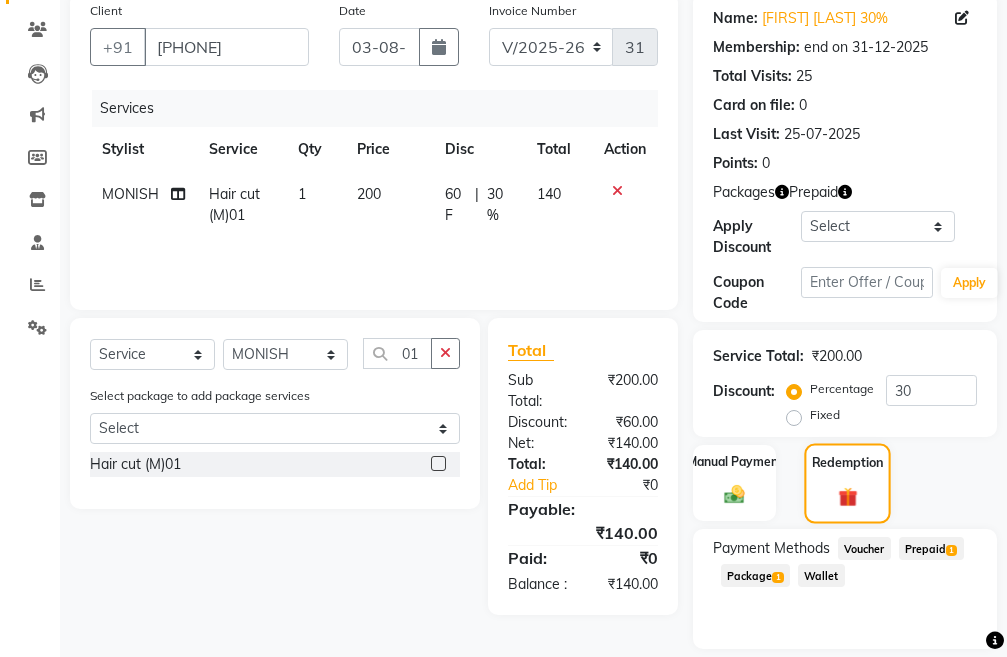 scroll, scrollTop: 248, scrollLeft: 0, axis: vertical 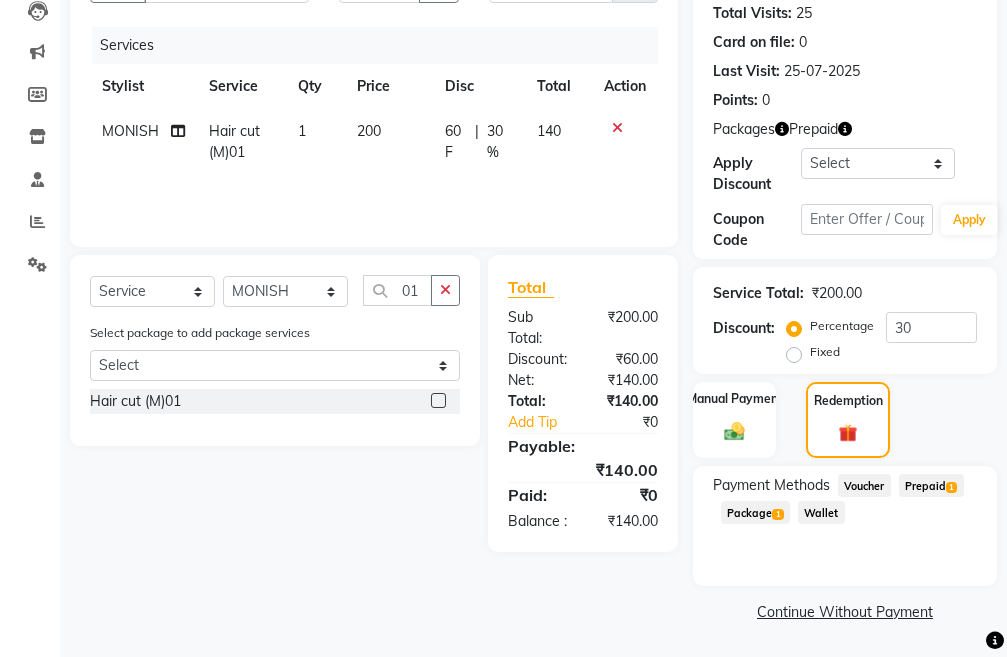 click on "Package  1" 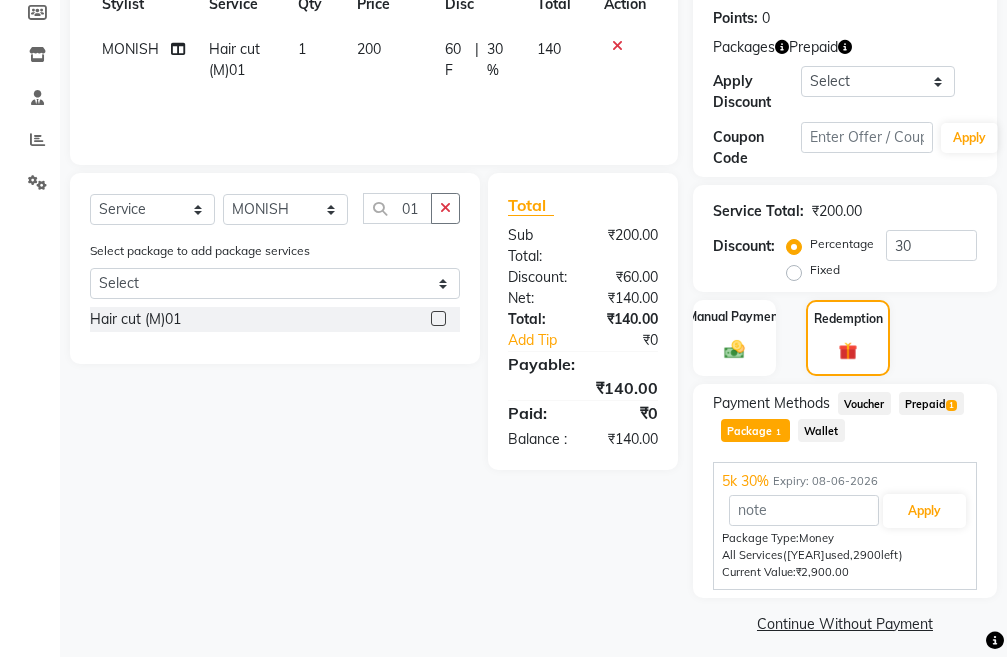scroll, scrollTop: 342, scrollLeft: 0, axis: vertical 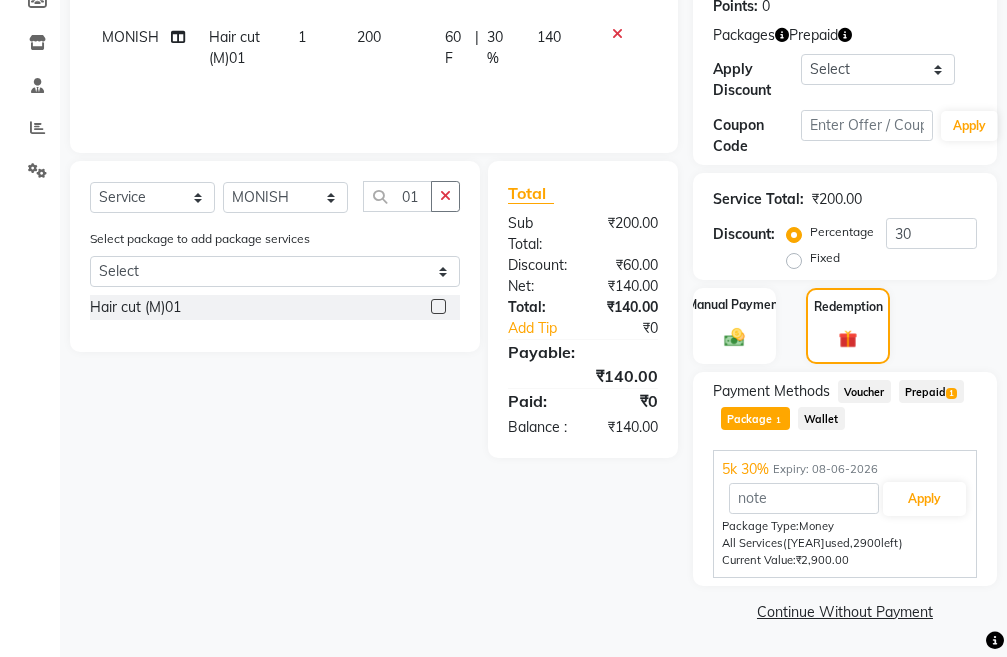 click on "Prepaid  1" 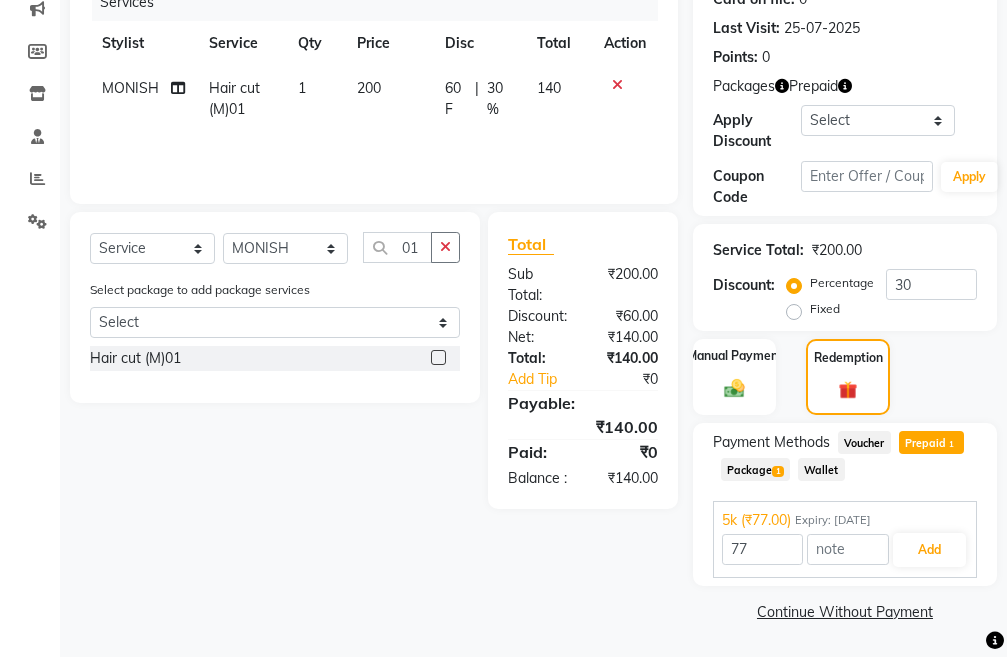 scroll, scrollTop: 291, scrollLeft: 0, axis: vertical 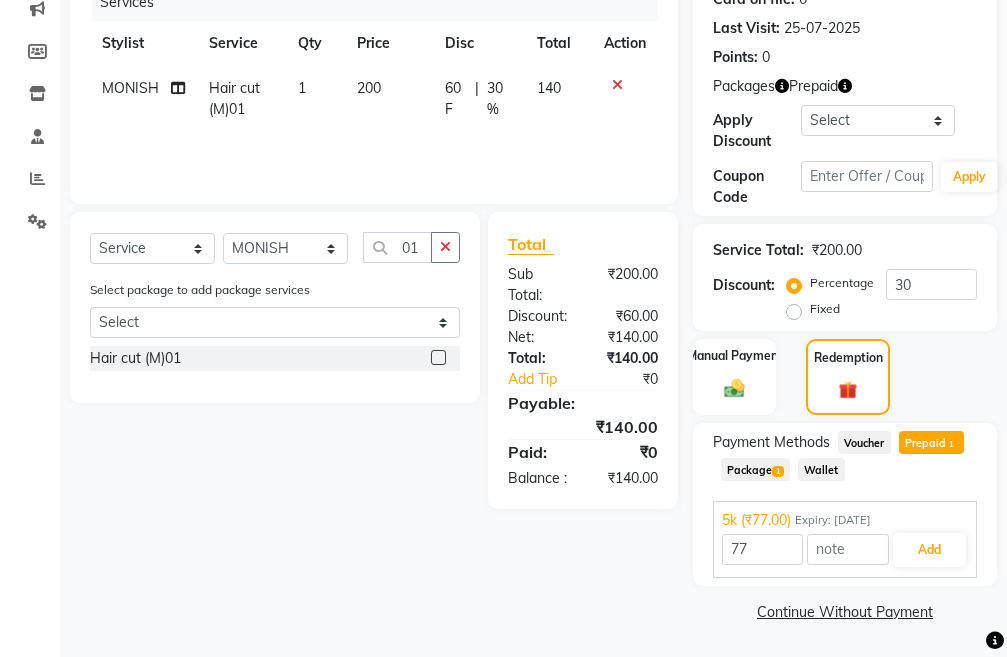 click on "Package  1" 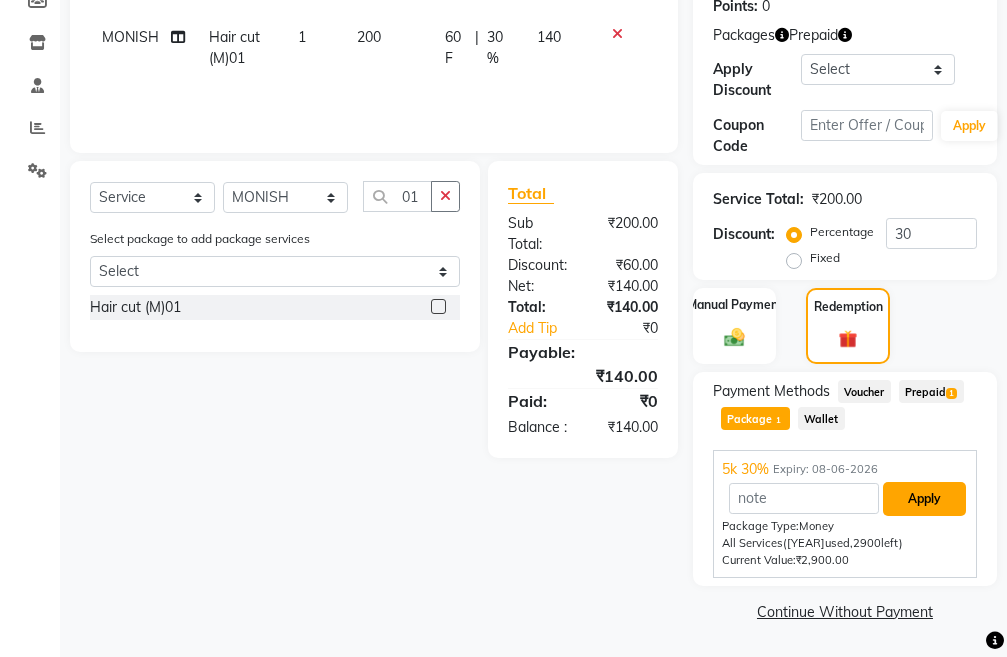 click on "Apply" at bounding box center [924, 499] 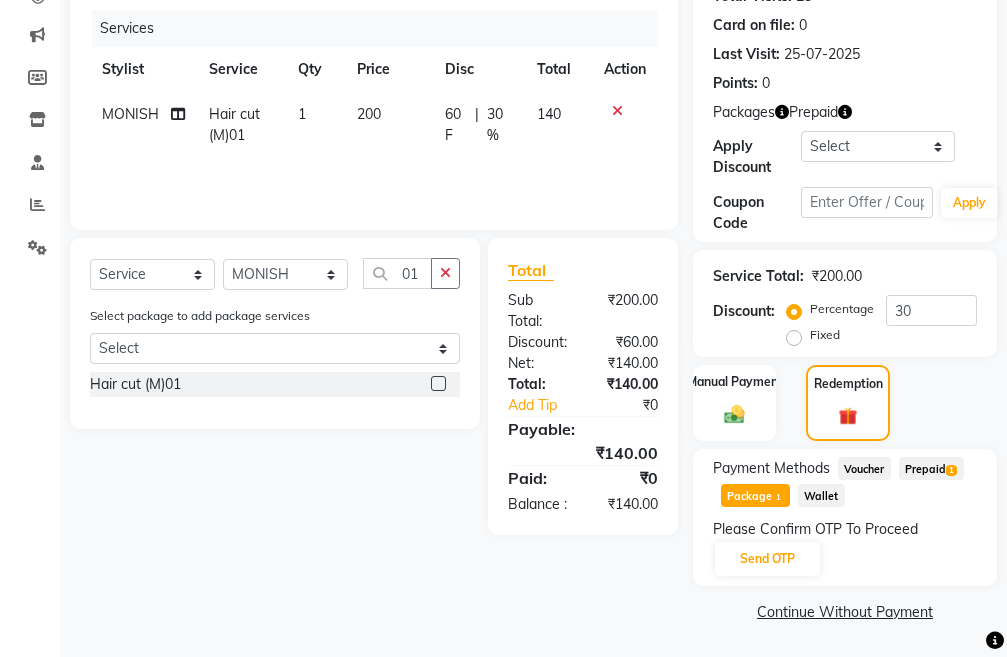 scroll, scrollTop: 265, scrollLeft: 0, axis: vertical 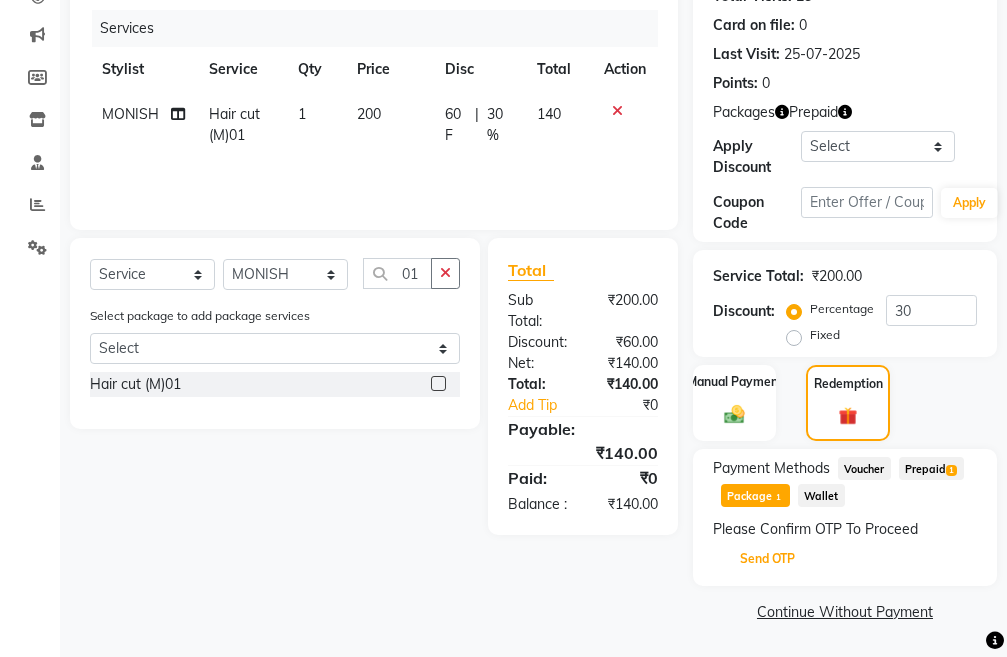 click on "Send OTP" 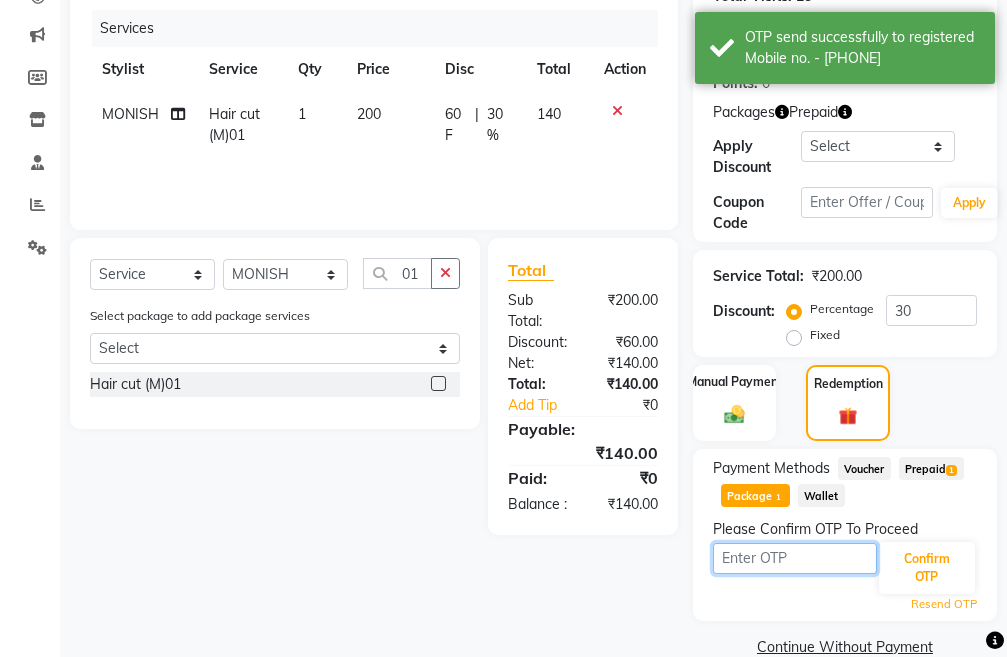 click at bounding box center (795, 558) 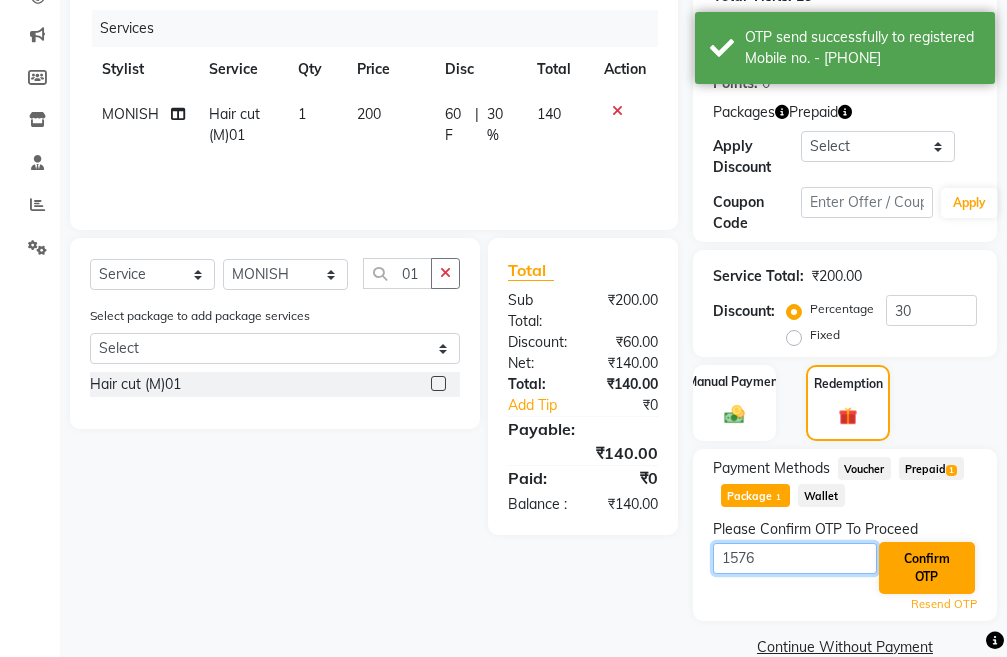 type on "1576" 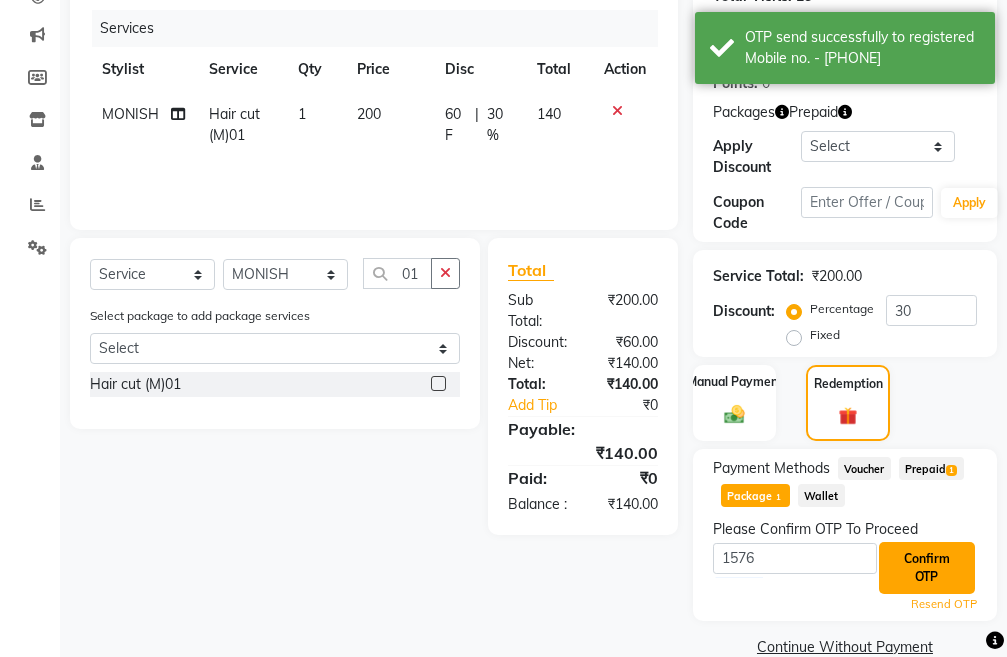 click on "Confirm OTP" 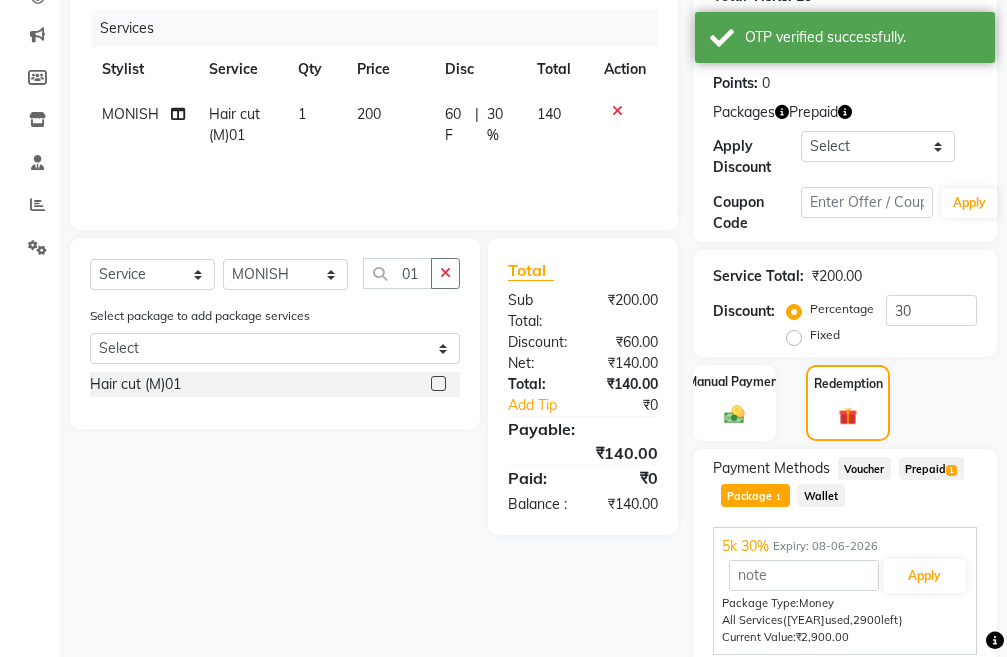 scroll, scrollTop: 342, scrollLeft: 0, axis: vertical 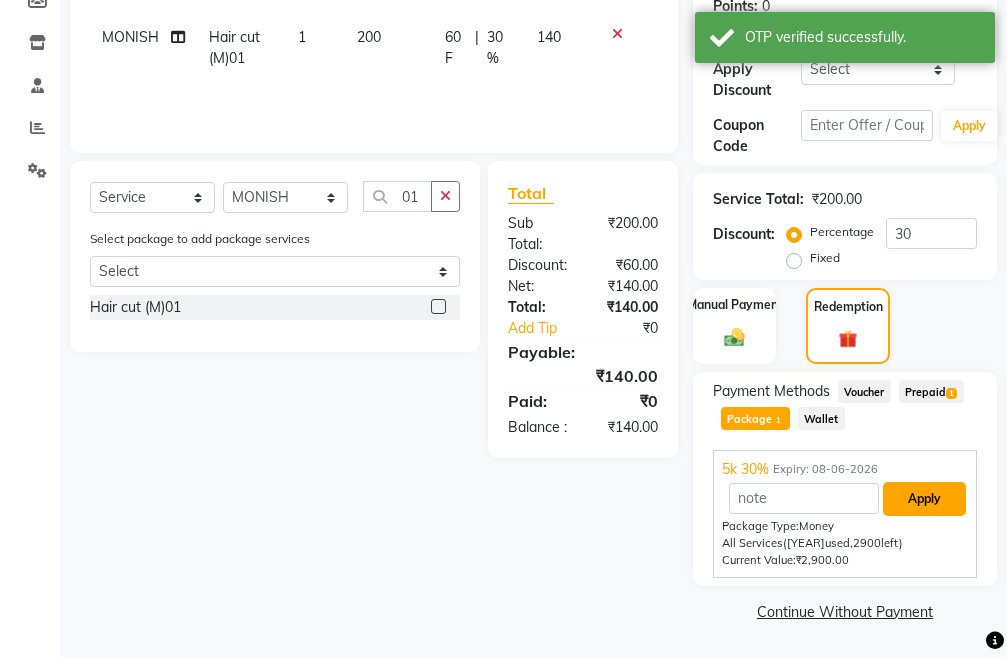 click on "Apply" at bounding box center [924, 499] 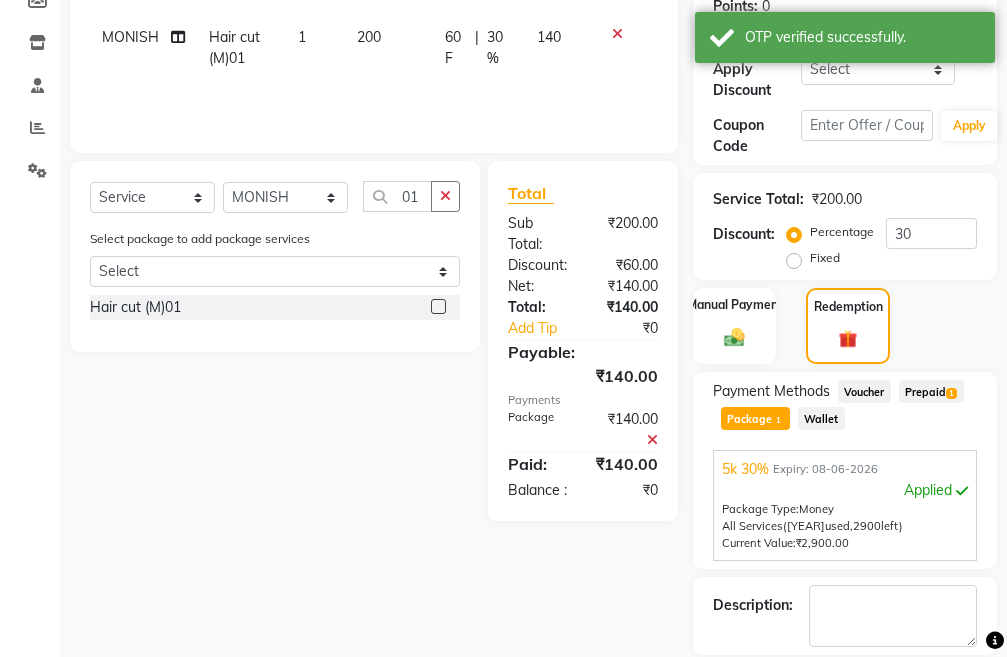 scroll, scrollTop: 438, scrollLeft: 0, axis: vertical 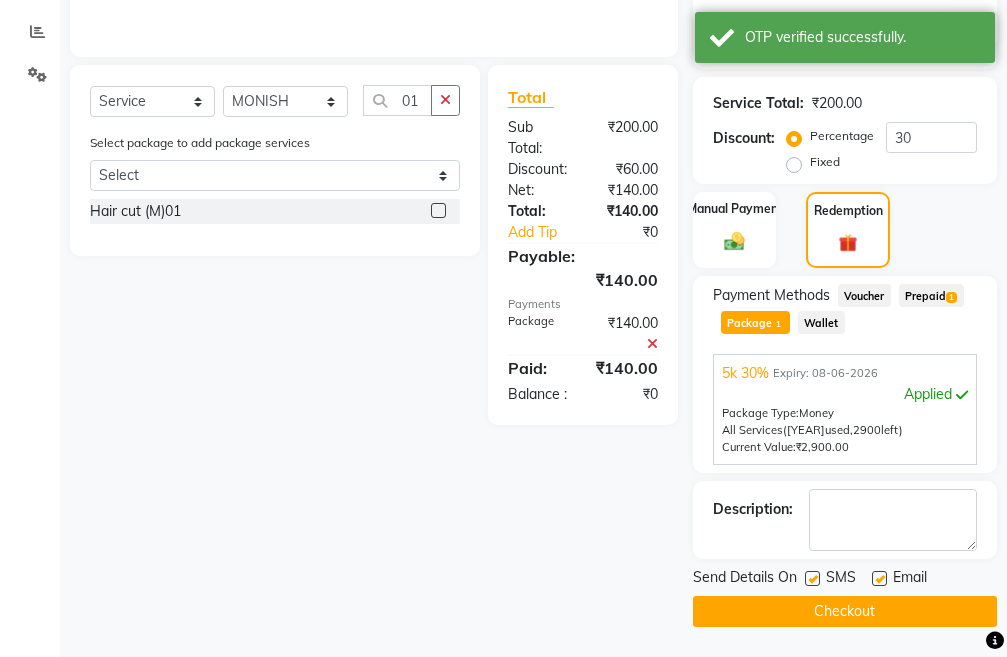 click on "Checkout" 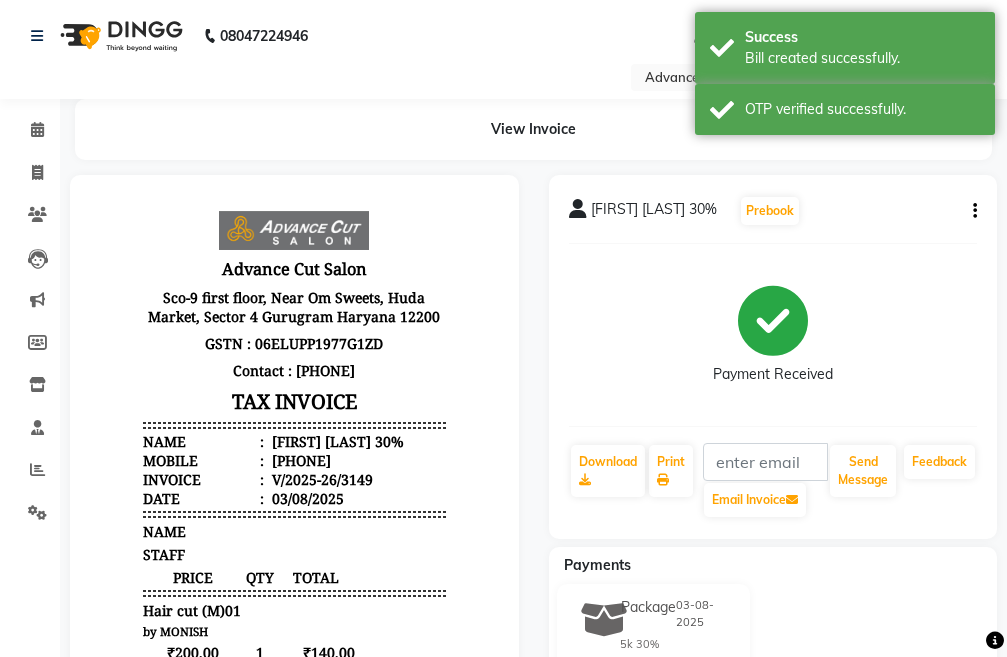 scroll, scrollTop: 0, scrollLeft: 0, axis: both 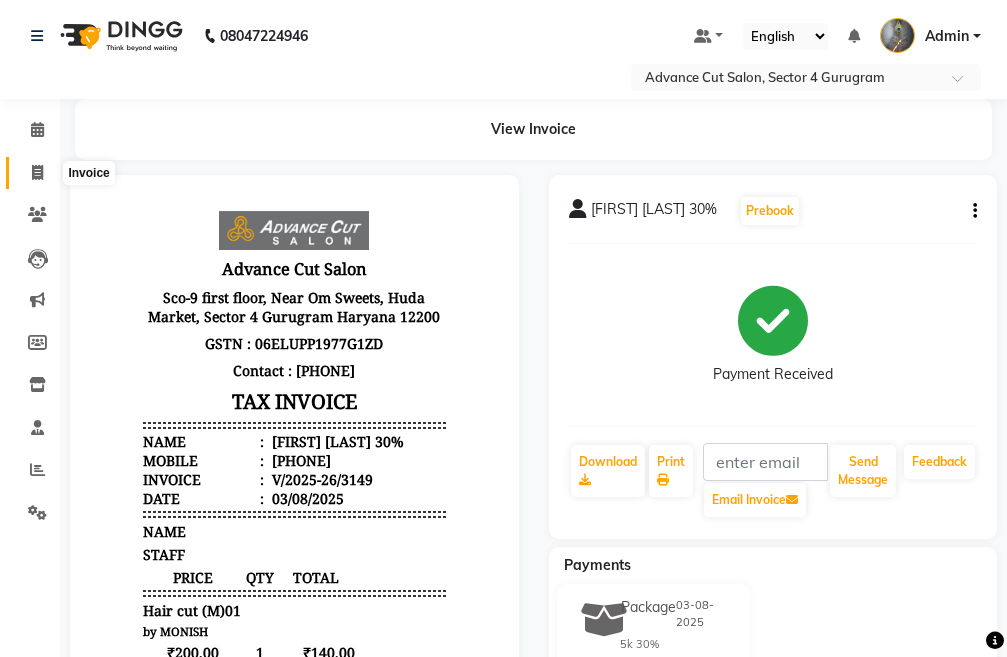 click 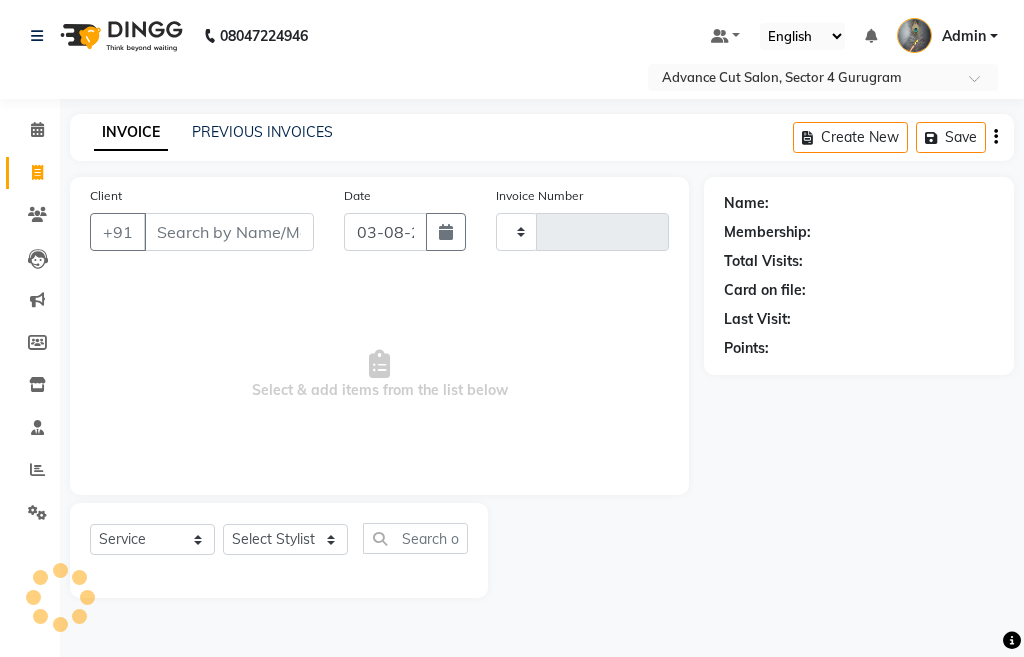 click on "Client" at bounding box center (229, 232) 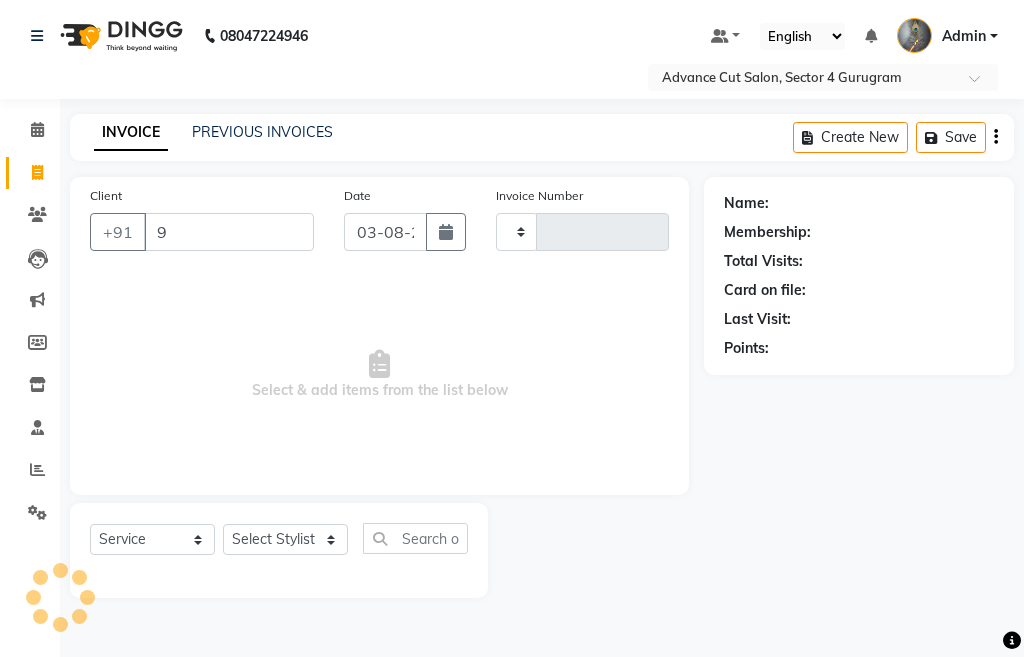 type on "98" 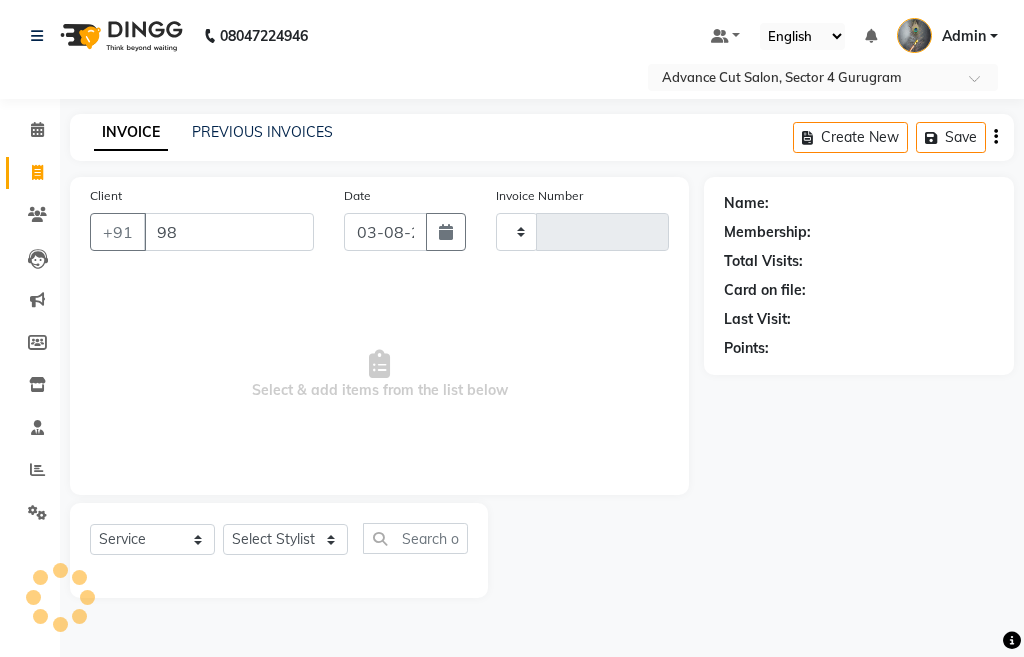 type on "3150" 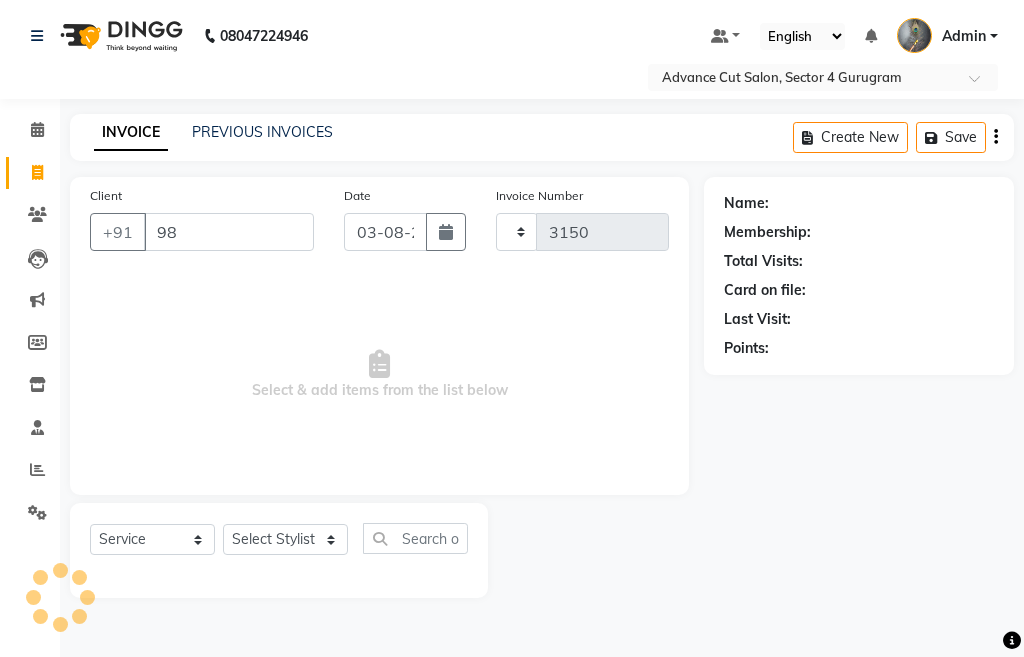 select on "4939" 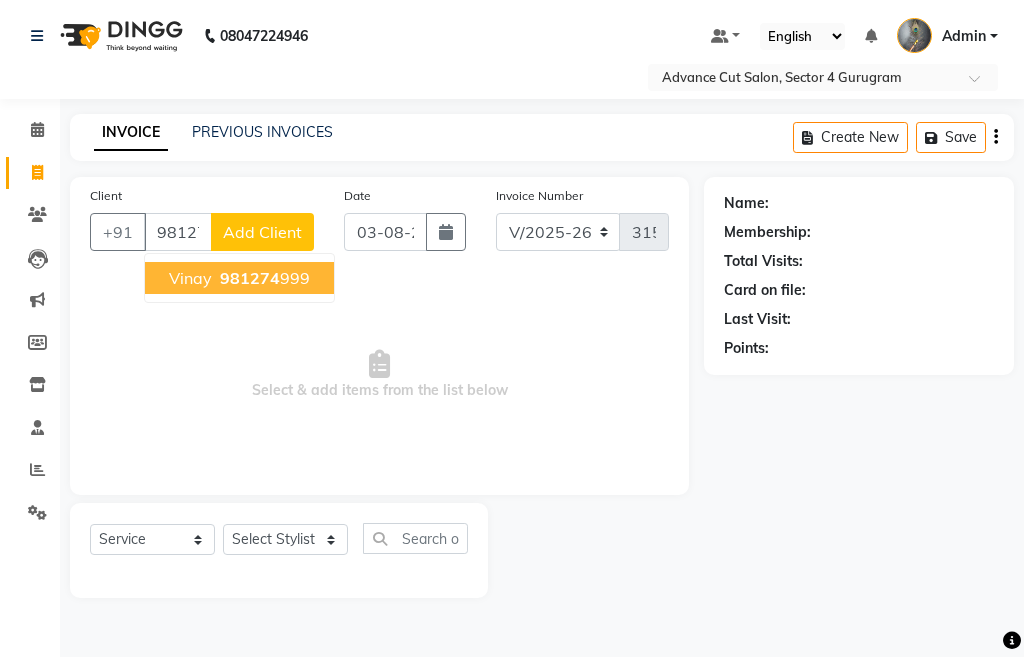 click on "vinay   9812743 999" at bounding box center (239, 278) 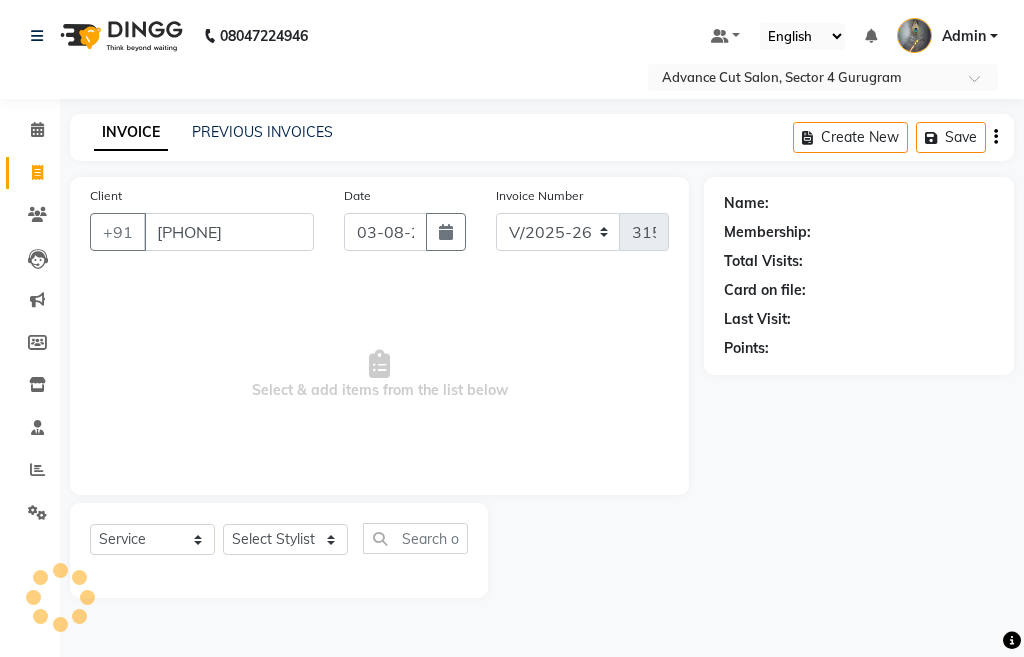 type on "[PHONE]" 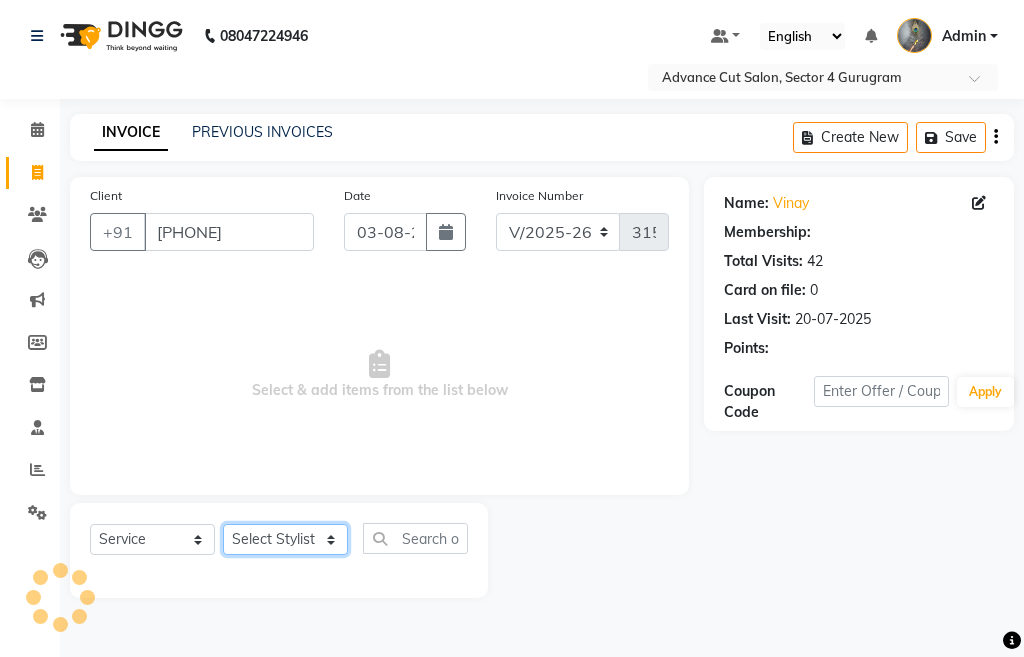 click on "Select Stylist Admin chahit COUNTOR hardeep mamta manisha MONISH navi NOSHAD ALI rahul shatnam shweta singh sunny tip" 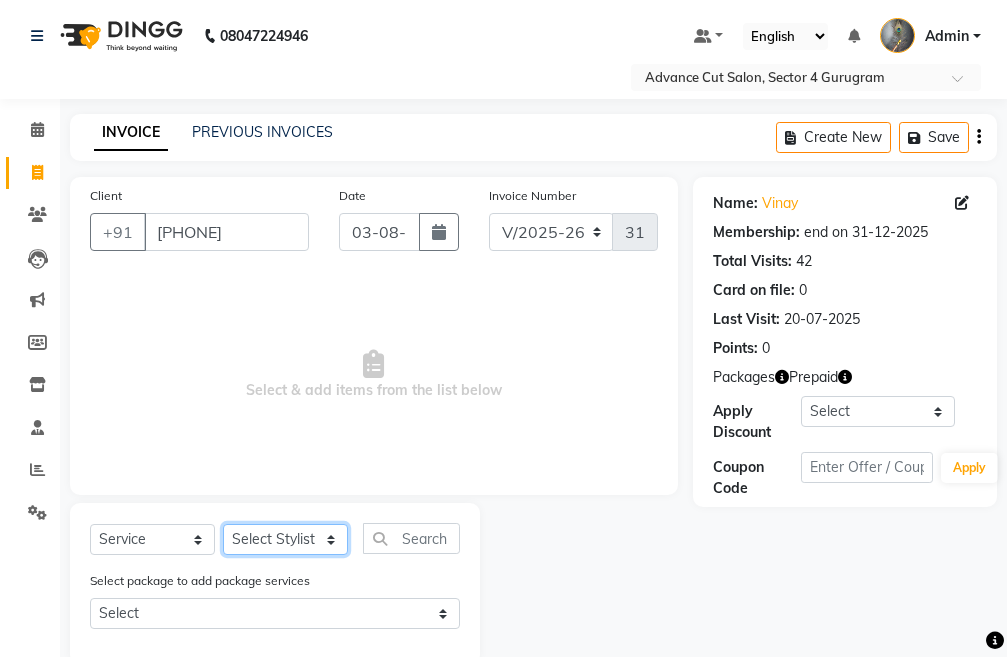 select on "30646" 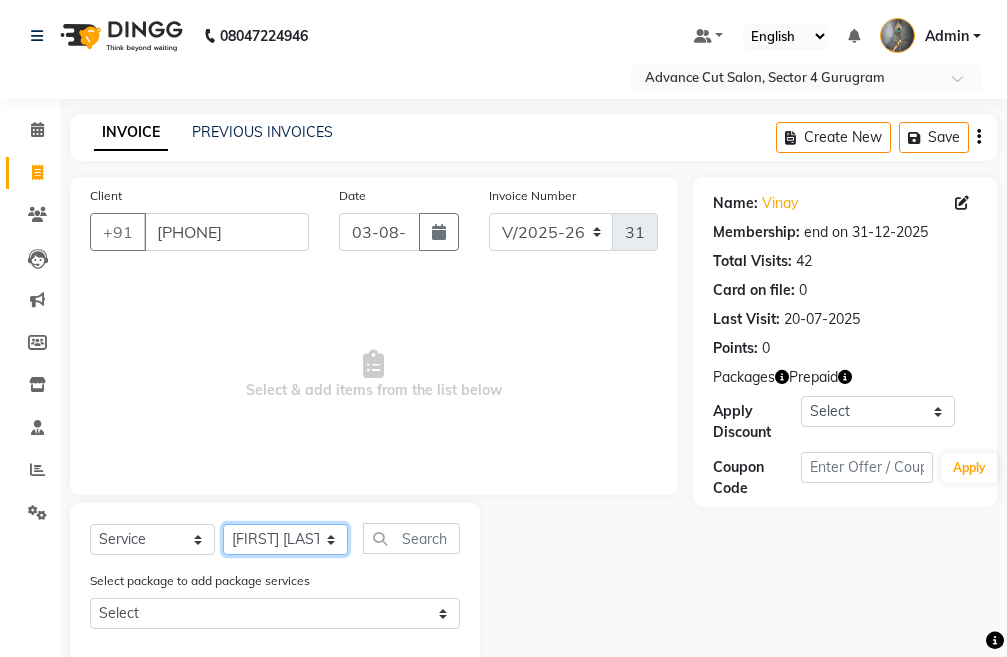 click on "Select Stylist Admin chahit COUNTOR hardeep mamta manisha MONISH navi NOSHAD ALI rahul shatnam shweta singh sunny tip" 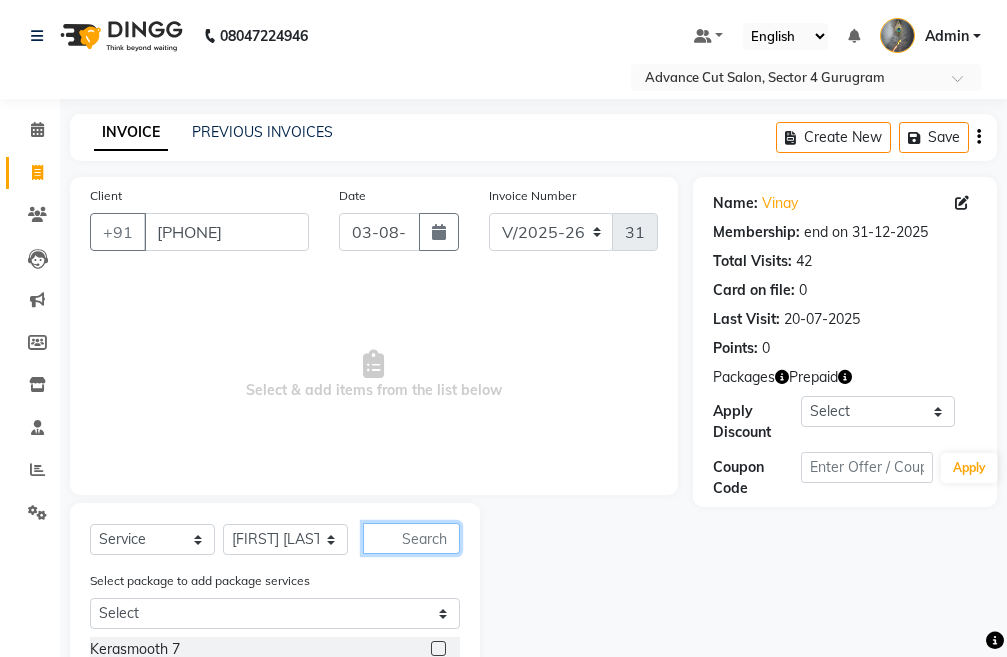 click 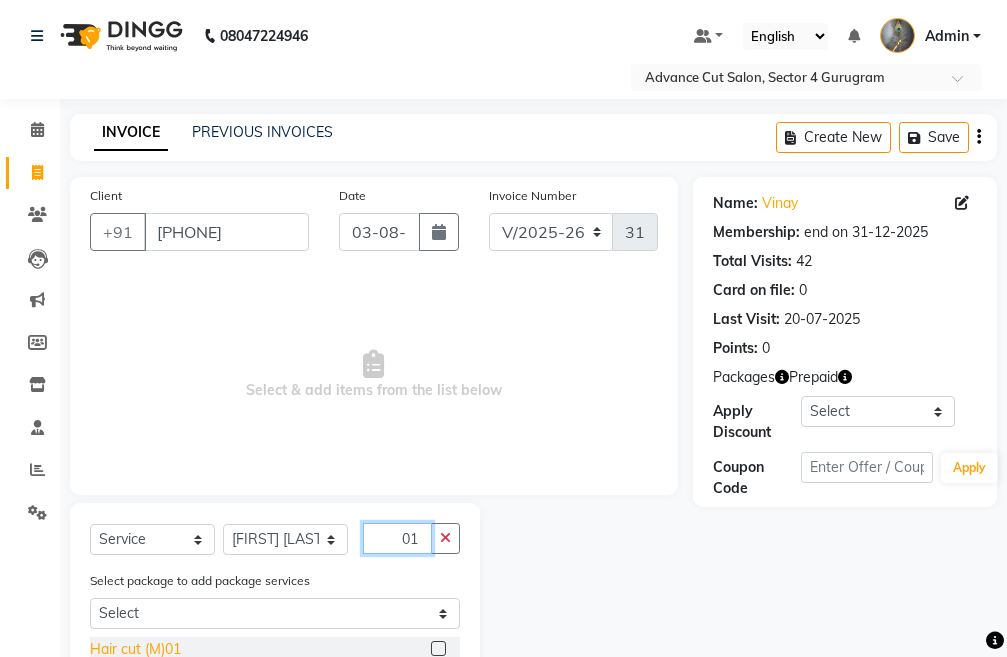 type on "01" 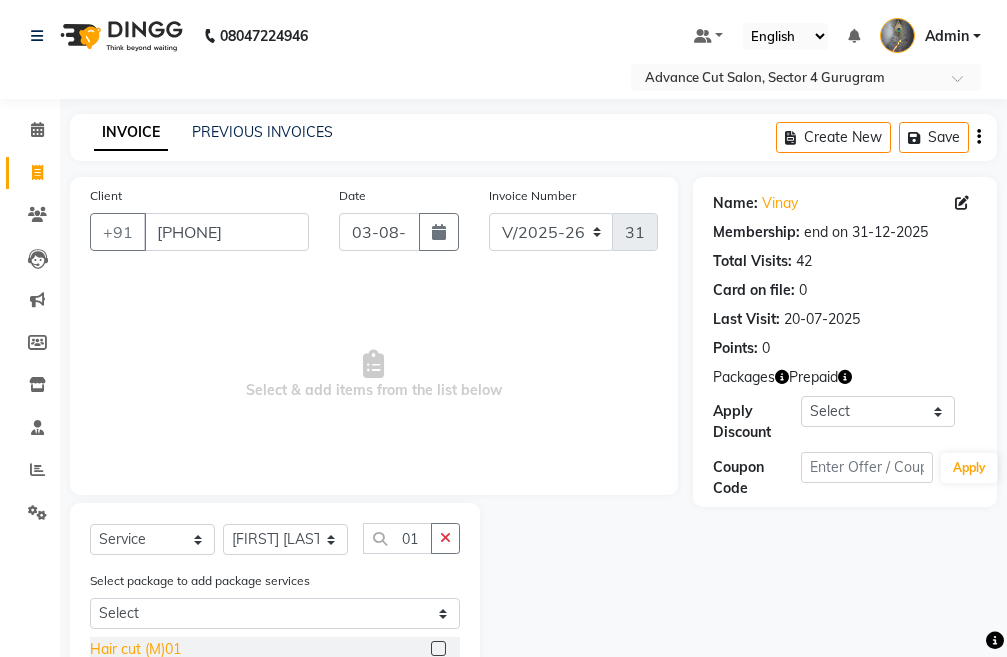 click on "Hair cut (M)01" 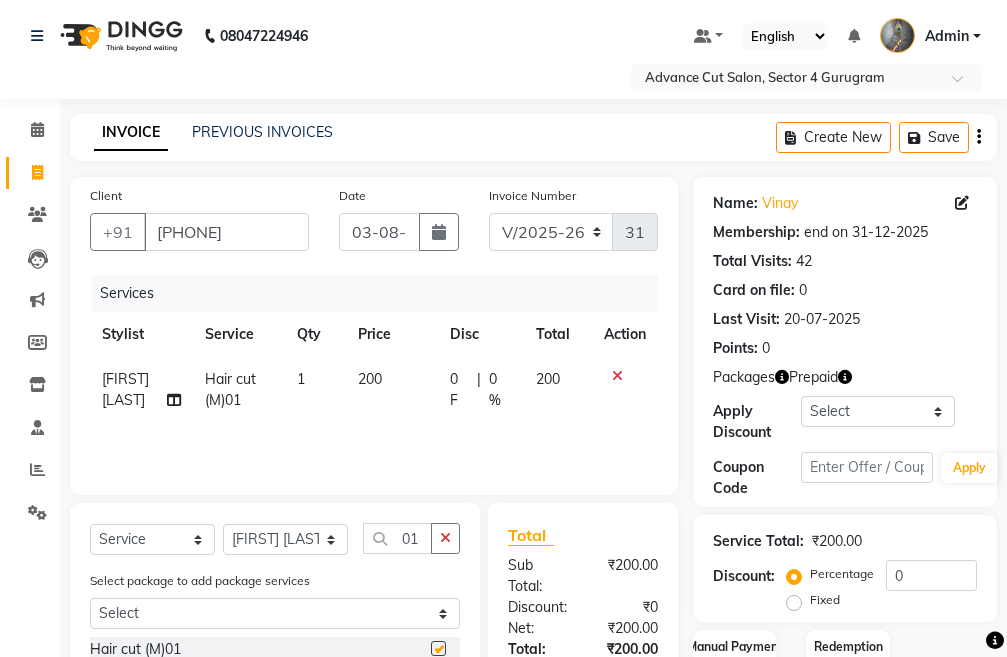 checkbox on "false" 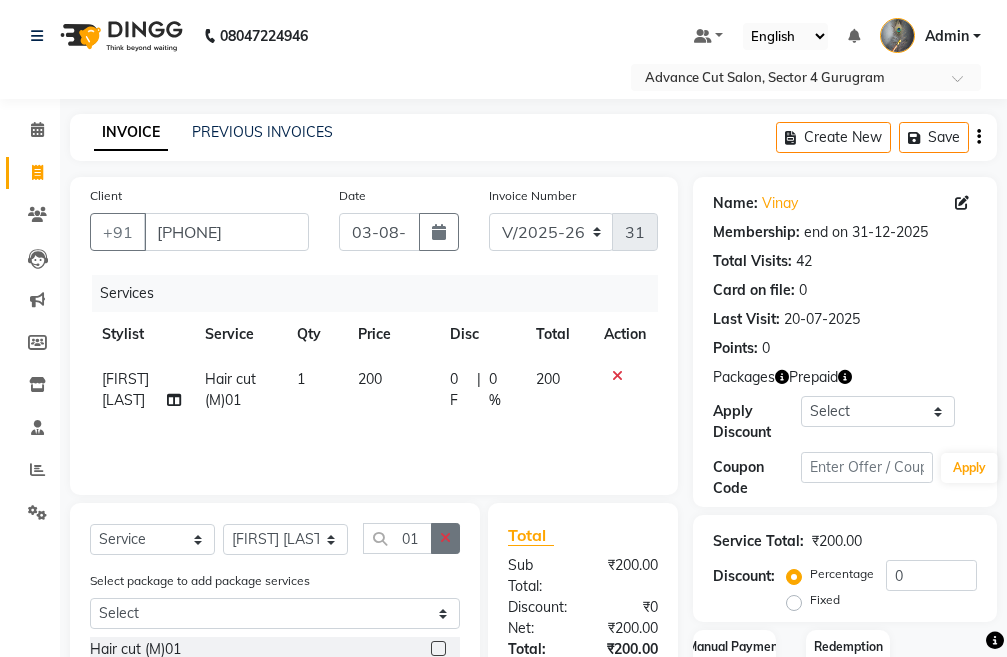 click 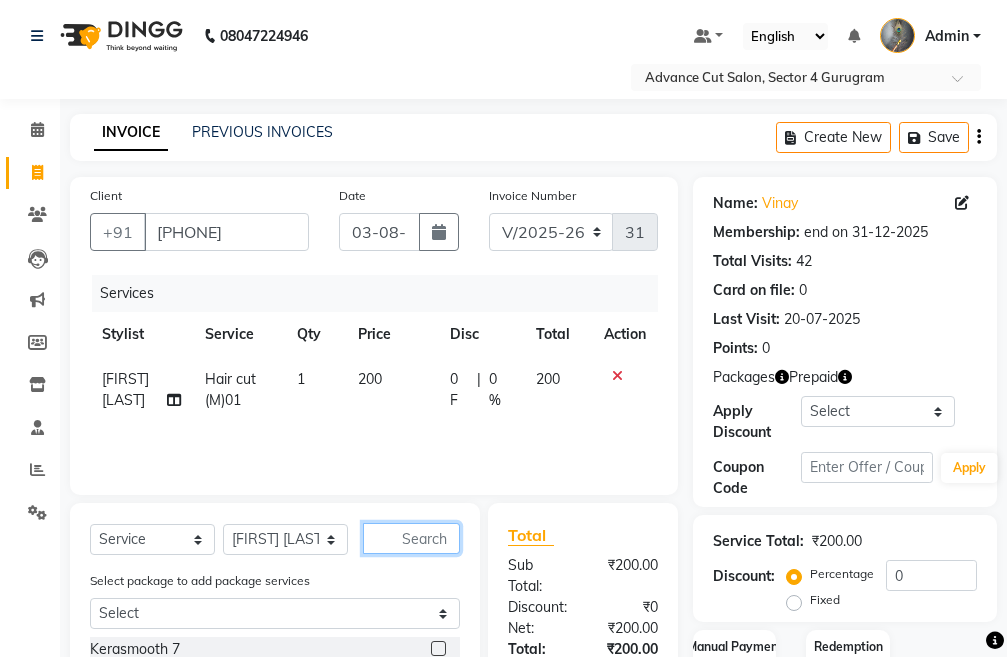 click 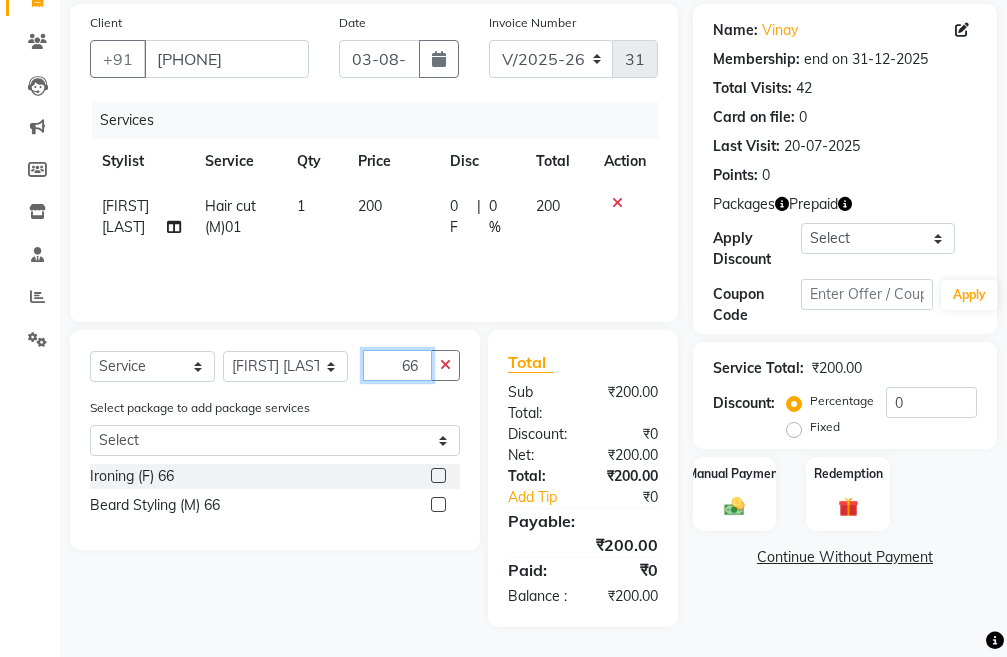 scroll, scrollTop: 194, scrollLeft: 0, axis: vertical 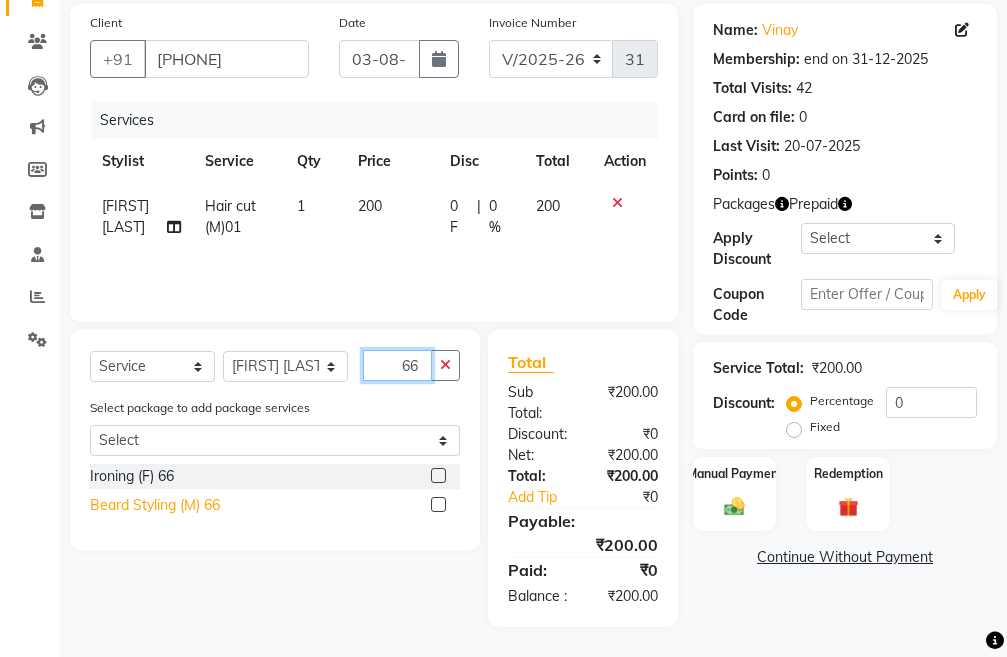 type on "66" 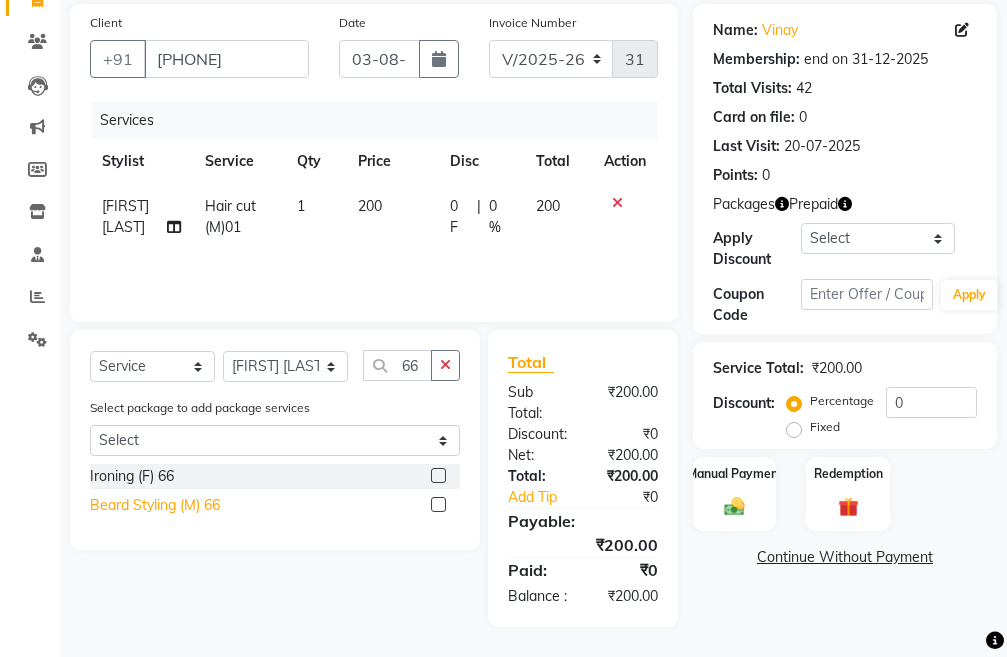 click on "Beard Styling (M) 66" 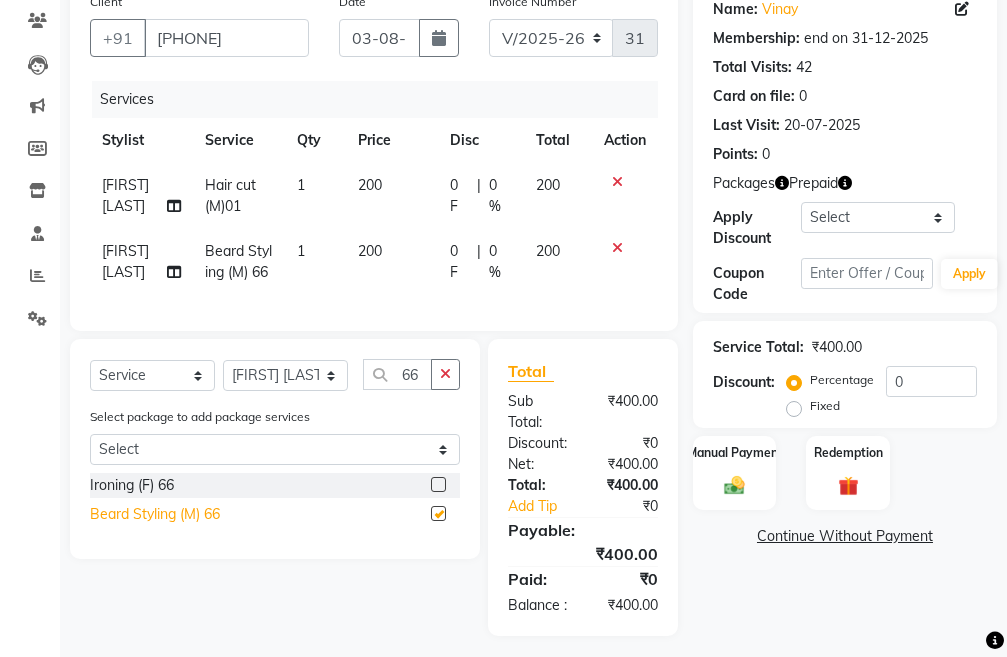 checkbox on "false" 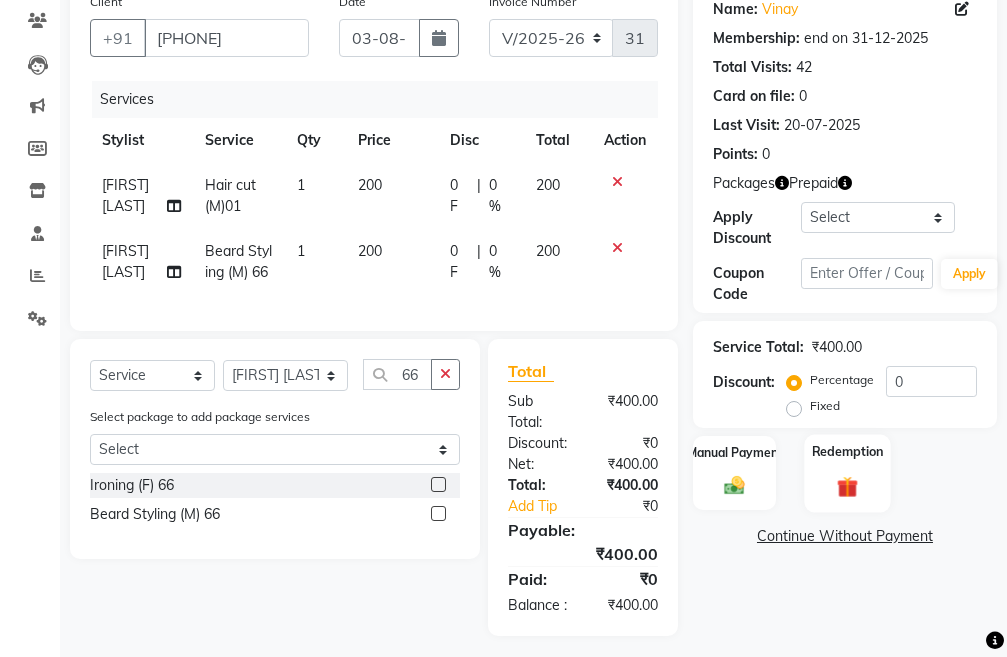 click on "Redemption" 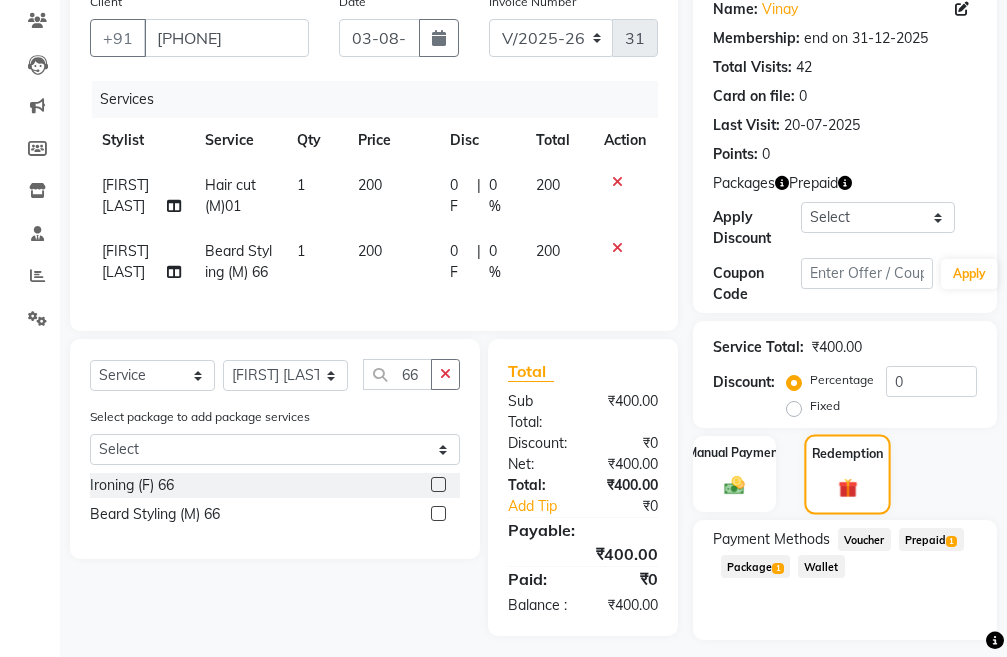 scroll, scrollTop: 246, scrollLeft: 0, axis: vertical 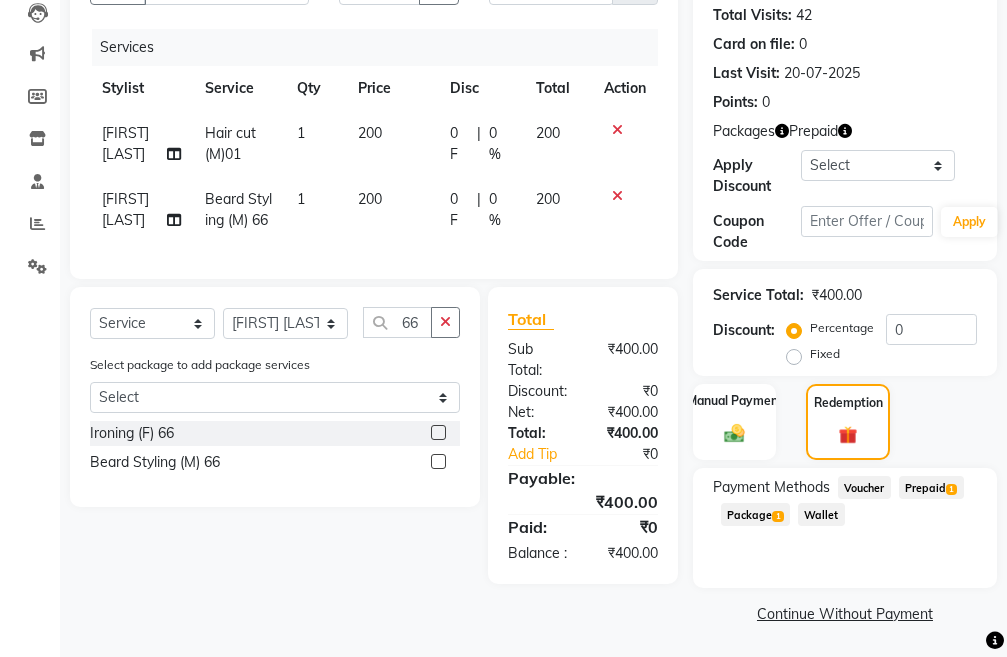 click on "Package  1" 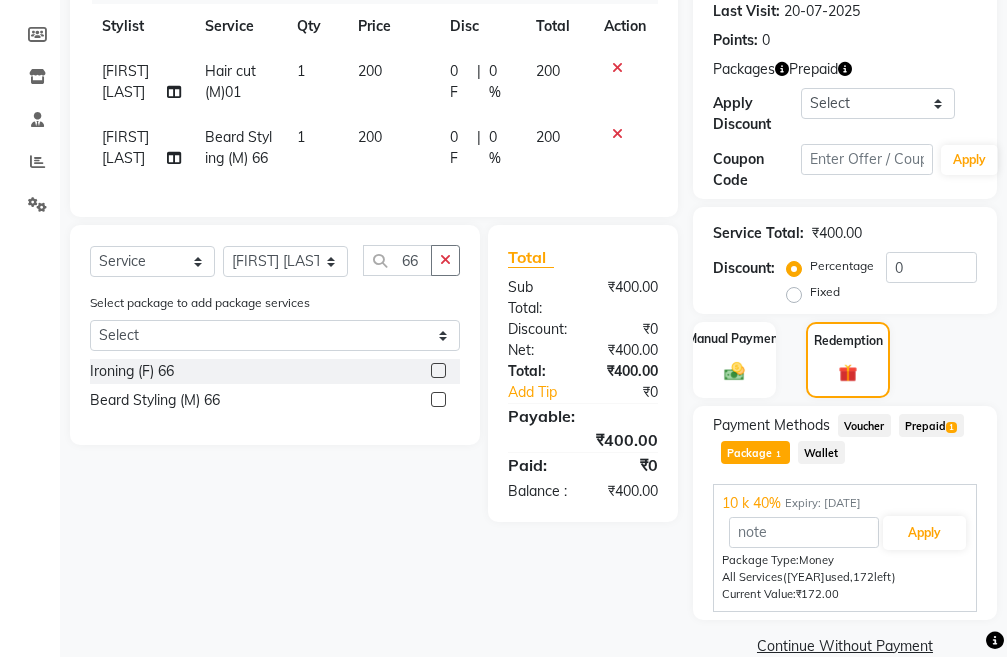 scroll, scrollTop: 342, scrollLeft: 0, axis: vertical 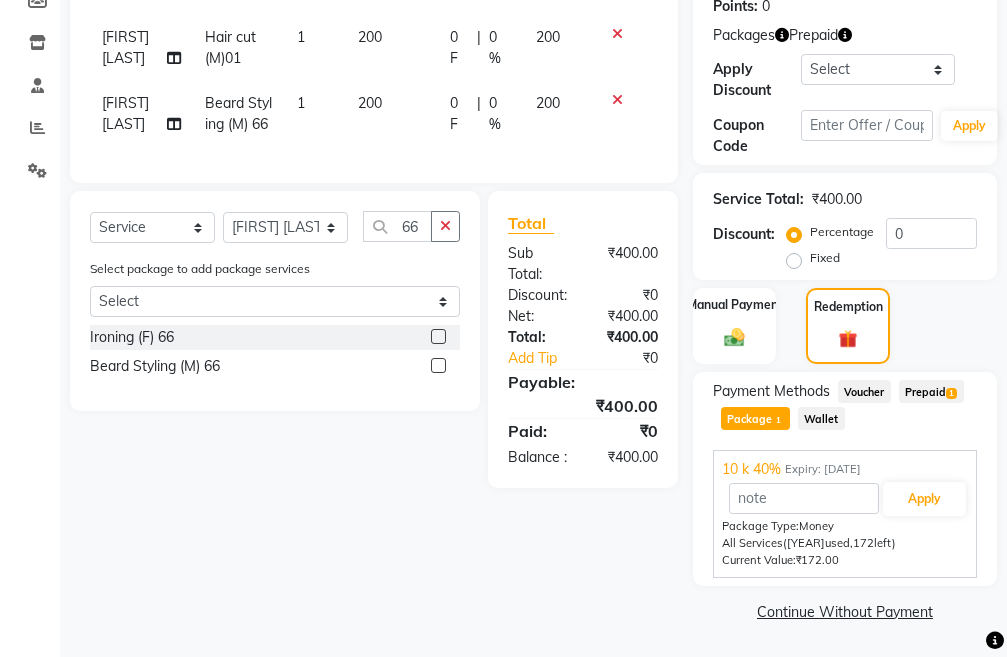 click on "Prepaid  1" 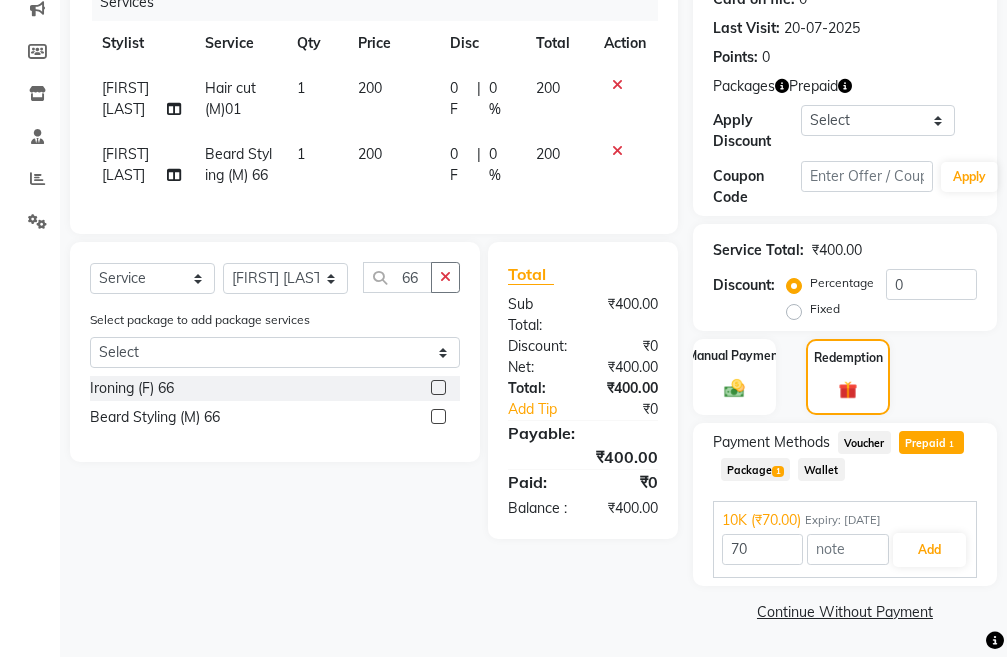 click on "Package  1" 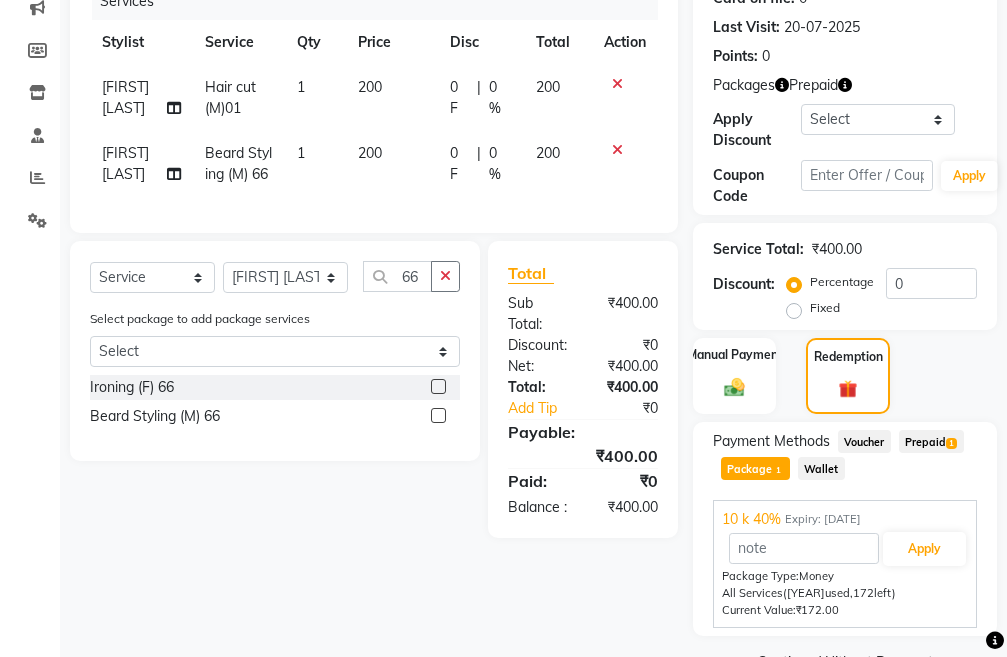 scroll, scrollTop: 242, scrollLeft: 0, axis: vertical 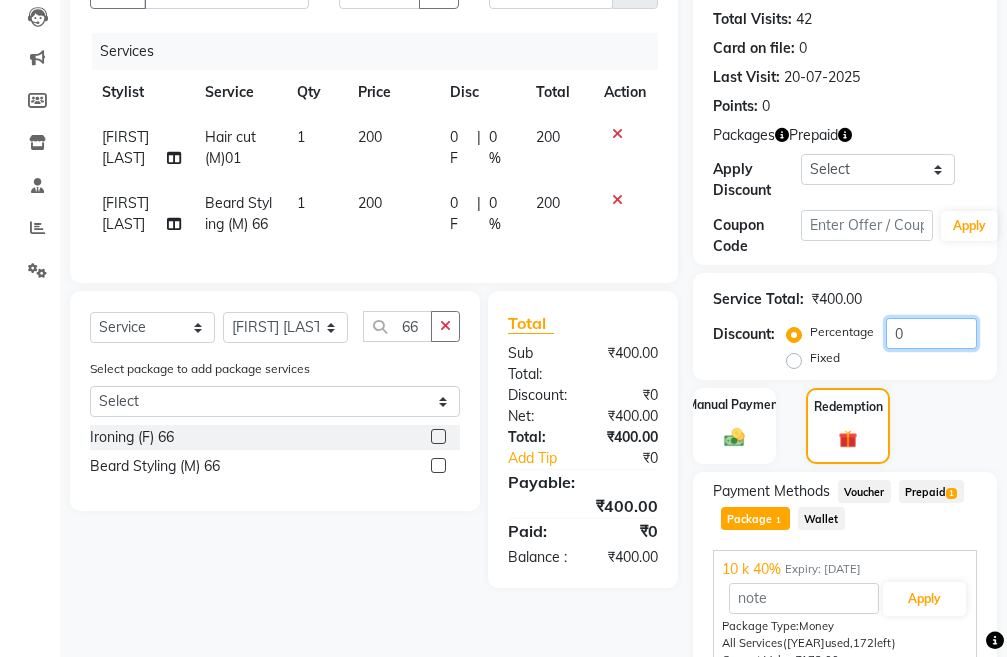 click on "0" 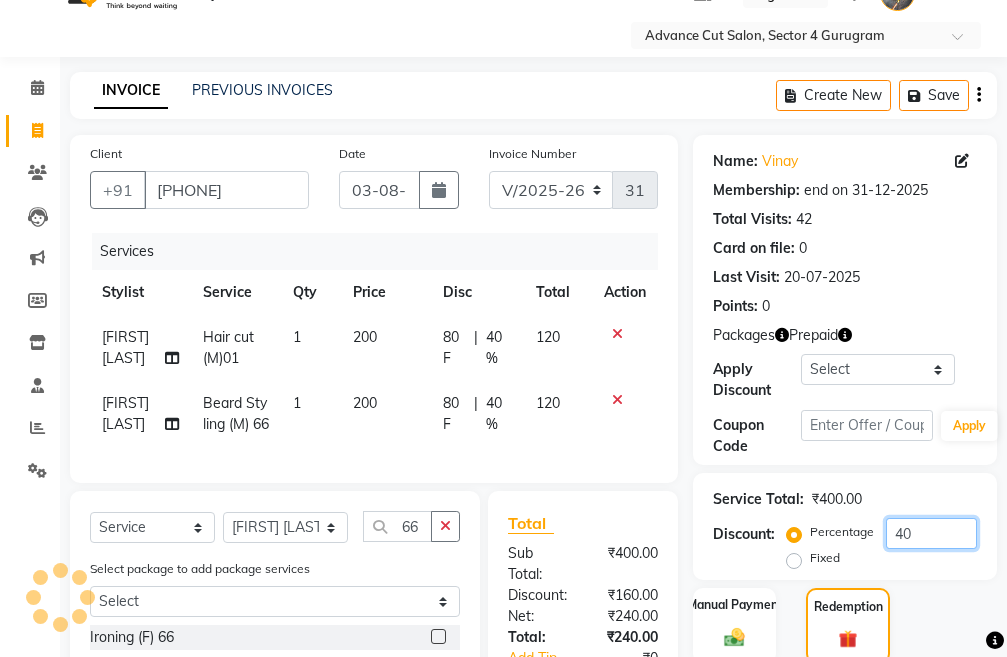 scroll, scrollTop: 0, scrollLeft: 0, axis: both 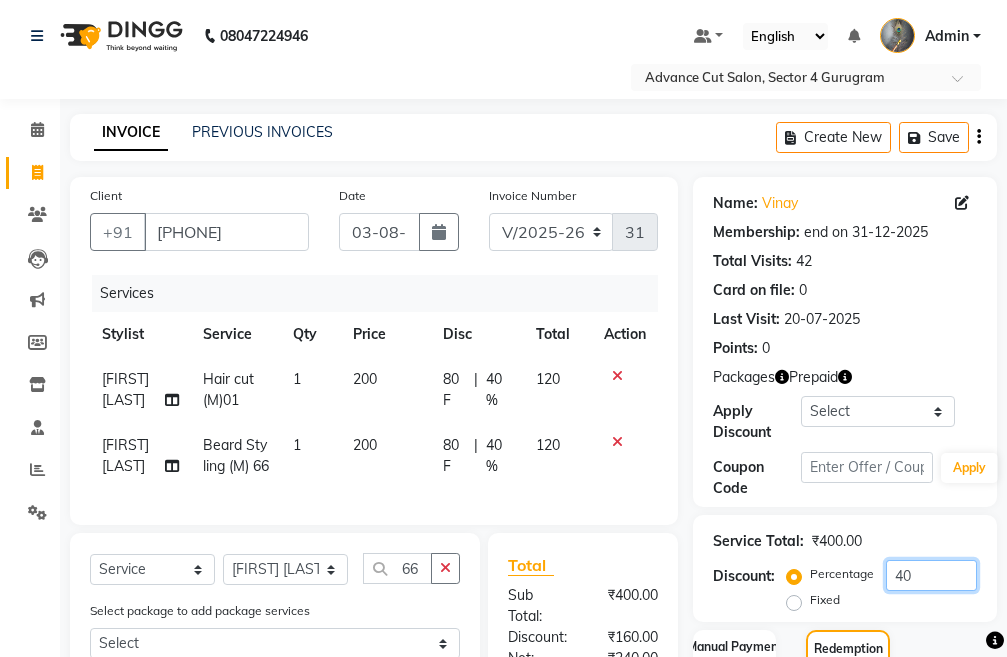 type on "40" 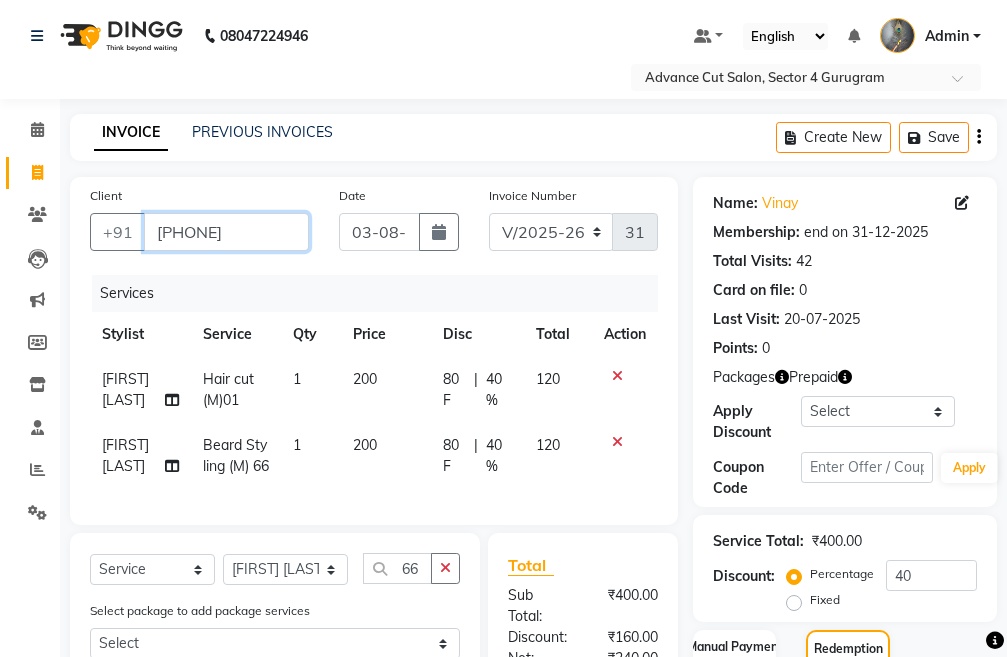 click on "9812743999" at bounding box center [226, 232] 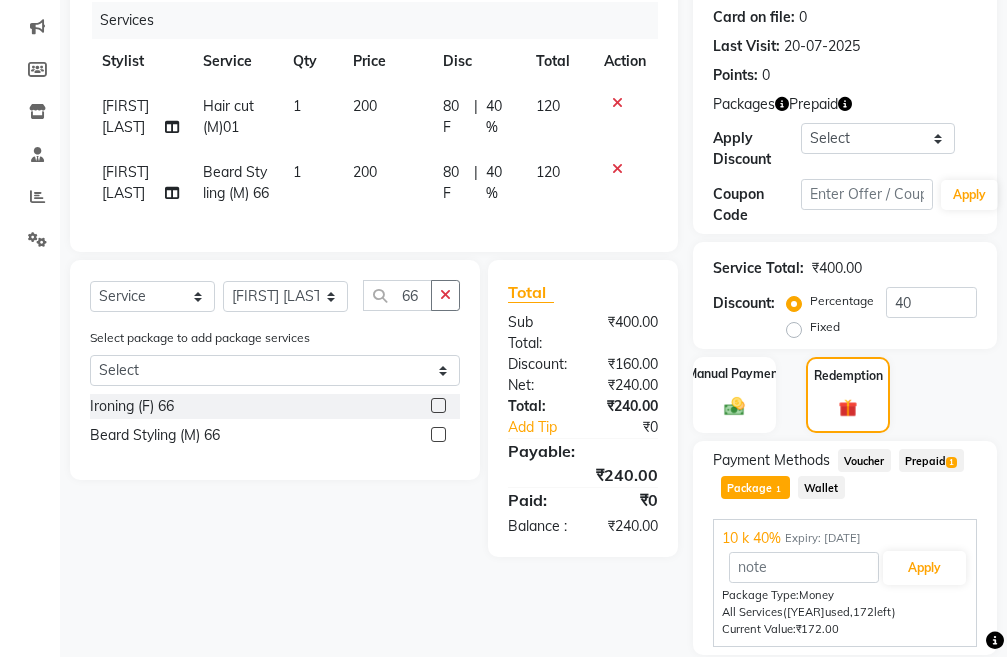 scroll, scrollTop: 42, scrollLeft: 0, axis: vertical 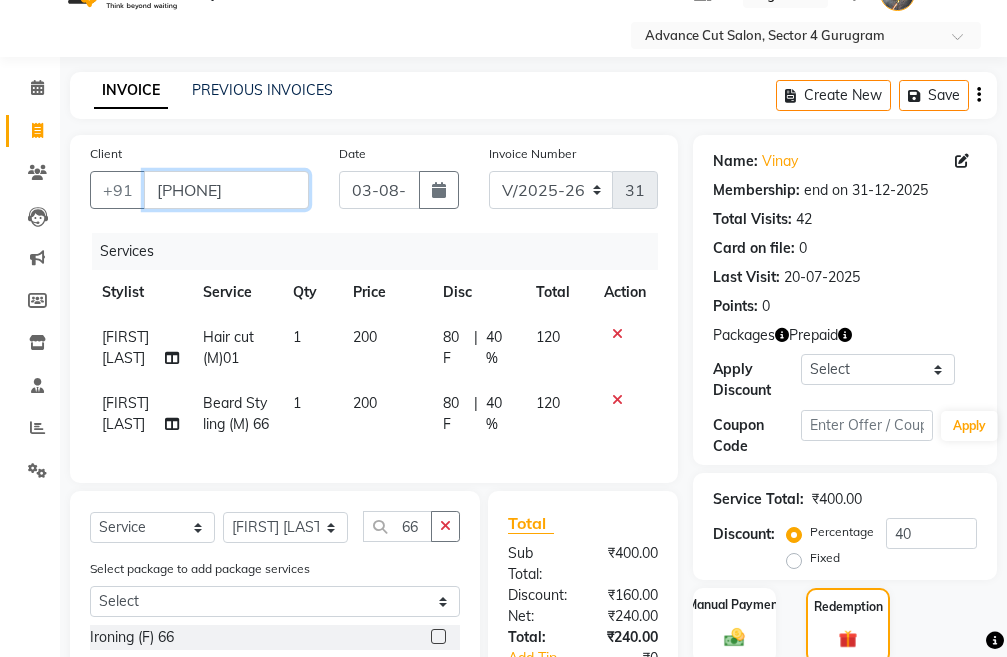 click on "9812743999" at bounding box center (226, 190) 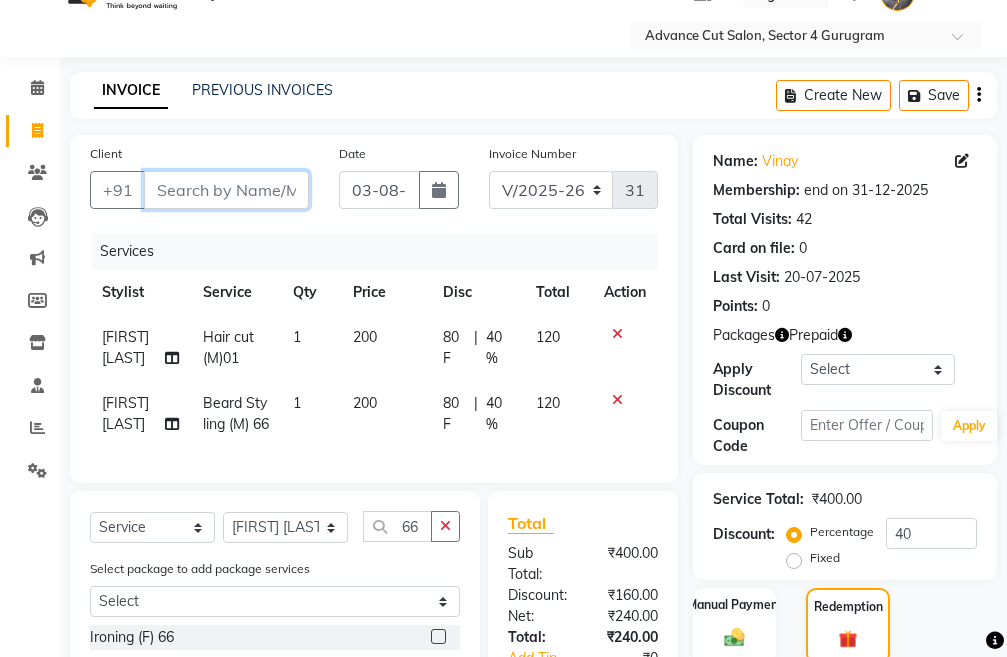 paste on "9812743999" 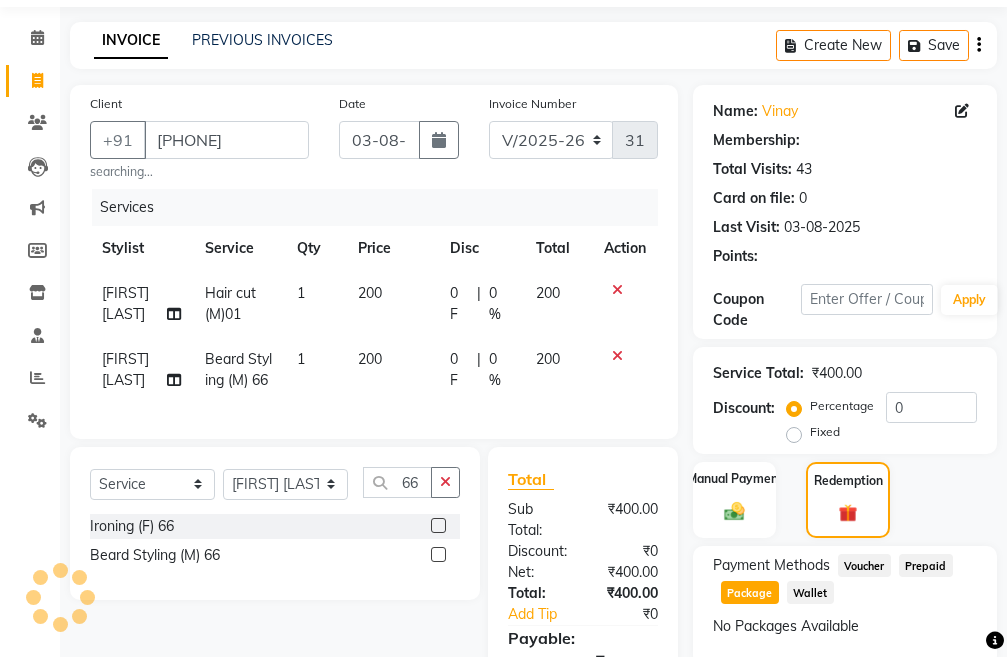 scroll, scrollTop: 142, scrollLeft: 0, axis: vertical 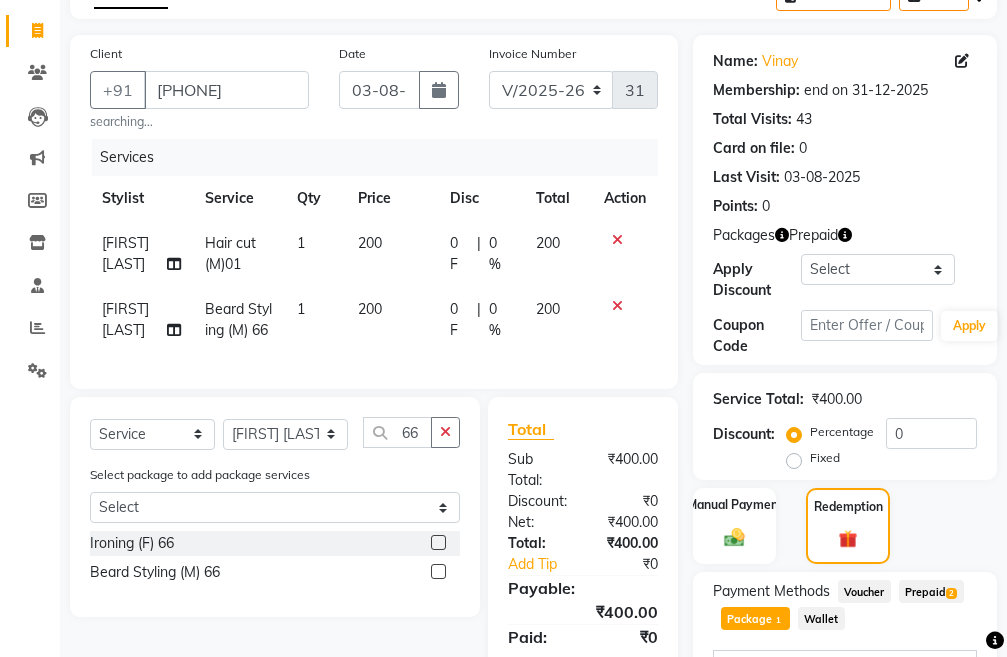 click 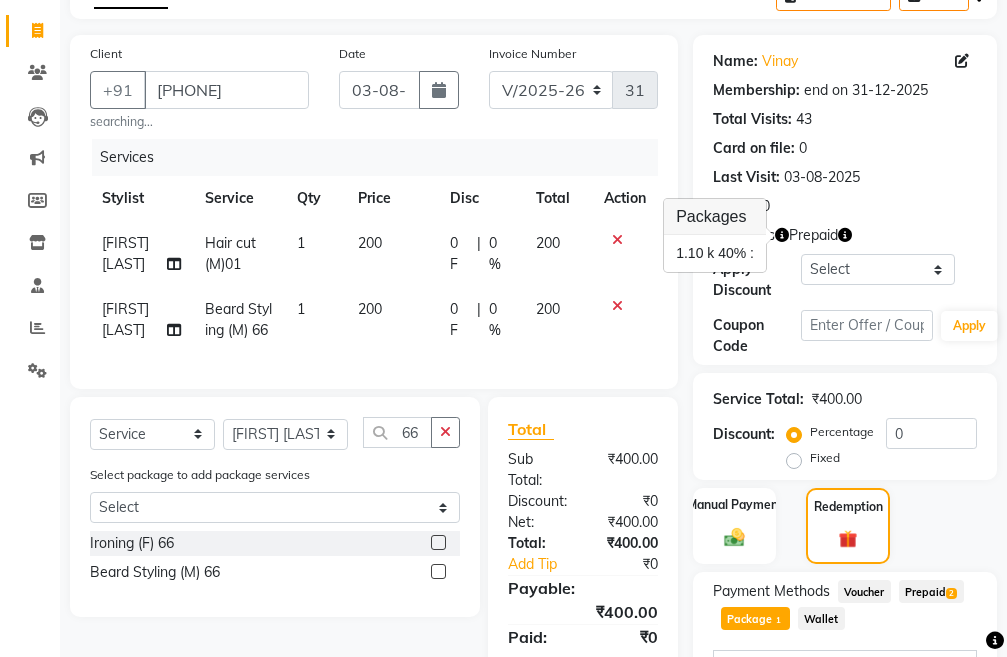 click 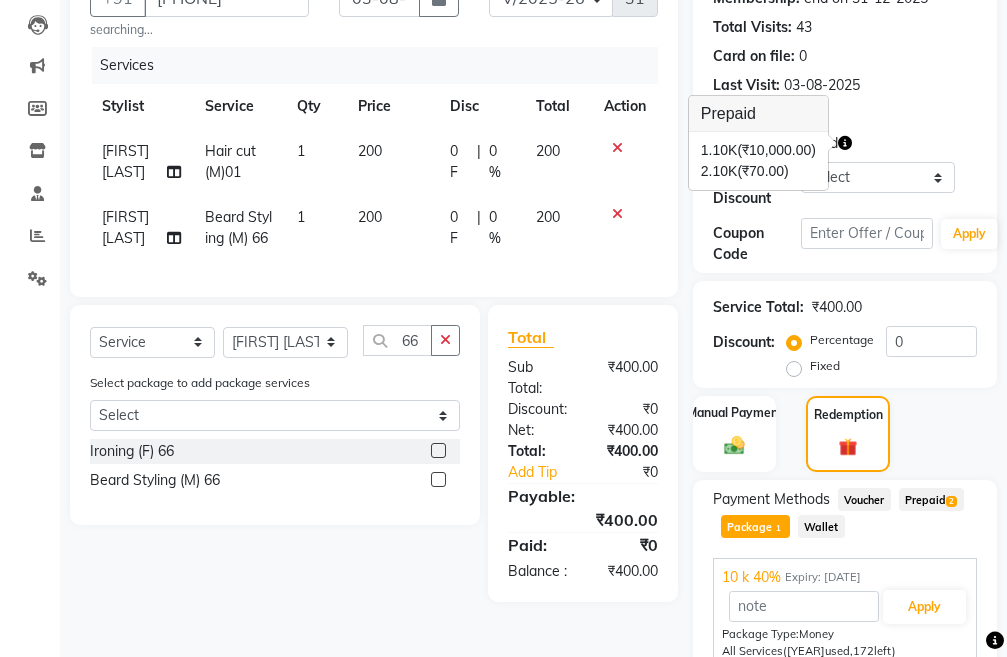 scroll, scrollTop: 342, scrollLeft: 0, axis: vertical 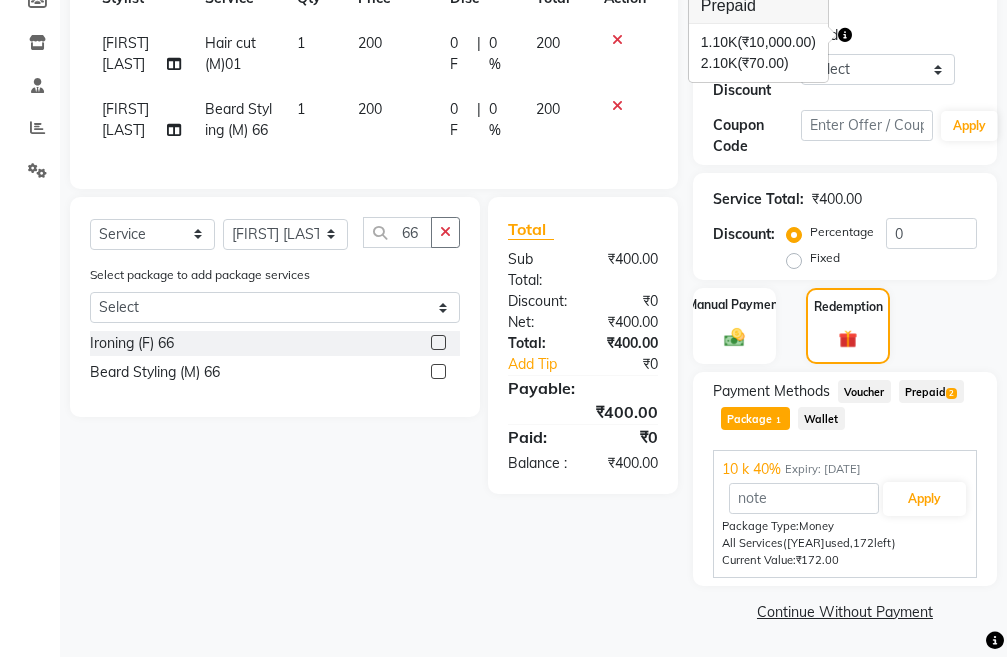 click on "Prepaid  2" 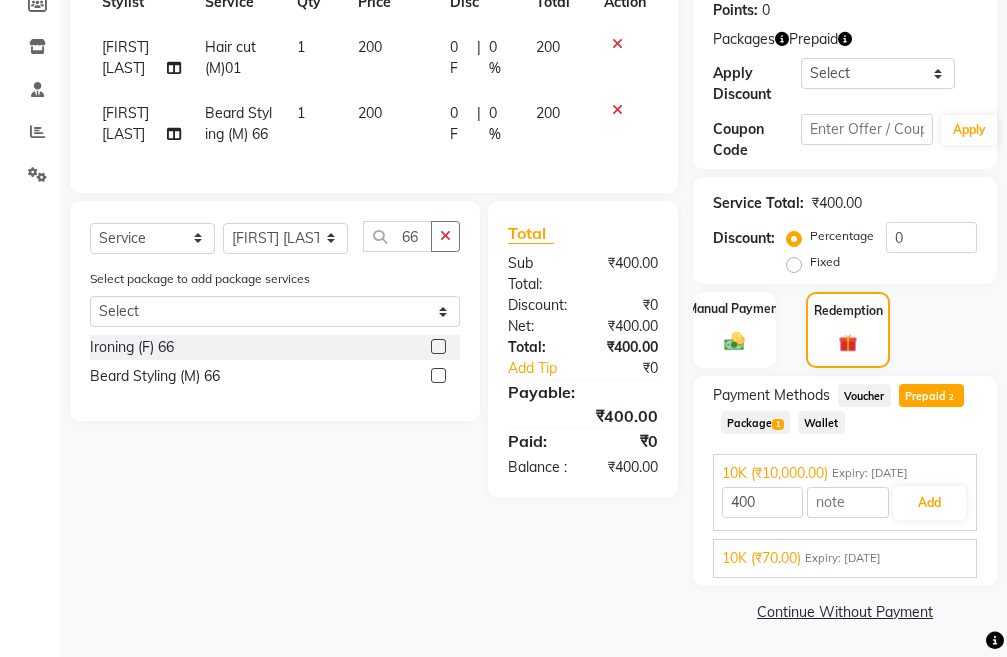 scroll, scrollTop: 338, scrollLeft: 0, axis: vertical 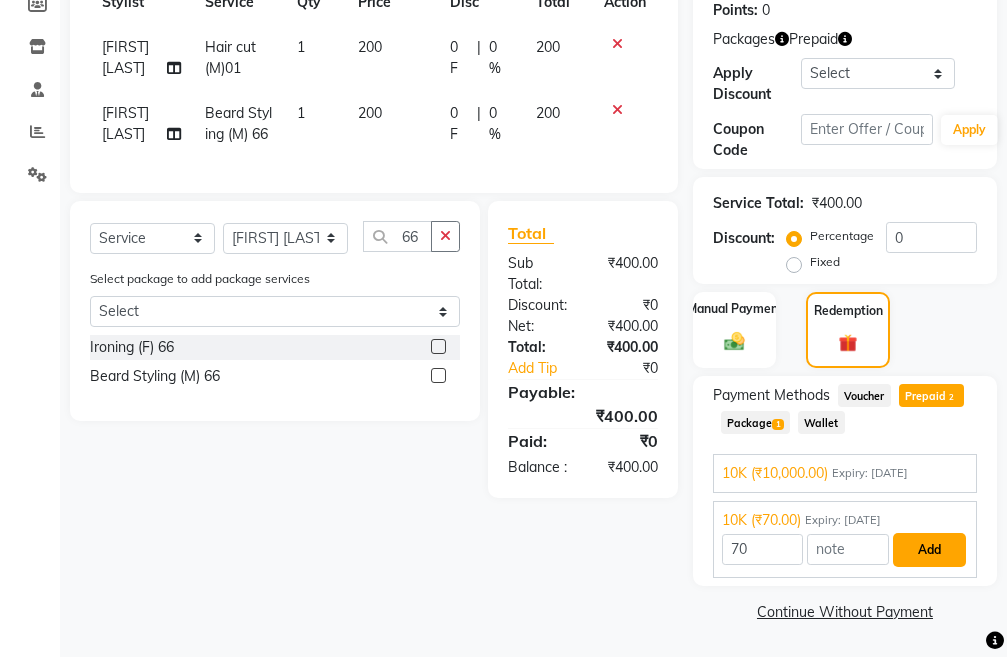 click on "Add" at bounding box center [929, 550] 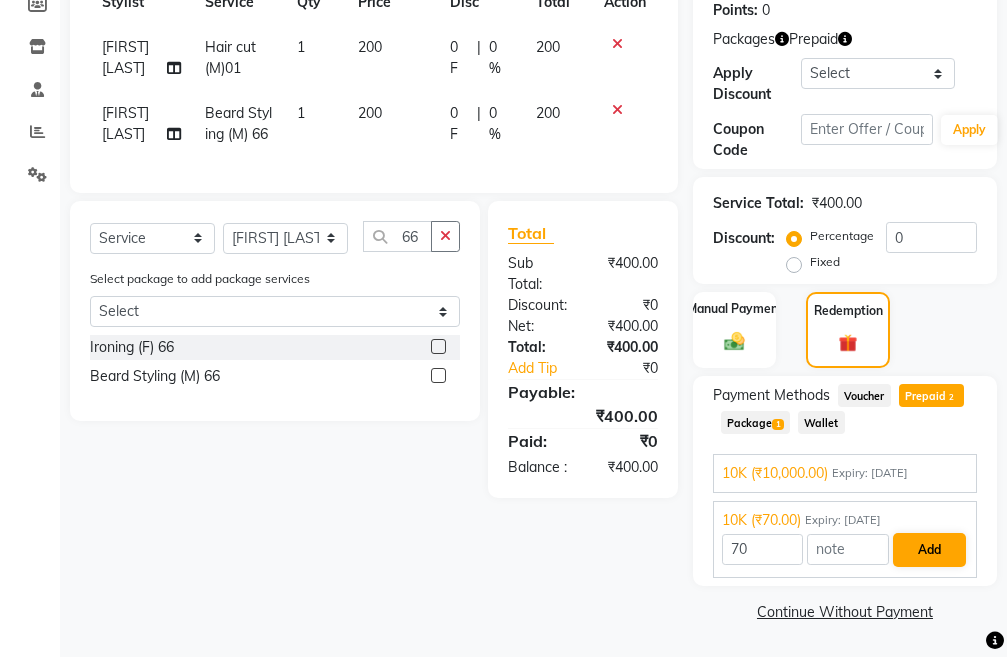 scroll, scrollTop: 265, scrollLeft: 0, axis: vertical 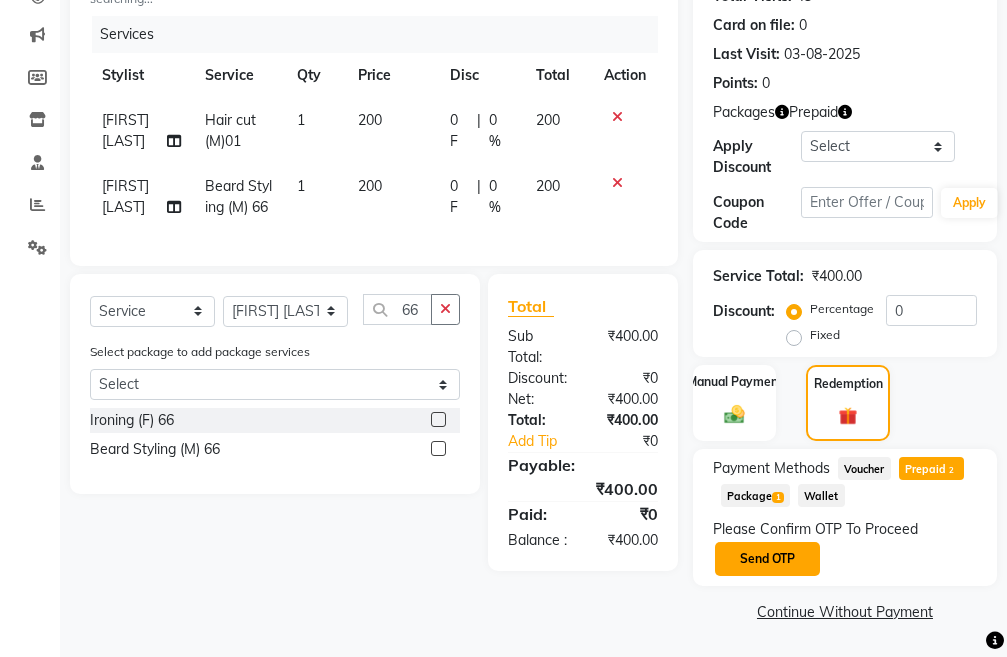 click on "Send OTP" 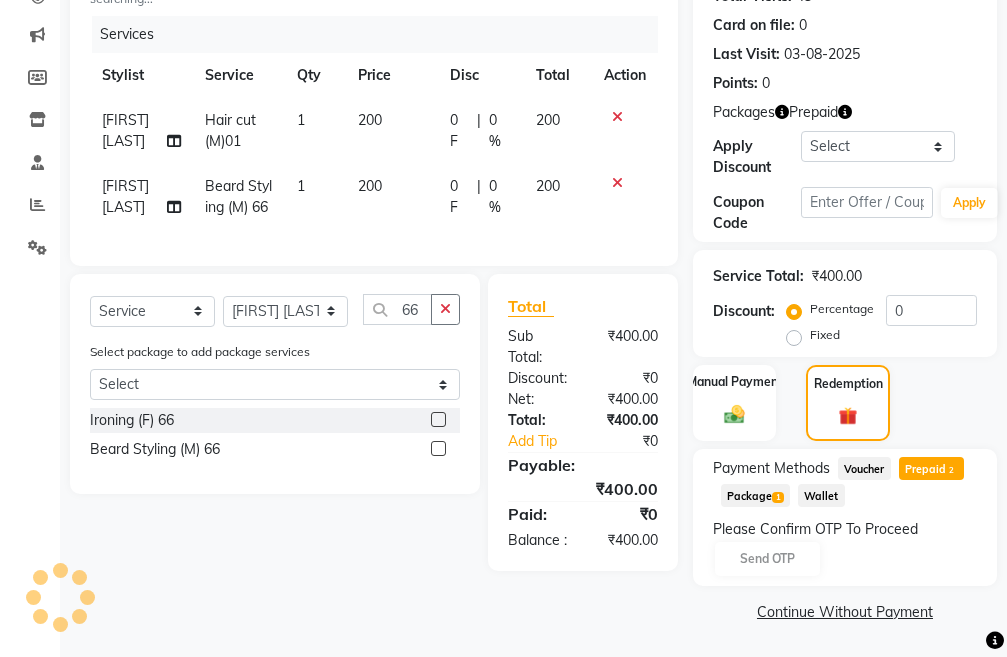 click on "Please Confirm OTP To Proceed Send OTP" 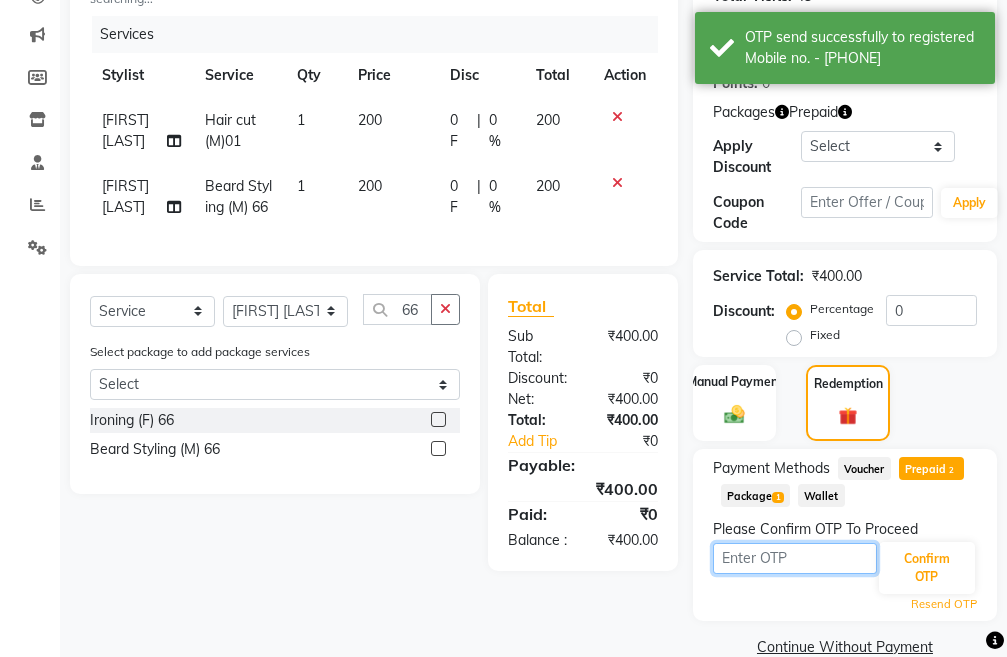 click at bounding box center (795, 558) 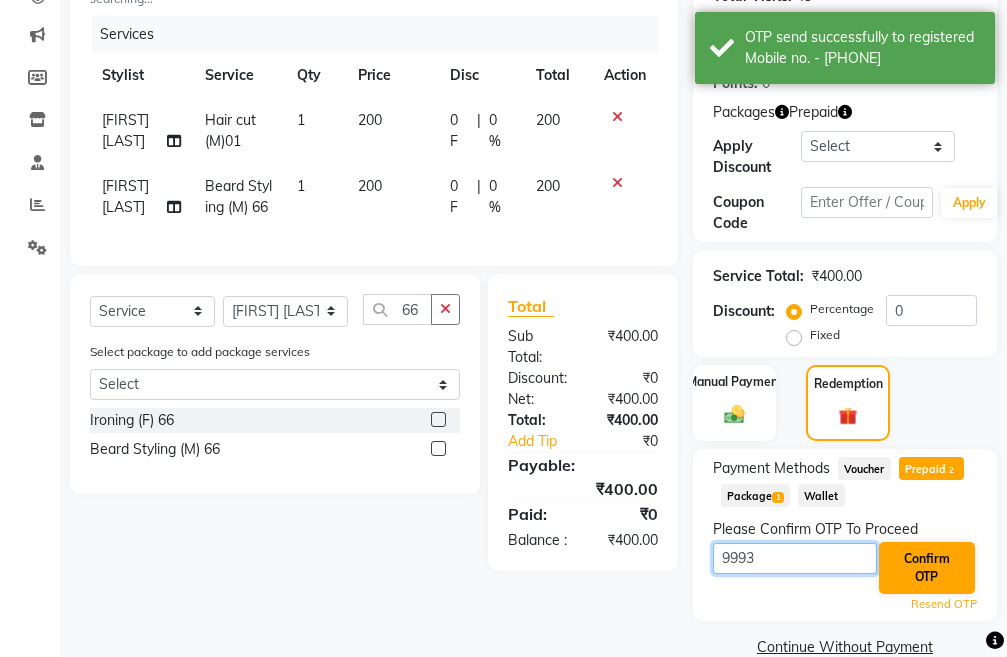 type on "9993" 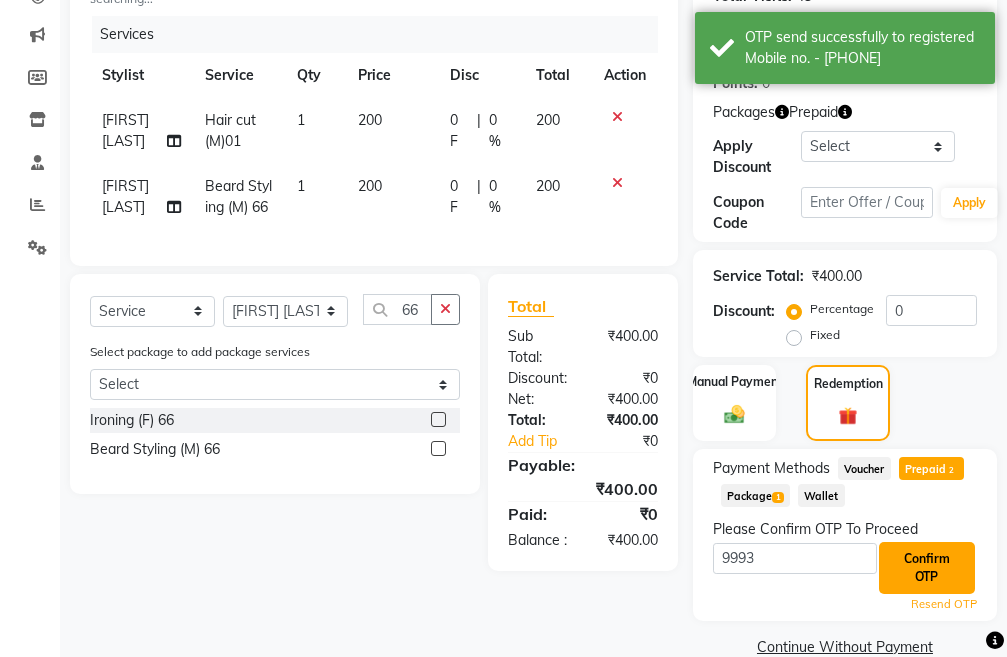 click on "Confirm OTP" 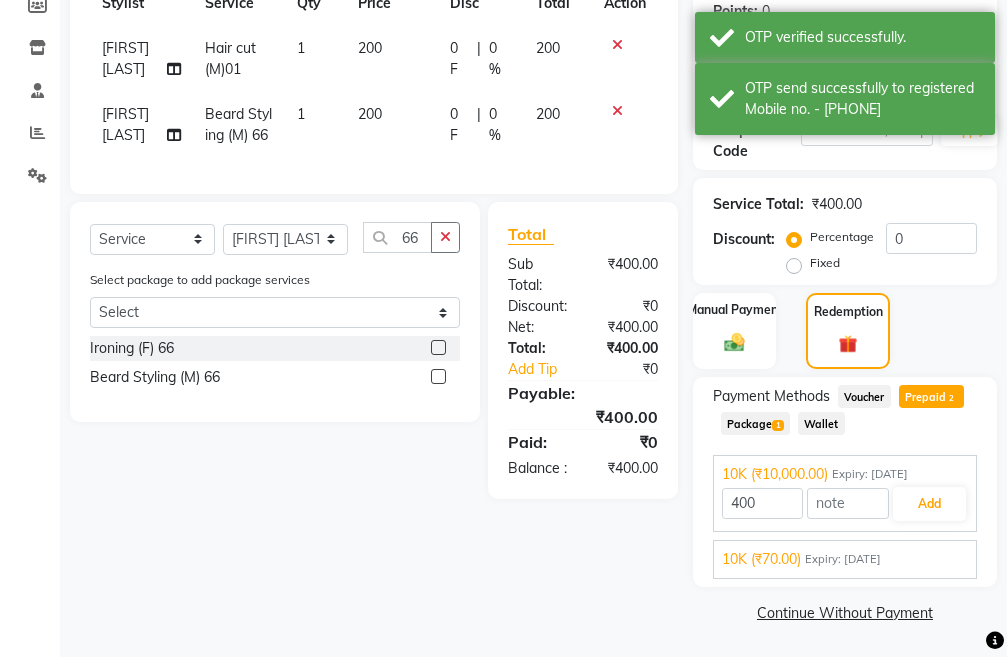 scroll, scrollTop: 338, scrollLeft: 0, axis: vertical 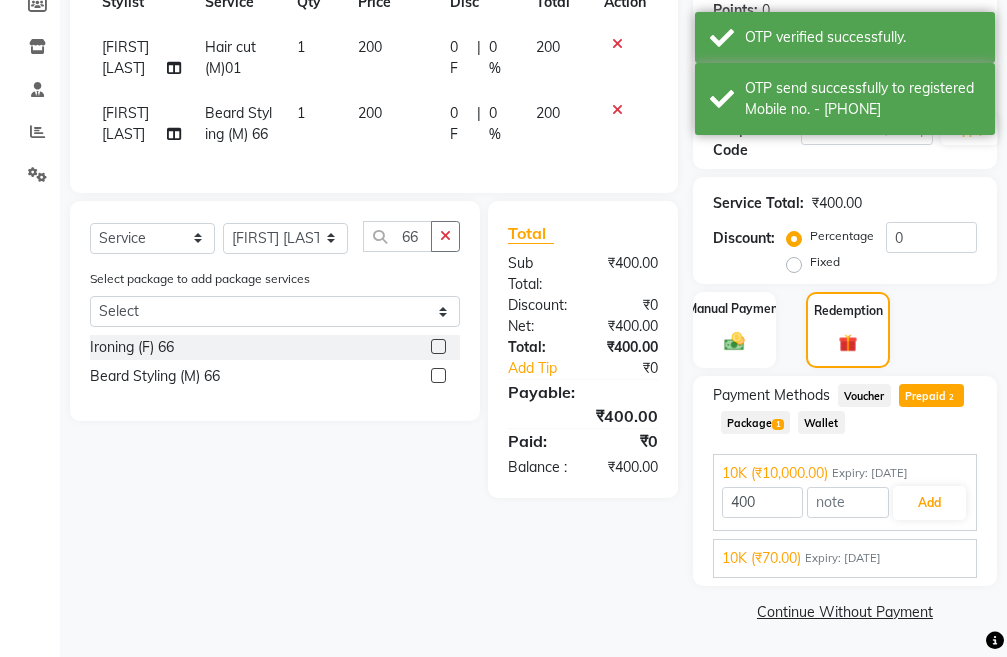 click on "Expiry: 18-12-2023" at bounding box center [843, 558] 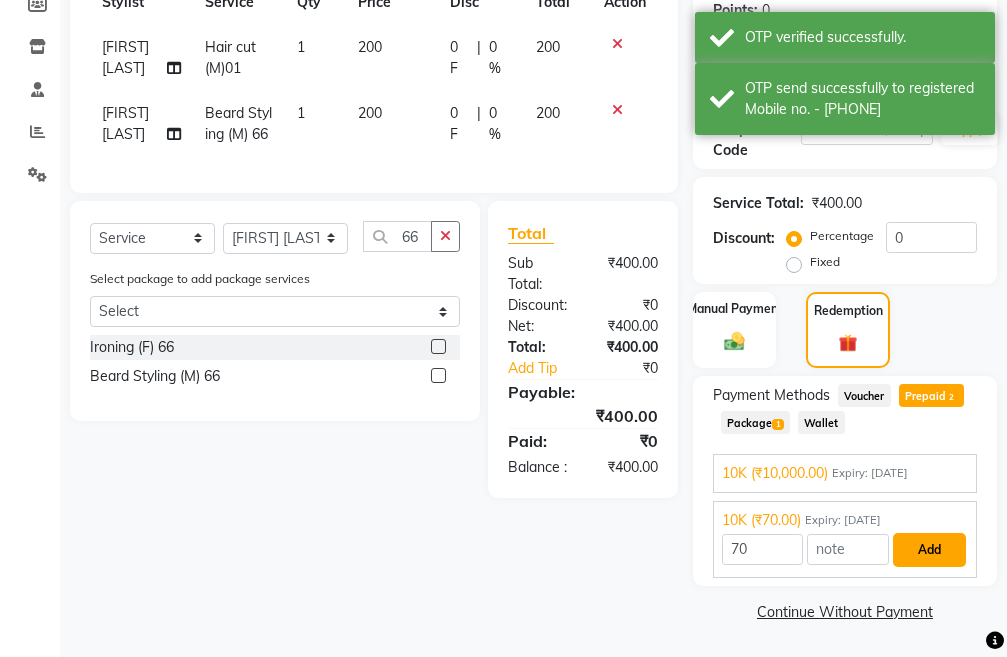 click on "Add" at bounding box center [929, 550] 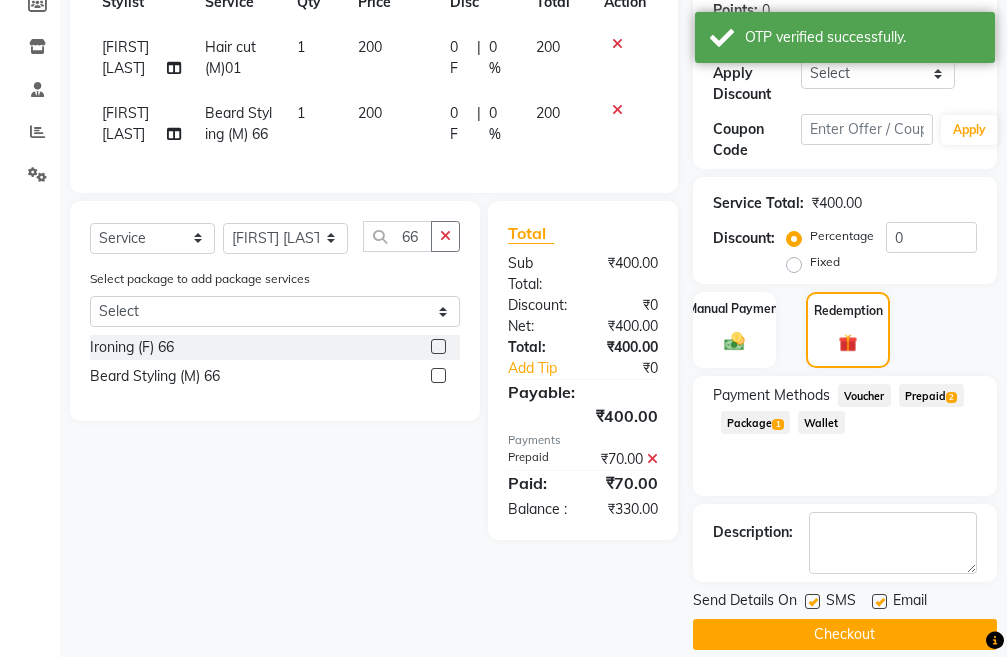 click on "Prepaid  2" 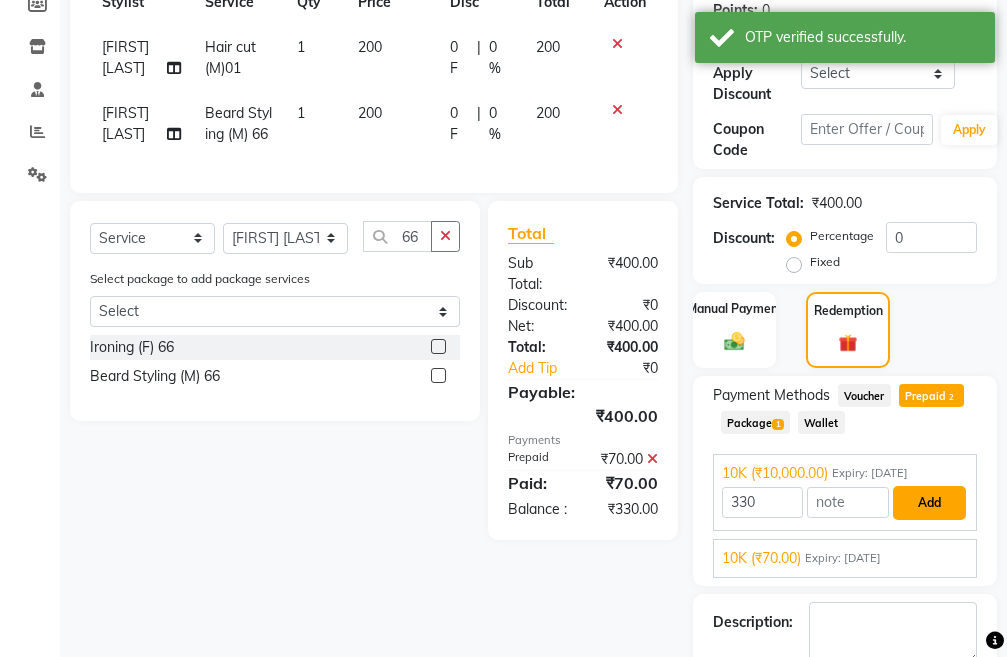 click on "Add" at bounding box center [929, 503] 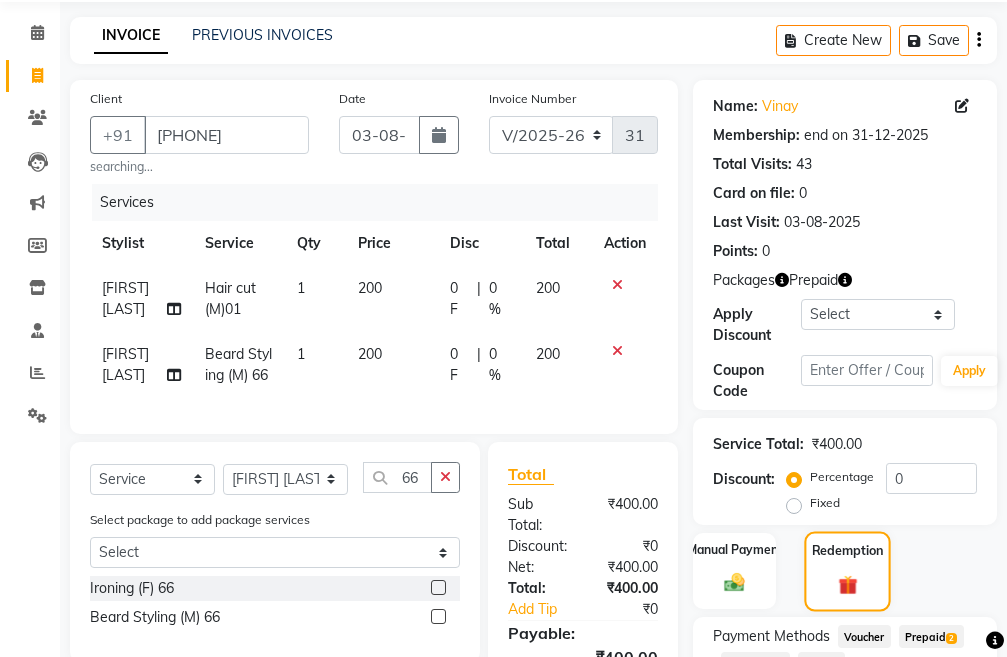 scroll, scrollTop: 61, scrollLeft: 0, axis: vertical 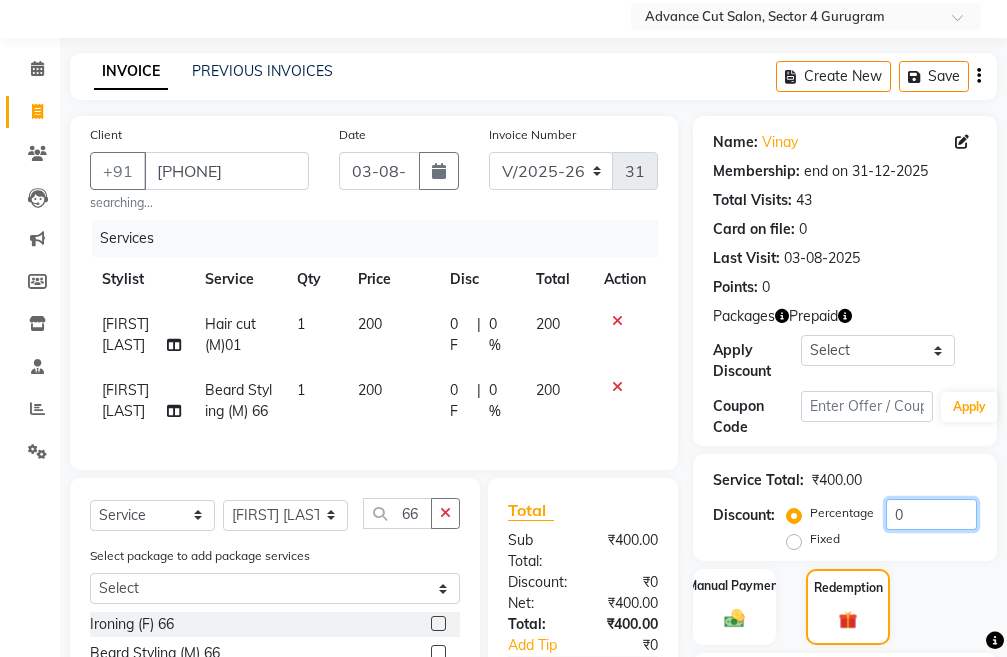click on "0" 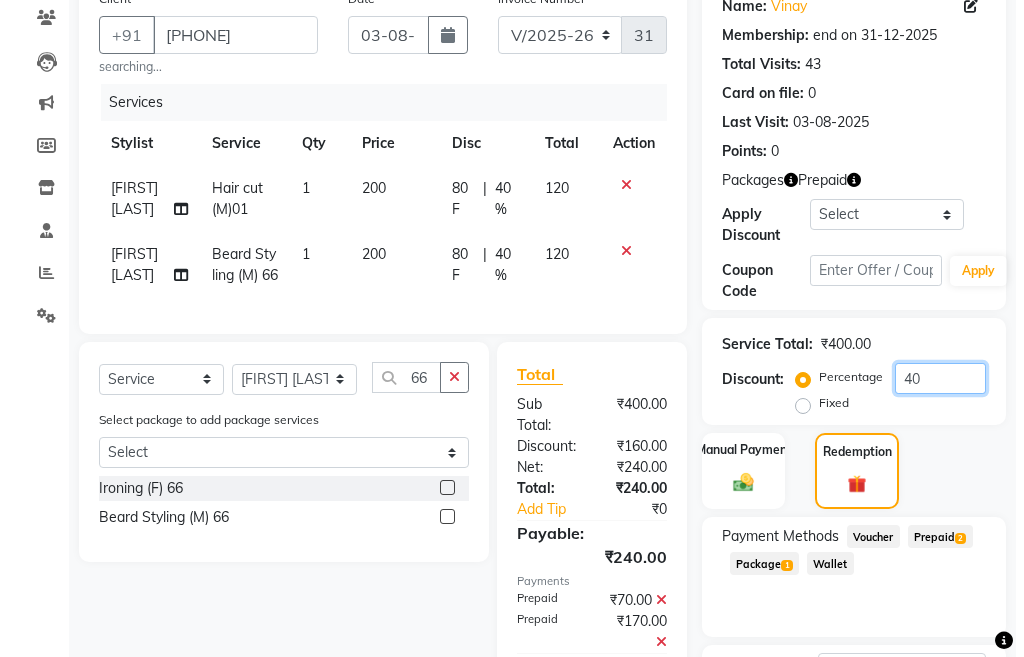 scroll, scrollTop: 161, scrollLeft: 0, axis: vertical 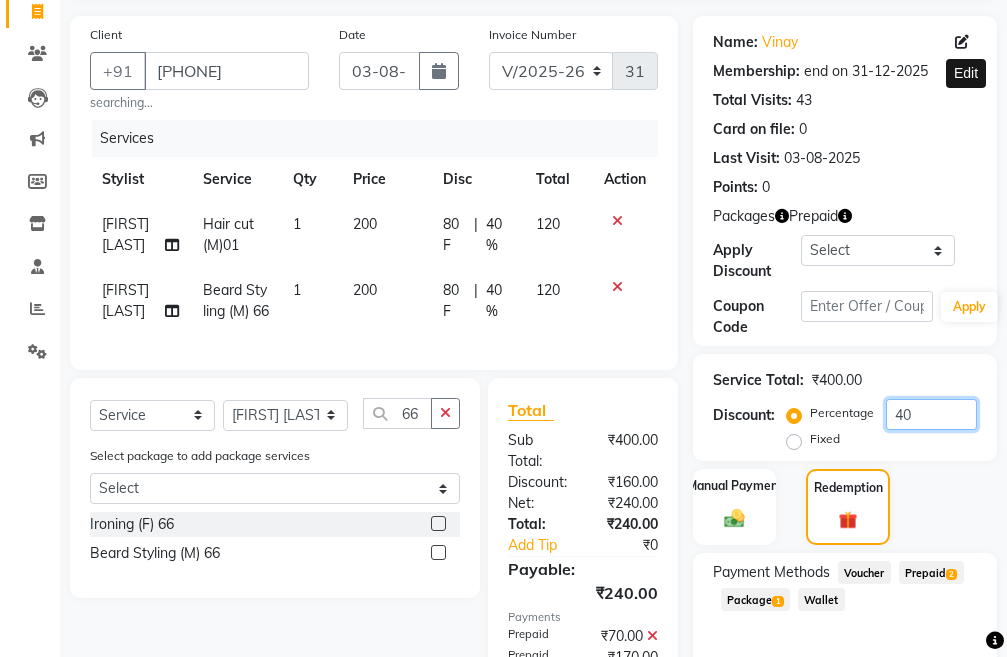 type on "40" 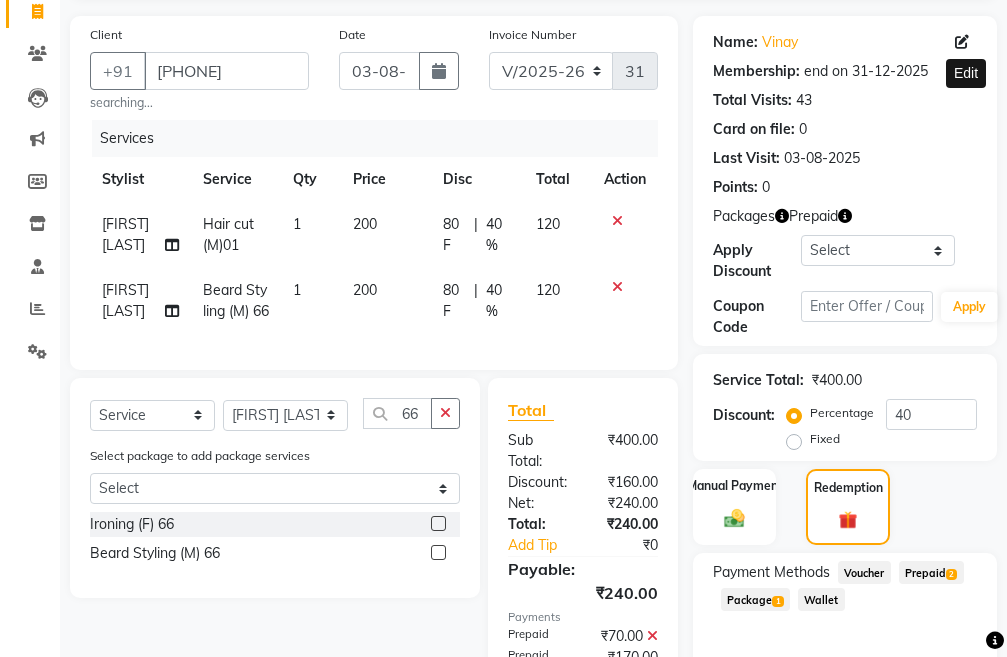 click 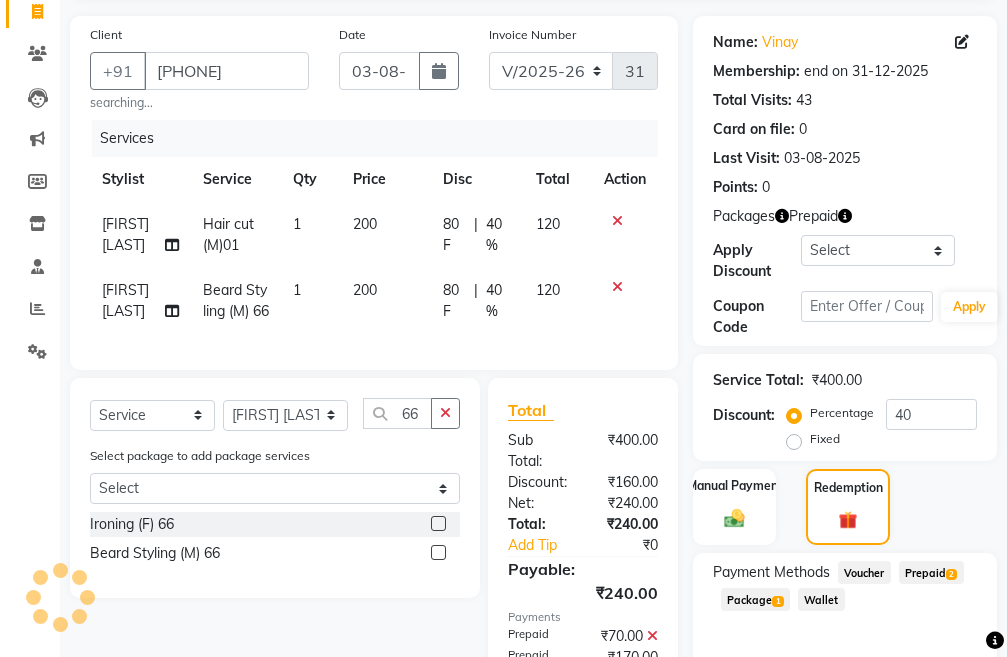 select on "male" 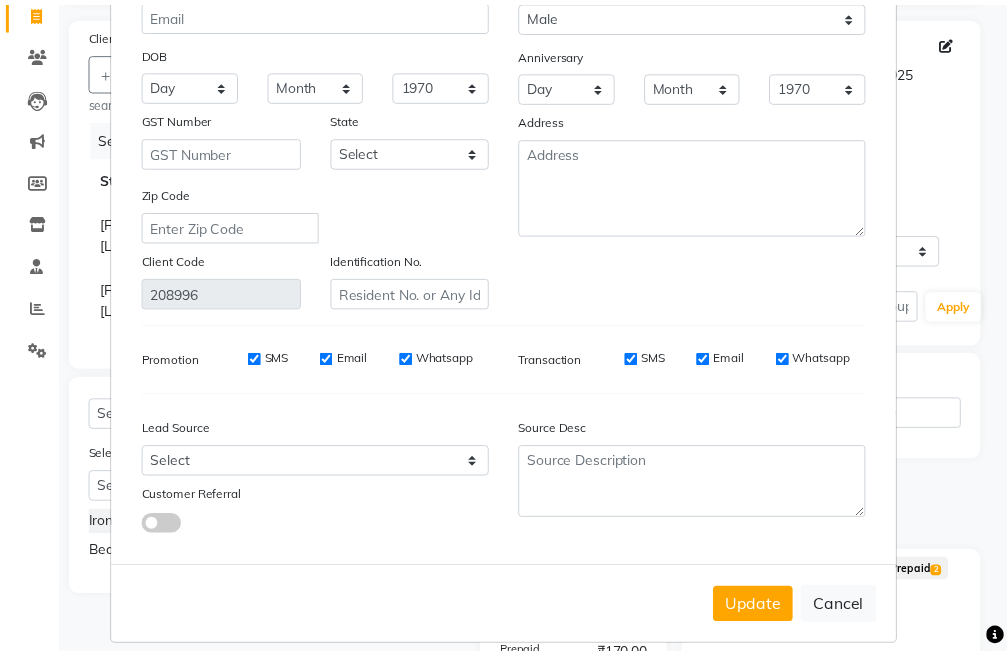 scroll, scrollTop: 230, scrollLeft: 0, axis: vertical 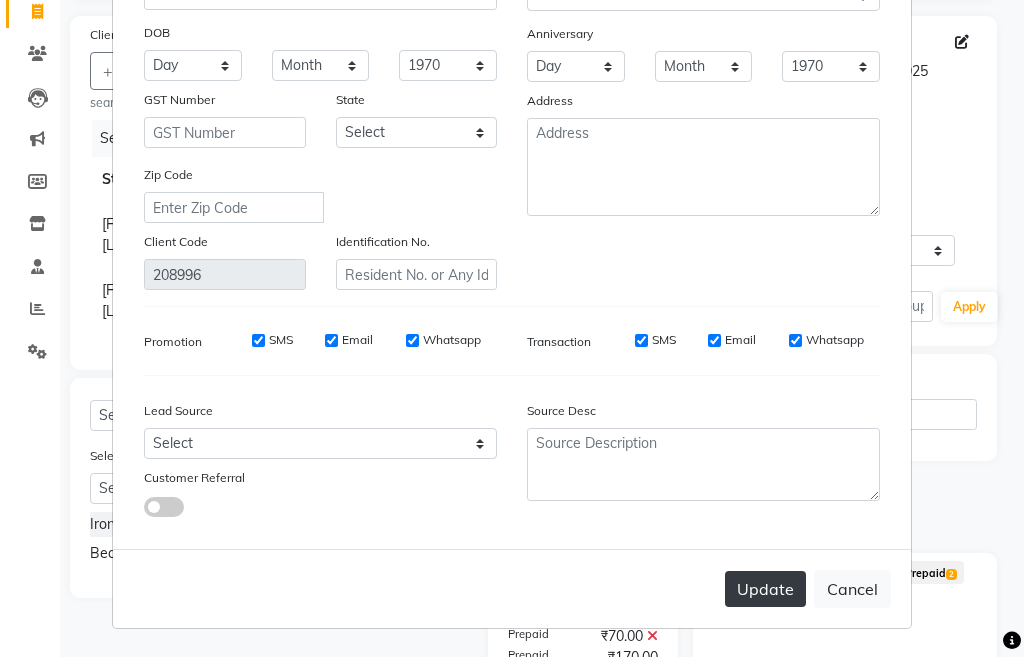 type on "vinay 40%" 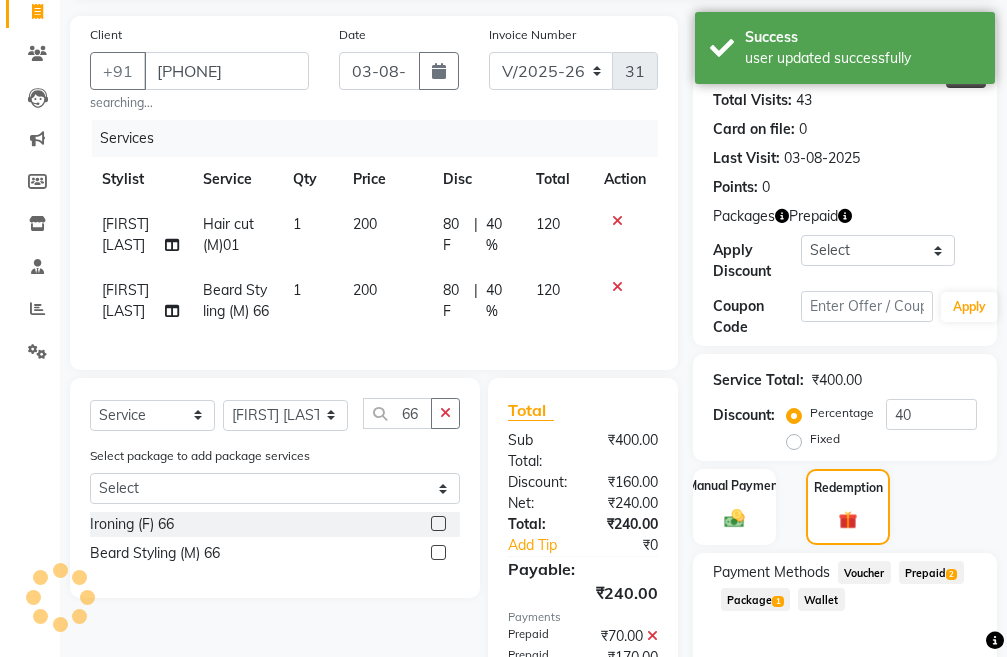 scroll, scrollTop: 373, scrollLeft: 0, axis: vertical 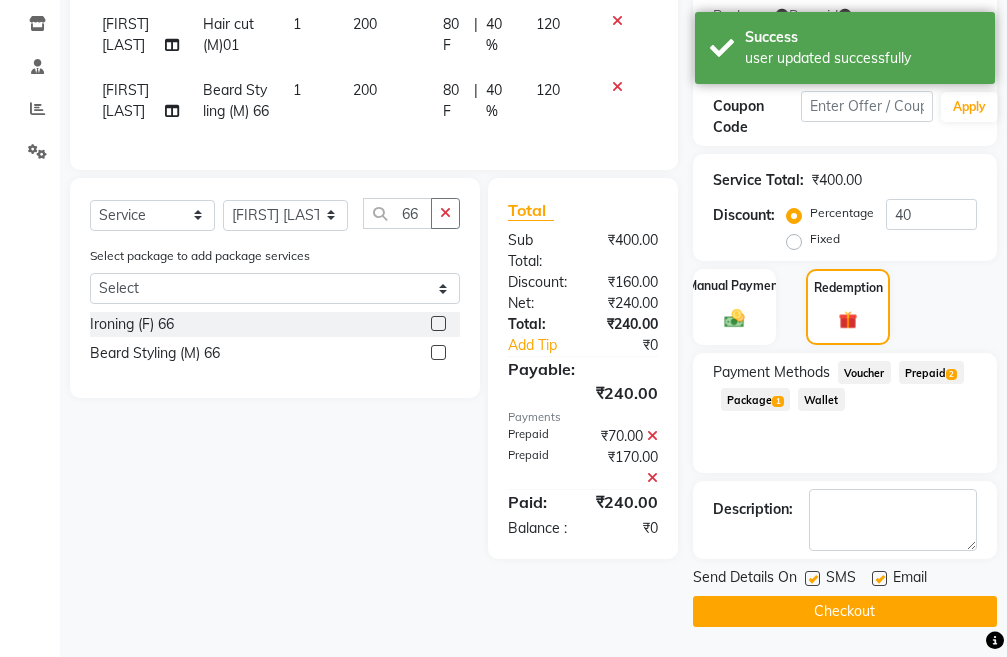 click on "Checkout" 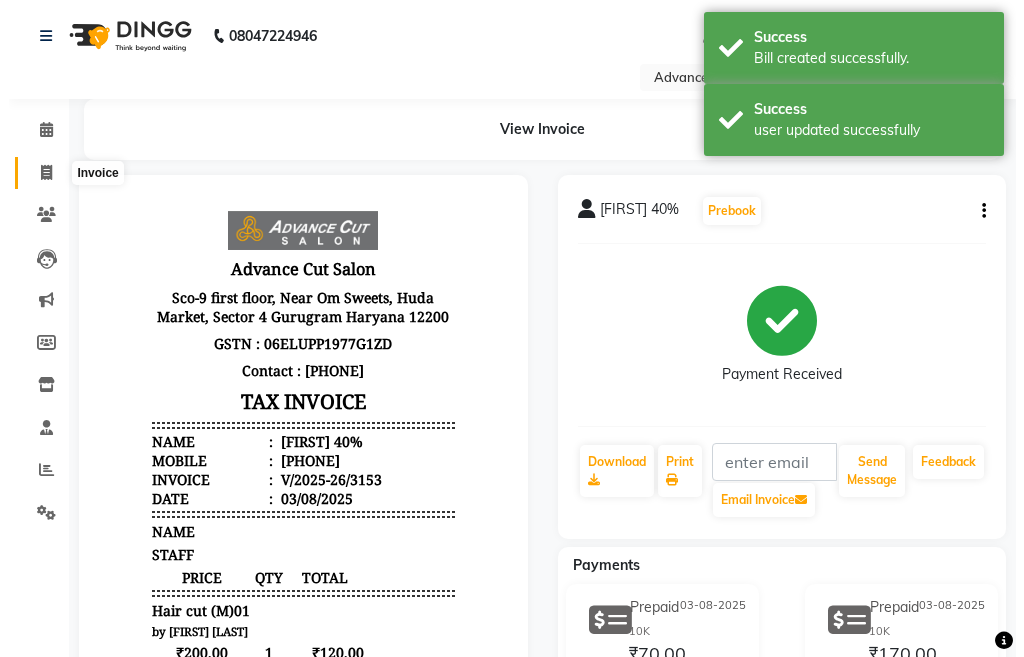 scroll, scrollTop: 0, scrollLeft: 0, axis: both 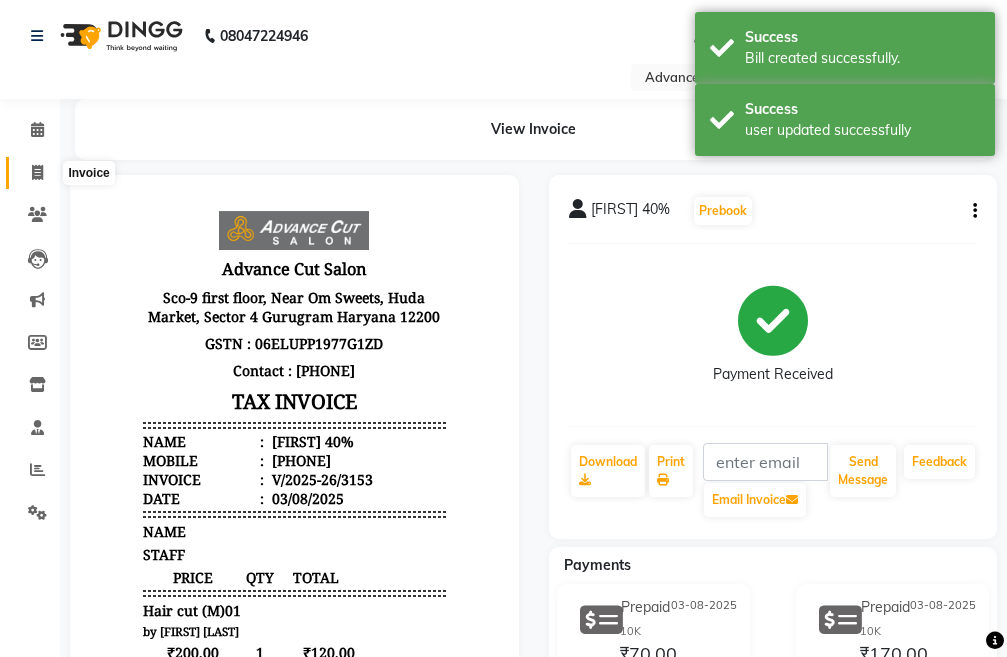 click 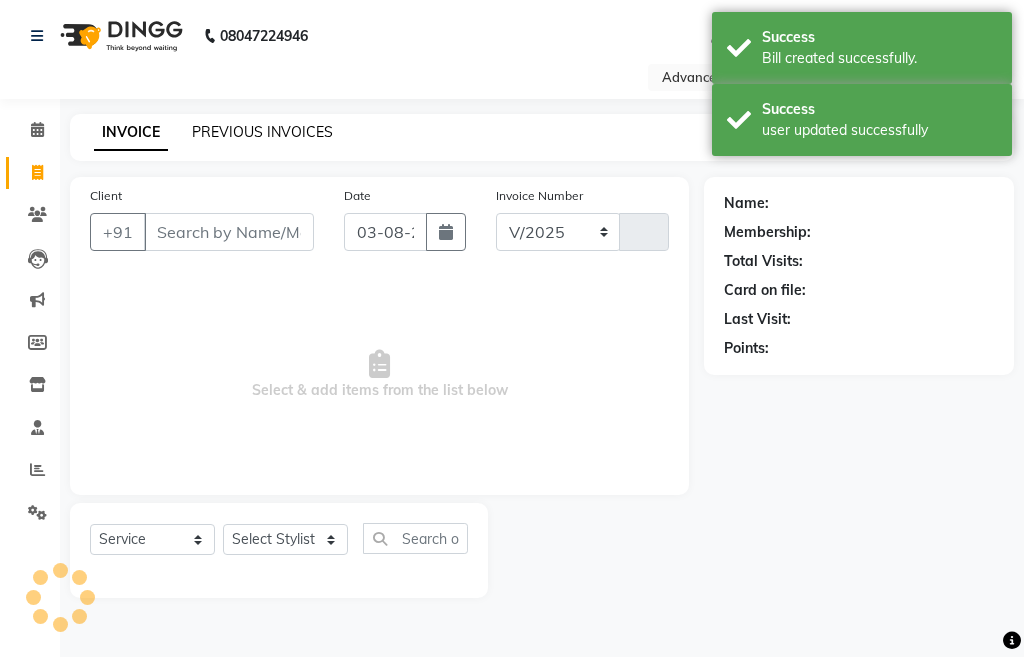 click on "PREVIOUS INVOICES" 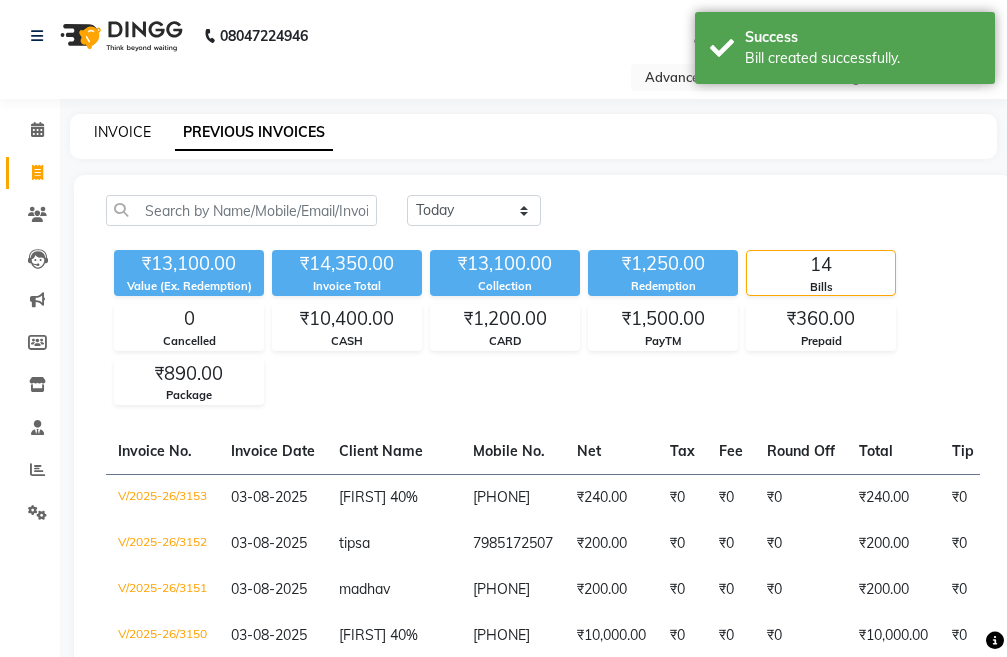 click on "INVOICE" 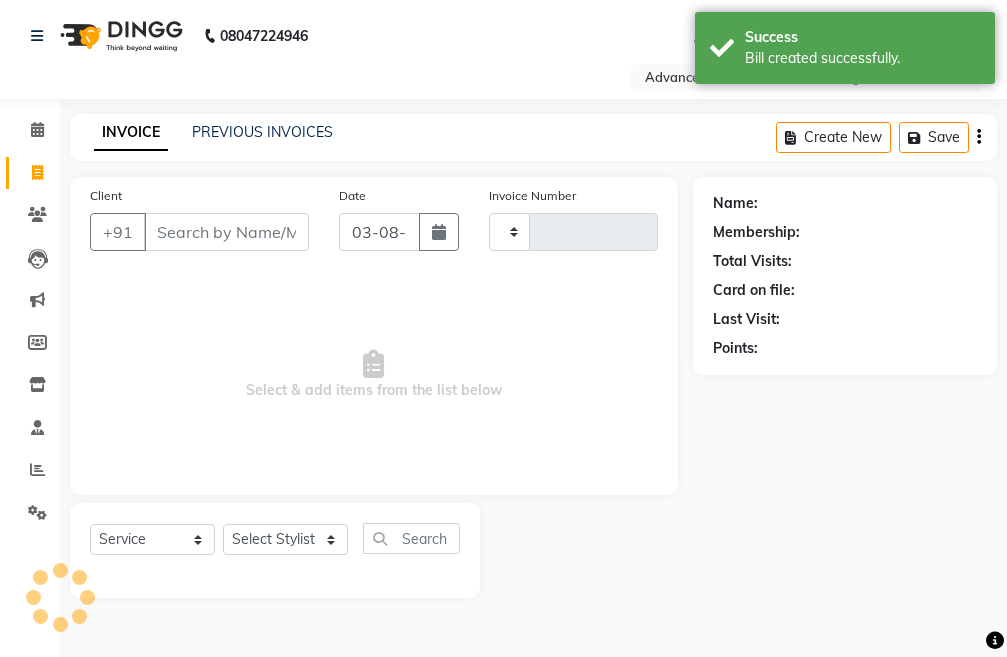 type on "3154" 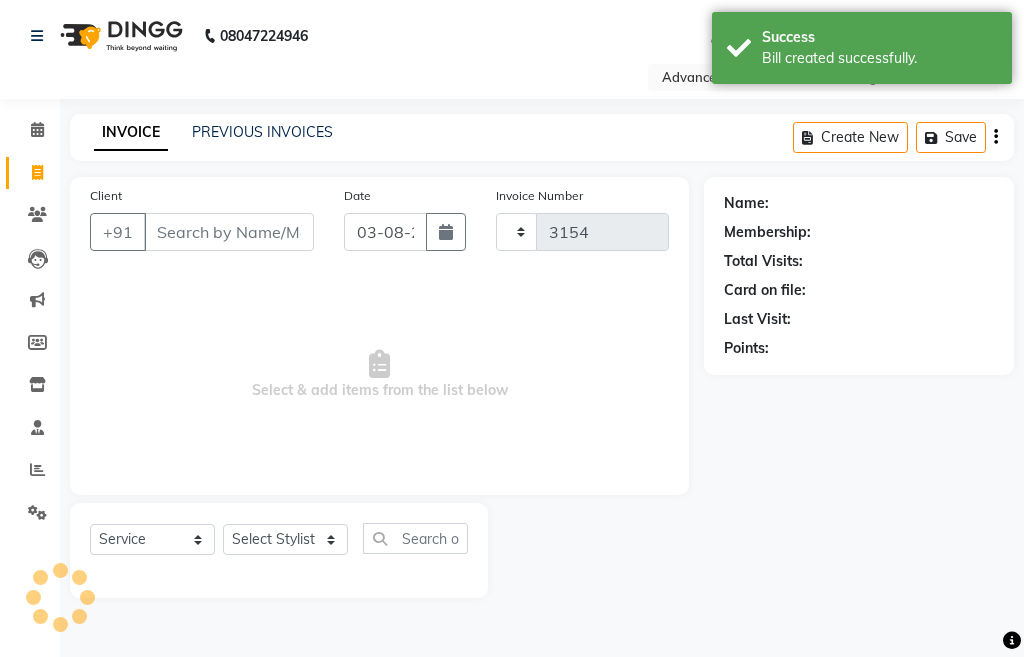 select on "4939" 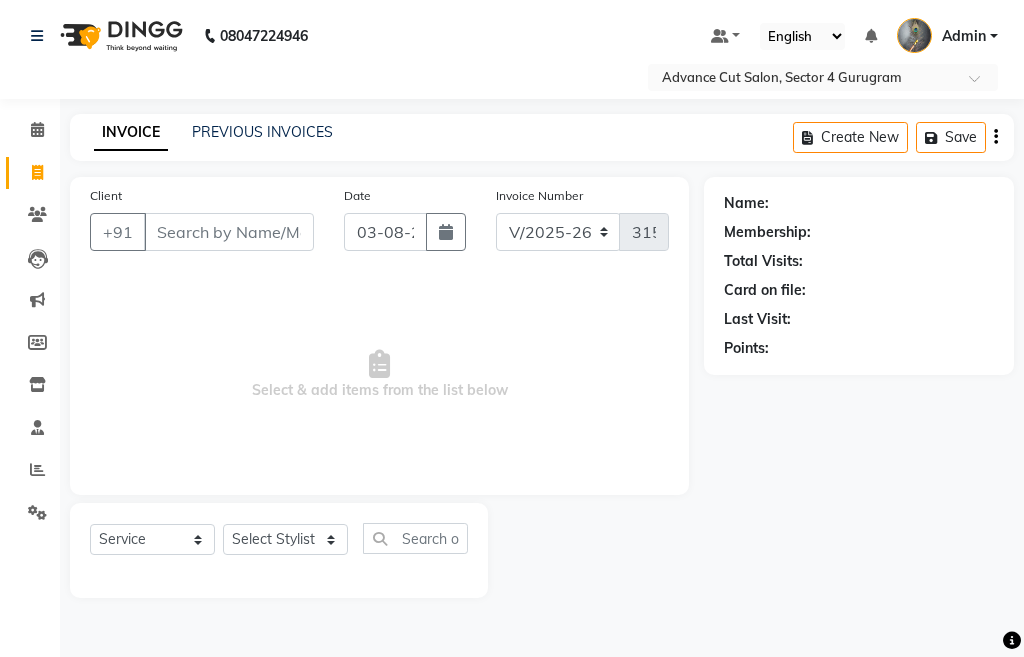 click on "Client" at bounding box center (229, 232) 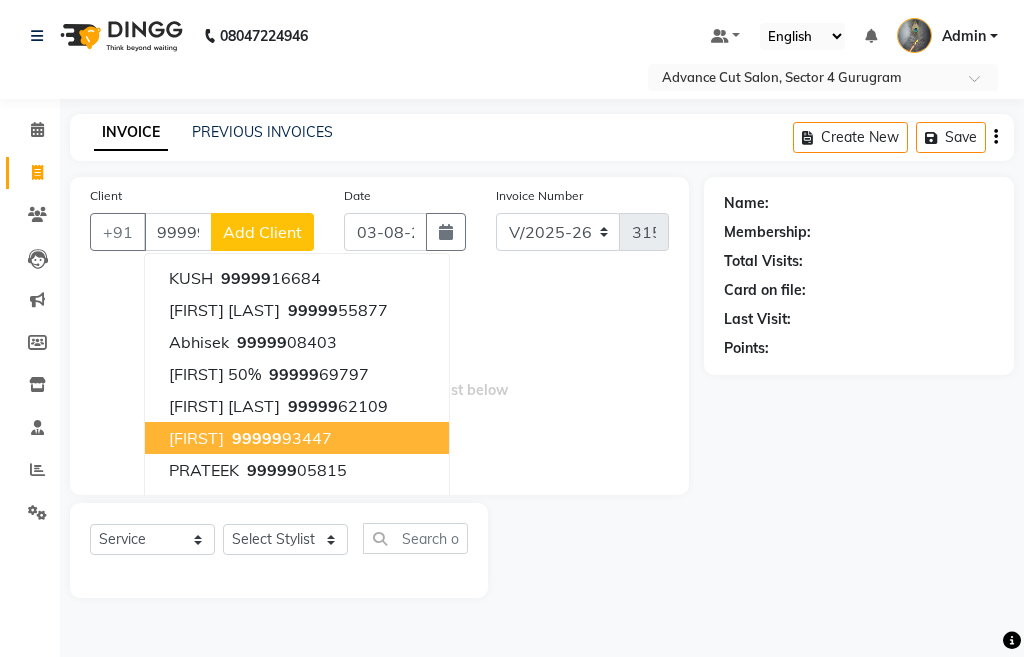 click on "[FIRST]" at bounding box center [196, 438] 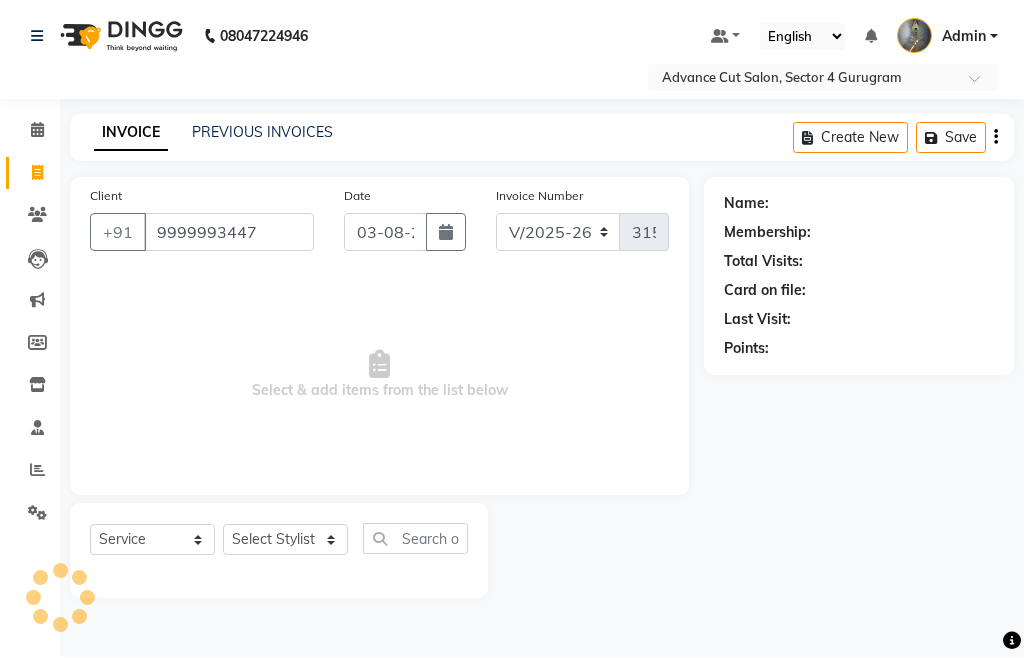 type on "9999993447" 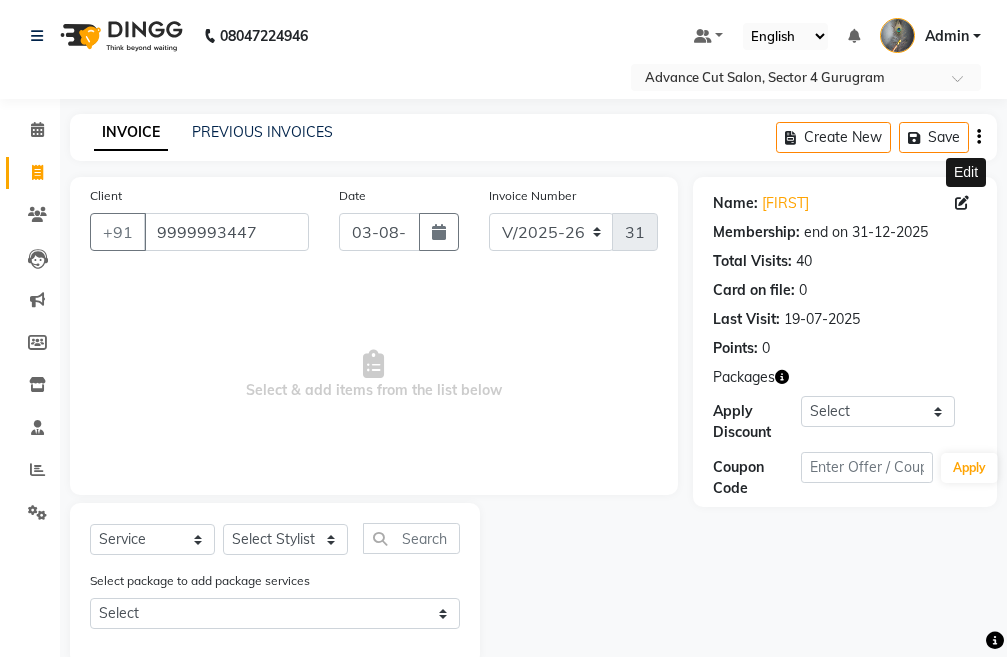 click 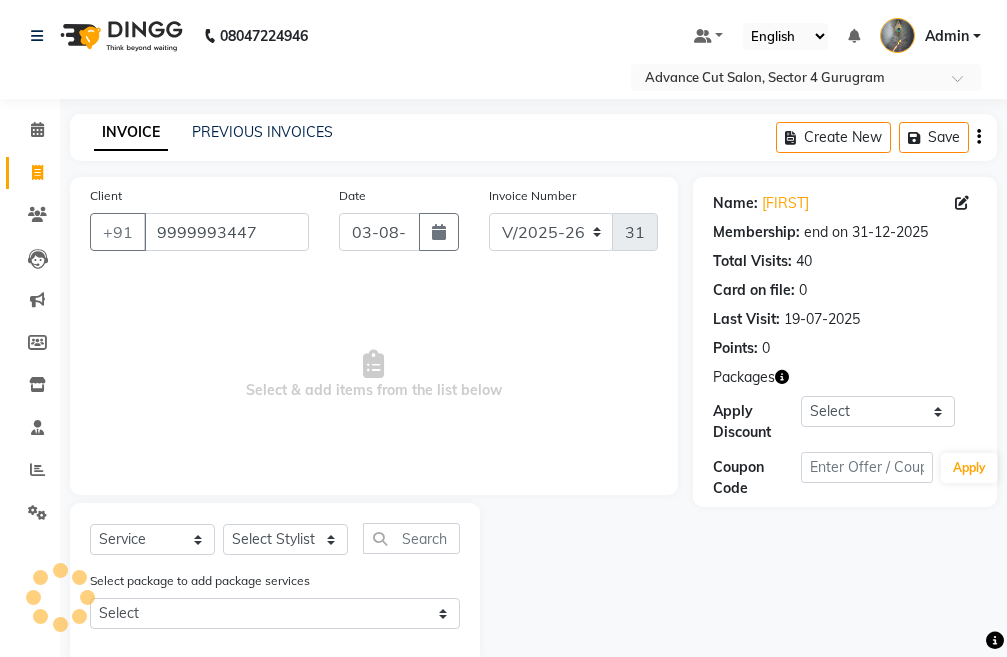 select on "male" 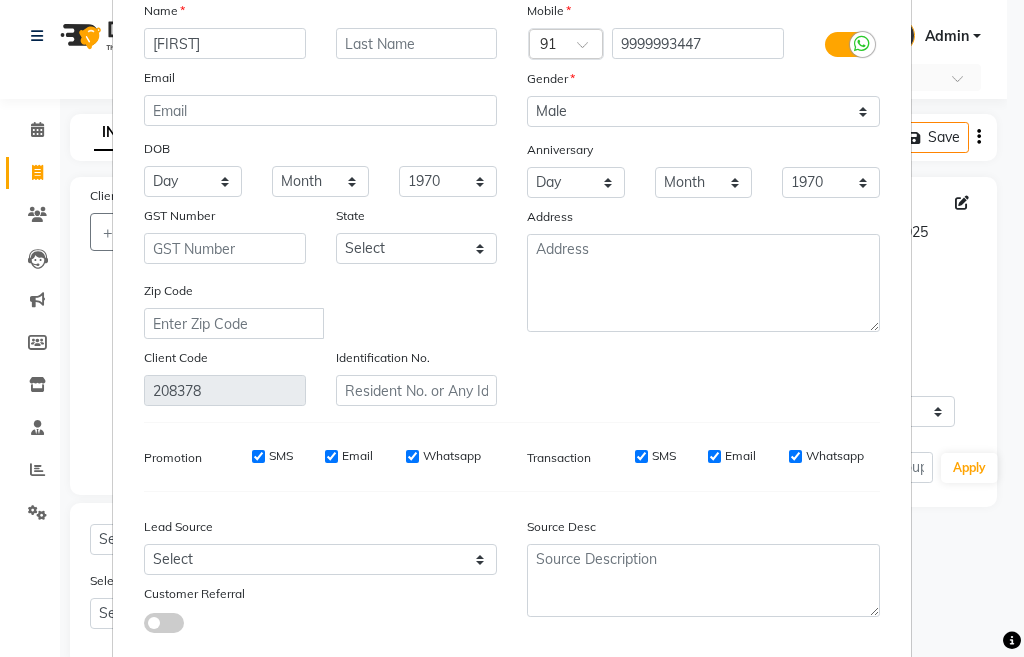 scroll, scrollTop: 200, scrollLeft: 0, axis: vertical 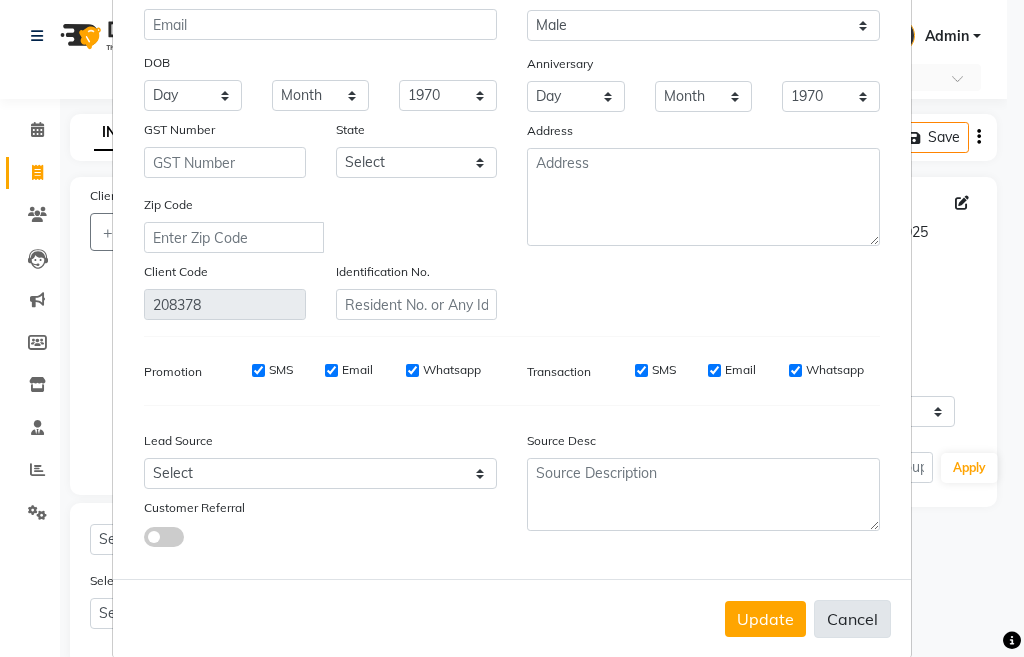 click on "Cancel" at bounding box center [852, 619] 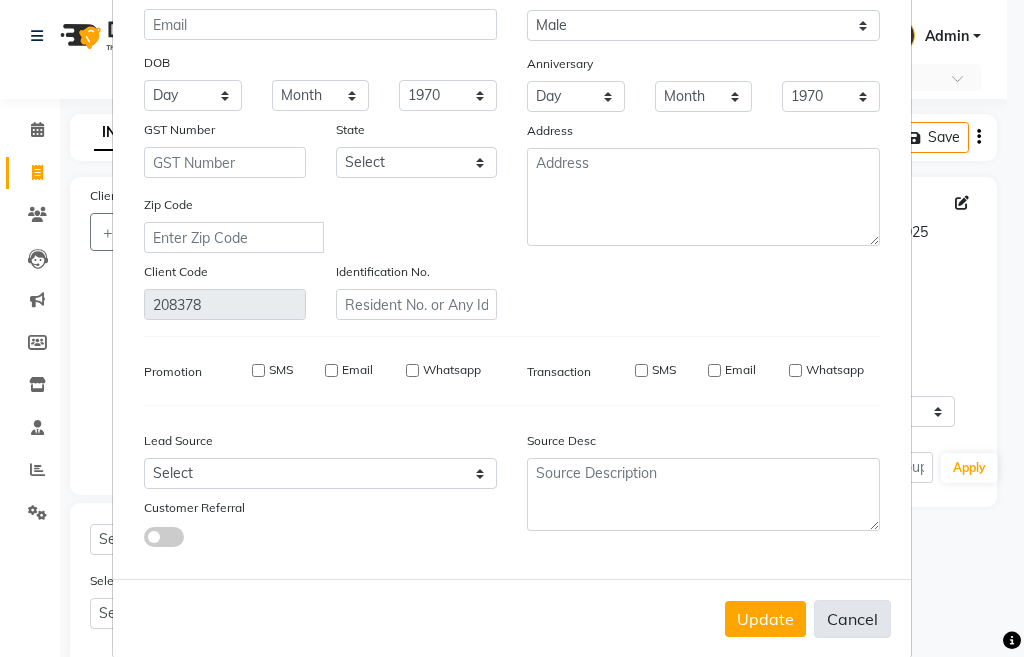 type 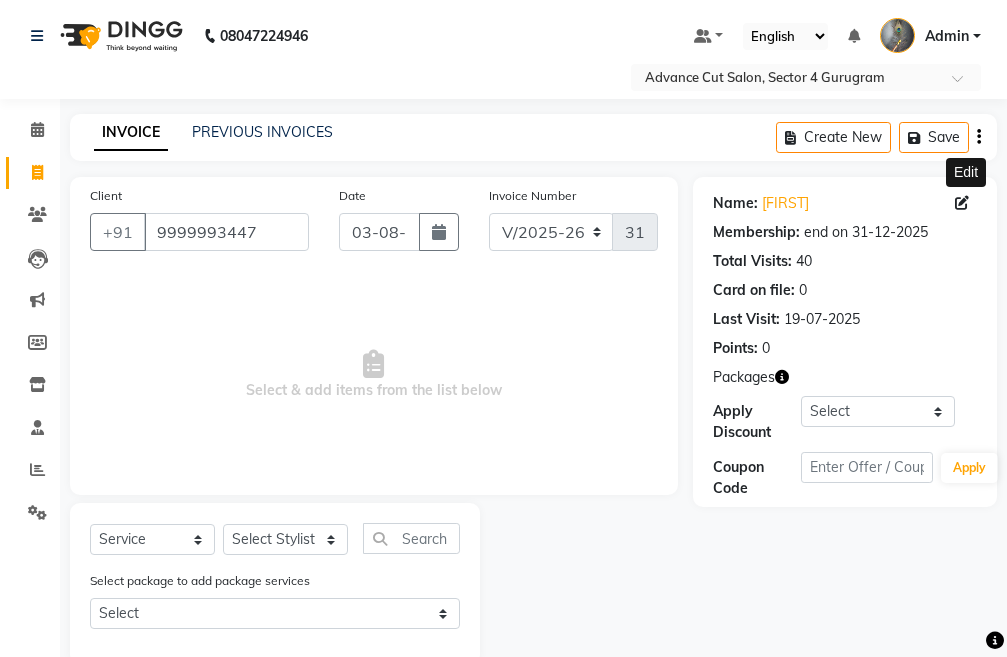 click 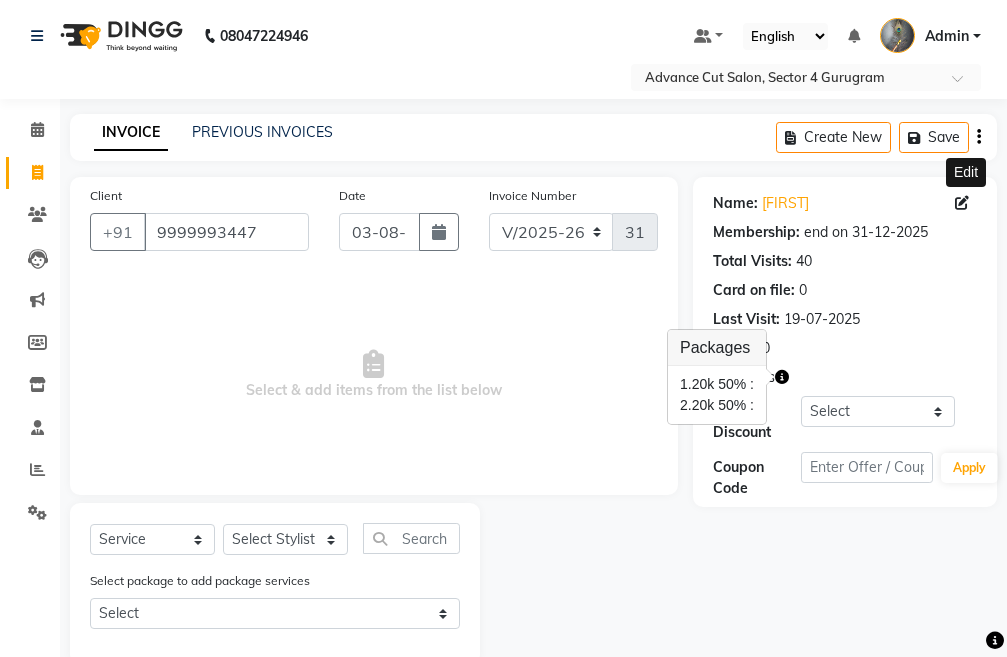 click 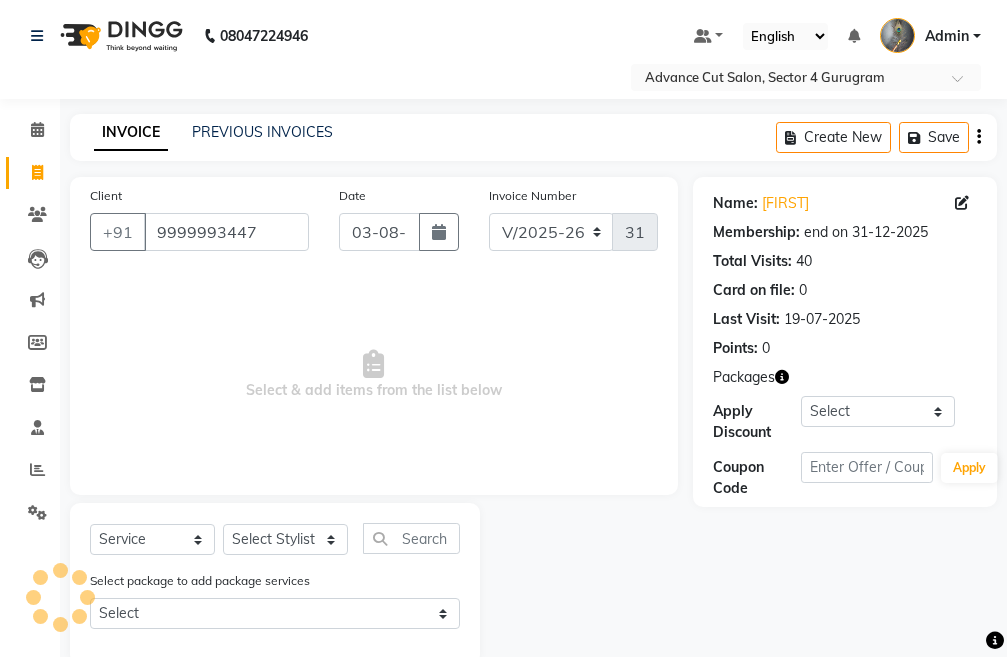 select on "male" 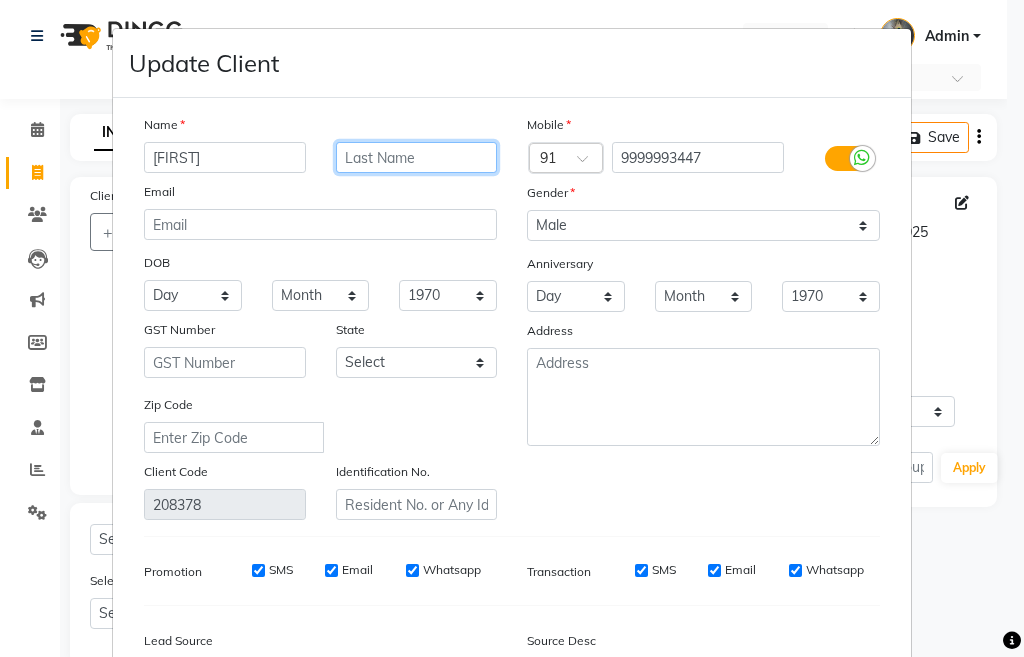 click at bounding box center [417, 157] 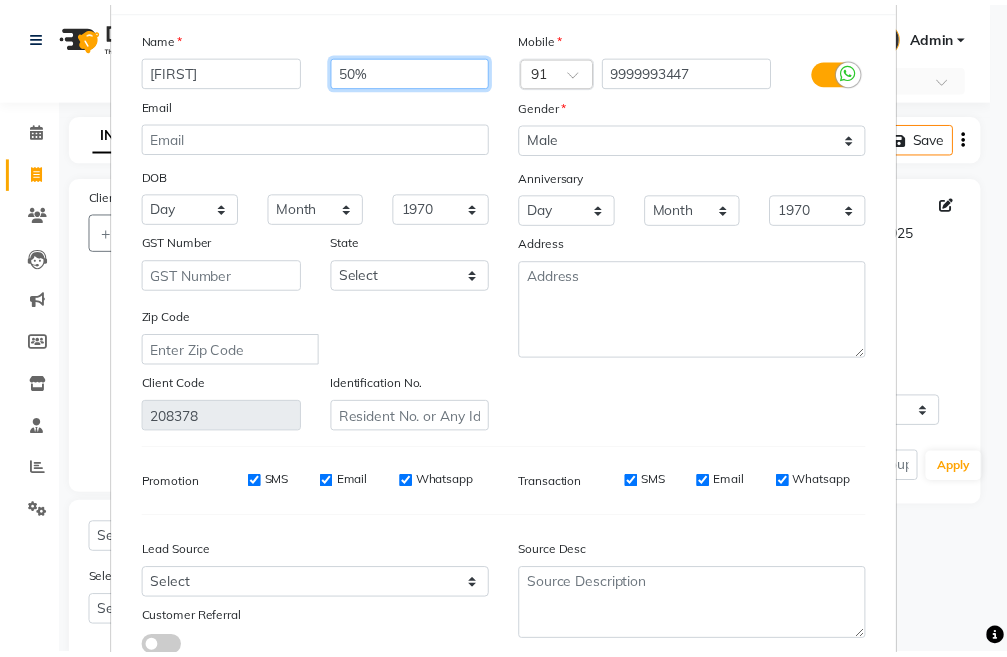 scroll, scrollTop: 230, scrollLeft: 0, axis: vertical 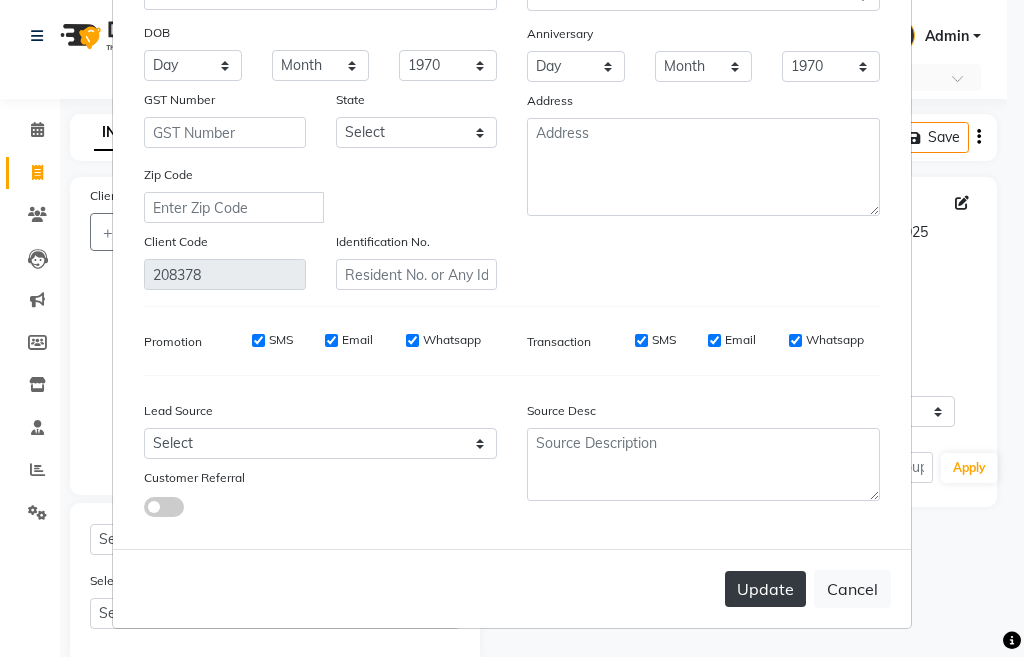 type on "50%" 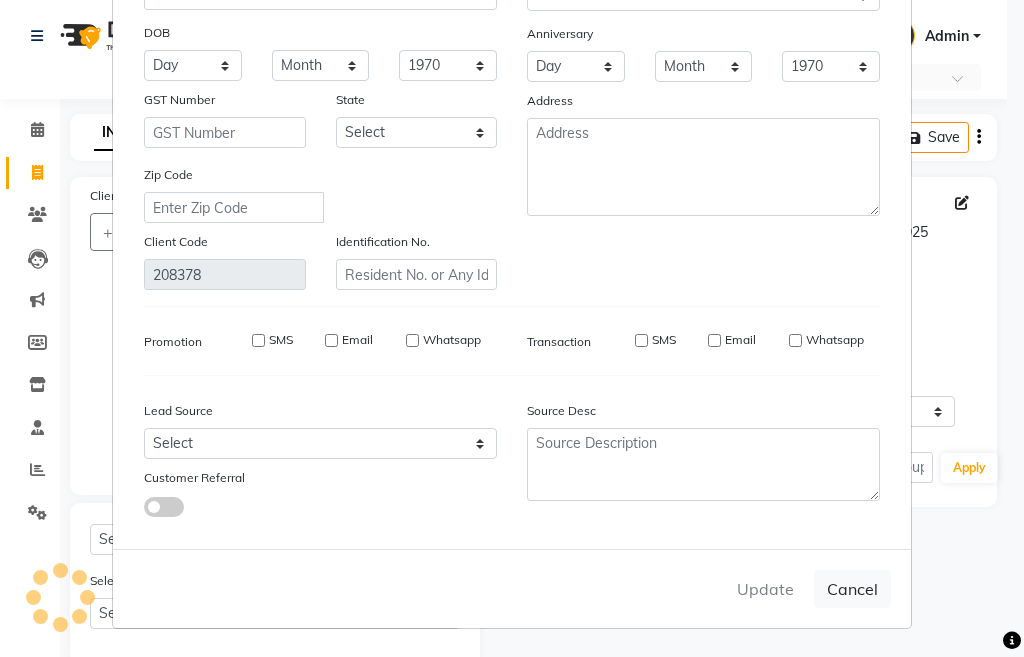 type 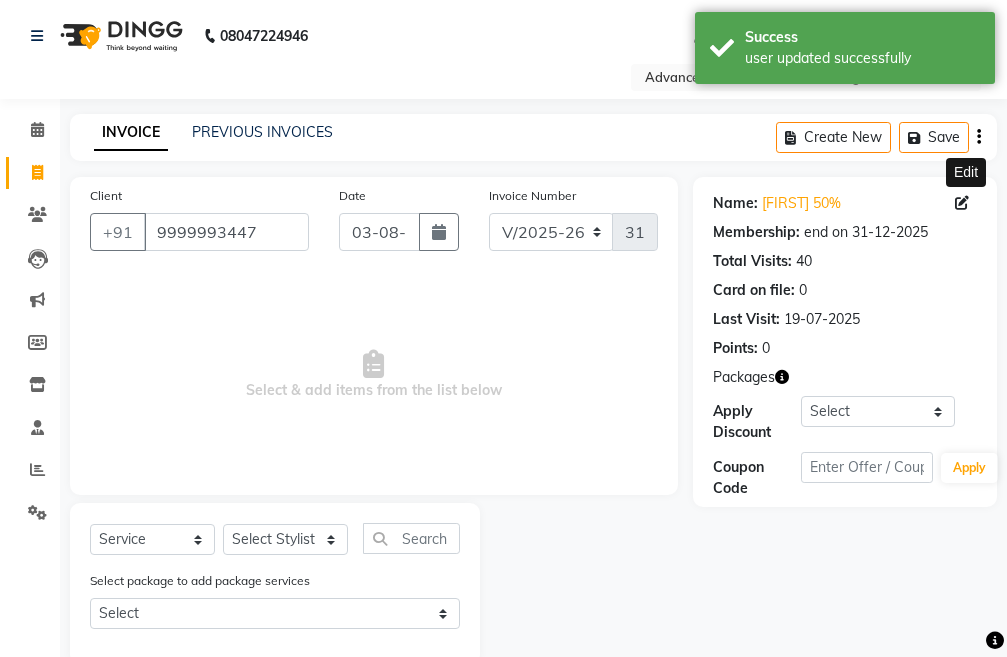 scroll, scrollTop: 38, scrollLeft: 0, axis: vertical 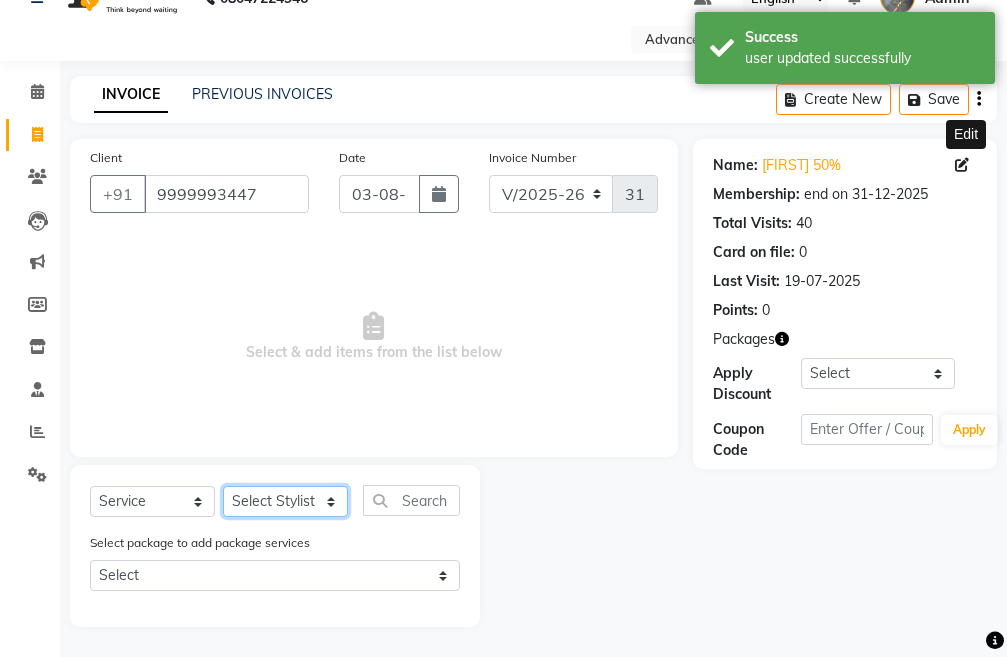 click on "Select Stylist Admin chahit COUNTOR hardeep mamta manisha MONISH navi NOSHAD ALI rahul shatnam shweta singh sunny tip" 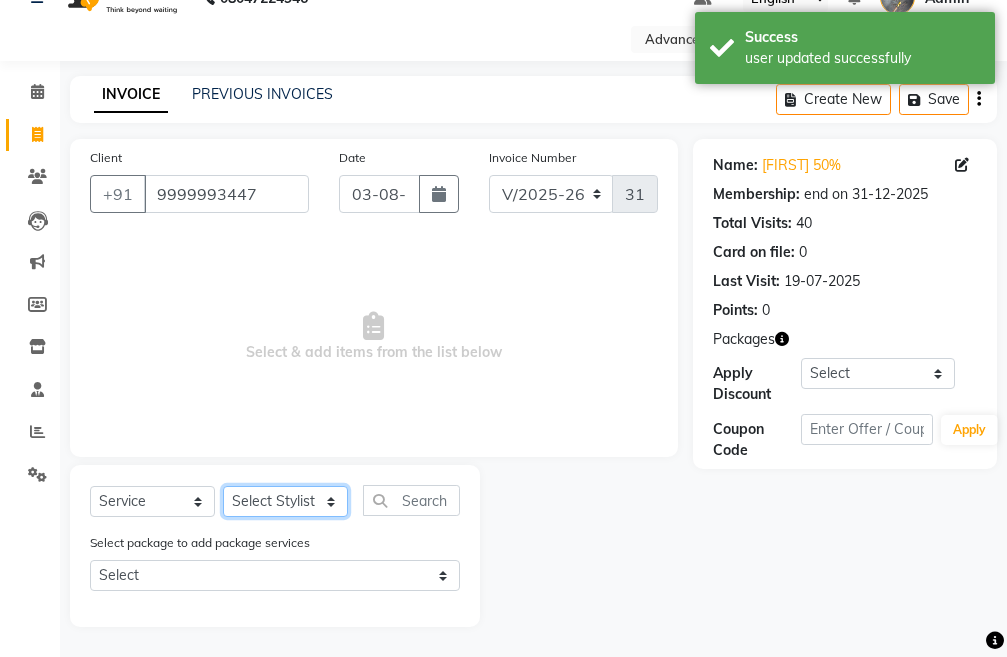 select on "81671" 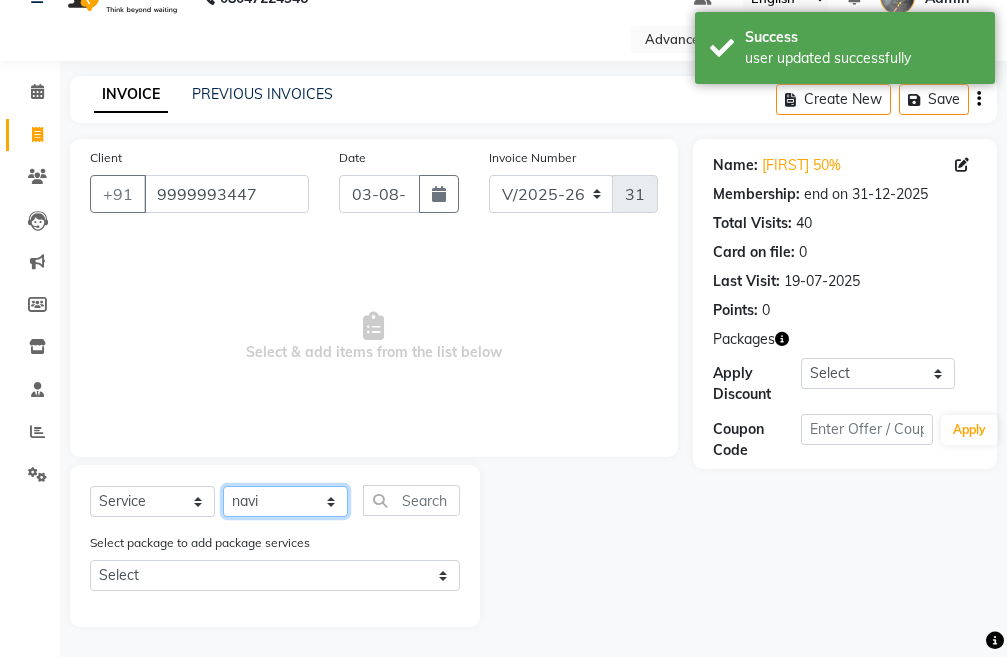 click on "Select Stylist Admin chahit COUNTOR hardeep mamta manisha MONISH navi NOSHAD ALI rahul shatnam shweta singh sunny tip" 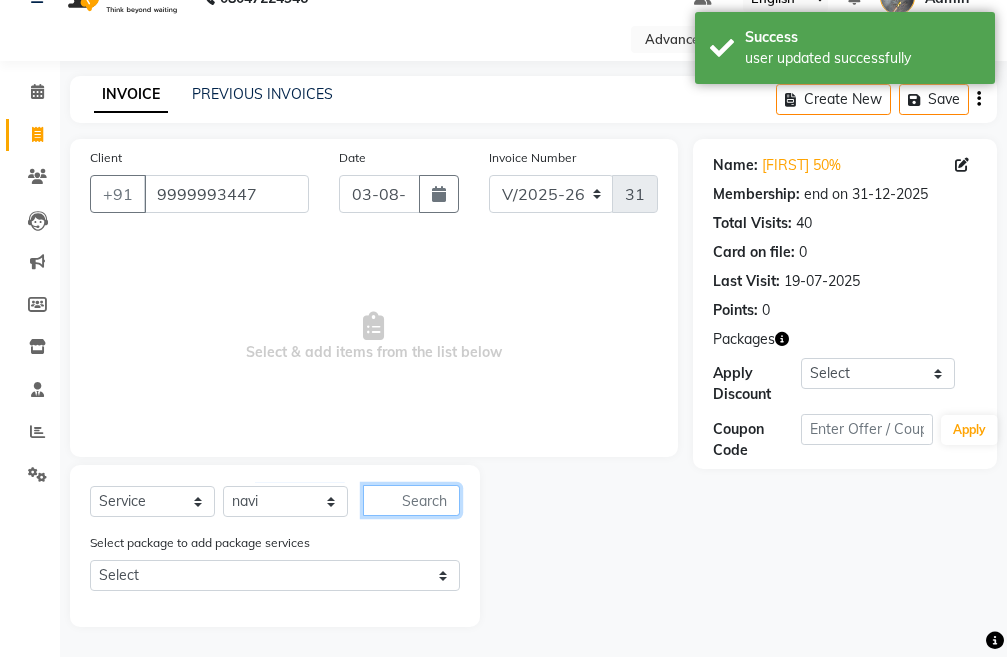 click 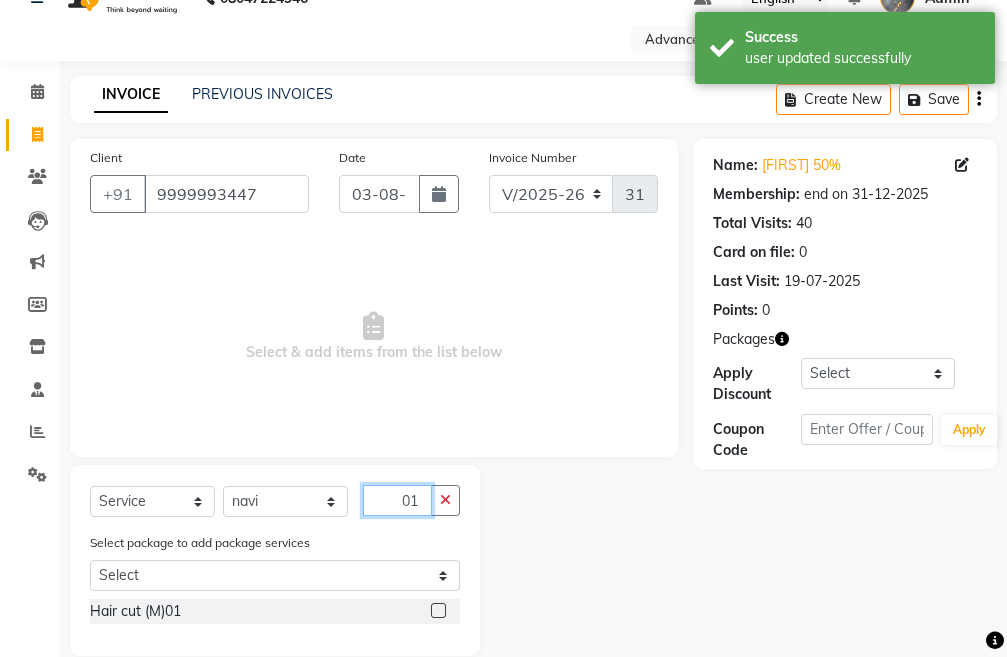 type on "01" 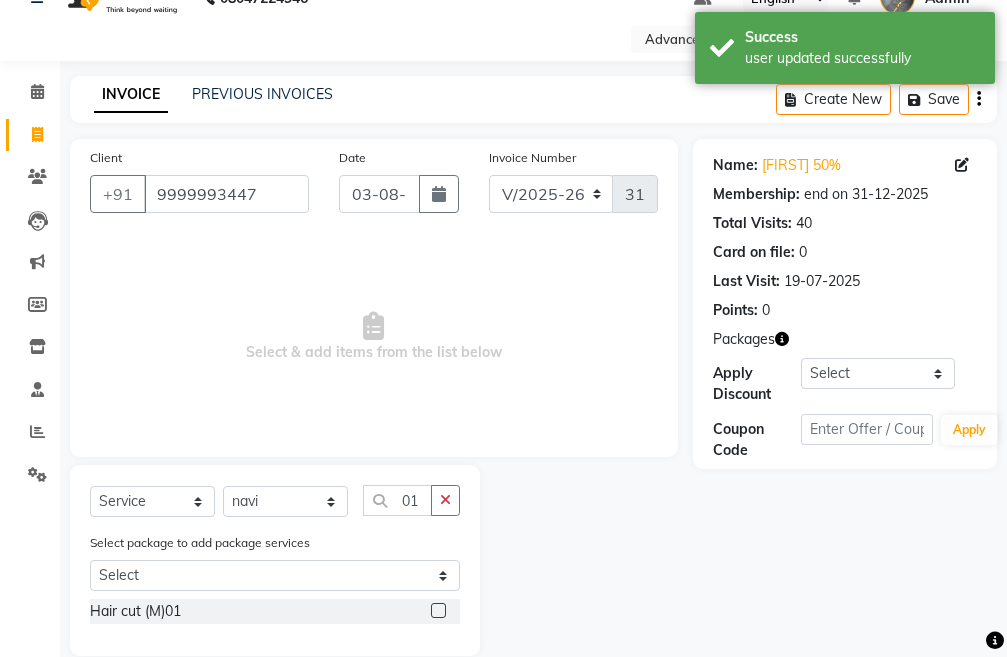 click on "Hair cut (M)01" 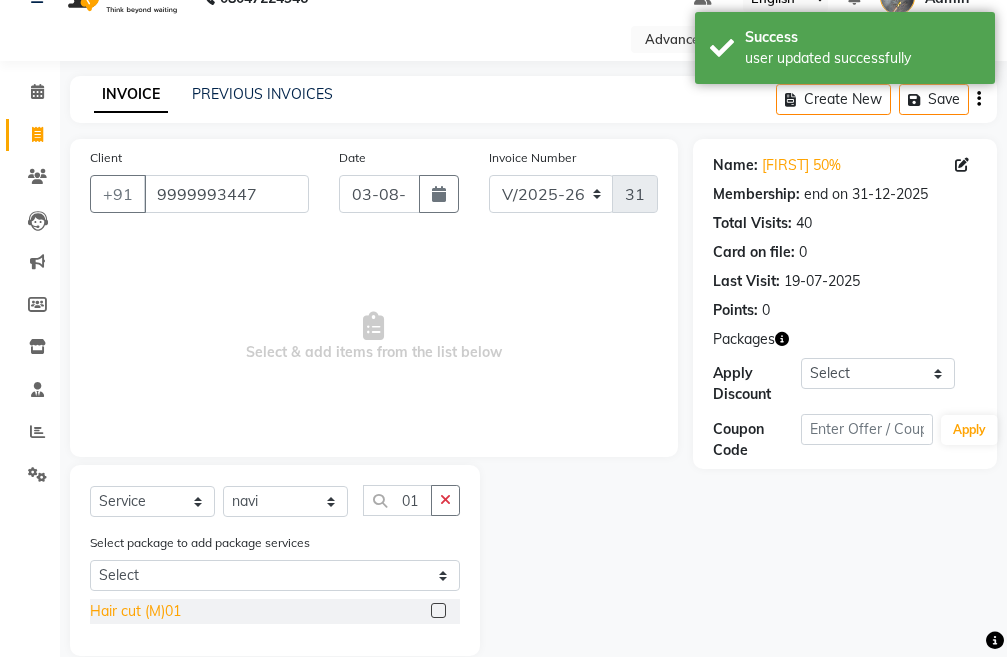 click on "Hair cut (M)01" 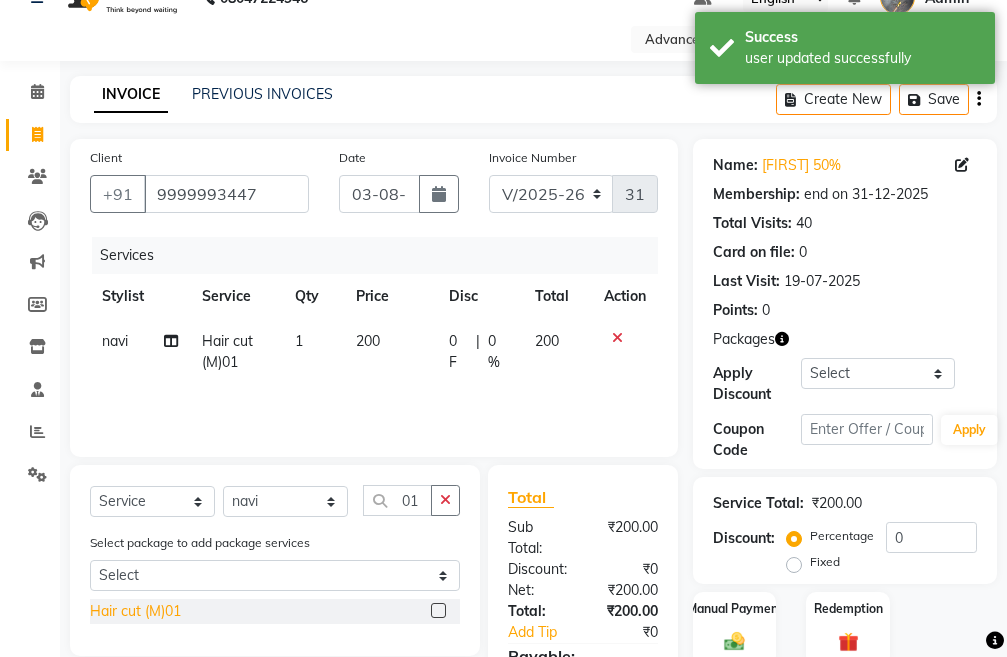 click on "Hair cut (M)01" 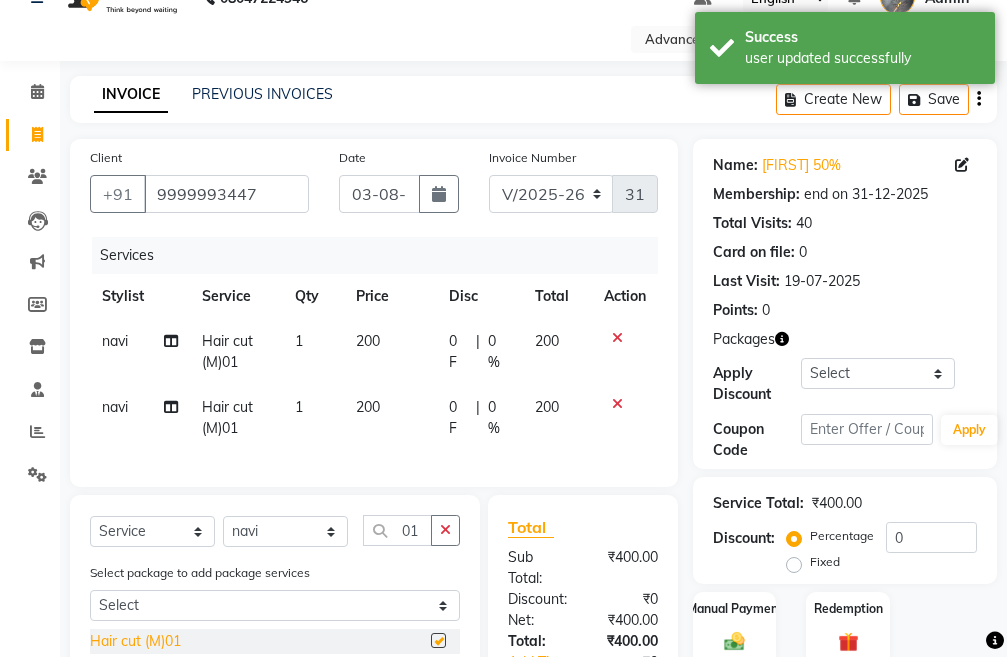 checkbox on "false" 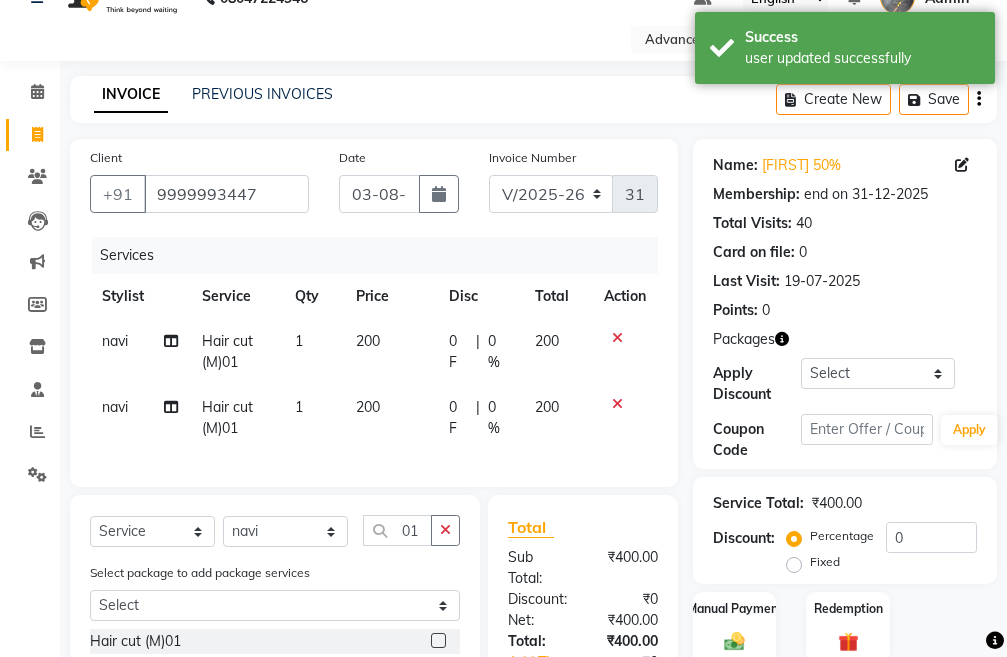 click on "navi" 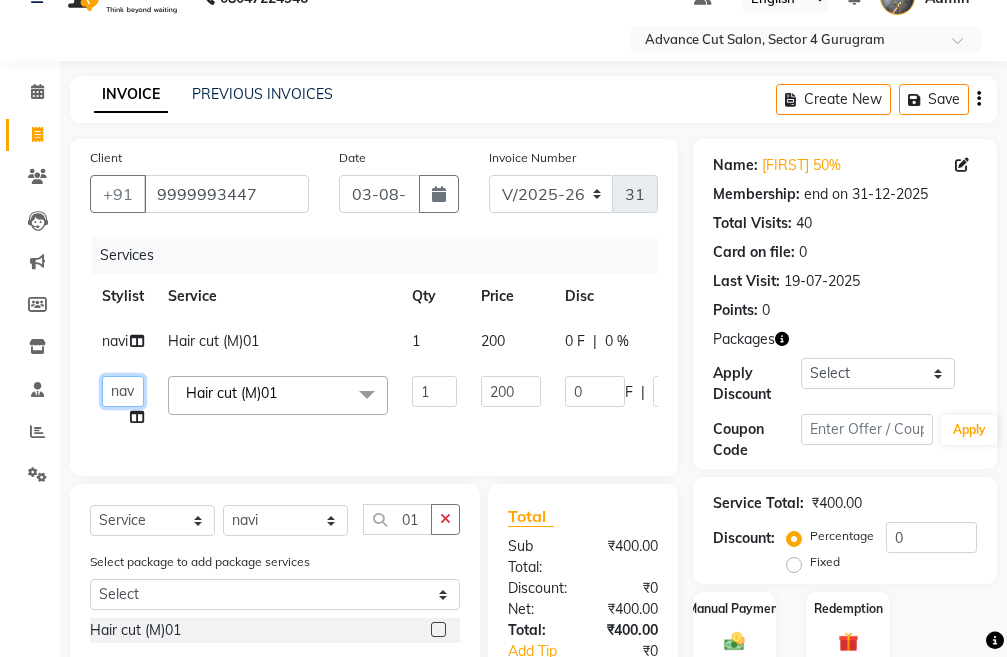 click on "Admin   chahit   COUNTOR   hardeep   mamta   manisha   MONISH   navi   NOSHAD ALI   rahul   shatnam   shweta singh   sunny   tip" 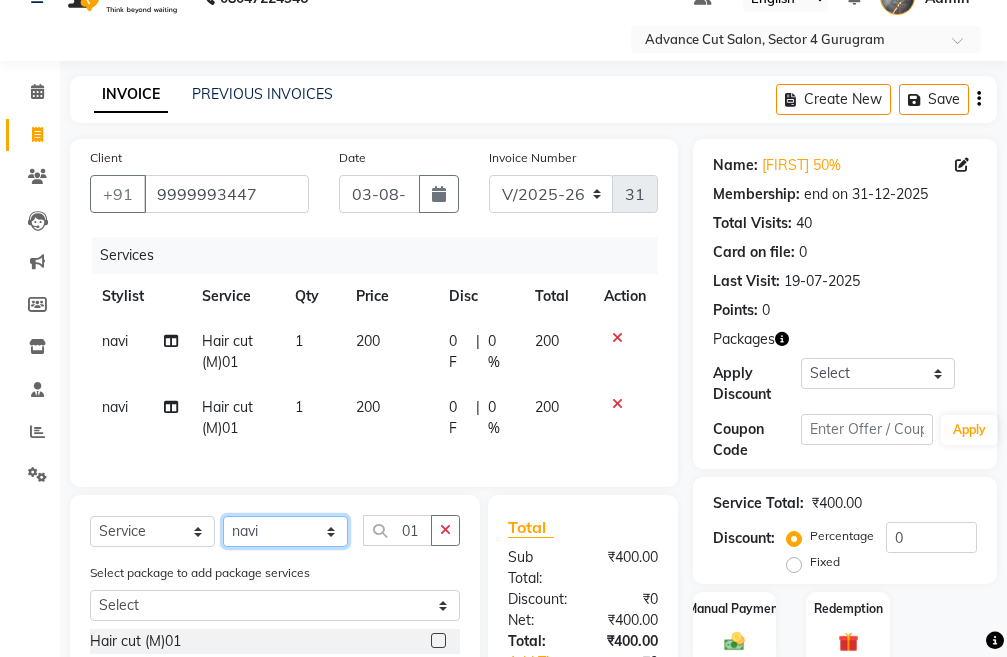 click on "Select  Service  Product  Membership  Package Voucher Prepaid Gift Card  Select Stylist Admin chahit COUNTOR hardeep mamta manisha MONISH navi NOSHAD ALI rahul shatnam shweta singh sunny tip 01 Select package to add package services Select 20k 50% 20k 50% Hair cut (M)01" 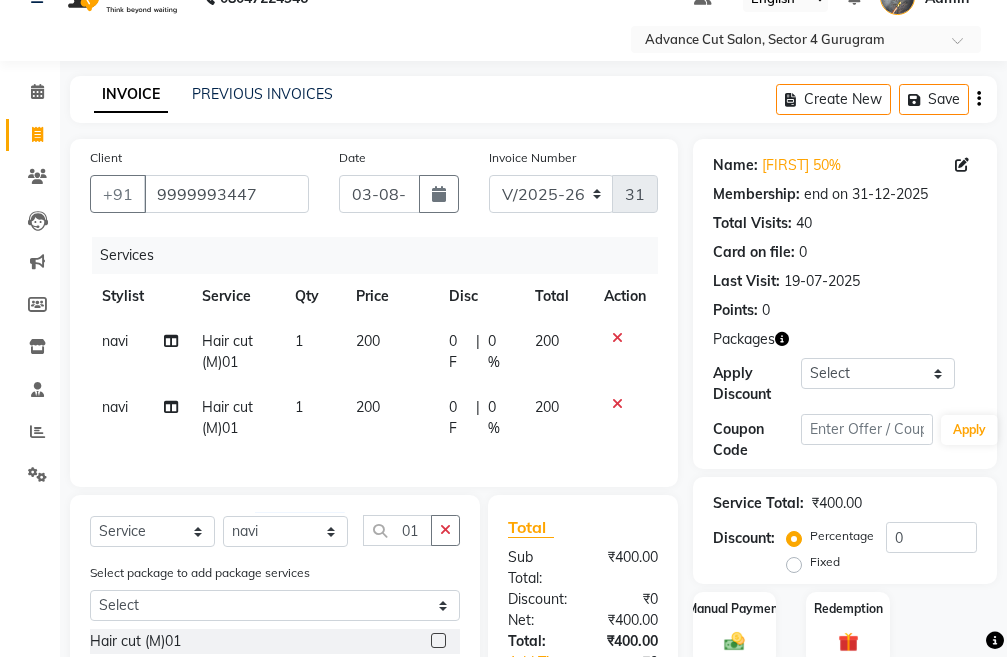click on "Client +91 9999993447 Date 03-08-2025 Invoice Number V/2025 V/2025-26 3154 Services Stylist Service Qty Price Disc Total Action navi Hair cut (M)01 1 200 0 F | 0 % 200 navi Hair cut (M)01 1 200 0 F | 0 % 200" 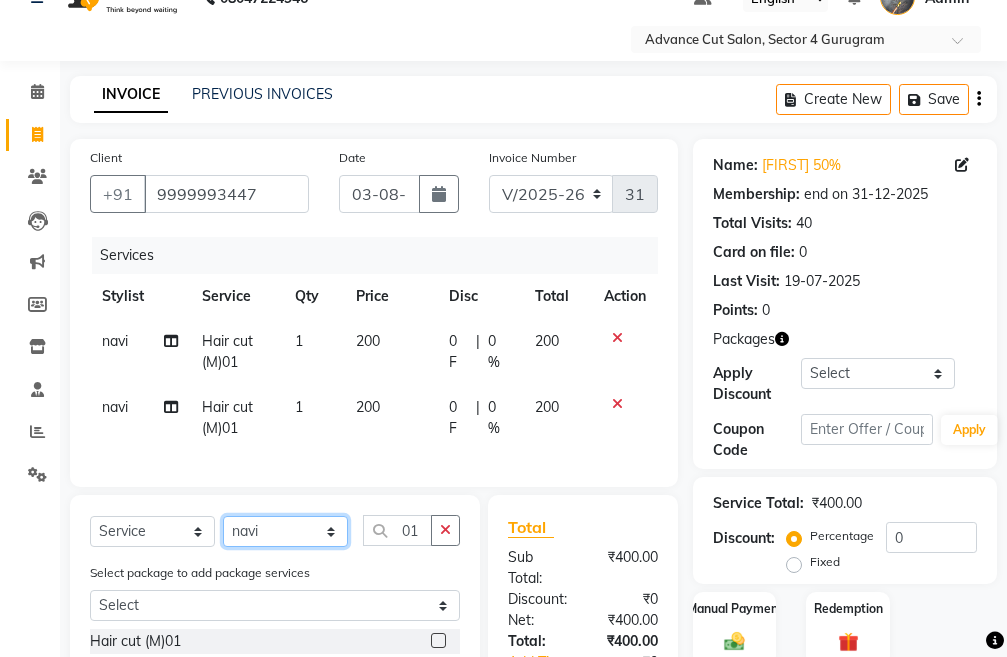 click on "Select Stylist Admin chahit COUNTOR hardeep mamta manisha MONISH navi NOSHAD ALI rahul shatnam shweta singh sunny tip" 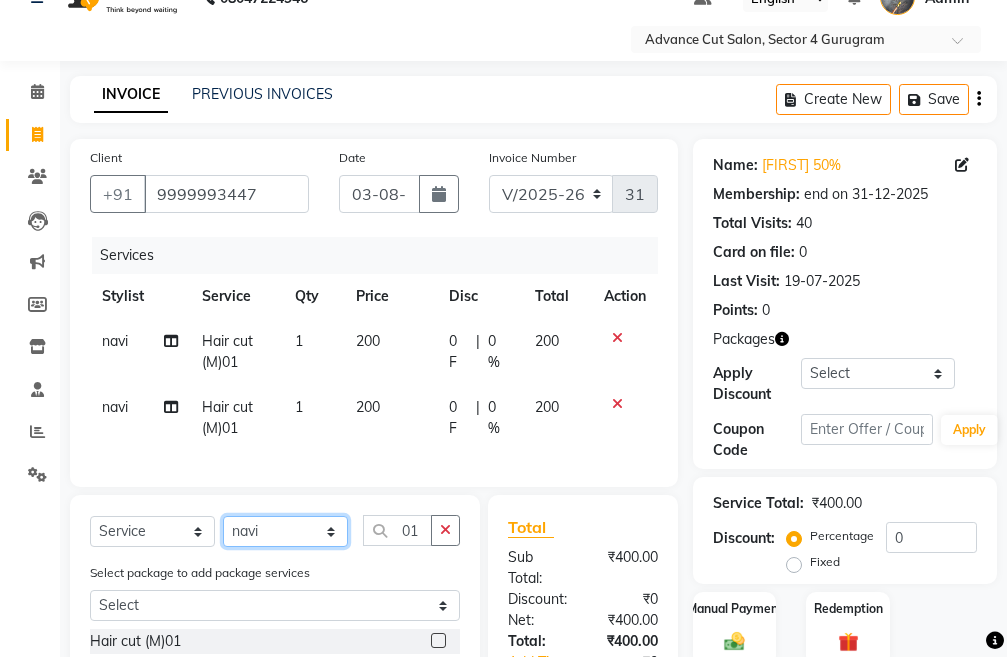 click on "Select Stylist Admin chahit COUNTOR hardeep mamta manisha MONISH navi NOSHAD ALI rahul shatnam shweta singh sunny tip" 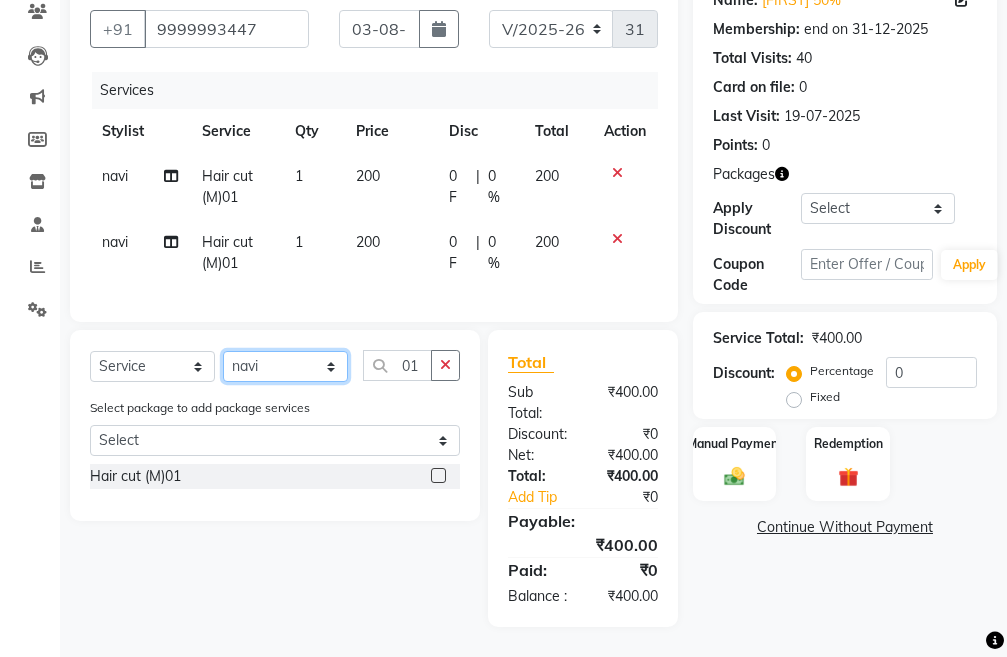 scroll, scrollTop: 241, scrollLeft: 0, axis: vertical 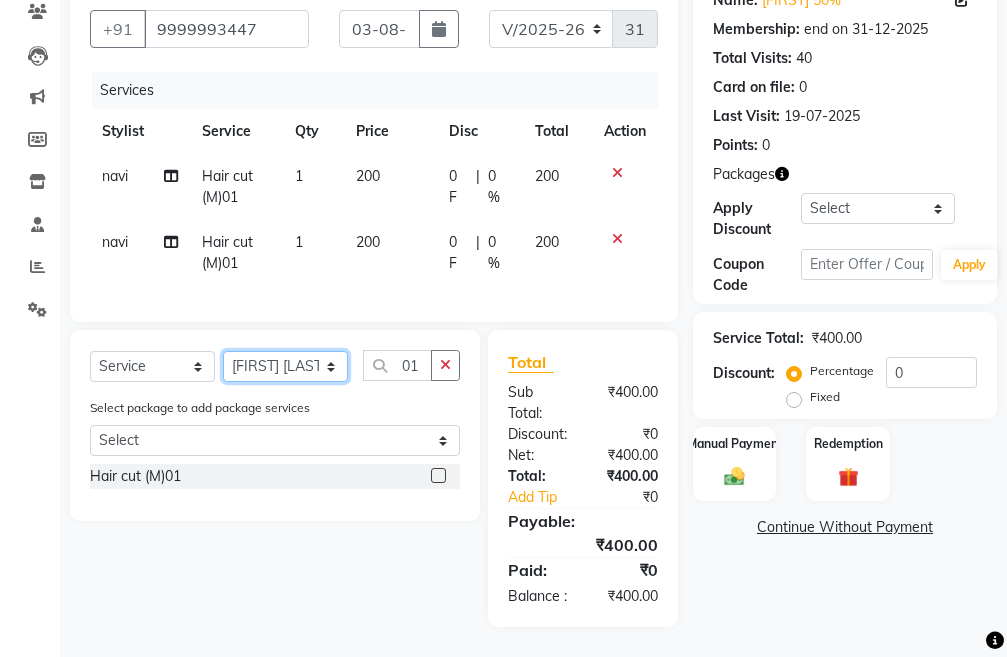 click on "Select Stylist Admin chahit COUNTOR hardeep mamta manisha MONISH navi NOSHAD ALI rahul shatnam shweta singh sunny tip" 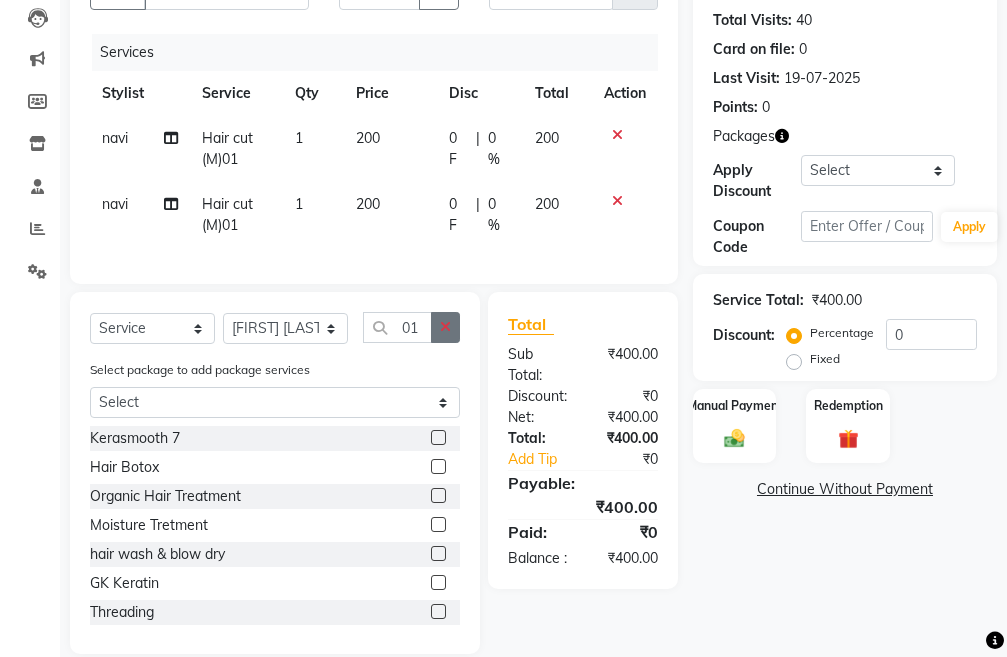 click 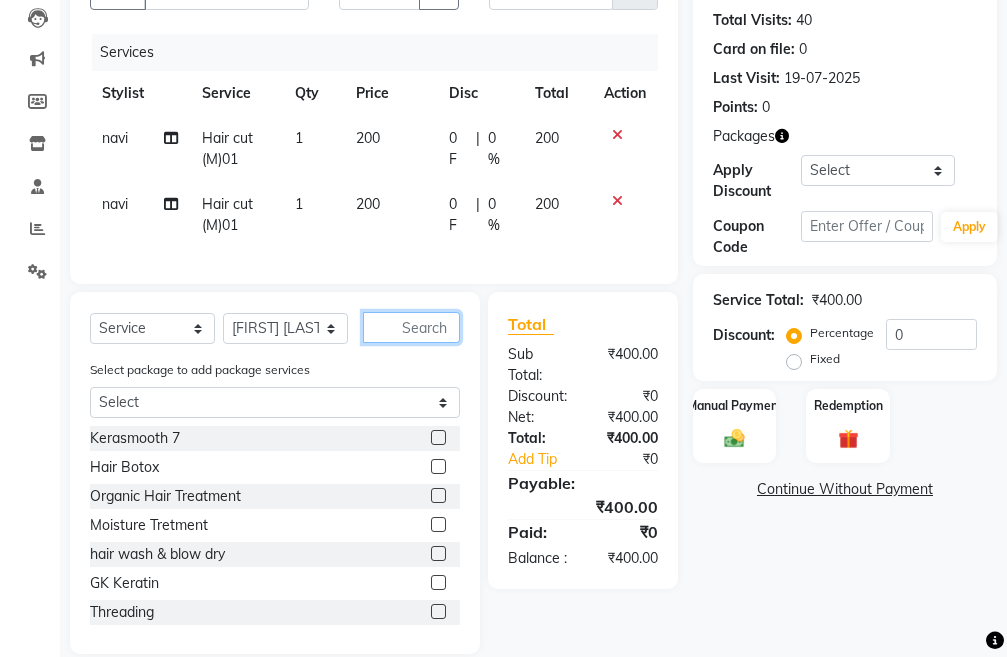 click 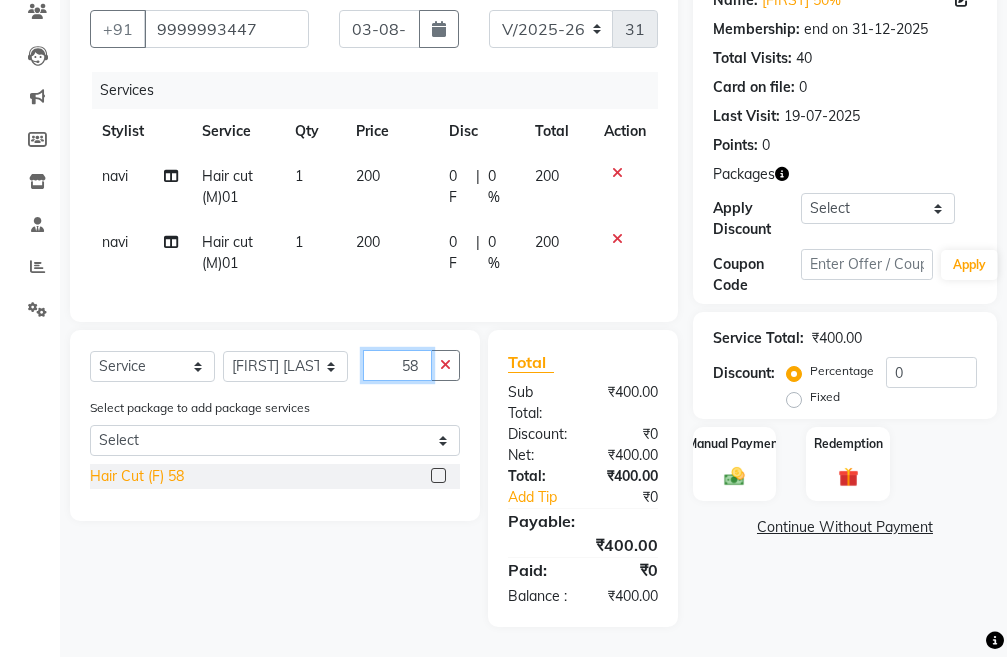 type on "58" 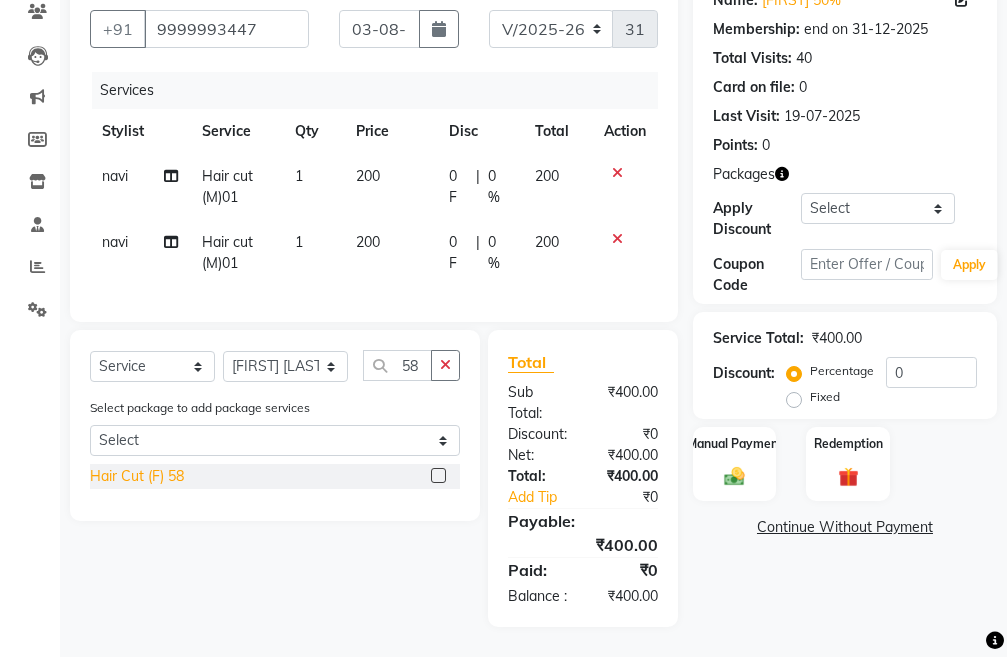 click on "Hair Cut (F) 58" 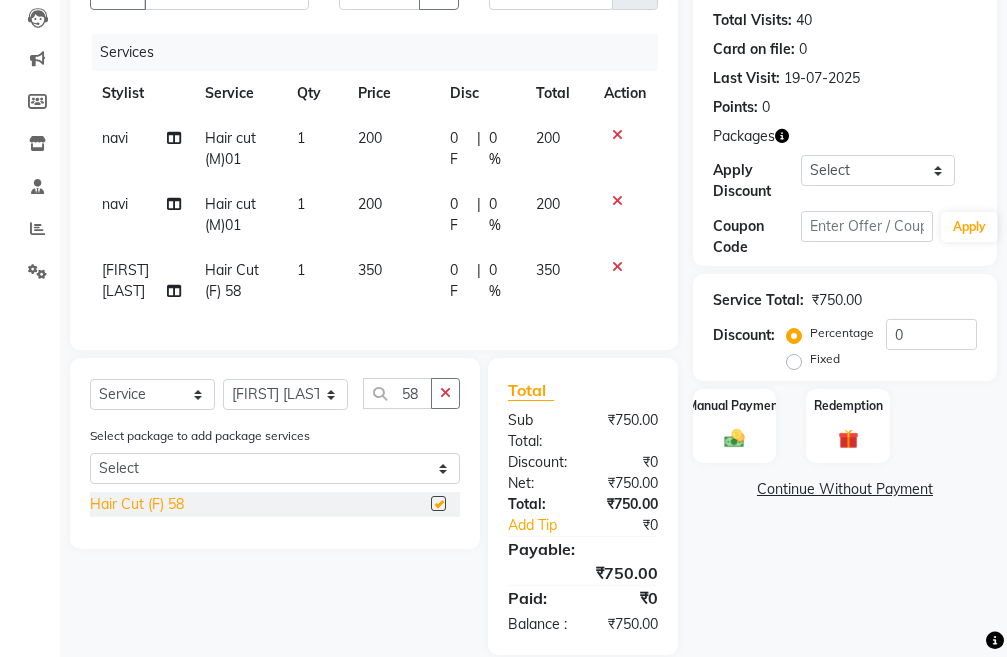 checkbox on "false" 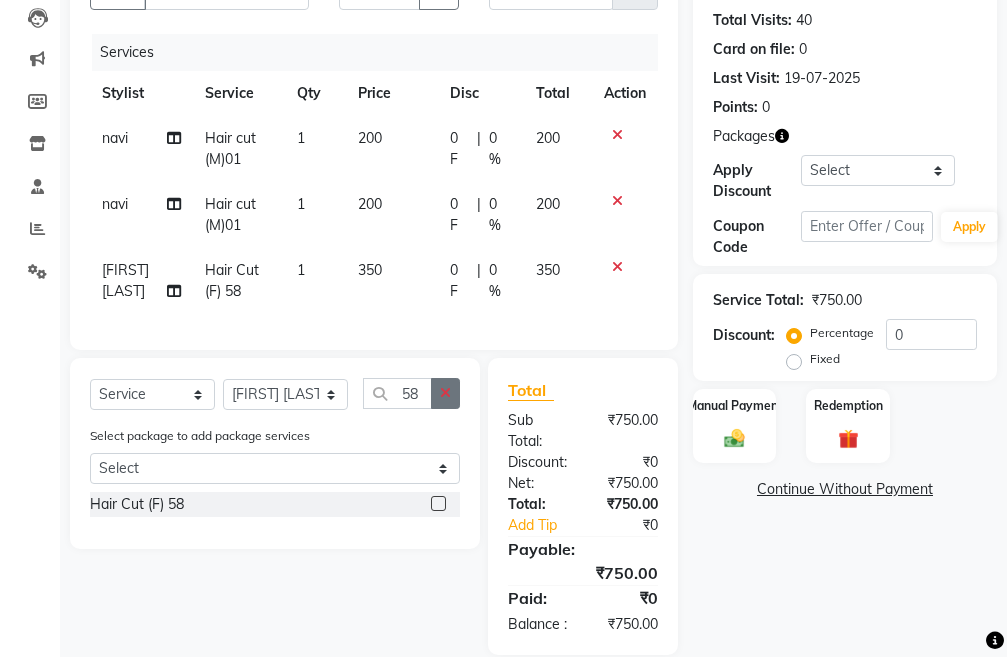 click 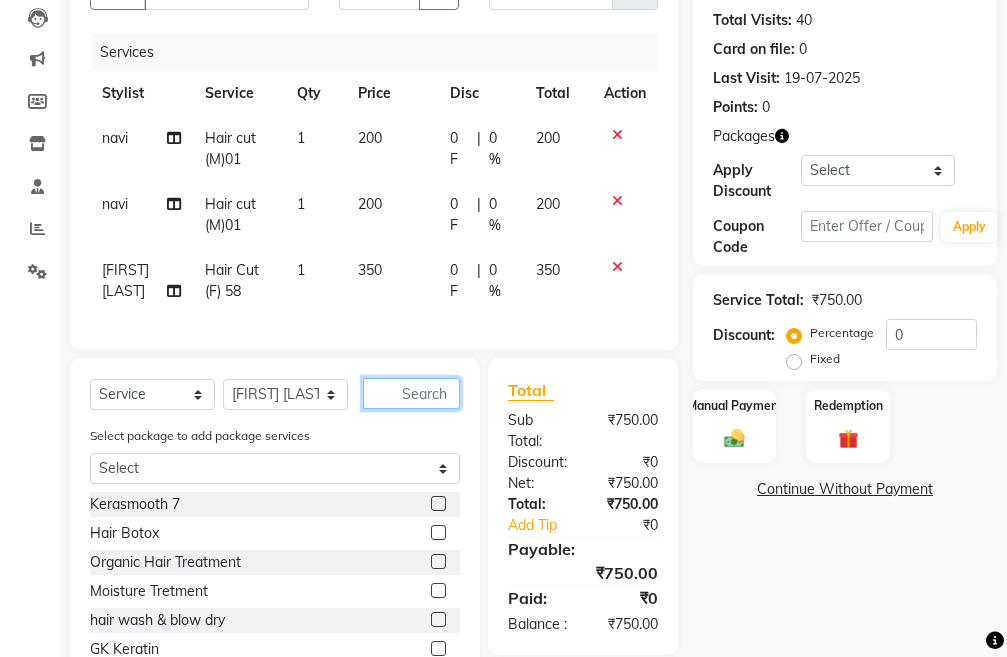 click 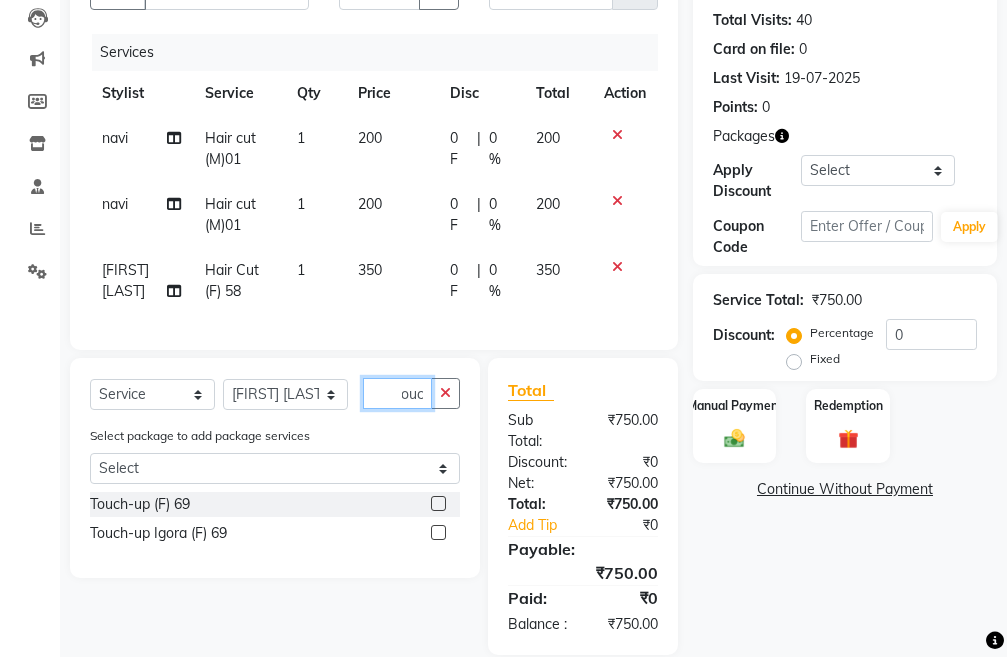scroll, scrollTop: 0, scrollLeft: 14, axis: horizontal 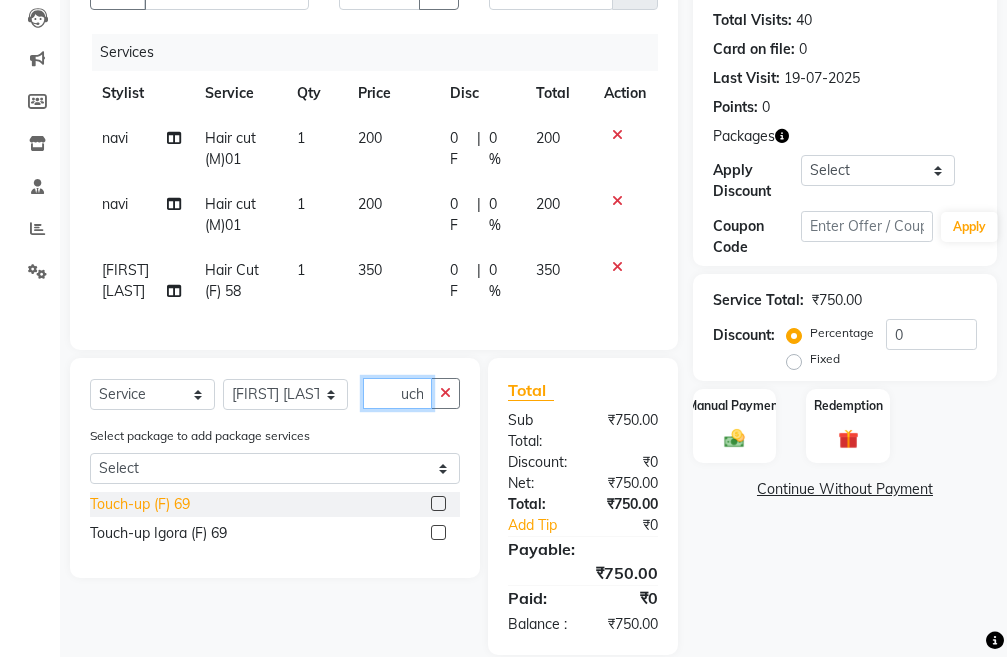 type on "touch" 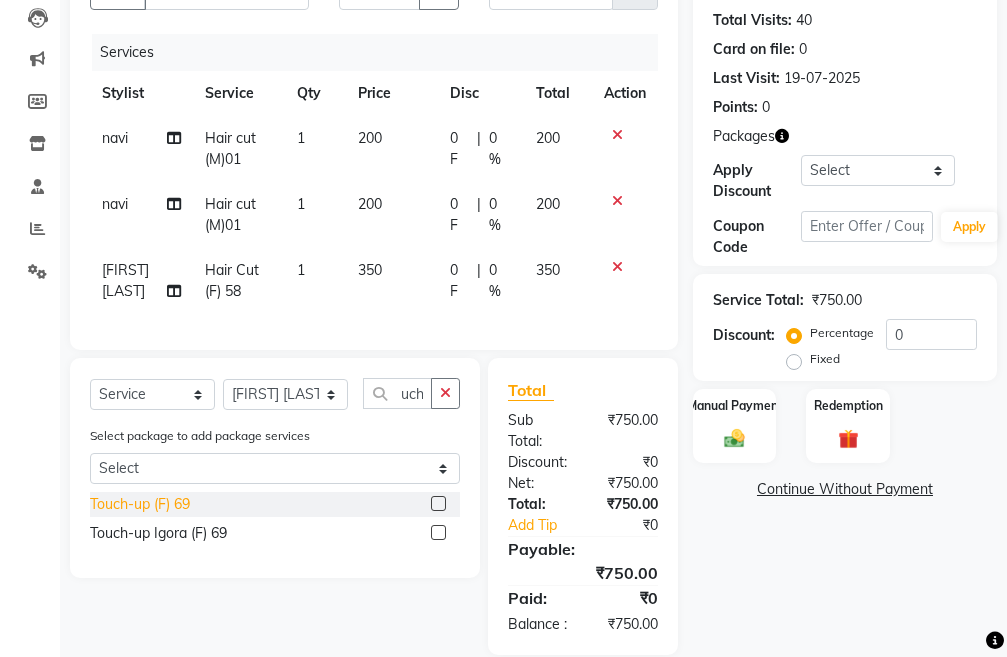 click on "Touch-up (F) 69" 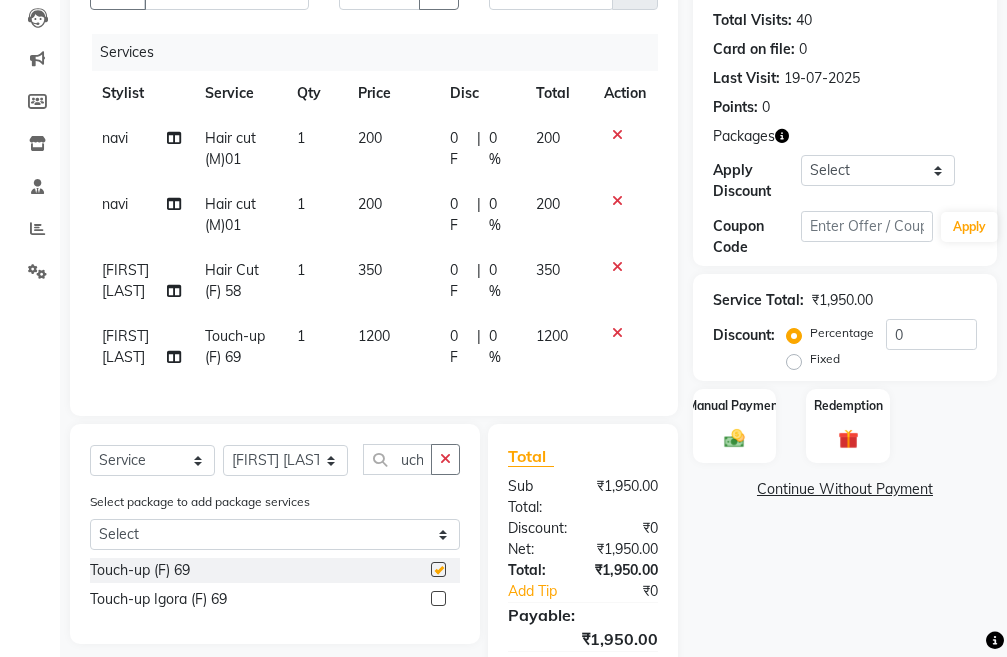 scroll, scrollTop: 0, scrollLeft: 0, axis: both 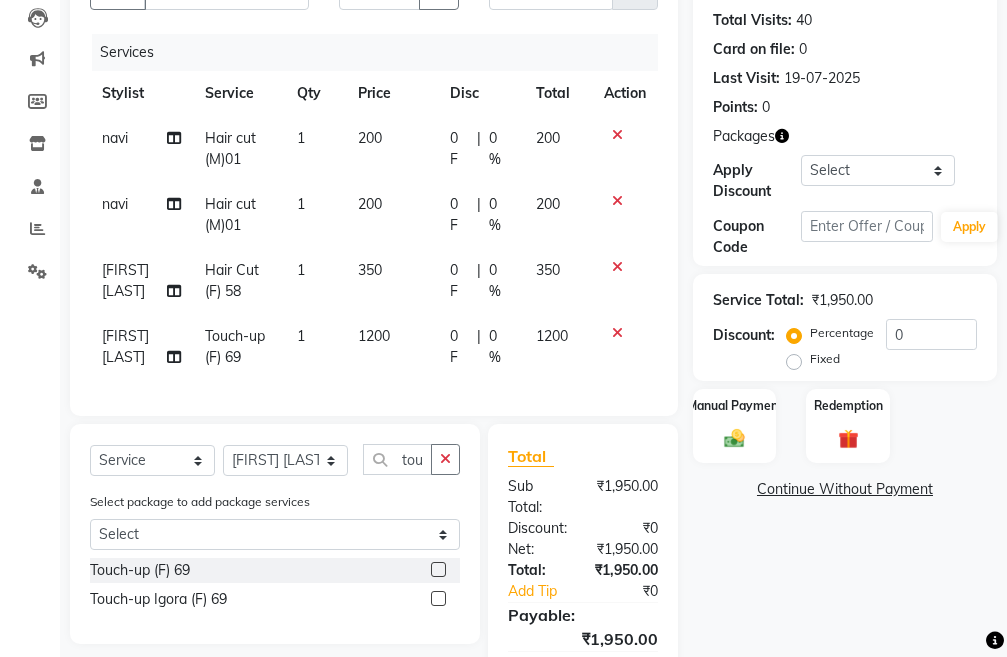 checkbox on "false" 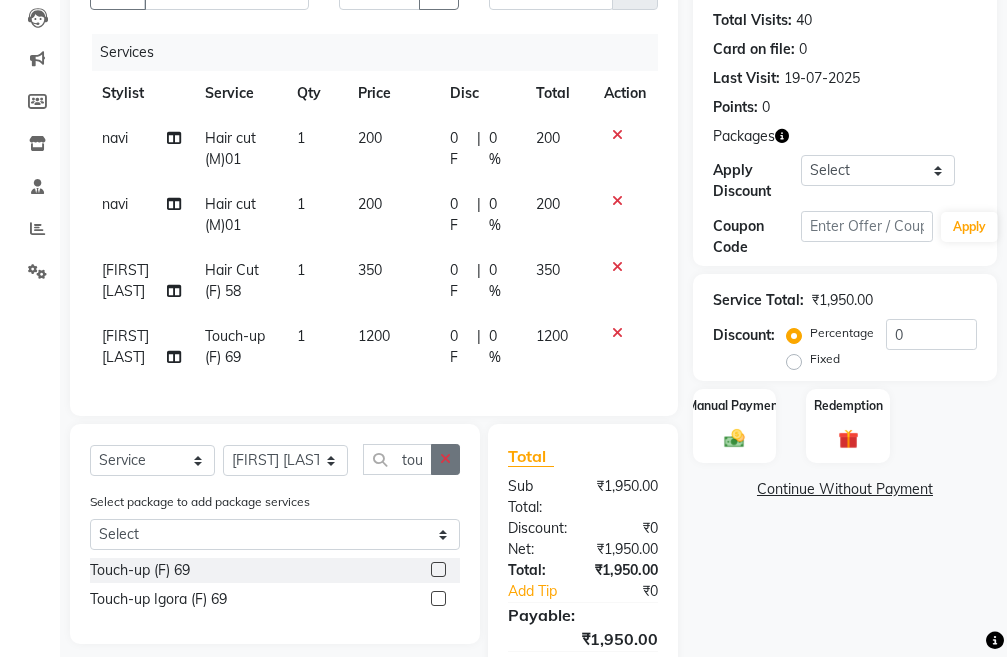 click 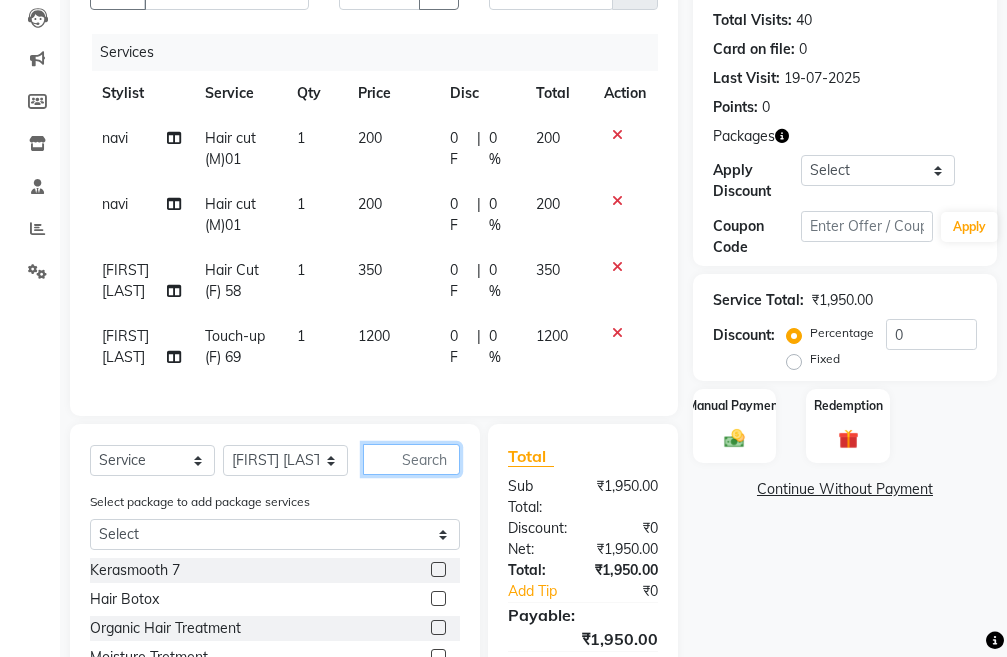 click 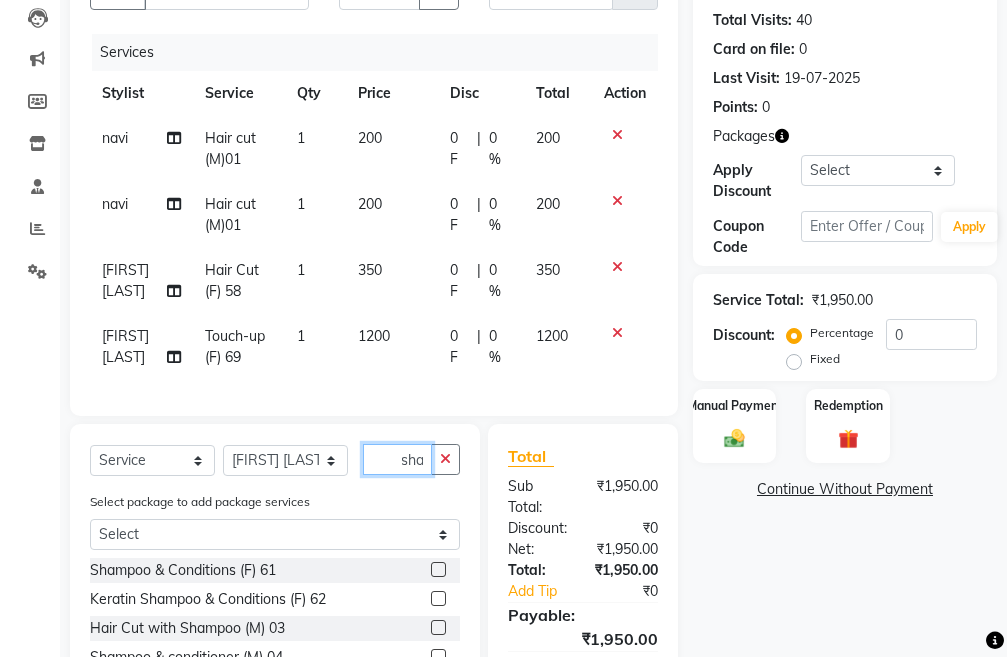 scroll, scrollTop: 0, scrollLeft: 13, axis: horizontal 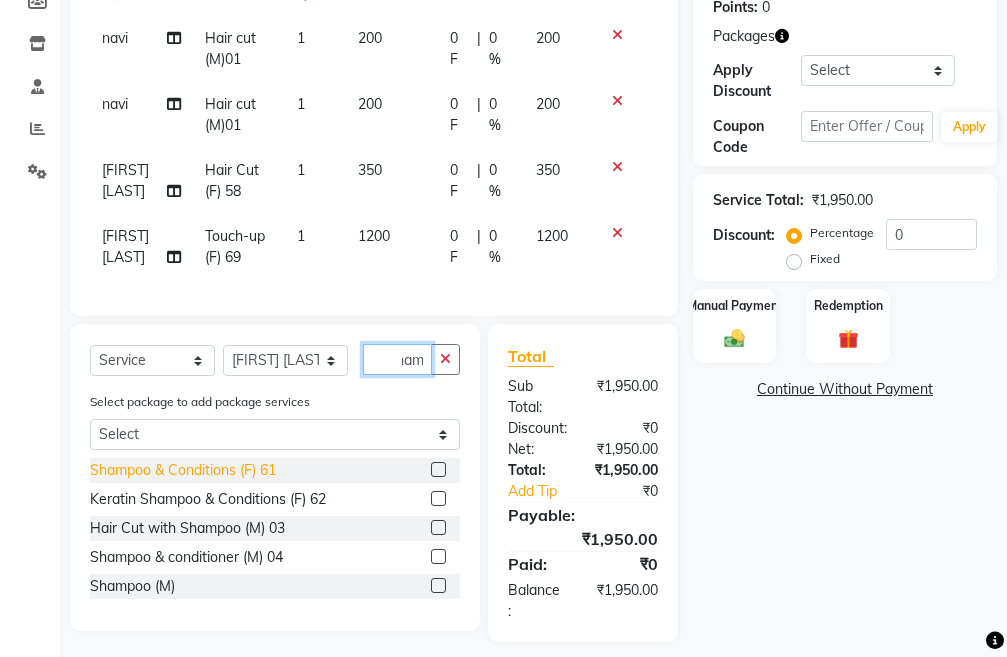 type on "sham" 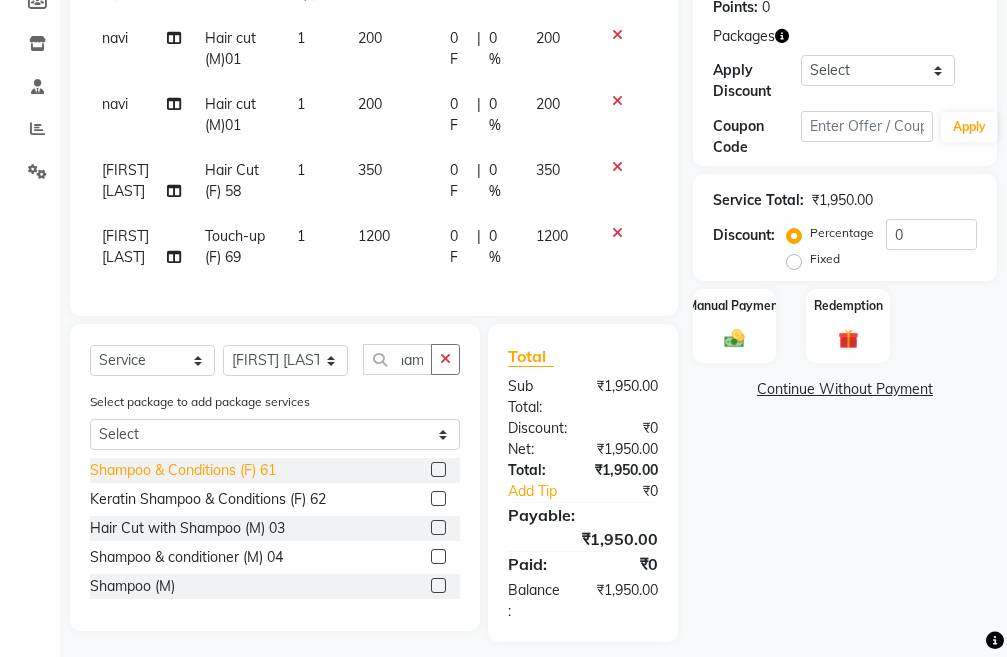 scroll, scrollTop: 0, scrollLeft: 0, axis: both 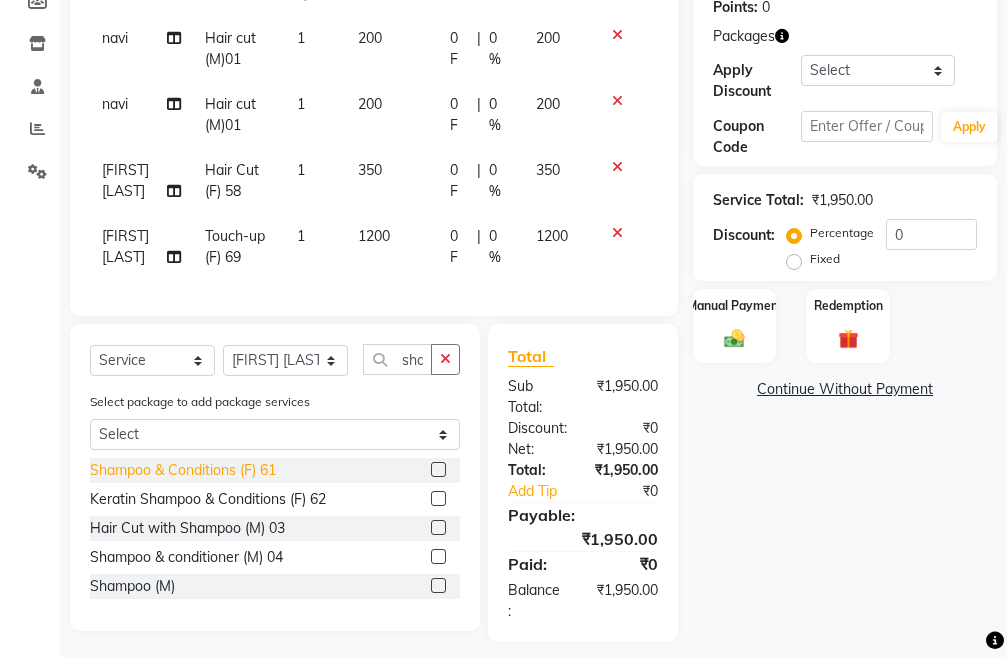 click on "Shampoo & Conditions (F) 61" 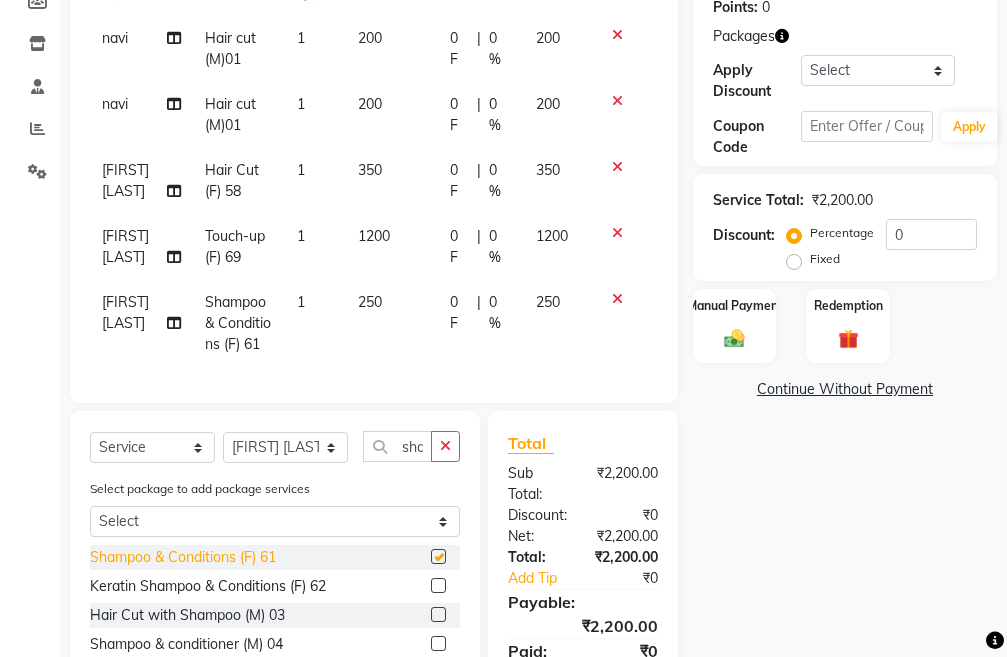checkbox on "false" 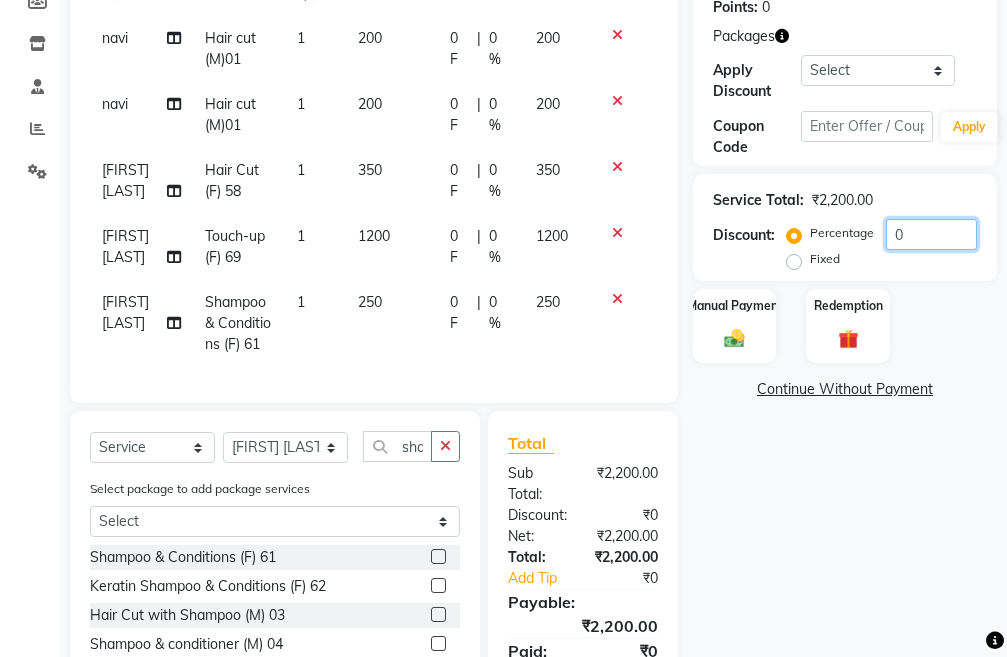 click on "0" 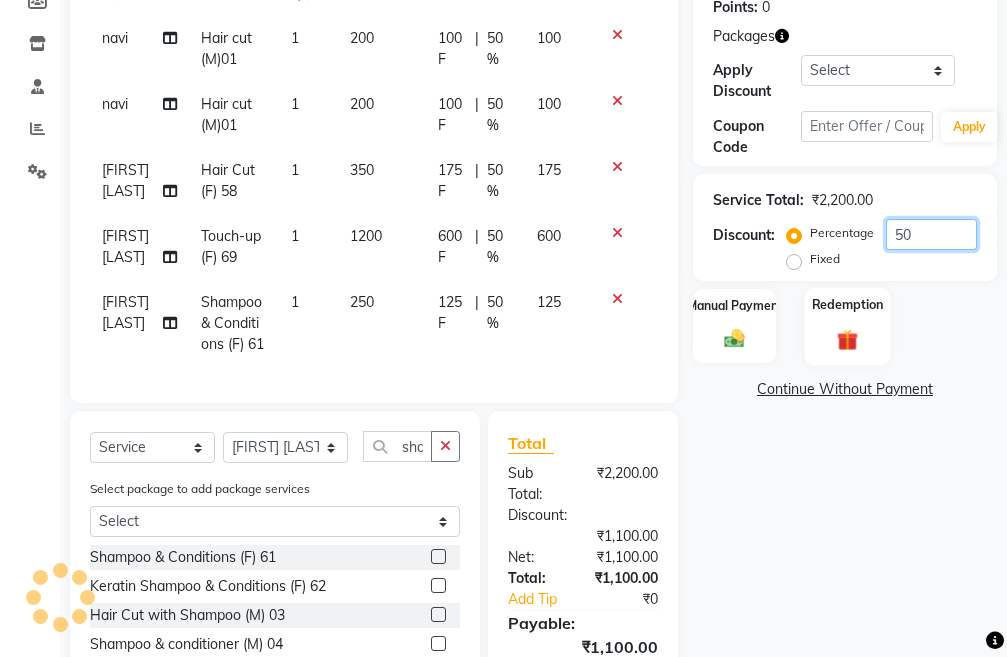type on "50" 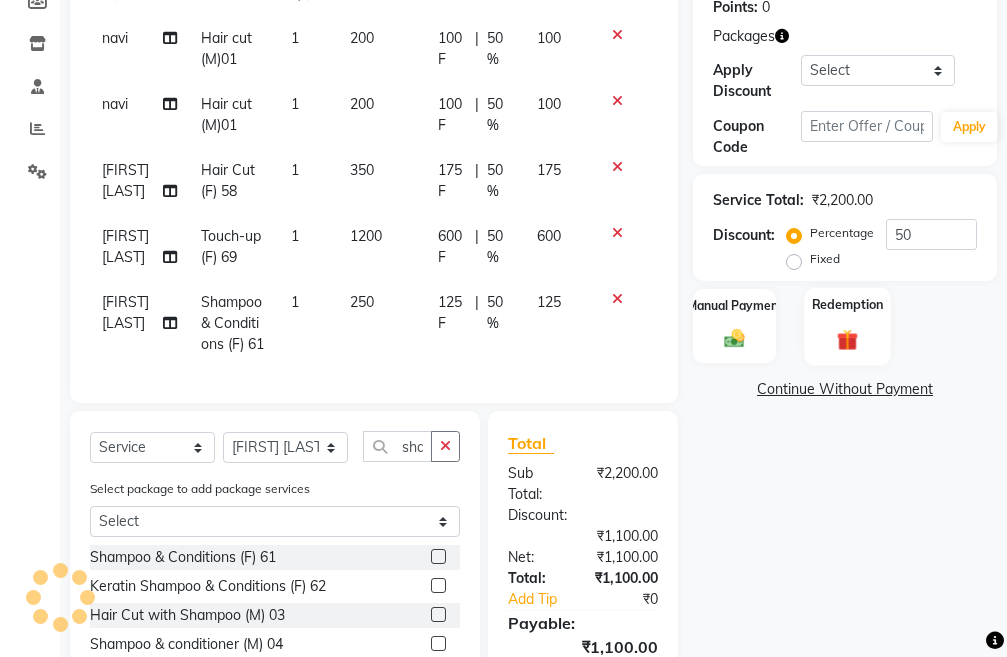 click on "Redemption" 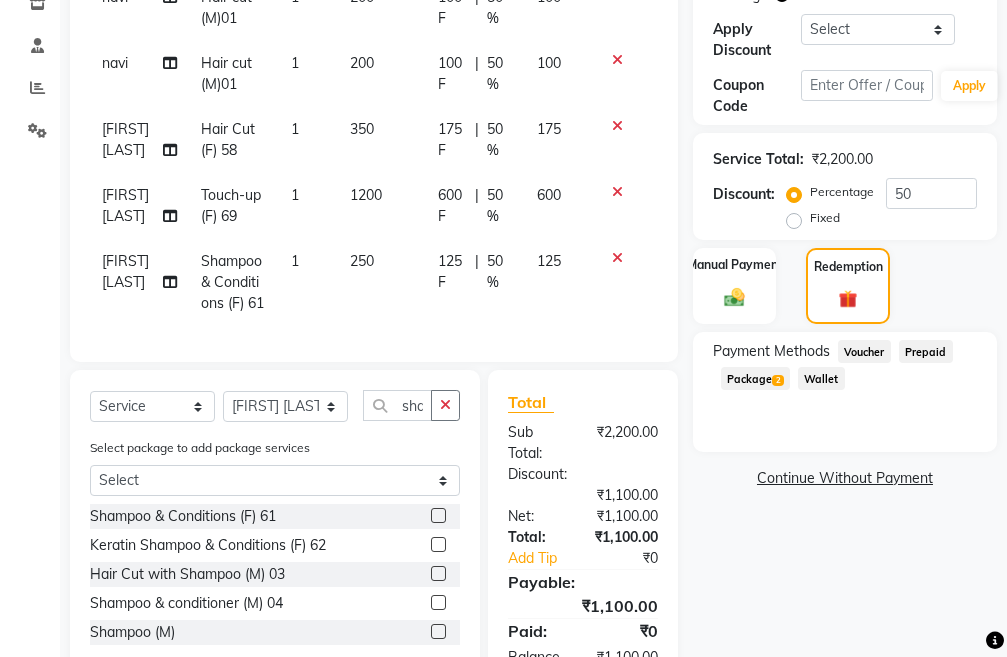 scroll, scrollTop: 481, scrollLeft: 0, axis: vertical 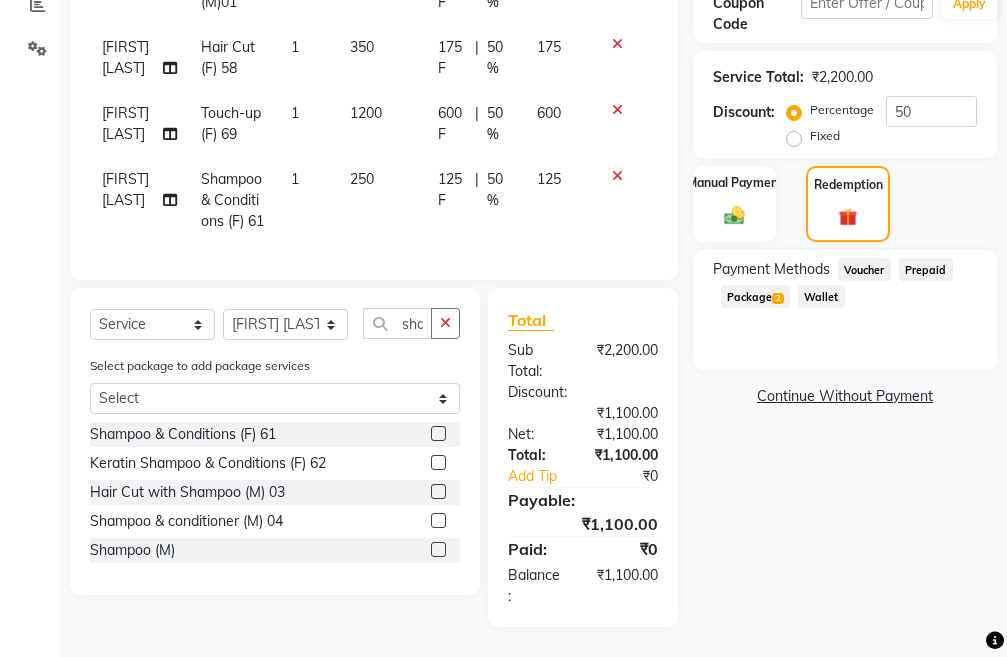 click on "Package  2" 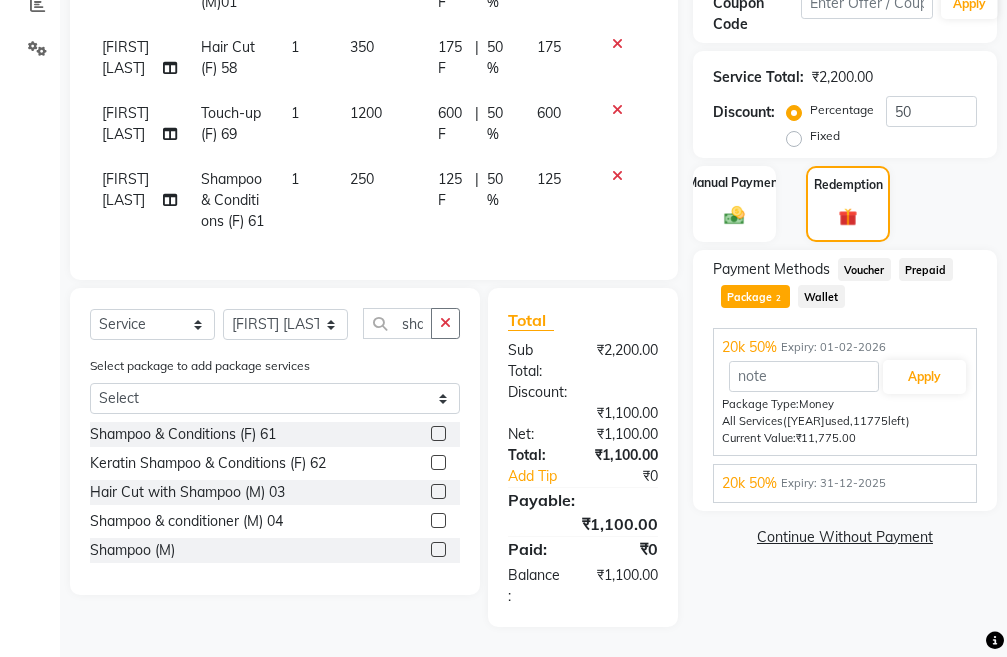 click on "20k 50% Expiry: 31-12-2025" at bounding box center [845, 483] 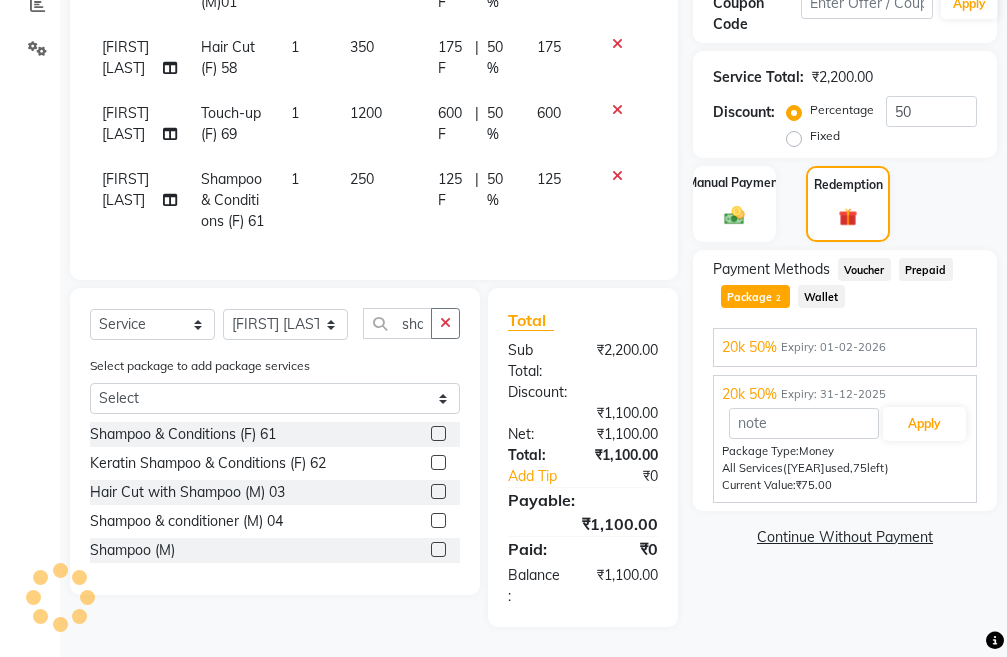 click on "Expiry: 01-02-2026" at bounding box center [833, 347] 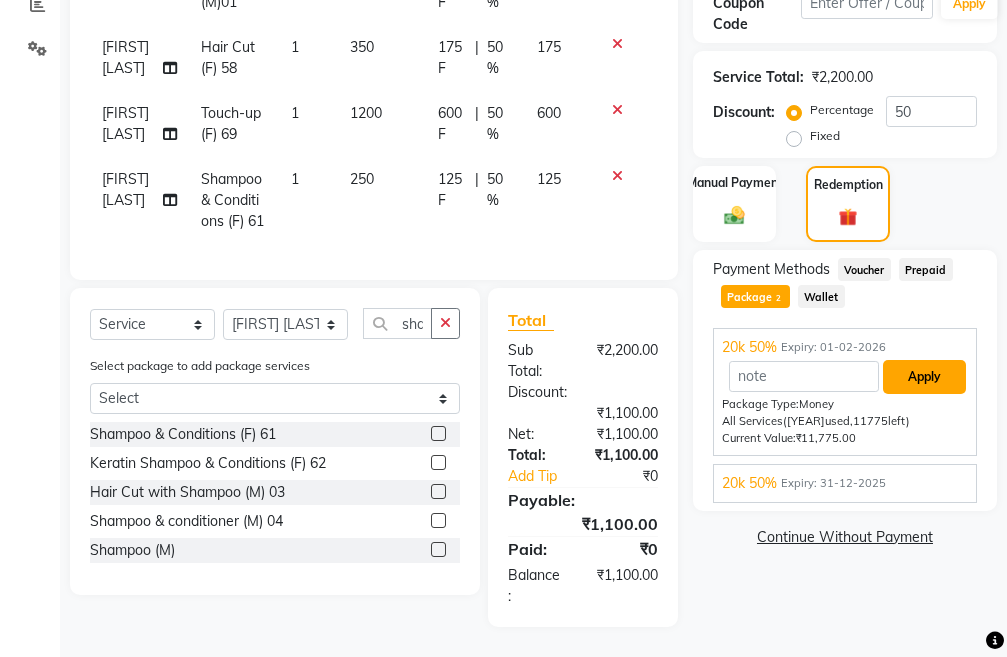 click on "Apply" at bounding box center [924, 377] 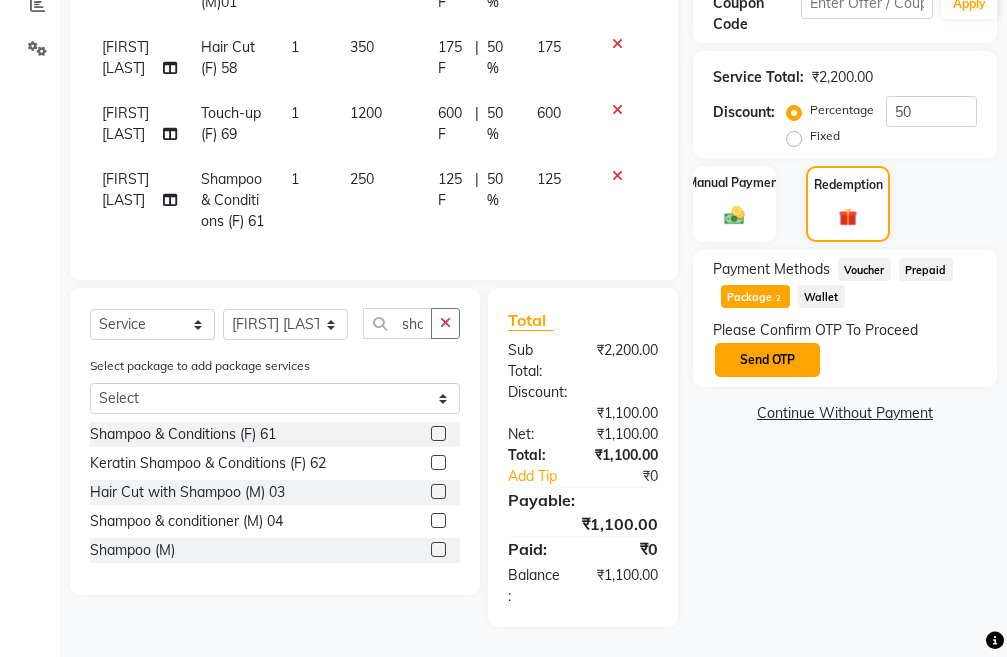 click on "Send OTP" 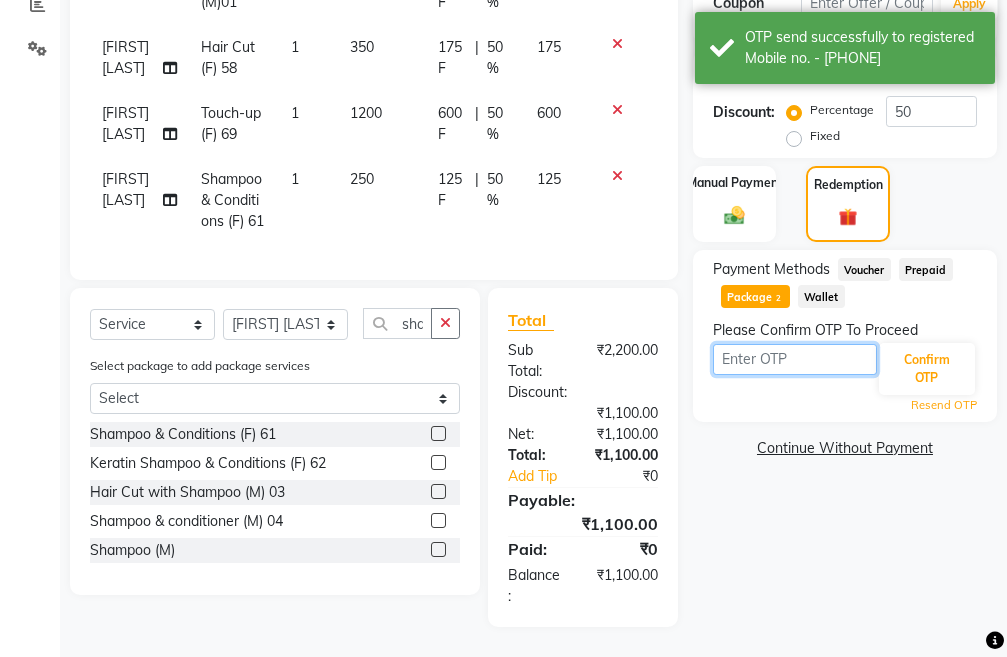 click at bounding box center [795, 359] 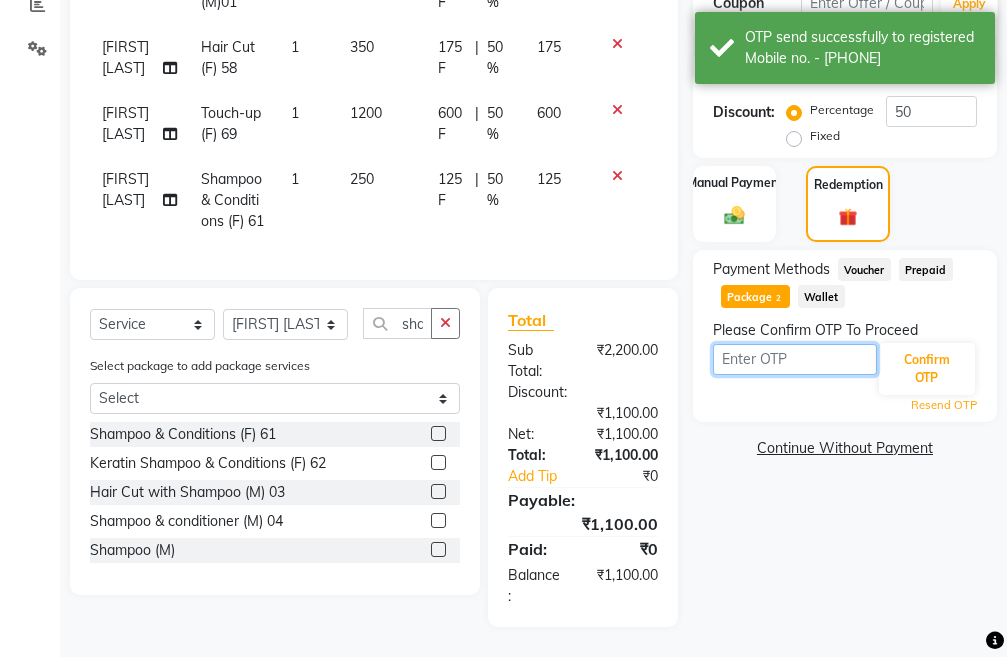 click at bounding box center [795, 359] 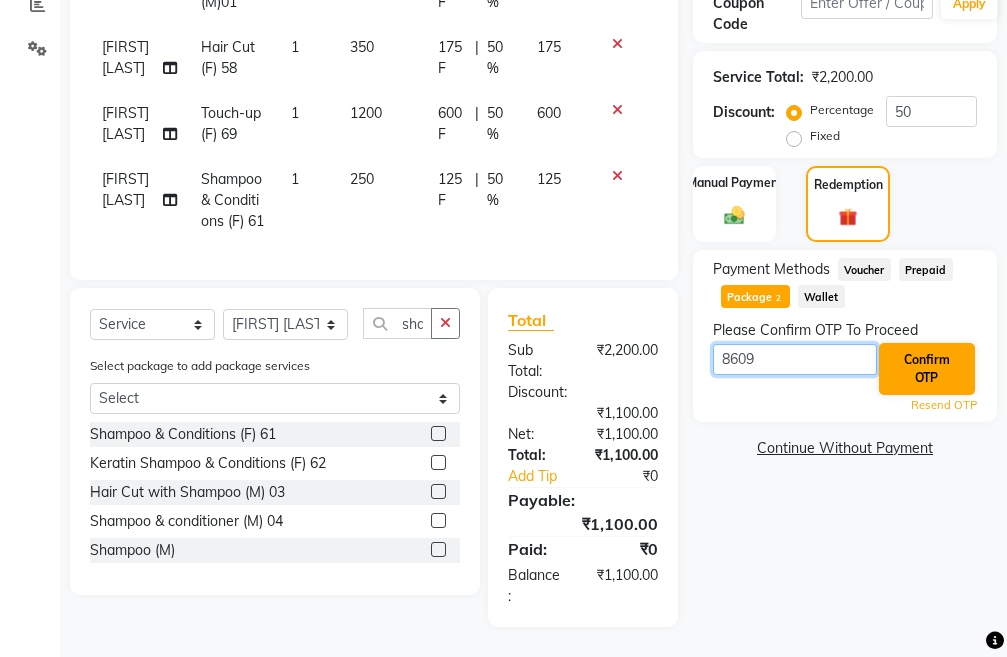 type on "8609" 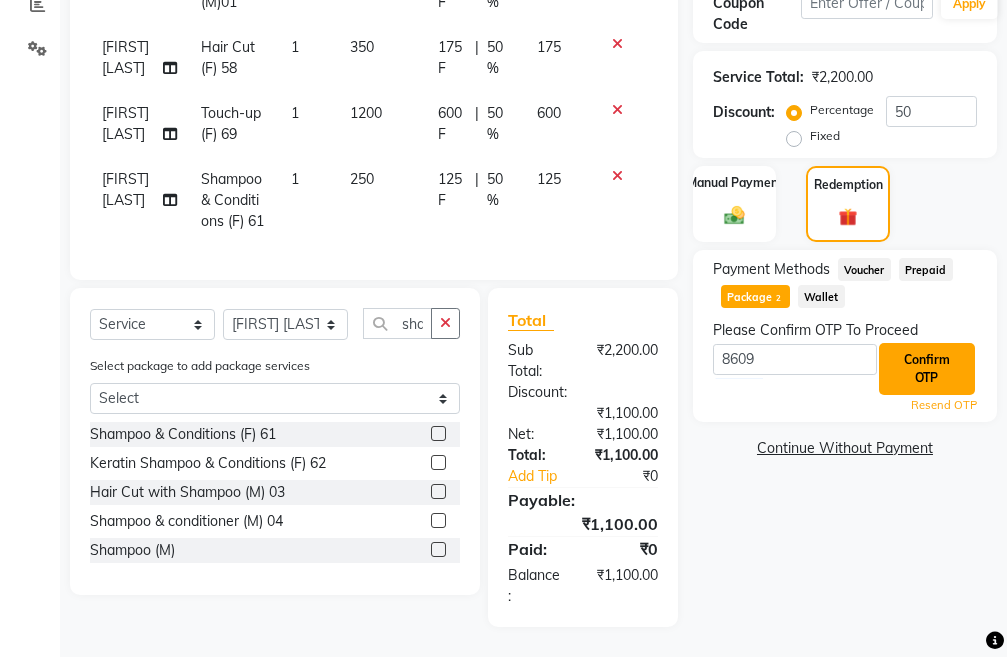 click on "Confirm OTP" 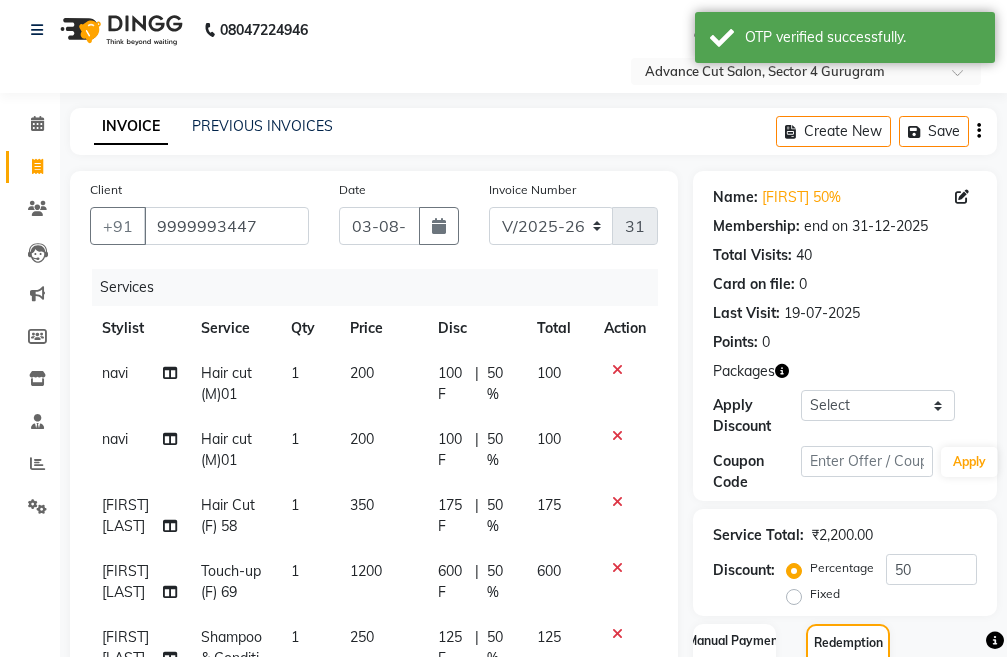 scroll, scrollTop: 0, scrollLeft: 0, axis: both 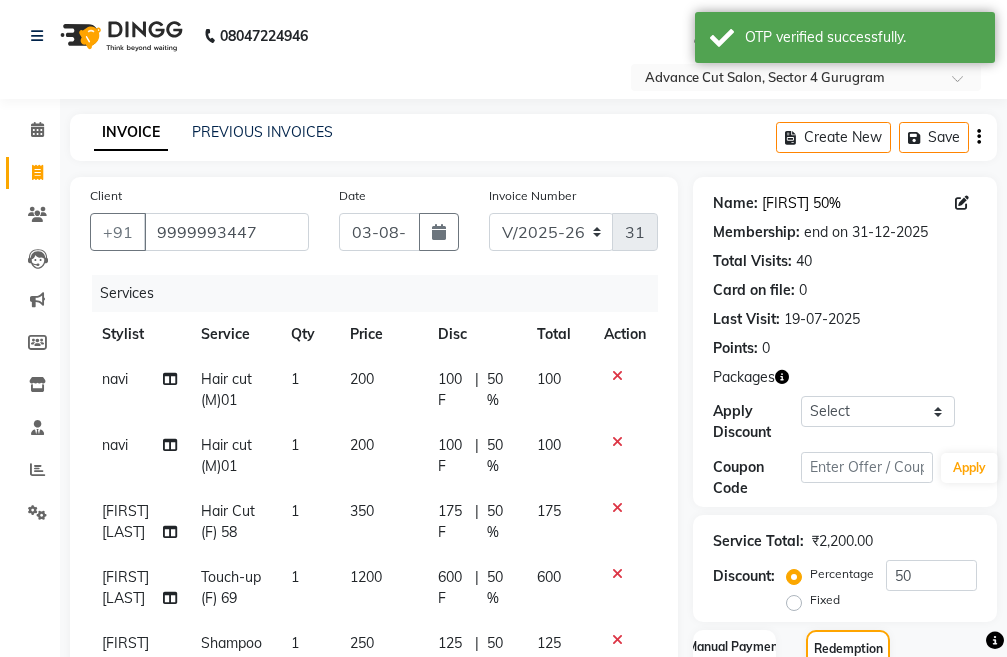 click on "Virender 50%" 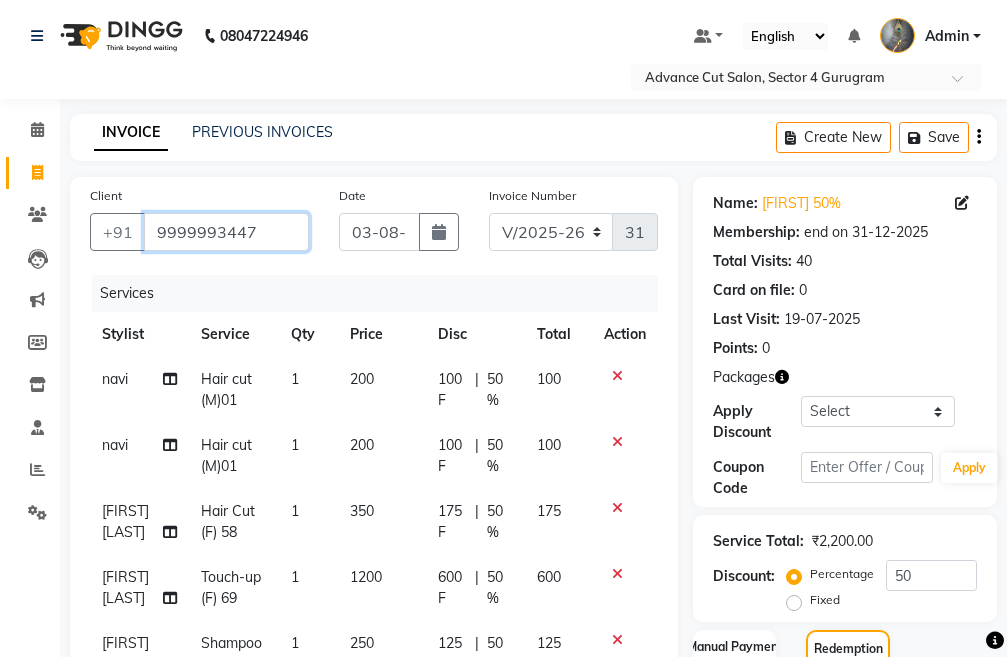 click on "9999993447" at bounding box center (226, 232) 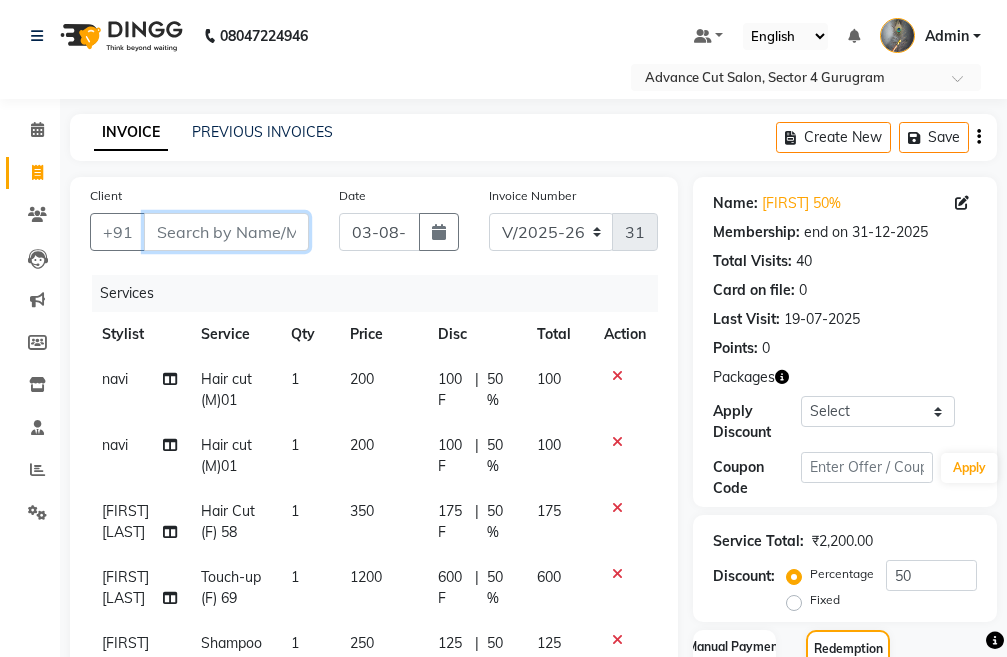 paste on "9999993447" 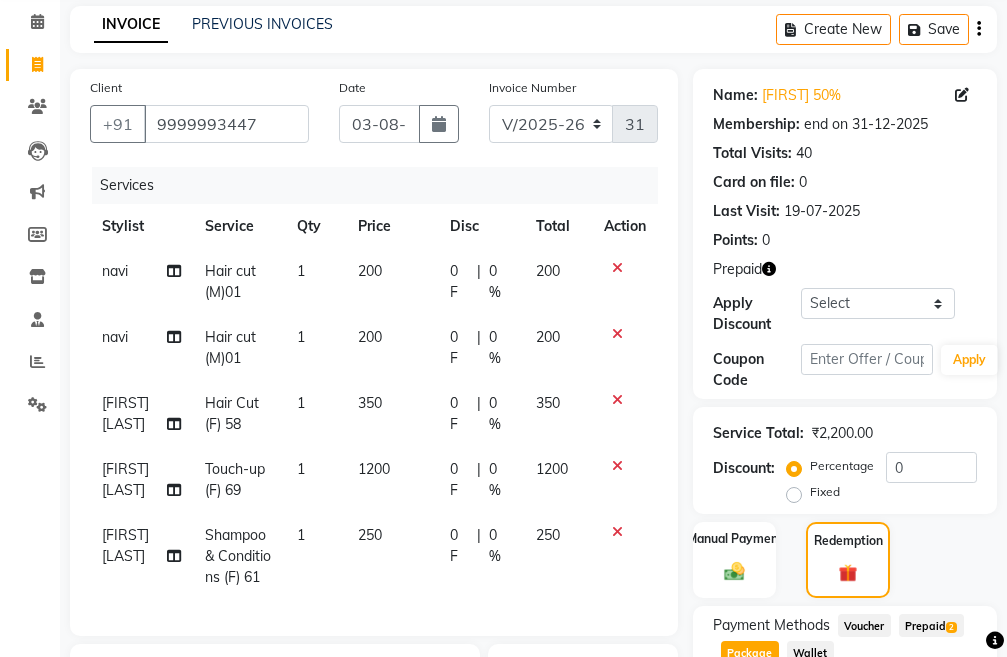 scroll, scrollTop: 300, scrollLeft: 0, axis: vertical 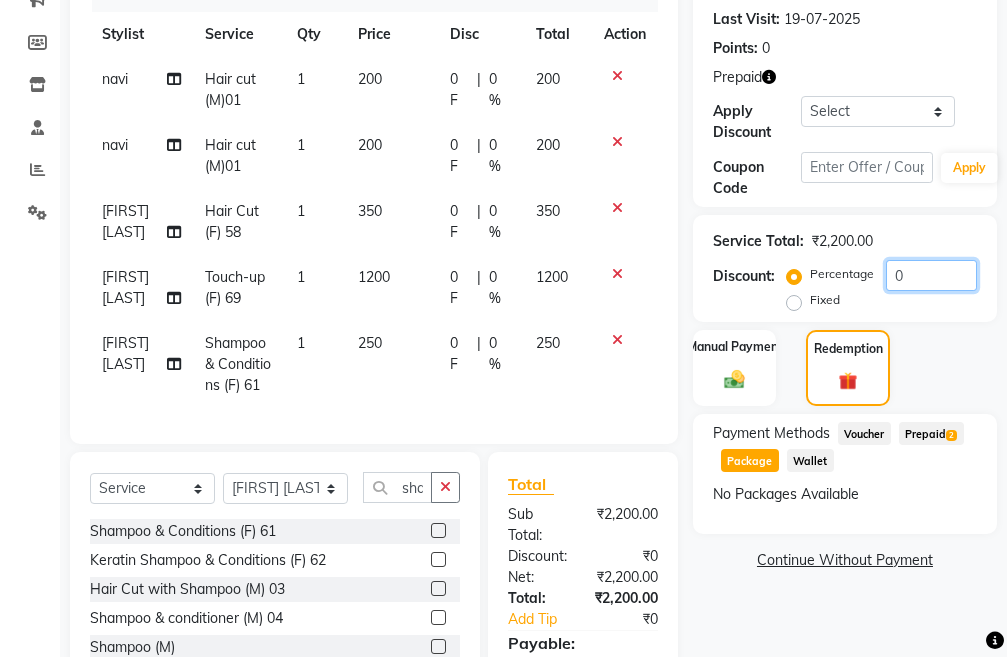 click on "0" 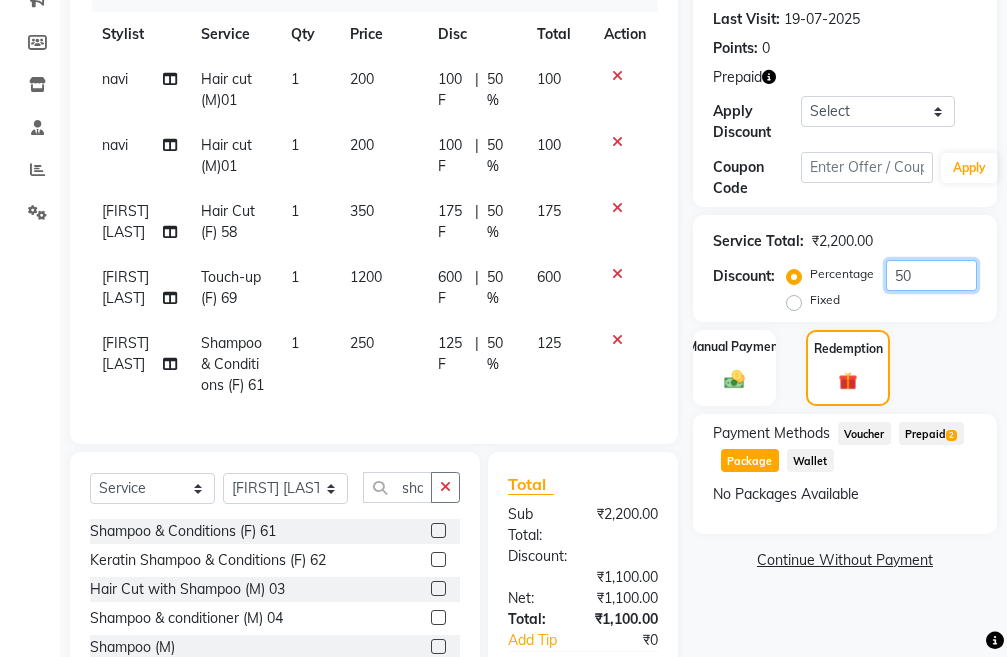 type on "50" 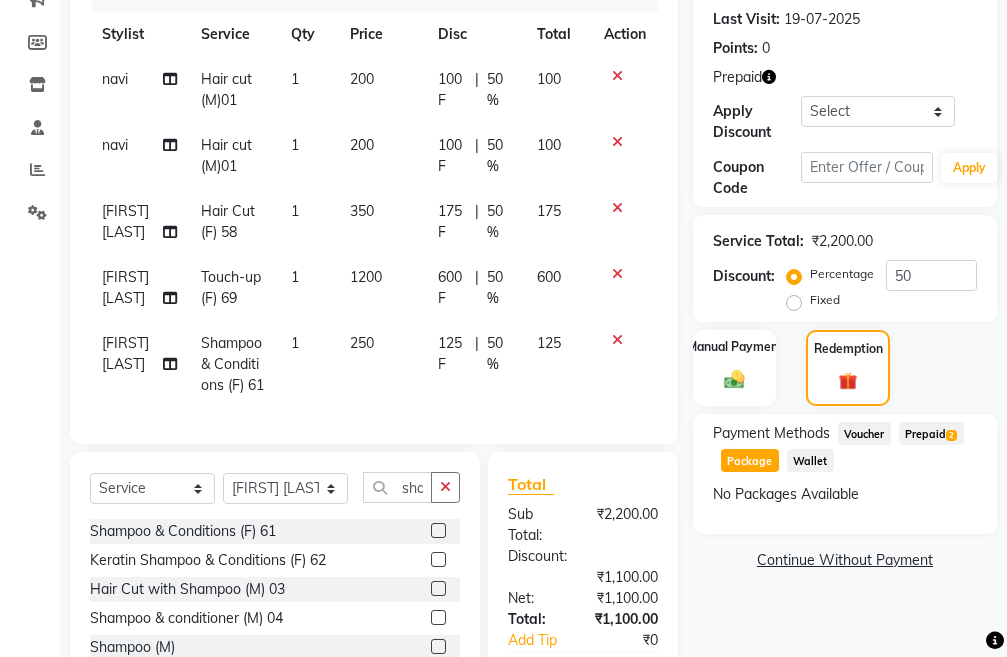 click on "Prepaid  2" 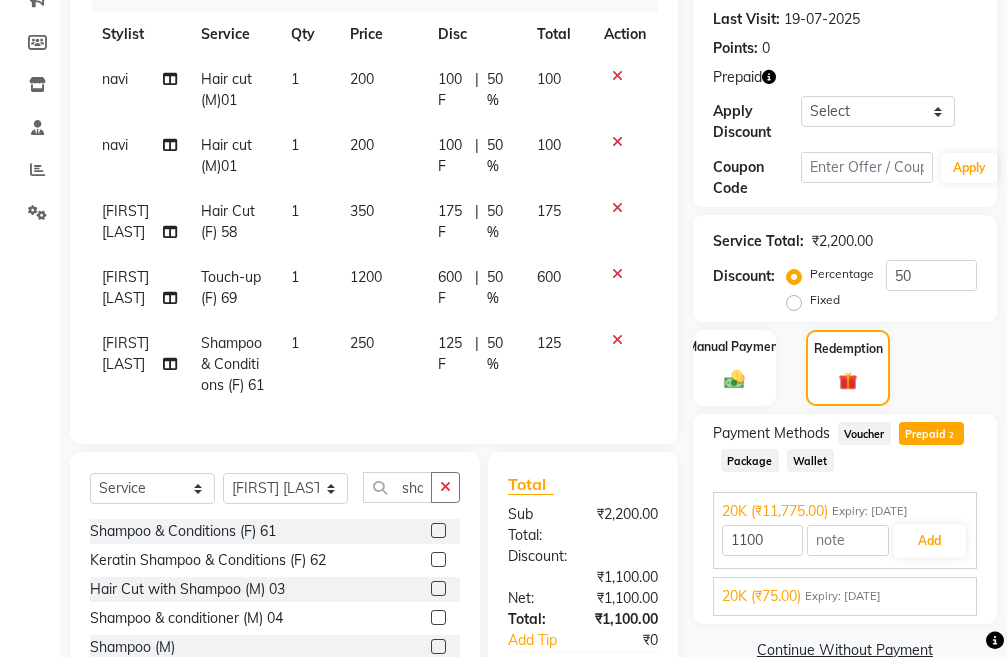 scroll, scrollTop: 400, scrollLeft: 0, axis: vertical 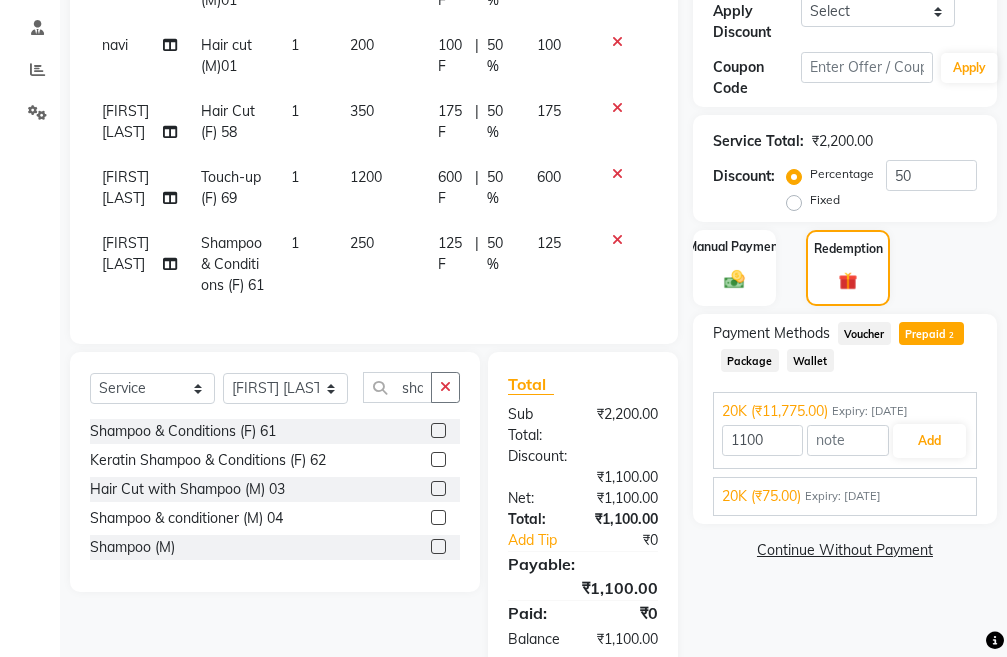 click on "Expiry: 02-08-2028" at bounding box center (843, 496) 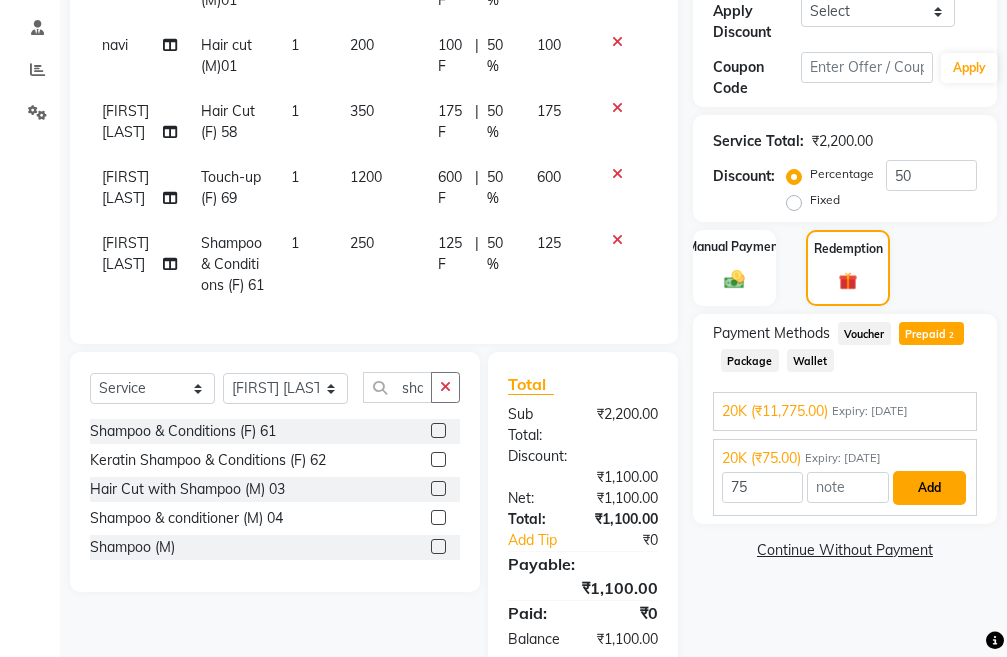click on "Add" at bounding box center [929, 488] 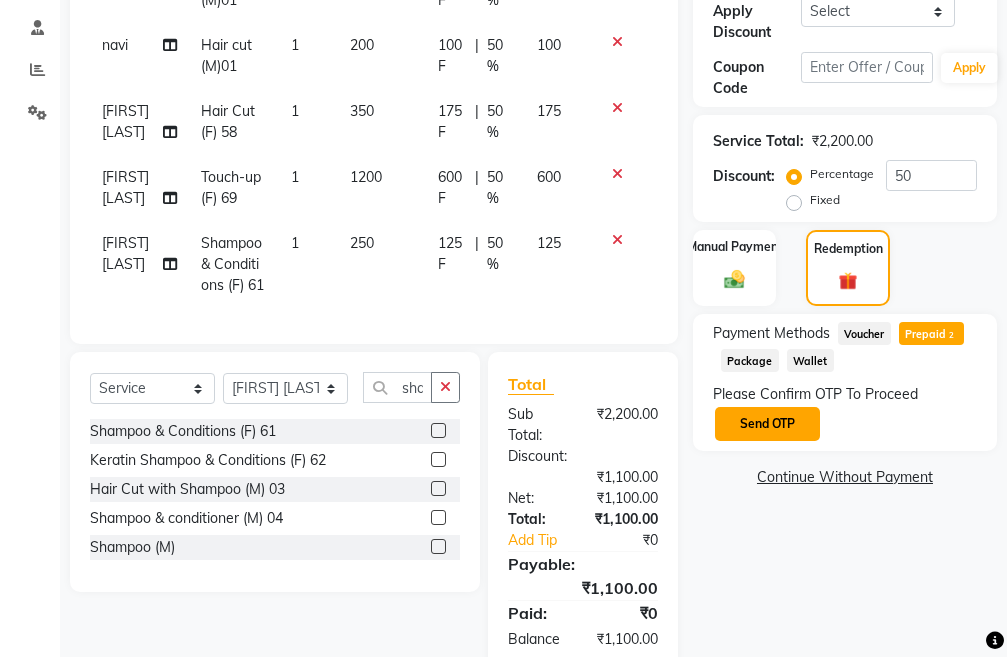 click on "Send OTP" 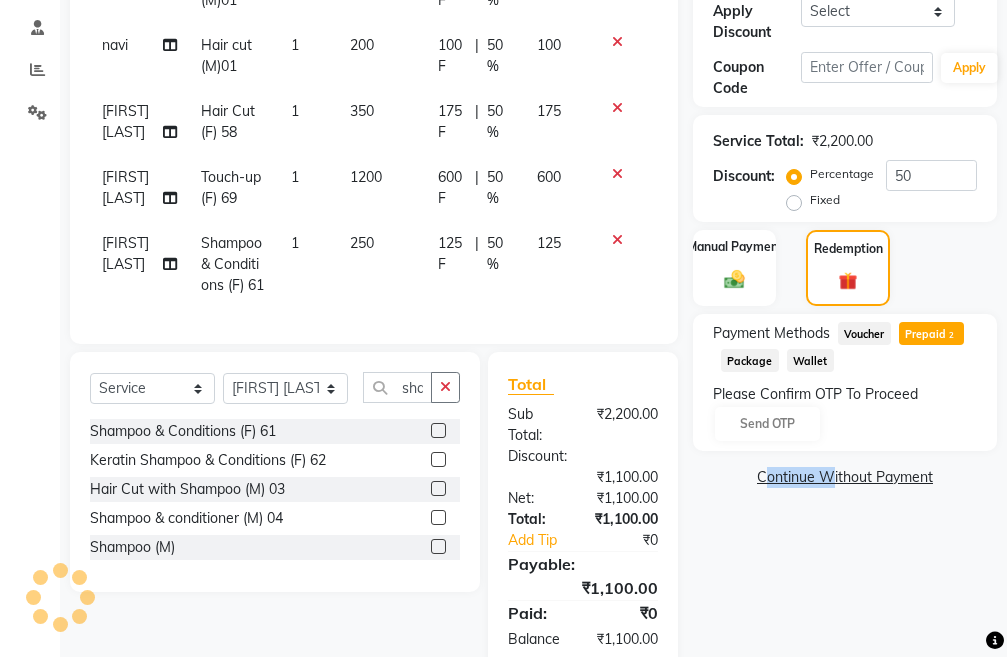 click on "Please Confirm OTP To Proceed Send OTP" 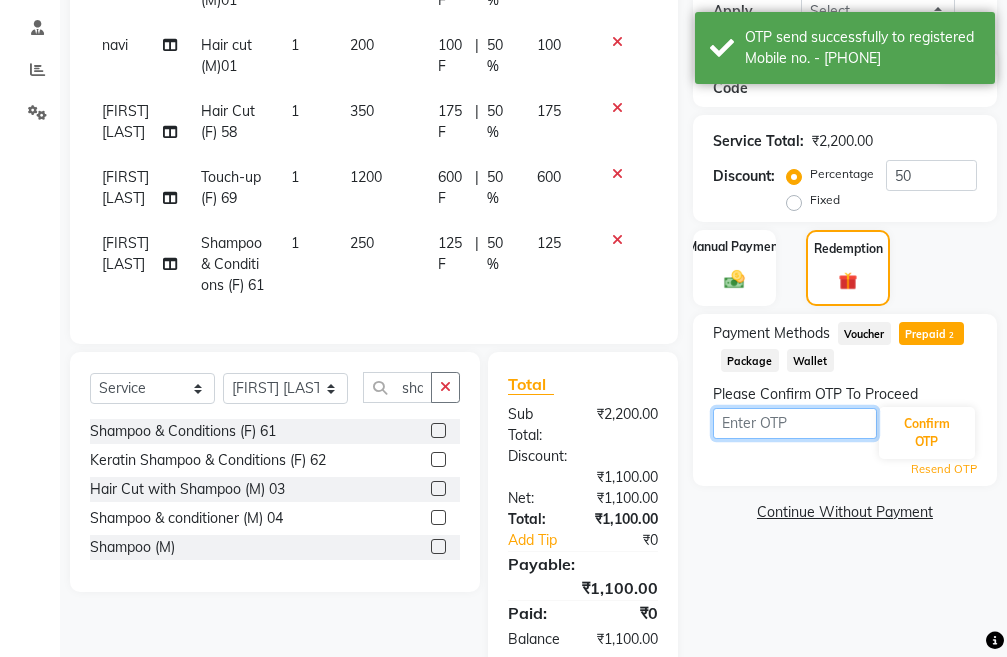 click at bounding box center (795, 423) 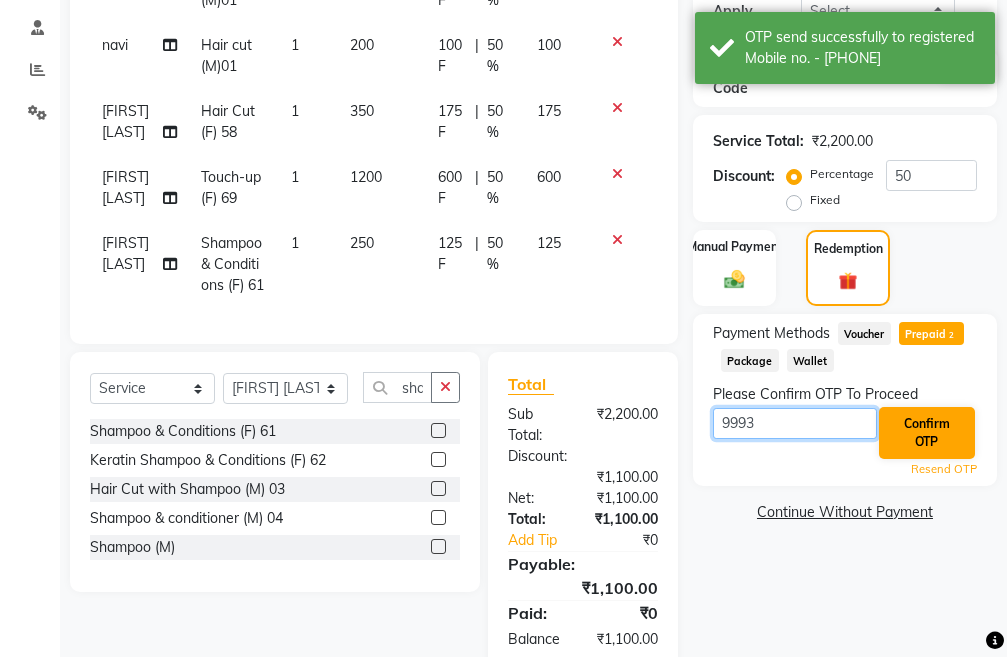 type on "9993" 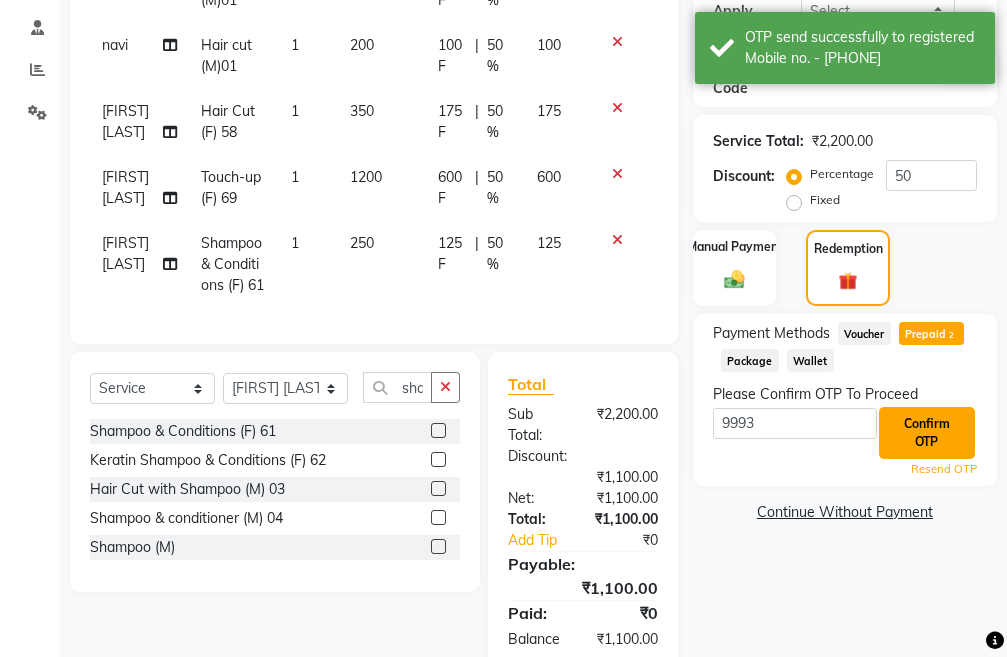 click on "Confirm OTP" 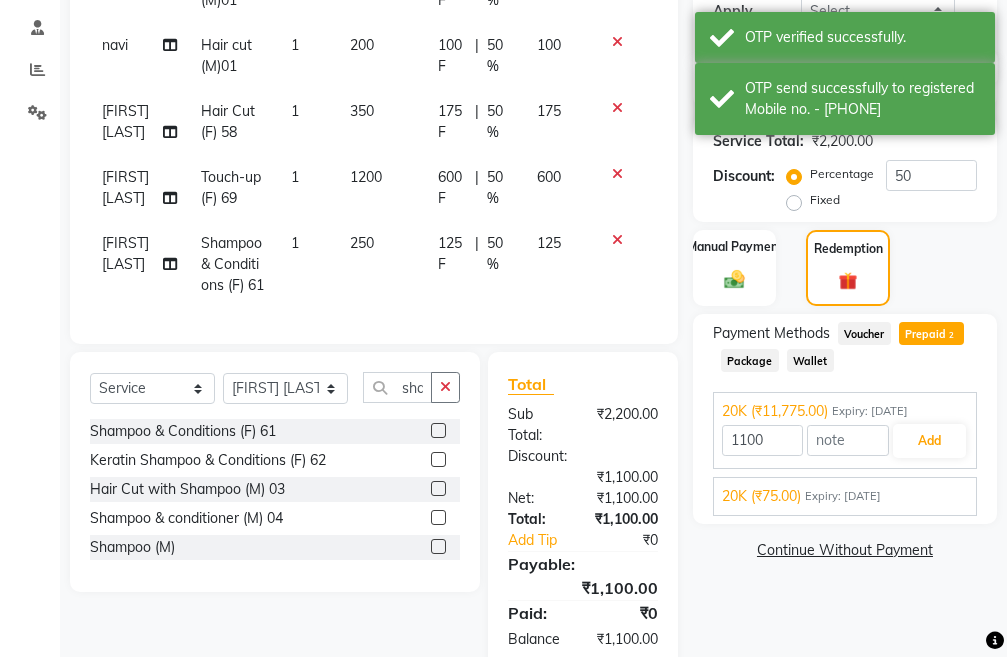 click on "Expiry: 02-08-2028" at bounding box center [843, 496] 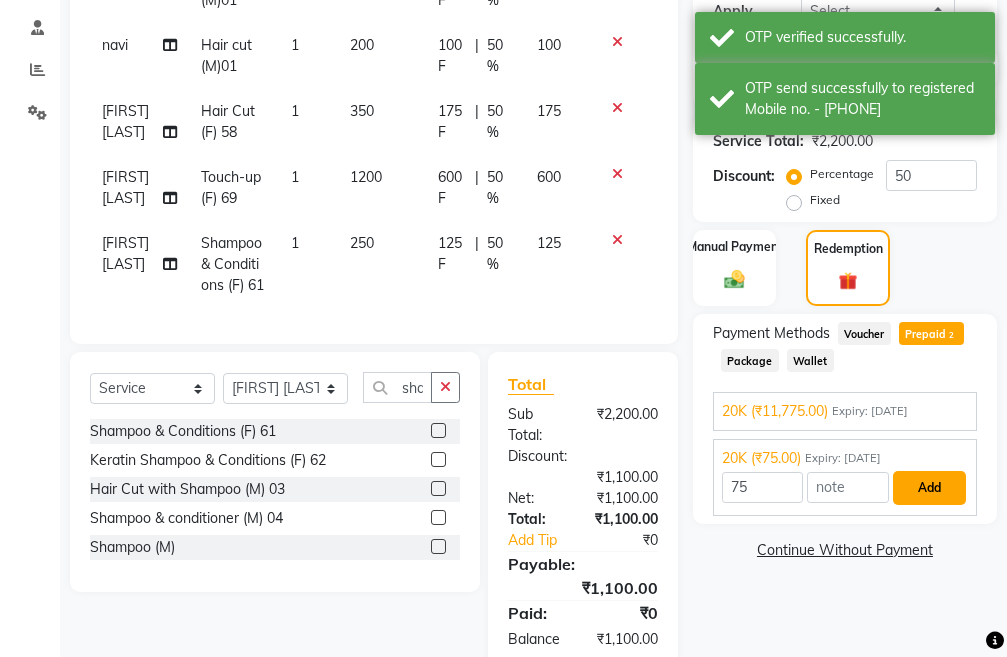 click on "Add" at bounding box center [929, 488] 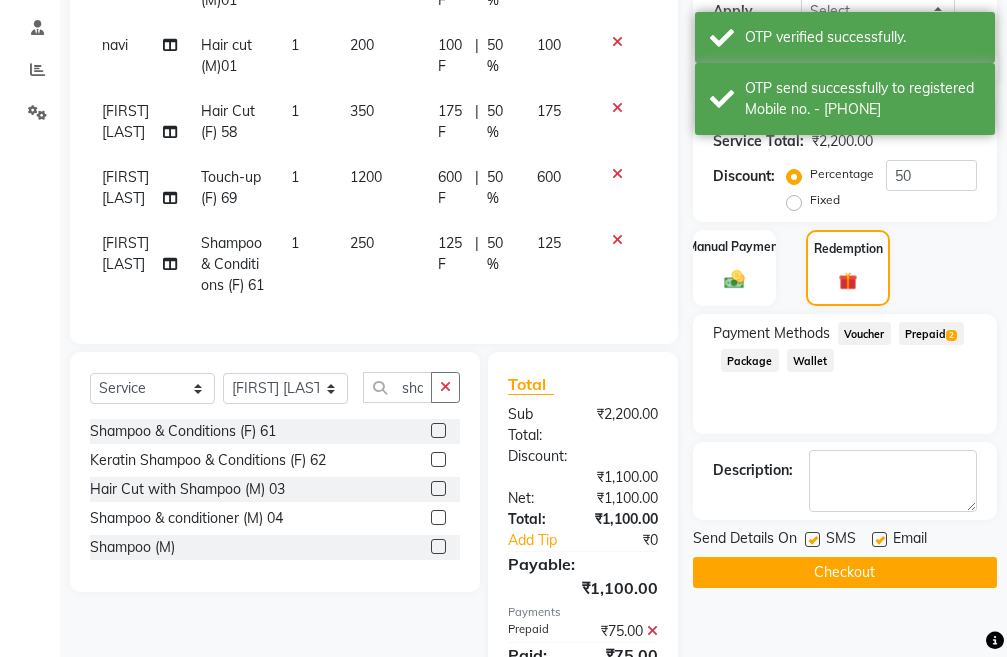 click on "Prepaid  2" 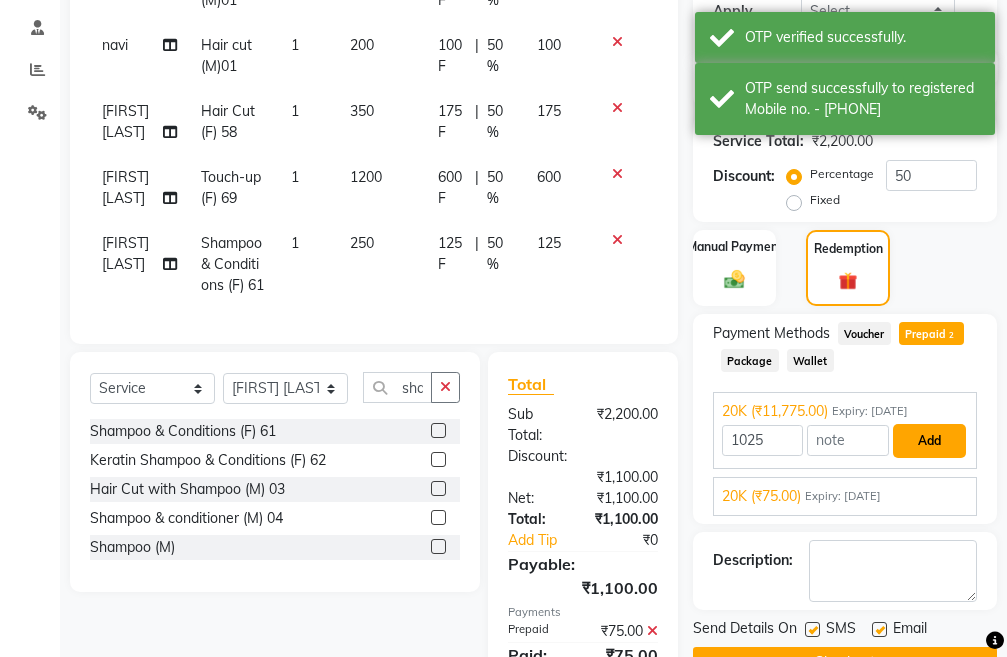click on "Add" at bounding box center (929, 441) 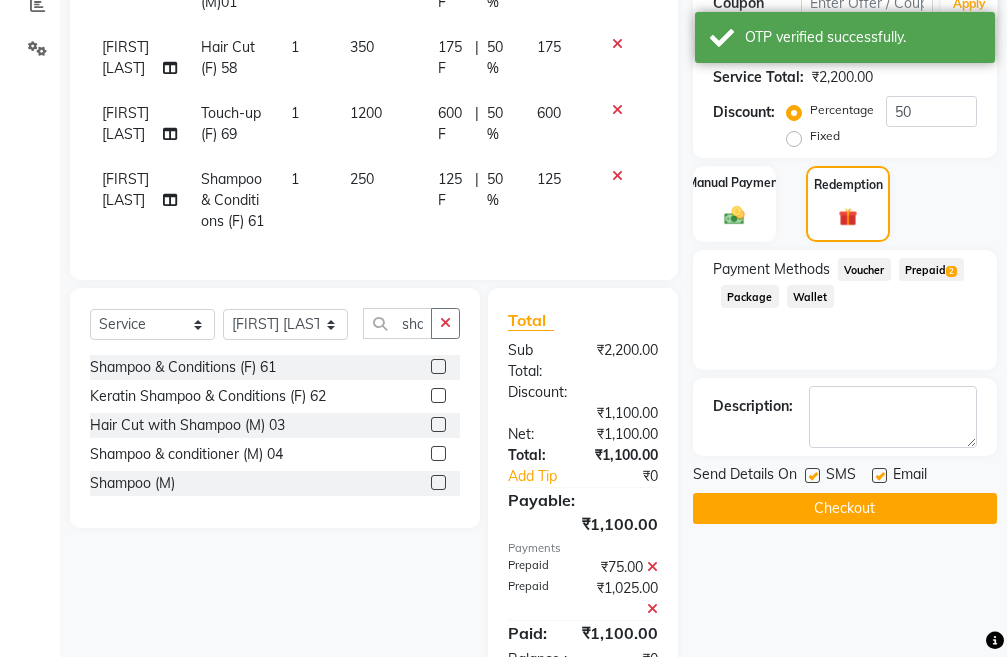 scroll, scrollTop: 500, scrollLeft: 0, axis: vertical 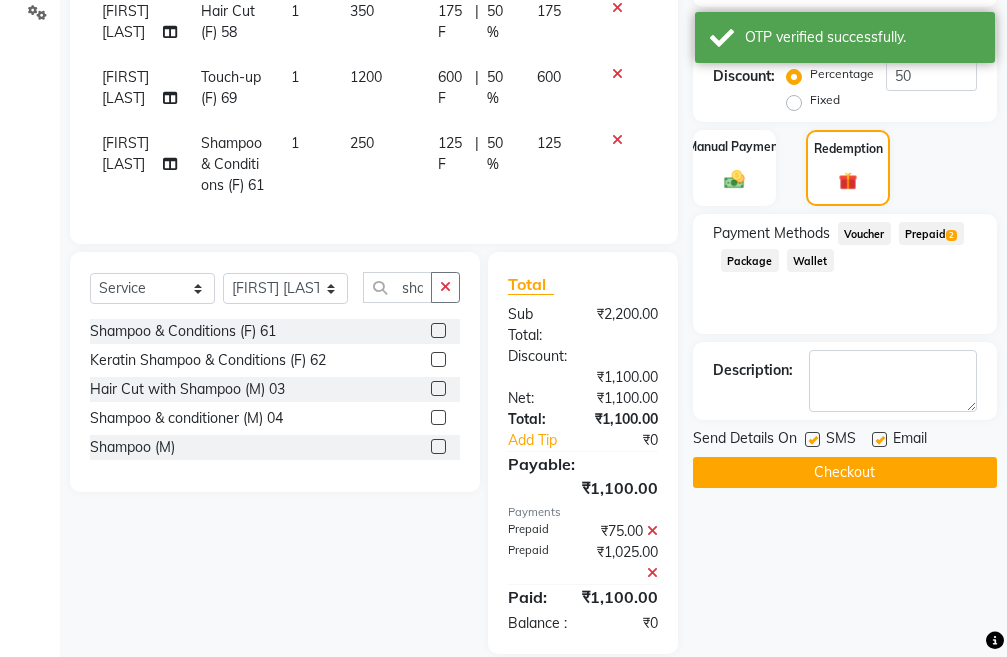 click on "Checkout" 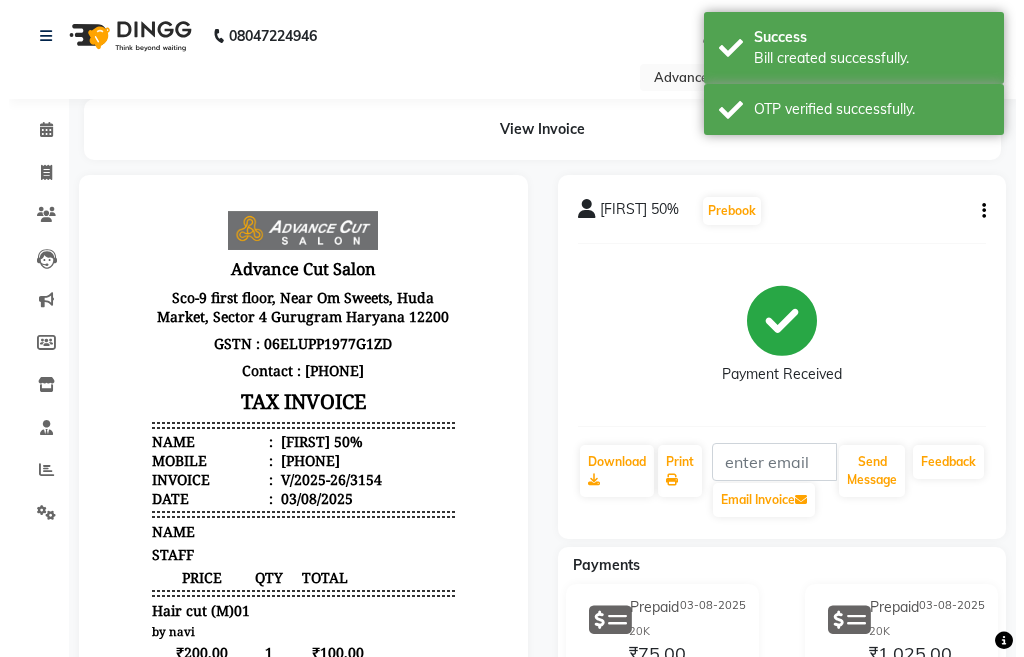 scroll, scrollTop: 0, scrollLeft: 0, axis: both 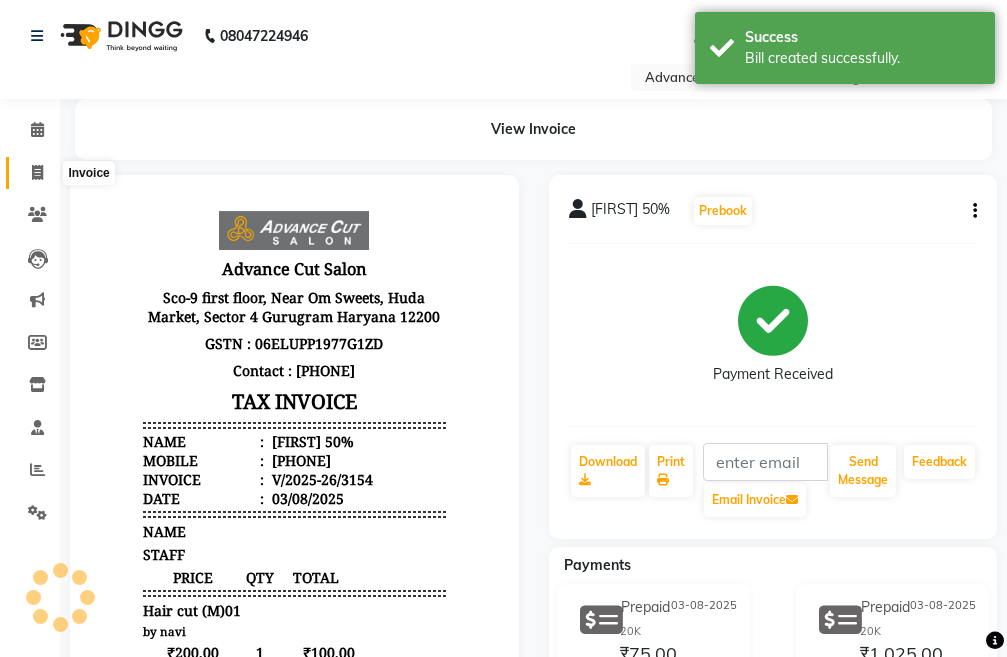 click 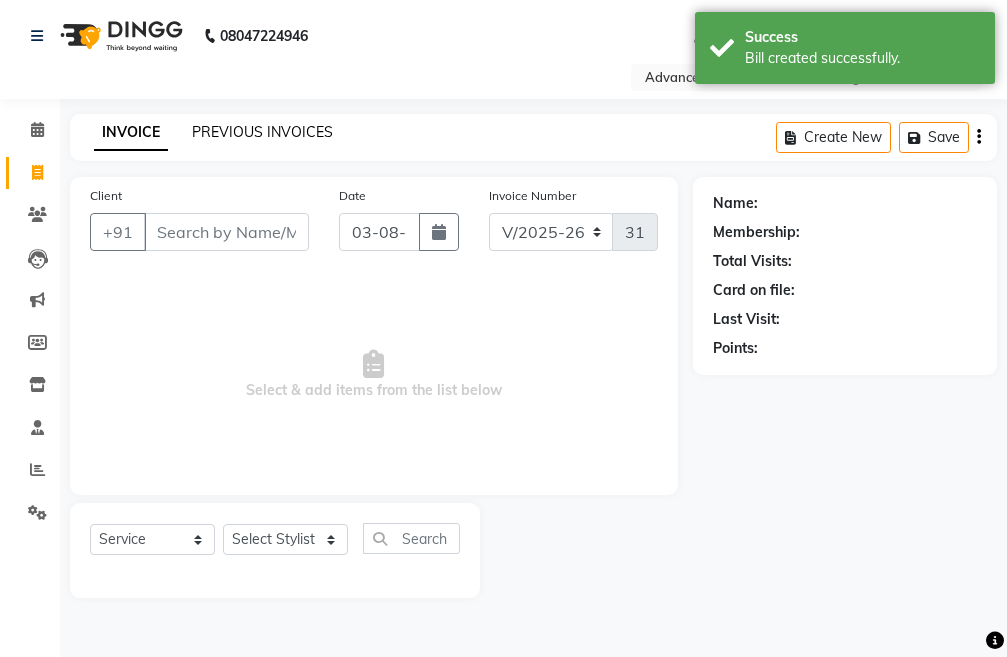 click on "PREVIOUS INVOICES" 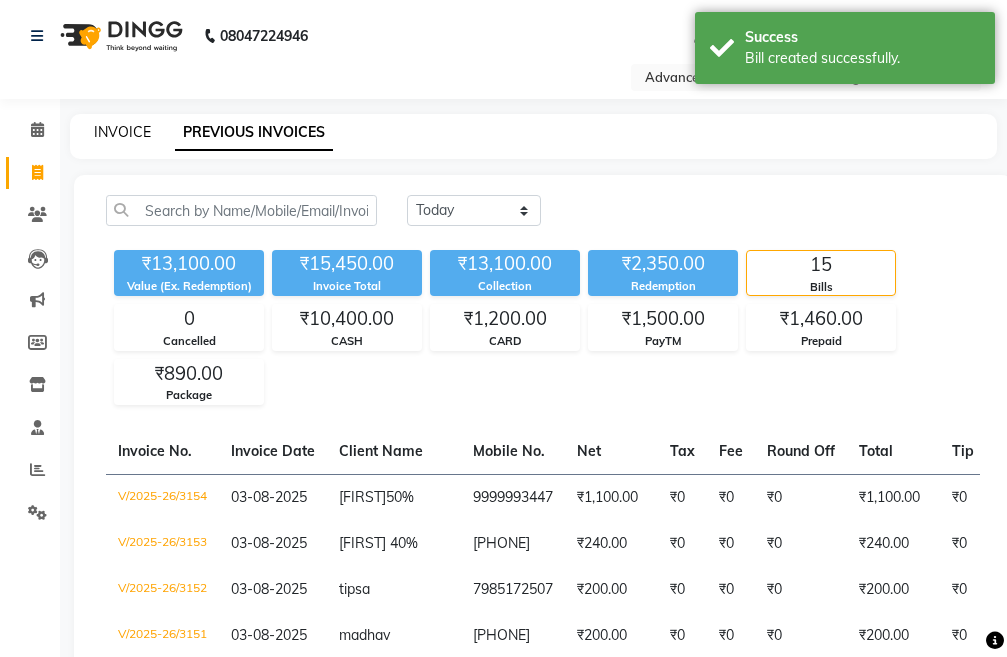 click on "INVOICE" 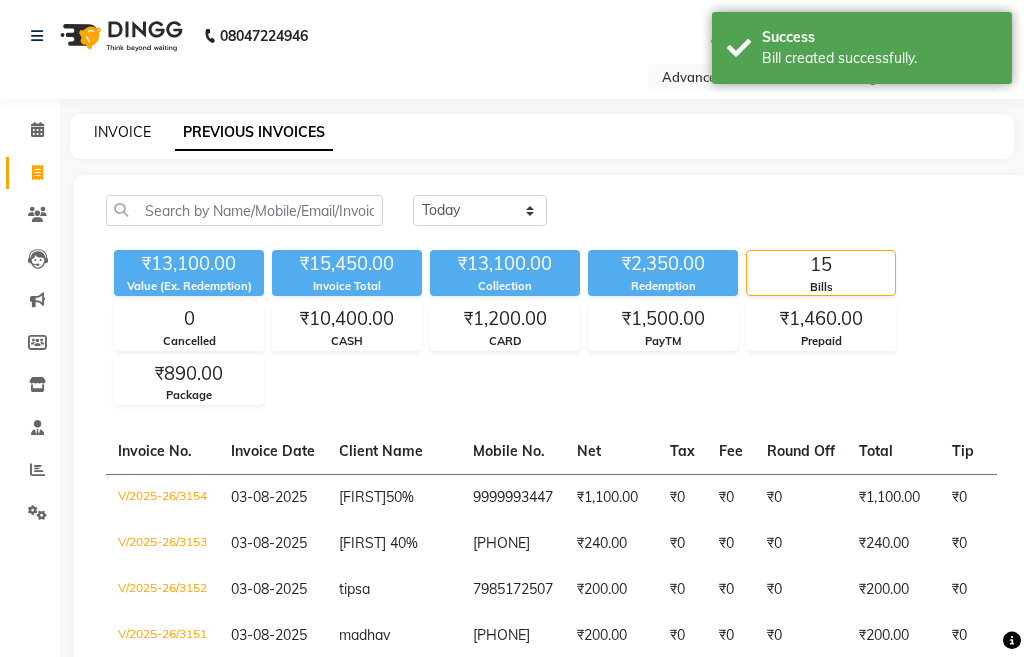 select on "service" 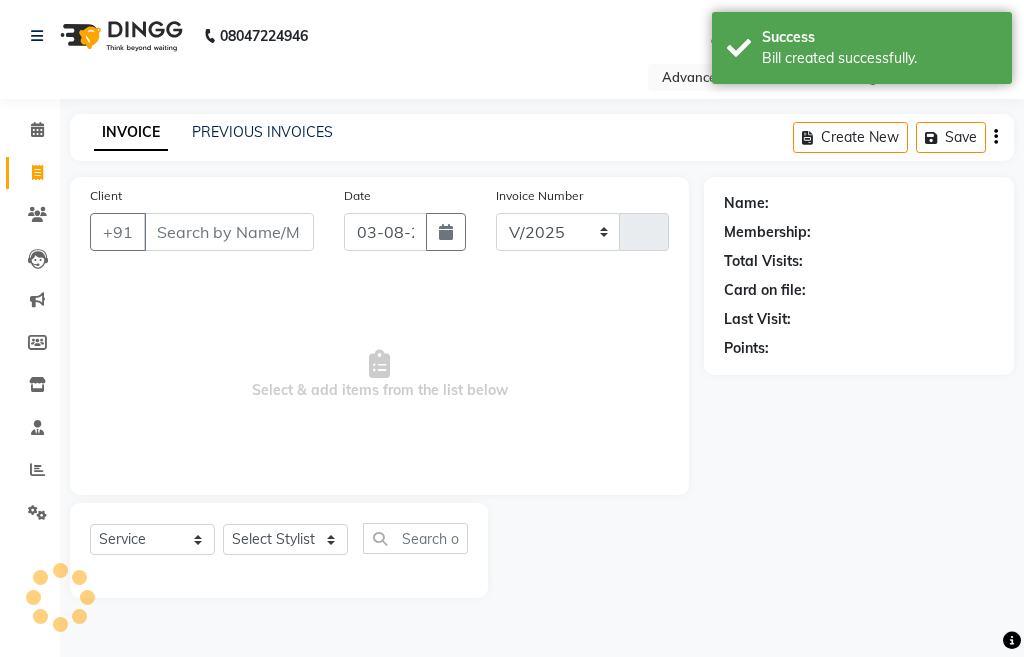 select on "4939" 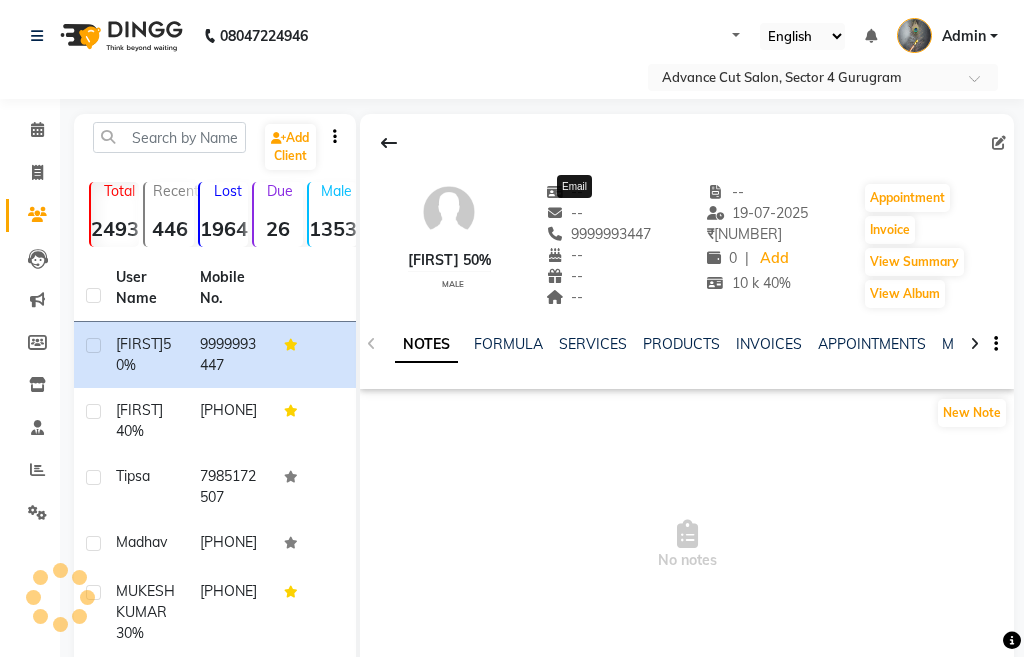 select on "en" 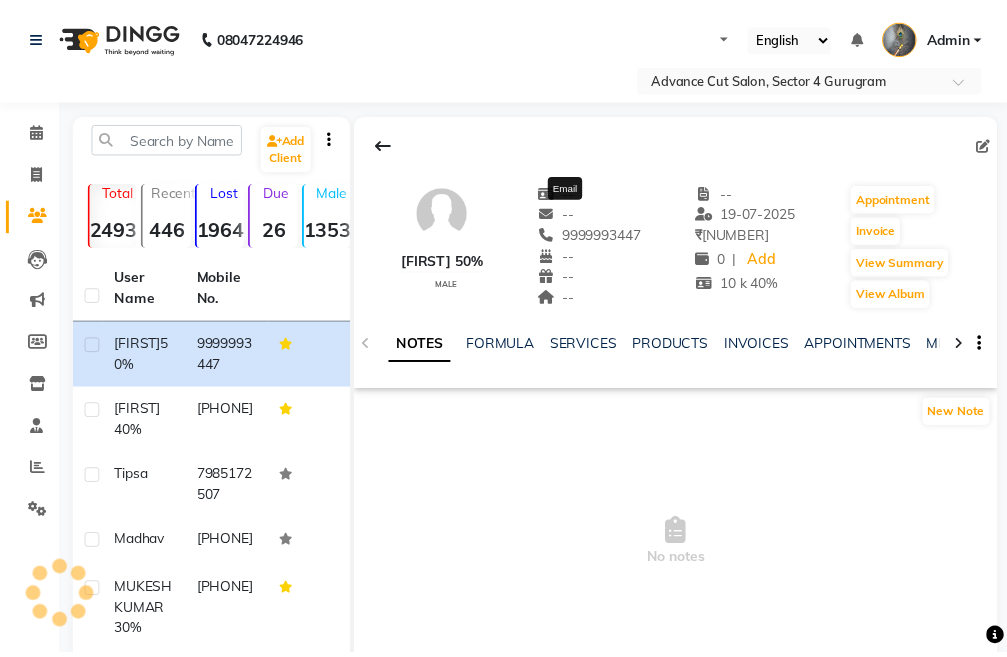 scroll, scrollTop: 0, scrollLeft: 0, axis: both 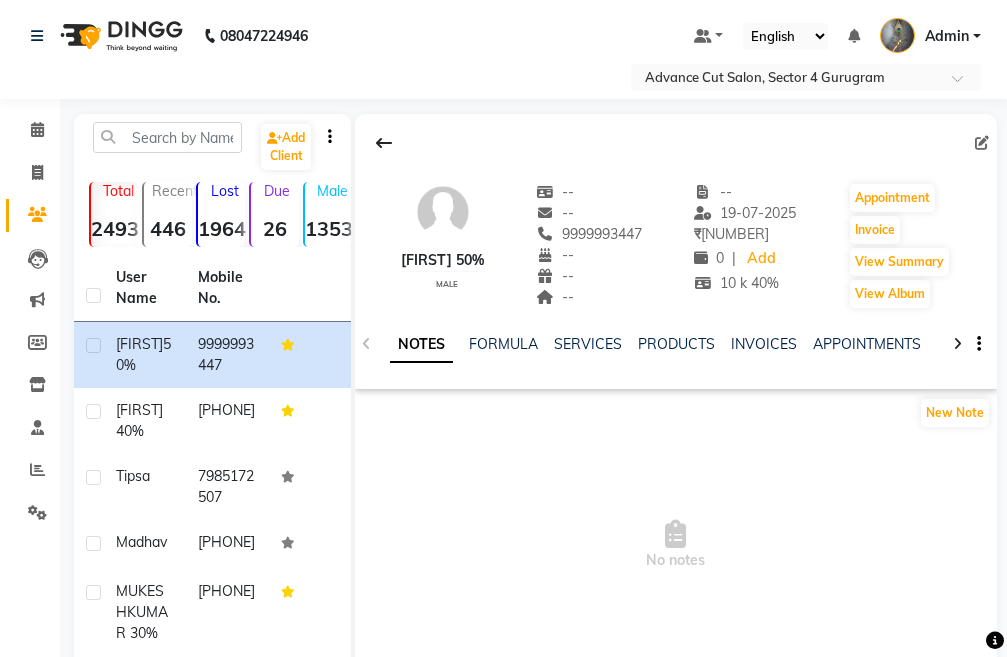 click 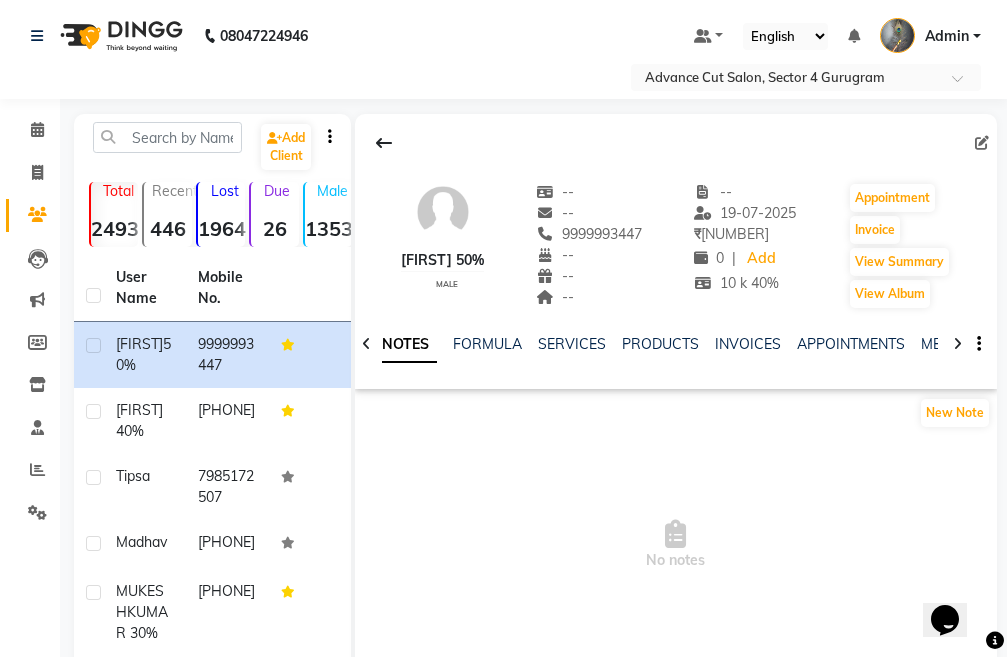 scroll, scrollTop: 0, scrollLeft: 0, axis: both 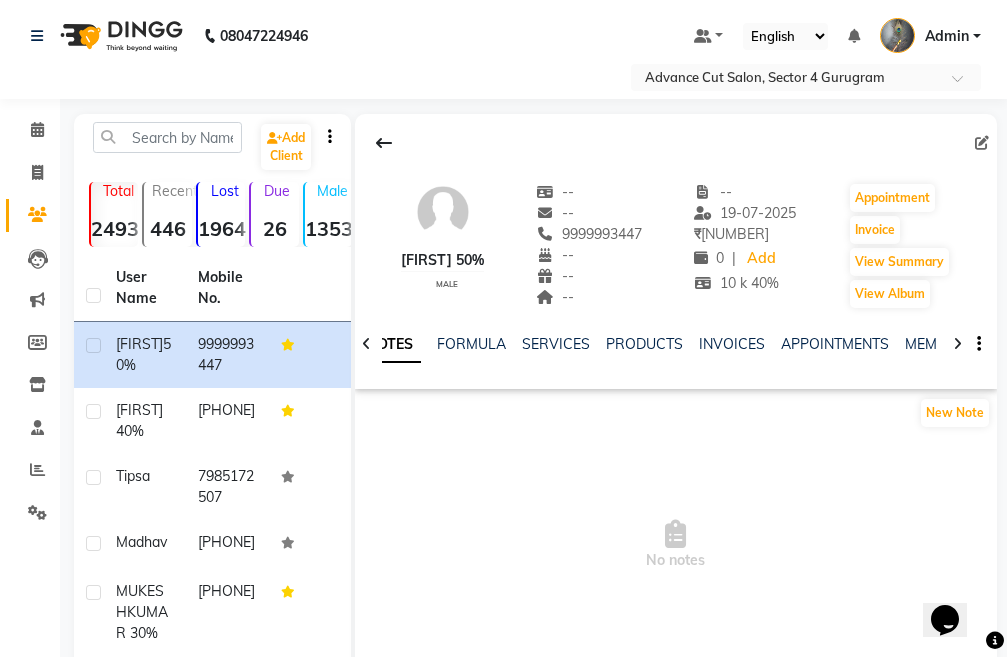 click 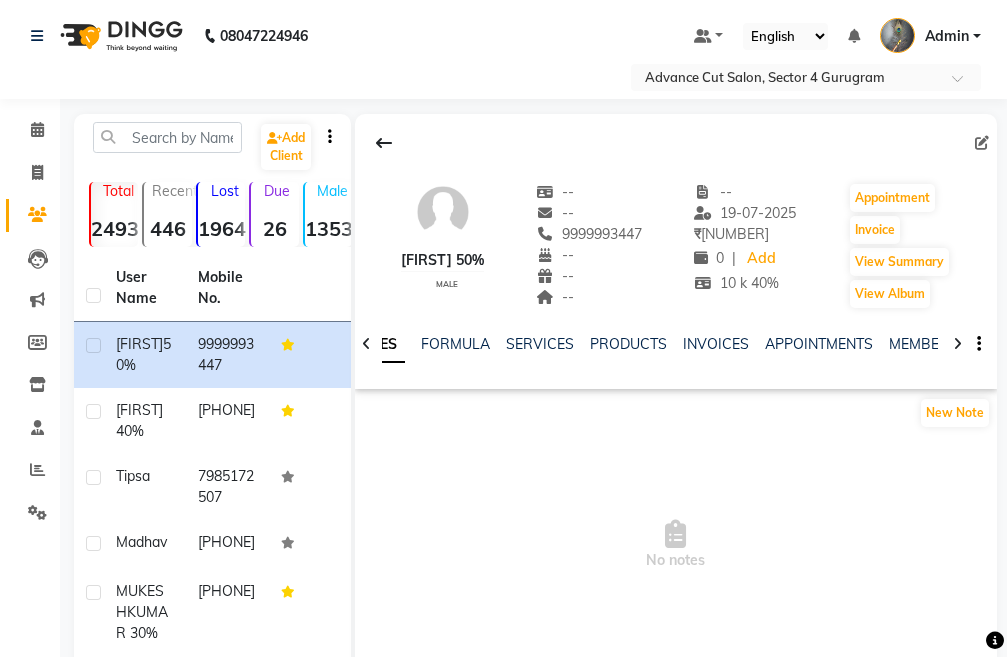 click 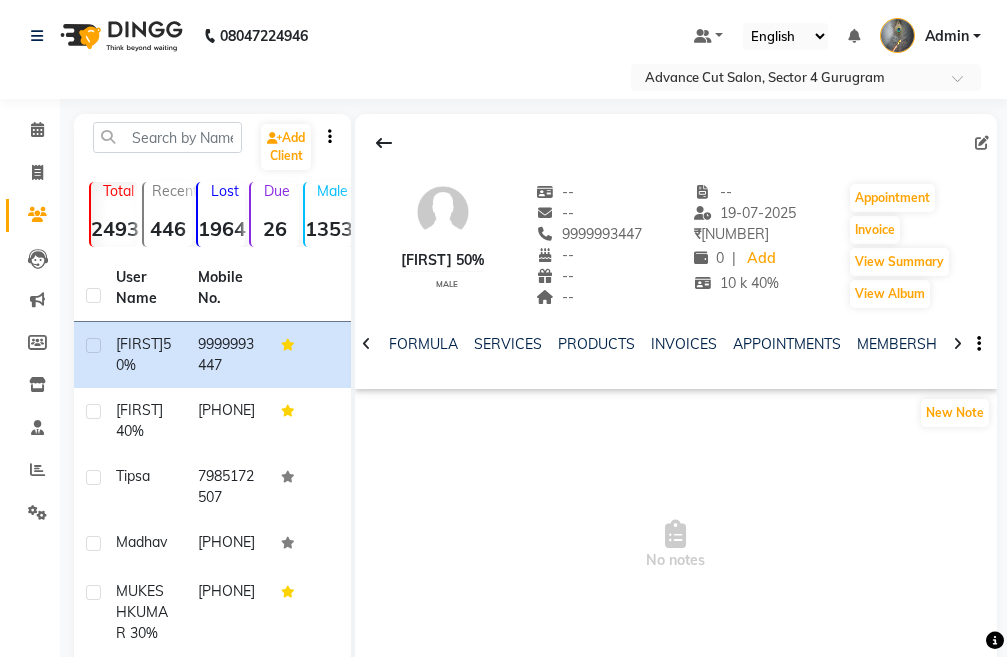 click 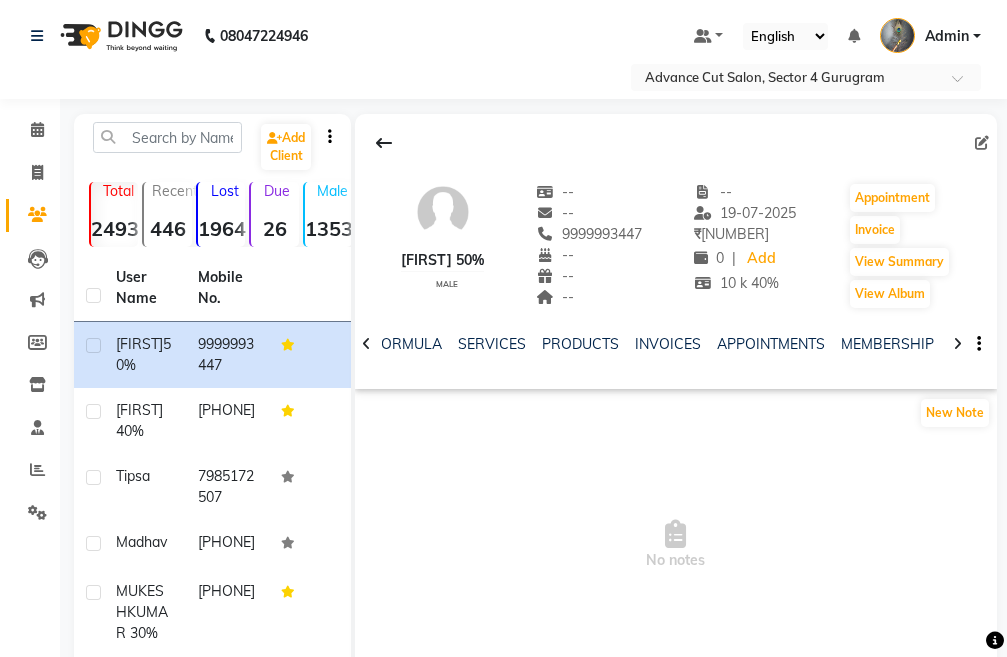 click 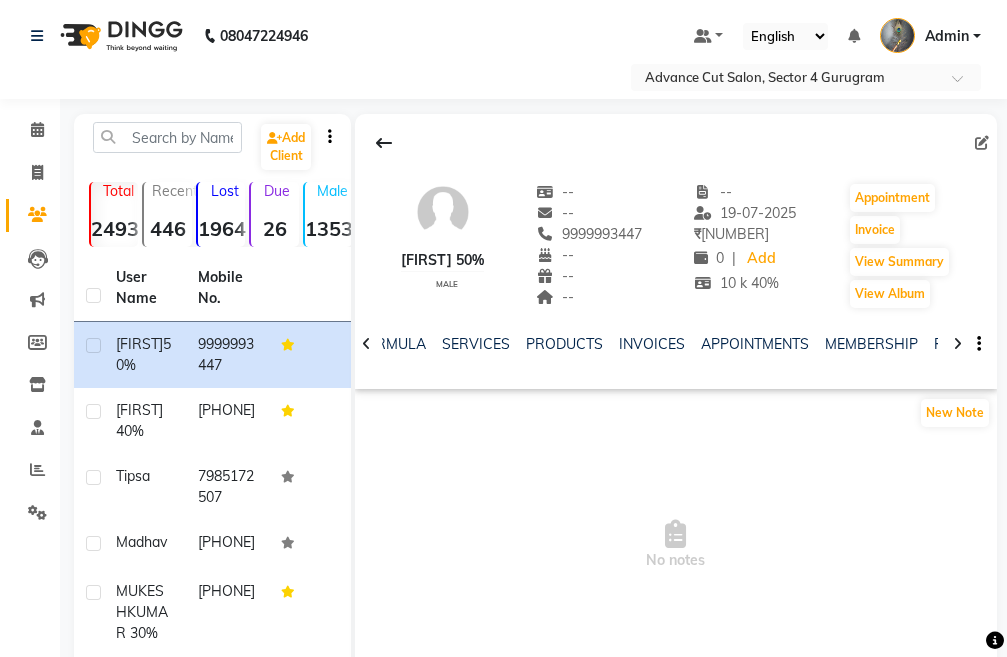 click 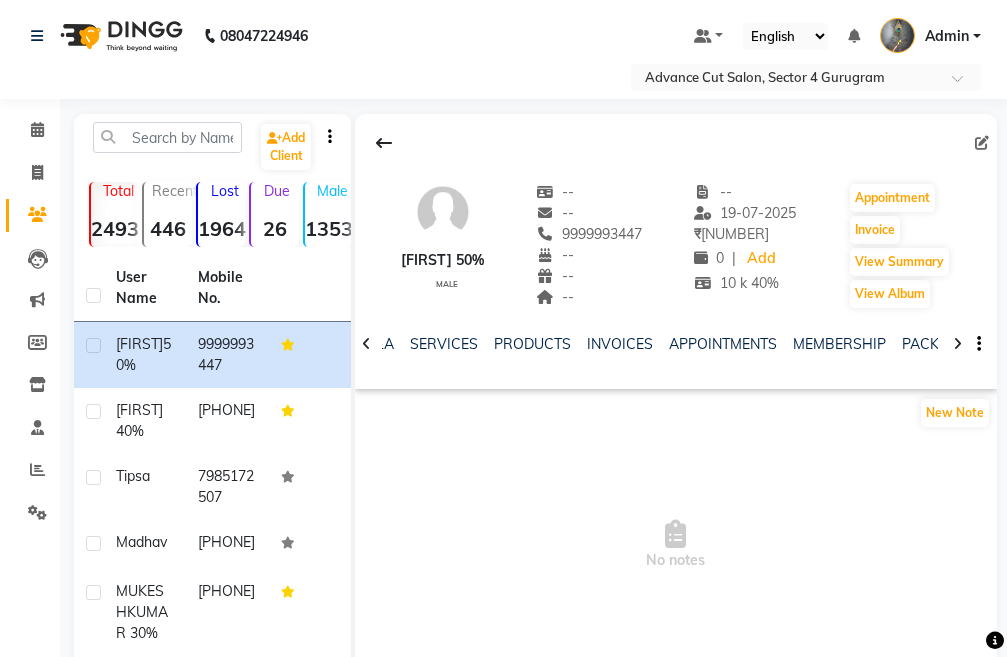 click 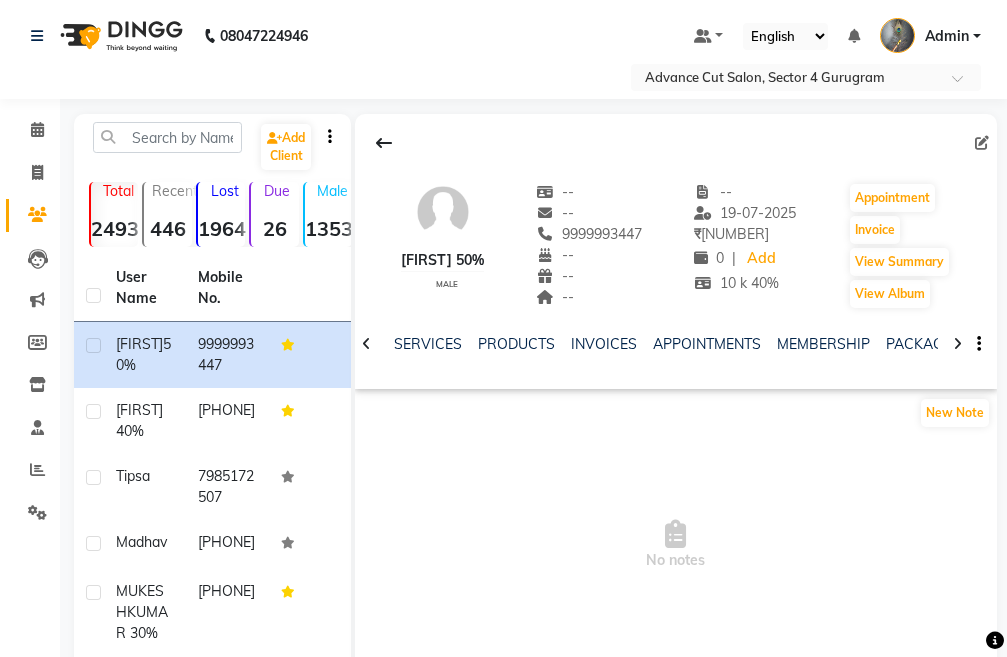 click 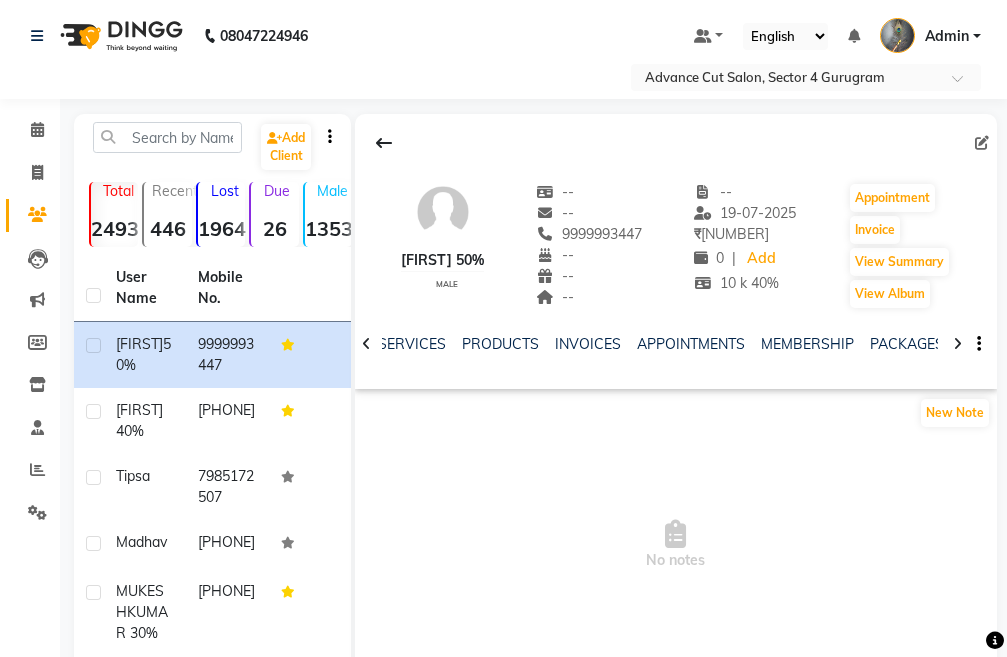 click 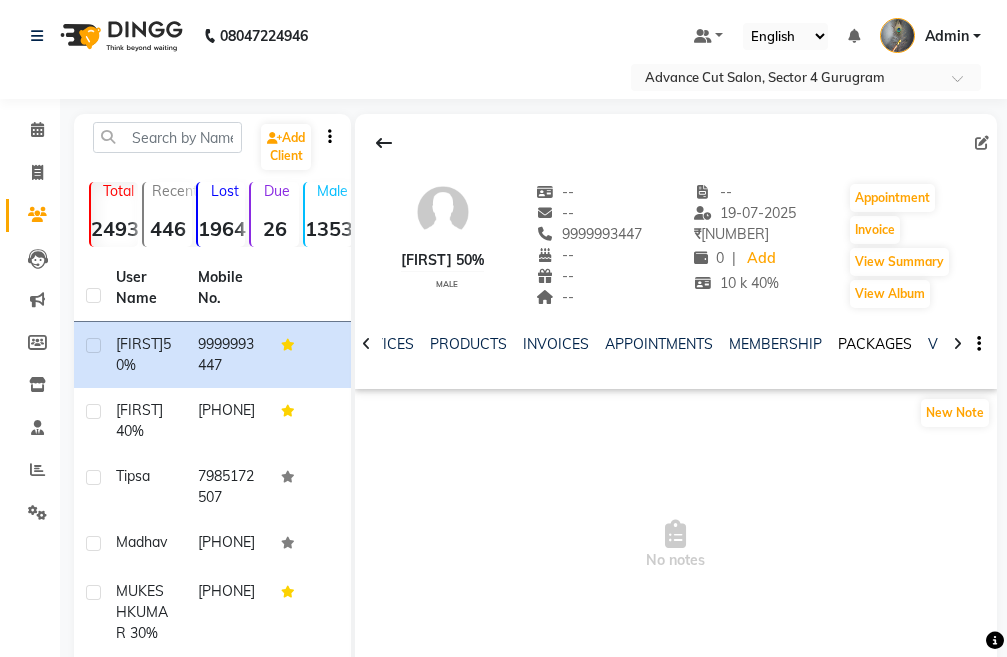 click on "PACKAGES" 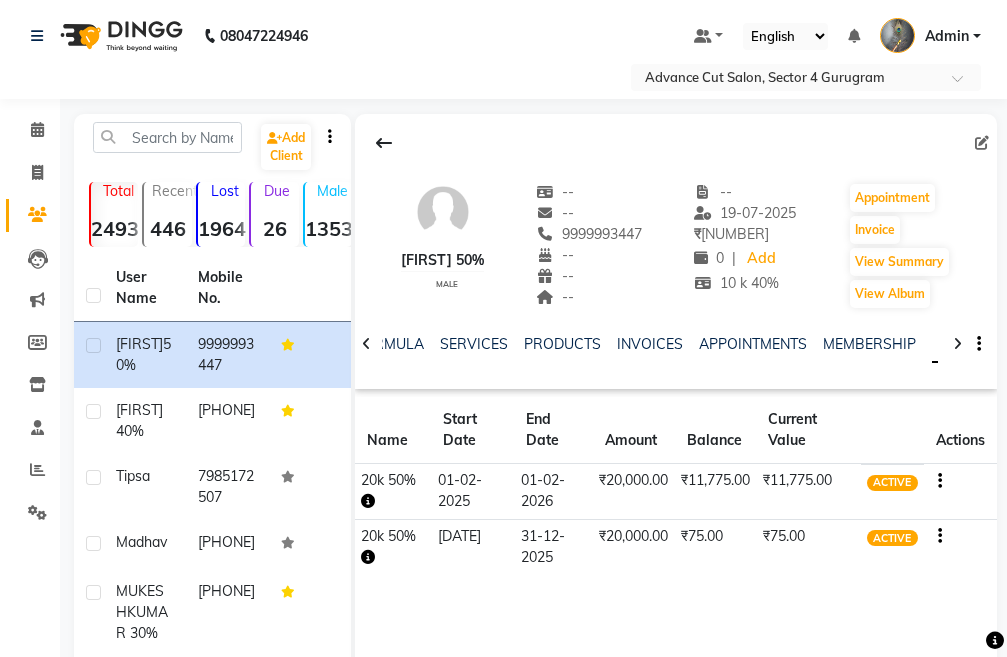 click 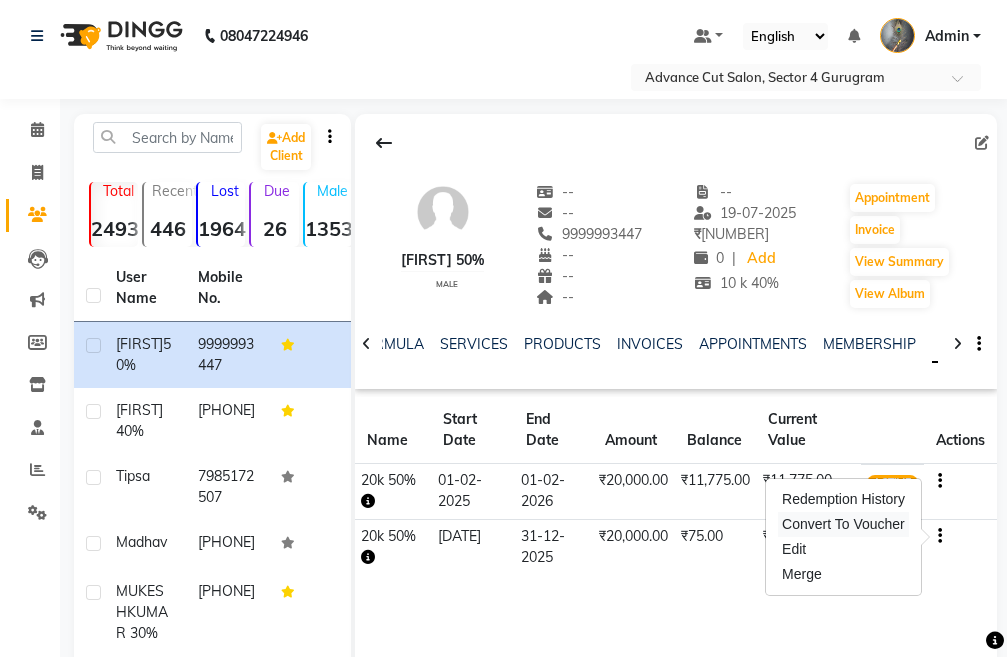 click on "Convert To Voucher" at bounding box center (843, 524) 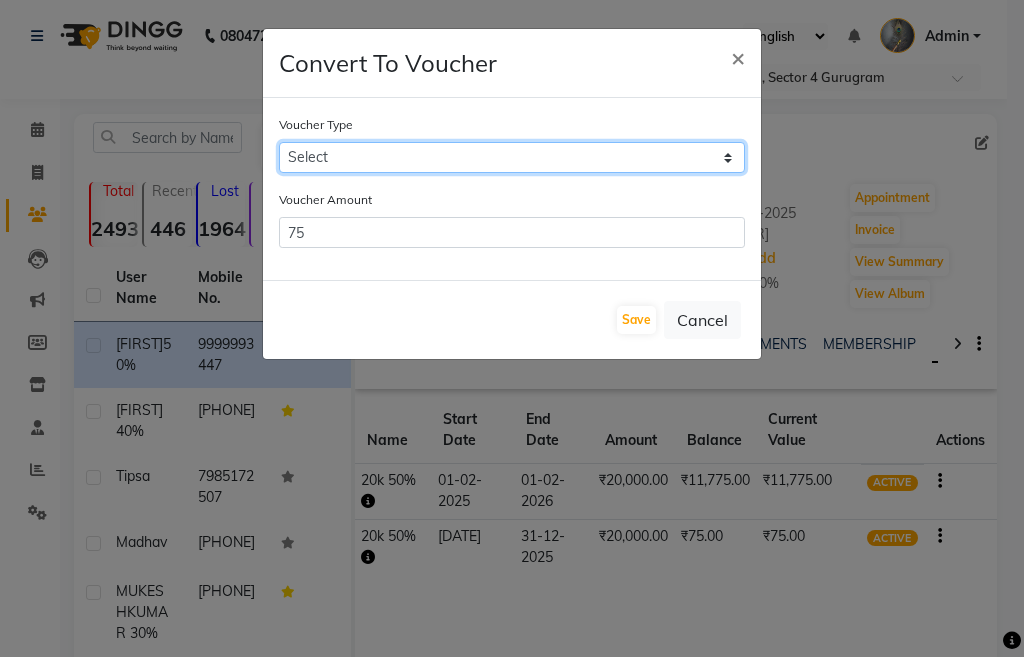 click on "Select 5k 5600k 40% 15K 5k 10K 4K 20K 3000(20) 10K (30K) 5000(40%) 15000(40) 15k(30%) 14K 5K(35%) 3k(30%) 3000(25%) 20000rs Membersip 12k 40% 12k 40%" 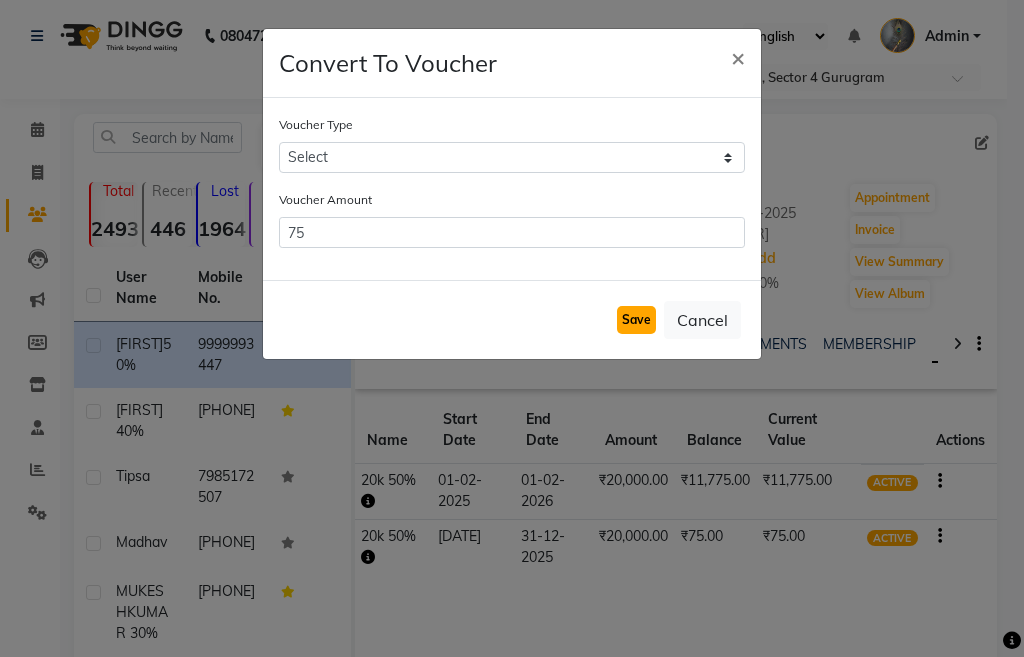 click on "Save" 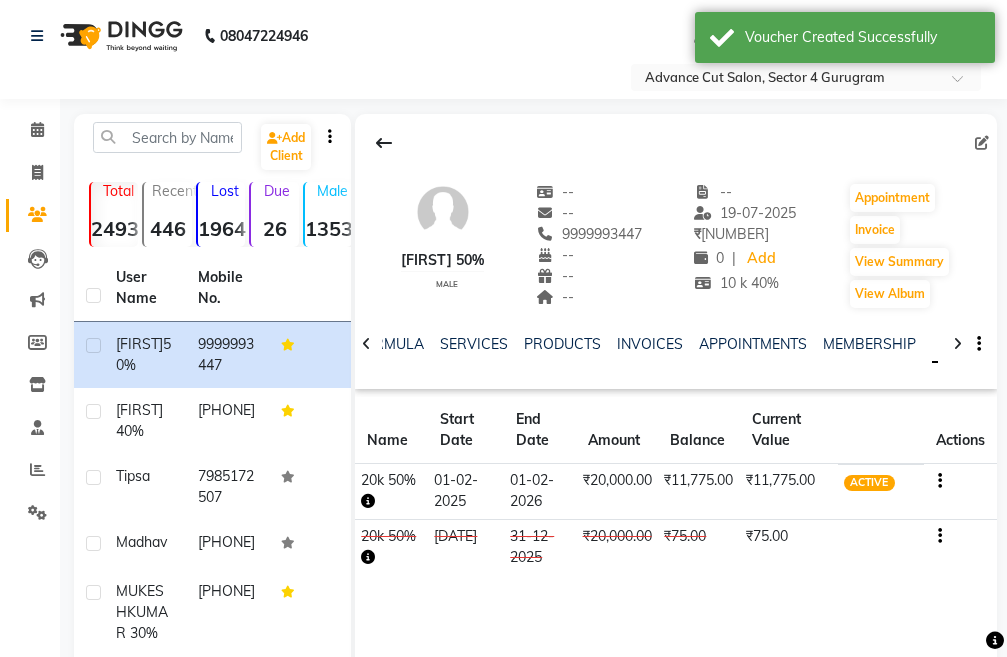 click 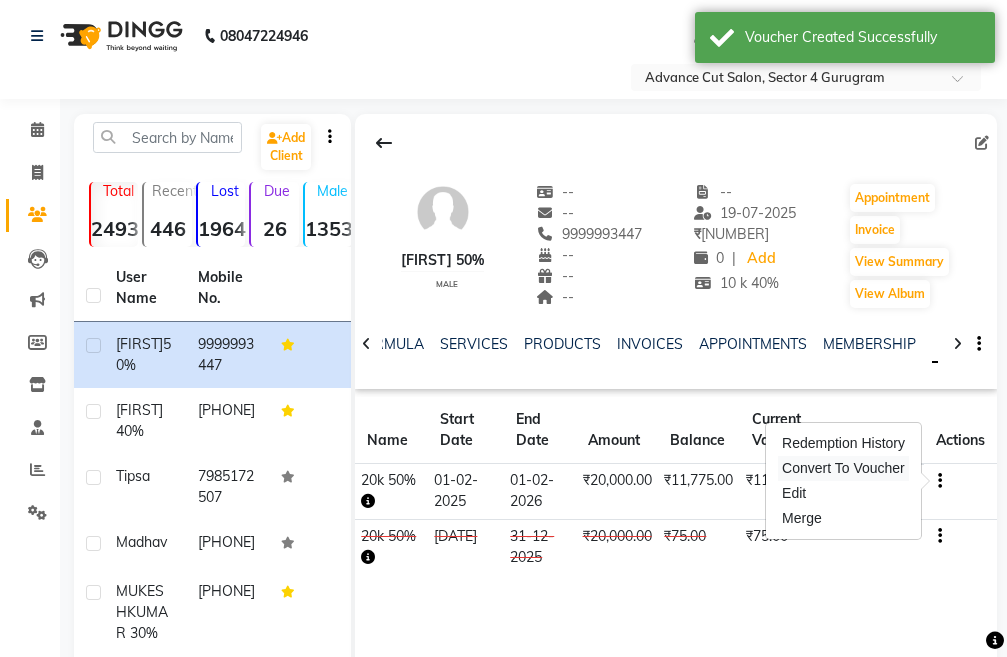 click on "Convert To Voucher" at bounding box center (843, 468) 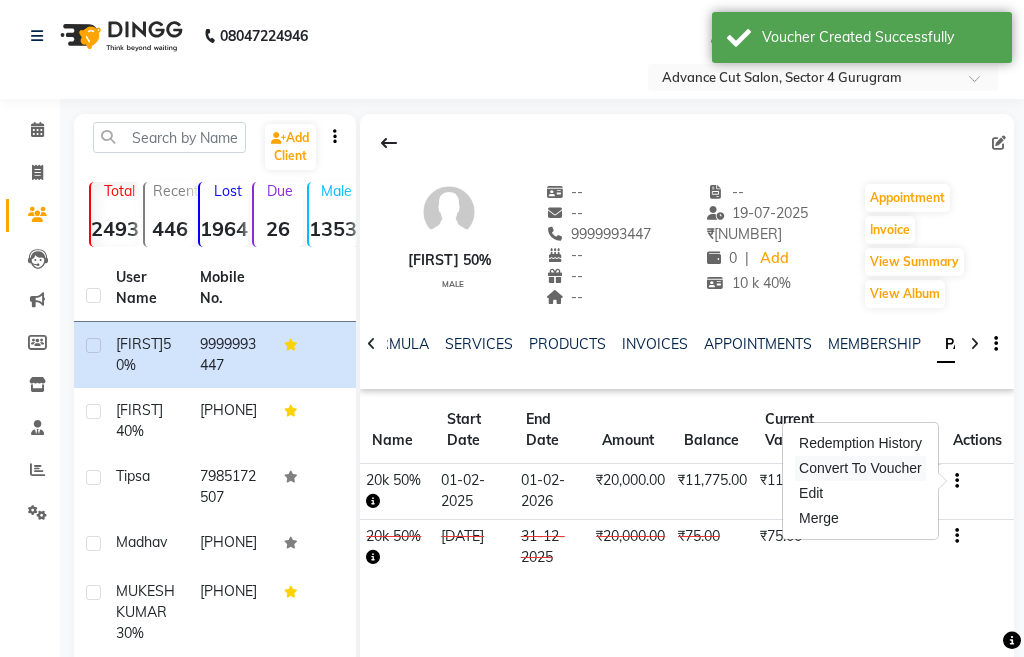 select on "14627" 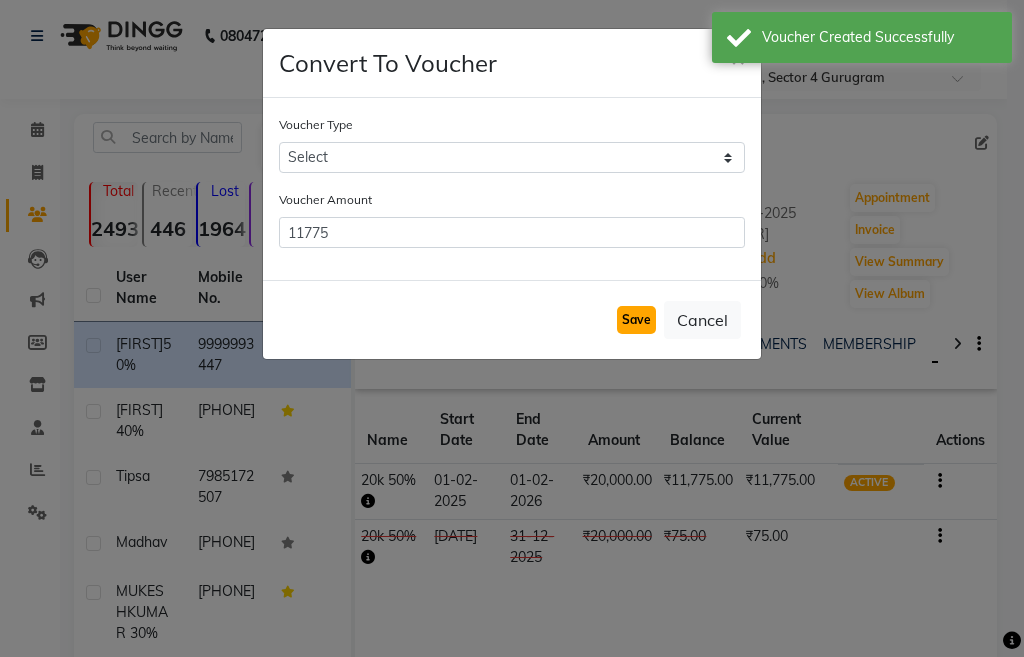 click on "Save" 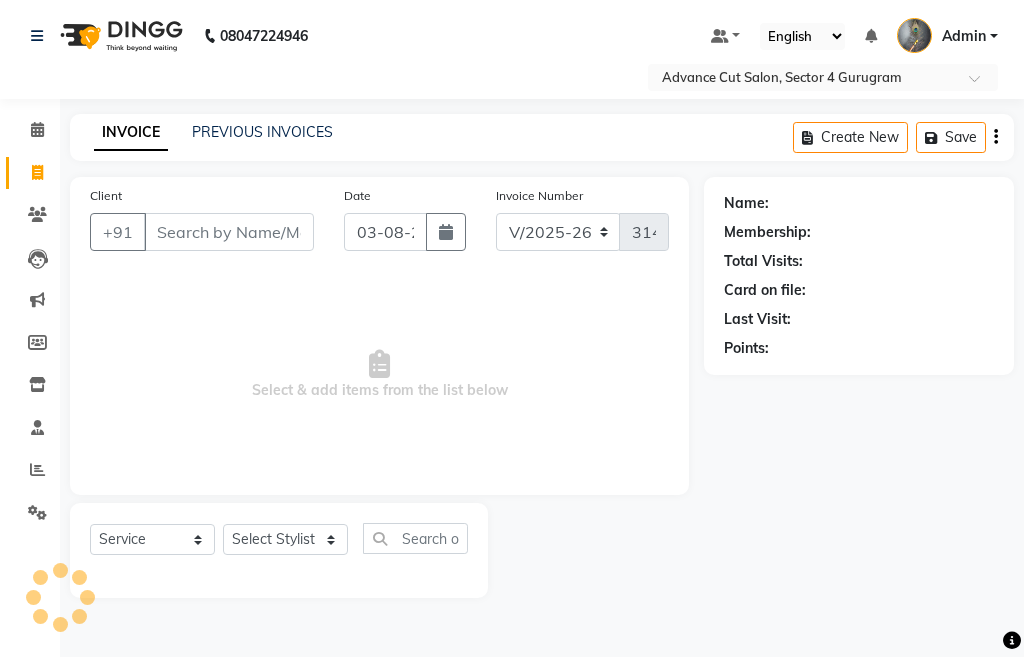 select on "4939" 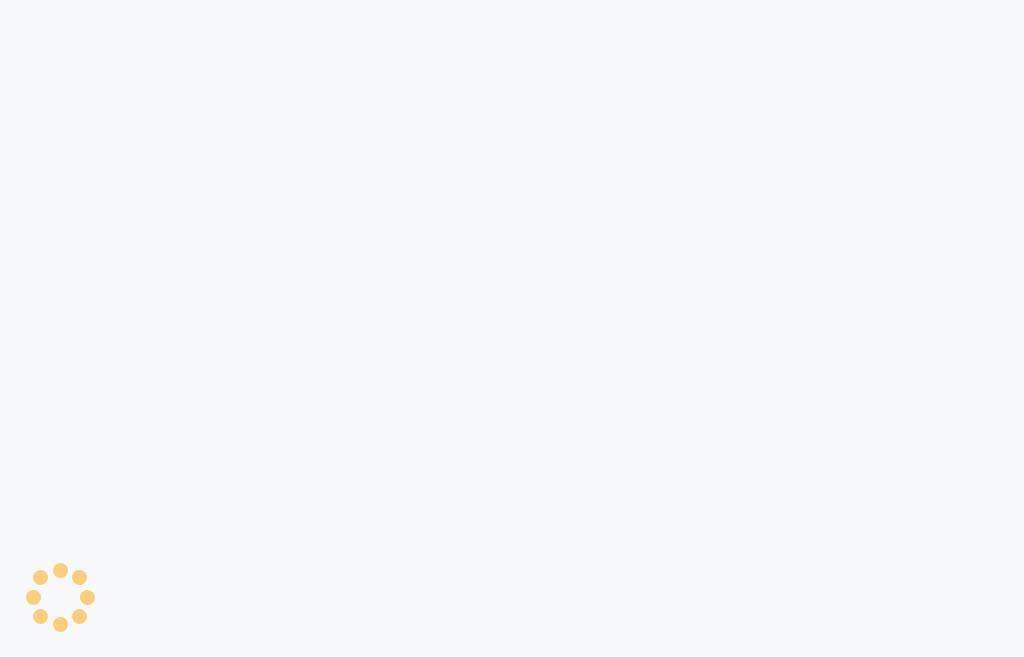 scroll, scrollTop: 0, scrollLeft: 0, axis: both 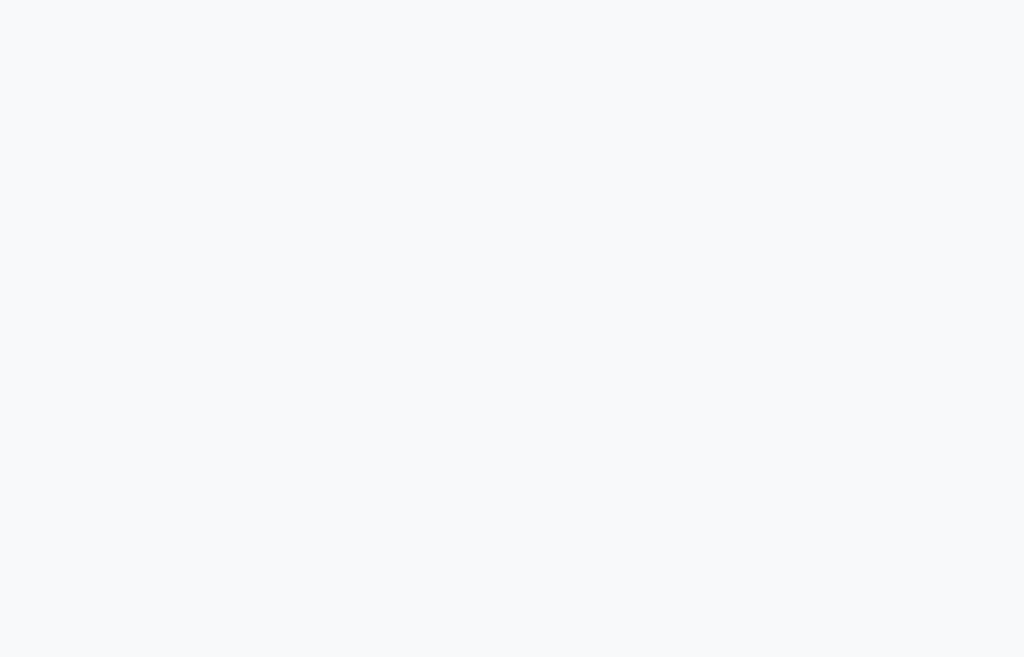select on "service" 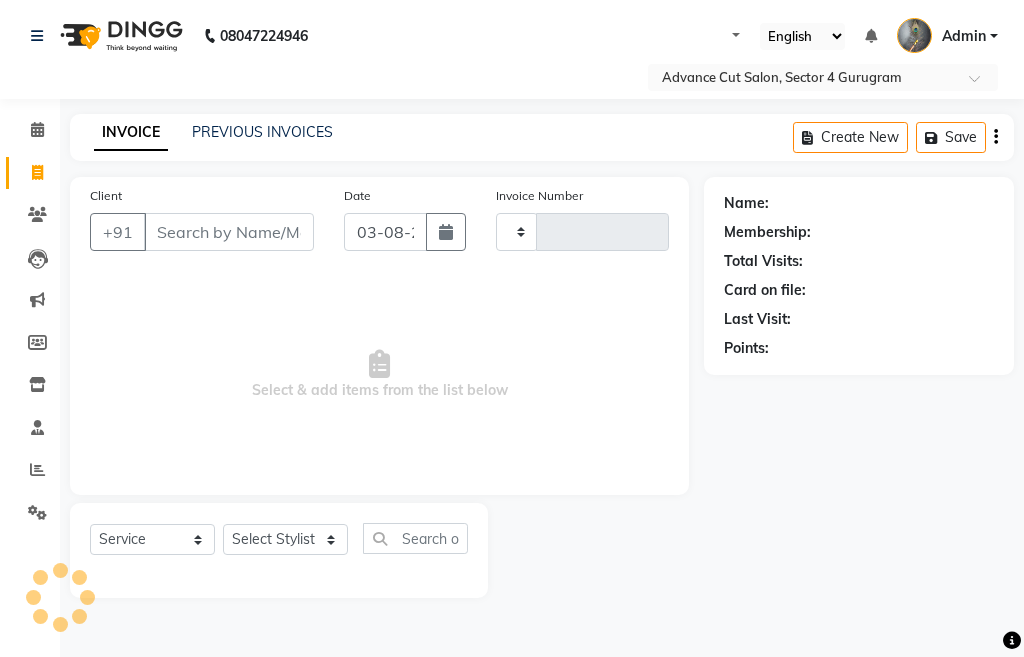 select on "en" 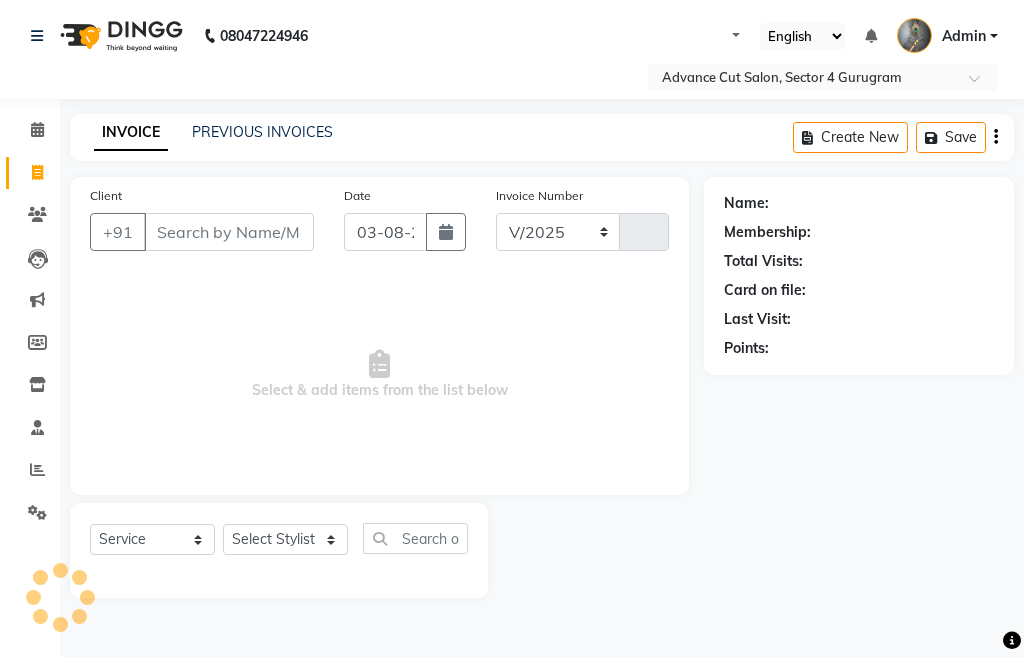 select on "4939" 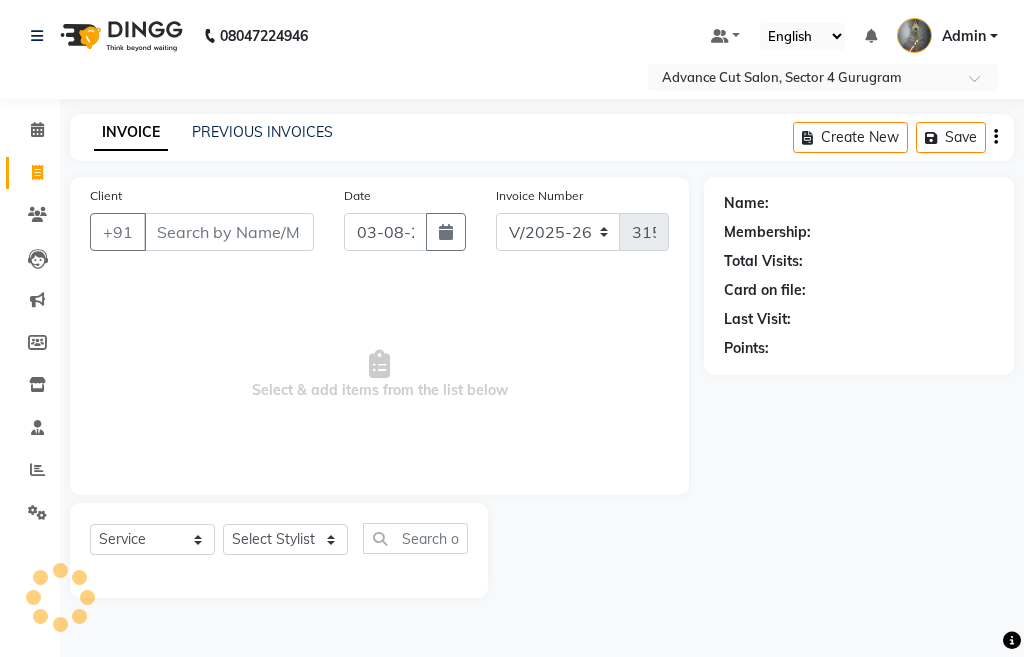 scroll, scrollTop: 0, scrollLeft: 0, axis: both 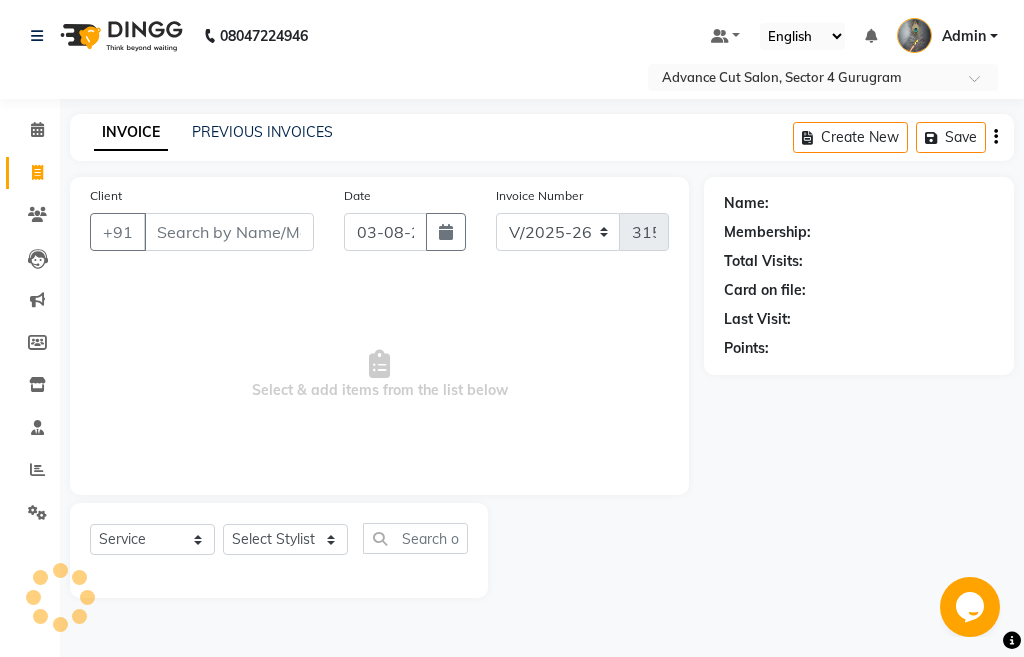 click on "Client +91" 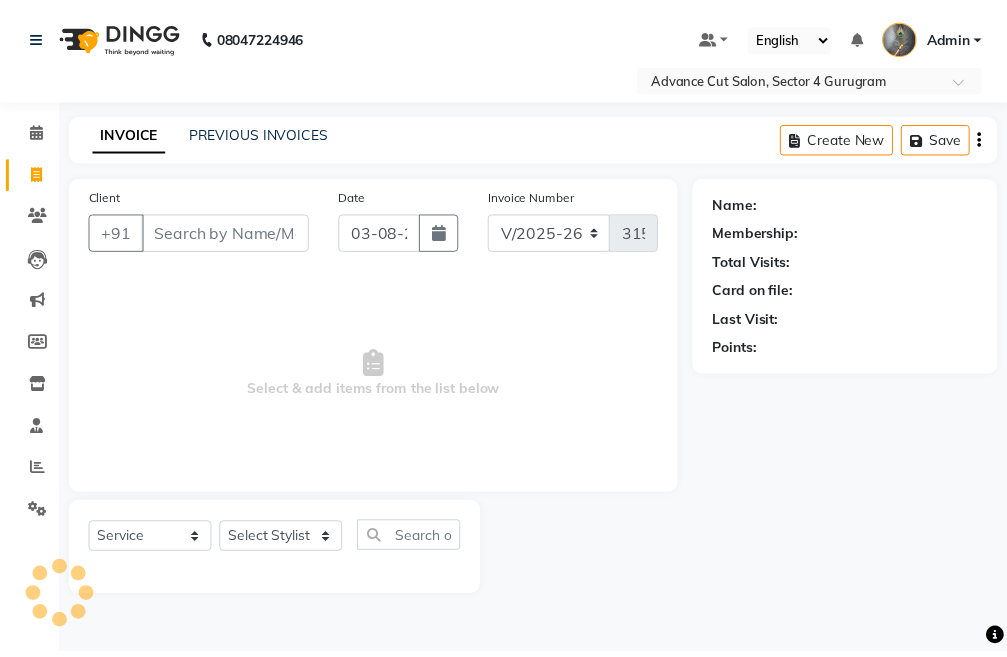 scroll, scrollTop: 0, scrollLeft: 0, axis: both 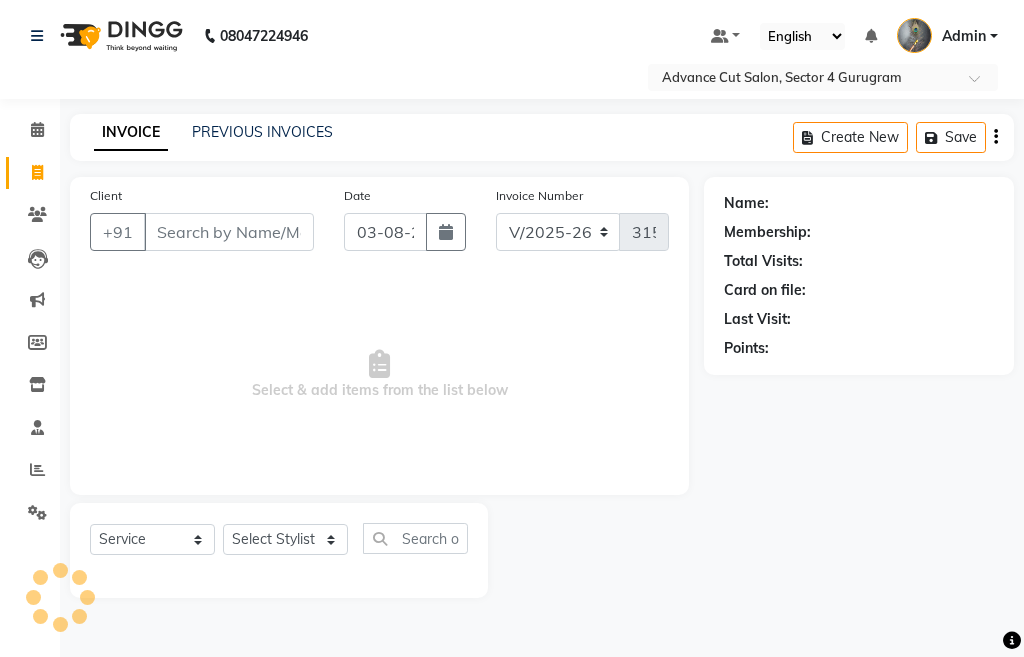 click on "Client +91" 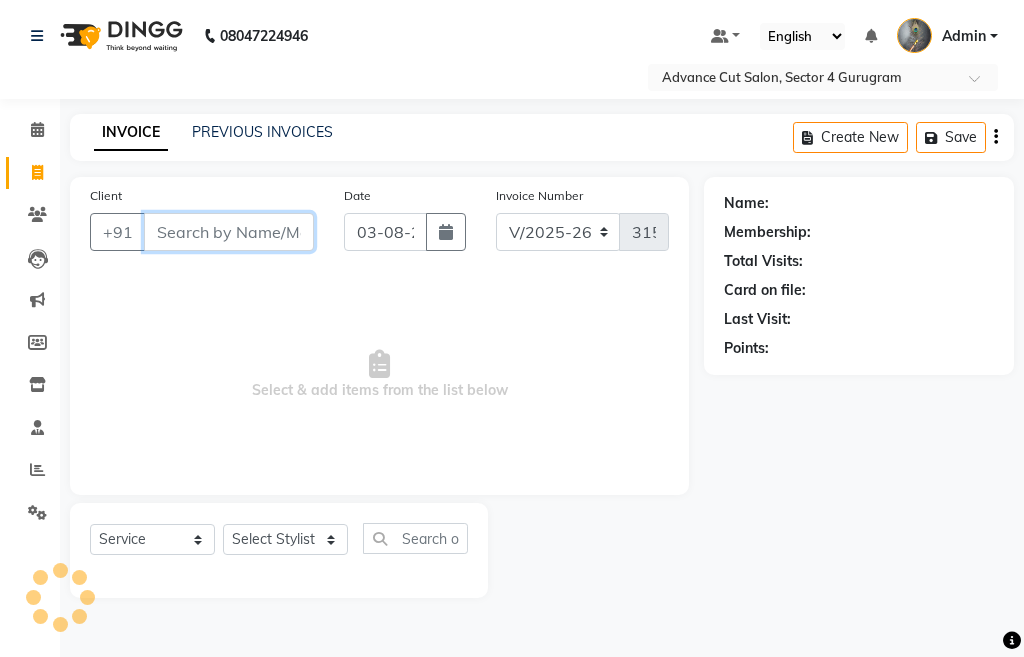 click on "Client" at bounding box center (229, 232) 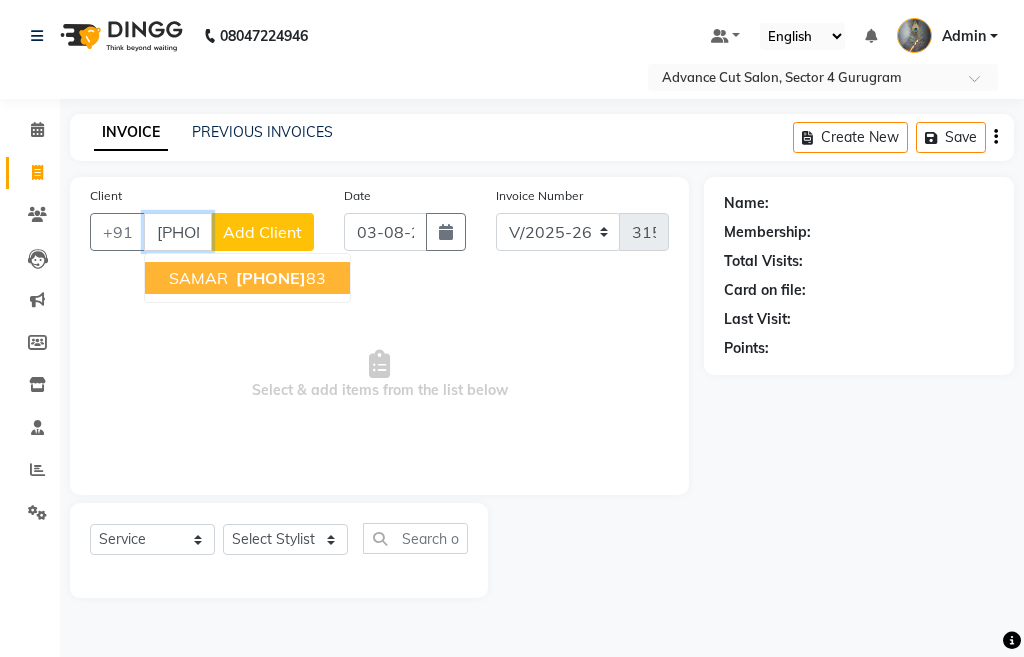 click on "SAMAR" at bounding box center [198, 278] 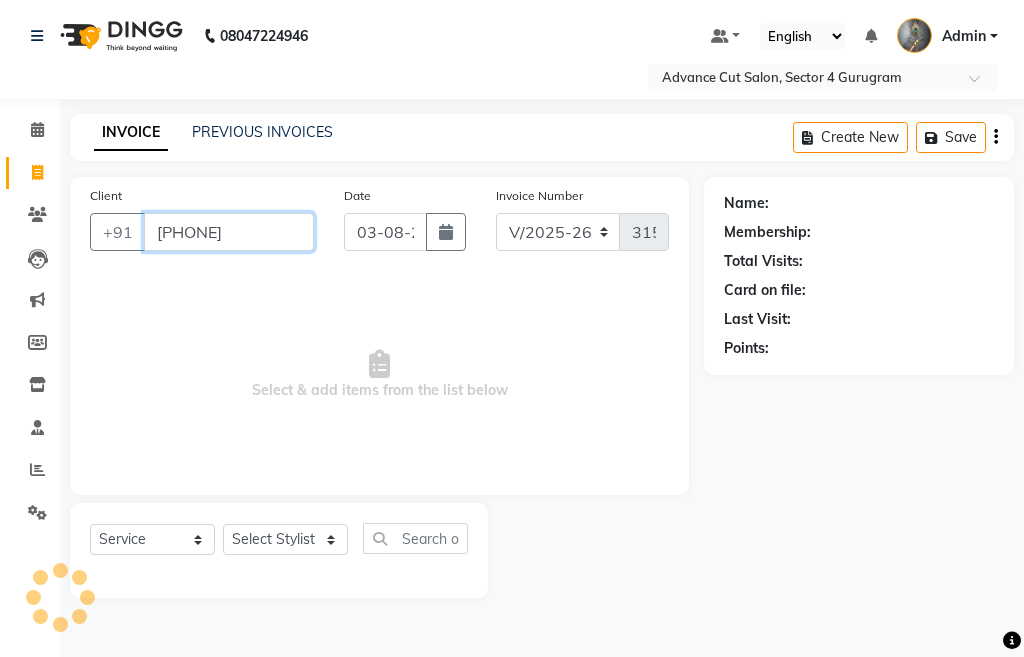 type on "[PHONE]" 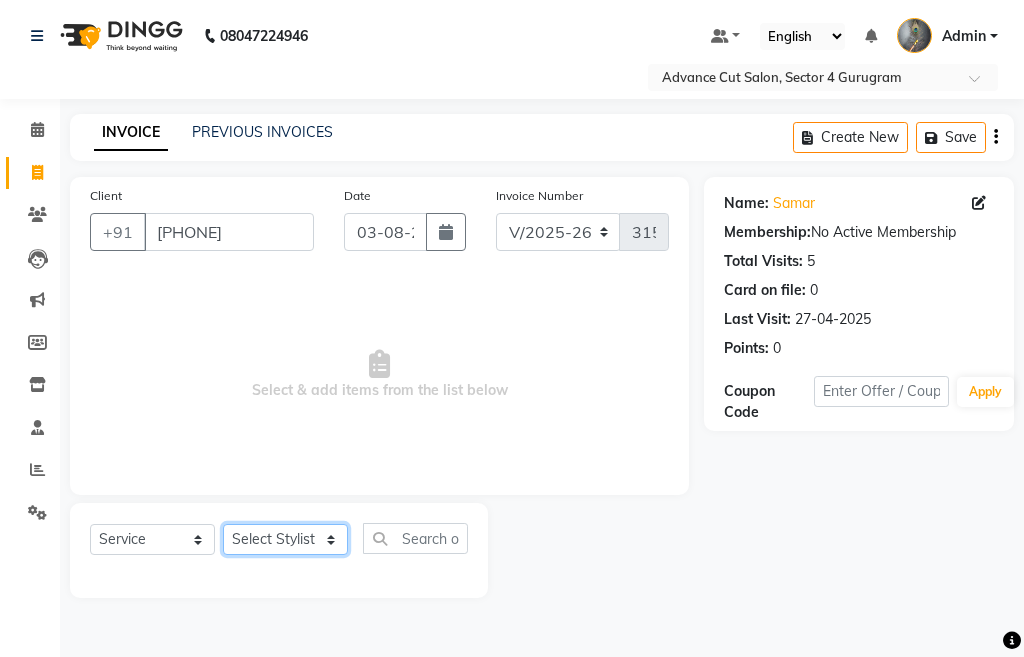 click on "Select Stylist Admin chahit COUNTOR hardeep mamta manisha MONISH navi NOSHAD ALI rahul shatnam shweta singh sunny tip" 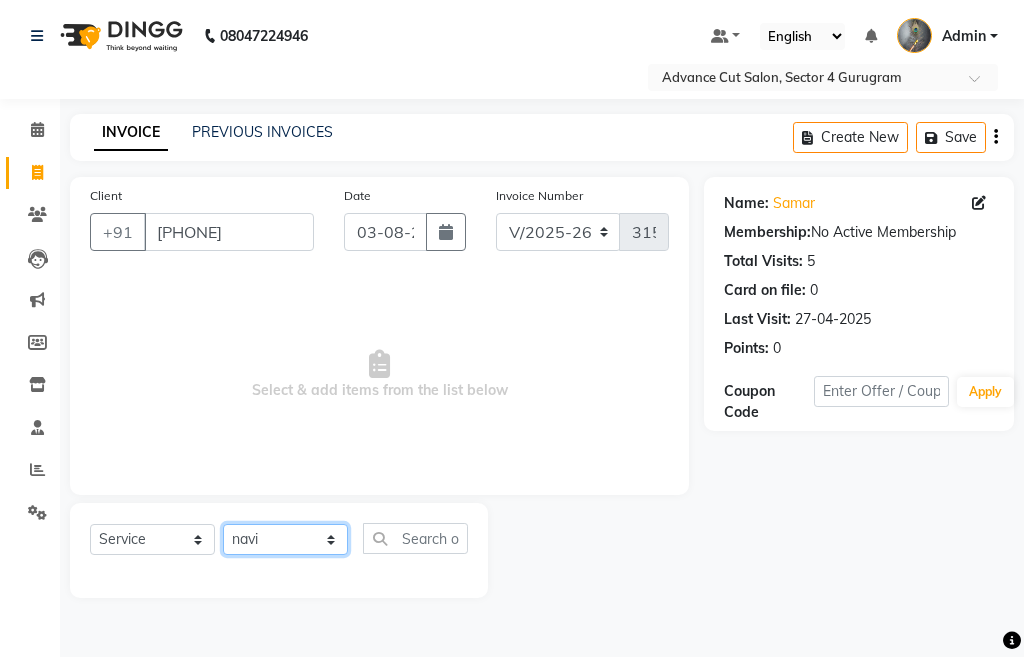 click on "Select Stylist Admin chahit COUNTOR hardeep mamta manisha MONISH navi NOSHAD ALI rahul shatnam shweta singh sunny tip" 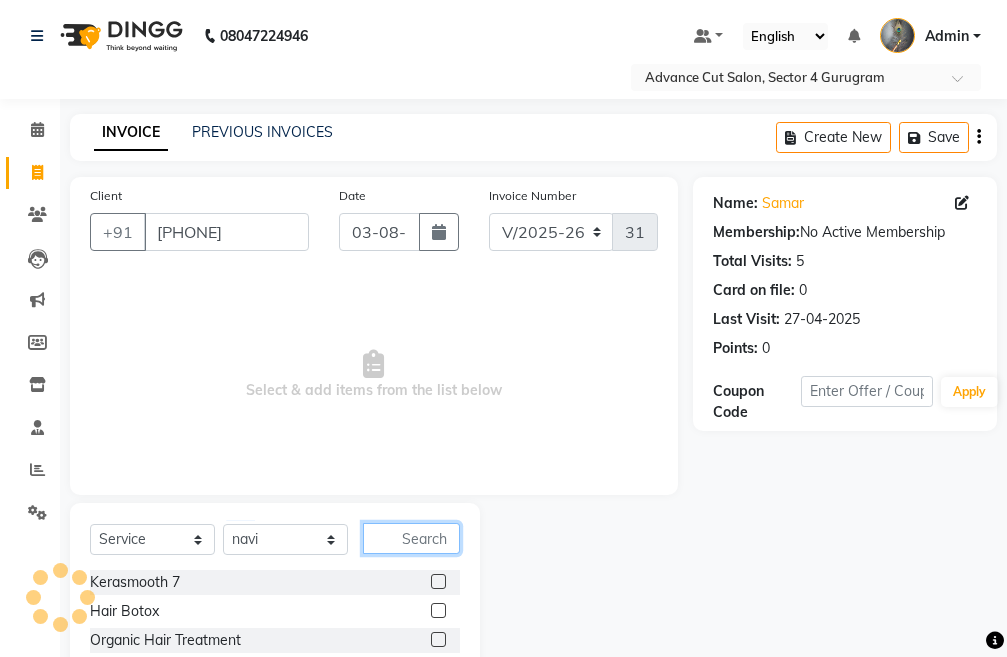 click 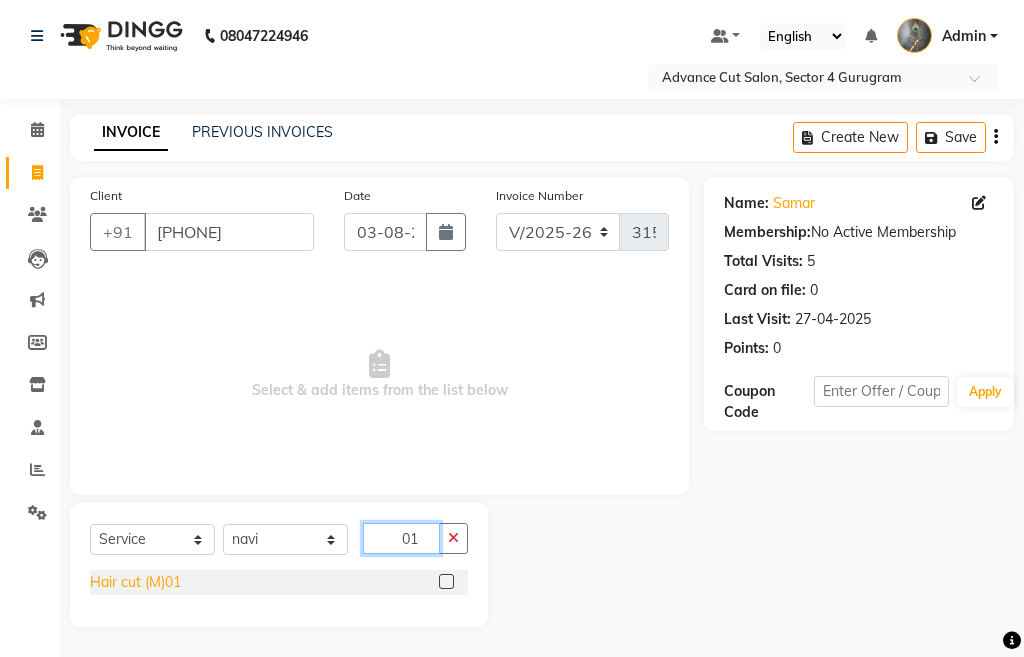 type on "01" 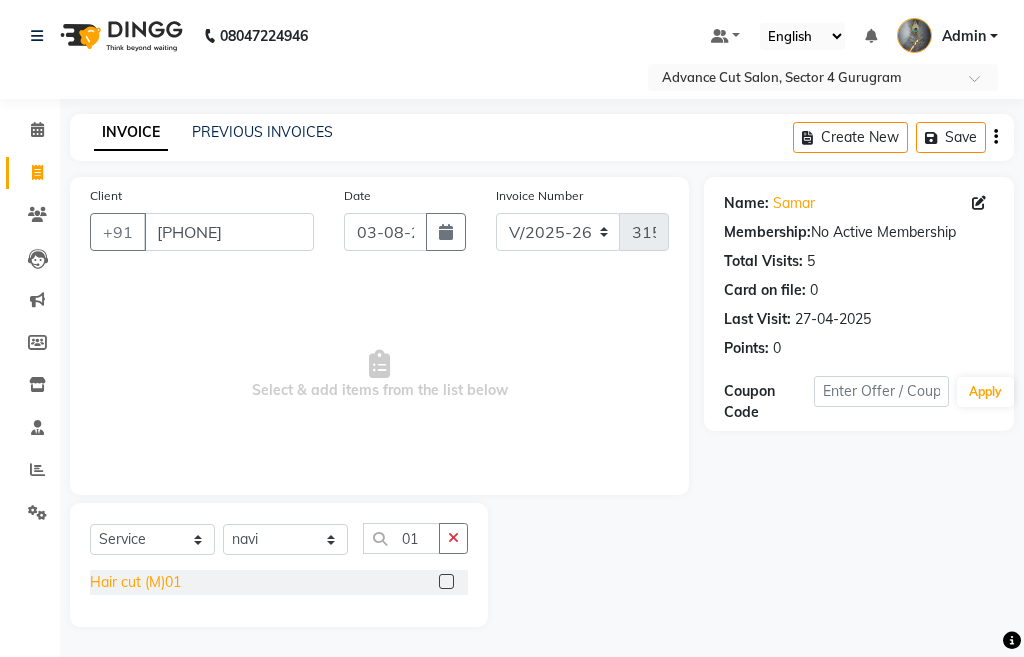 click on "Hair cut (M)01" 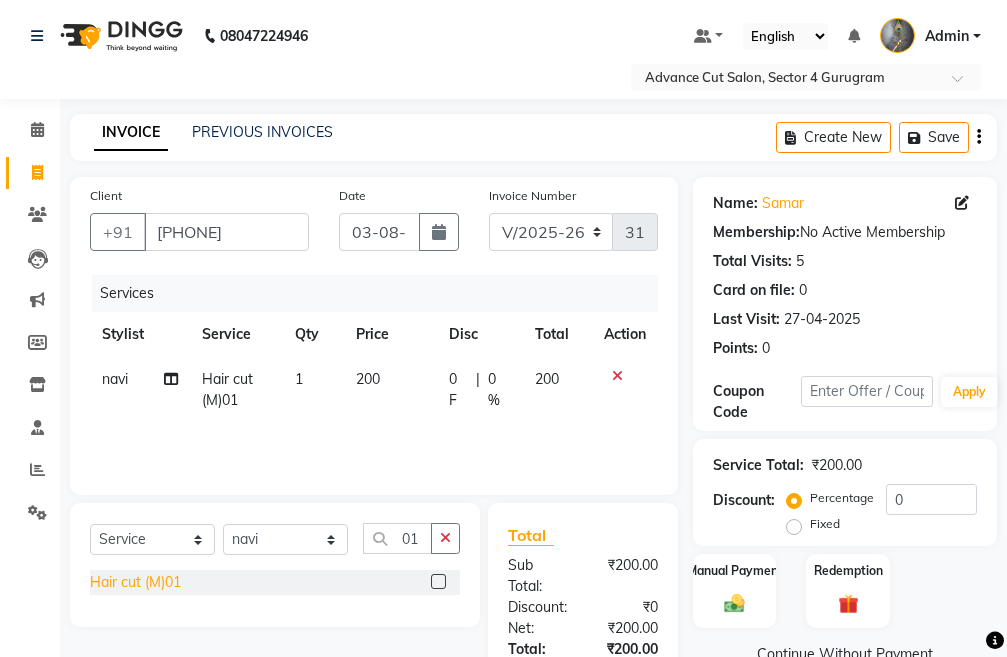 click on "Hair cut (M)01" 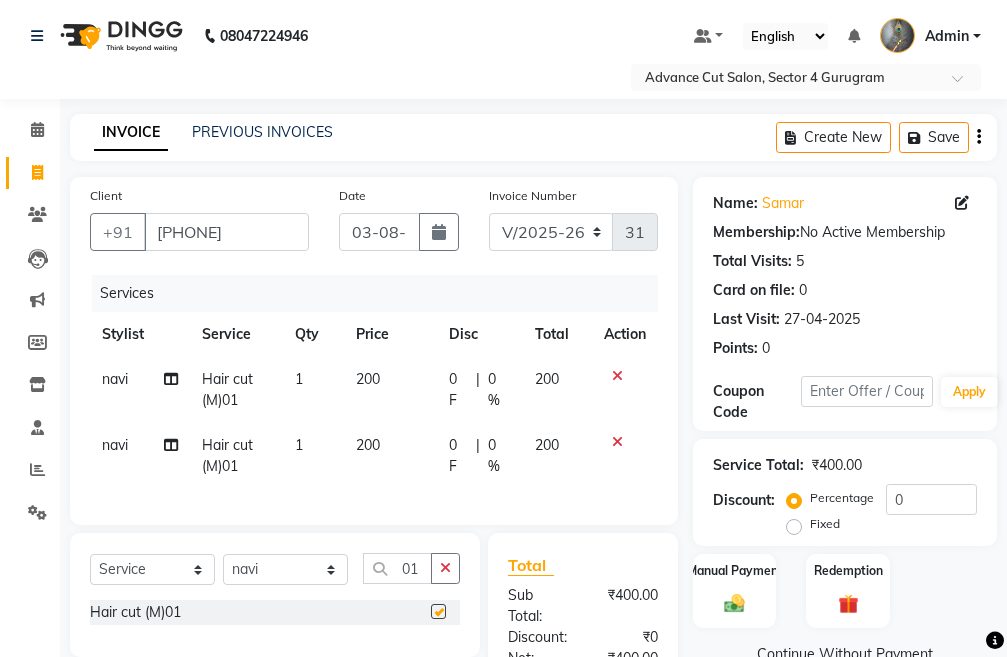 checkbox on "false" 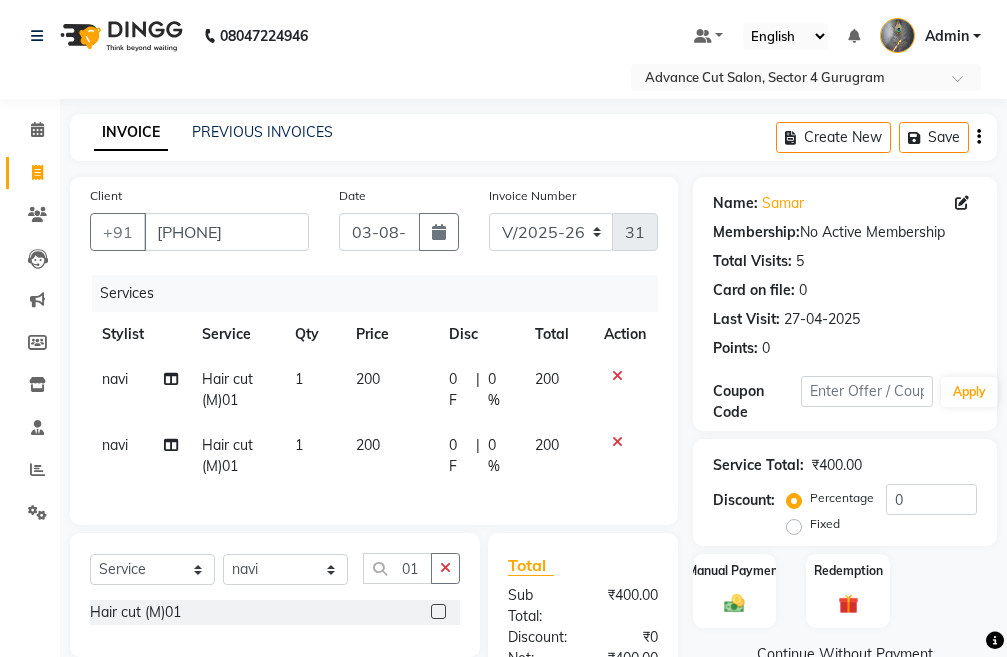 click 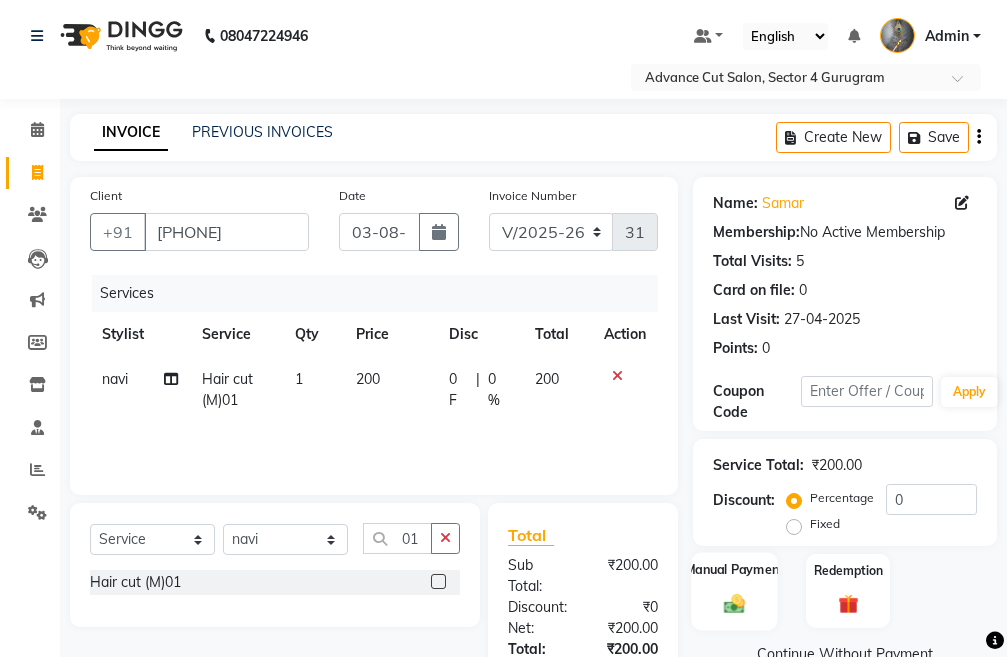 click 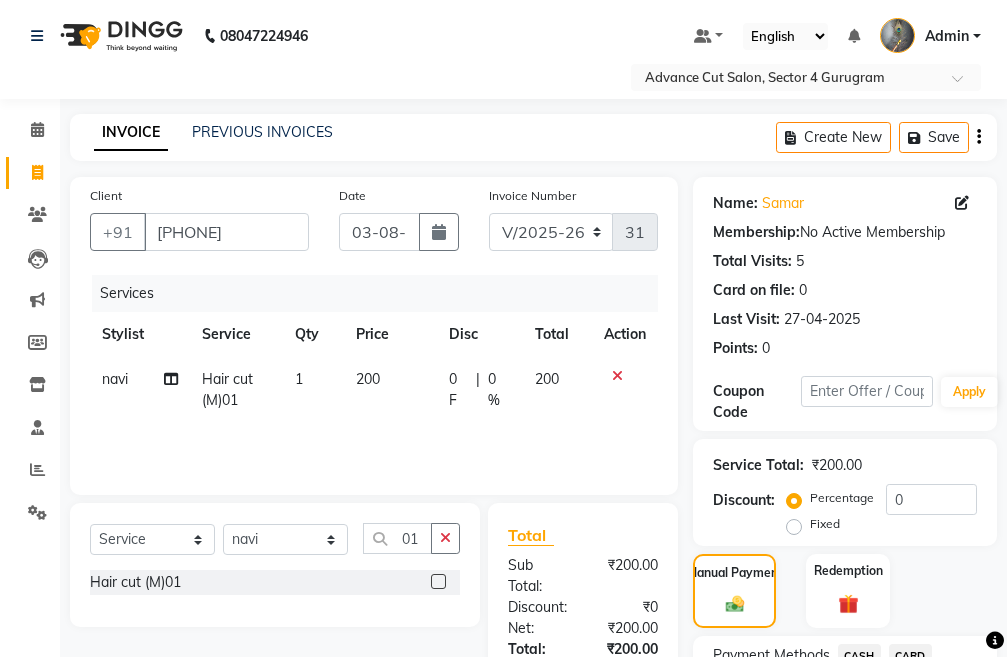 scroll, scrollTop: 194, scrollLeft: 0, axis: vertical 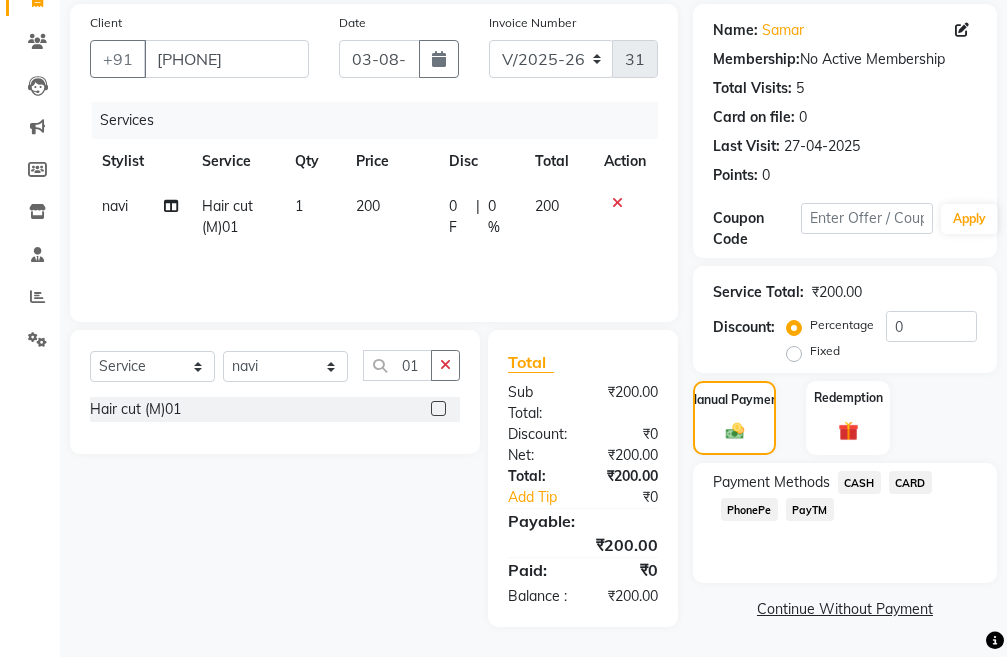 click on "PayTM" 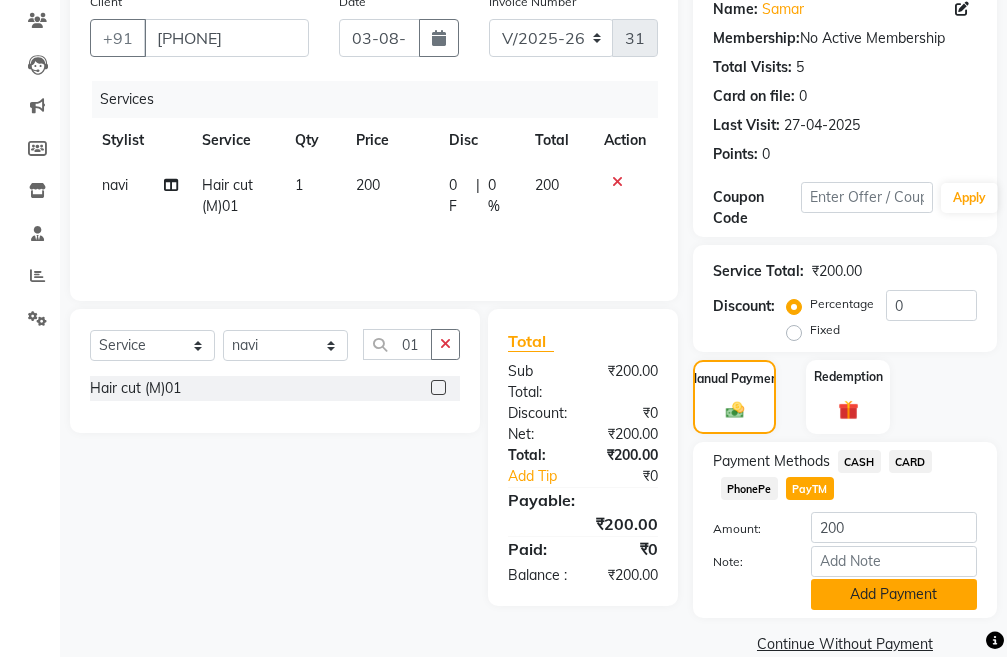 click on "Add Payment" 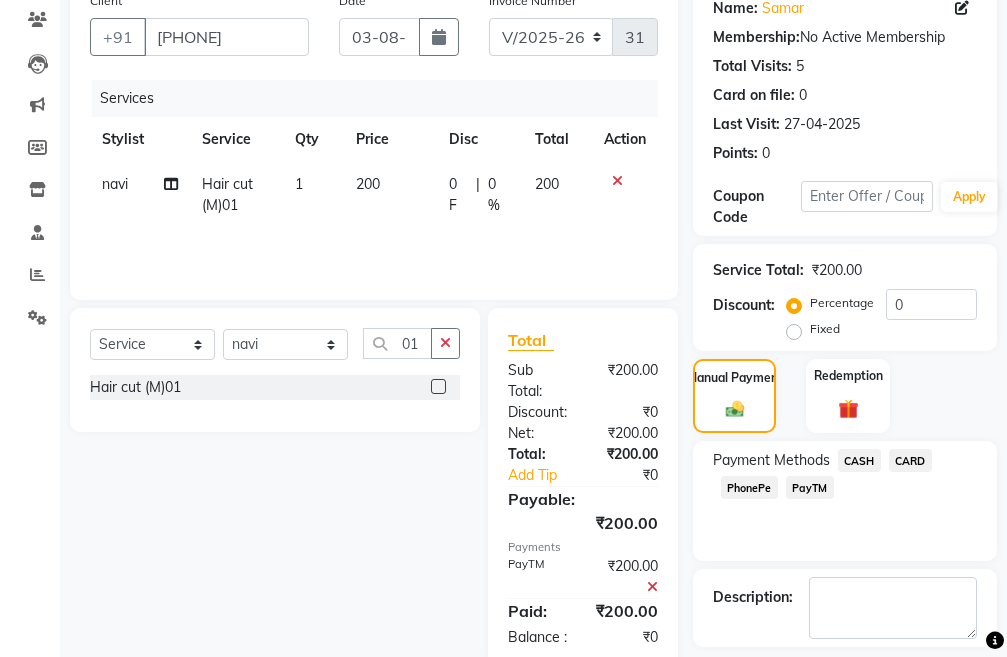 scroll, scrollTop: 283, scrollLeft: 0, axis: vertical 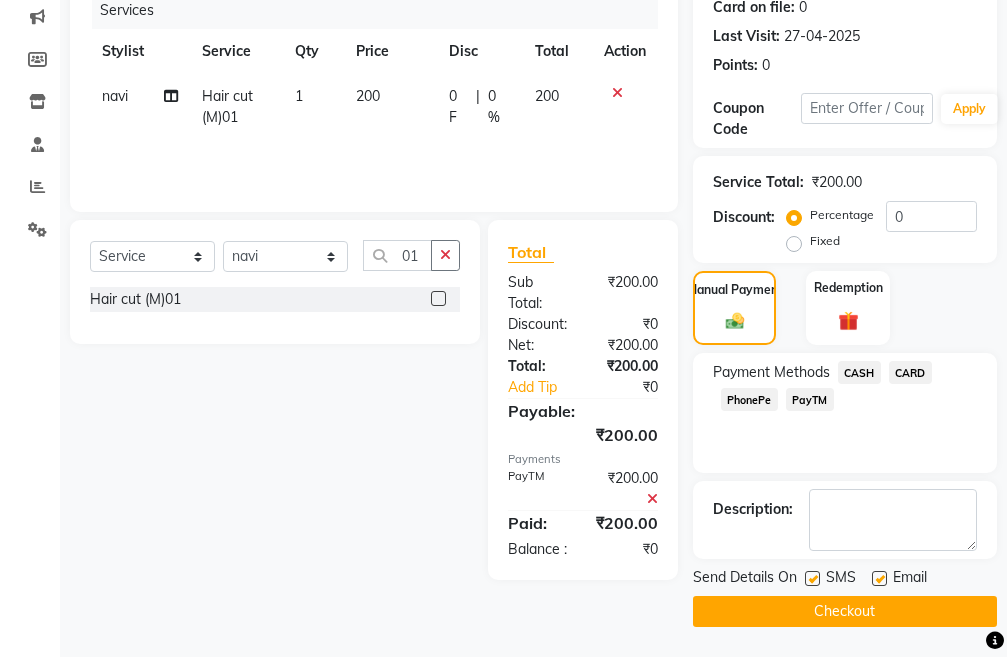 click on "Checkout" 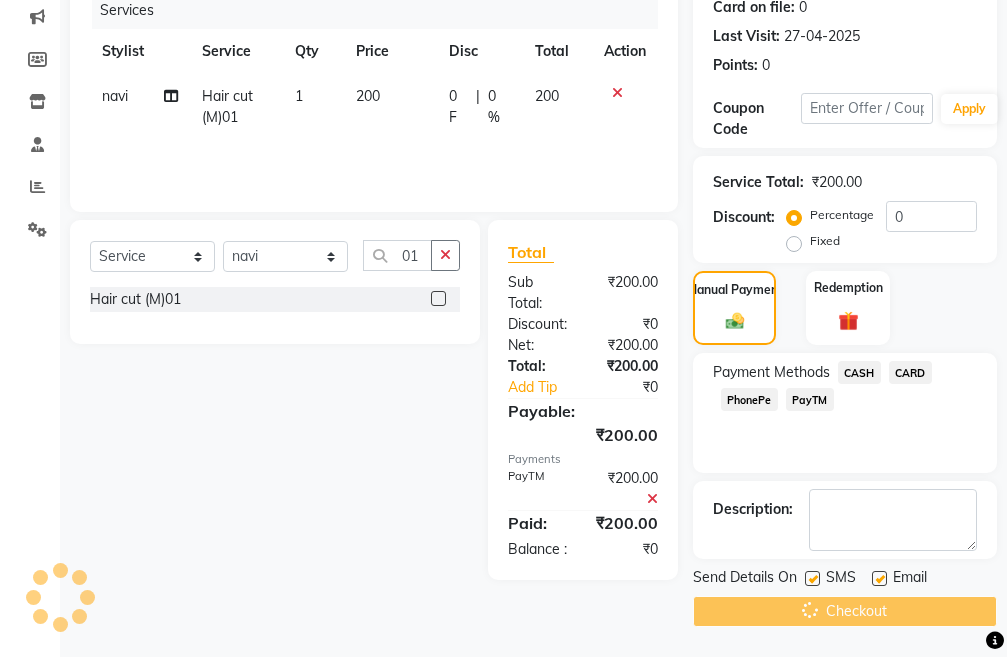 scroll, scrollTop: 0, scrollLeft: 0, axis: both 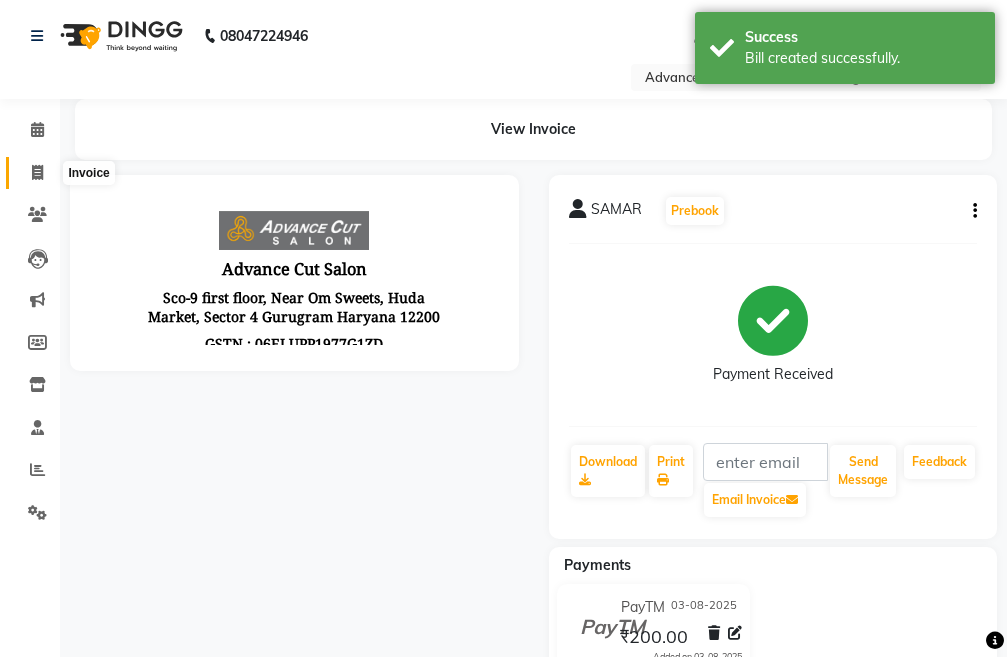click 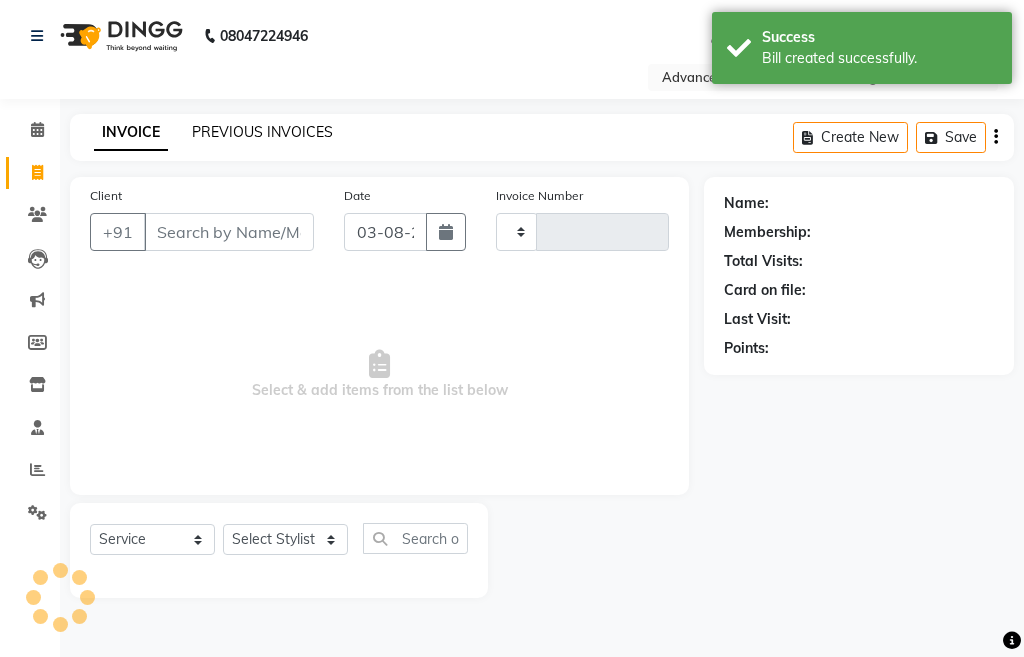 click on "PREVIOUS INVOICES" 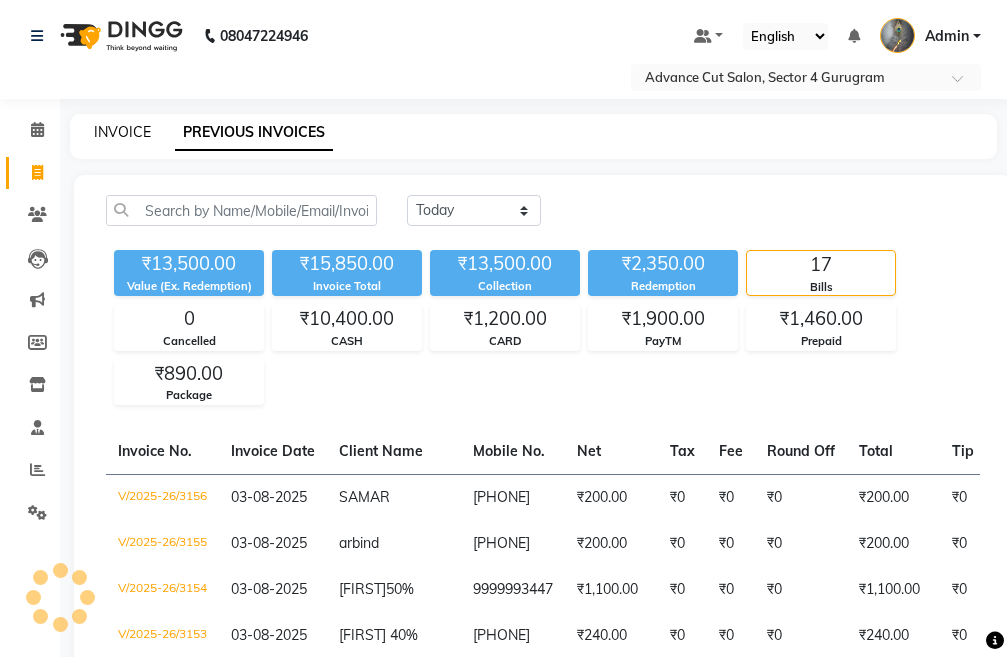 click on "INVOICE" 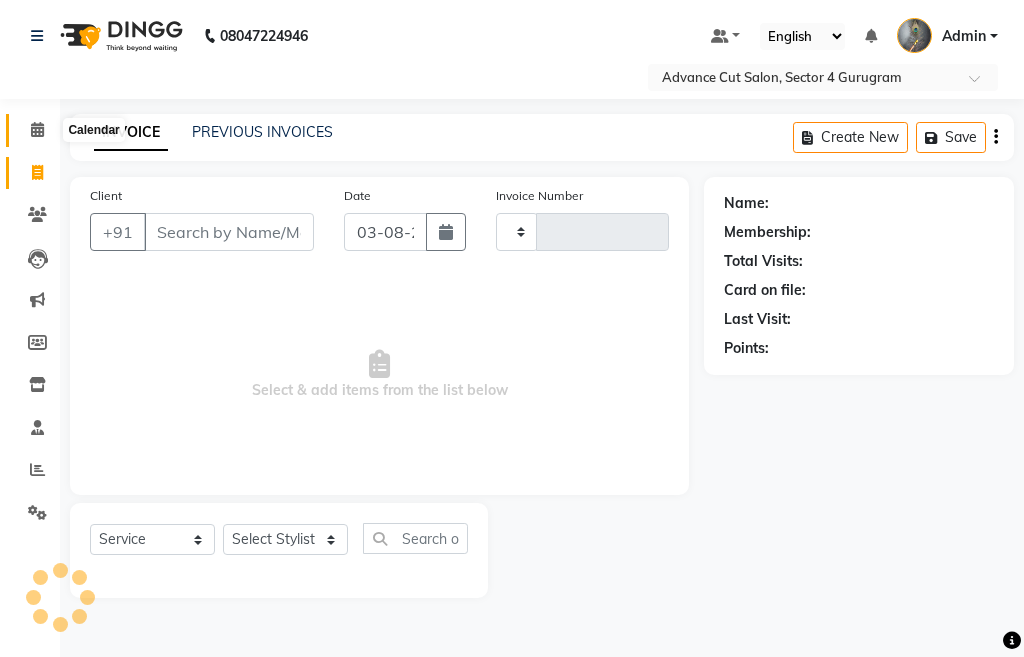 click 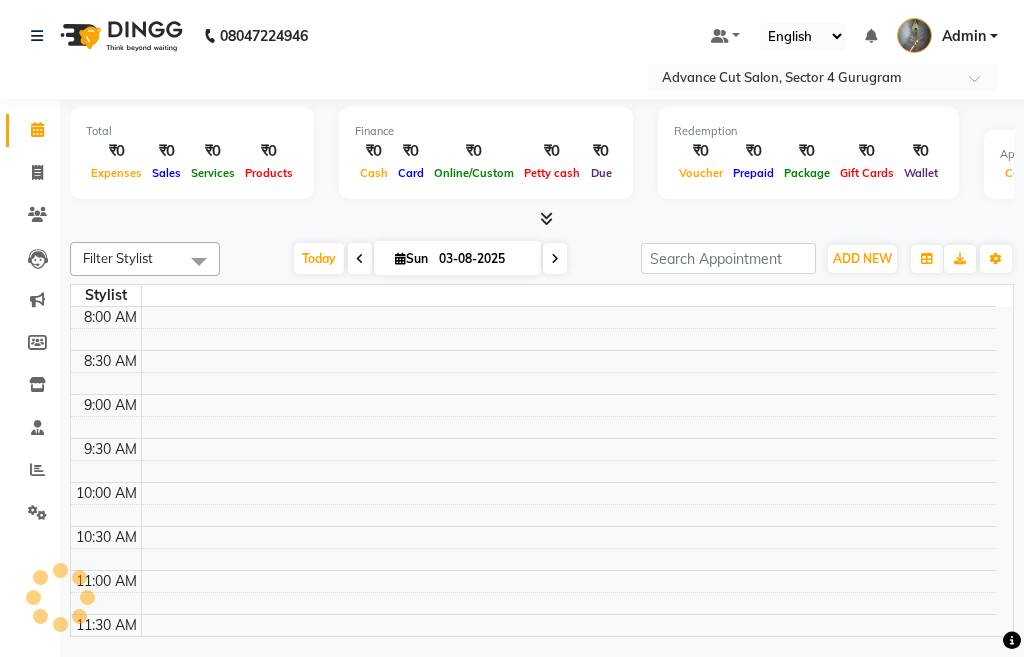 click at bounding box center (542, 219) 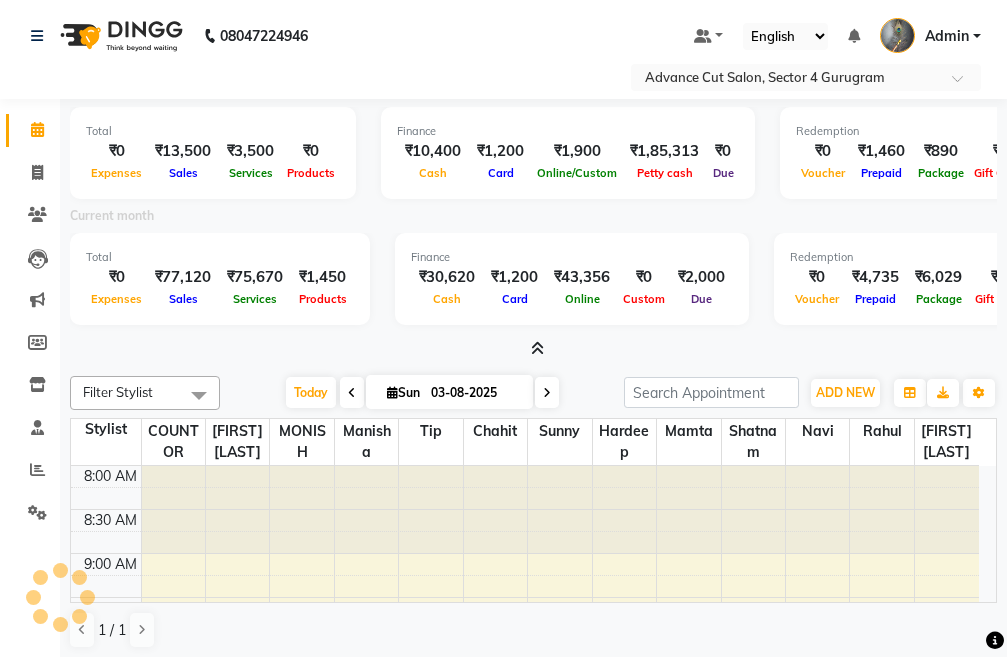 scroll, scrollTop: 441, scrollLeft: 0, axis: vertical 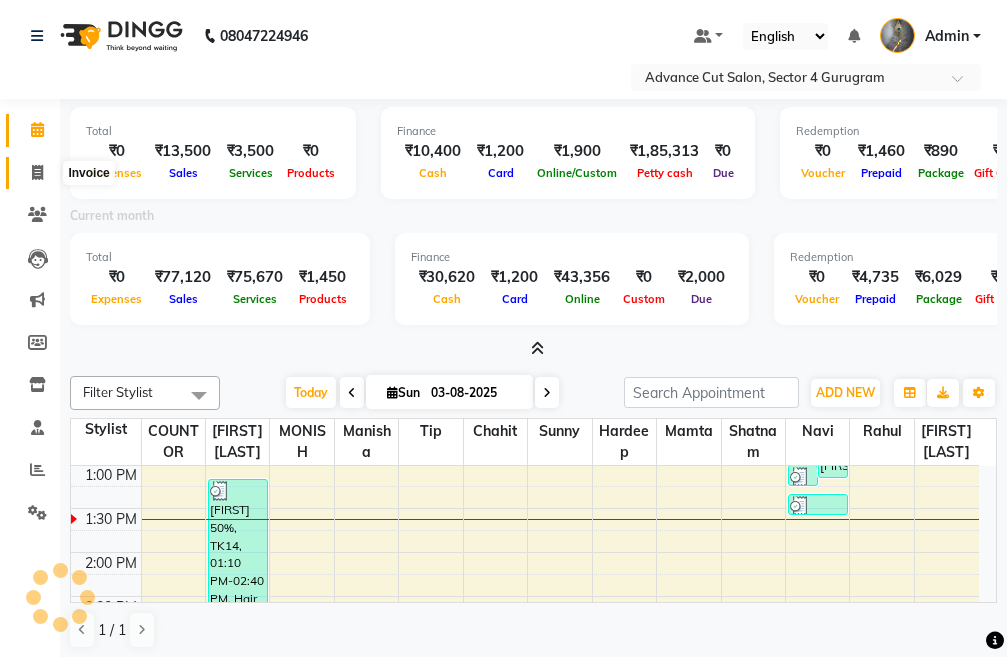 click 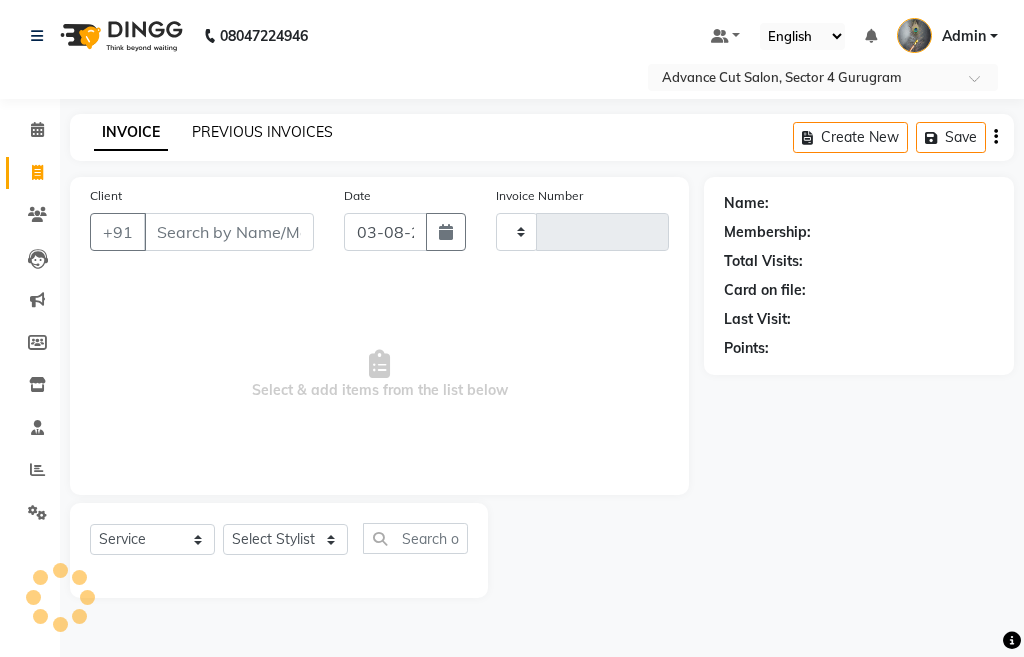 click on "PREVIOUS INVOICES" 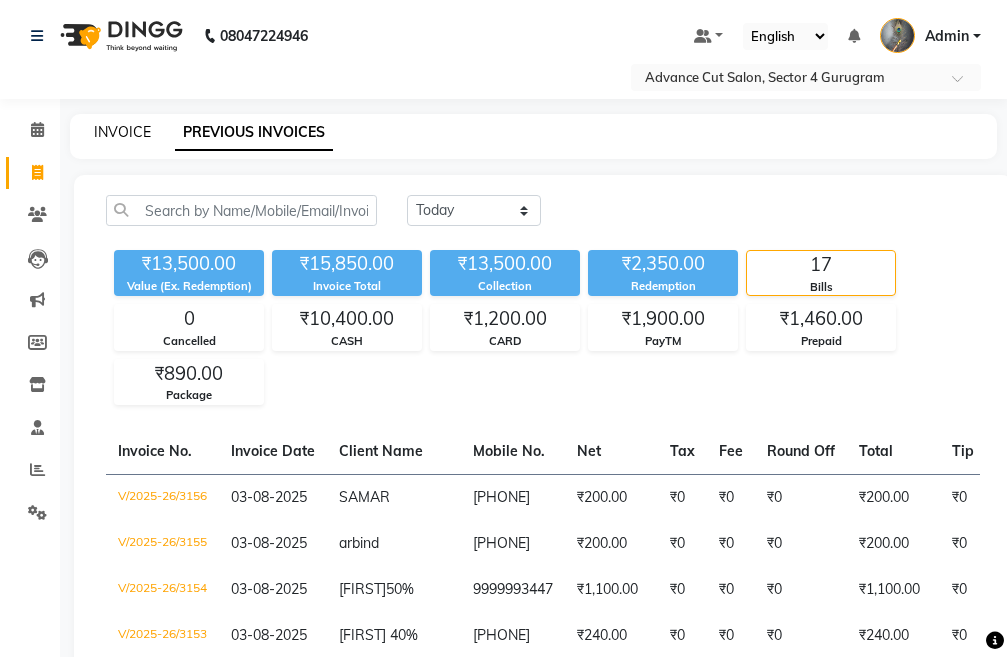 click on "INVOICE" 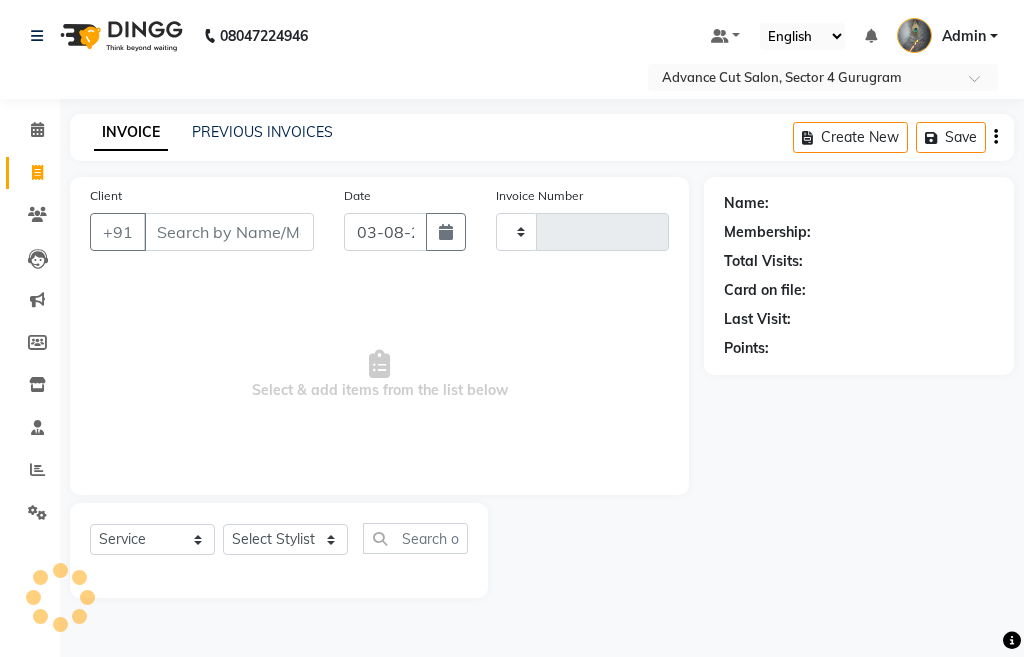 type on "3157" 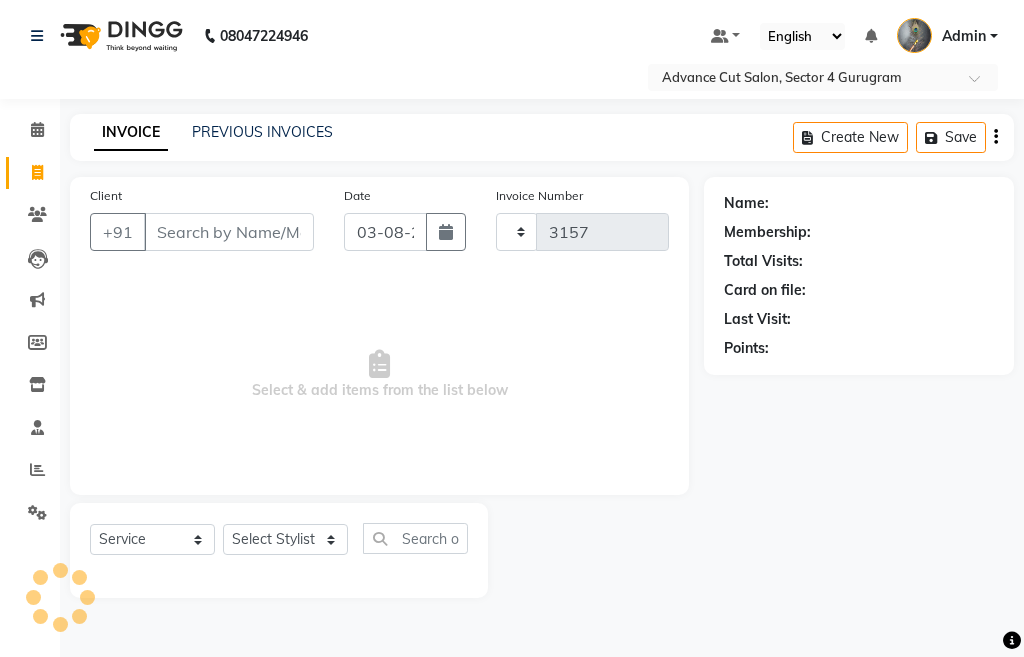 select on "4939" 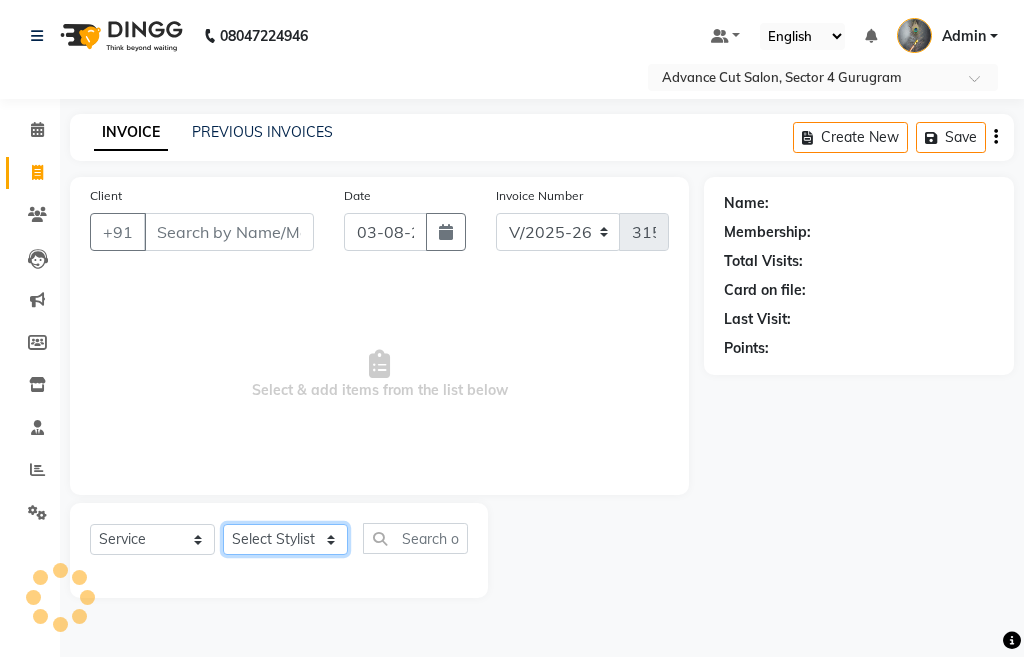 click on "Select Stylist" 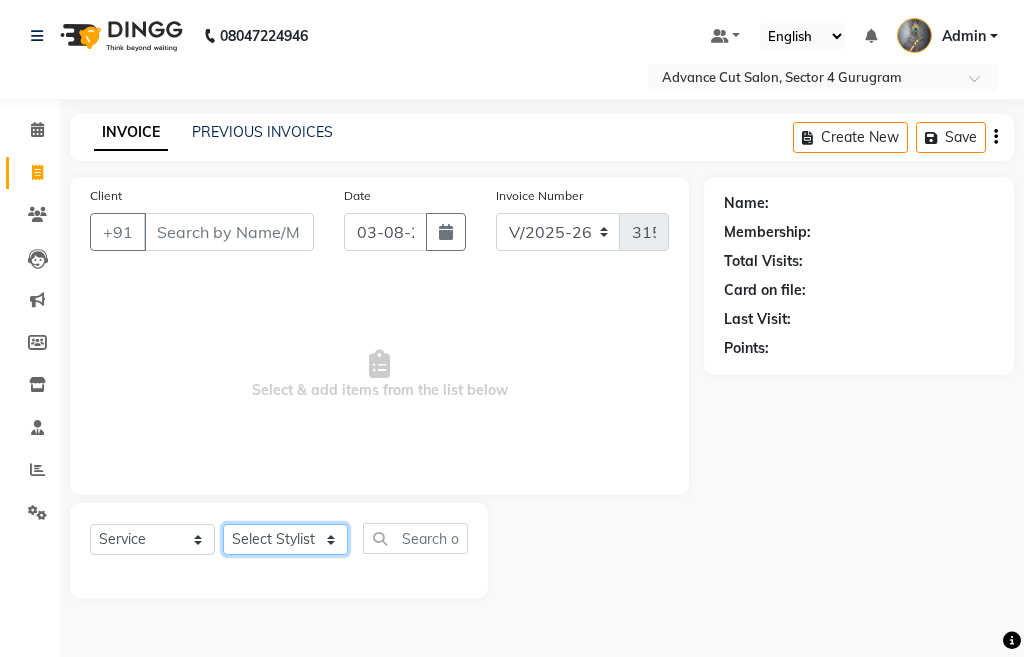 select on "74352" 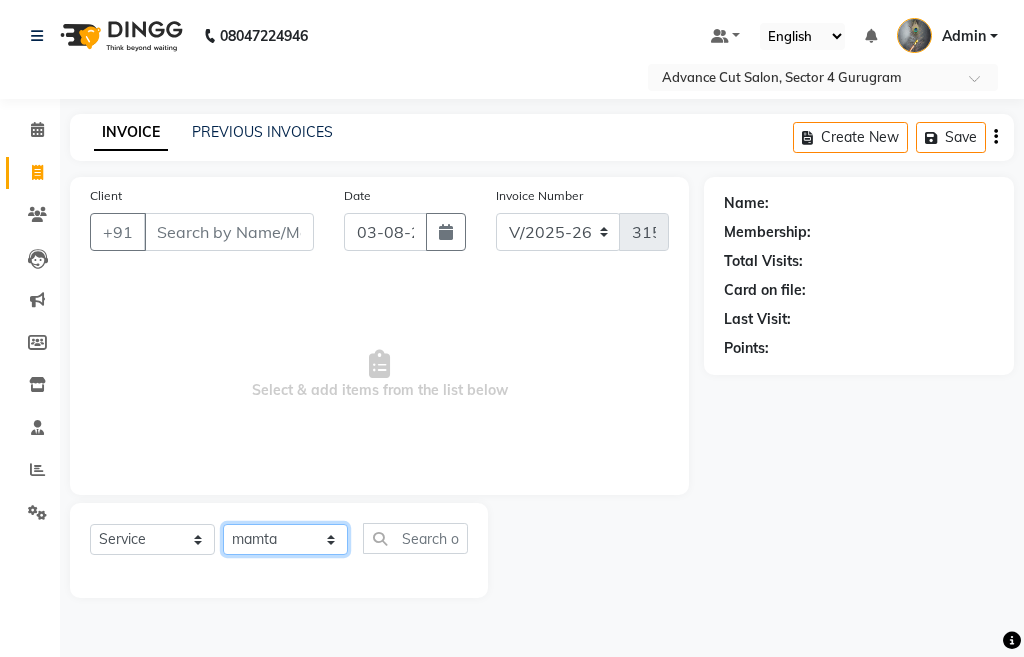 click on "Select Stylist Admin chahit COUNTOR hardeep mamta manisha MONISH navi NOSHAD ALI rahul shatnam shweta singh sunny tip" 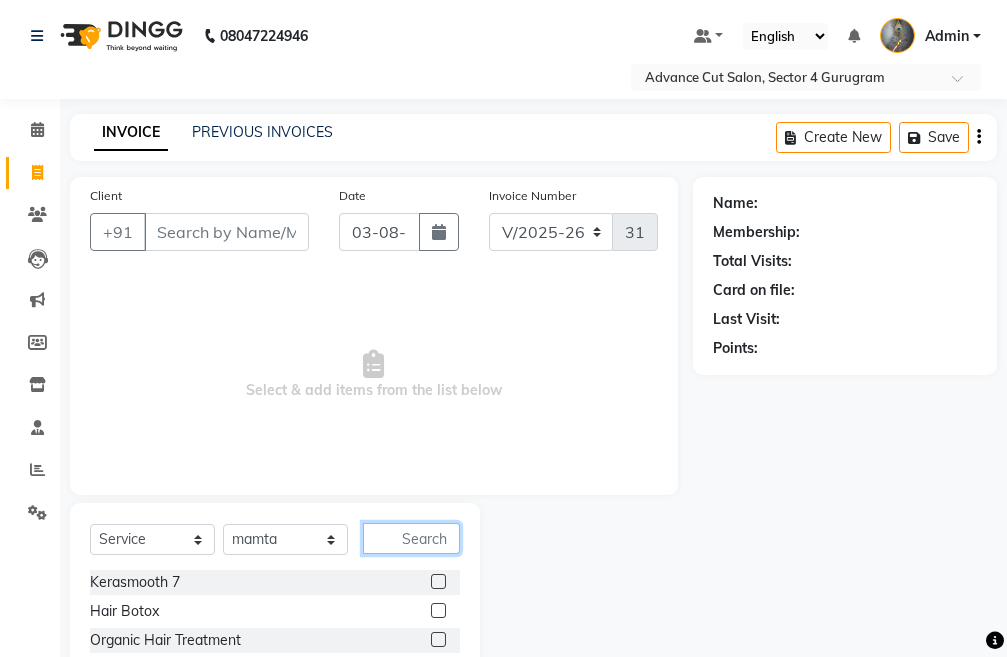 click 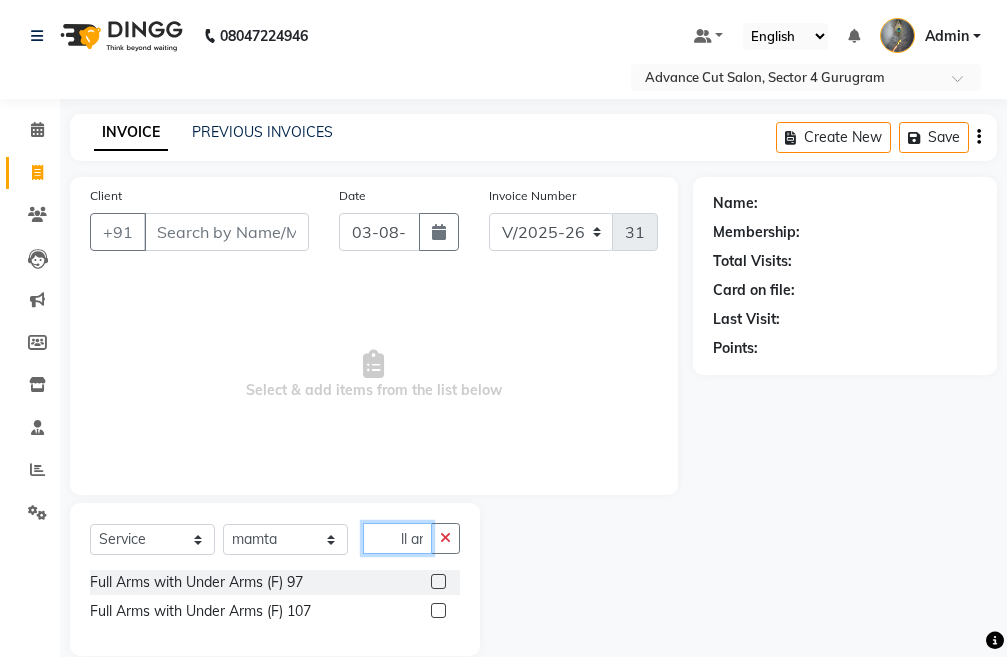 scroll, scrollTop: 0, scrollLeft: 26, axis: horizontal 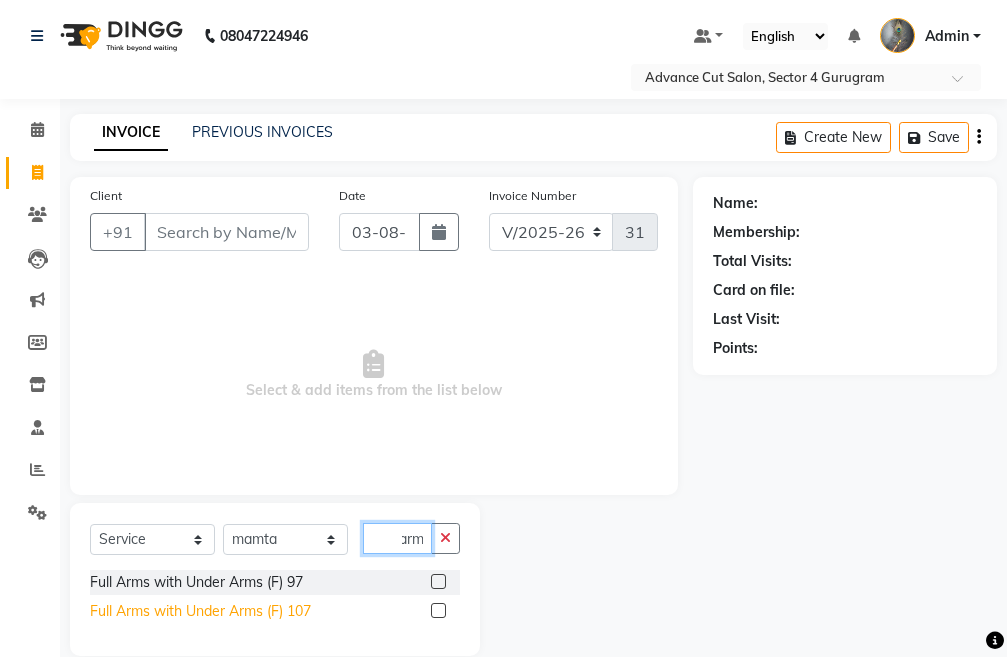 type on "full arm" 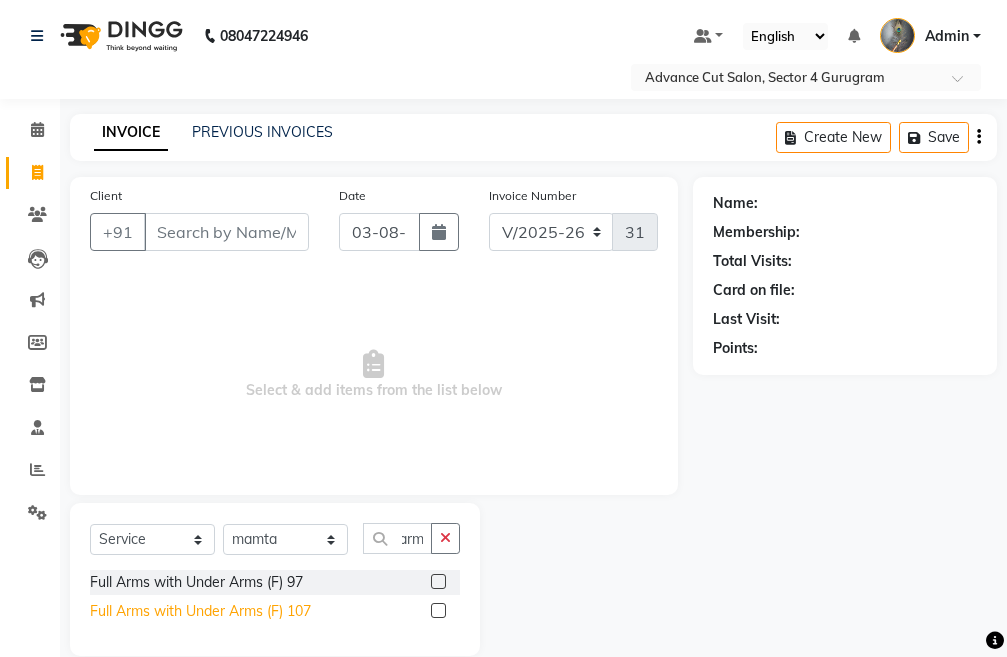 scroll, scrollTop: 0, scrollLeft: 0, axis: both 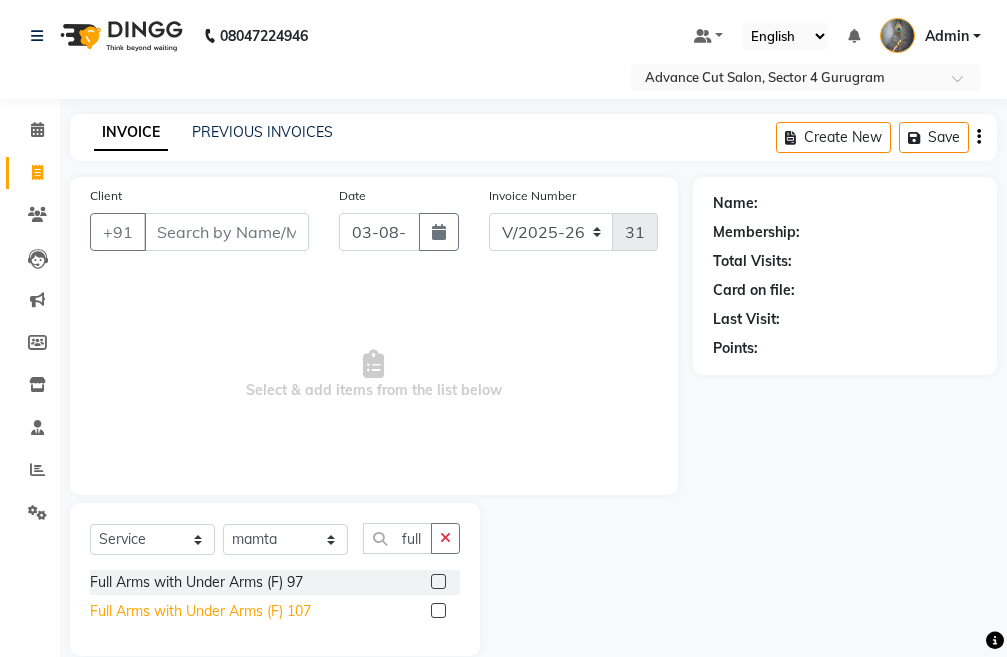 click on "Full Arms with Under Arms (F) 107" 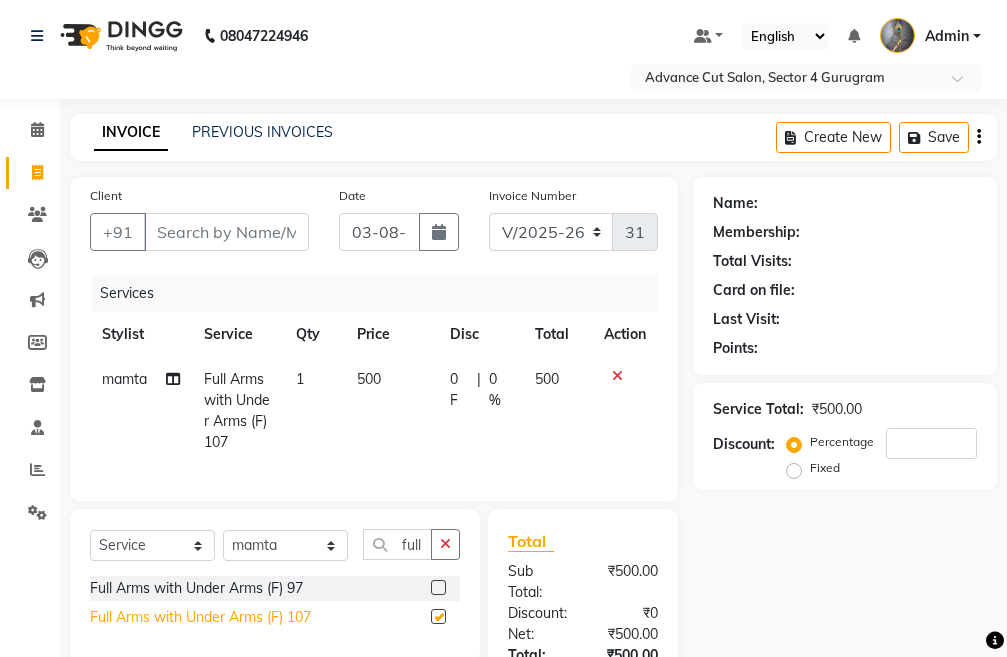 checkbox on "false" 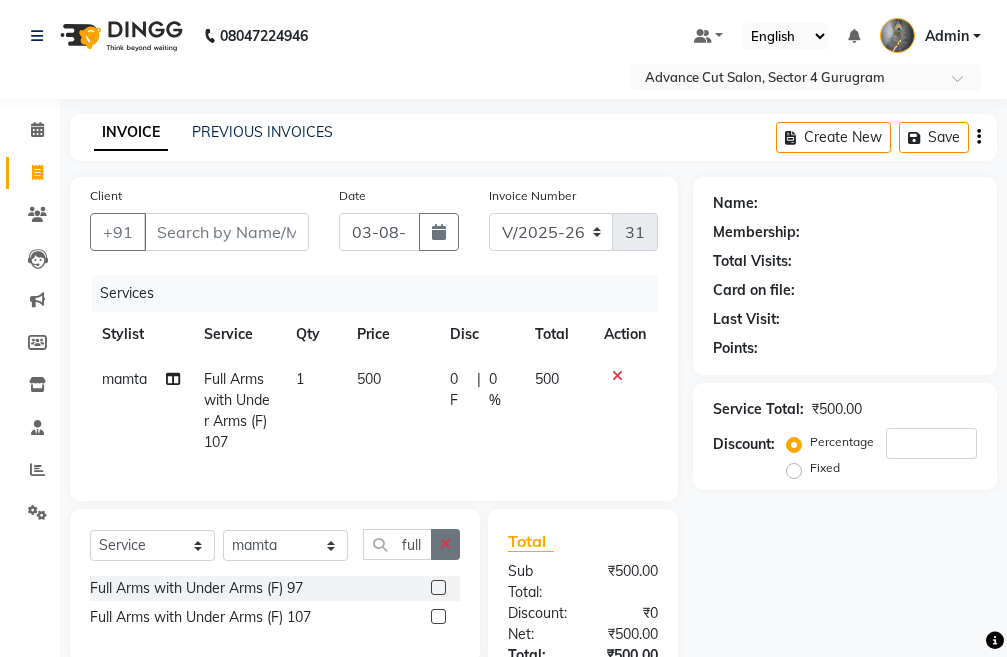 click 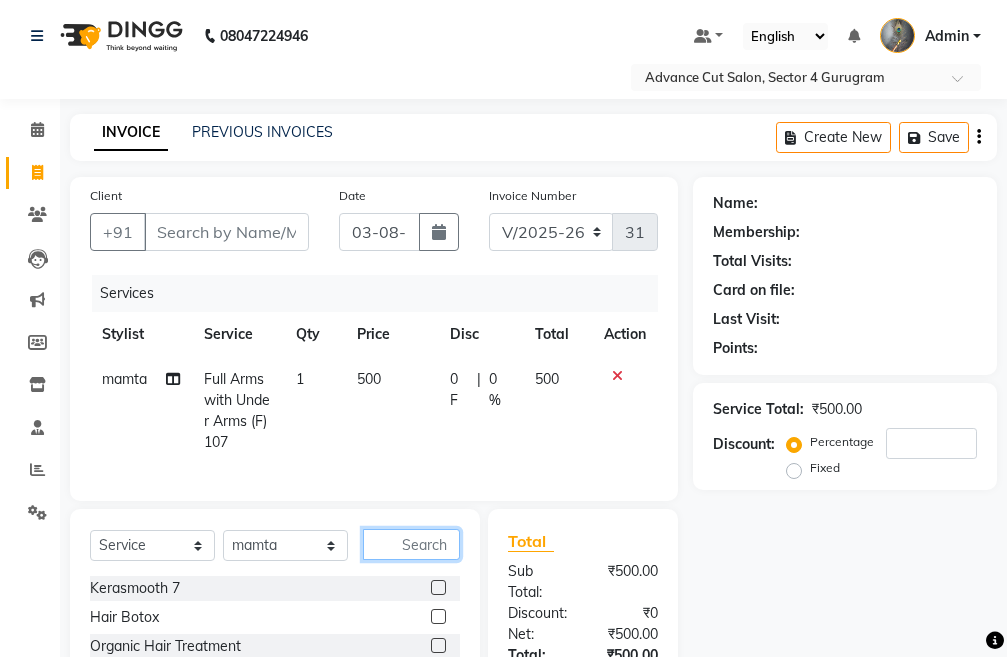 click 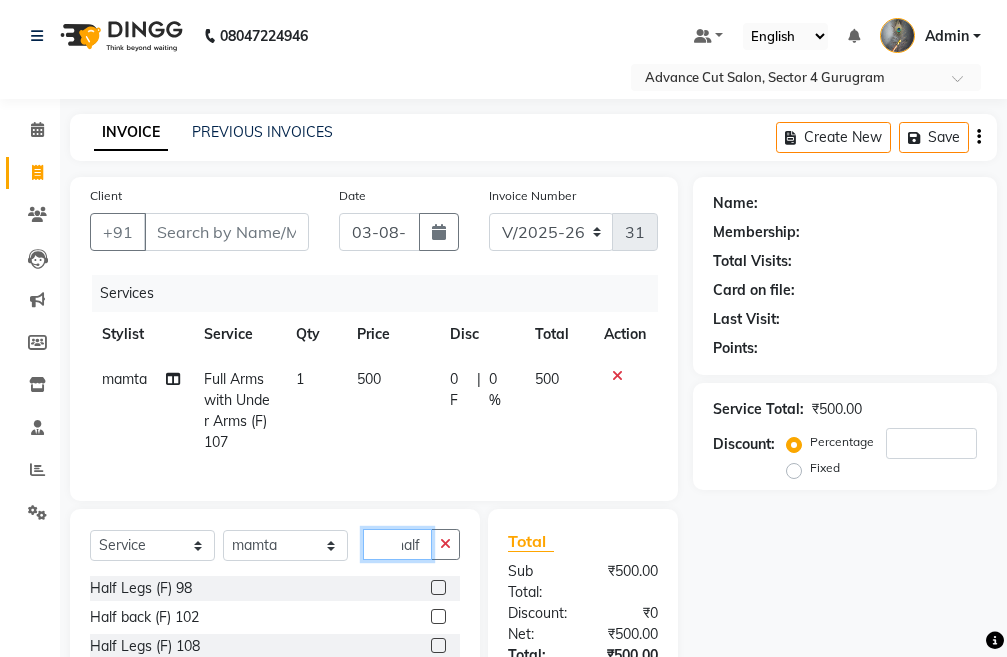 scroll, scrollTop: 0, scrollLeft: 9, axis: horizontal 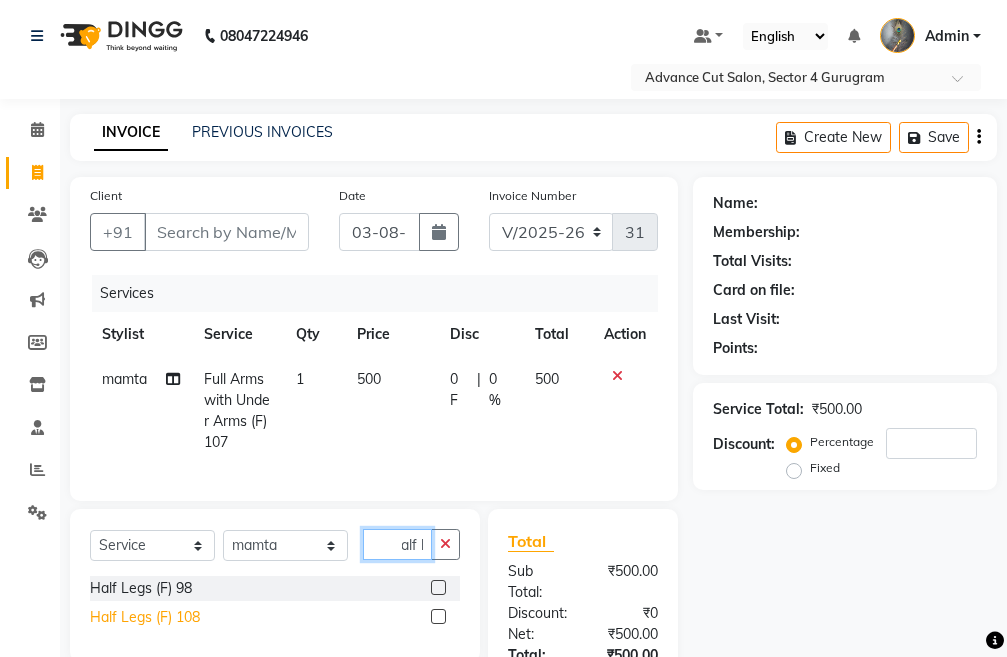 type on "half l" 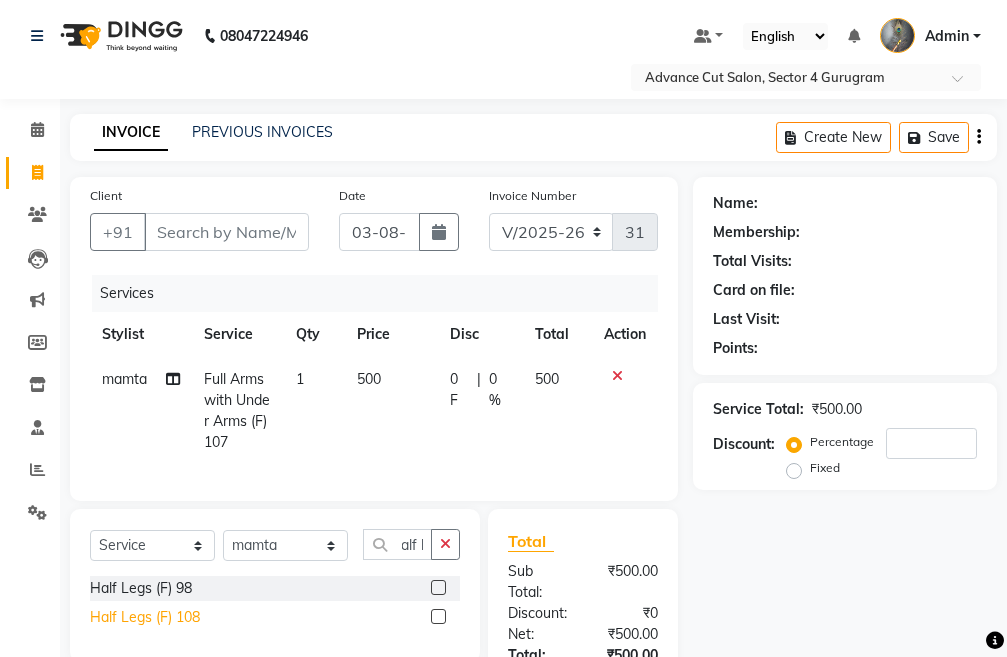 click on "Half Legs (F) 108" 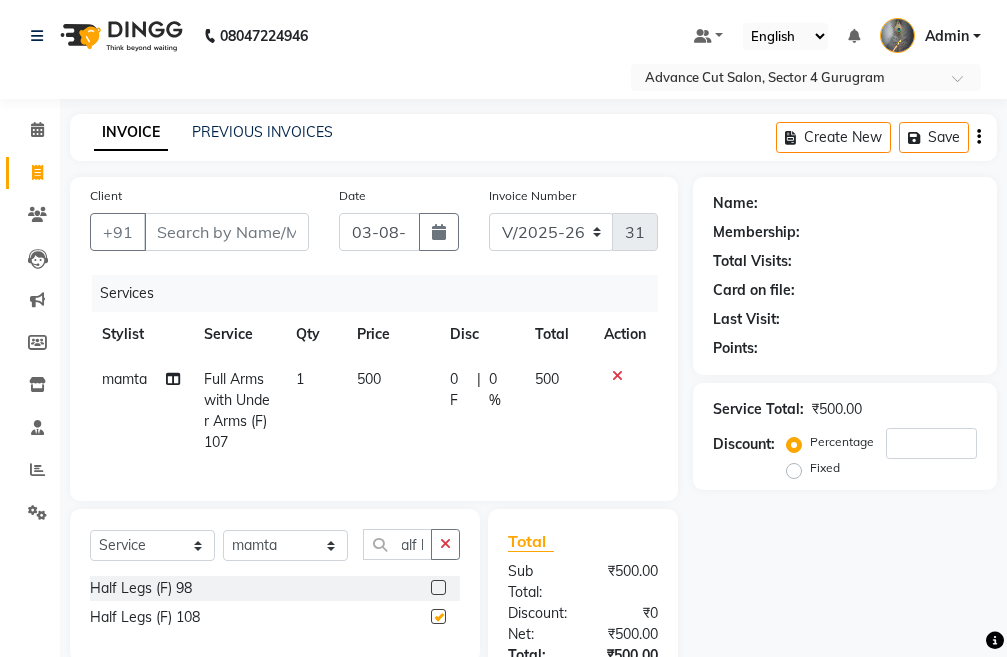 scroll, scrollTop: 0, scrollLeft: 0, axis: both 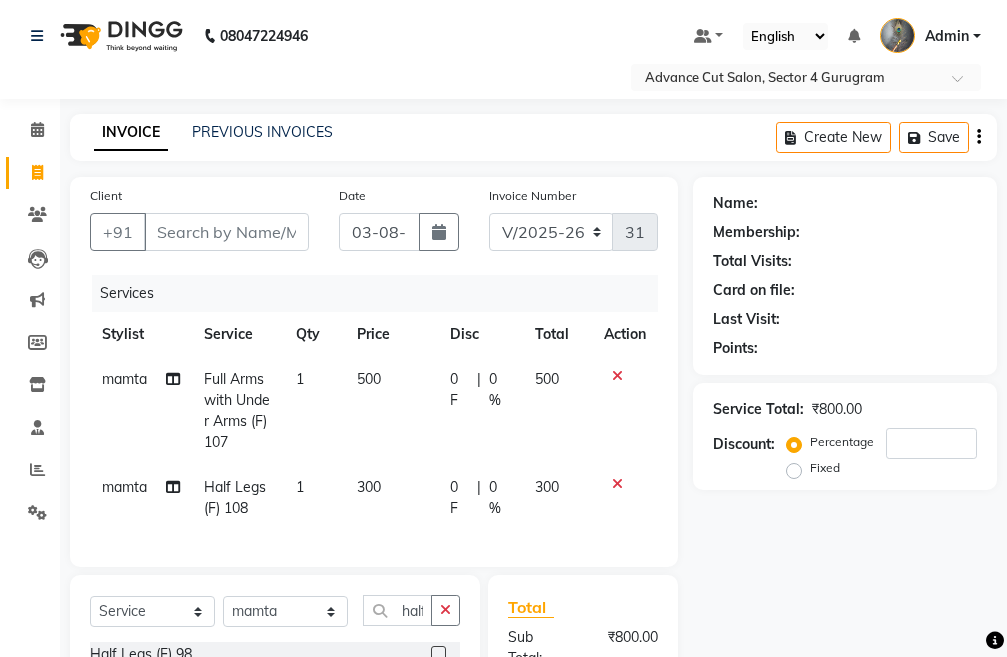 checkbox on "false" 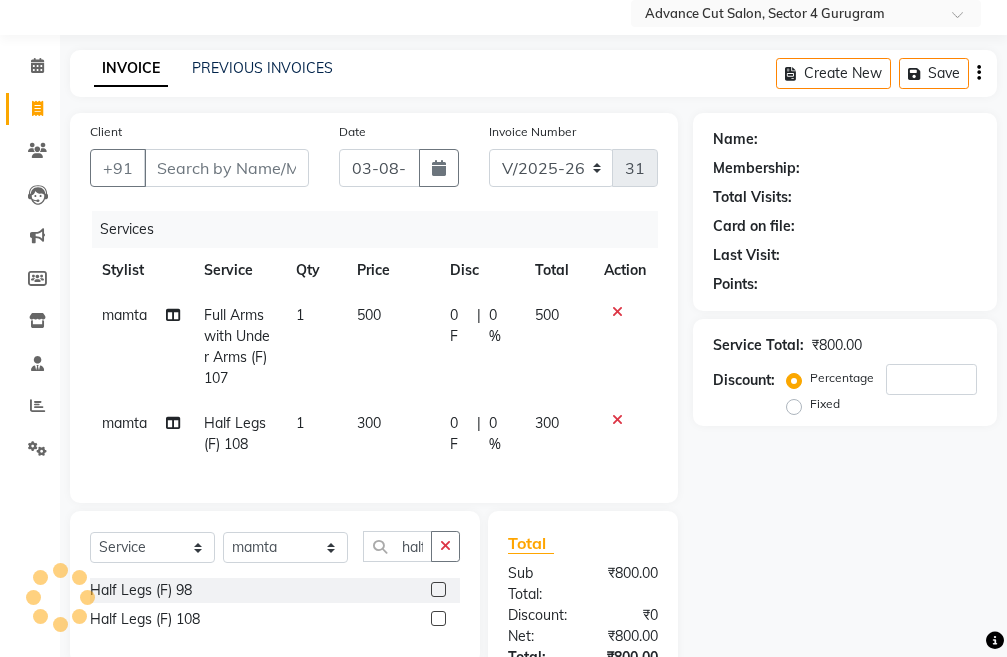 scroll, scrollTop: 100, scrollLeft: 0, axis: vertical 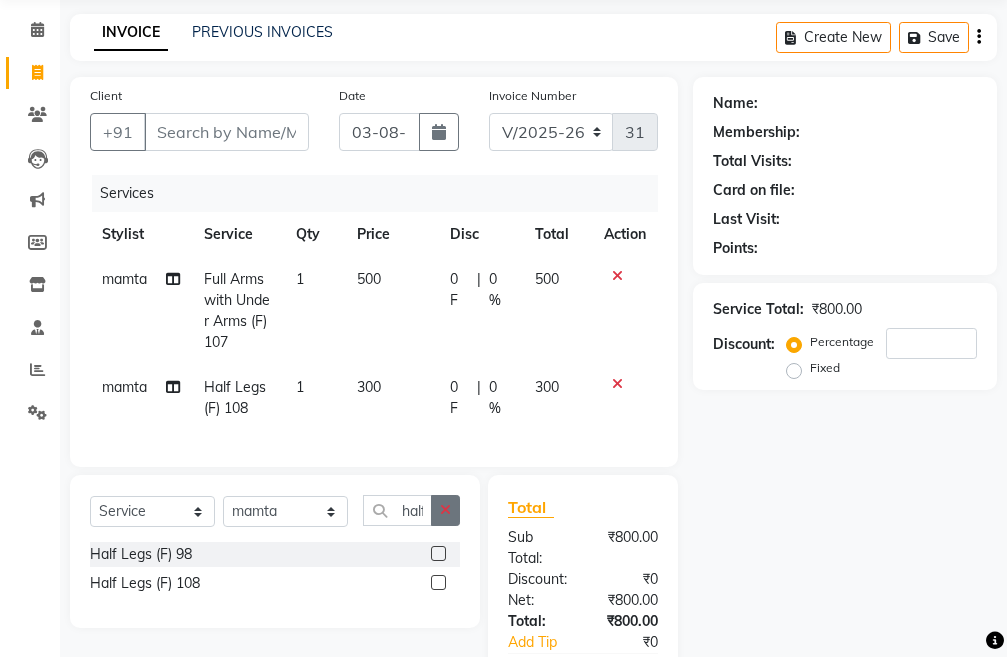 click 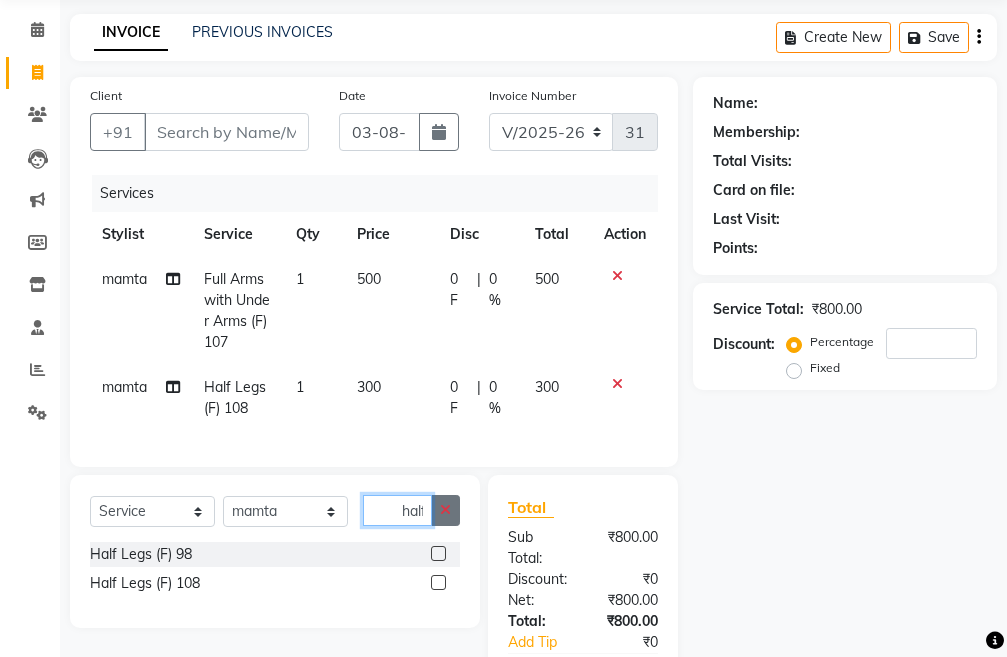 type 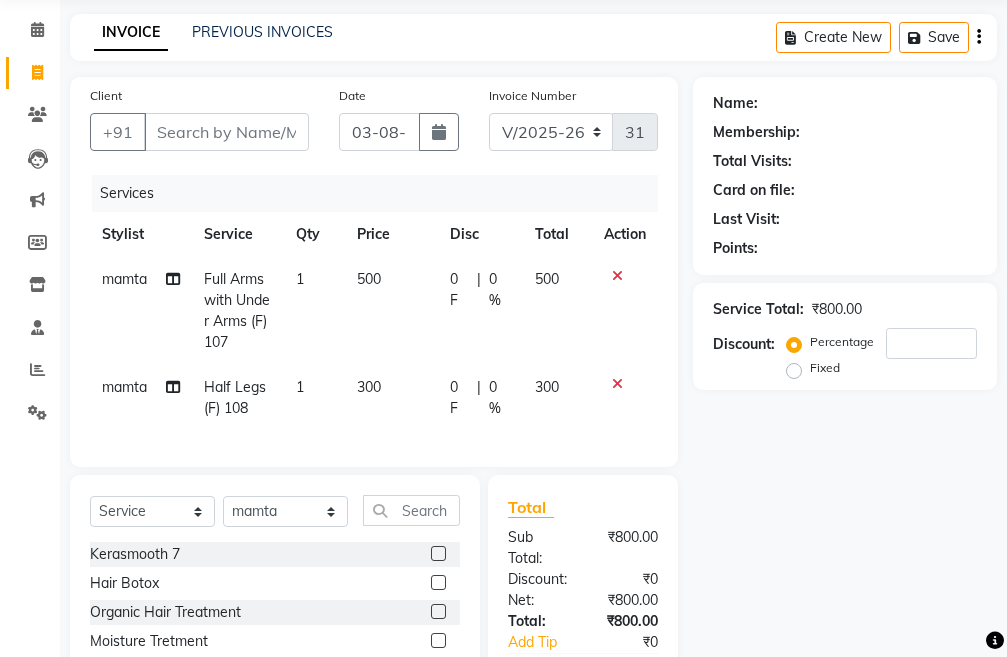 click on "300" 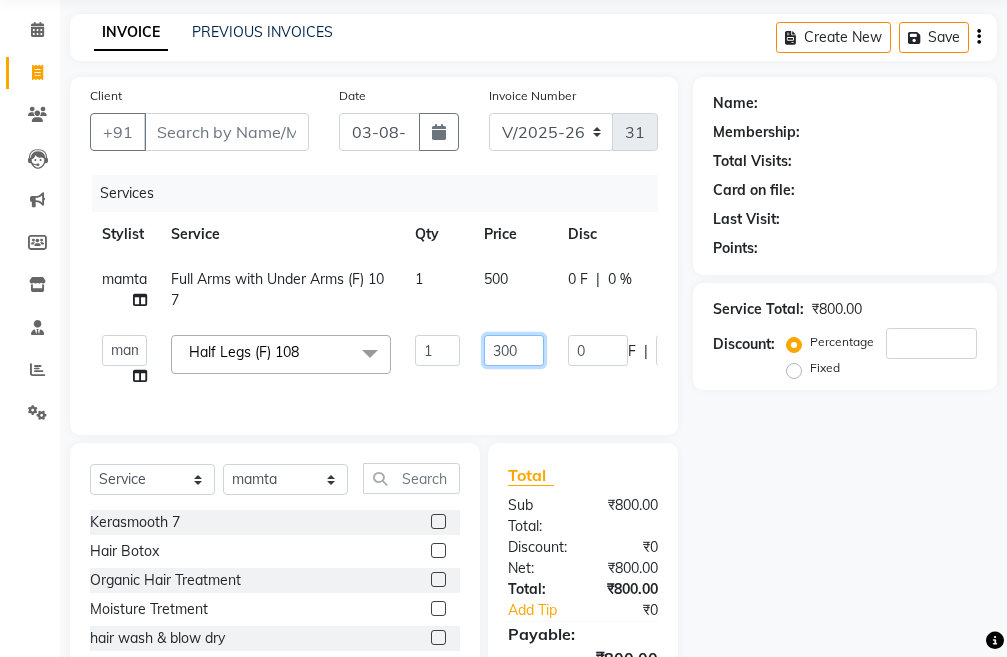 click on "300" 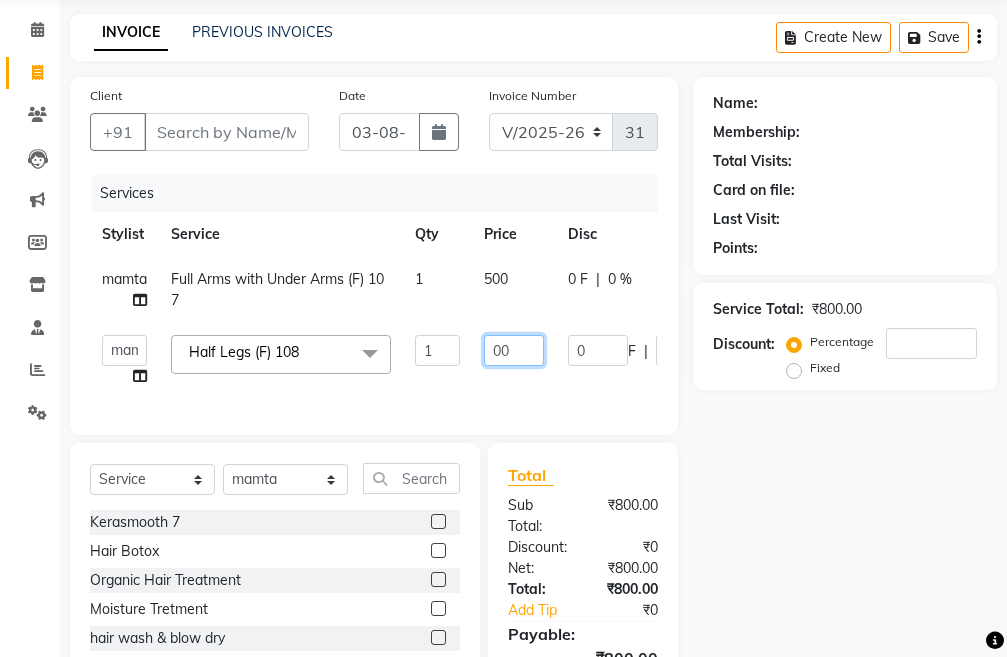type on "400" 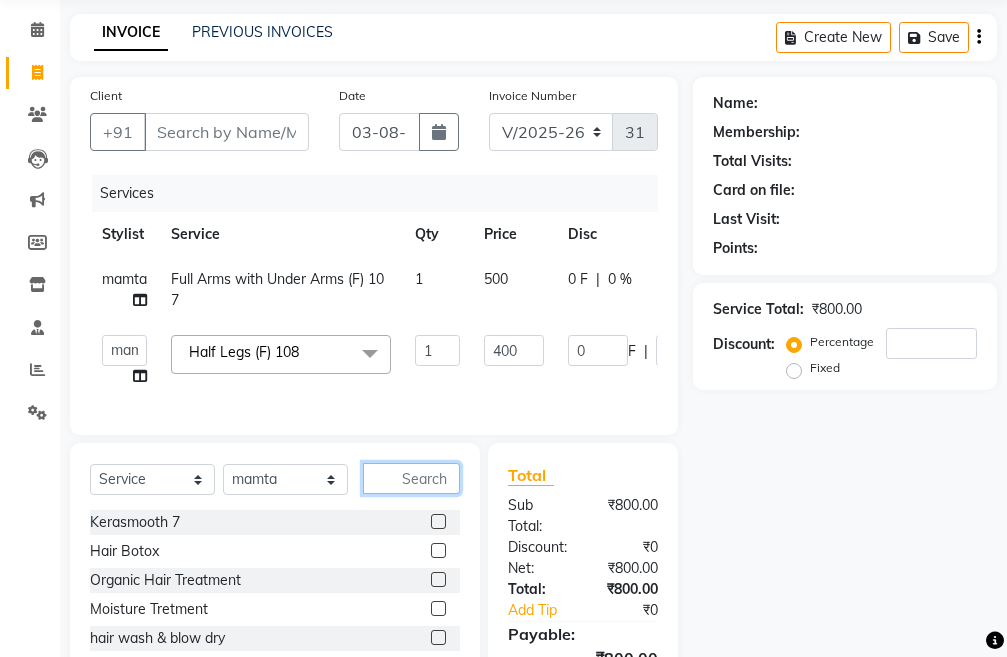 click on "Select  Service  Product  Membership  Package Voucher Prepaid Gift Card  Select Stylist Admin chahit COUNTOR hardeep mamta manisha MONISH navi NOSHAD ALI rahul shatnam shweta singh sunny tip Kerasmooth 7  Hair Botox  Organic Hair Treatment  Moisture Tretment  hair wash & blow dry  GK Keratin  Threading  Taxes  raga Dtan face  fruit Bleach  Mavi treatment  Poof treatment  Nanoplastia  Prebooking  Mens makeup  Wax hand & leg  Nail cutting  Perming  O3 dtan  kerateen  sara dtan  cheryls oxyferm  oxy  sara  color application  Casmara Prestige (F) 127  Clean-up (F) 122  Clean-up with Mask (F) 123  Whitening (F) 124  Totaly Floeless  Rediance Expert Facial  Age Perfectnist  Casmara Vitamin Veg.  Skinora  Papaya Marshmellow (F) 128  Blanch (F) 129  Upendice (F) 130  Sothys Goji (F) 131  Casmara Gold  Face (oxy/D-Tan) (F) 133  Face (Cheryls Oxyderm) (F) 134  Arms (F) 136  Legs (F) 137  Front/ Back (F) 138  Full Body (F) 139  face (Organic D-ten) 02  Classic Manicure (F) 140  PediPie Manicure (F) 141" 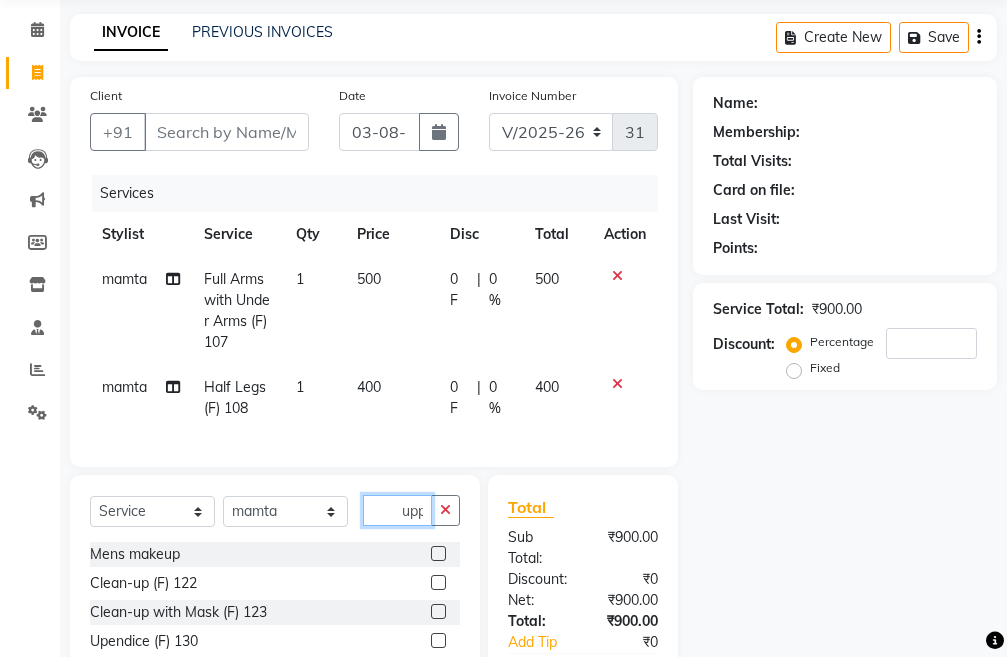 scroll, scrollTop: 0, scrollLeft: 2, axis: horizontal 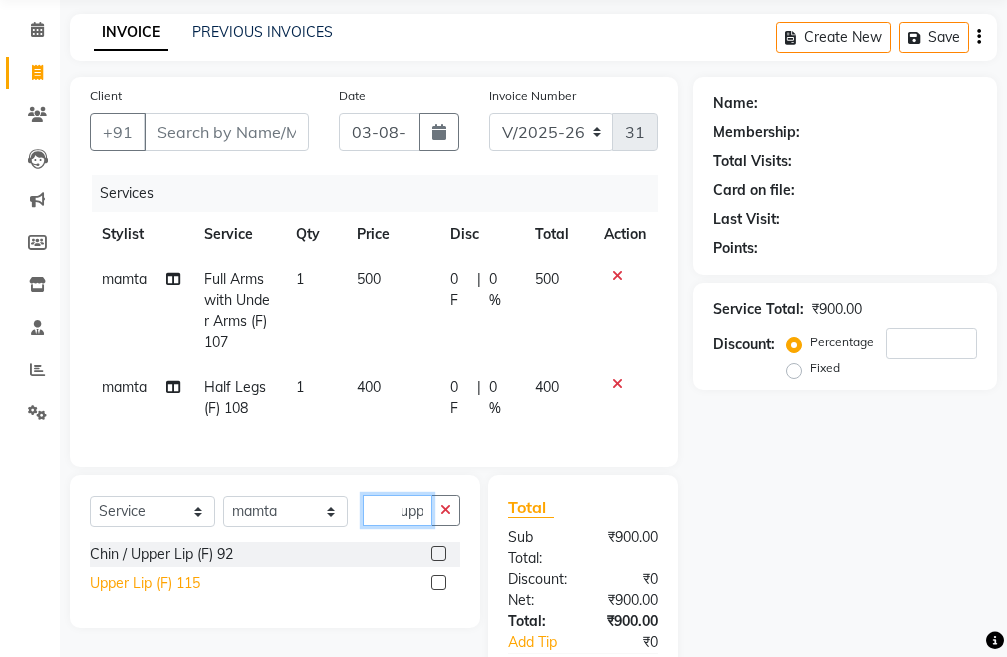 type on "upp" 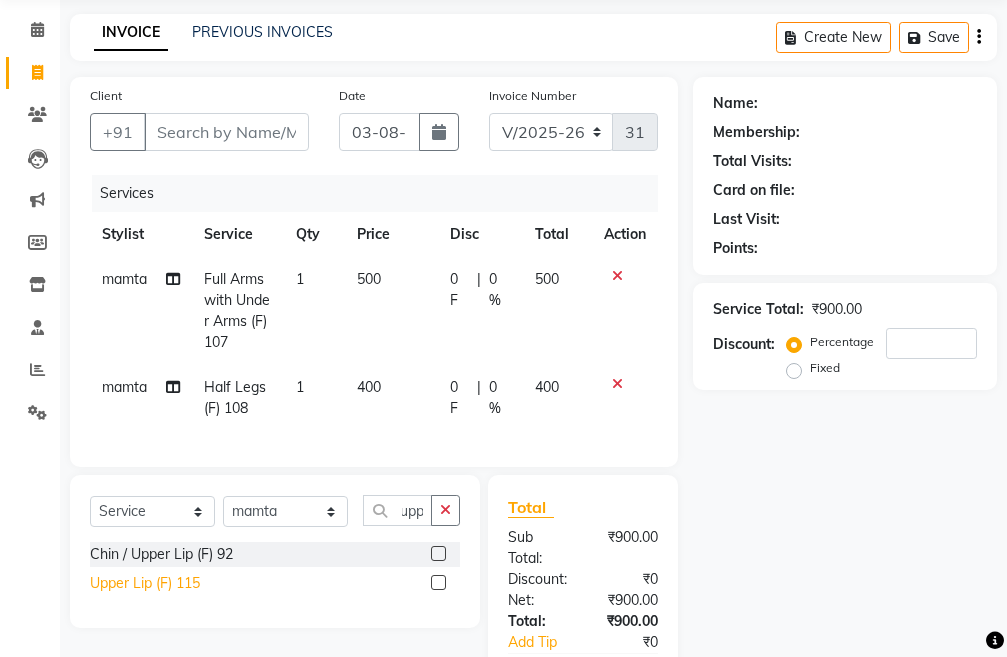 scroll, scrollTop: 0, scrollLeft: 0, axis: both 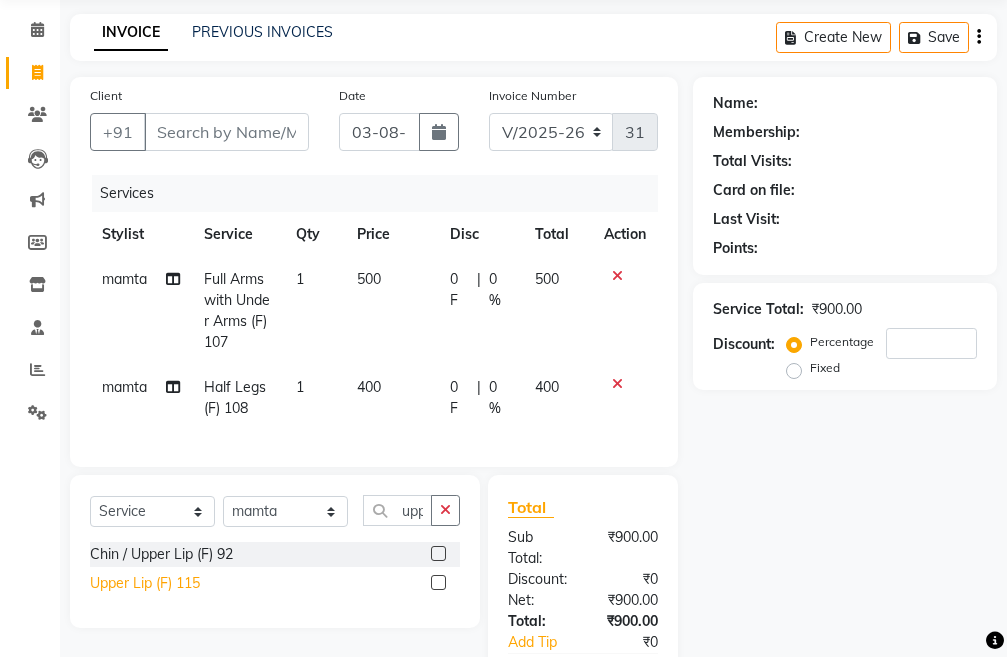 click on "Upper Lip (F) 115" 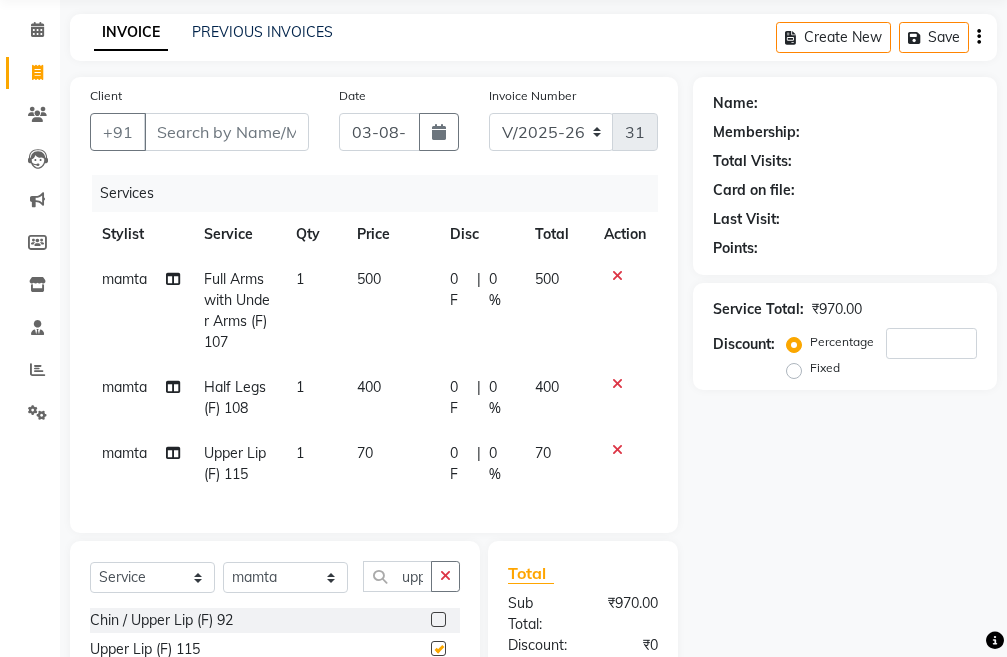checkbox on "false" 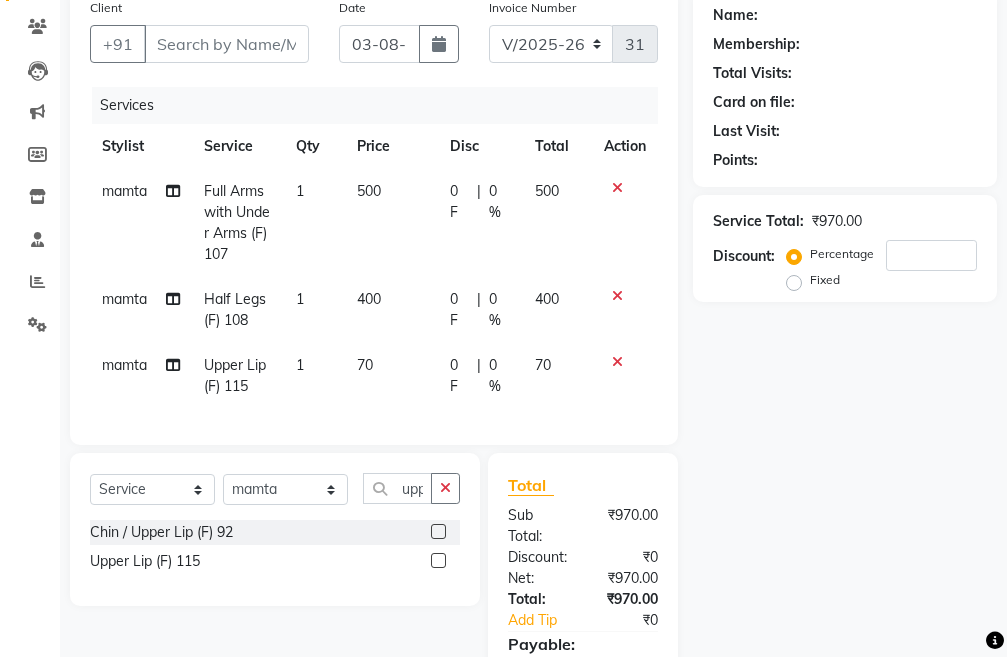 scroll, scrollTop: 300, scrollLeft: 0, axis: vertical 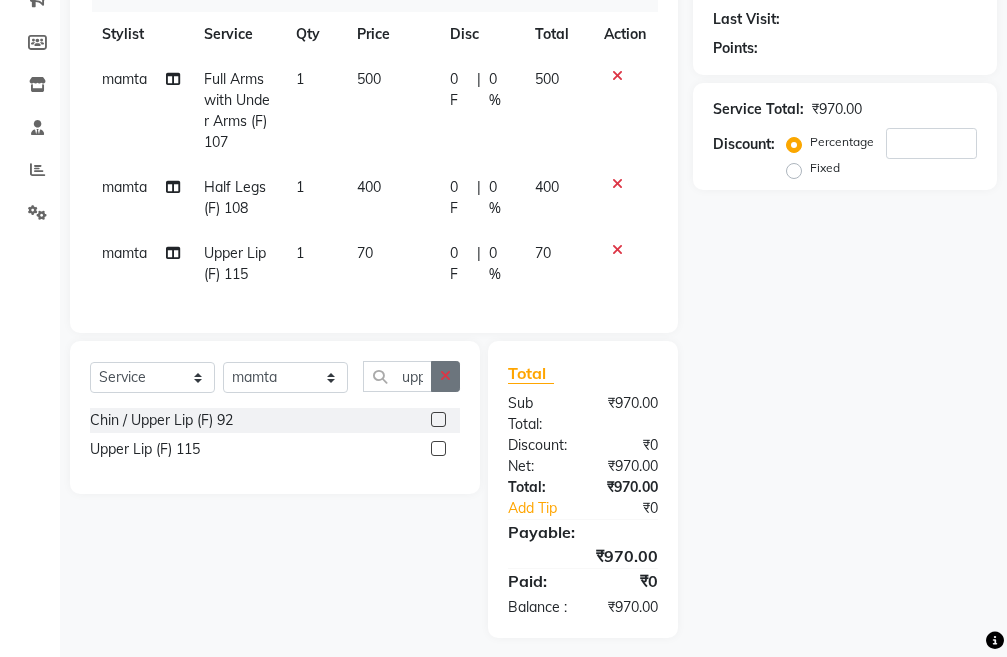 click 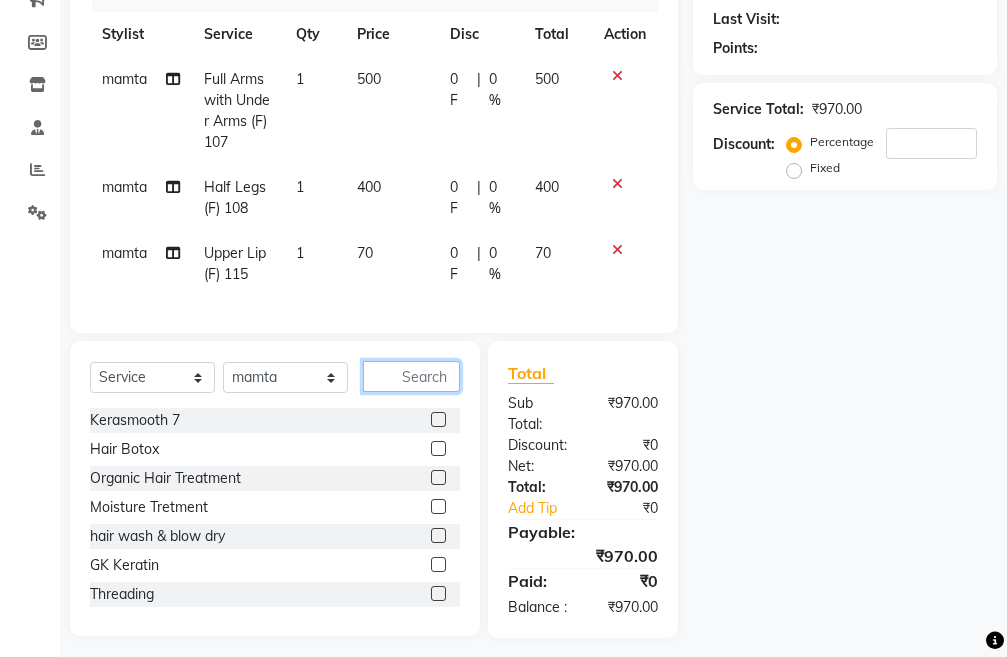 click 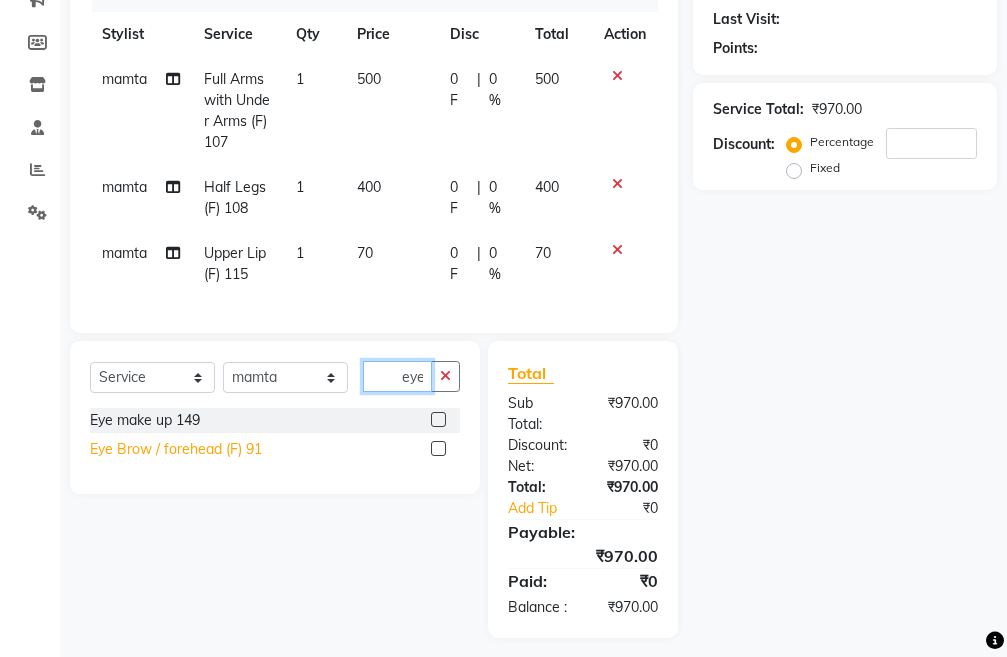 type on "eye" 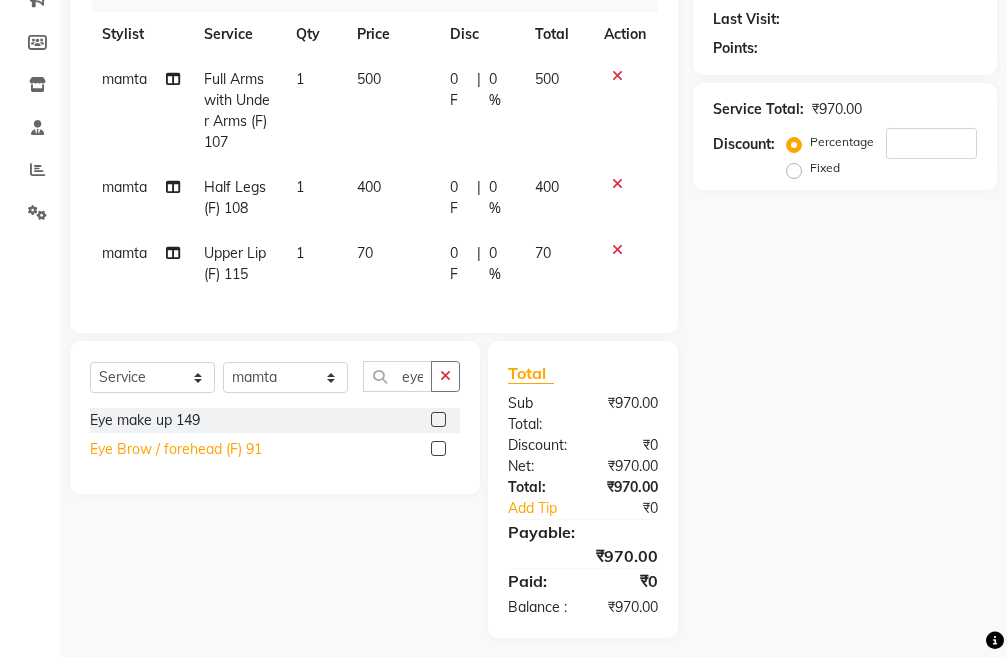 click on "Eye Brow / forehead (F) 91" 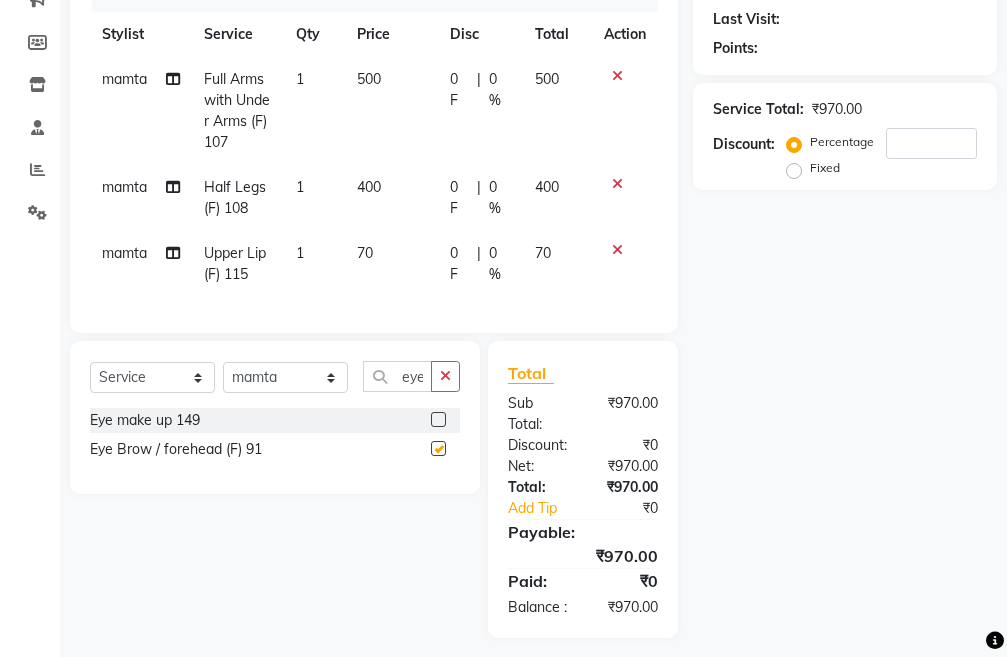 checkbox on "false" 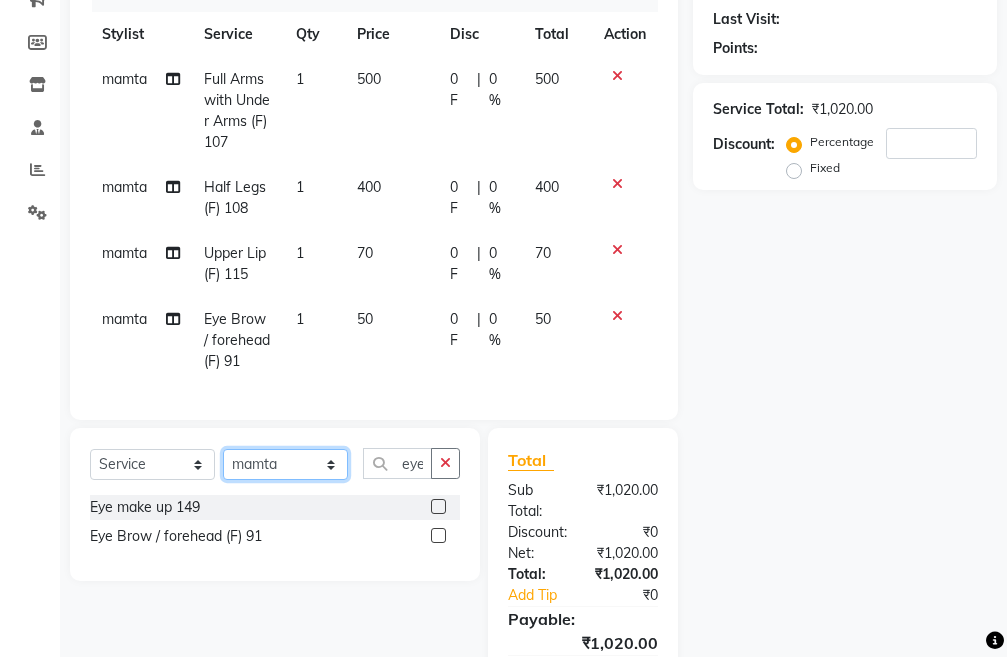 click on "Select Stylist Admin chahit COUNTOR hardeep mamta manisha MONISH navi NOSHAD ALI rahul shatnam shweta singh sunny tip" 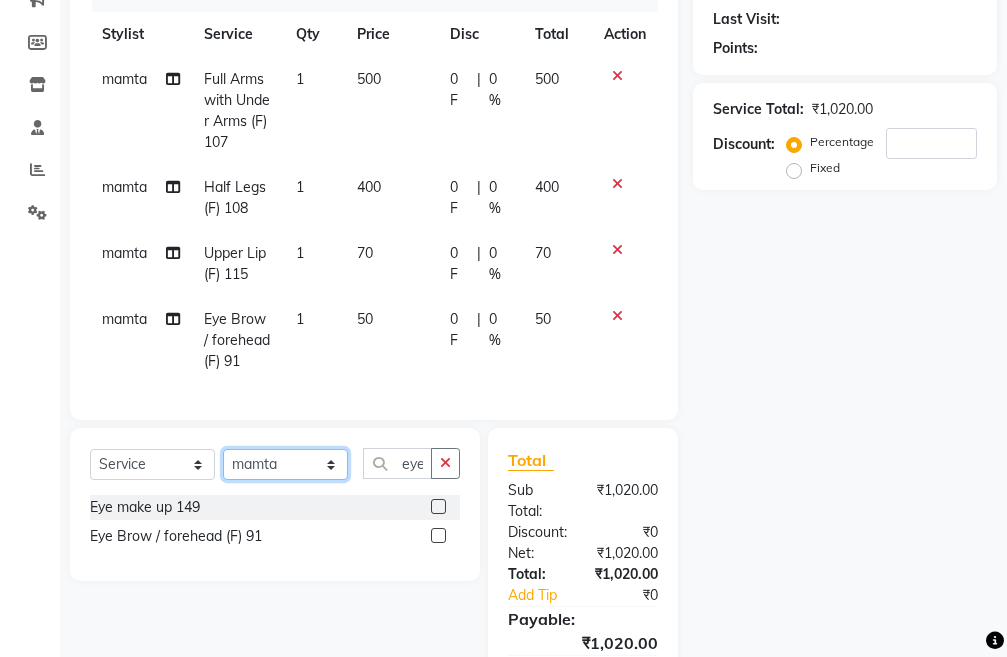 select on "78660" 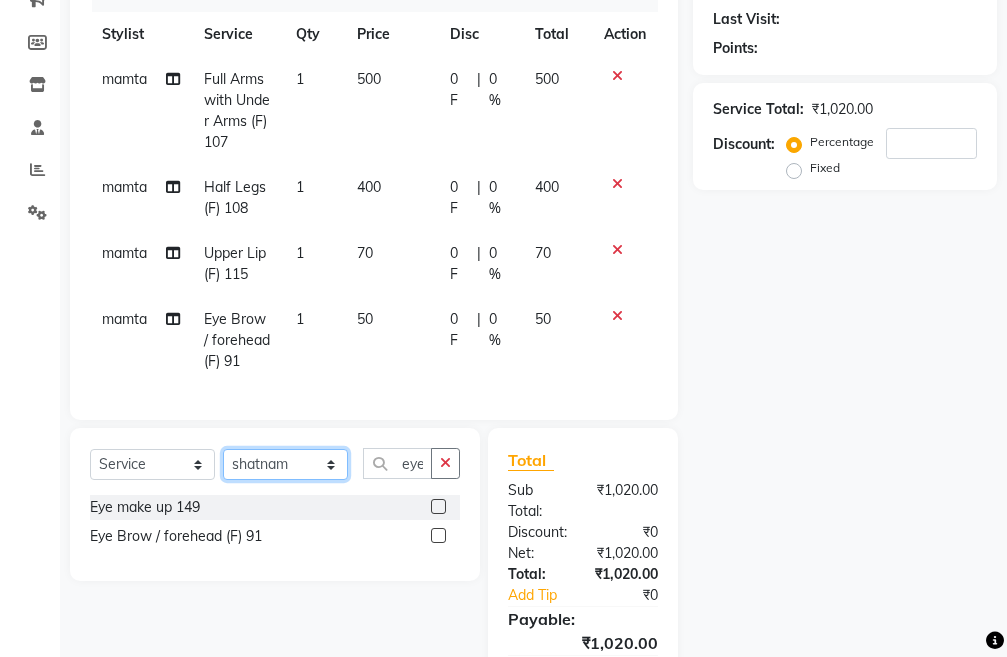 click on "Select Stylist Admin chahit COUNTOR hardeep mamta manisha MONISH navi NOSHAD ALI rahul shatnam shweta singh sunny tip" 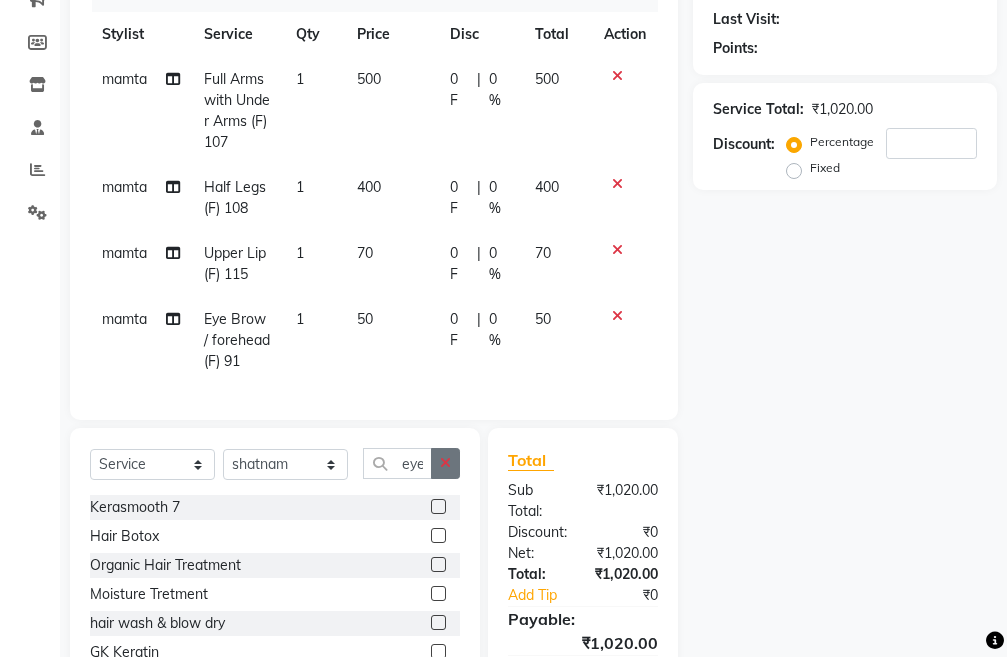 click 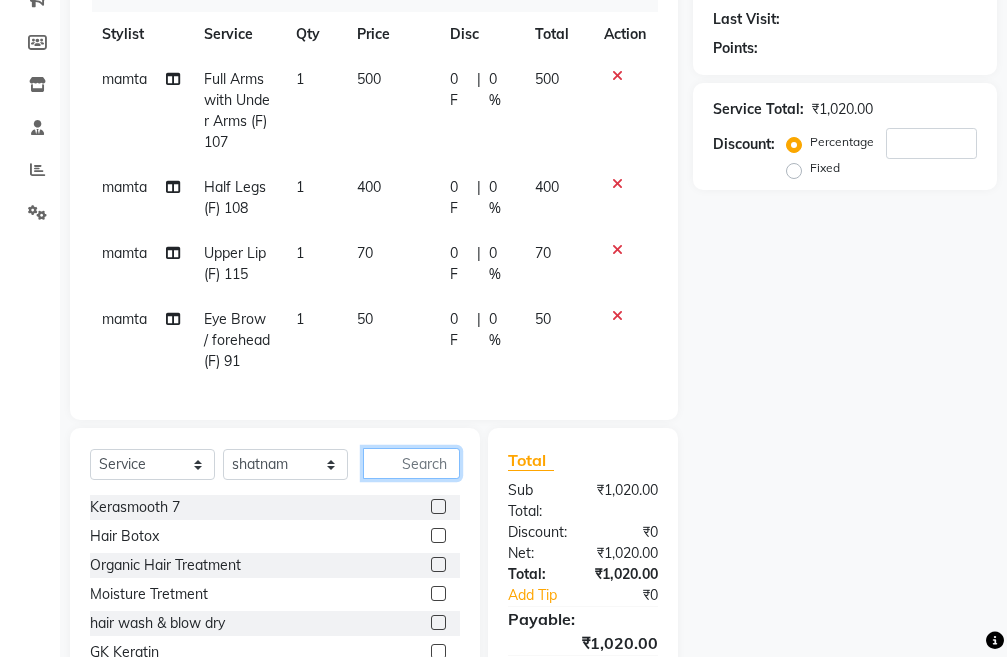 click 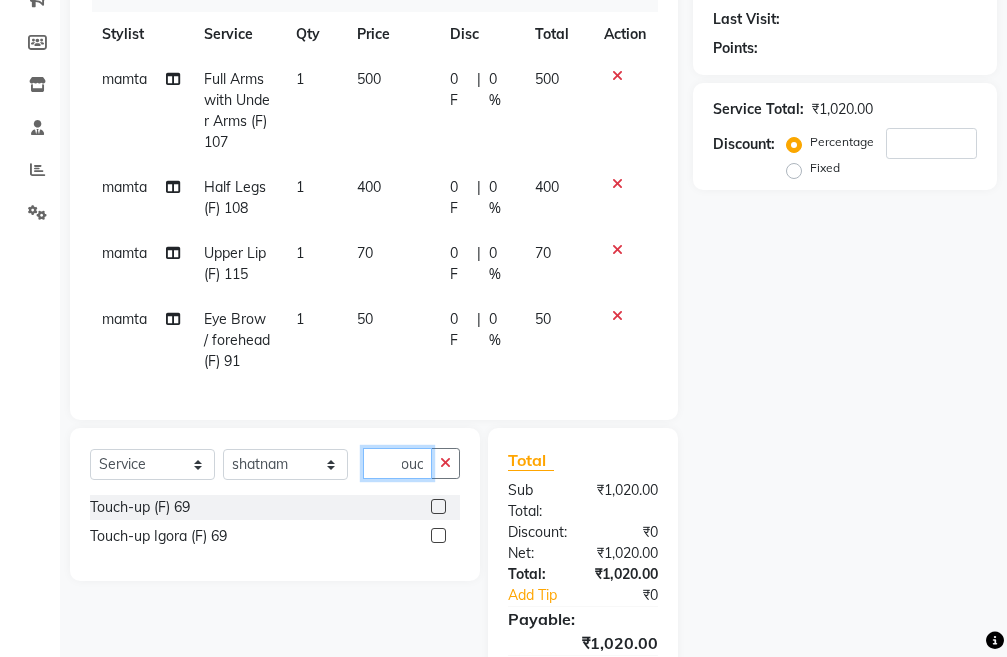 scroll, scrollTop: 0, scrollLeft: 14, axis: horizontal 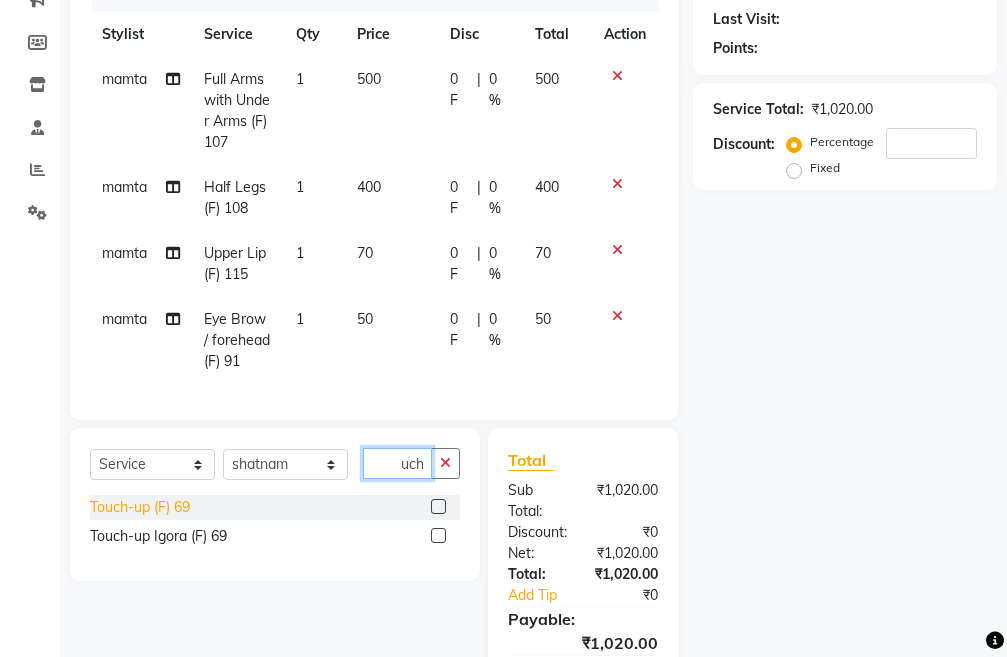 type on "touch" 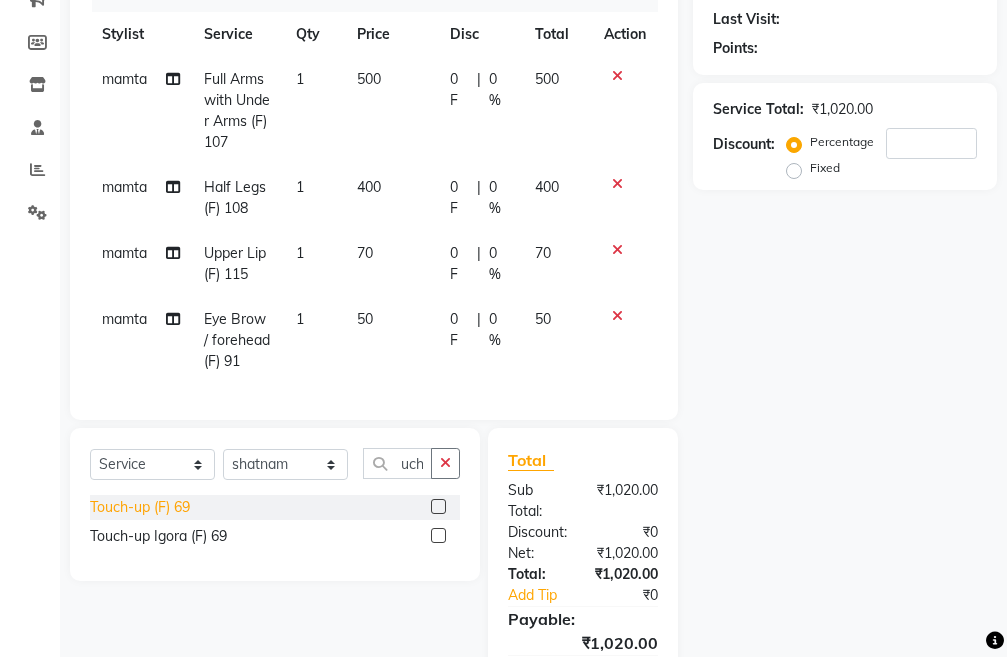 scroll, scrollTop: 0, scrollLeft: 0, axis: both 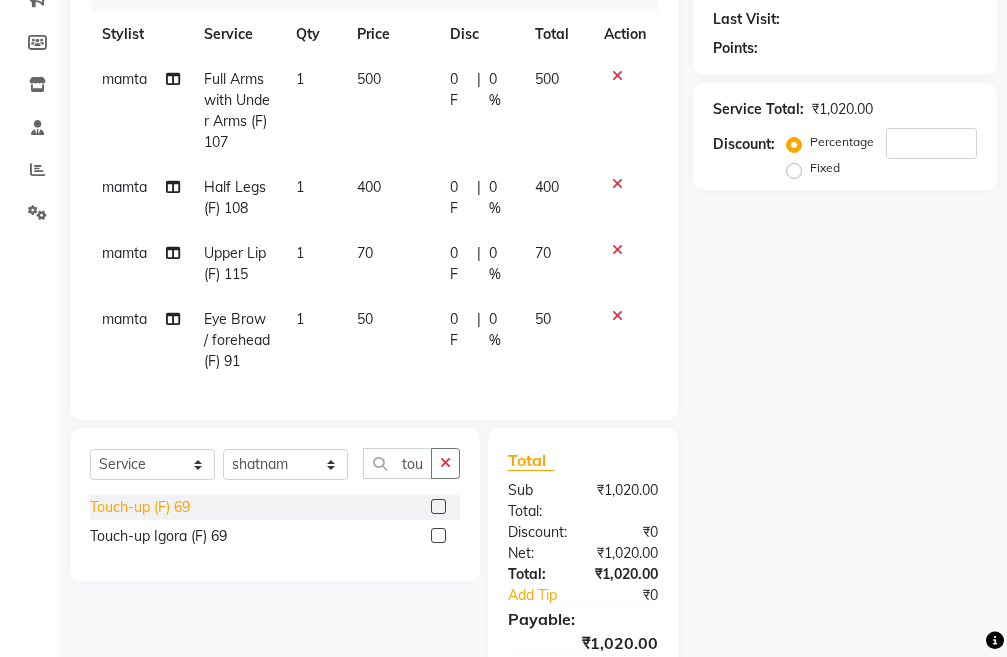 click on "Touch-up (F) 69" 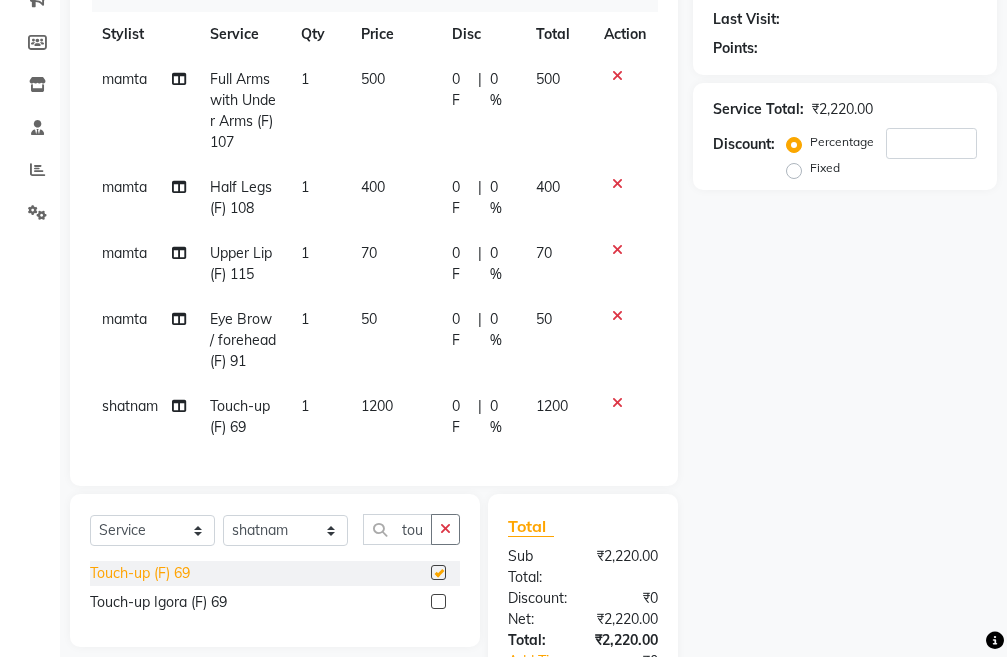 checkbox on "false" 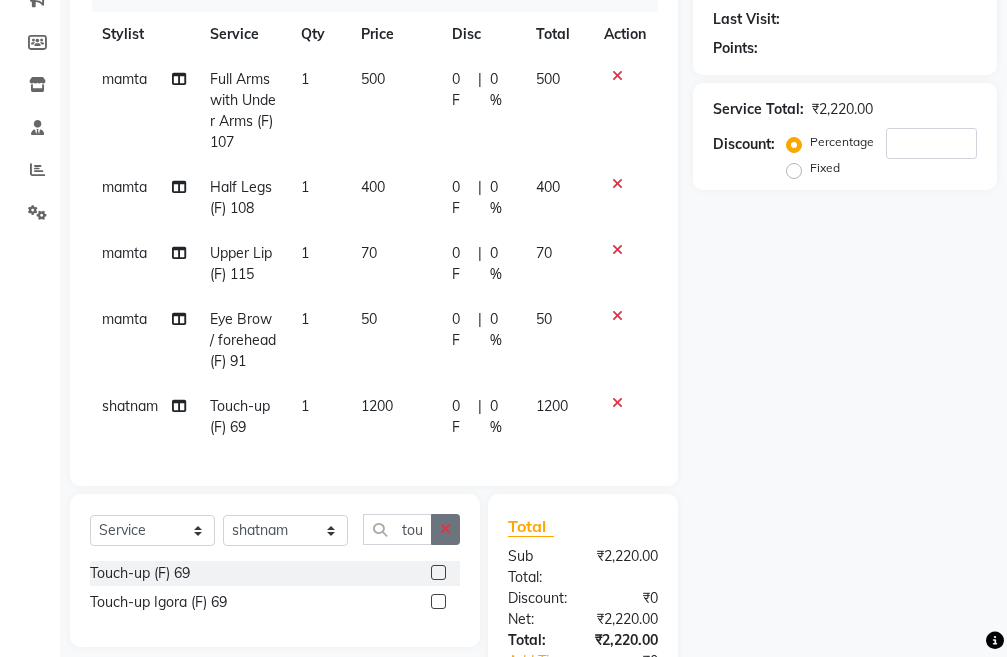 click 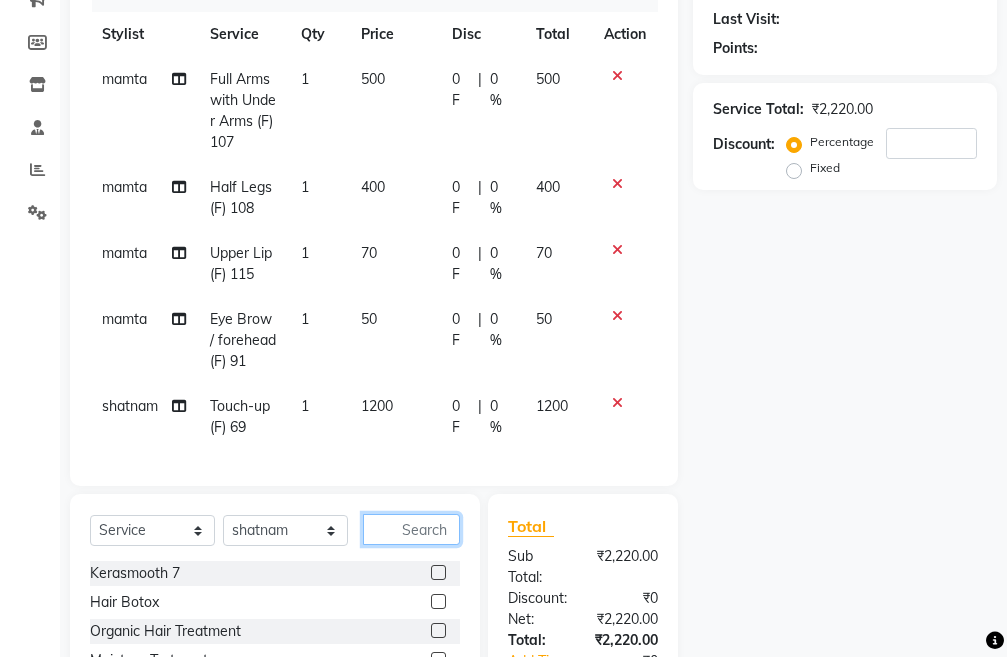 click 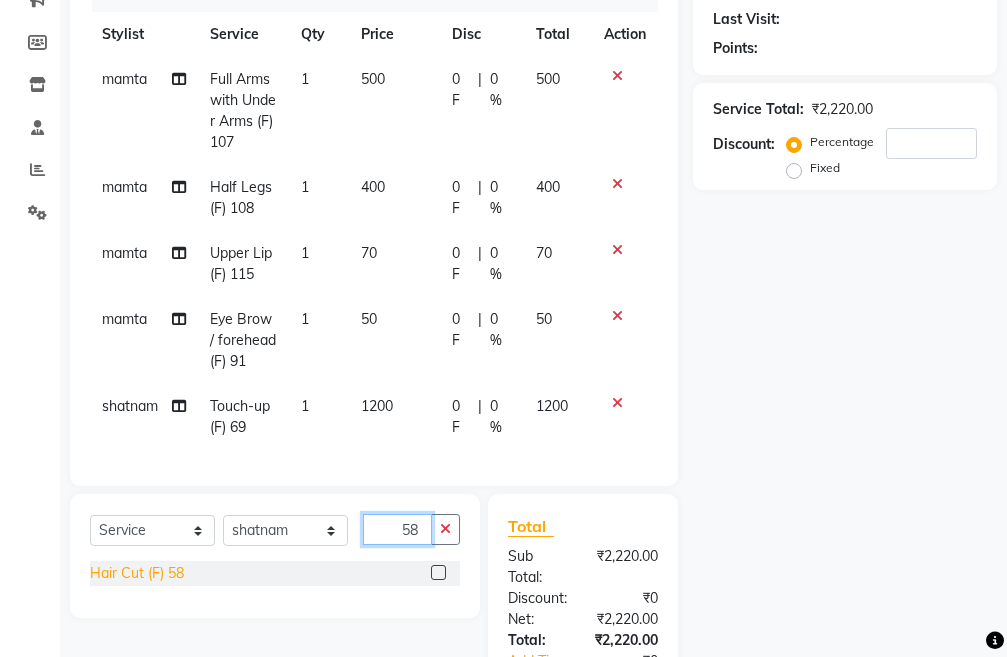 type on "58" 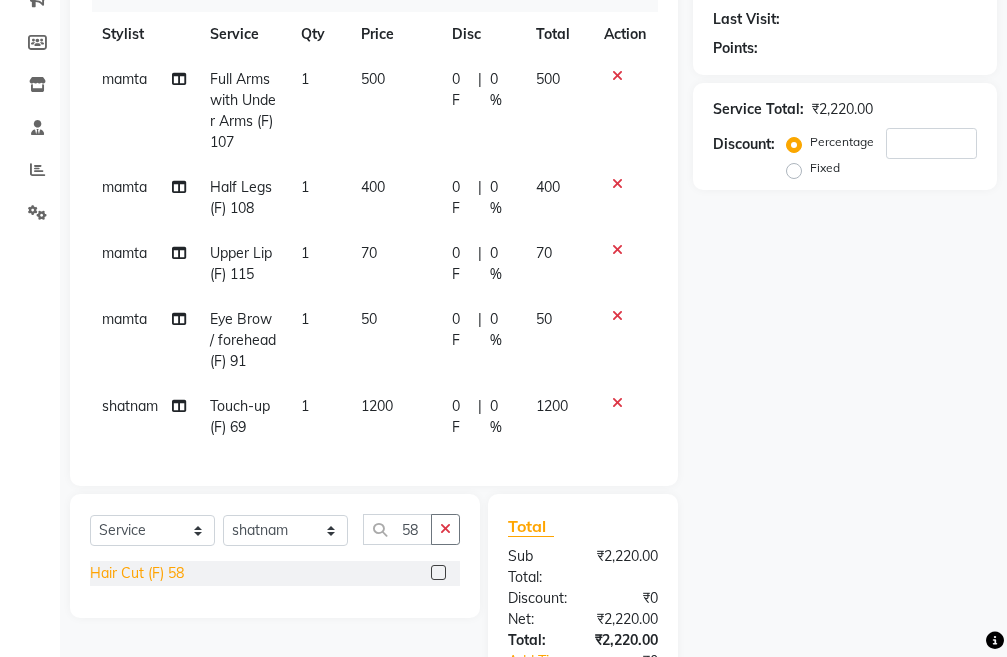 click on "Hair Cut (F) 58" 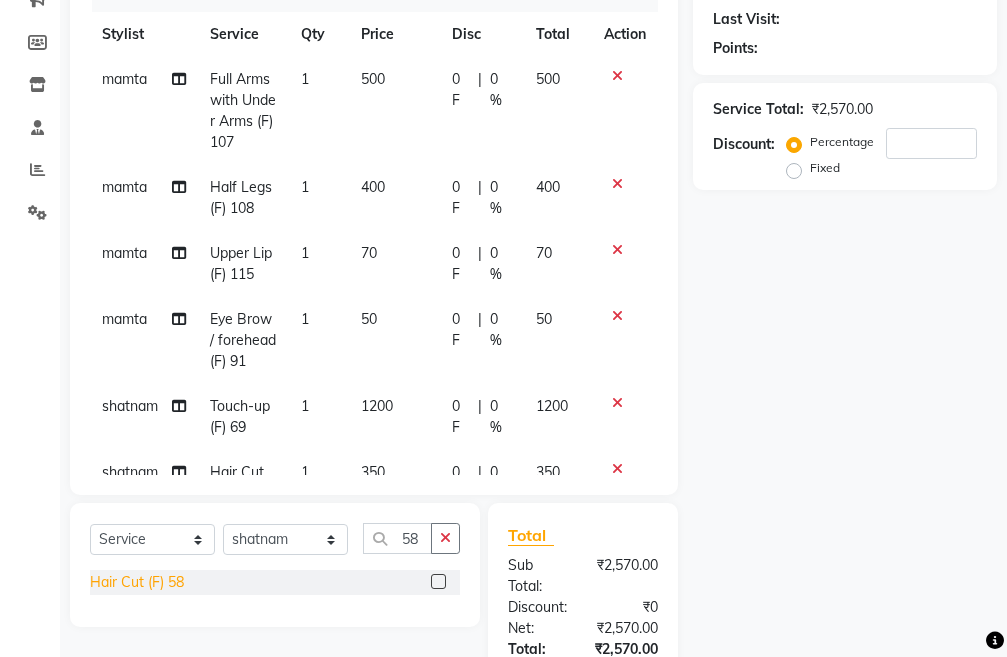 click on "Hair Cut (F) 58" 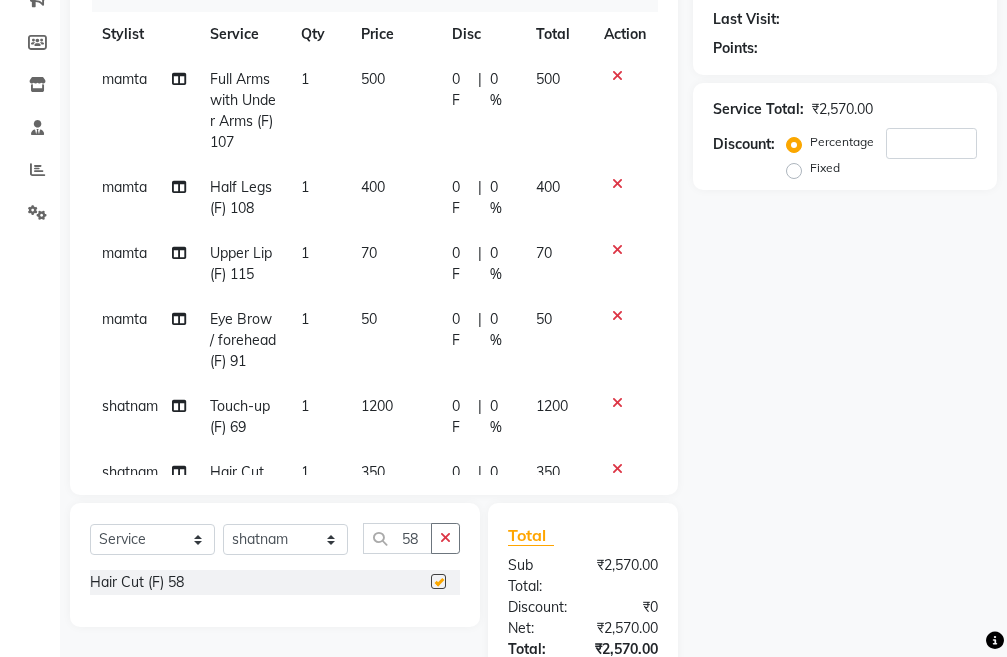 checkbox on "false" 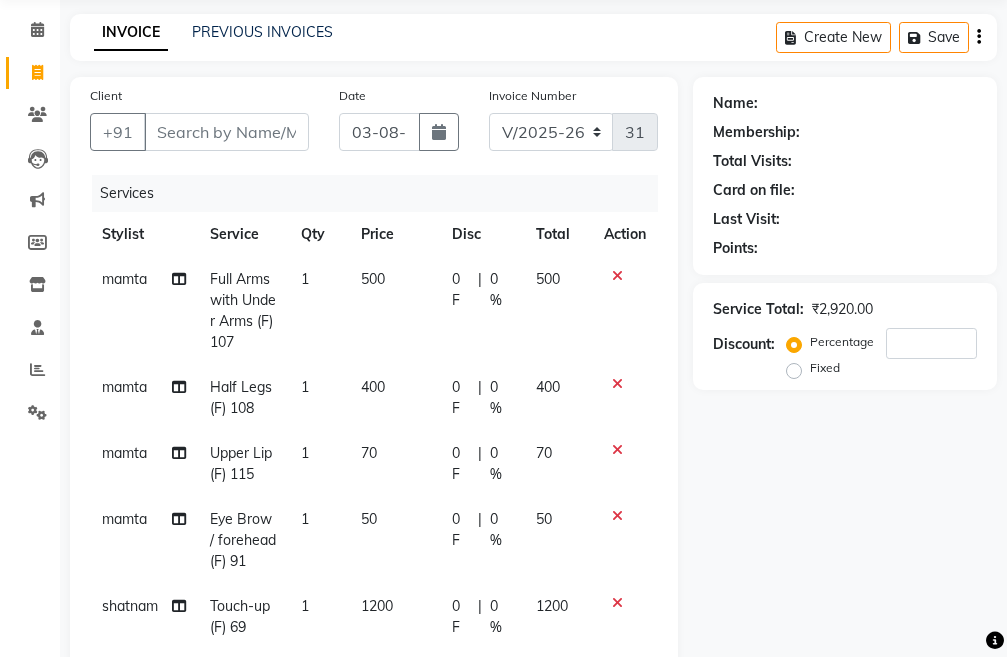 scroll, scrollTop: 0, scrollLeft: 0, axis: both 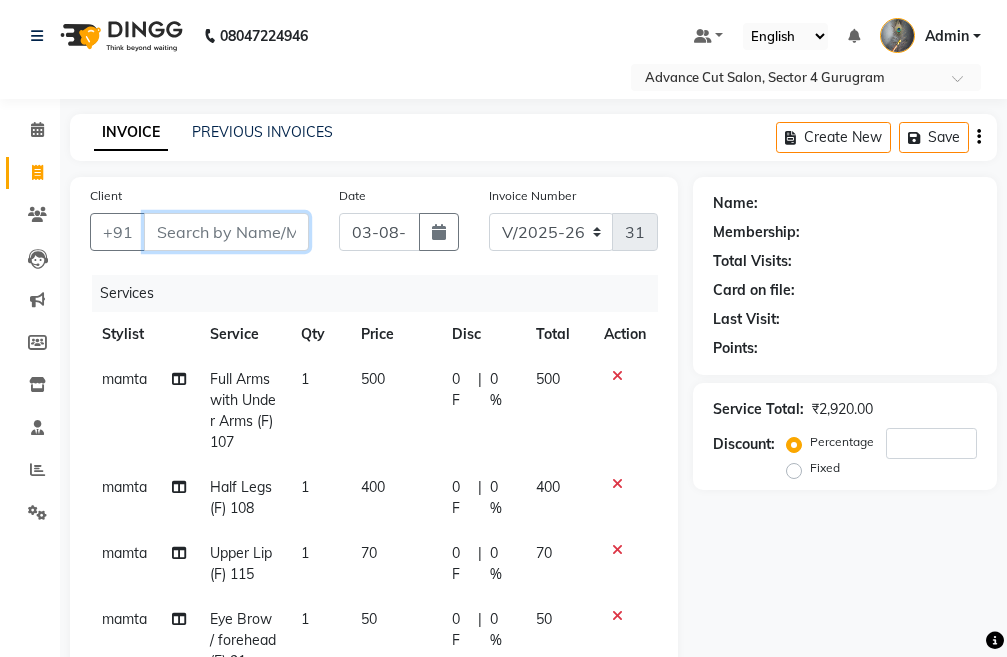 click on "Client" at bounding box center [226, 232] 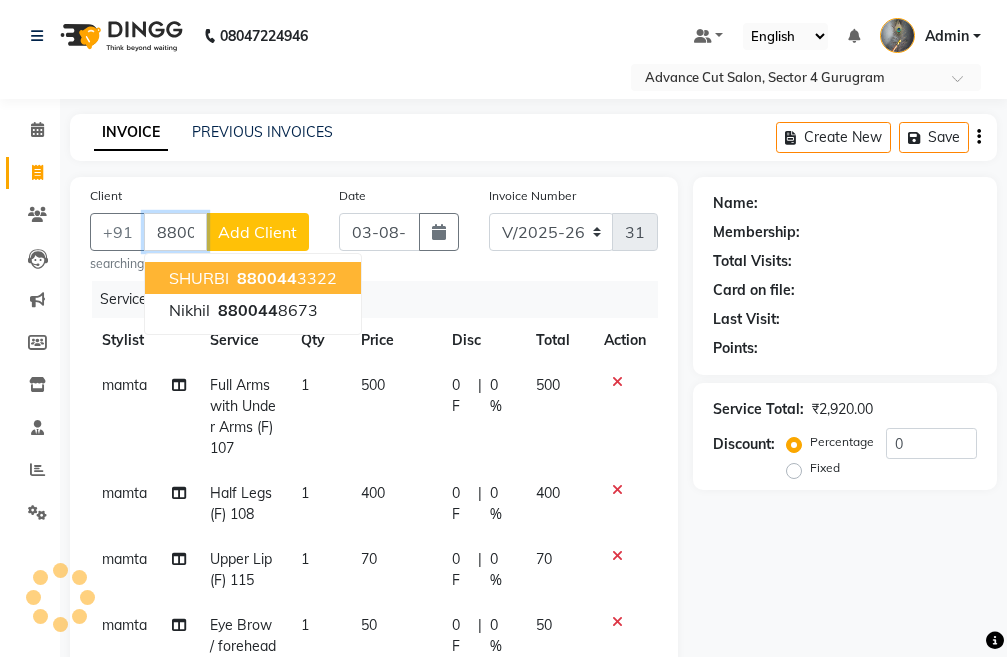 click on "SHURBI   880044 3322" at bounding box center (253, 278) 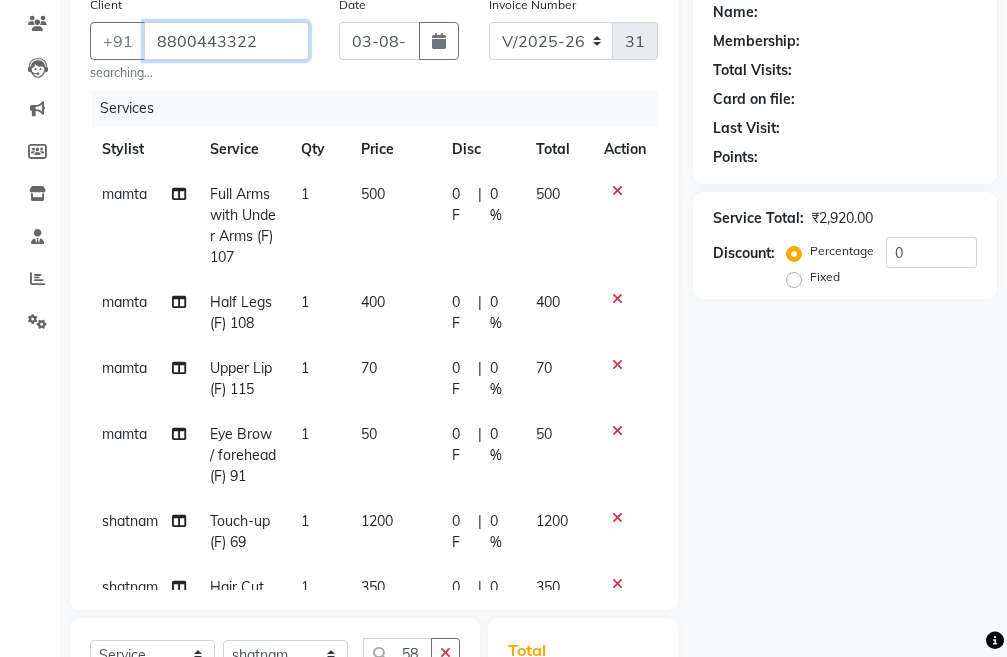 scroll, scrollTop: 200, scrollLeft: 0, axis: vertical 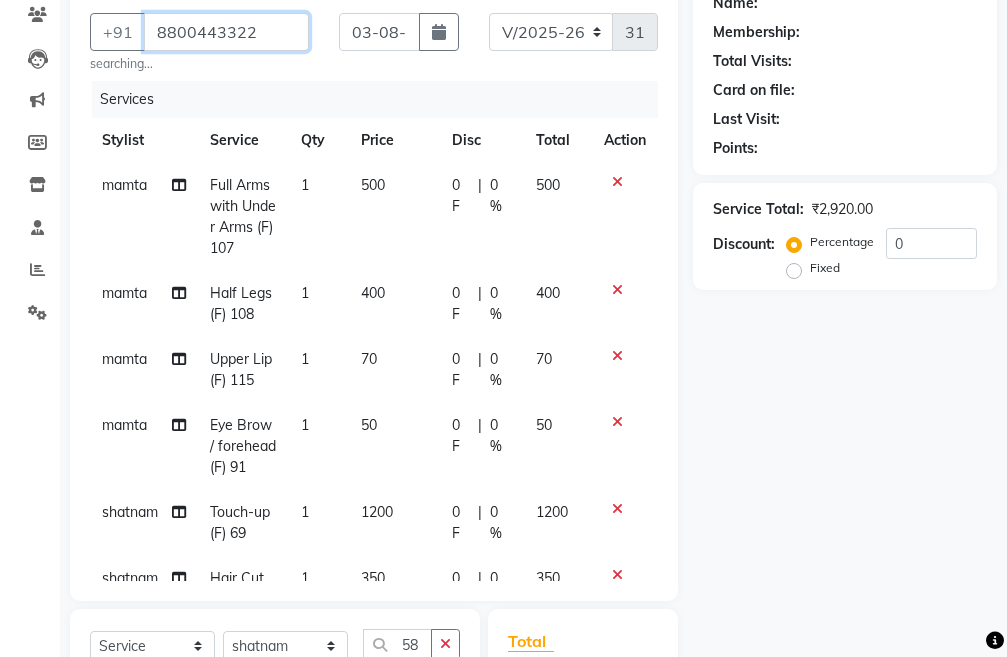 type on "8800443322" 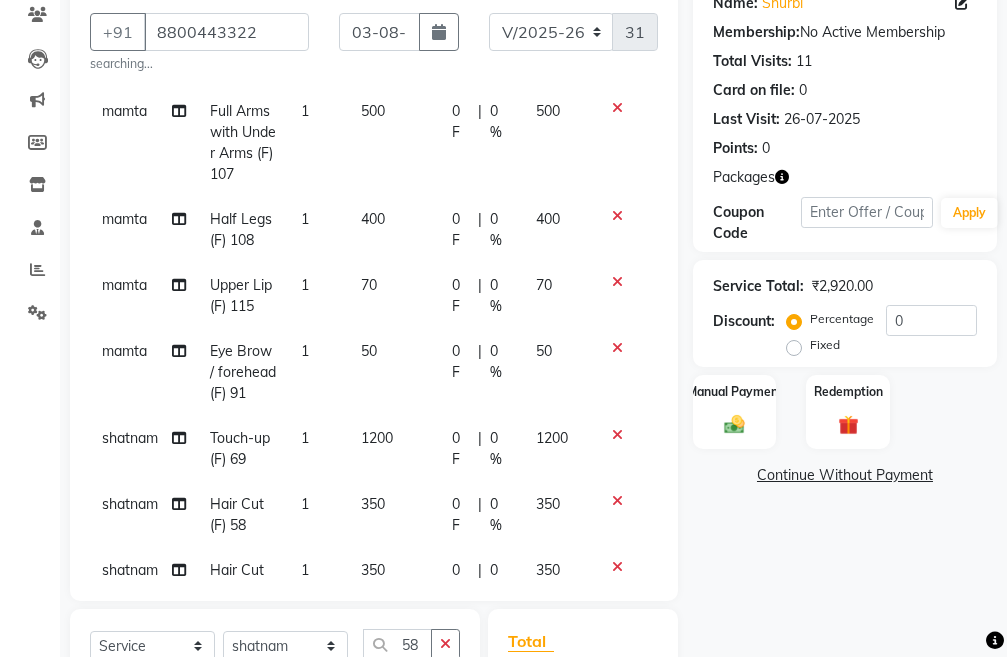 scroll, scrollTop: 140, scrollLeft: 0, axis: vertical 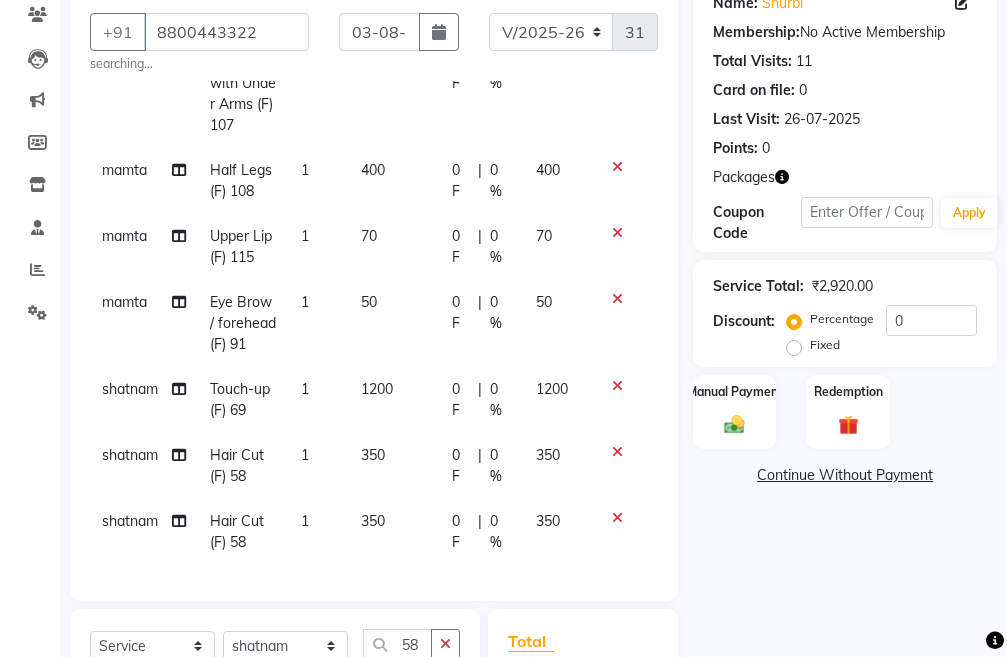 click 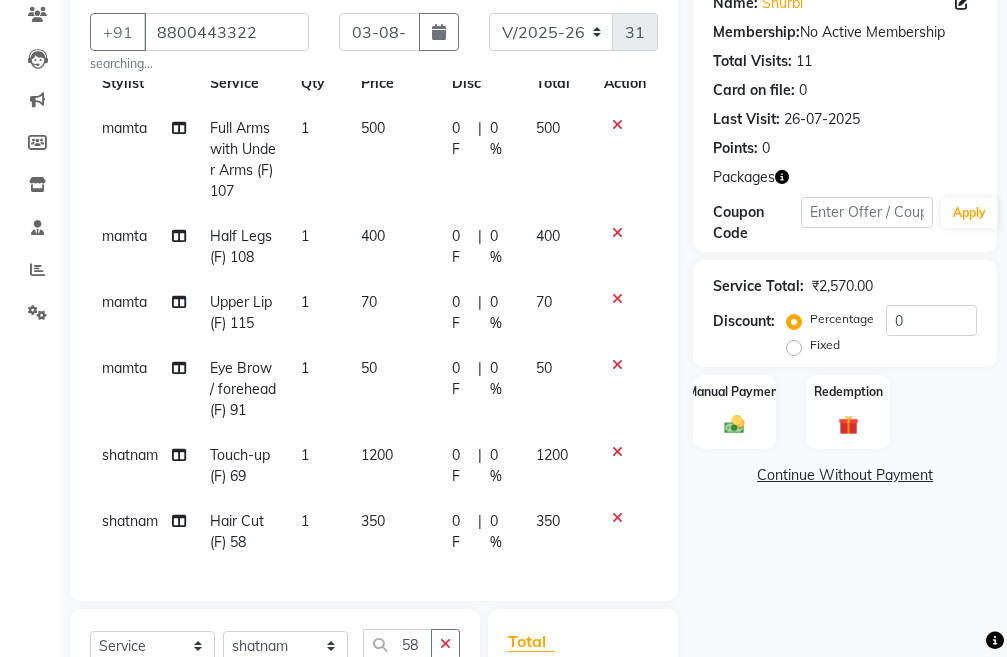 scroll, scrollTop: 74, scrollLeft: 0, axis: vertical 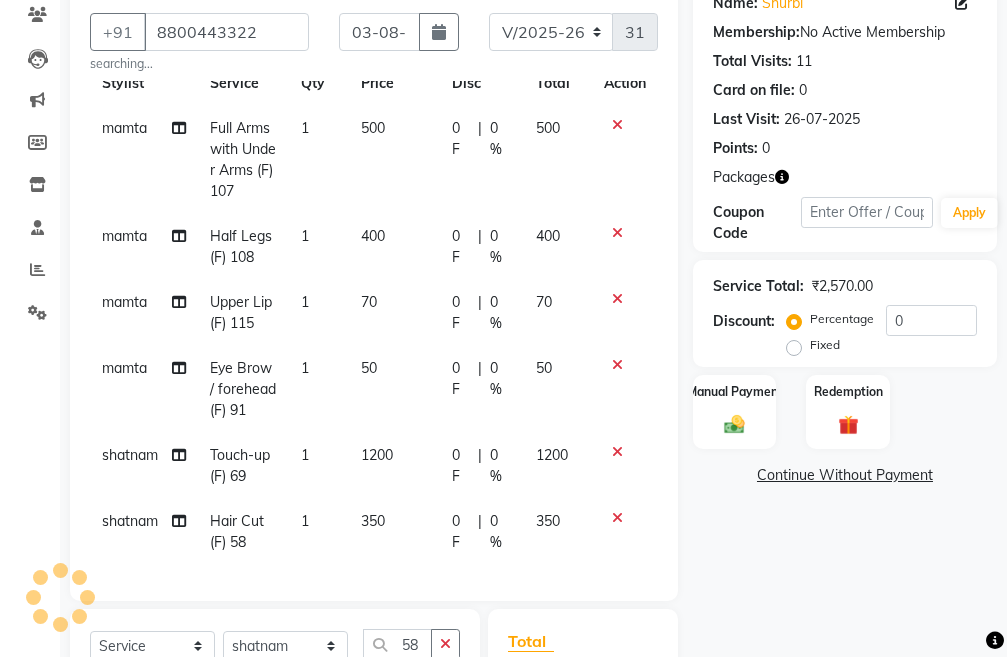 click 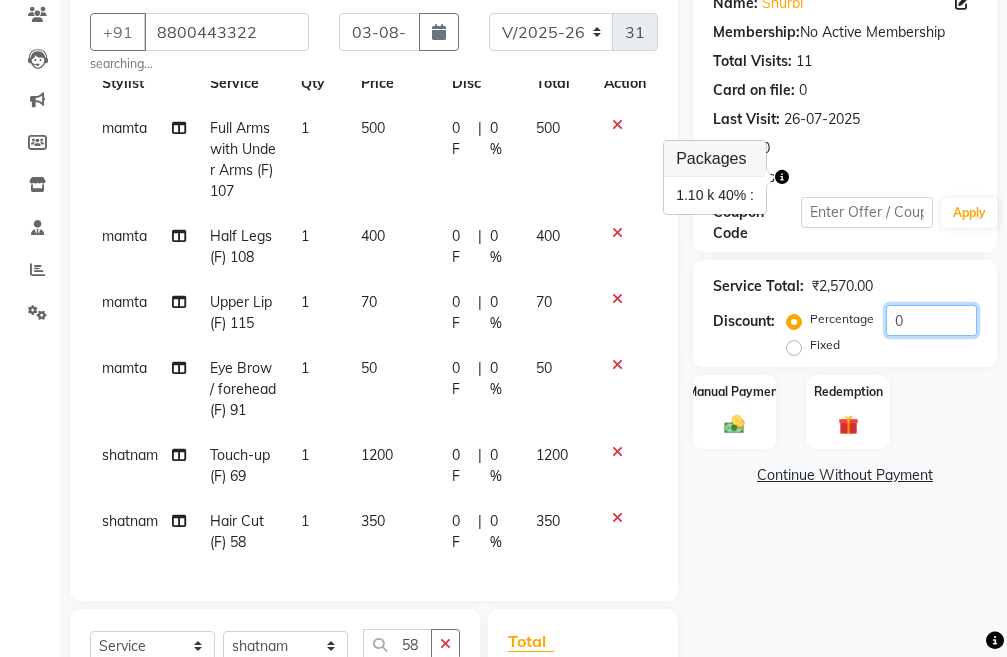 click on "0" 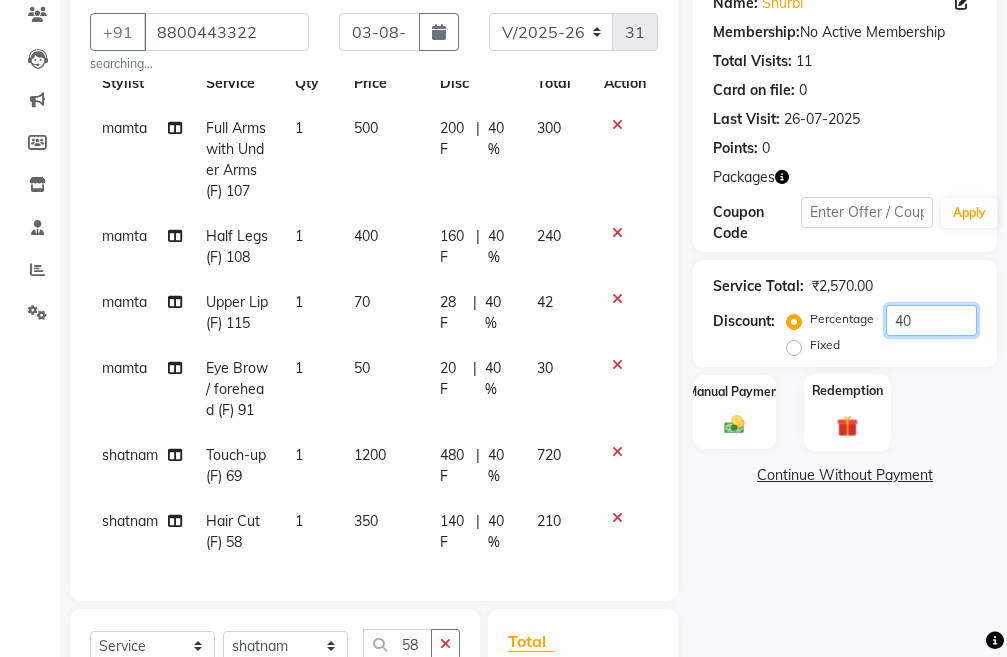 type on "40" 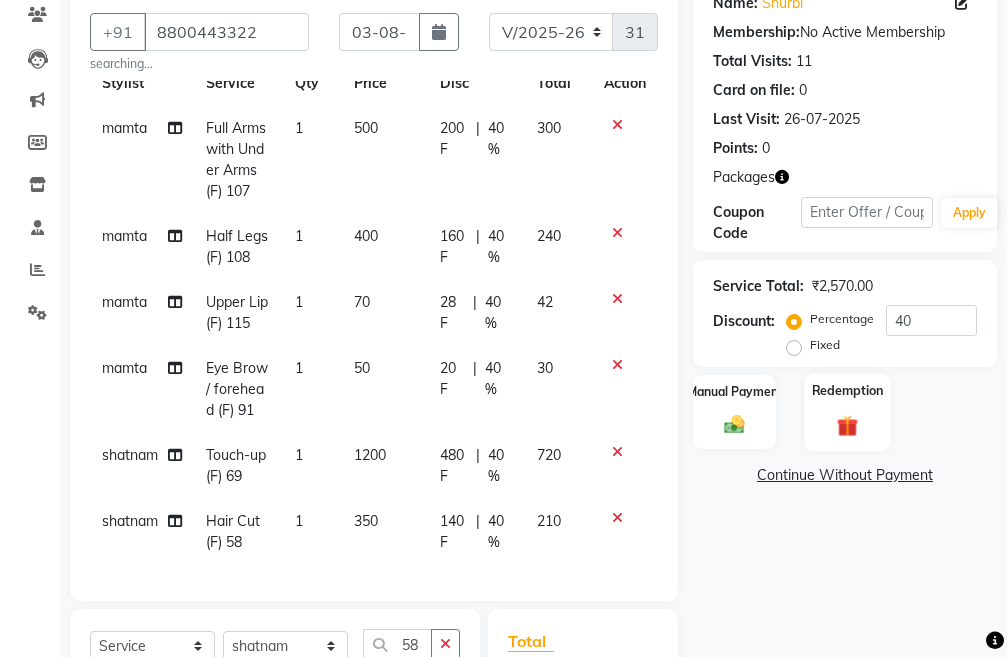click on "Redemption" 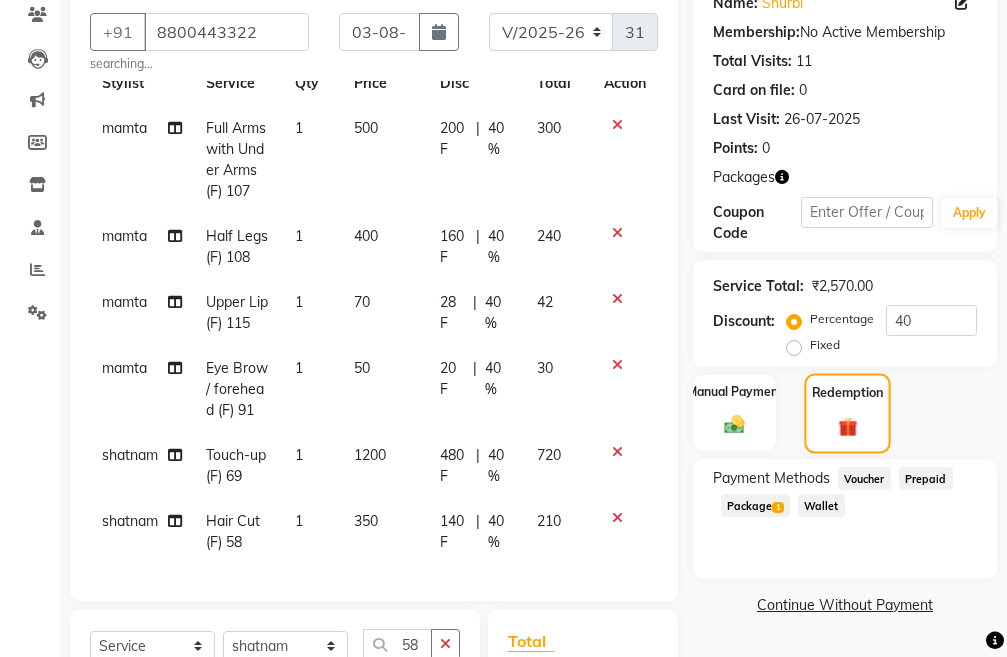scroll, scrollTop: 300, scrollLeft: 0, axis: vertical 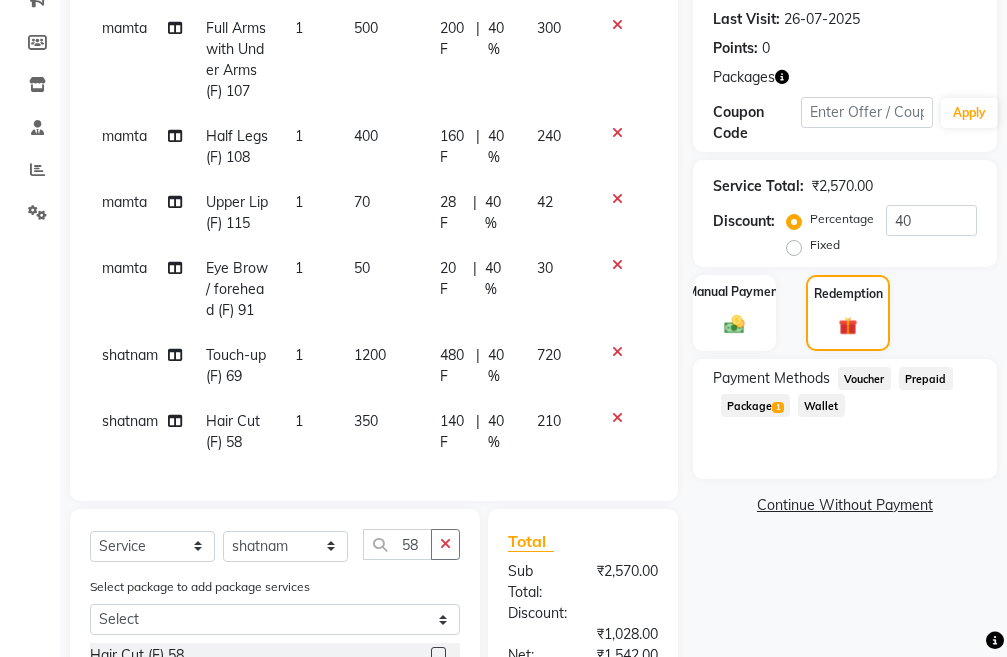 click on "Package  1" 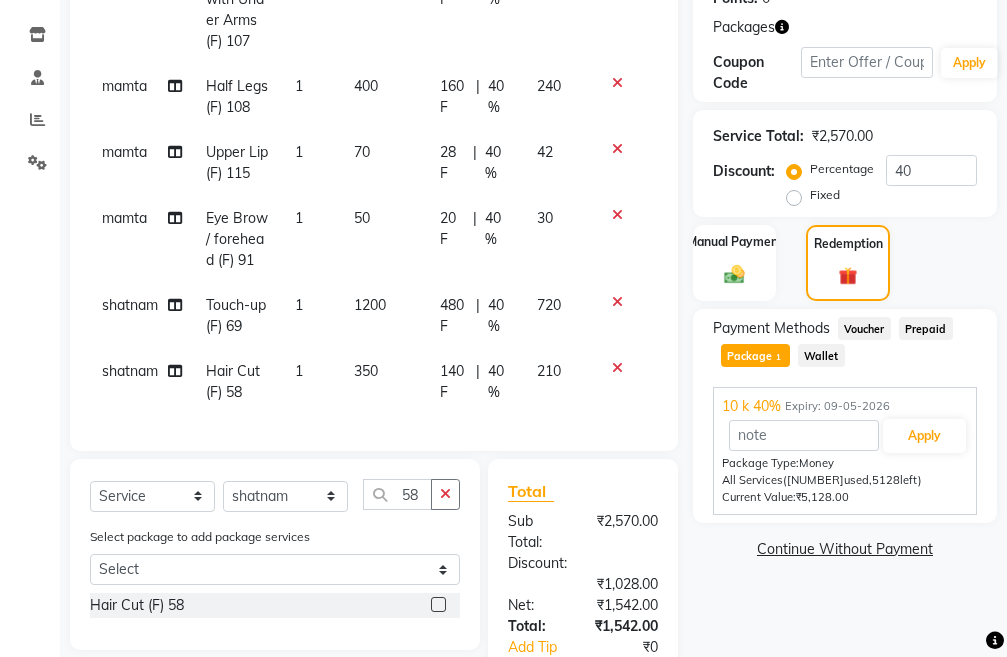 scroll, scrollTop: 400, scrollLeft: 0, axis: vertical 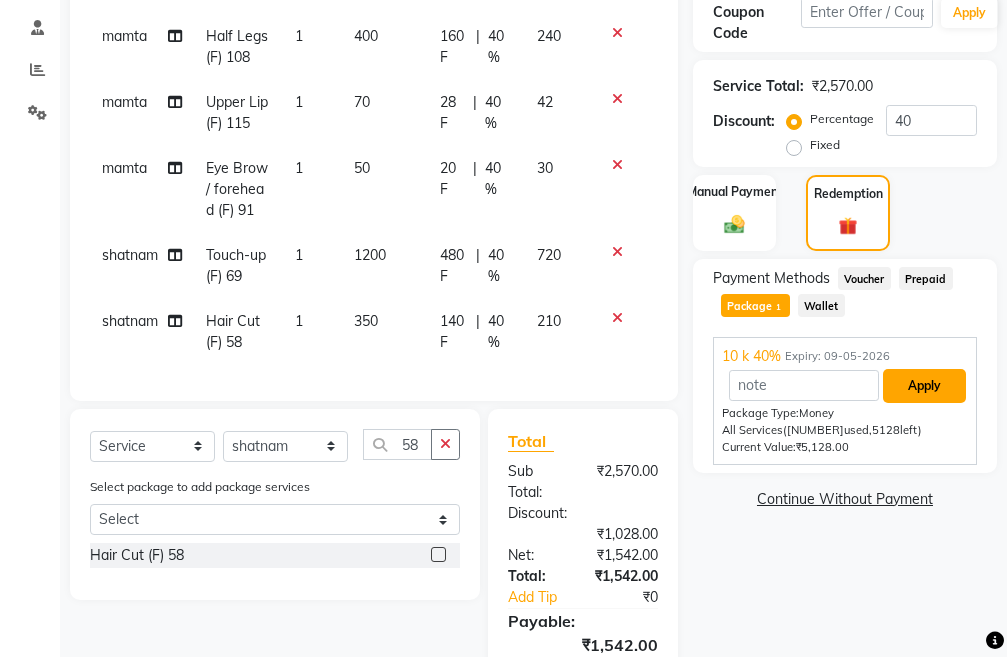 click on "Apply" at bounding box center [924, 386] 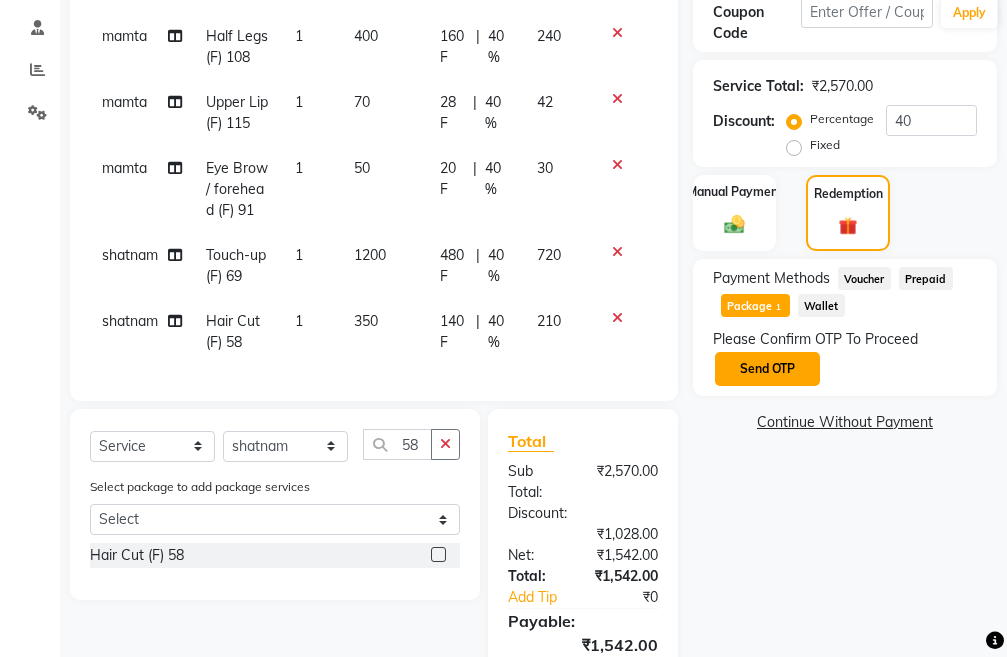 click on "Send OTP" 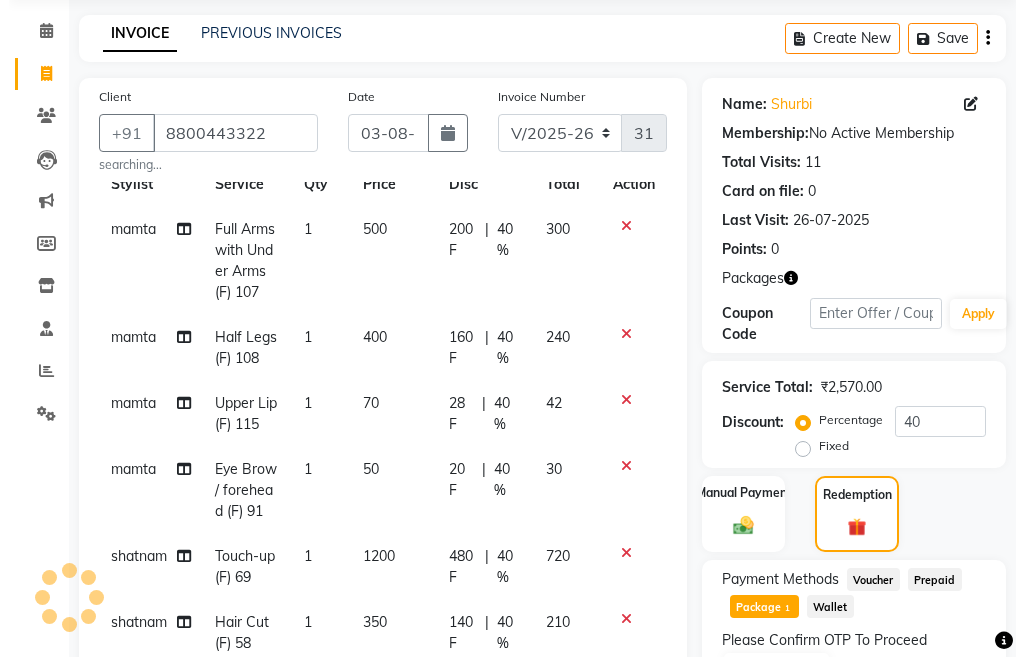 scroll, scrollTop: 0, scrollLeft: 0, axis: both 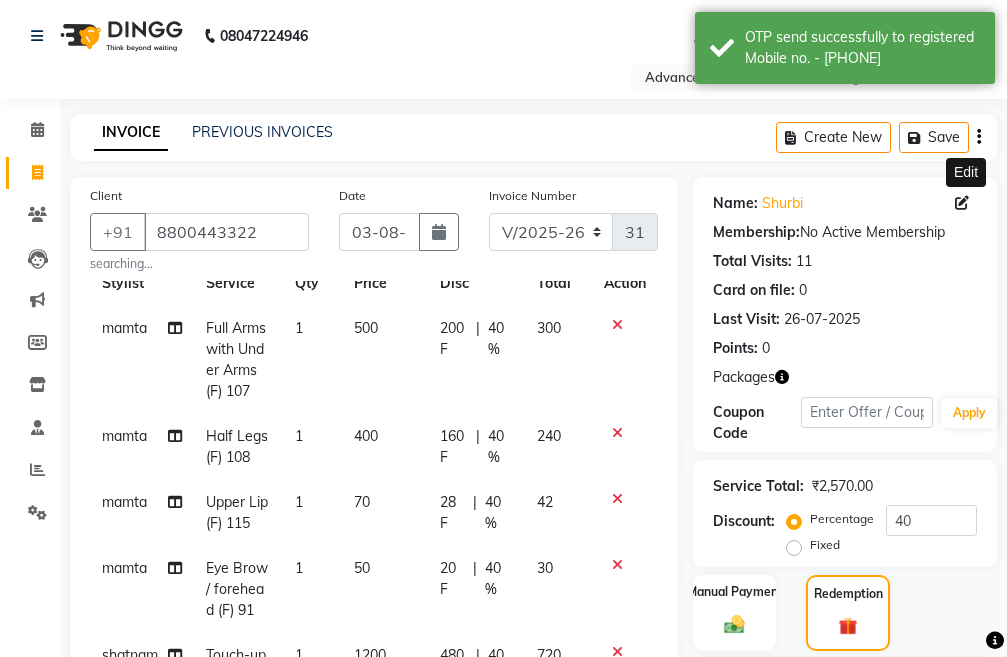 click 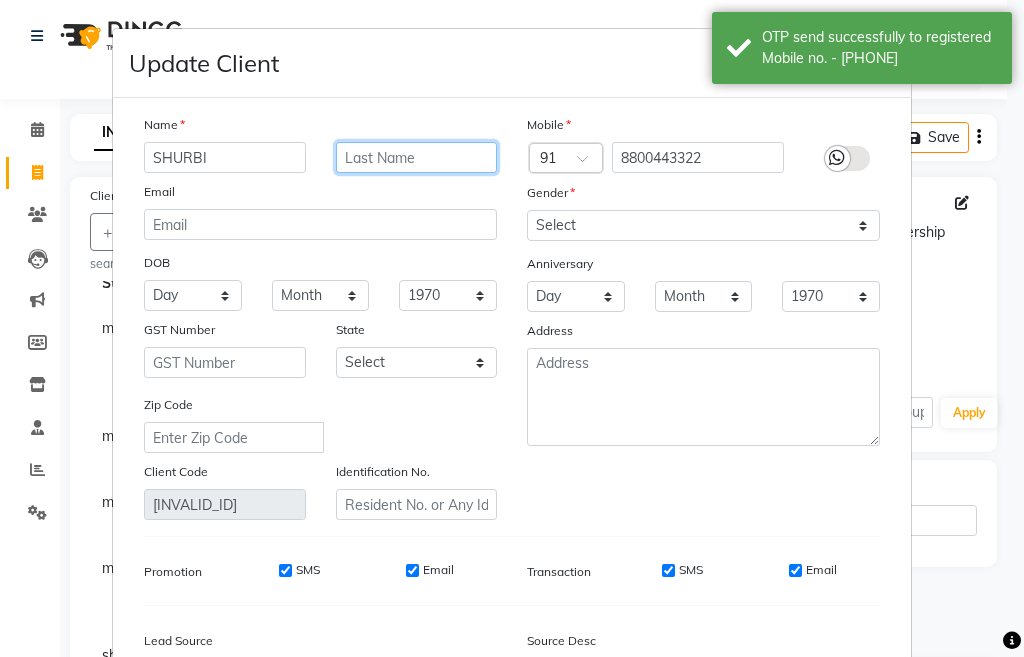 click at bounding box center [417, 157] 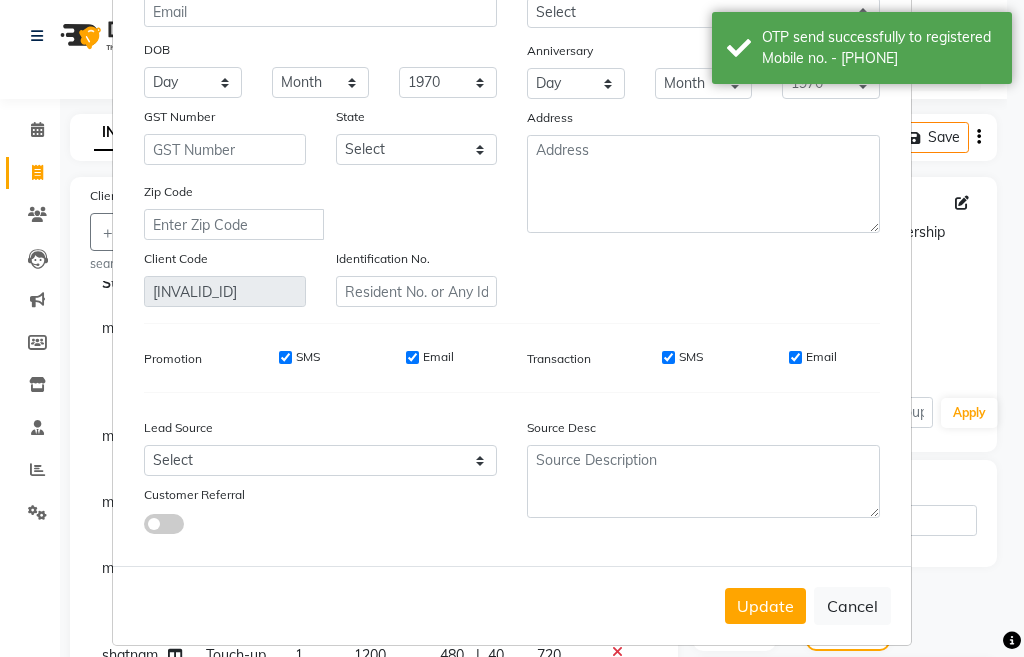 scroll, scrollTop: 230, scrollLeft: 0, axis: vertical 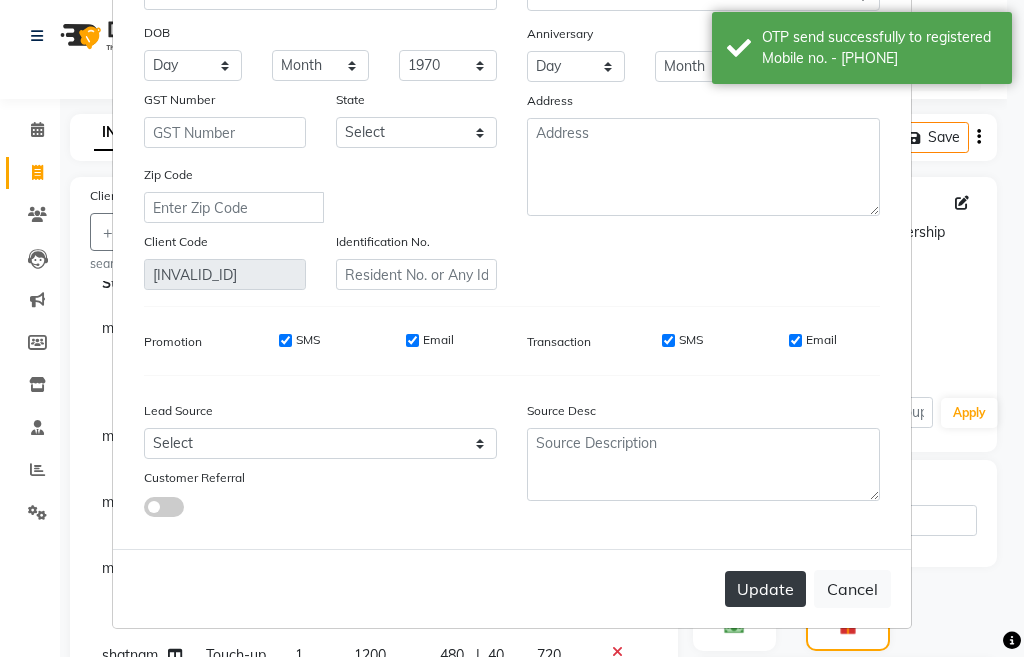 type on "40%" 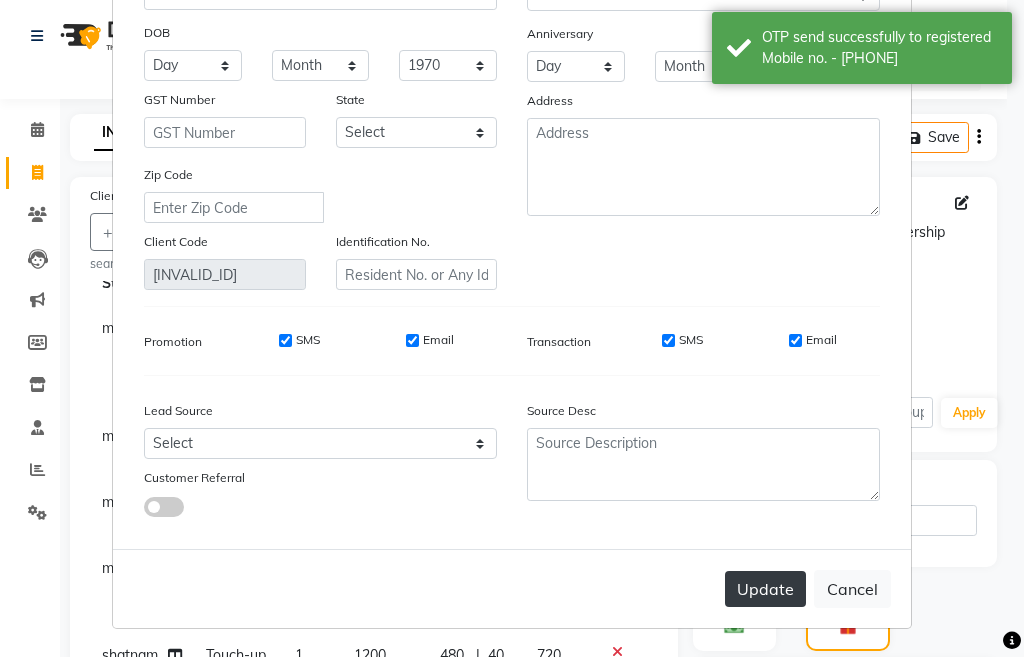 click on "Update" at bounding box center (765, 589) 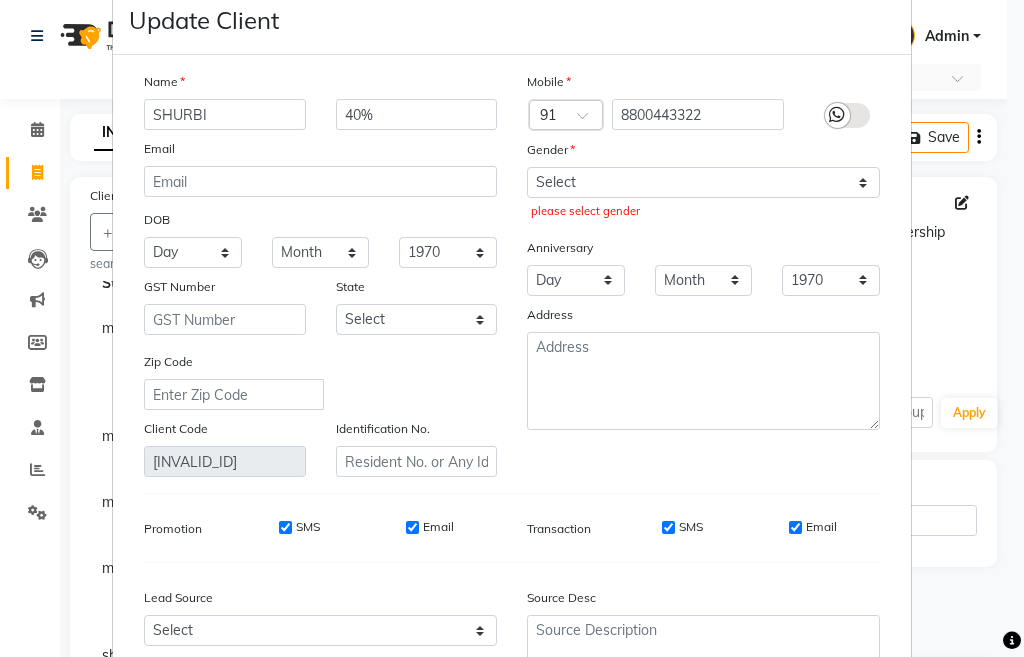 scroll, scrollTop: 0, scrollLeft: 0, axis: both 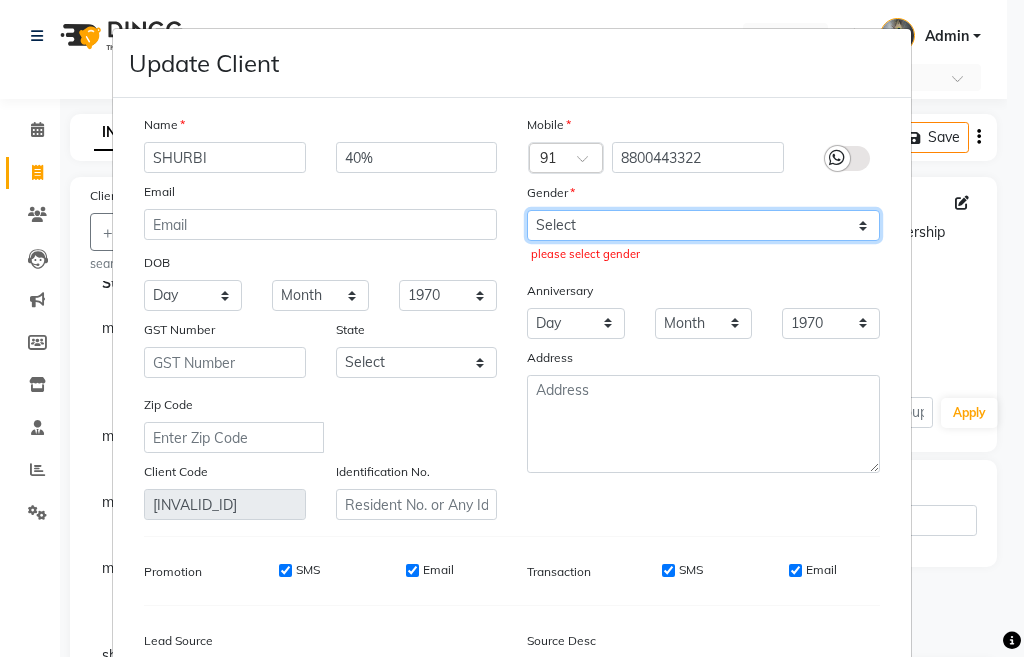click on "Select Male Female Other Prefer Not To Say" at bounding box center (703, 225) 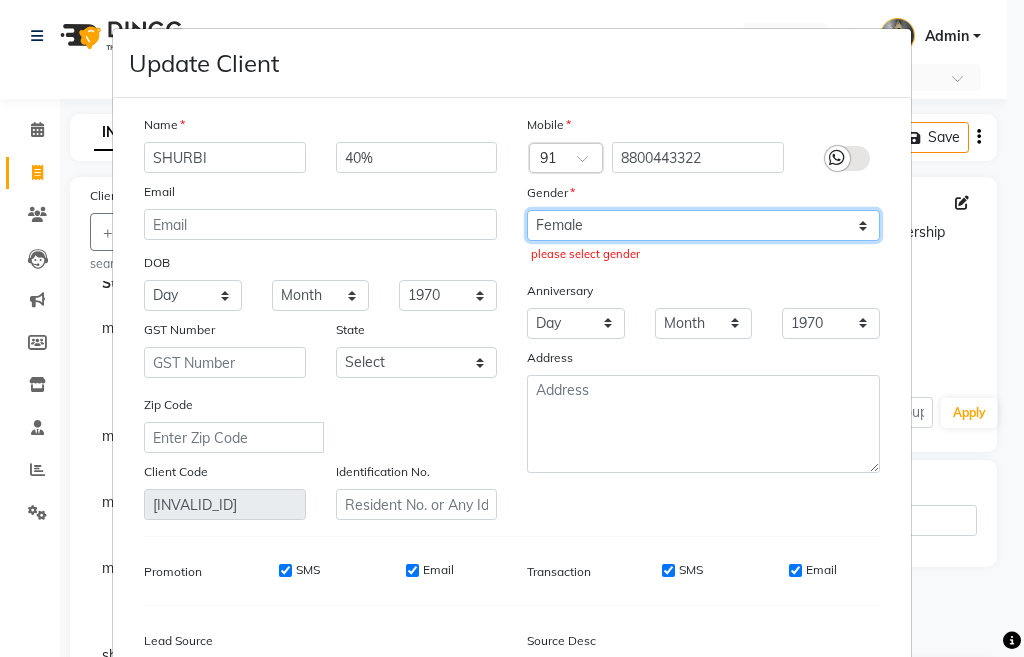 click on "Select Male Female Other Prefer Not To Say" at bounding box center [703, 225] 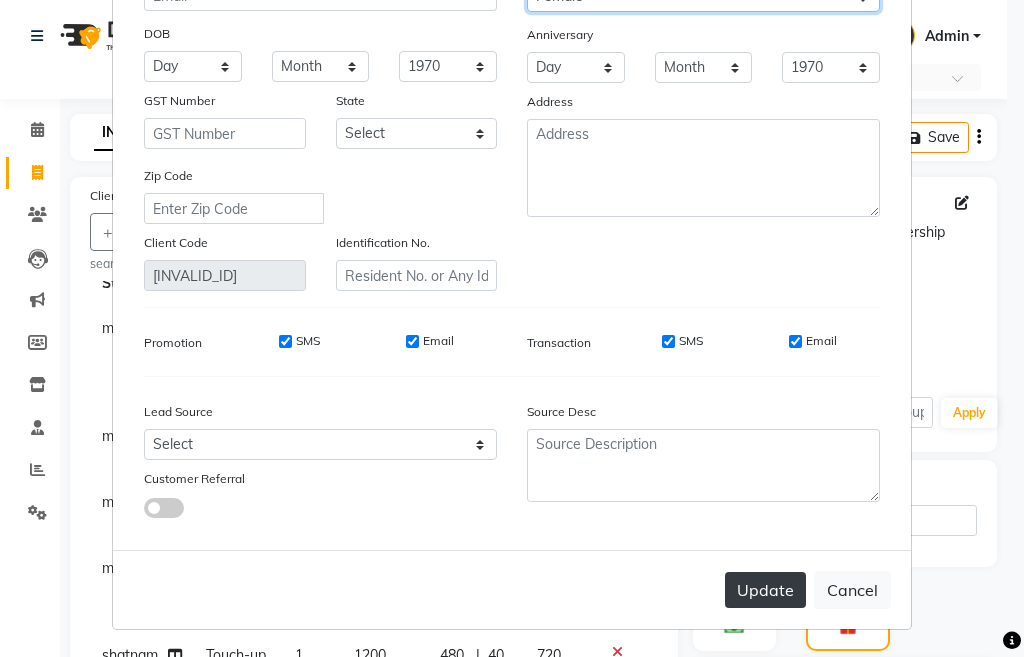 scroll, scrollTop: 230, scrollLeft: 0, axis: vertical 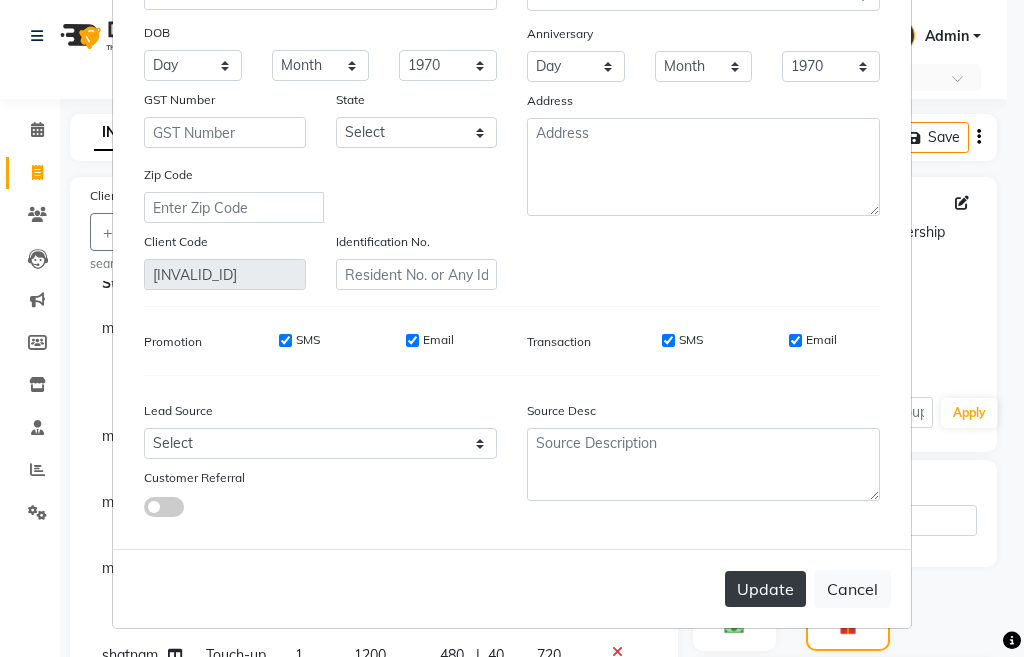 click on "Update" at bounding box center (765, 589) 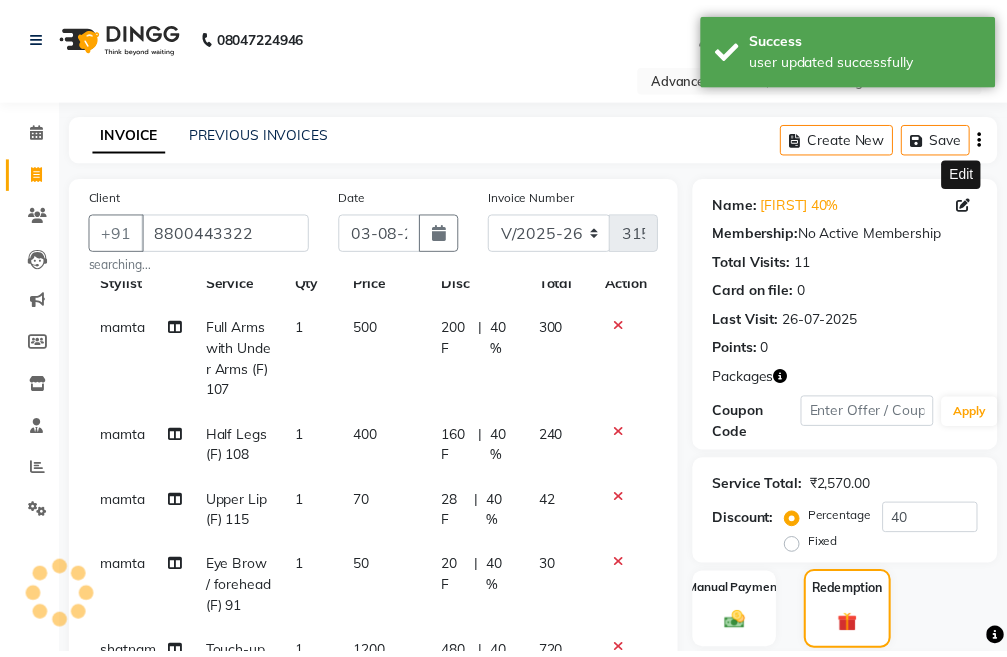 scroll, scrollTop: 300, scrollLeft: 0, axis: vertical 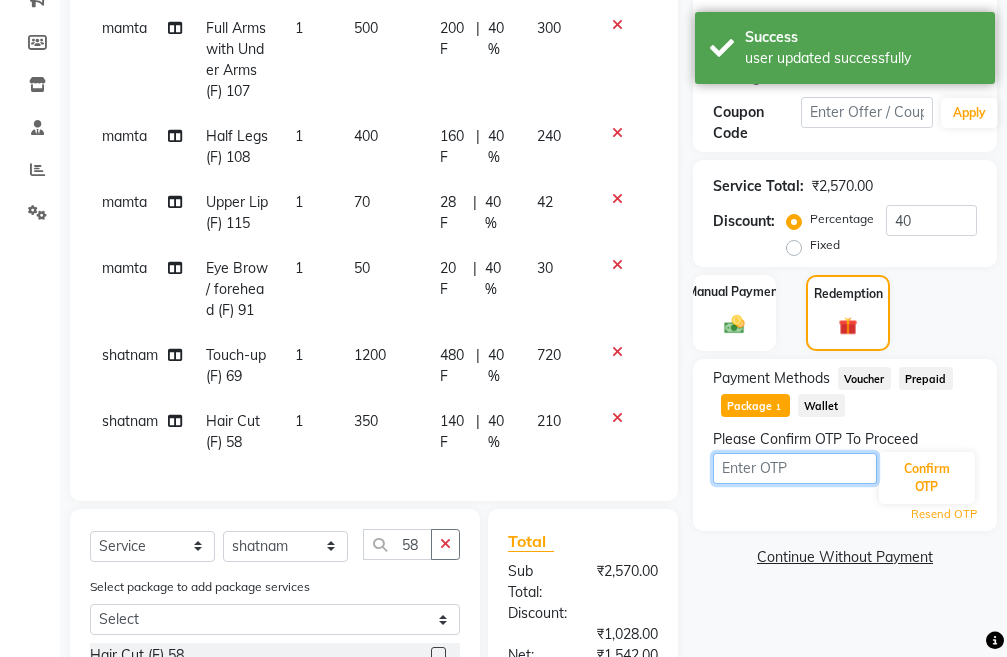 click at bounding box center (795, 468) 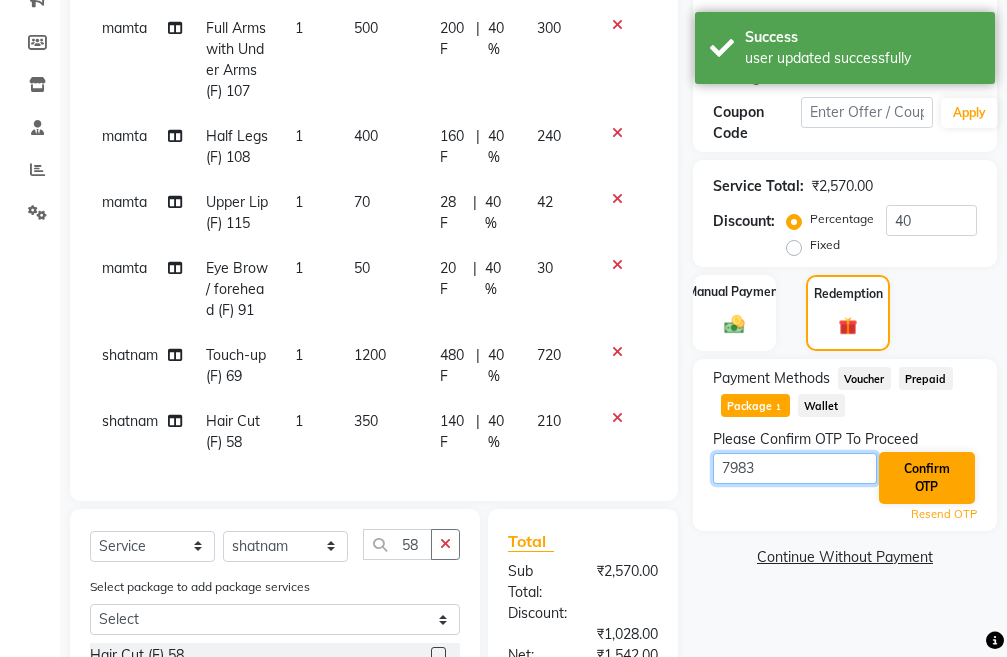 type on "7983" 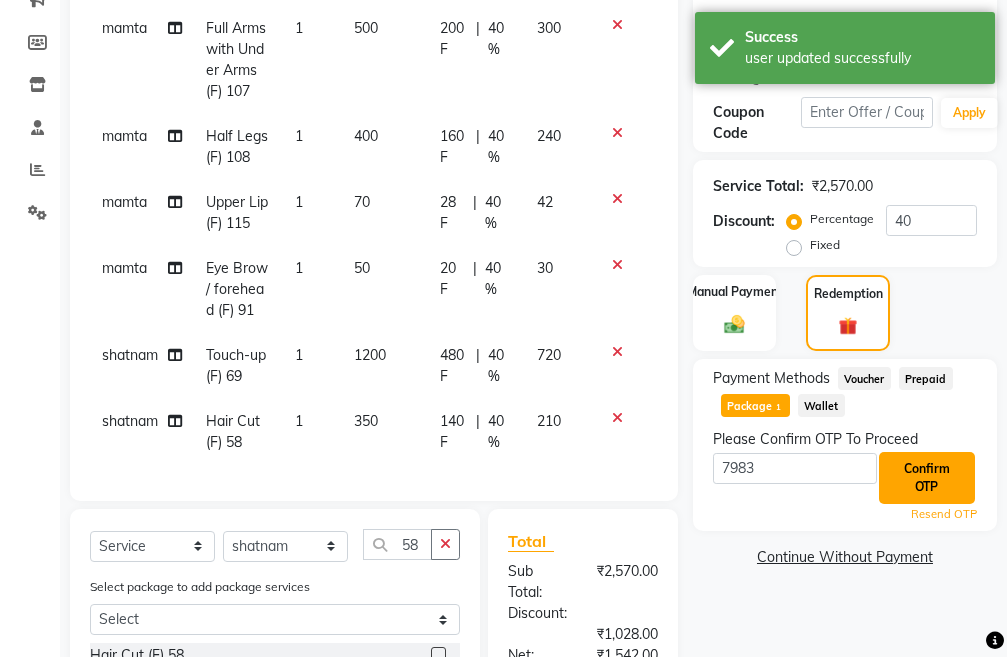 click on "Confirm OTP" 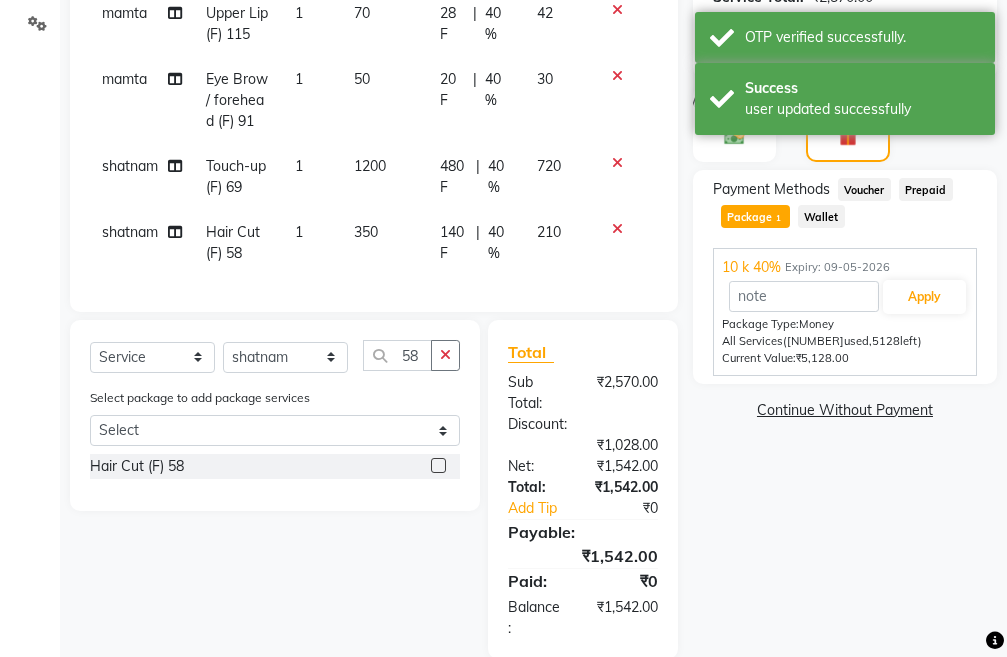 scroll, scrollTop: 521, scrollLeft: 0, axis: vertical 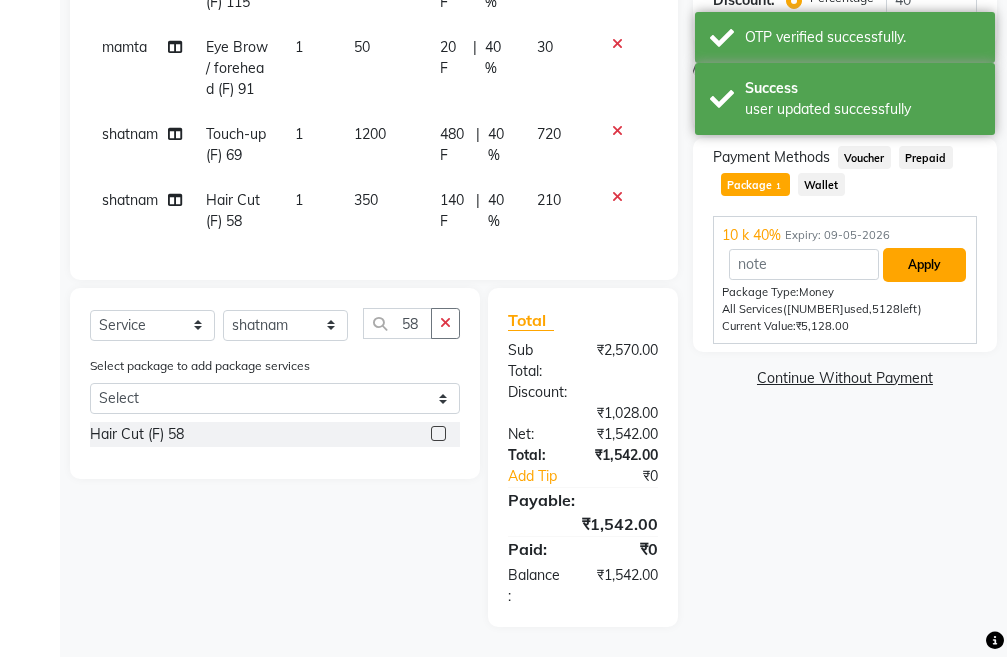 click on "Apply" at bounding box center (924, 265) 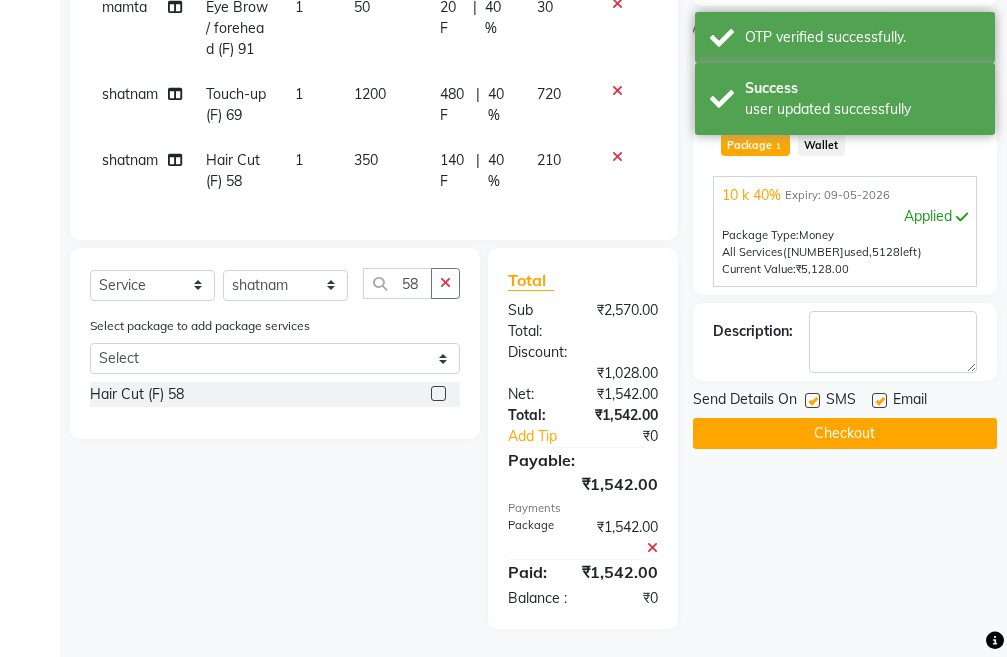 scroll, scrollTop: 584, scrollLeft: 0, axis: vertical 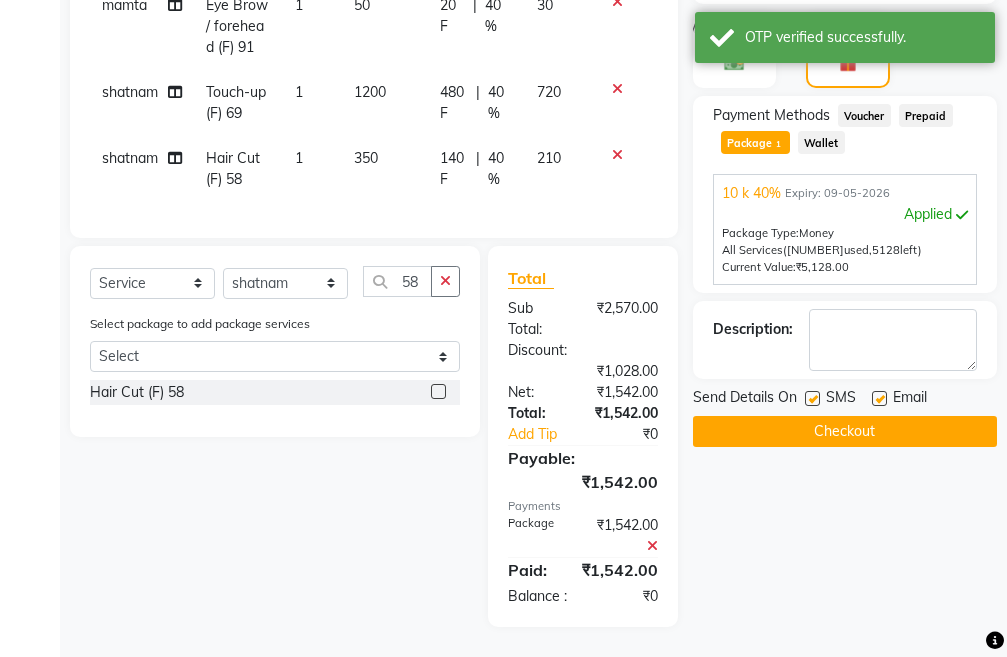 click on "Checkout" 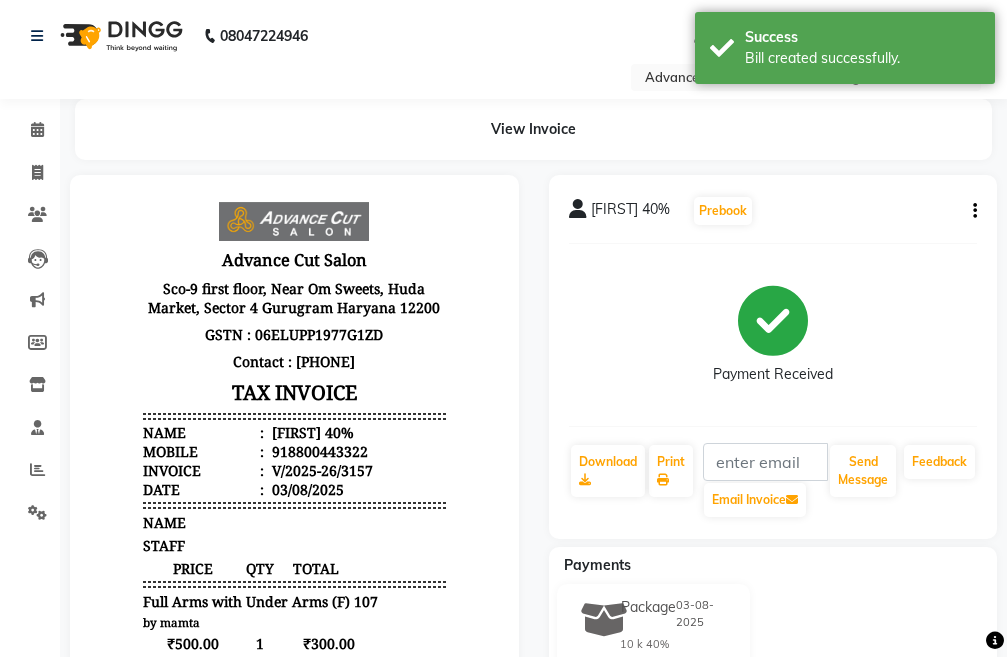 scroll, scrollTop: 0, scrollLeft: 0, axis: both 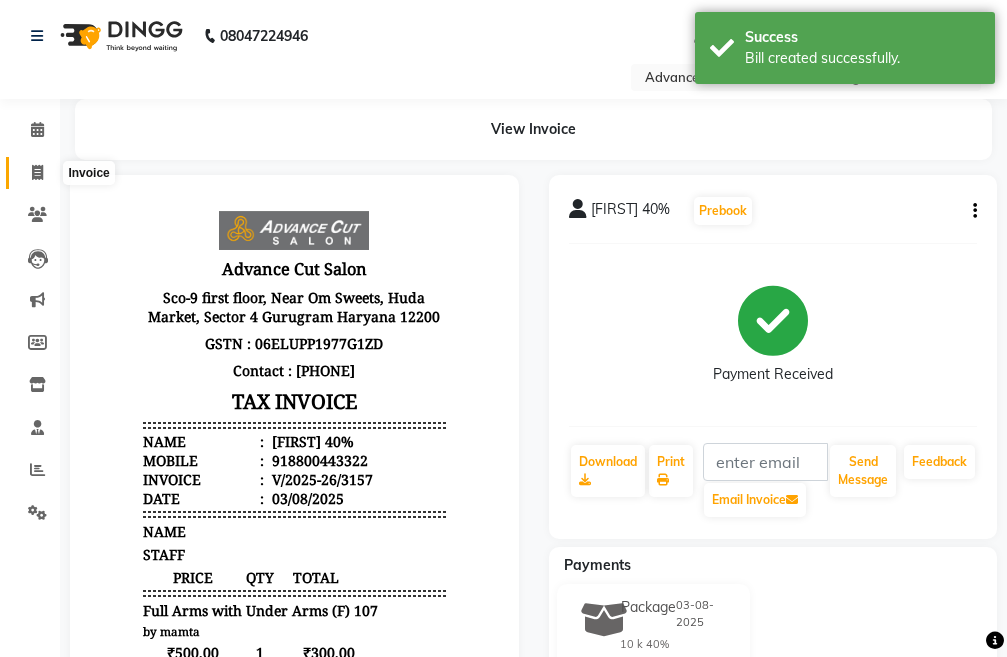click 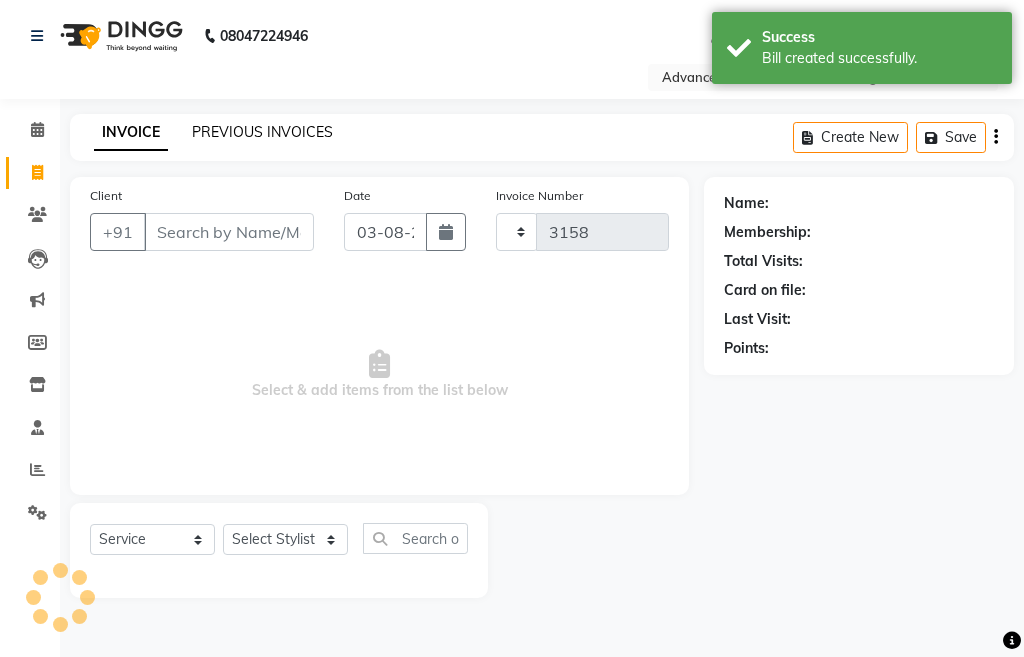 click on "PREVIOUS INVOICES" 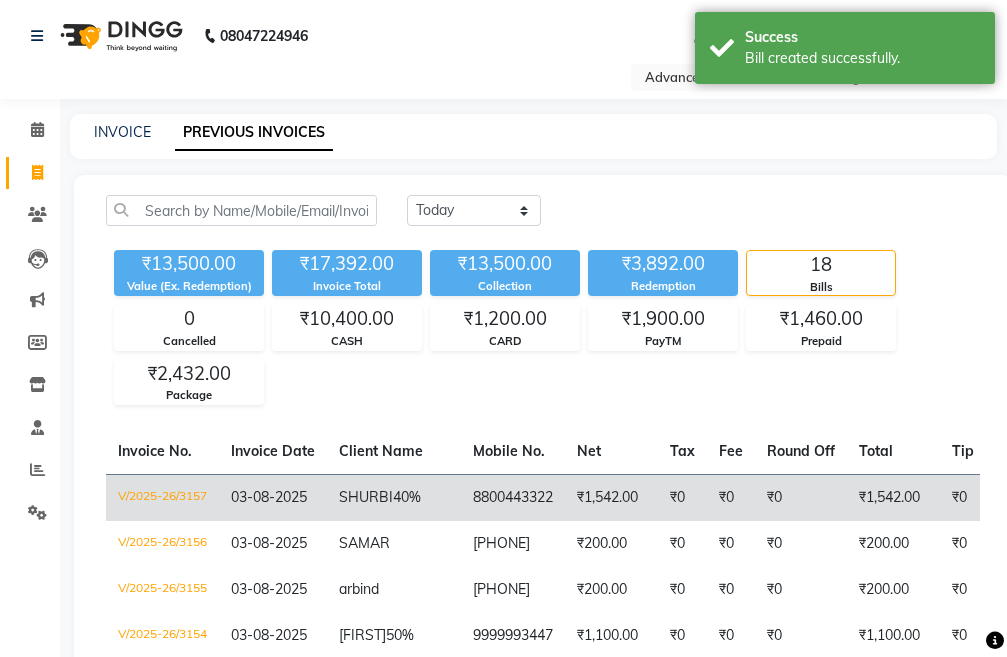 click on "8800443322" 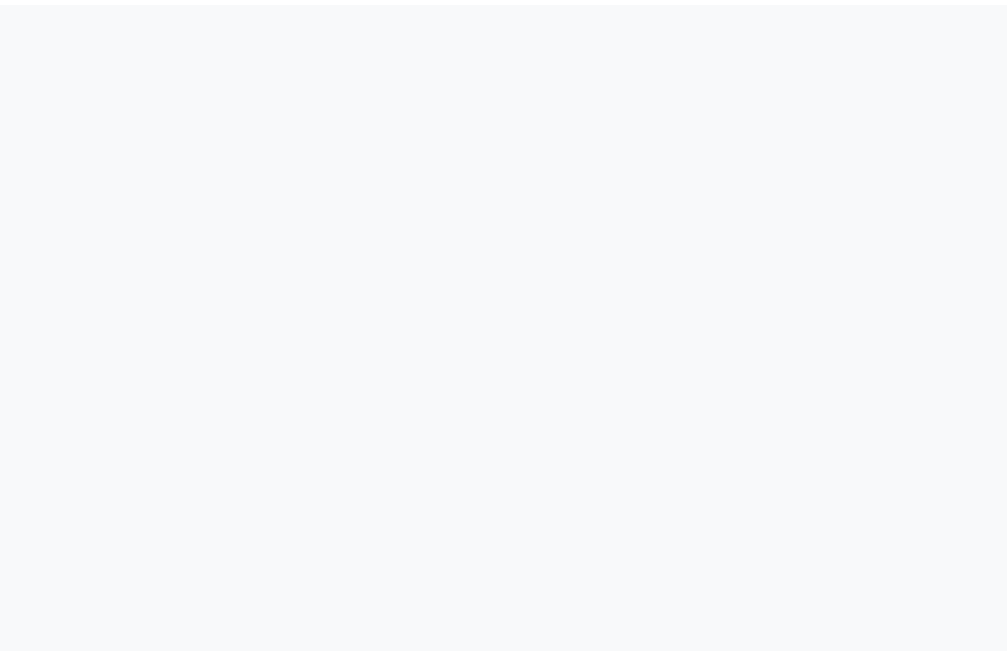 scroll, scrollTop: 0, scrollLeft: 0, axis: both 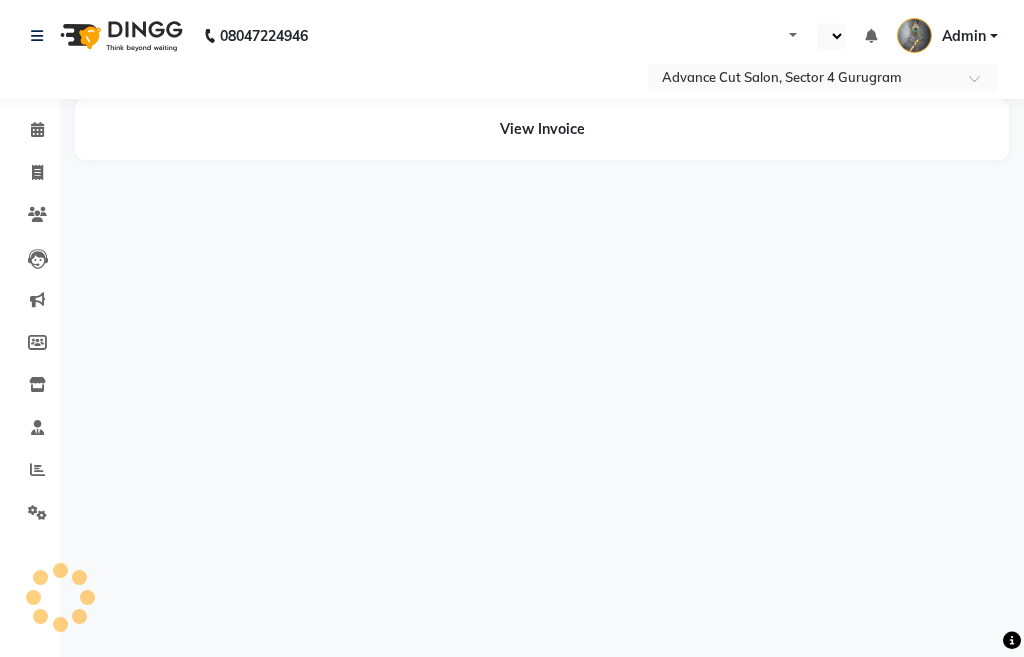select on "en" 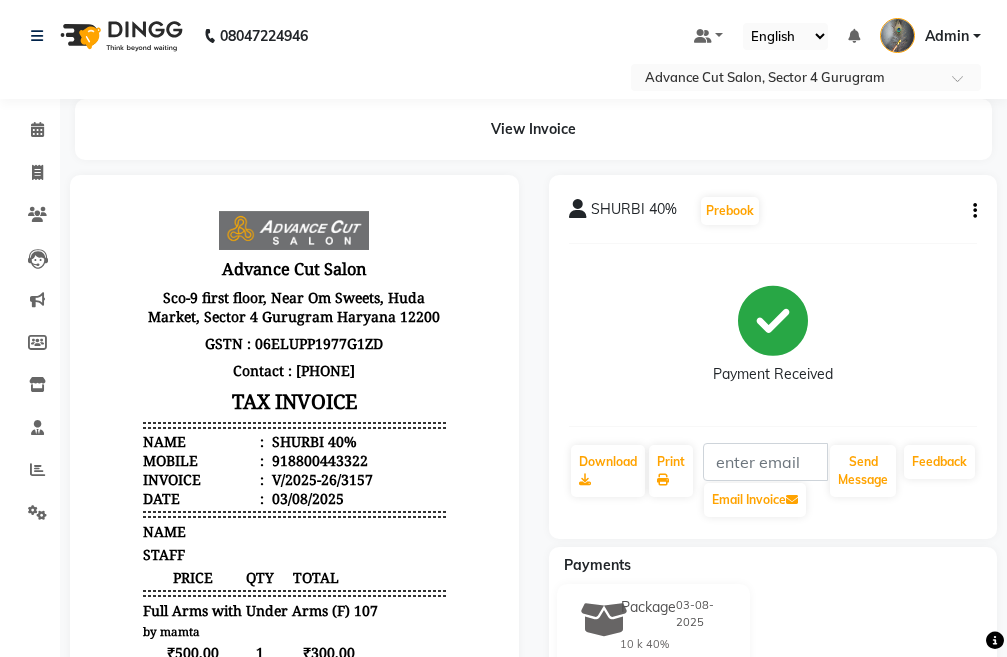 scroll, scrollTop: 0, scrollLeft: 0, axis: both 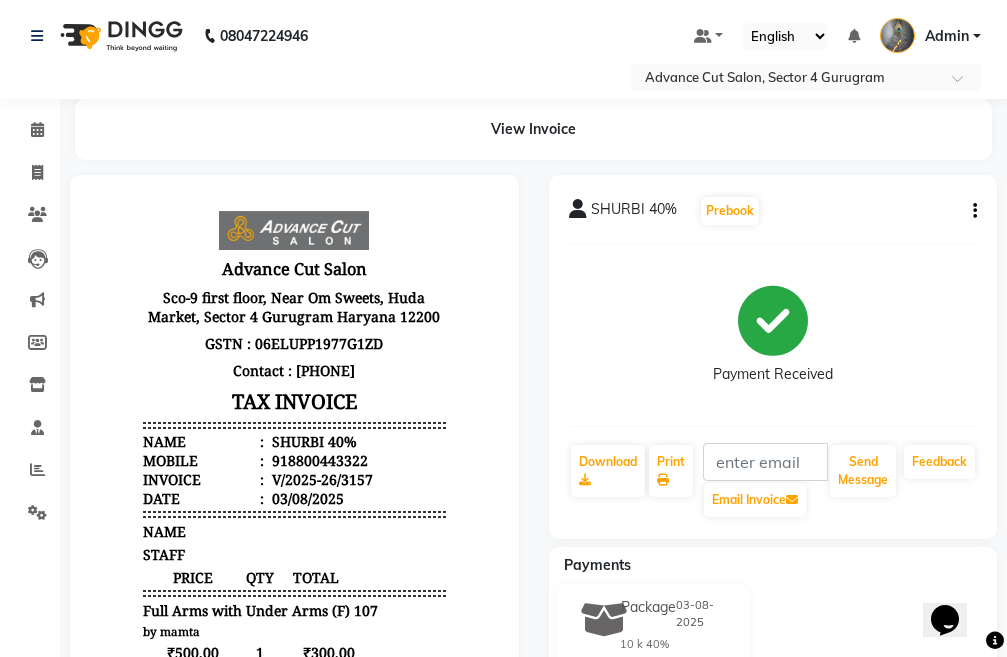 click on "918800443322" at bounding box center [318, 460] 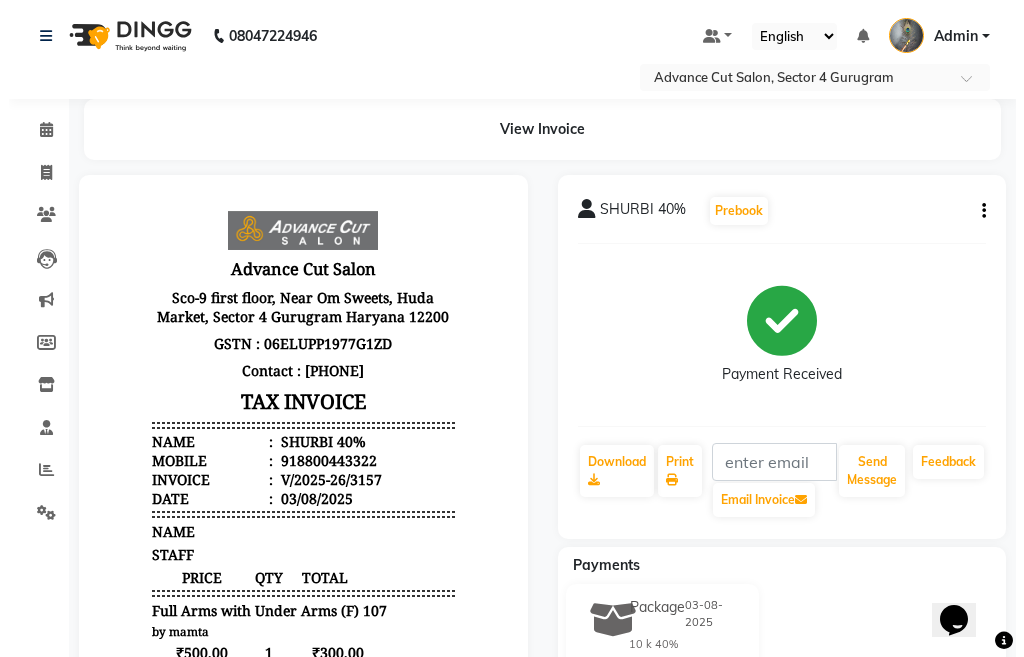 scroll, scrollTop: 0, scrollLeft: 0, axis: both 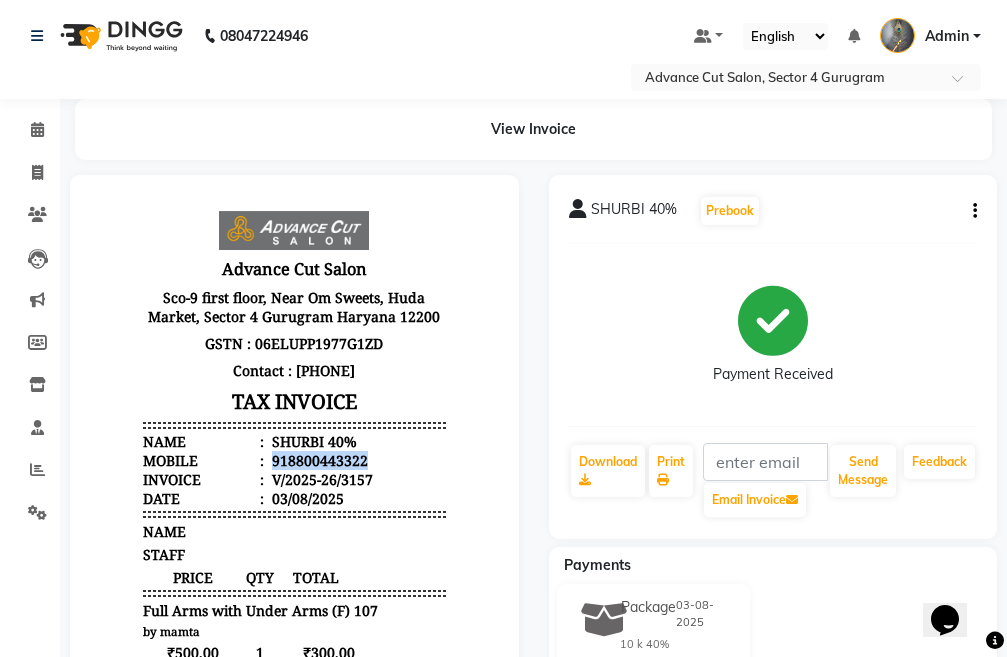click on "918800443322" at bounding box center [318, 460] 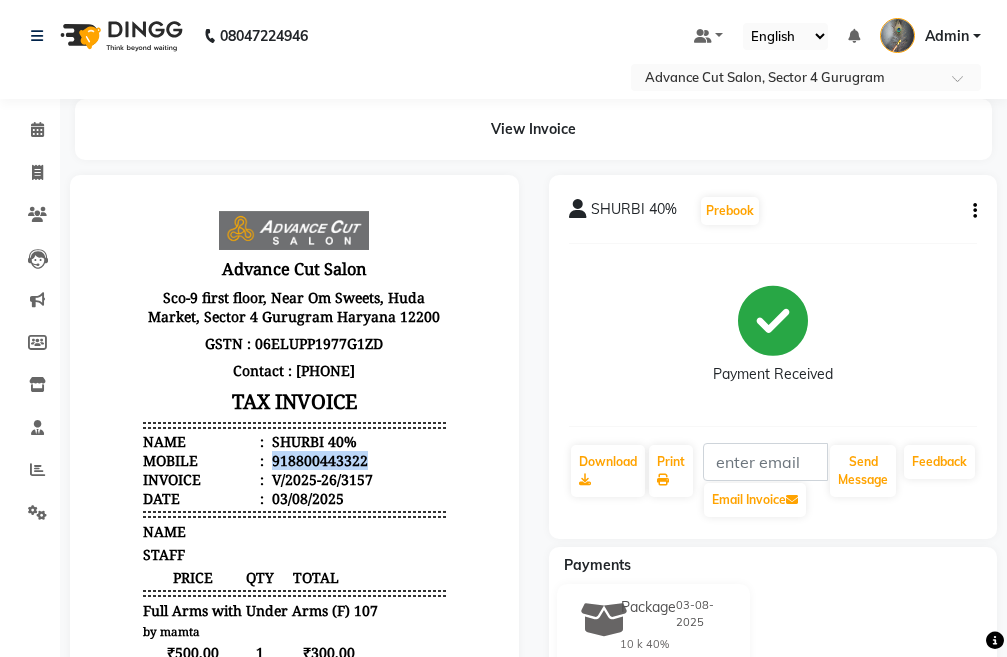 copy on "918800443322" 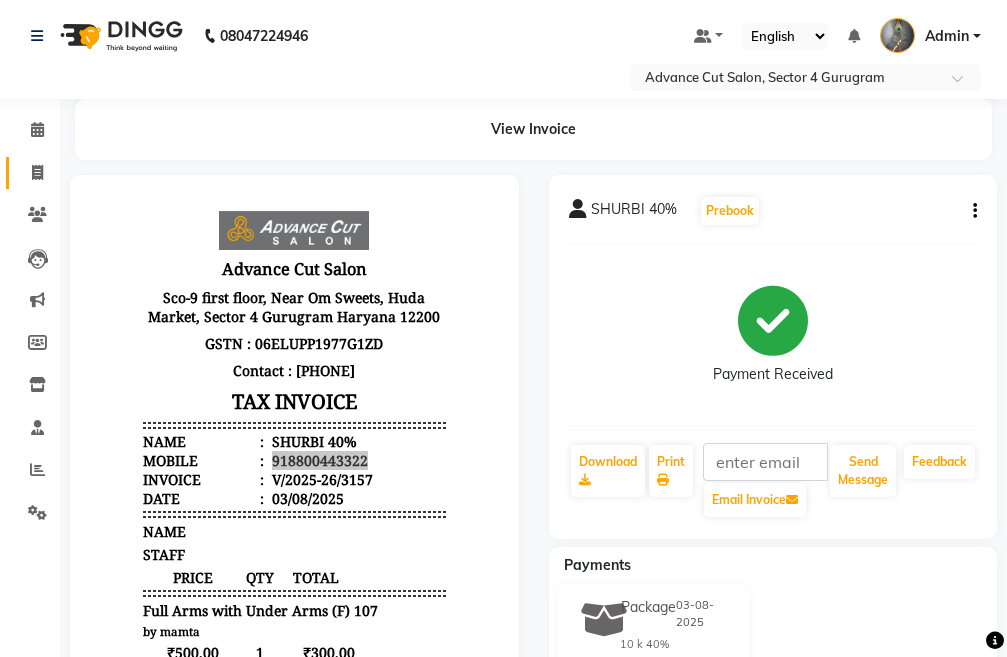 click on "Invoice" 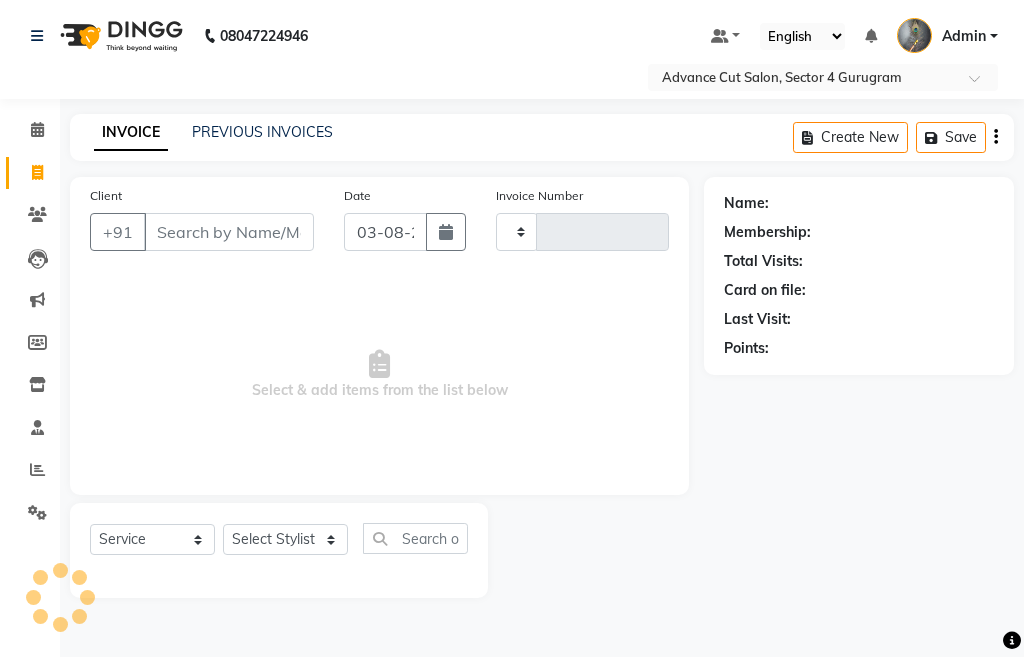 click on "Client" at bounding box center (229, 232) 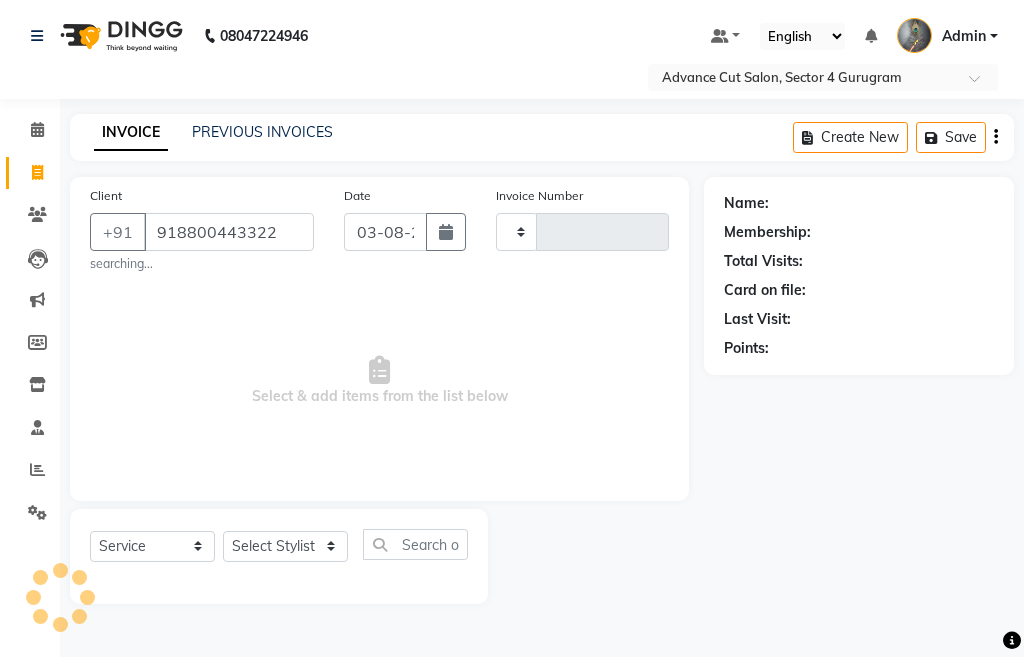 type on "918800443322" 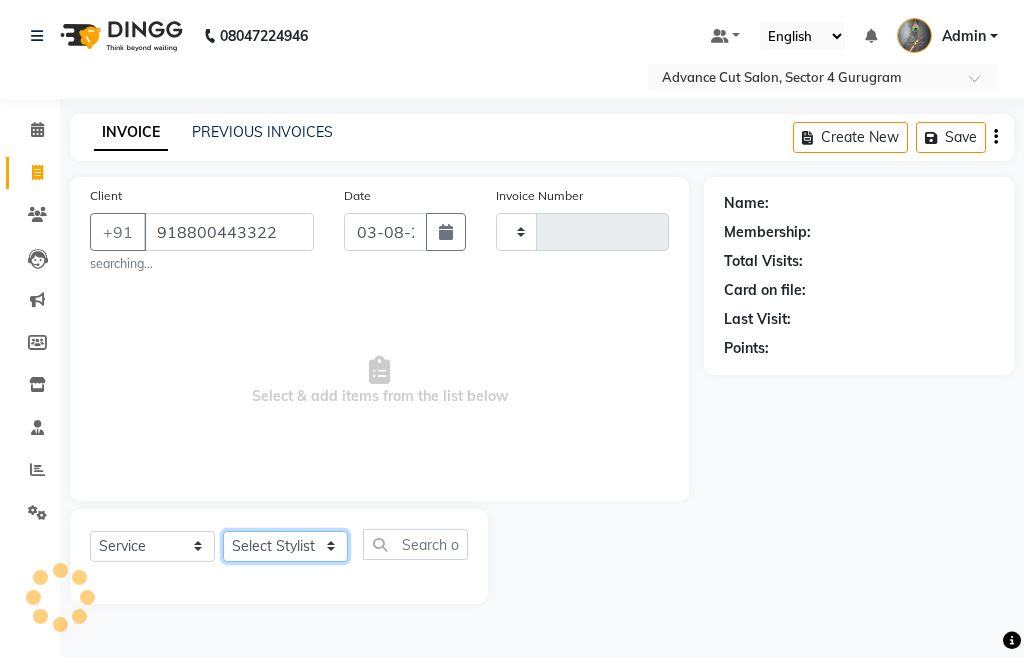 click on "Select Stylist" 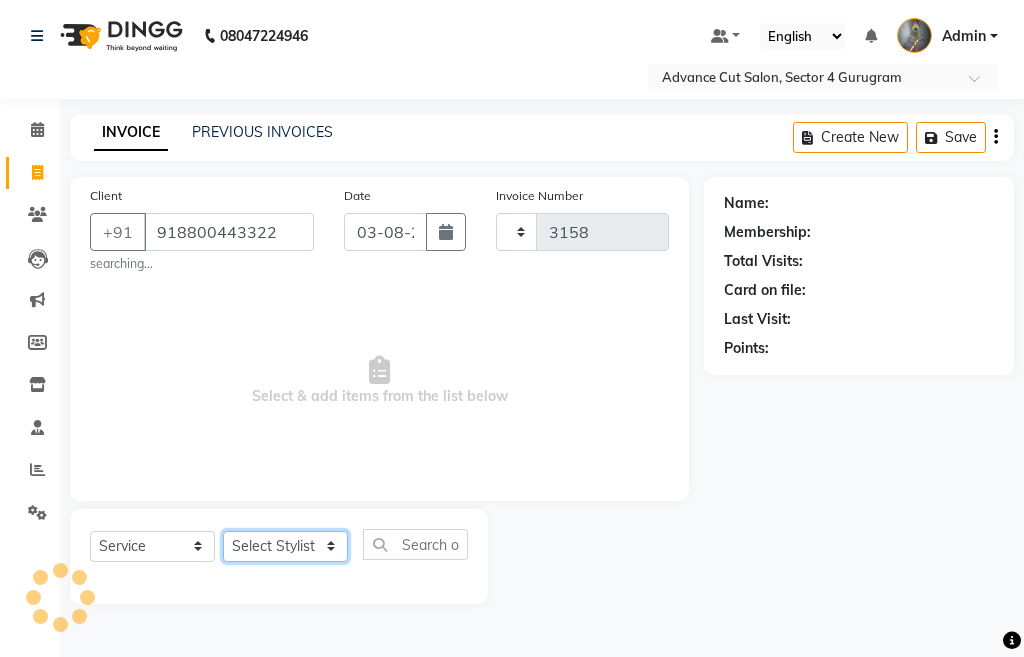 select on "4939" 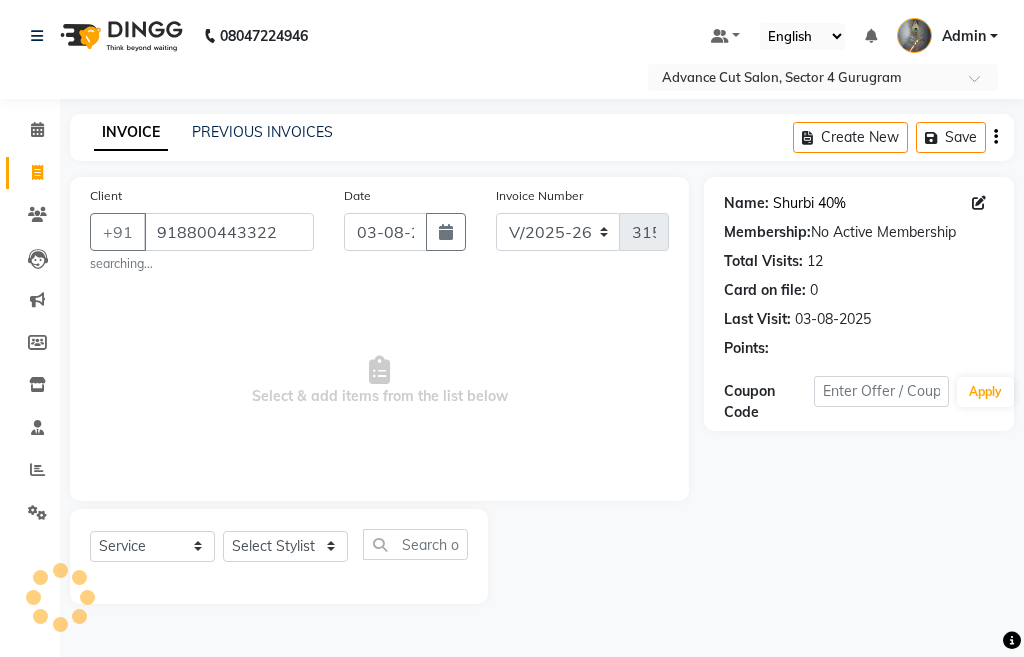 click on "Shurbi 40%" 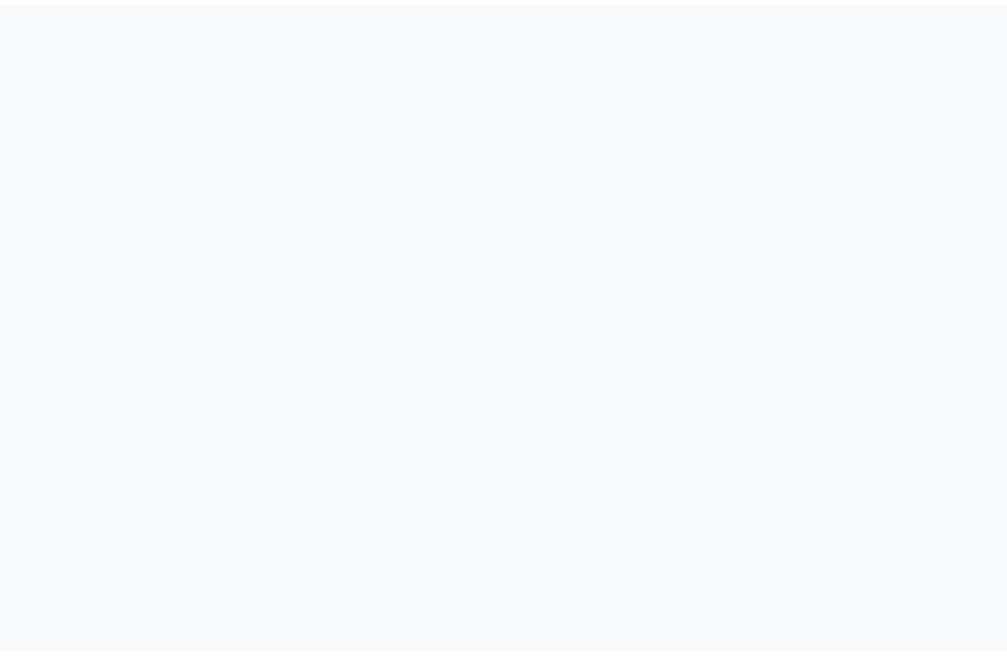 scroll, scrollTop: 0, scrollLeft: 0, axis: both 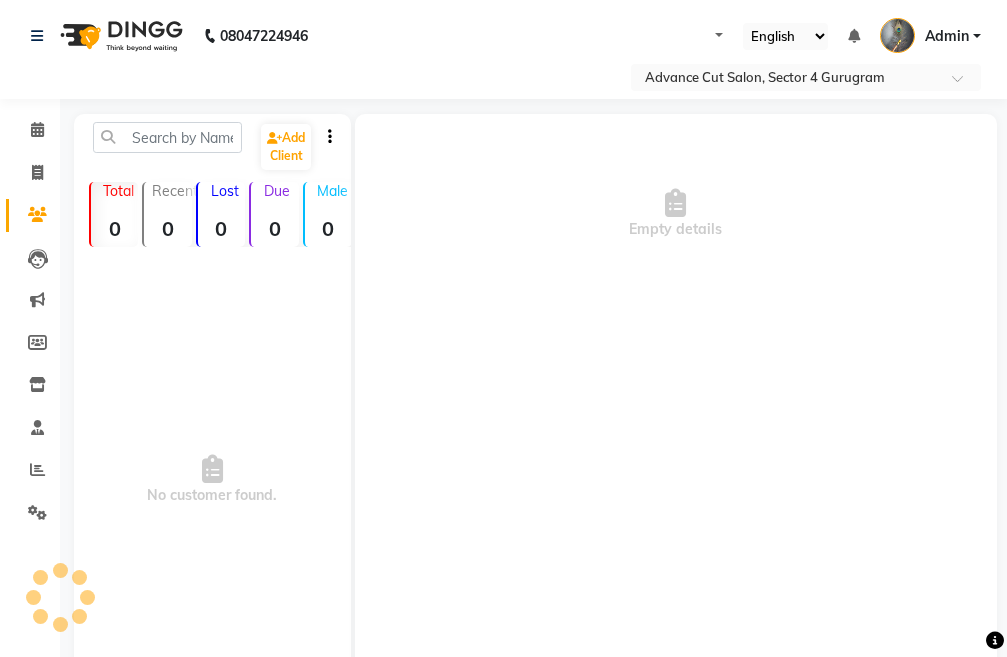 select on "en" 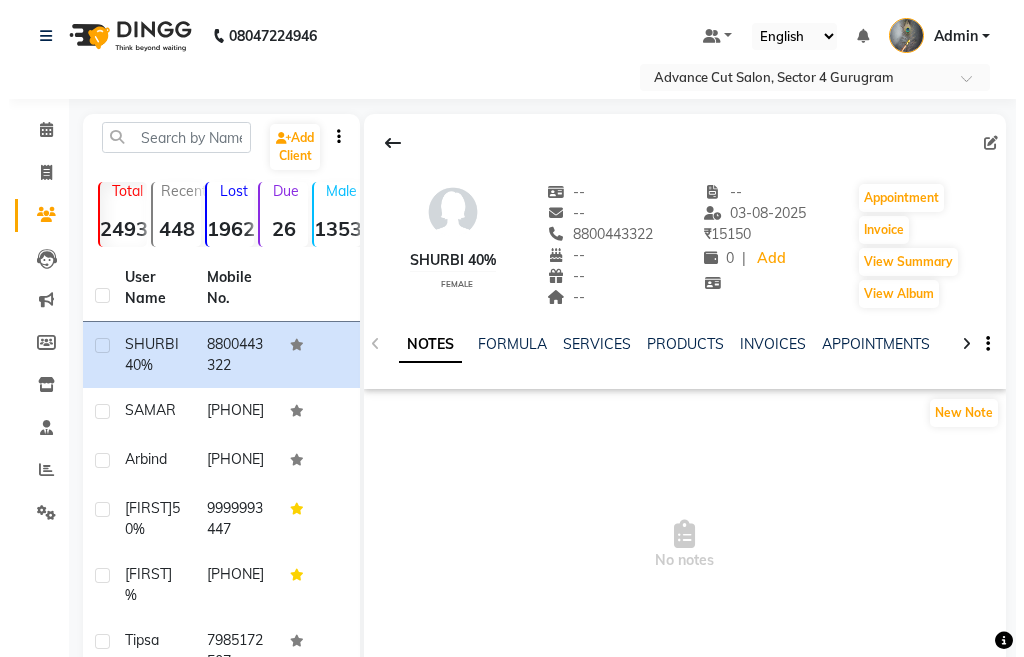 scroll, scrollTop: 0, scrollLeft: 0, axis: both 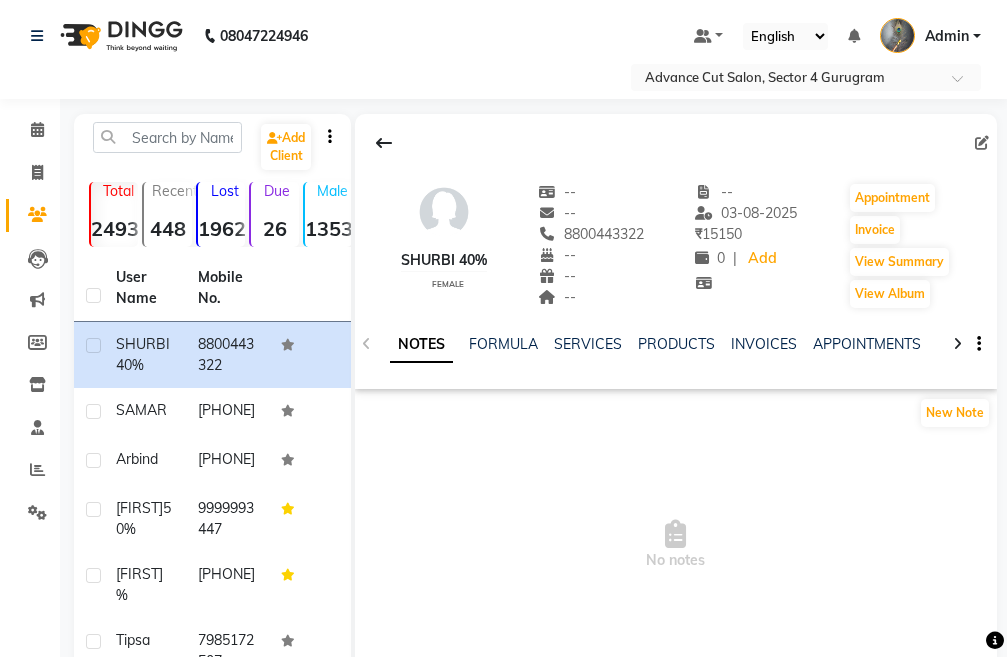 click 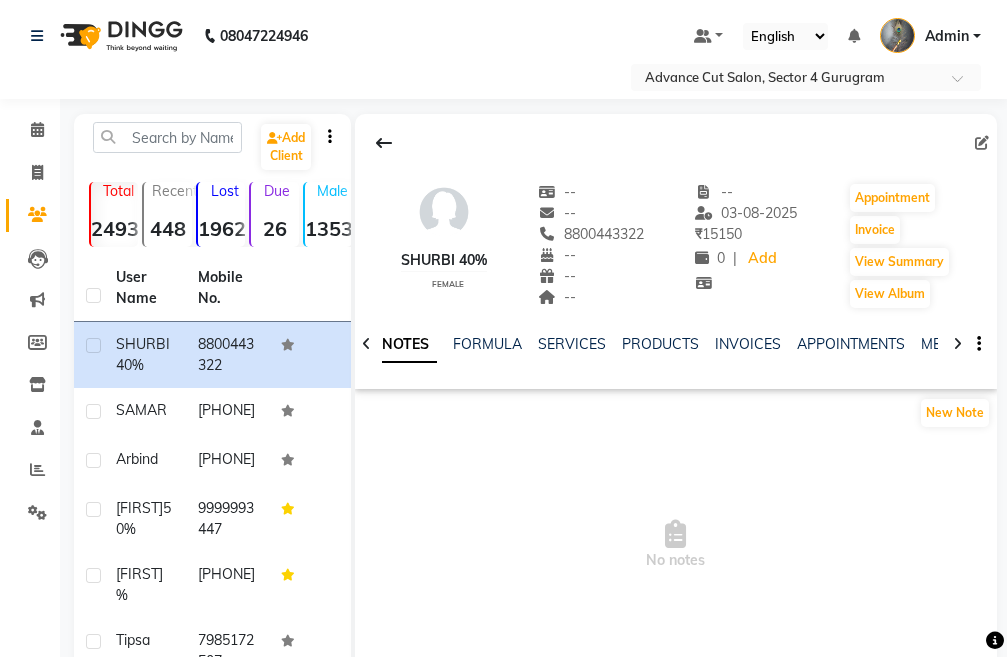 click 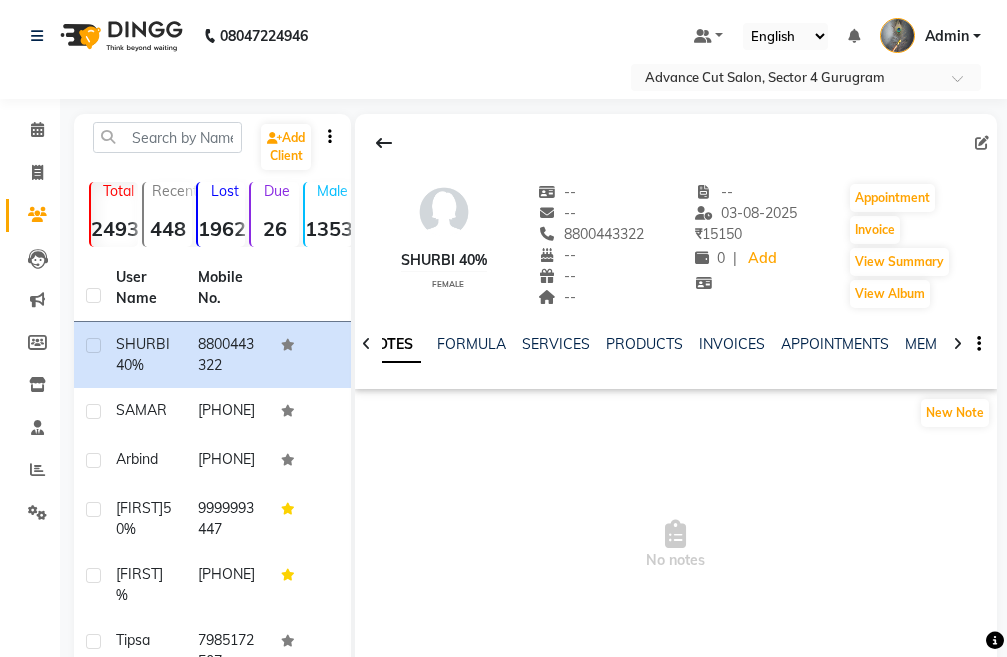 click 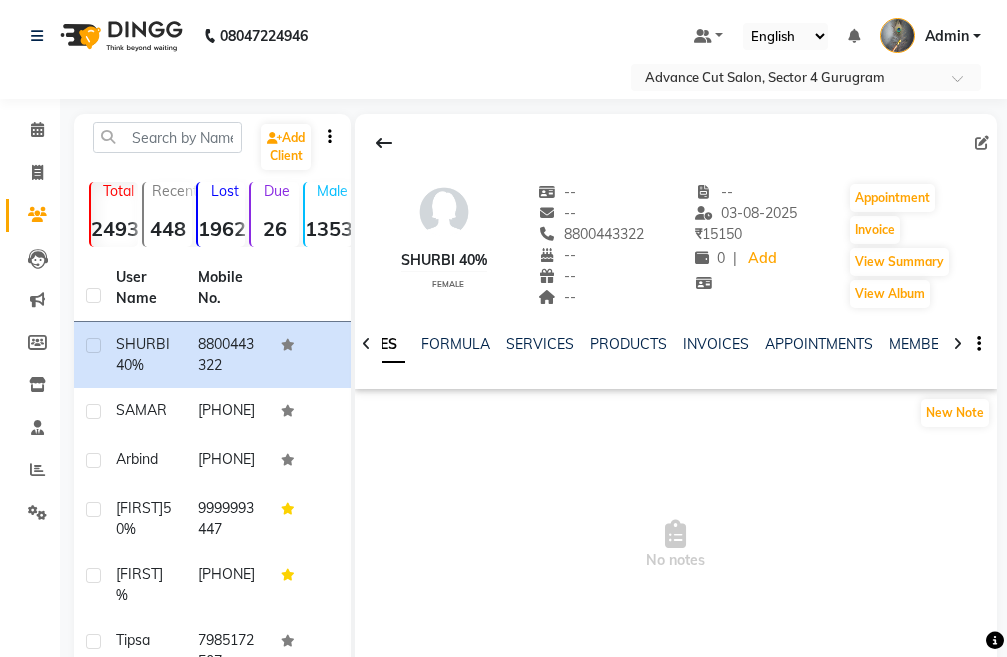 click 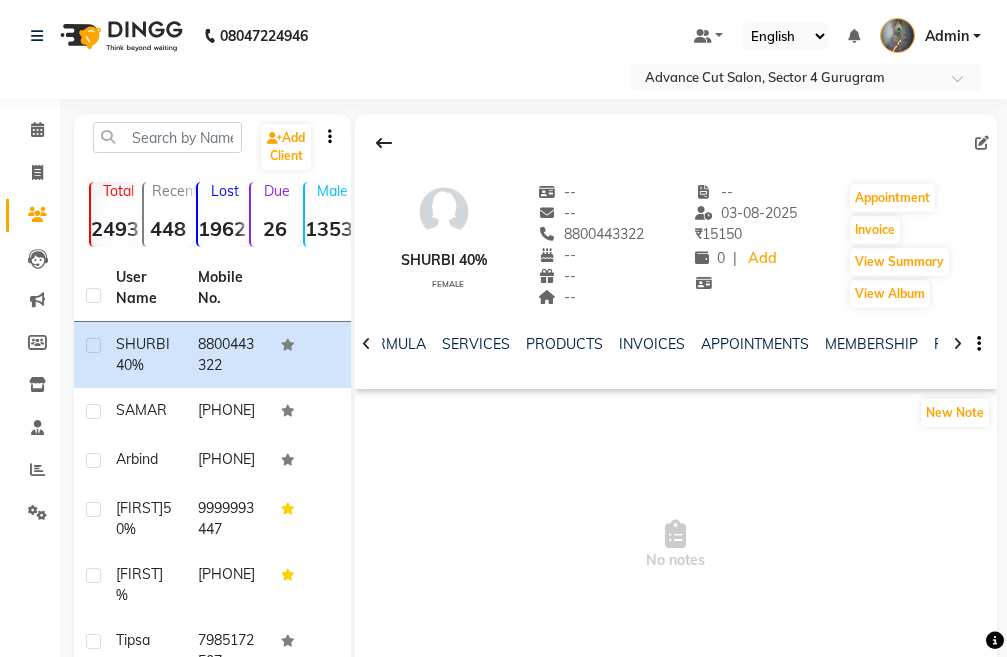 click 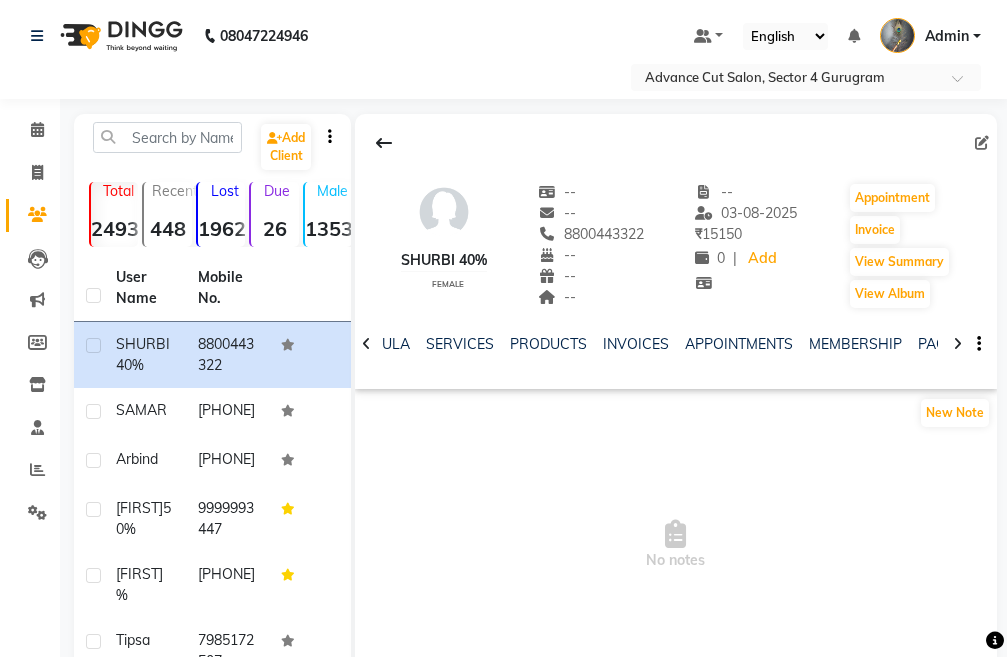 click 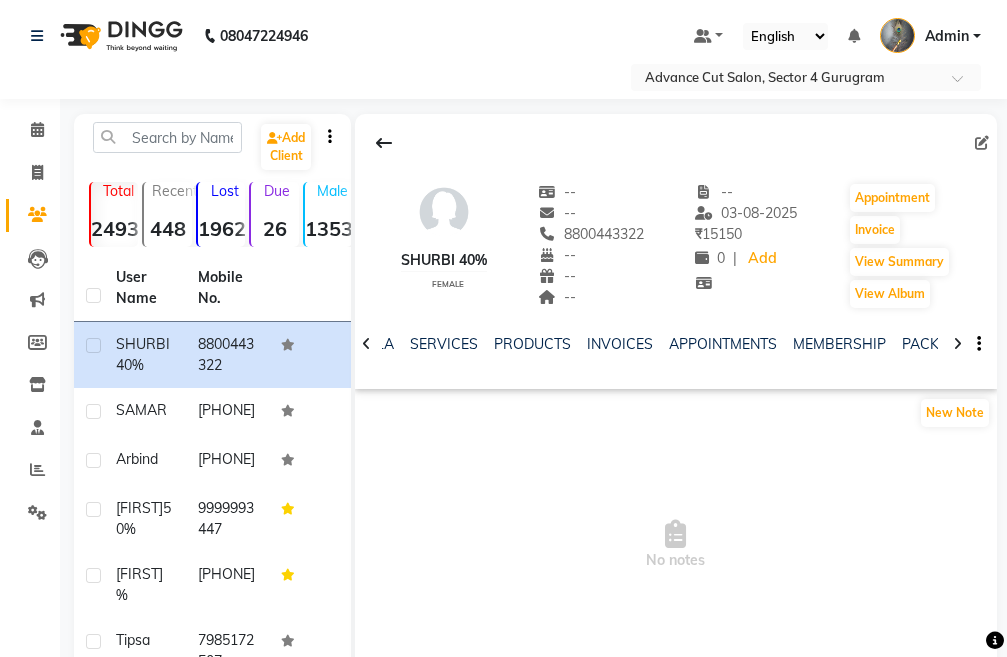 click 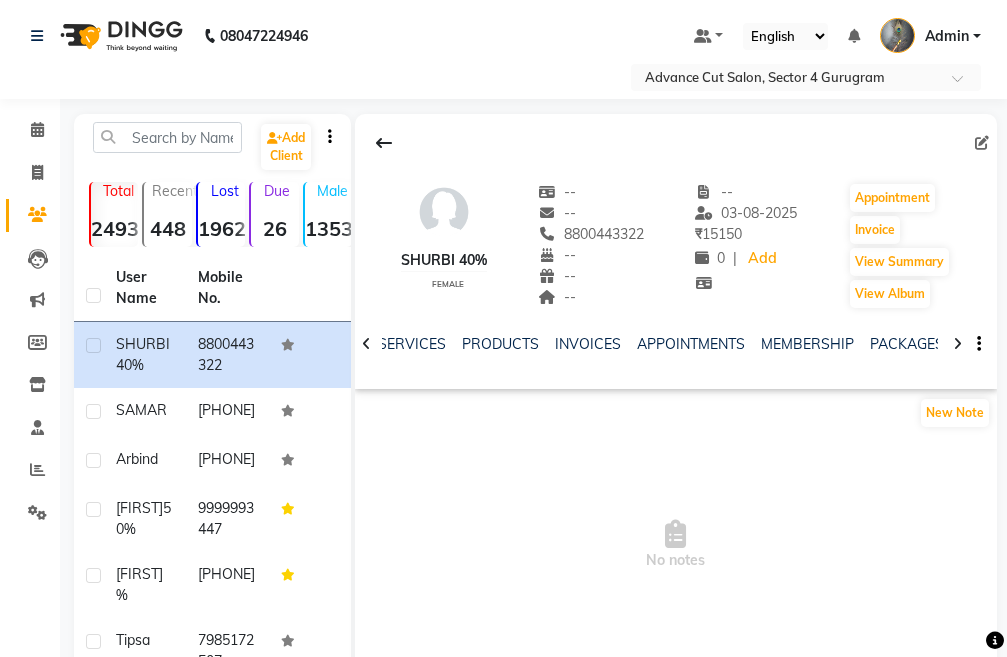 click 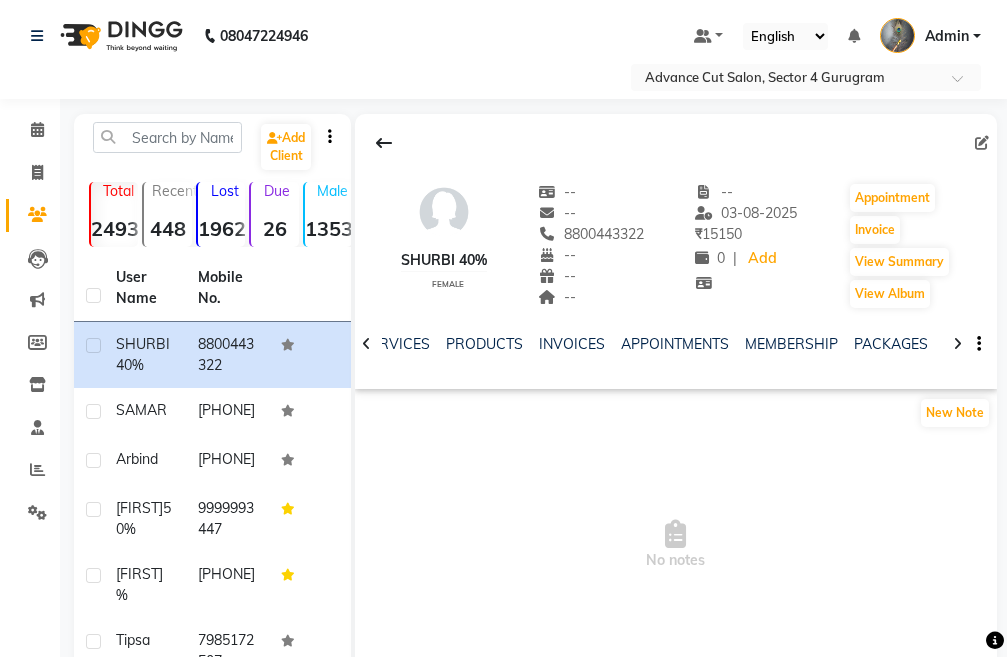 click 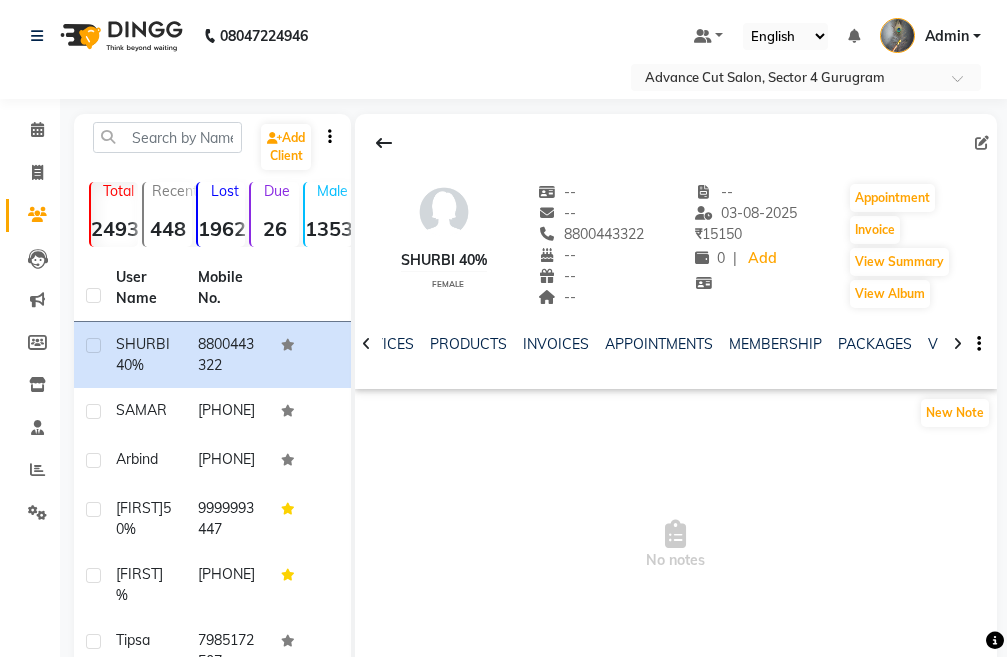click 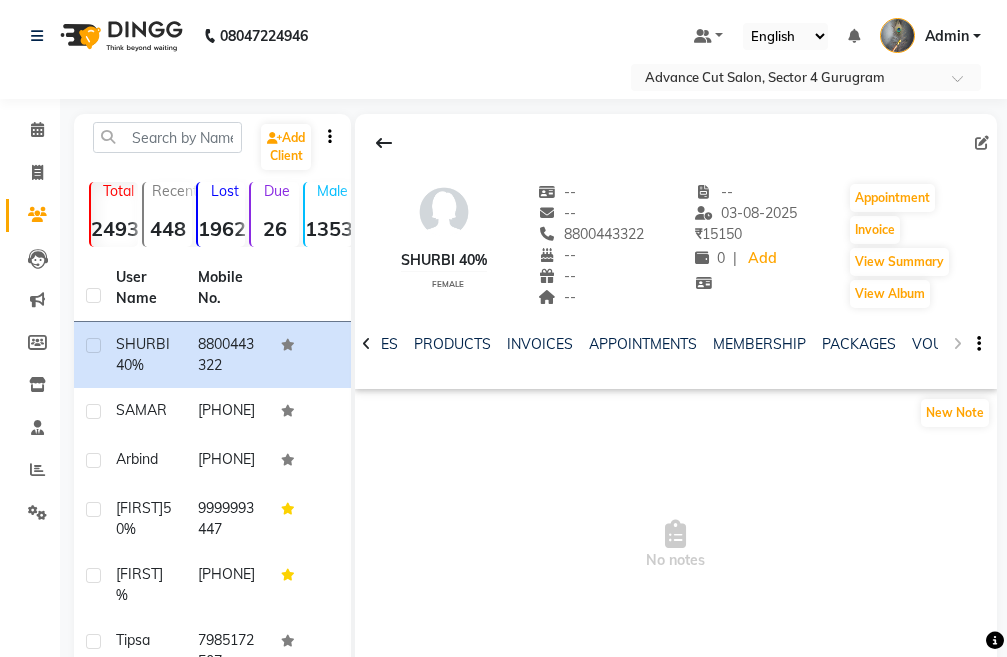 click on "NOTES FORMULA SERVICES PRODUCTS INVOICES APPOINTMENTS MEMBERSHIP PACKAGES VOUCHERS GIFTCARDS POINTS FORMS FAMILY CARDS WALLET" 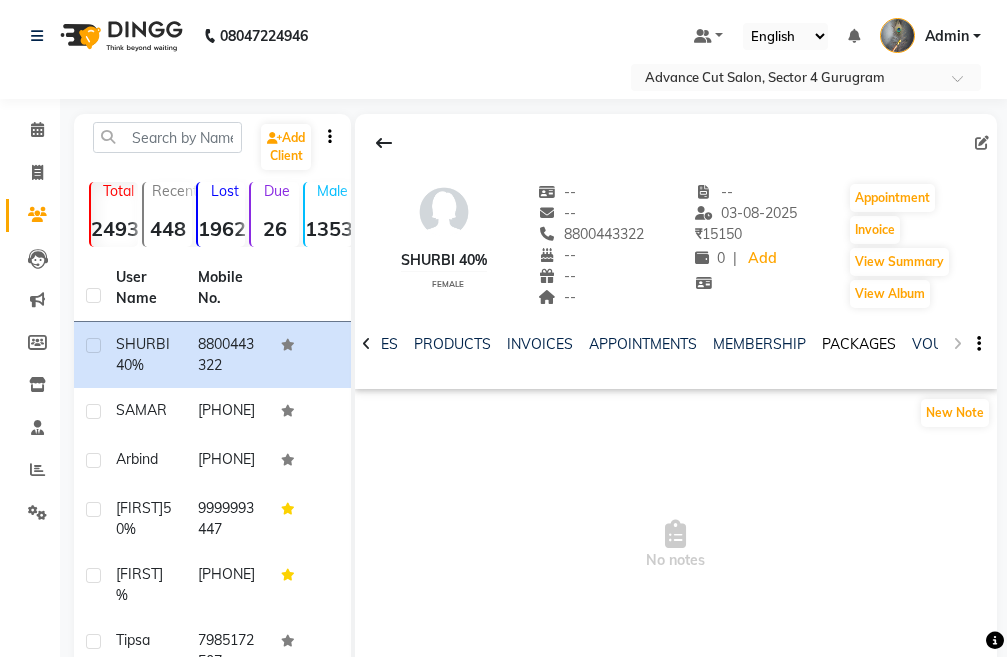 click on "PACKAGES" 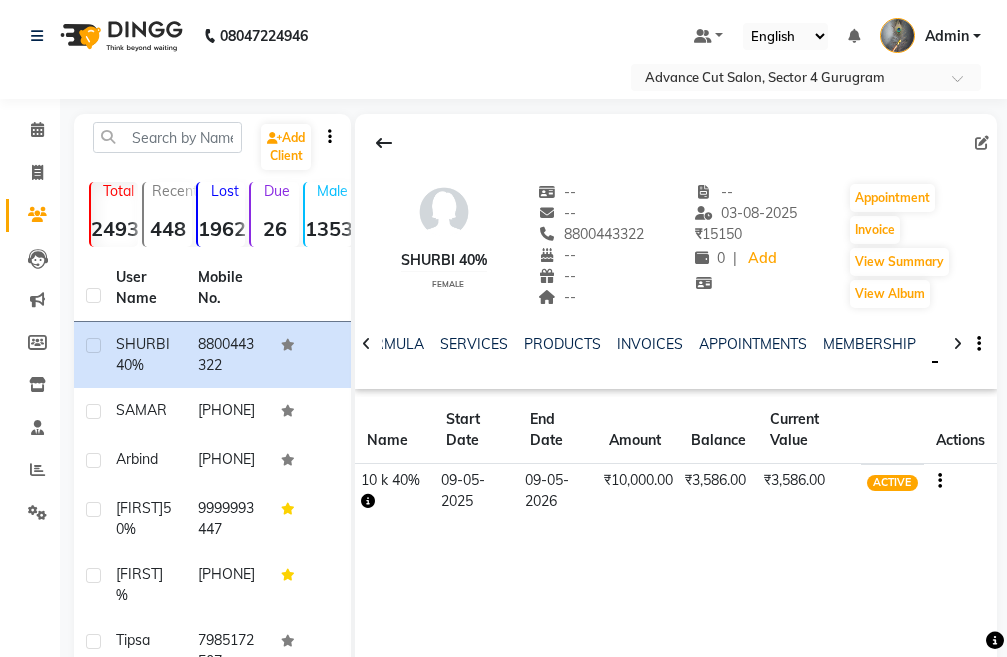click 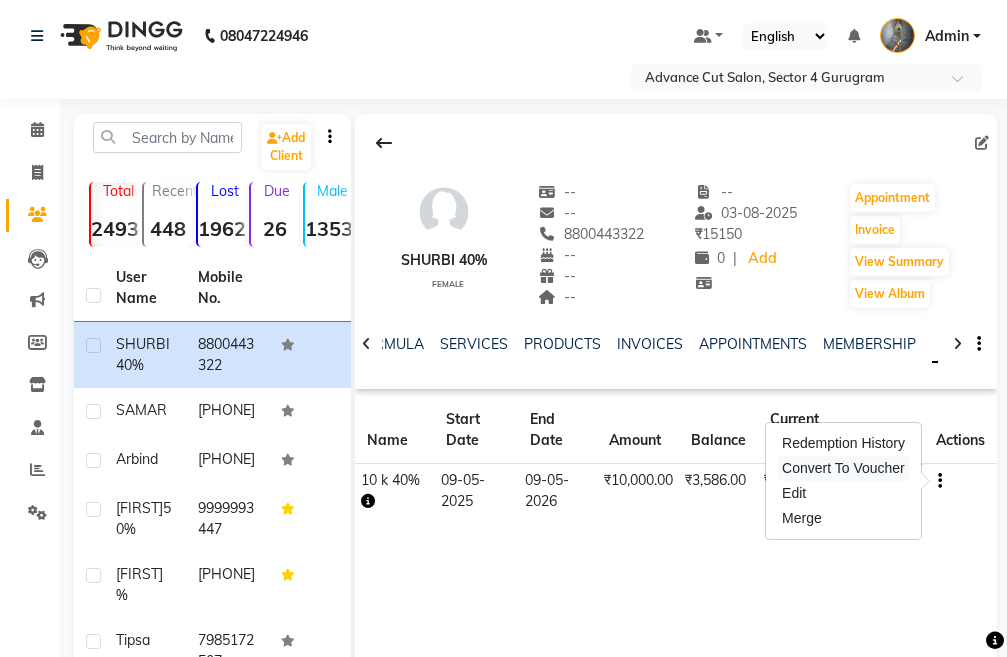 click on "Convert To Voucher" at bounding box center [843, 468] 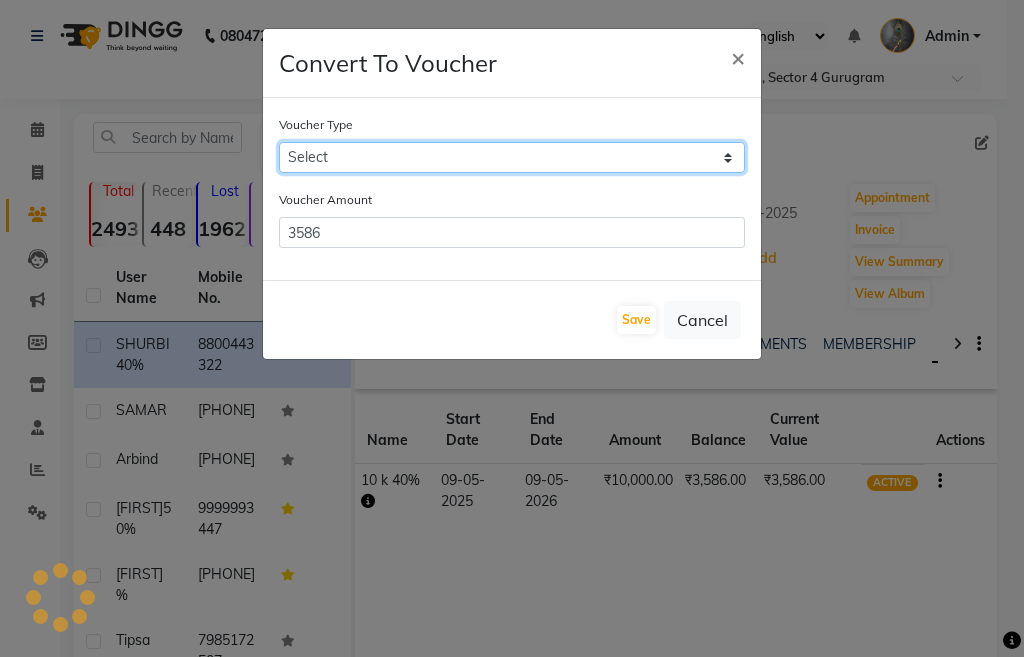 click on "Select" 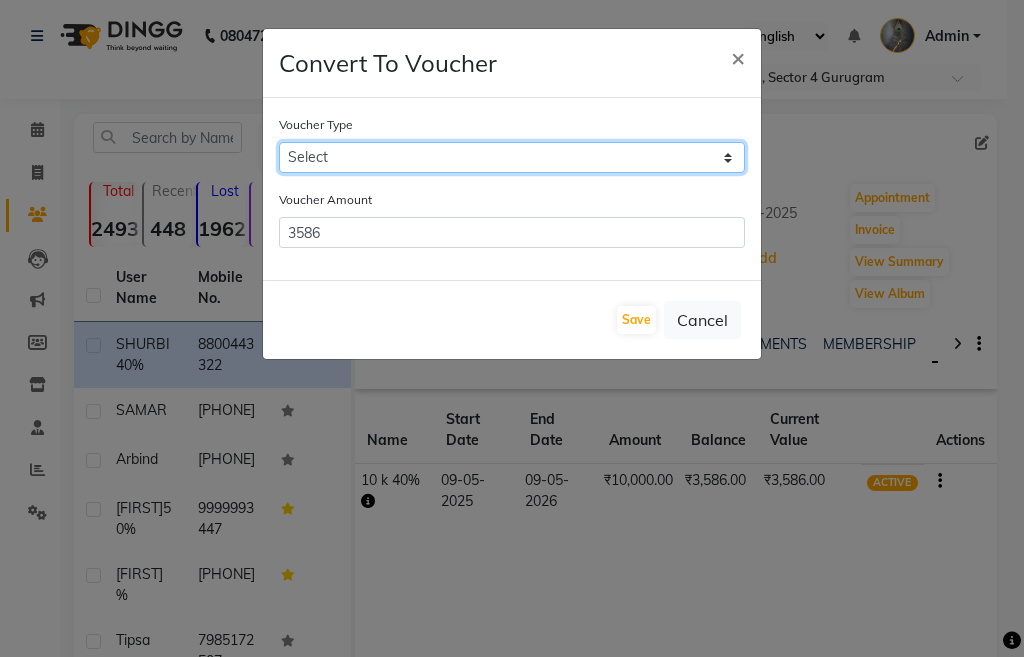 select on "14625" 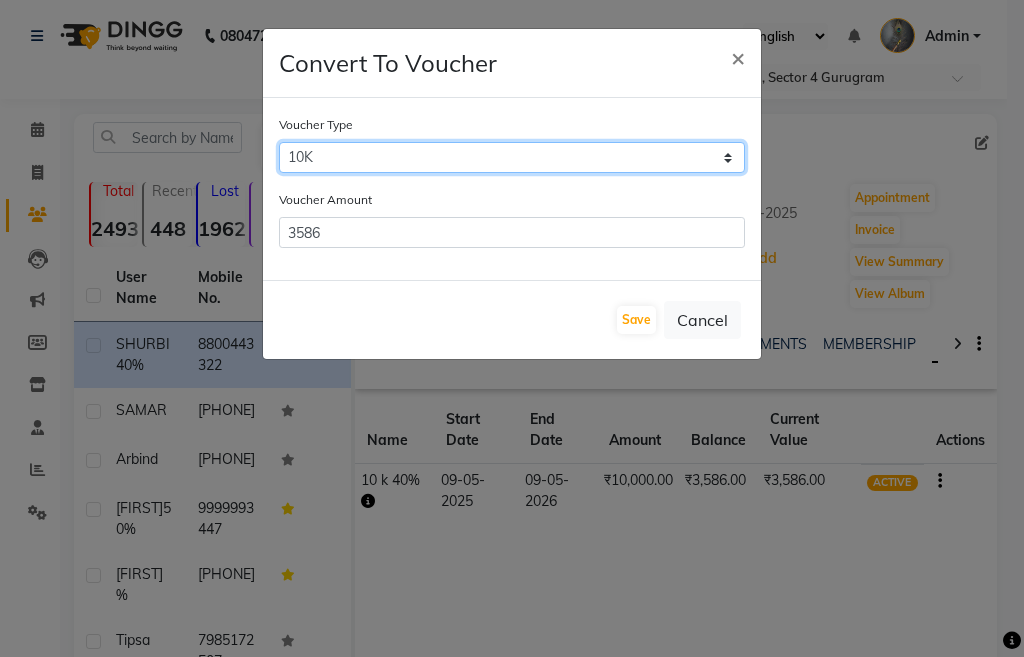 click on "Select 5k 5600k 40% 15K 5k 10K 4K 20K 3000(20) 10K (30K) 5000(40%) 15000(40) 15k(30%) 14K 5K(35%) 3k(30%) 3000(25%) 20000rs Membersip 12k 40% 12k 40%" 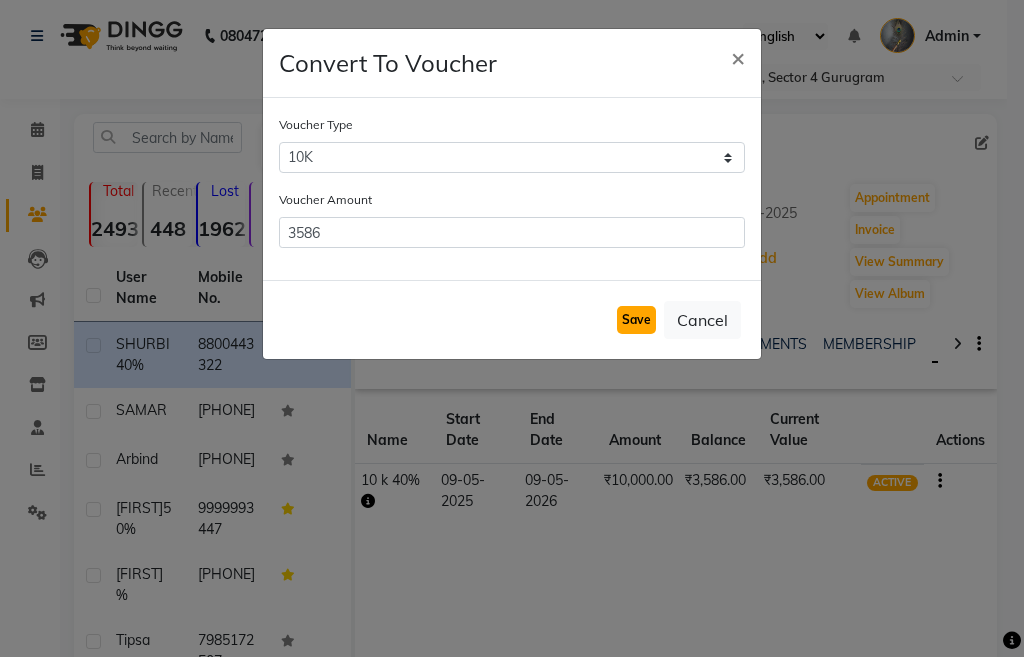click on "Save" 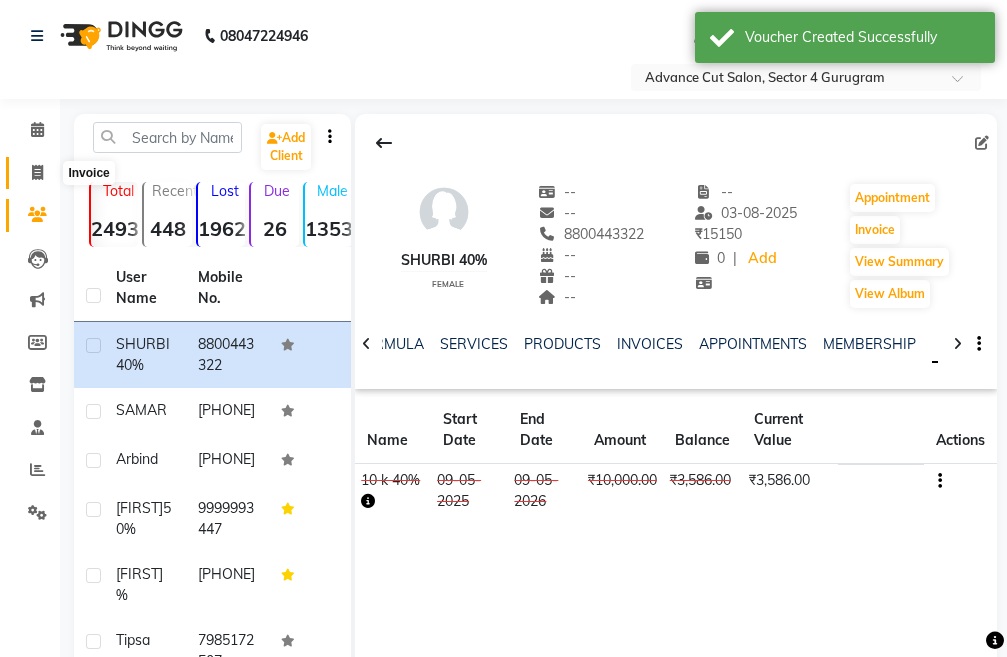 click 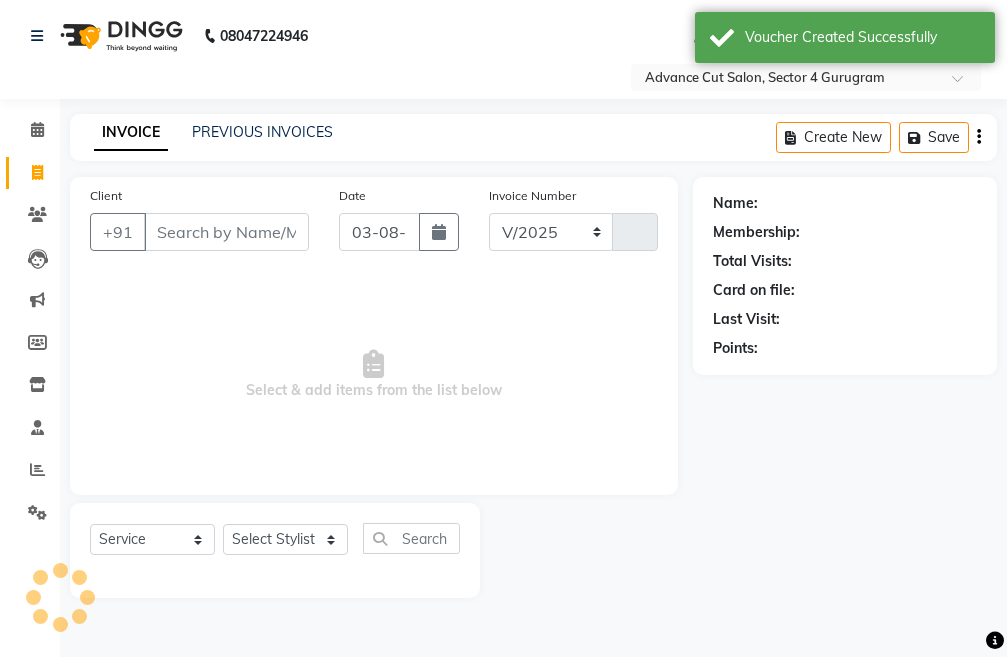 select on "4939" 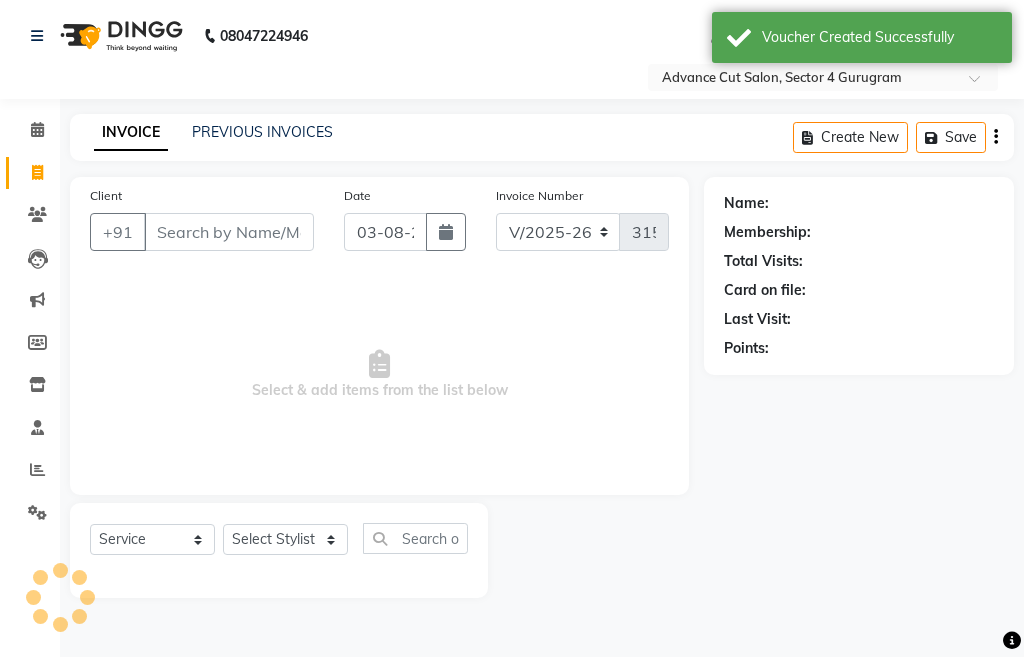 click on "INVOICE PREVIOUS INVOICES Create New   Save" 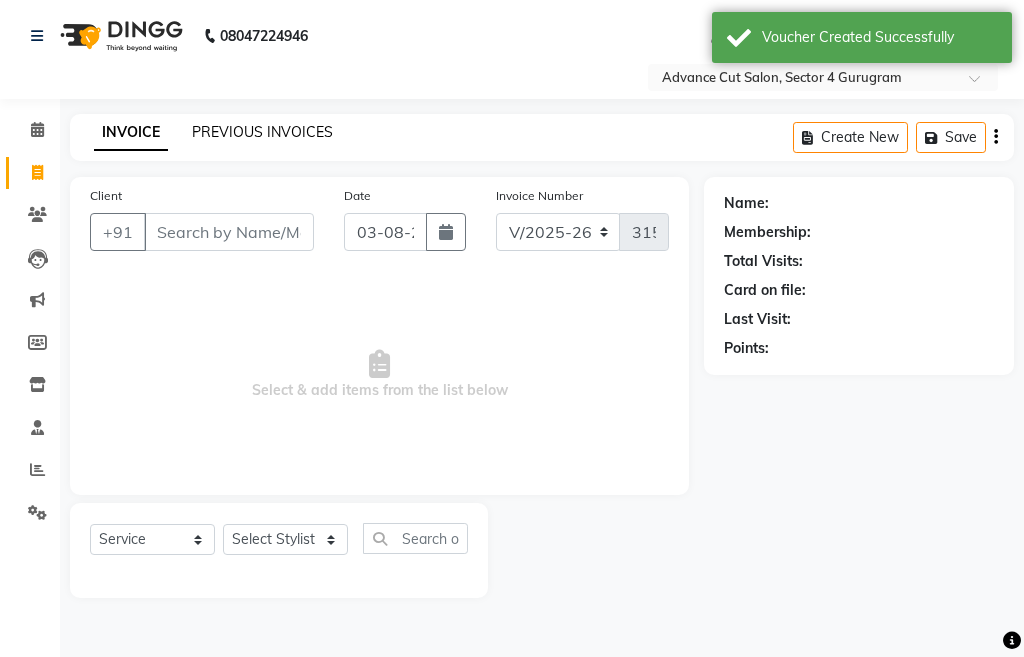 click on "PREVIOUS INVOICES" 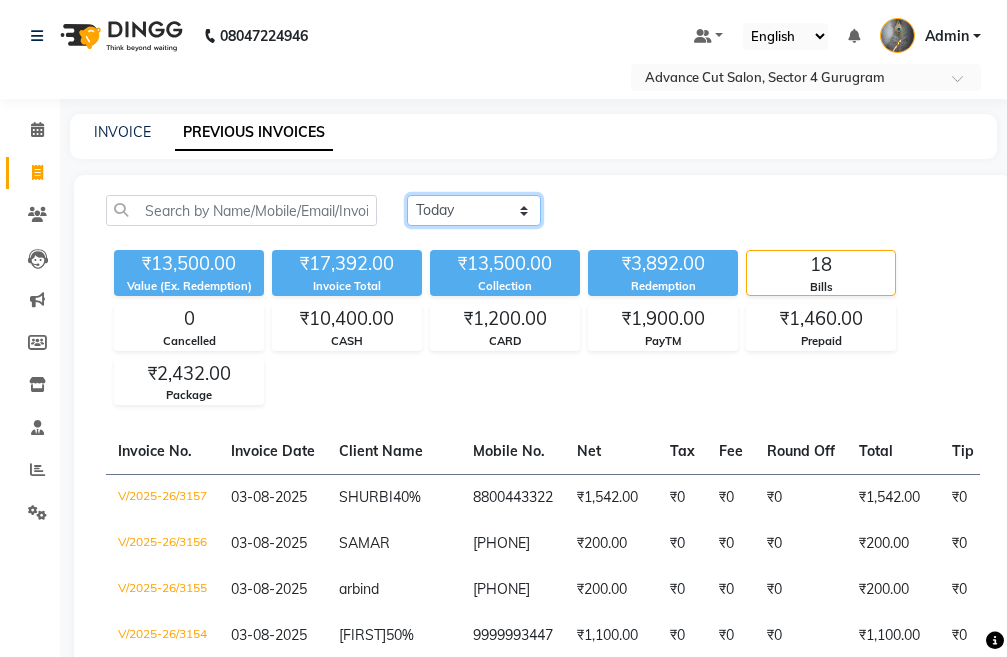 click on "Today Yesterday Custom Range" 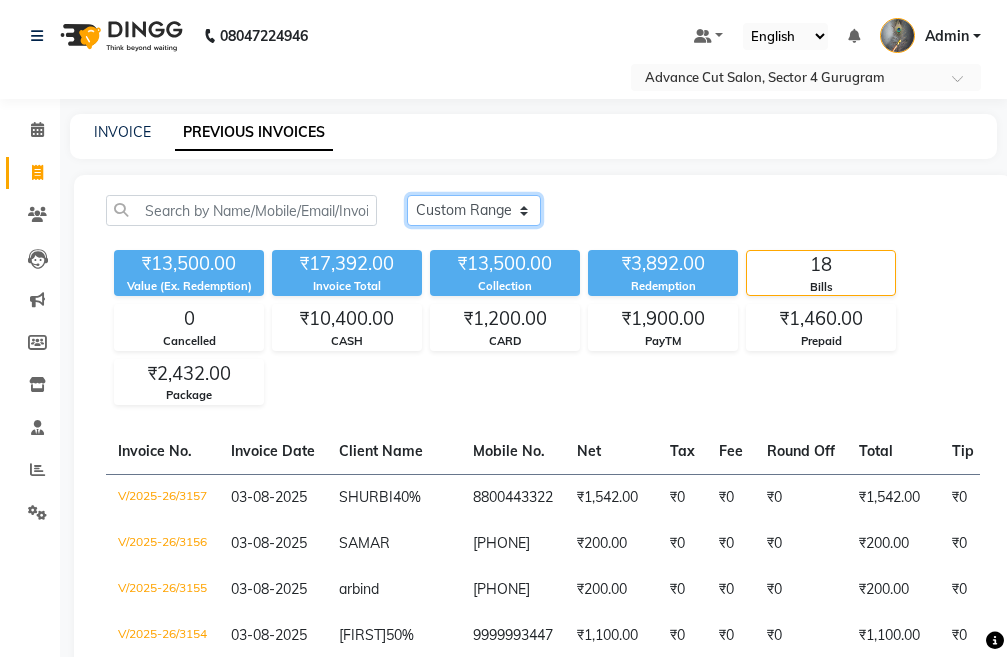 click on "Today Yesterday Custom Range" 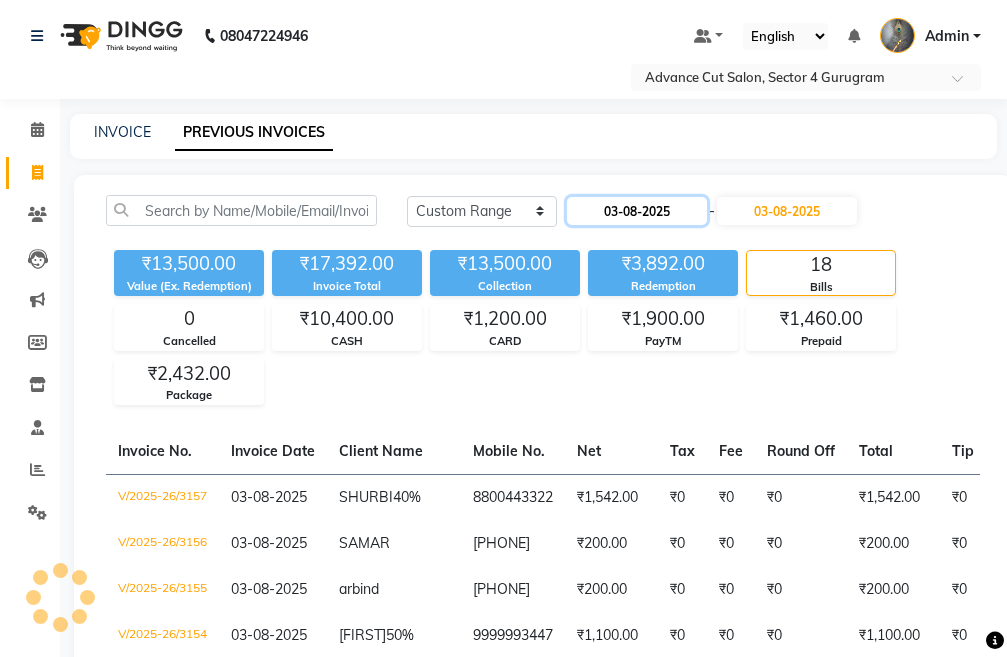 click on "03-08-2025" 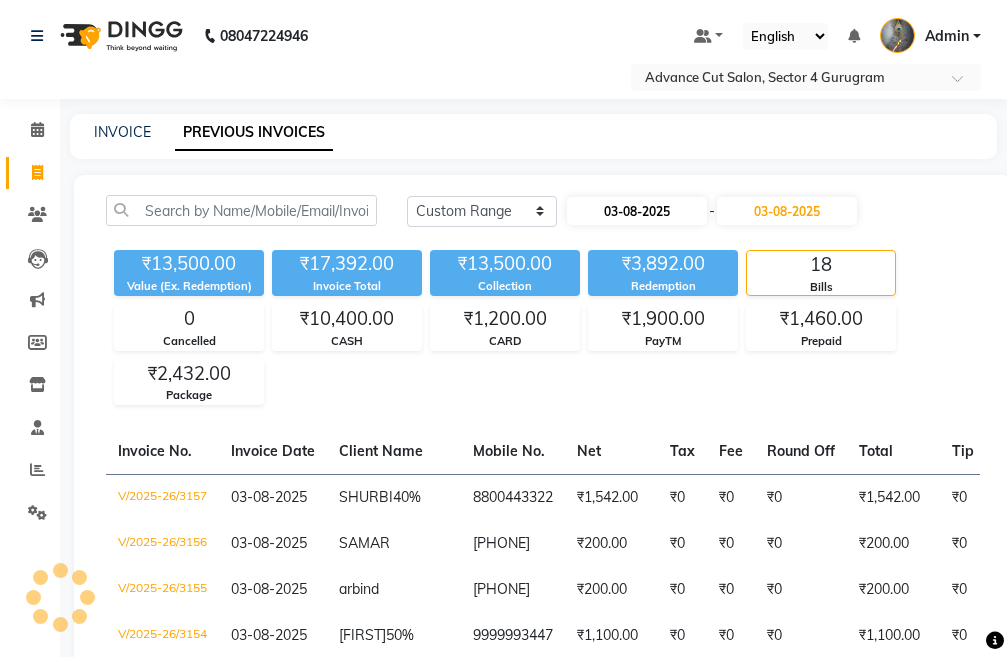 select on "8" 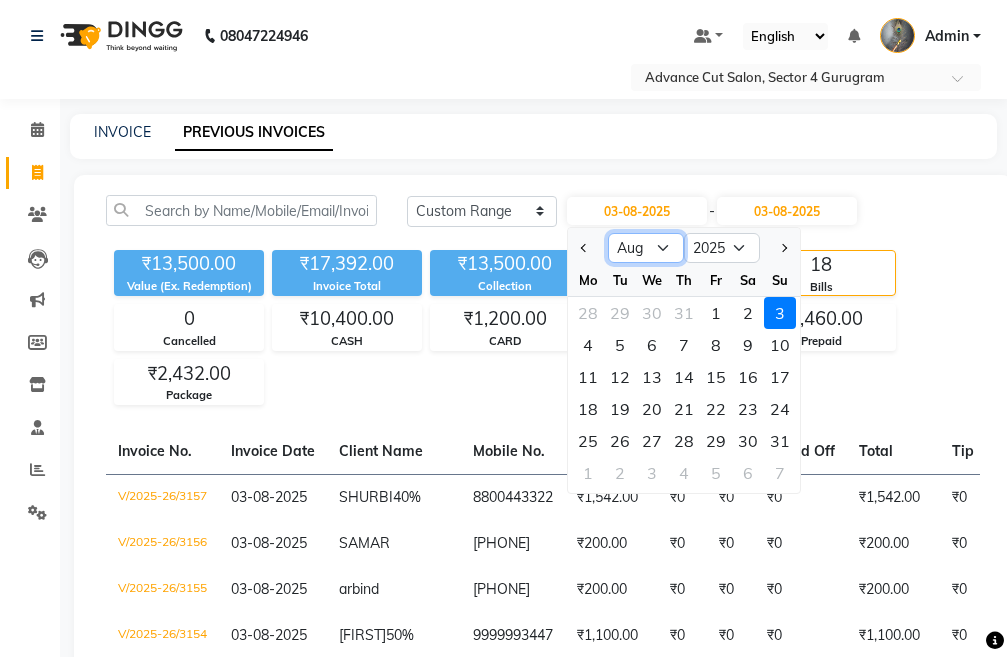 click on "Jan Feb Mar Apr May Jun Jul Aug Sep Oct Nov Dec" 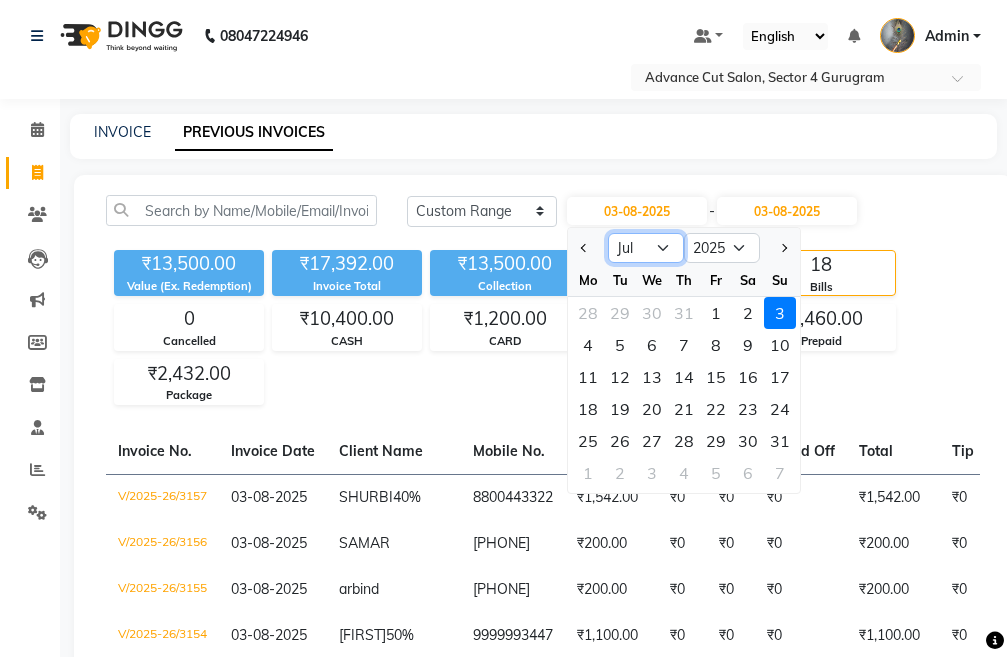 click on "Jan Feb Mar Apr May Jun Jul Aug Sep Oct Nov Dec" 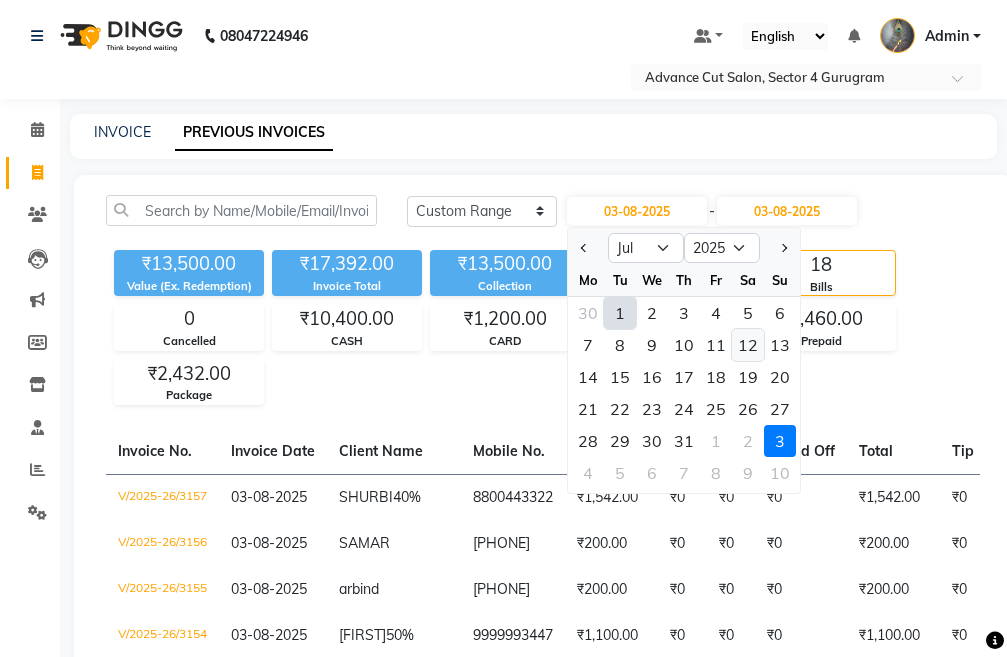 click on "12" 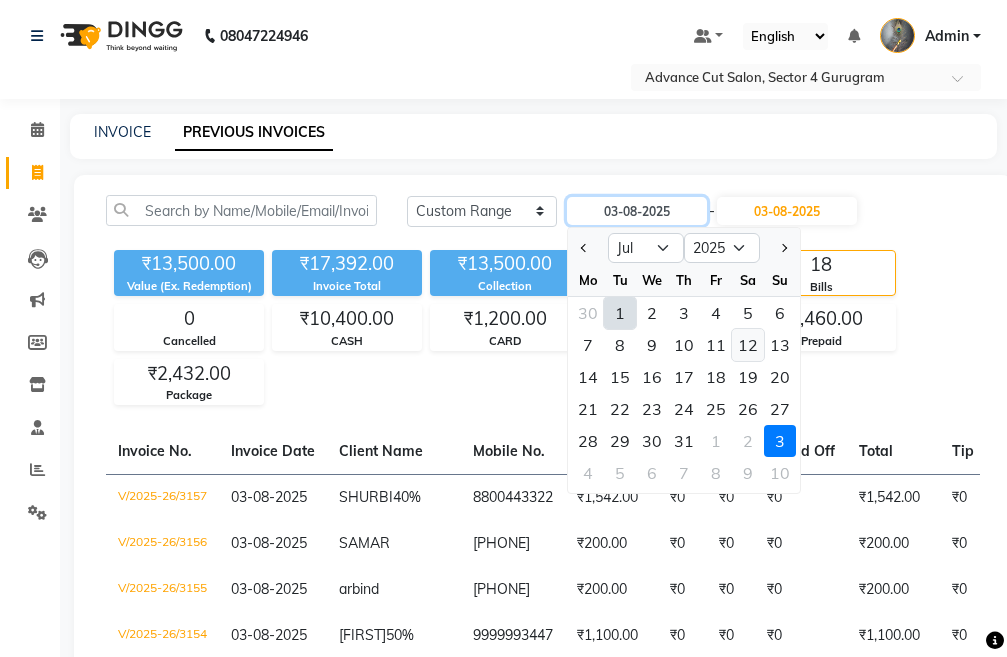 type on "12-07-2025" 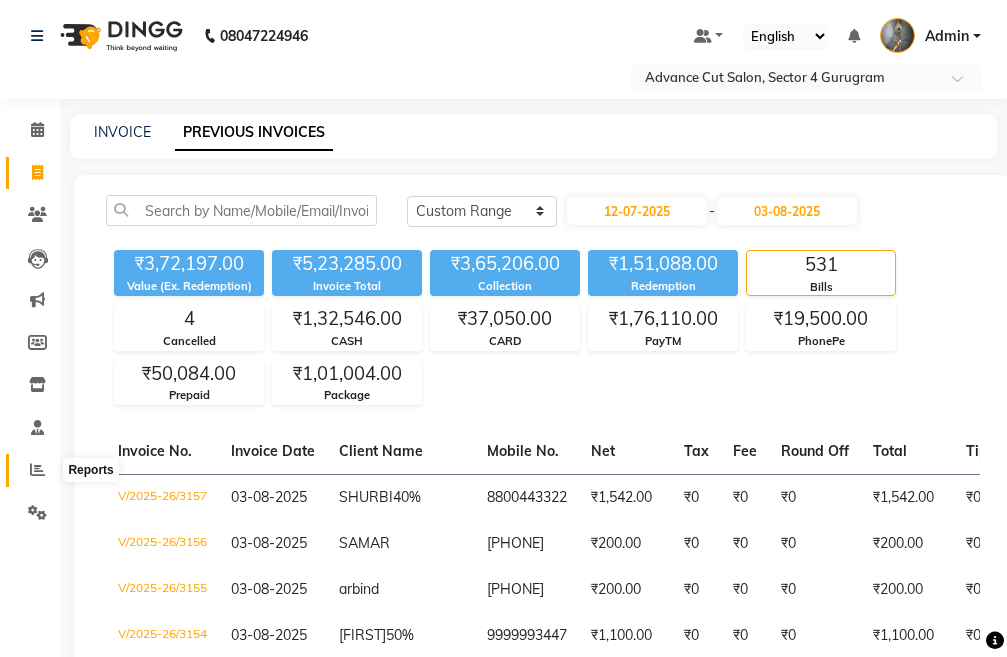 click 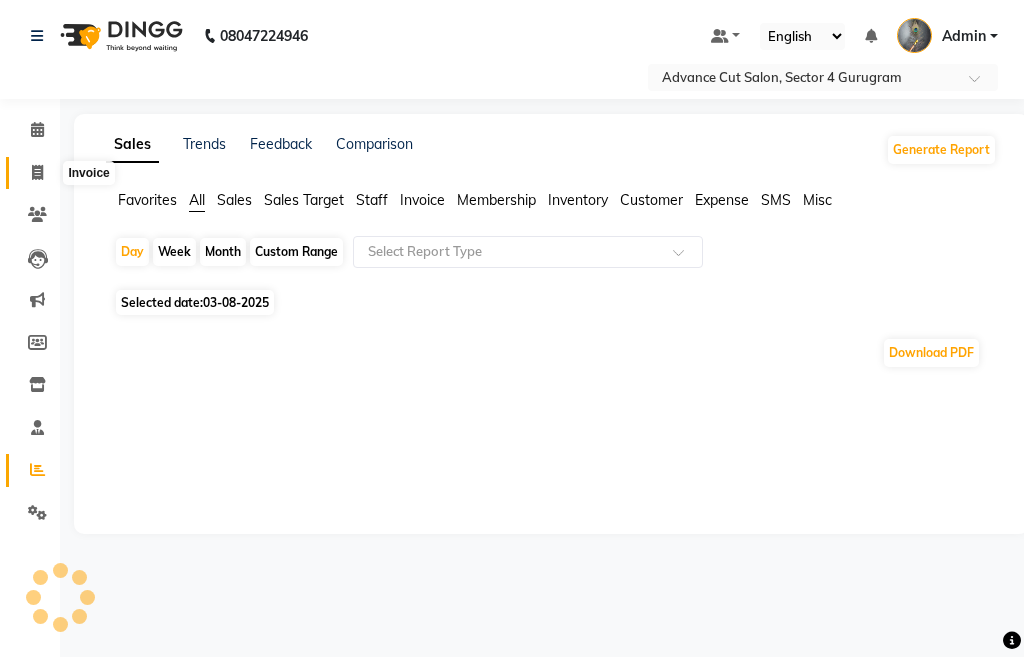 click 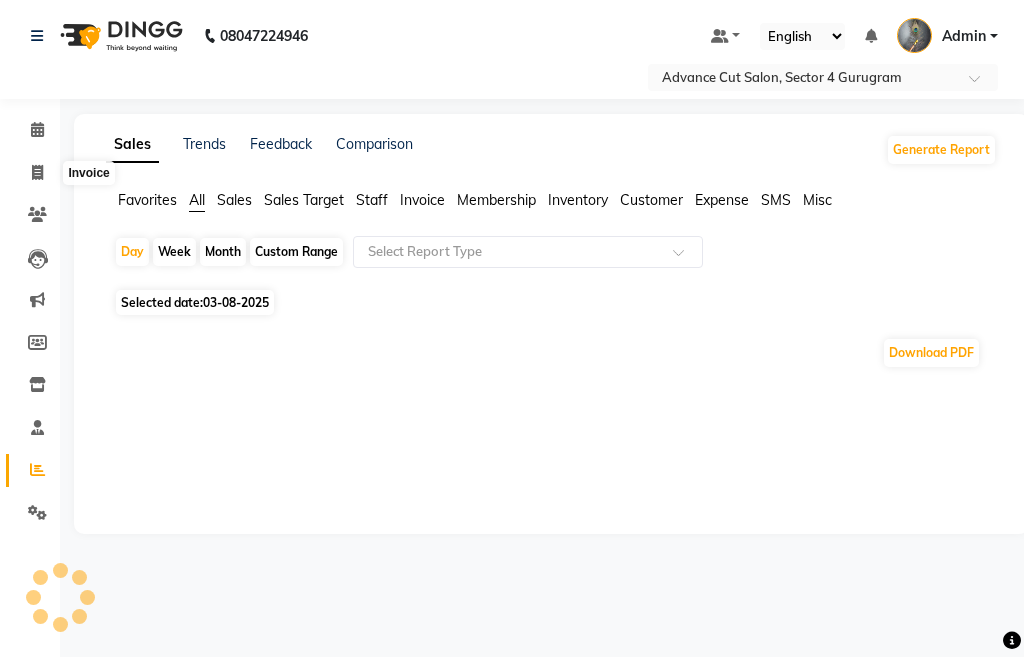 select on "service" 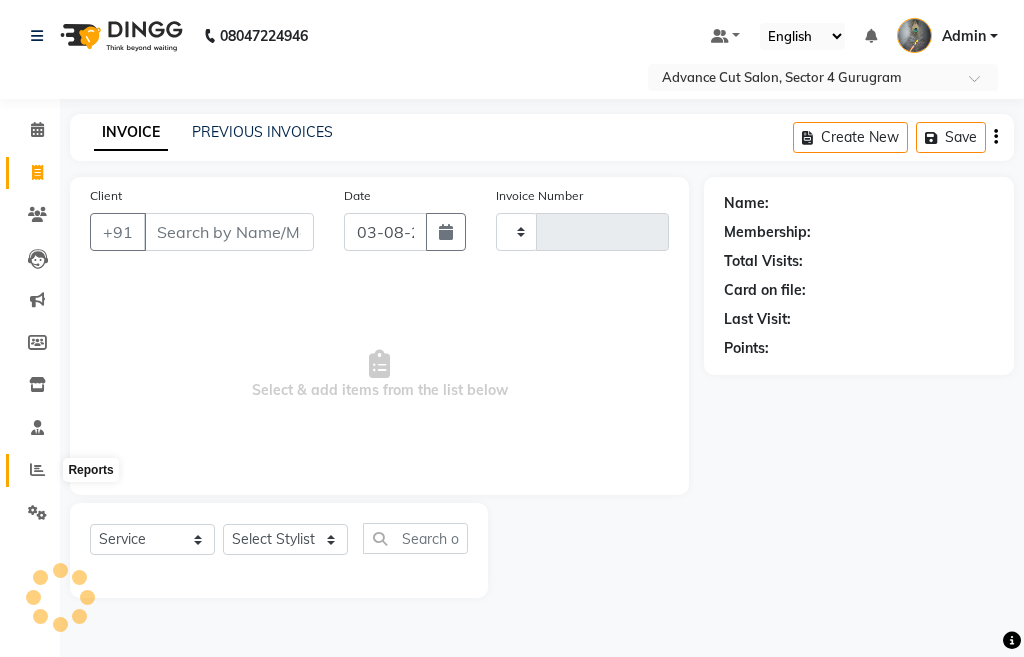 click 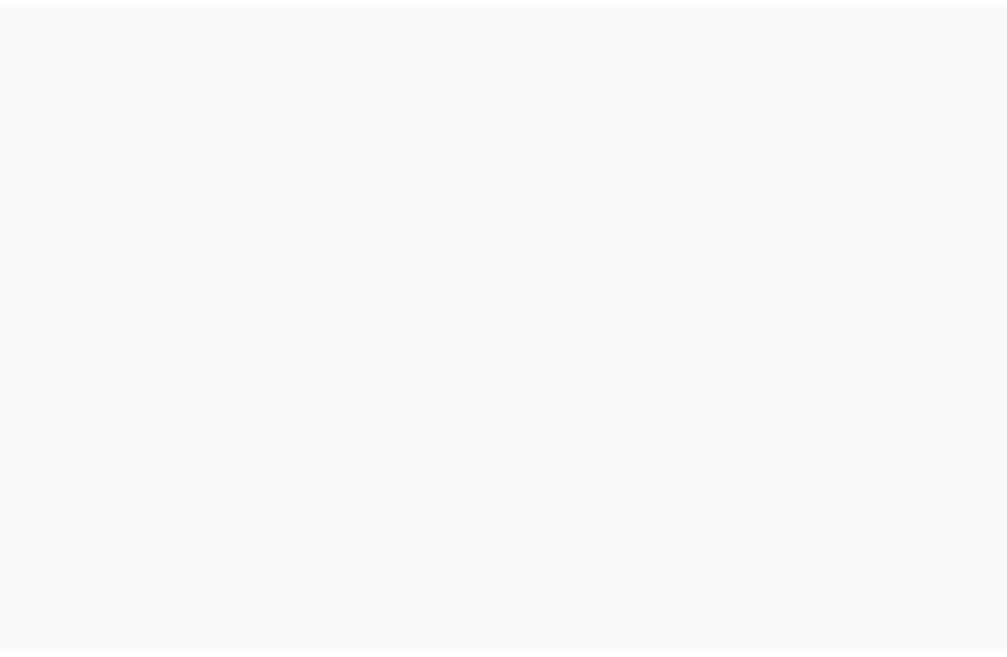 scroll, scrollTop: 0, scrollLeft: 0, axis: both 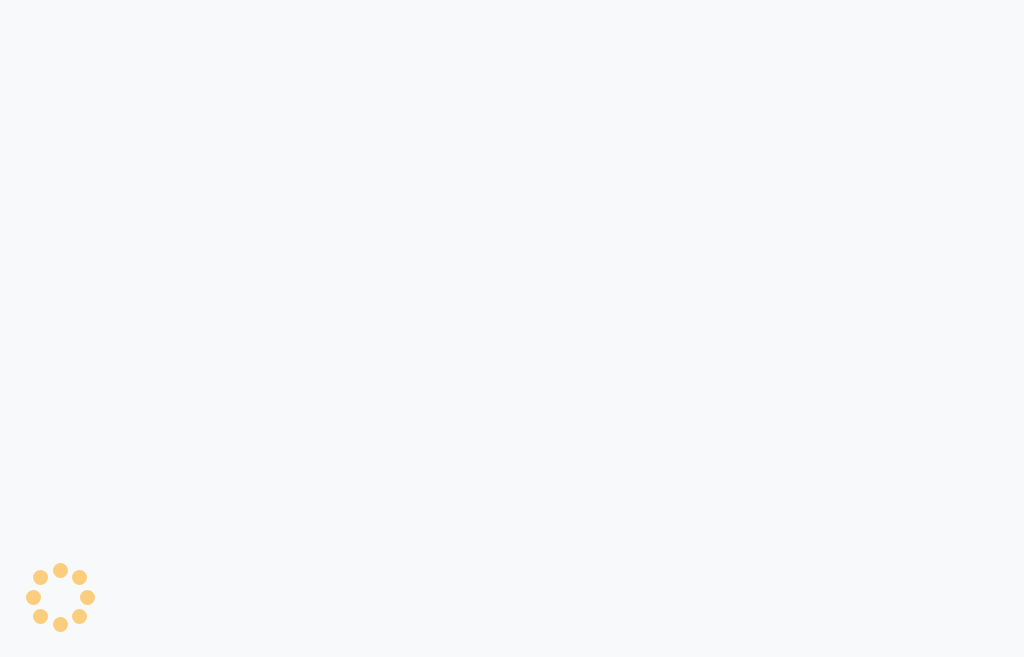 select on "service" 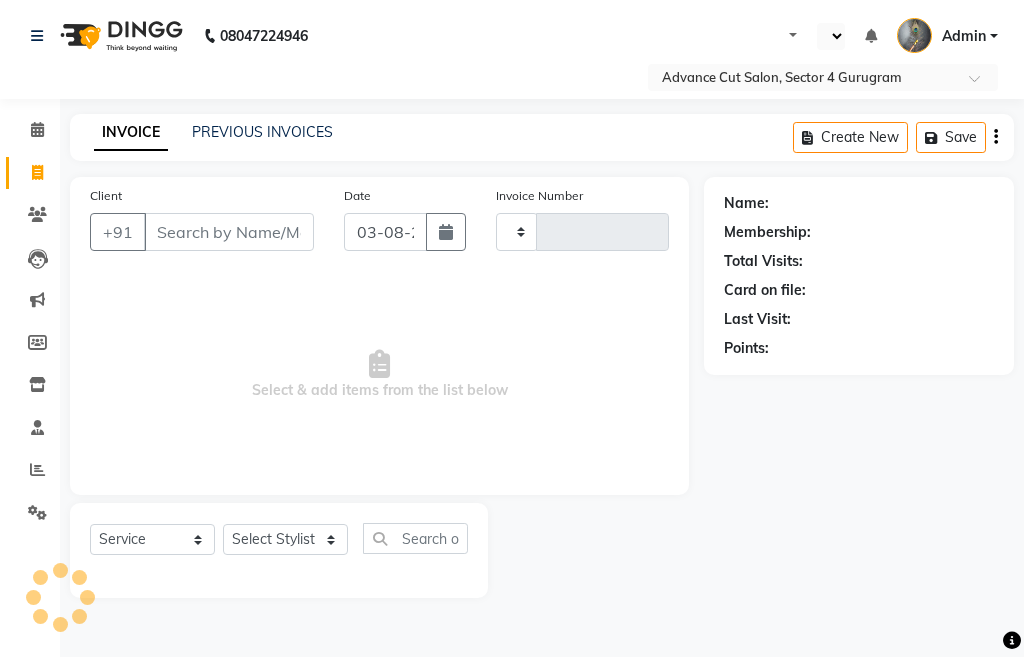 select on "en" 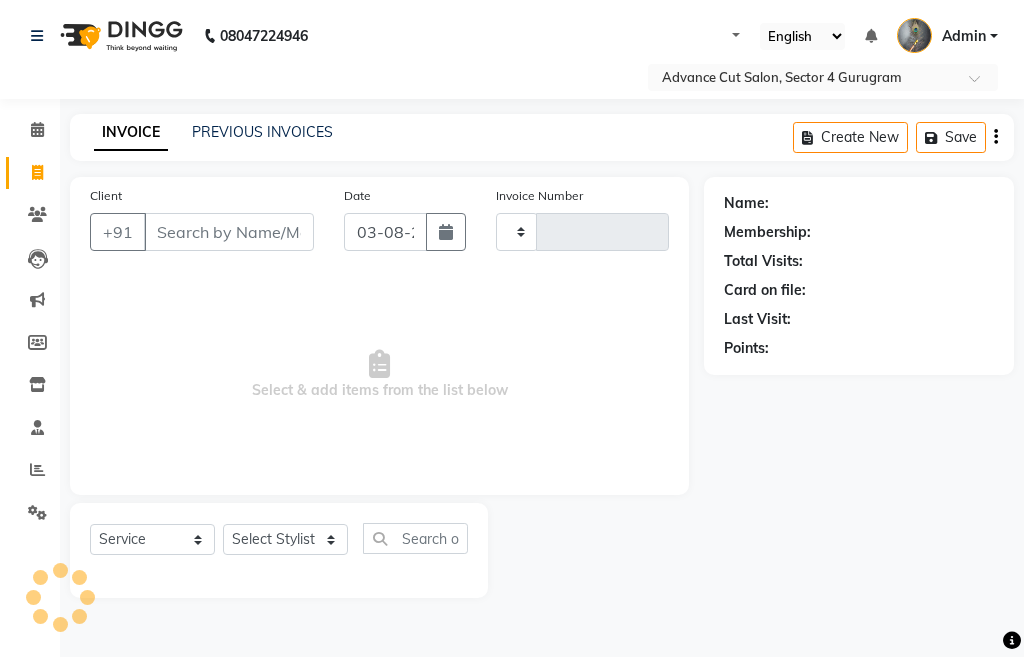 type on "3158" 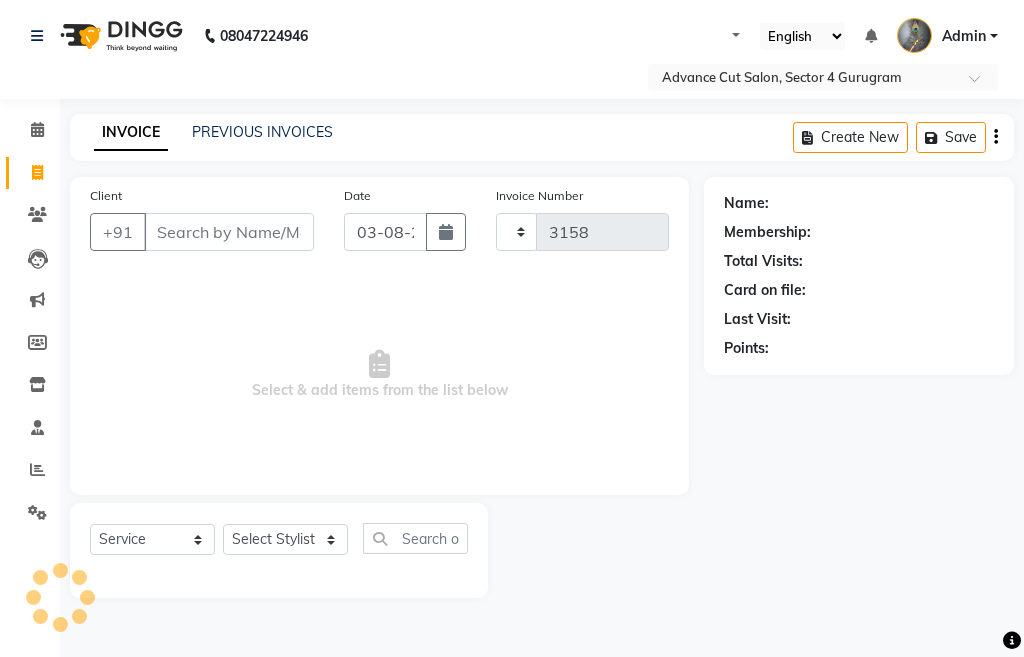 select on "4939" 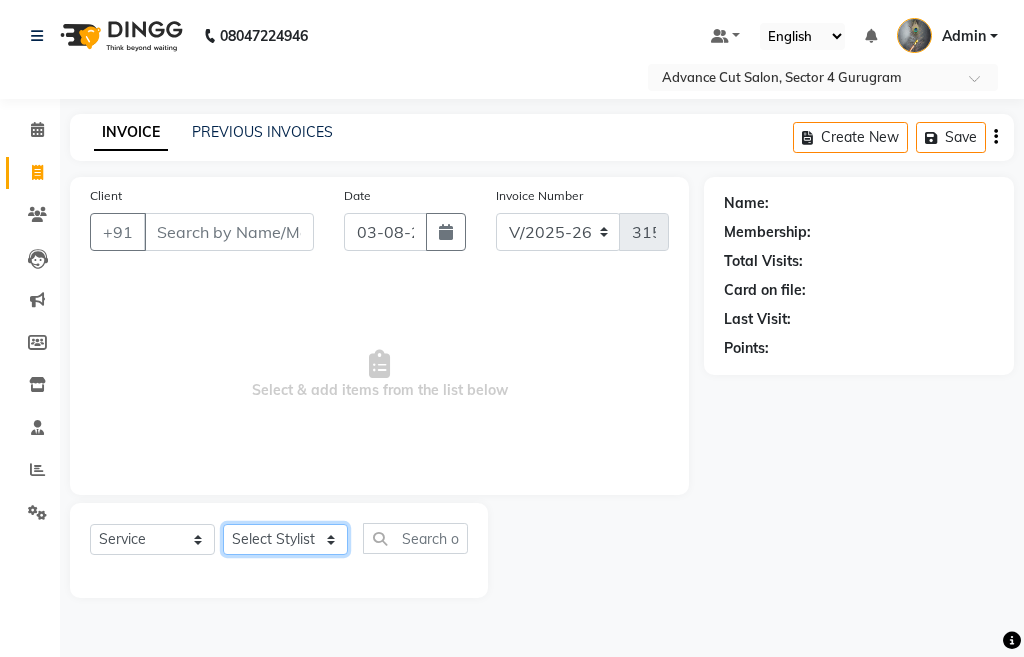 click on "Select Stylist Admin chahit COUNTOR hardeep mamta manisha MONISH navi NOSHAD ALI rahul shatnam shweta singh sunny tip" 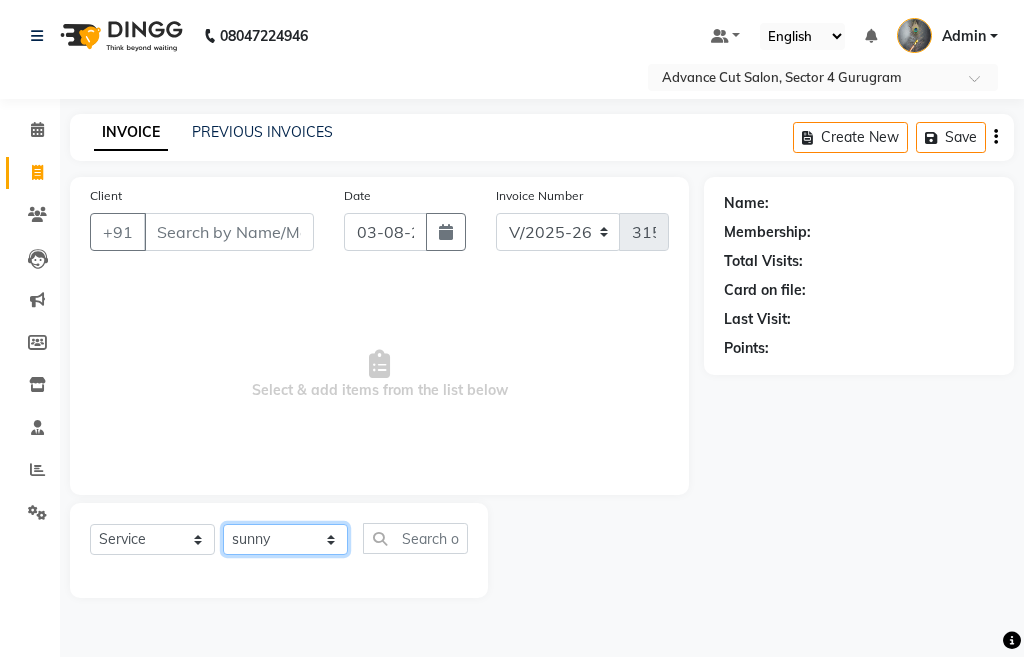 click on "Select Stylist Admin chahit COUNTOR hardeep mamta manisha MONISH navi NOSHAD ALI rahul shatnam shweta singh sunny tip" 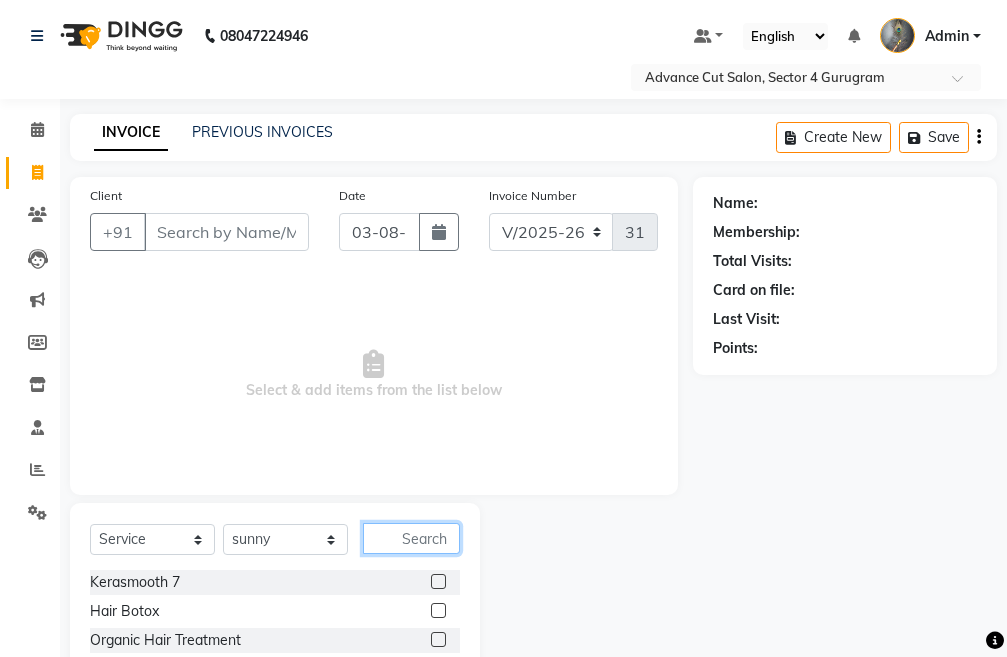 click 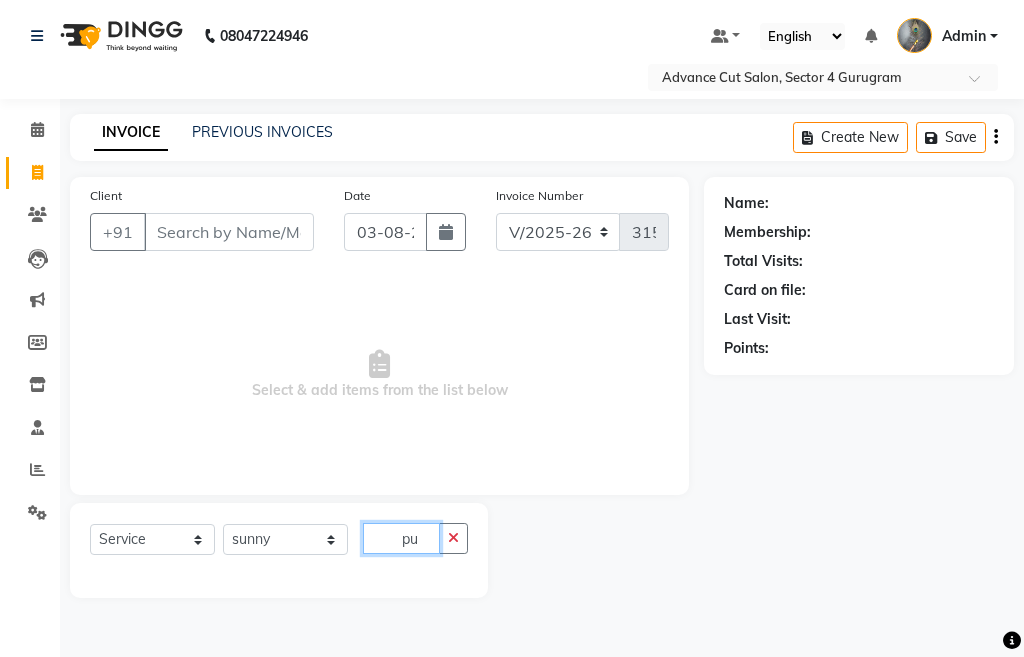 type on "p" 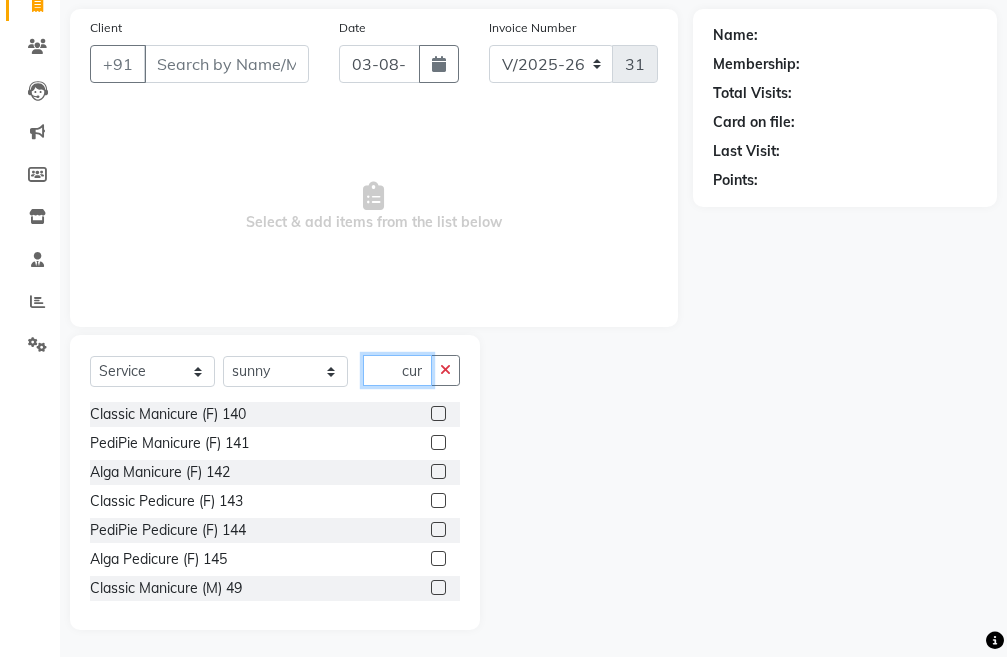 scroll, scrollTop: 171, scrollLeft: 0, axis: vertical 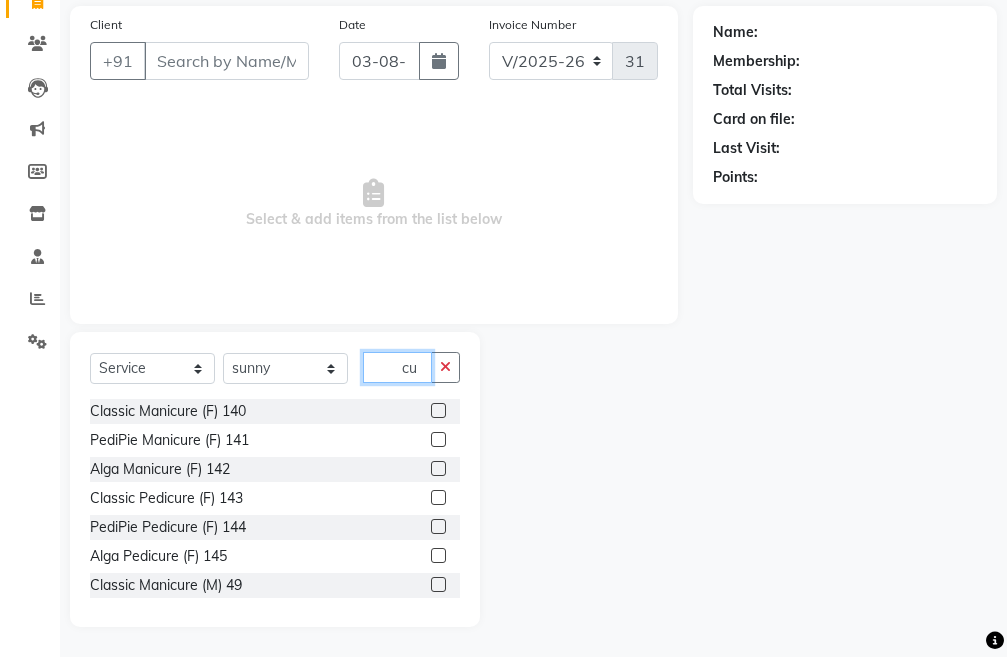 type on "c" 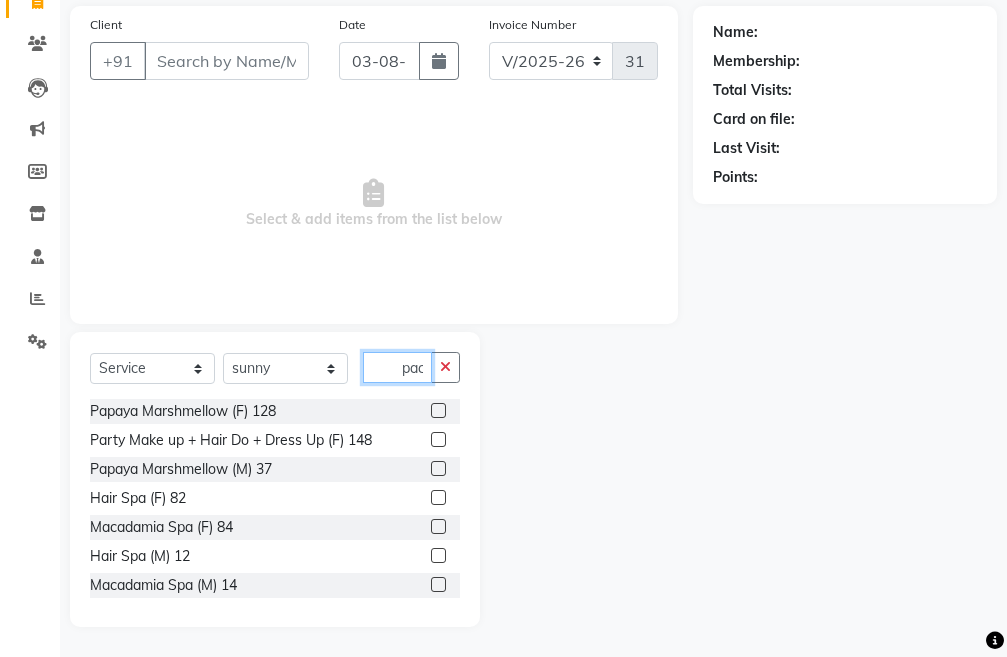 scroll, scrollTop: 0, scrollLeft: 0, axis: both 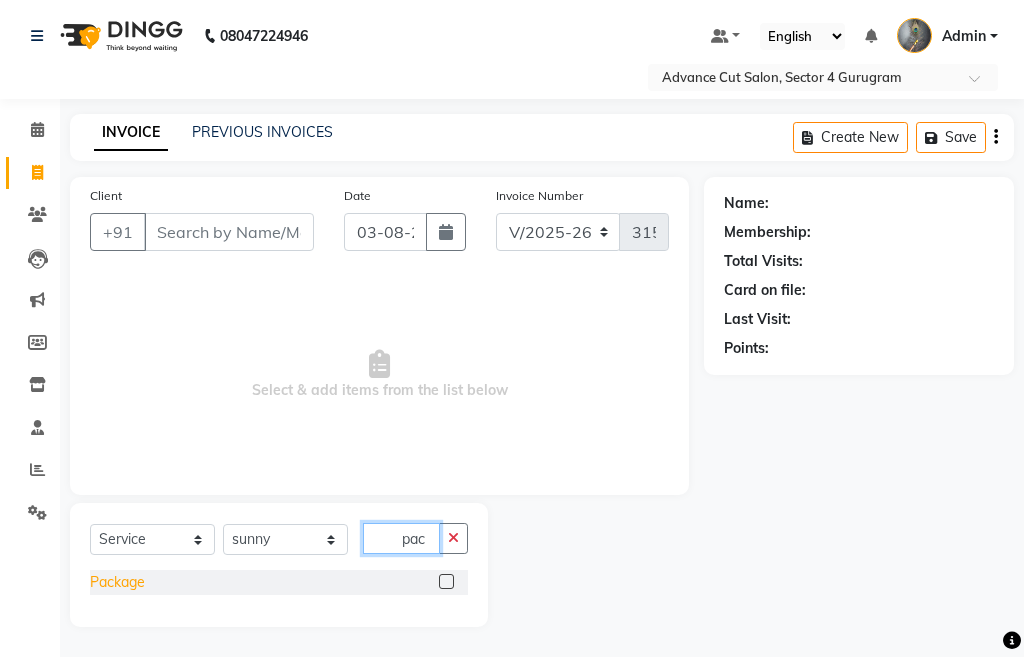 type on "pac" 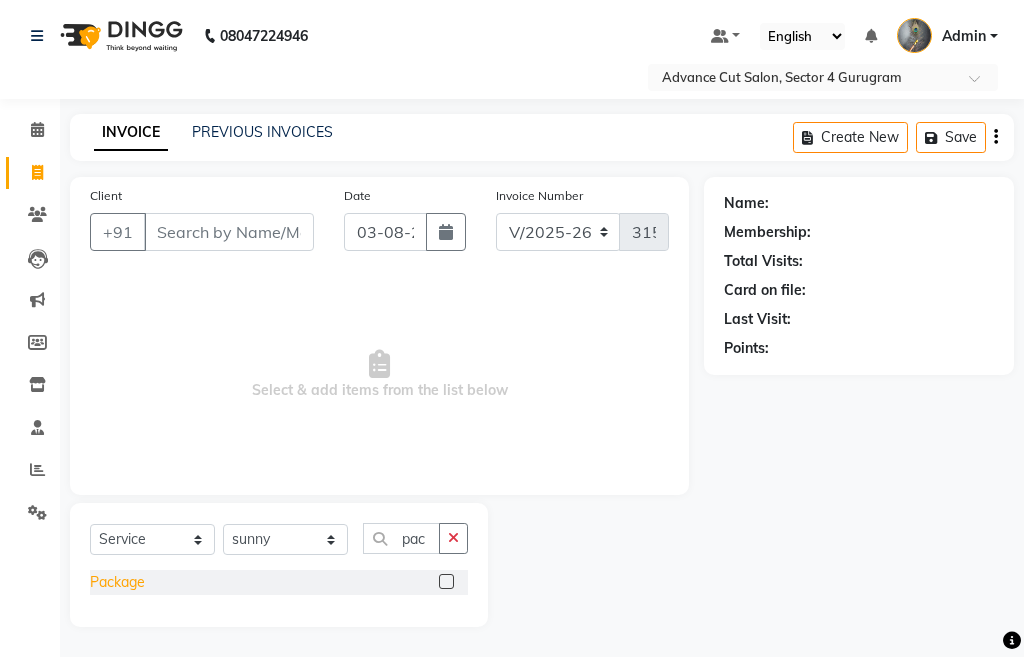 click on "Package" 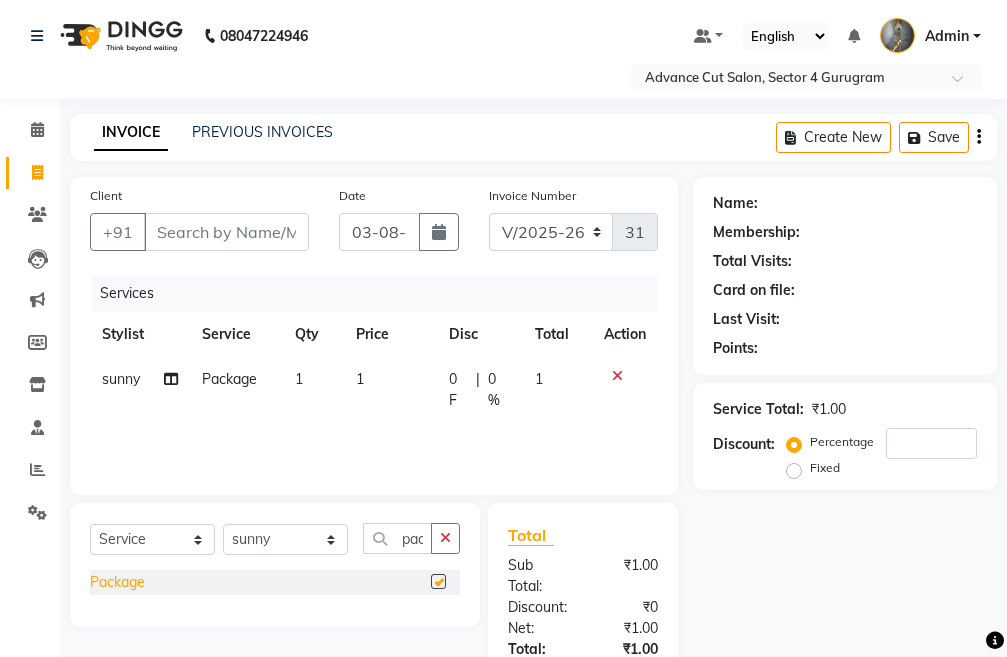 checkbox on "false" 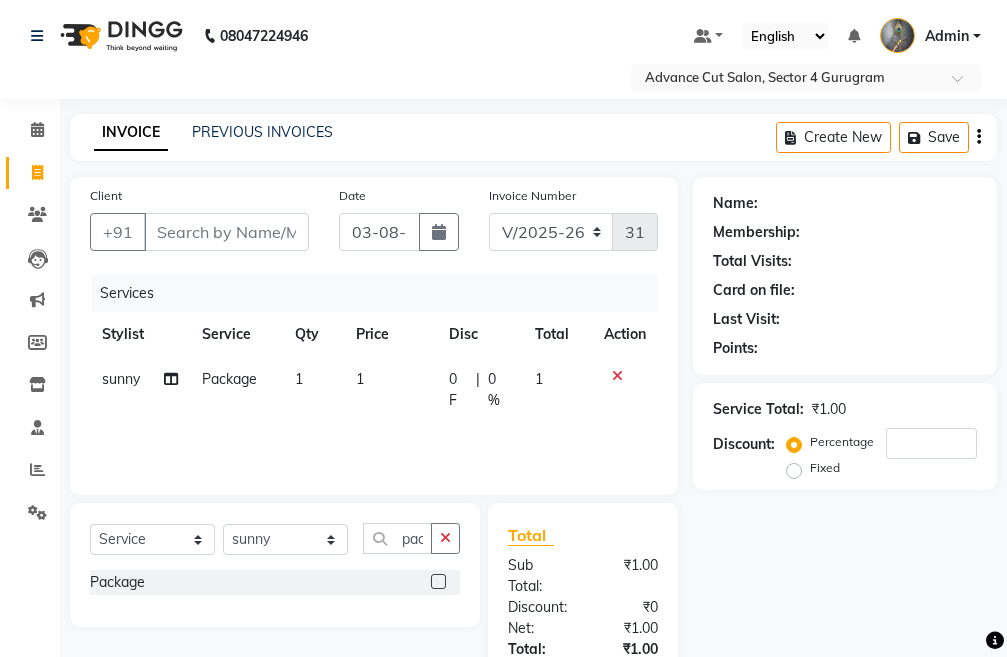 click on "1" 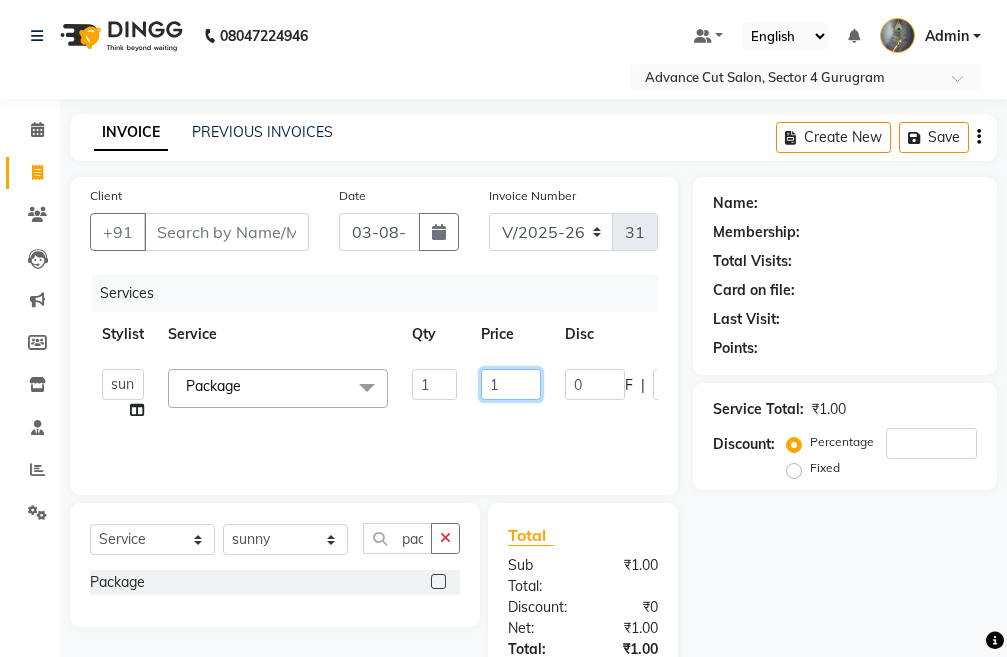 click on "1" 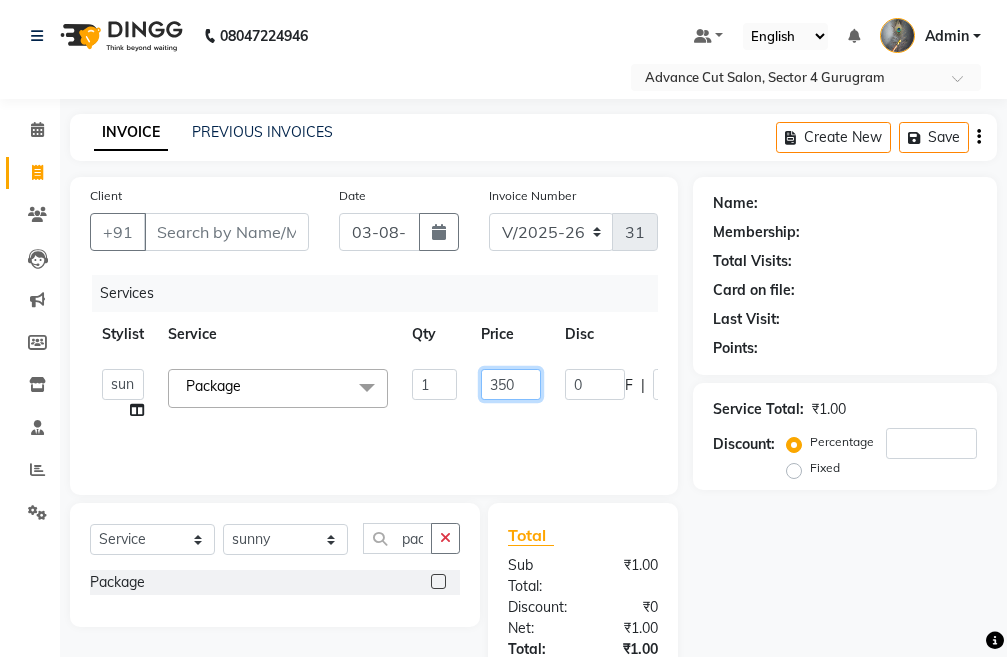 type on "3500" 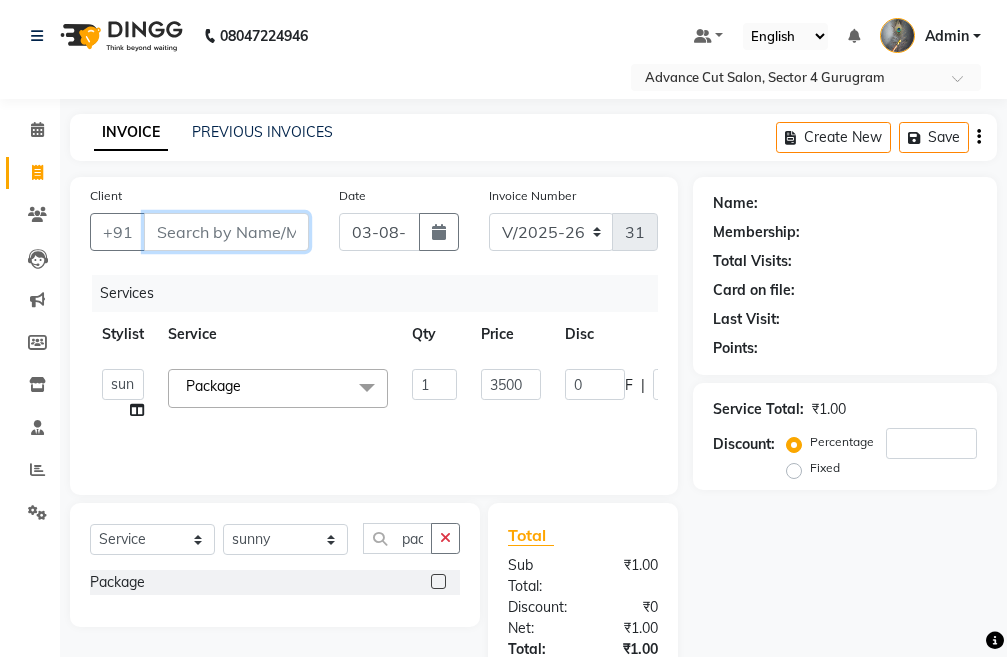 click on "Client" at bounding box center [226, 232] 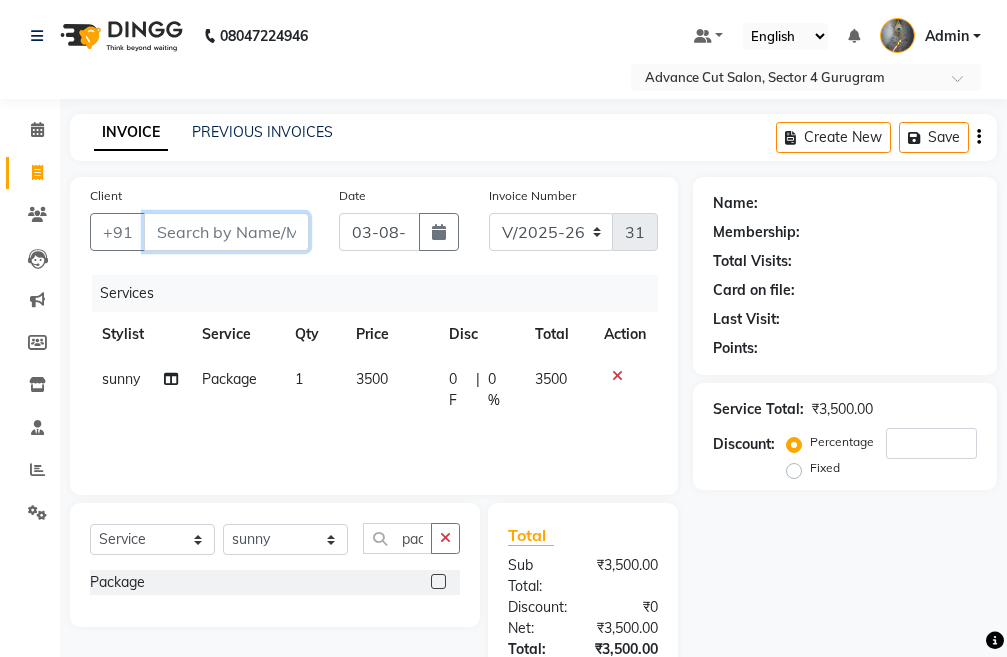 type on "8" 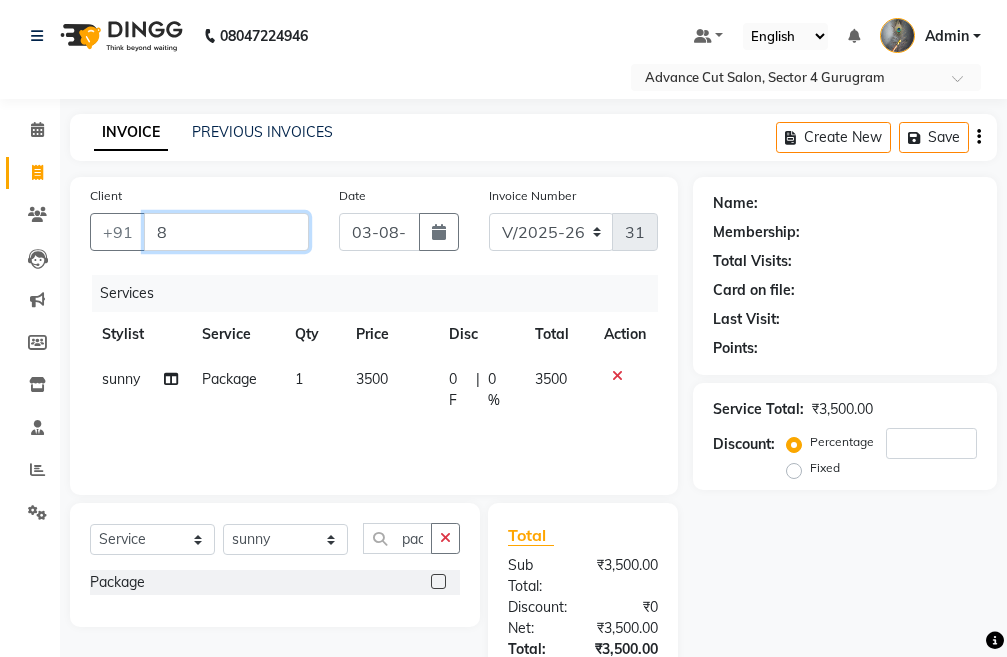 type on "0" 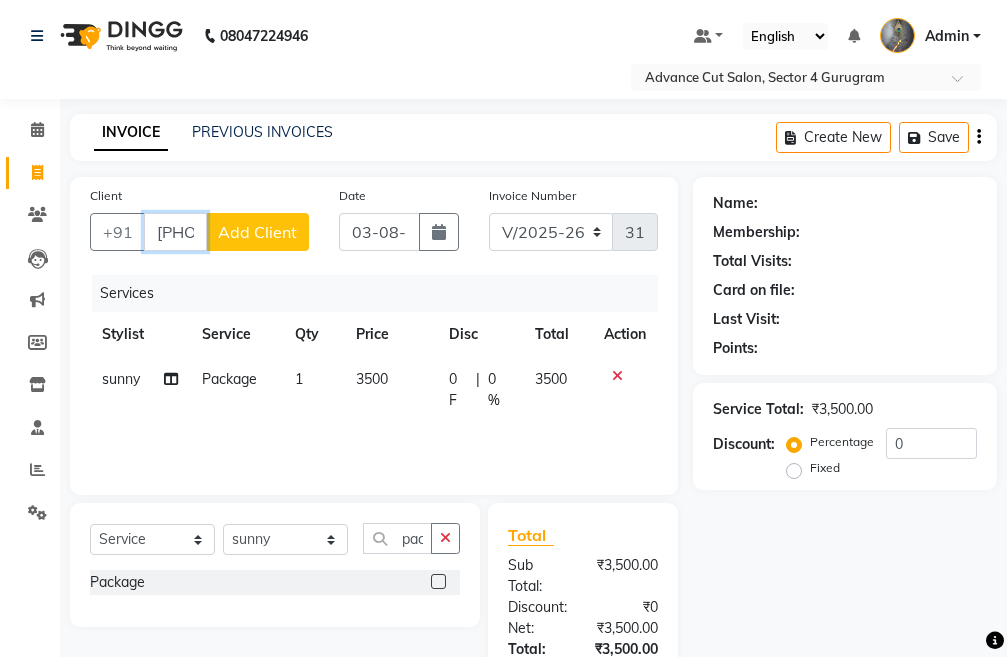type on "[PHONE]" 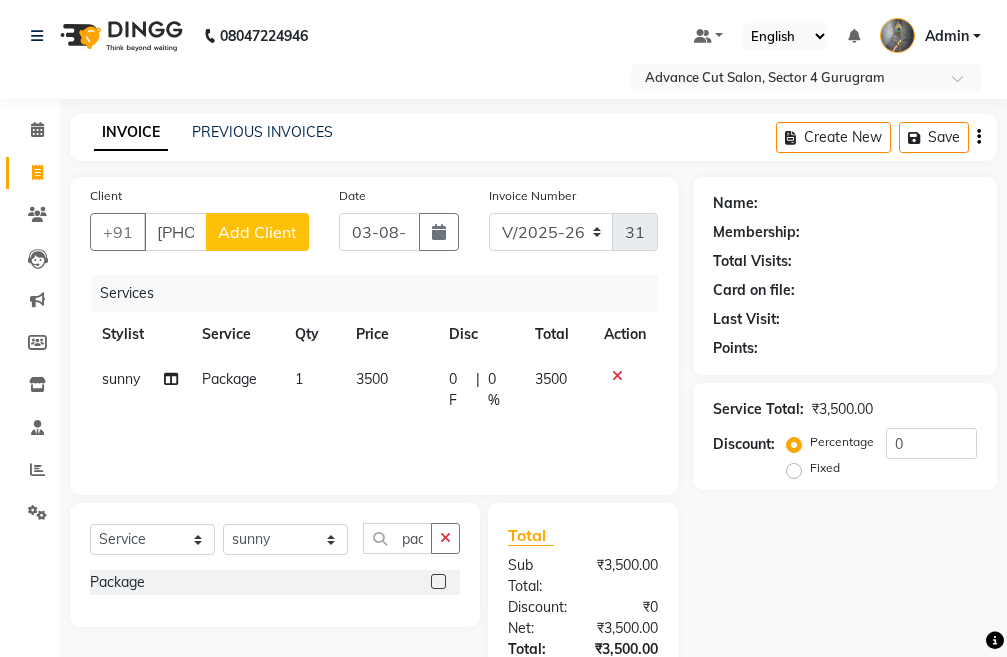 click on "Add Client" 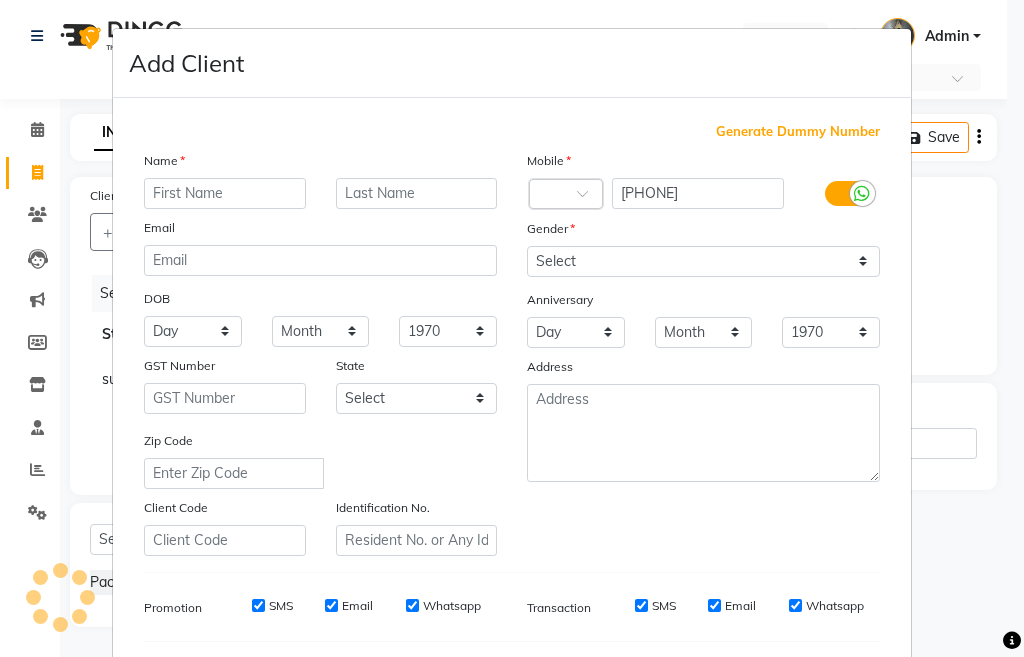click at bounding box center [225, 193] 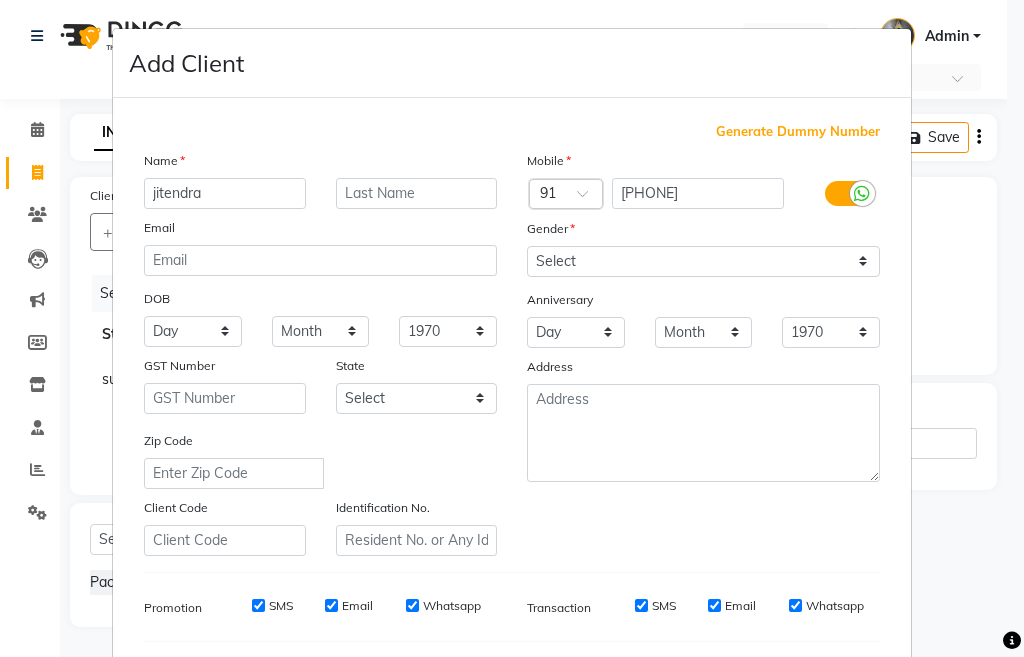type on "jitendra" 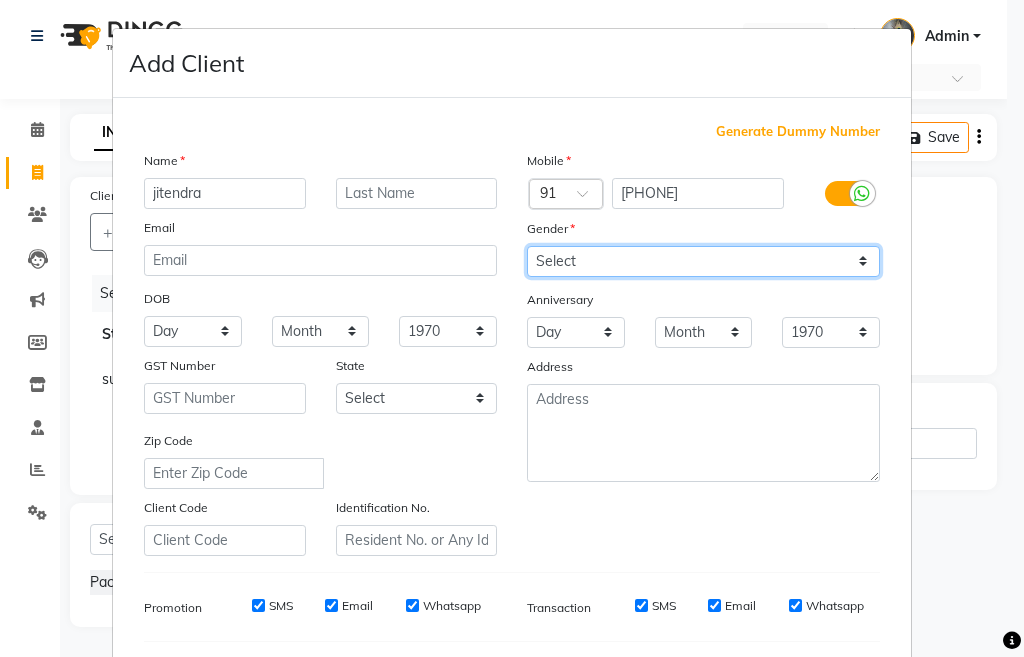 click on "Select Male Female Other Prefer Not To Say" at bounding box center [703, 261] 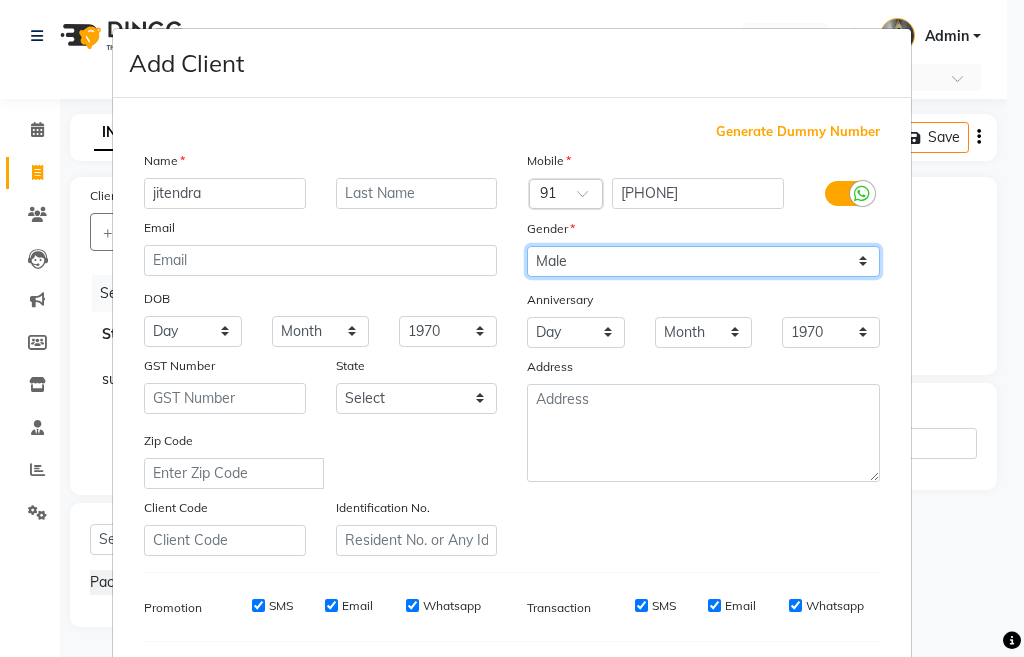 click on "Select Male Female Other Prefer Not To Say" at bounding box center [703, 261] 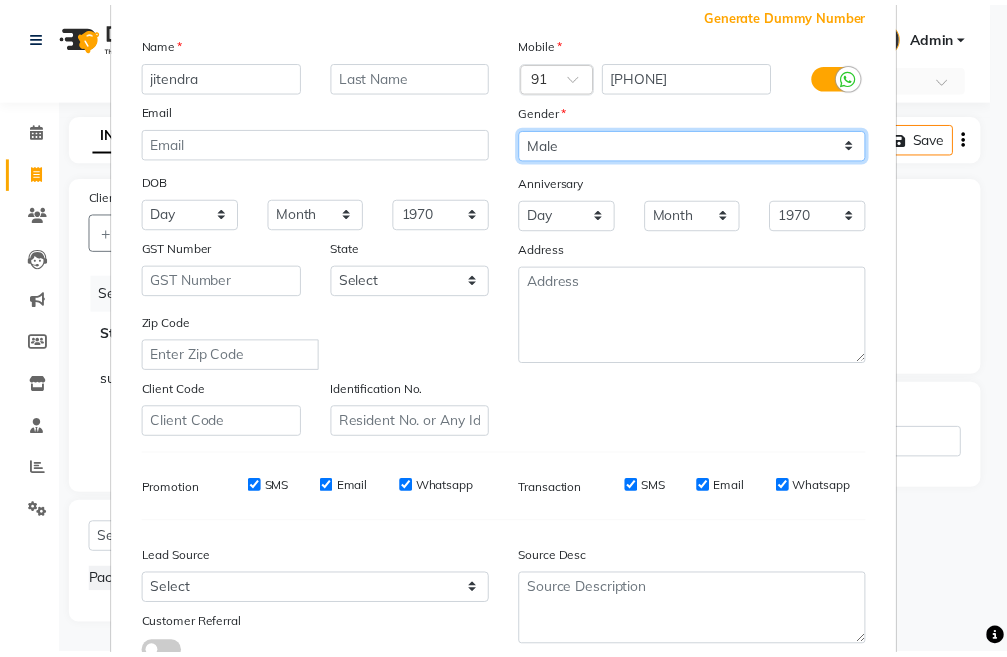 scroll, scrollTop: 200, scrollLeft: 0, axis: vertical 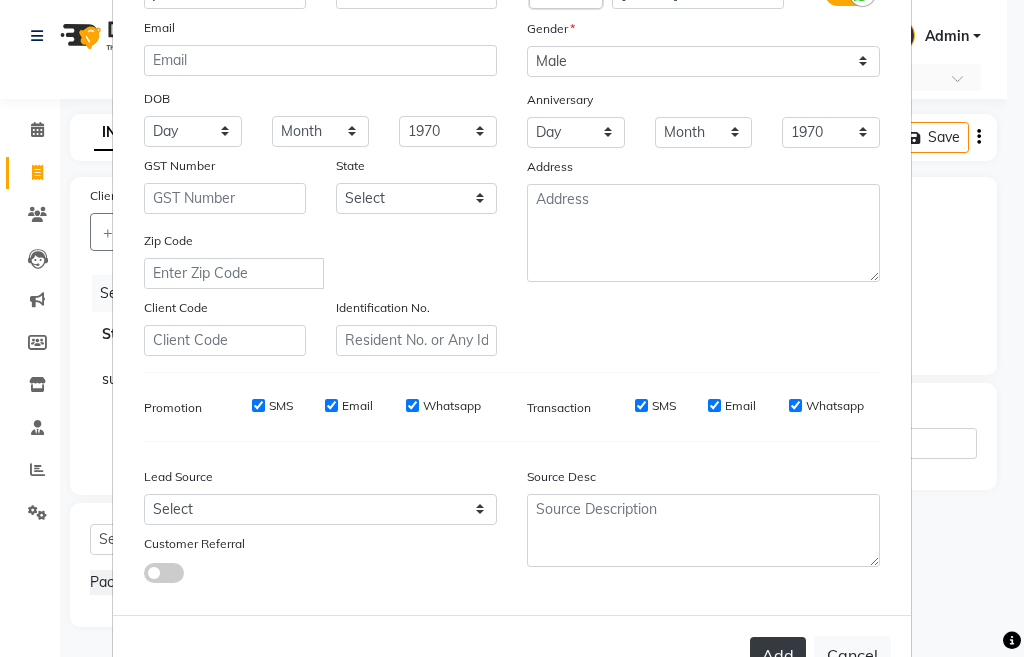 click on "Add" at bounding box center [778, 655] 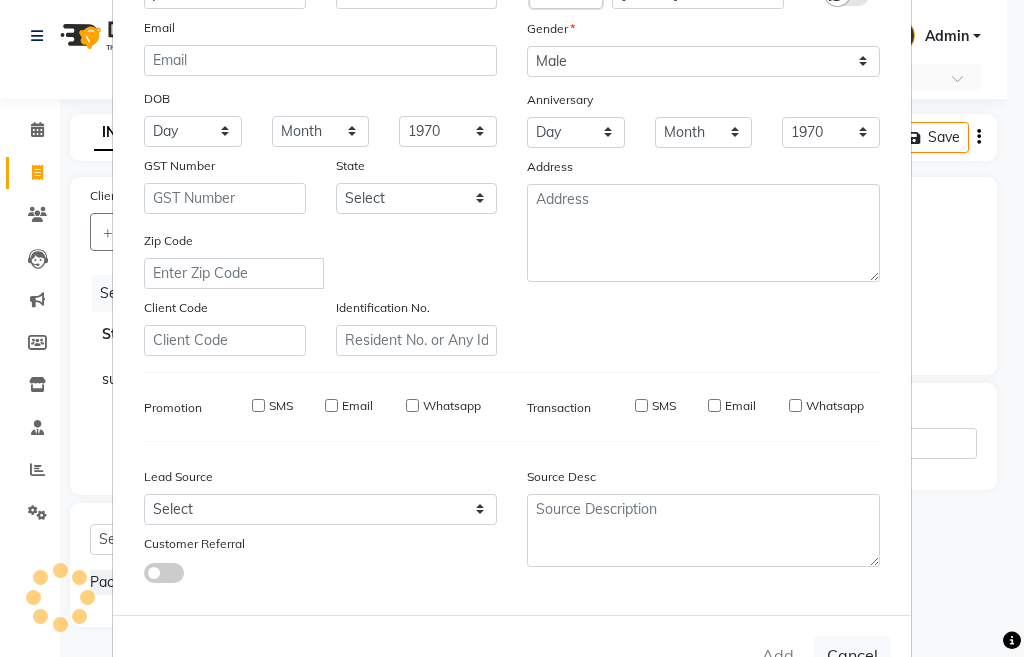 type 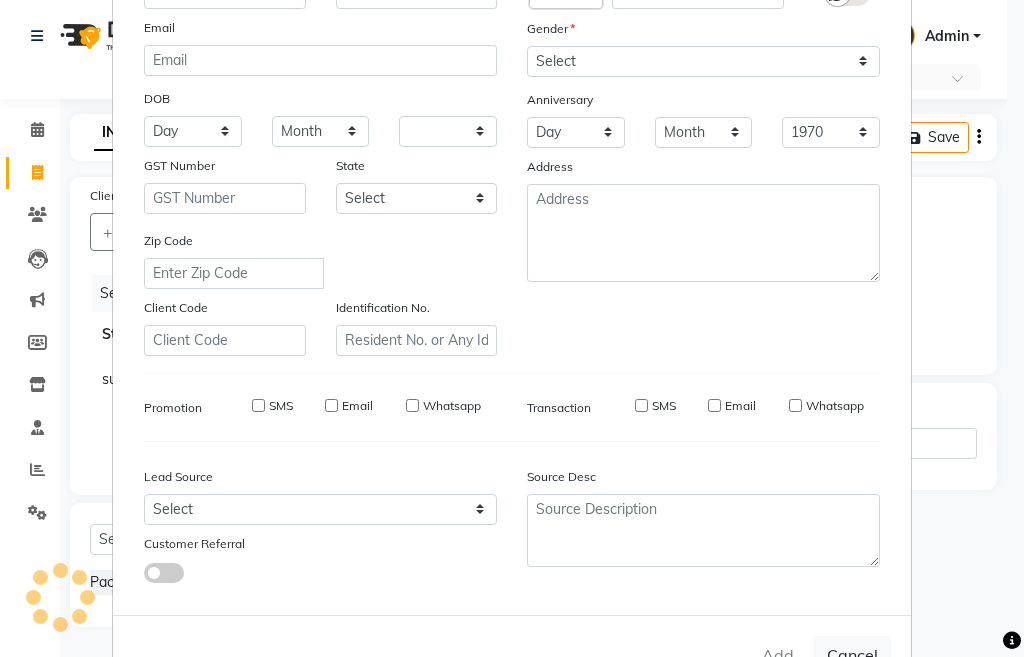 select 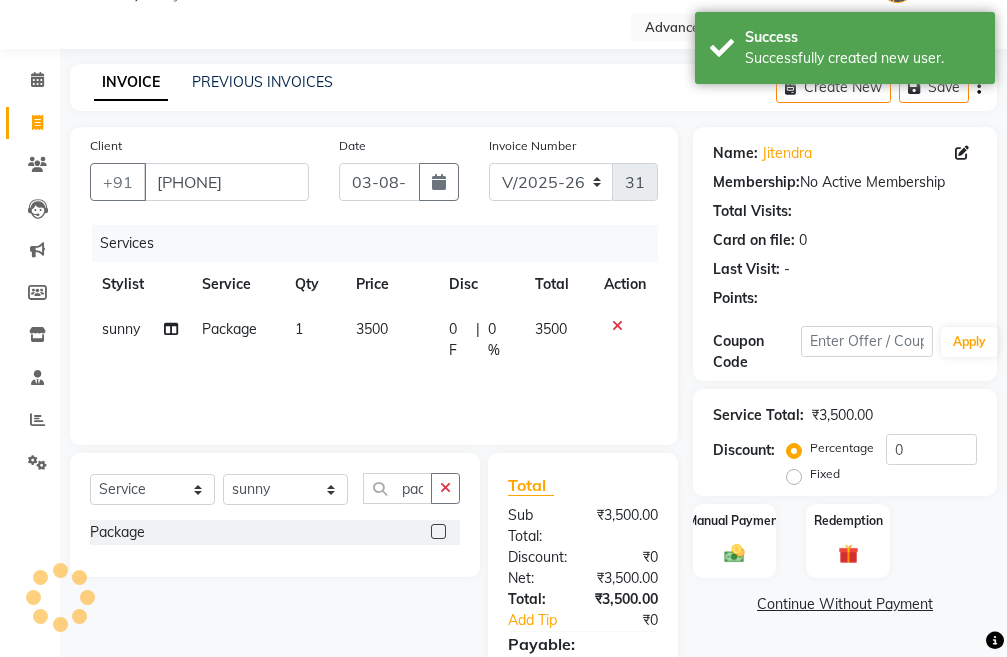 scroll, scrollTop: 100, scrollLeft: 0, axis: vertical 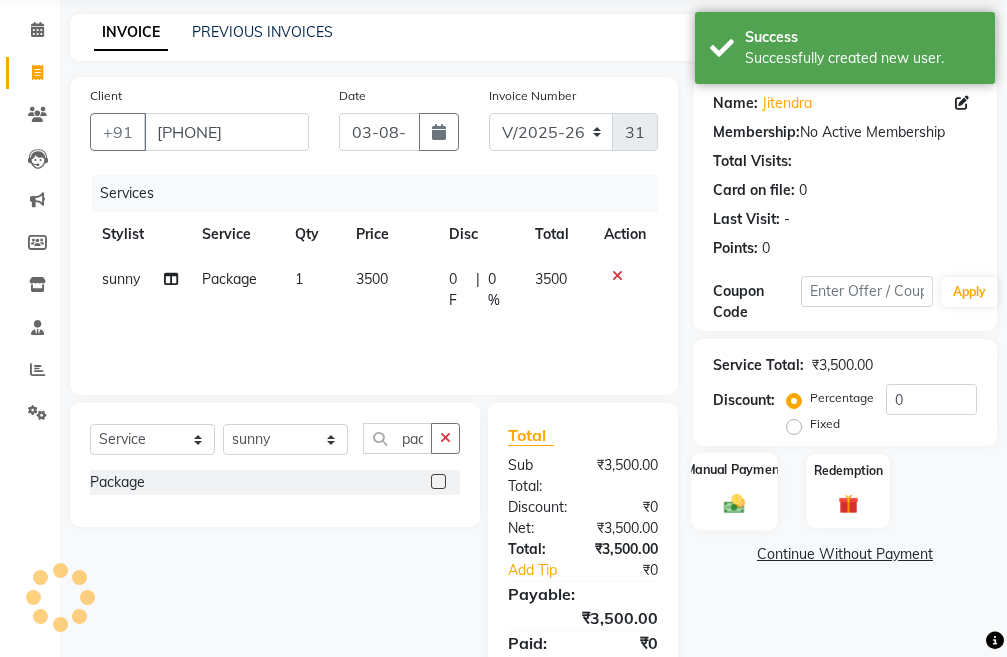 click on "Manual Payment" 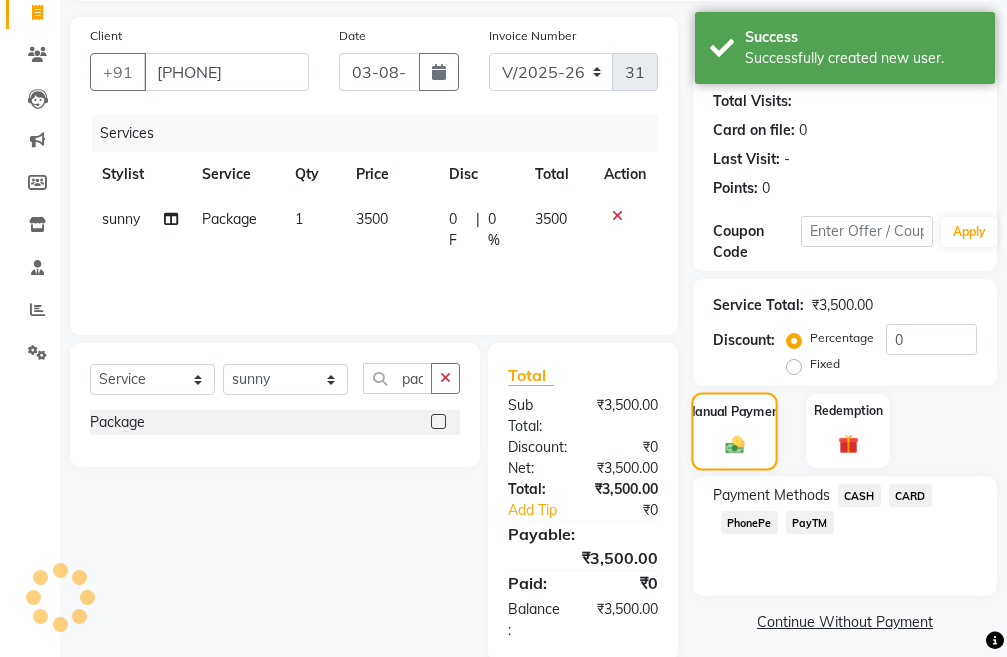 scroll, scrollTop: 194, scrollLeft: 0, axis: vertical 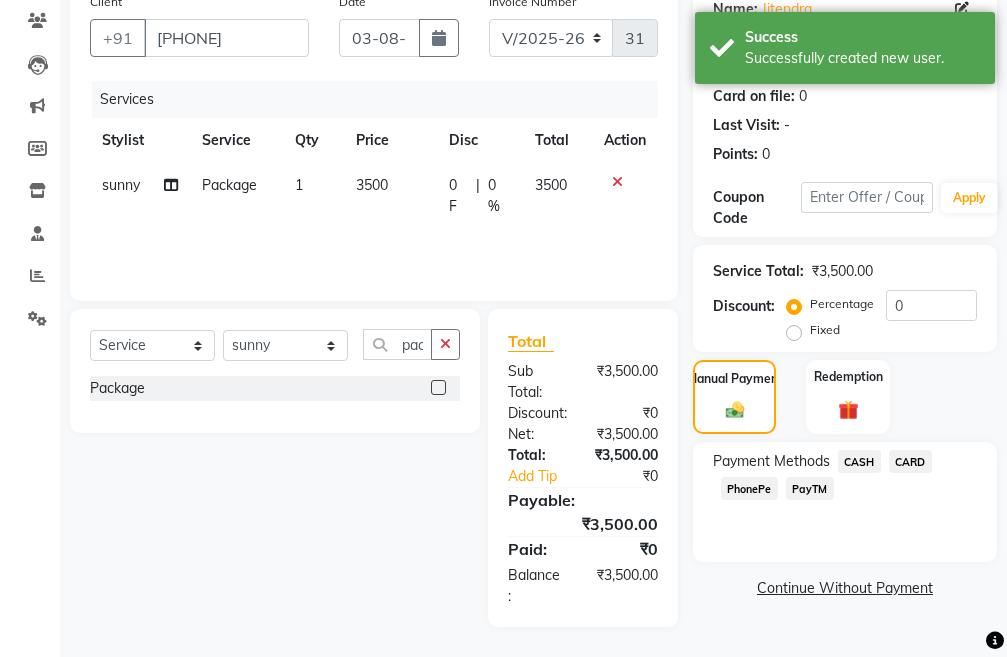 click on "CARD" 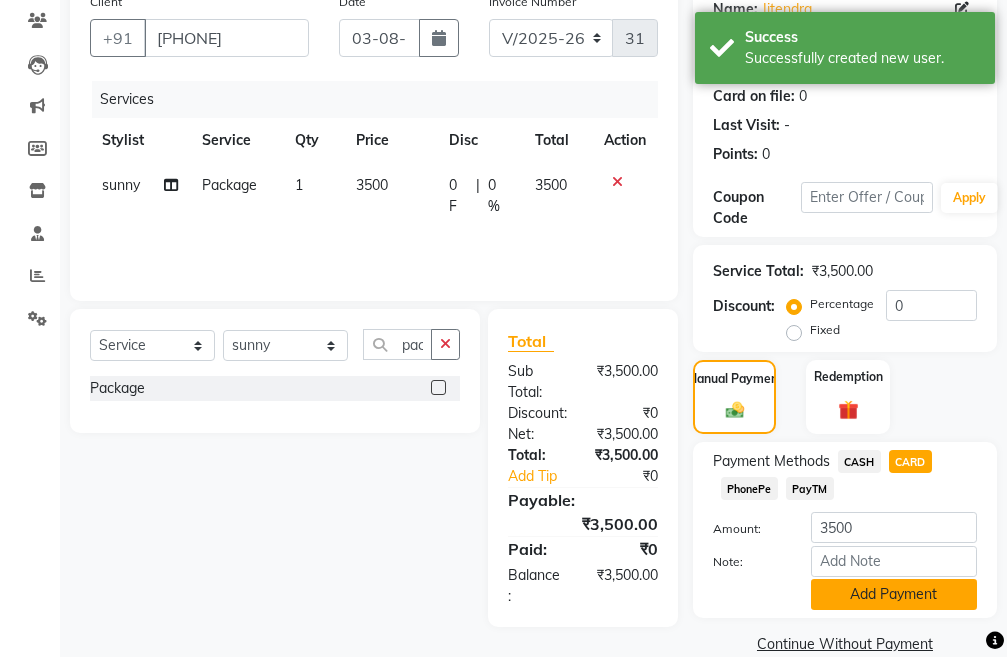 click on "Add Payment" 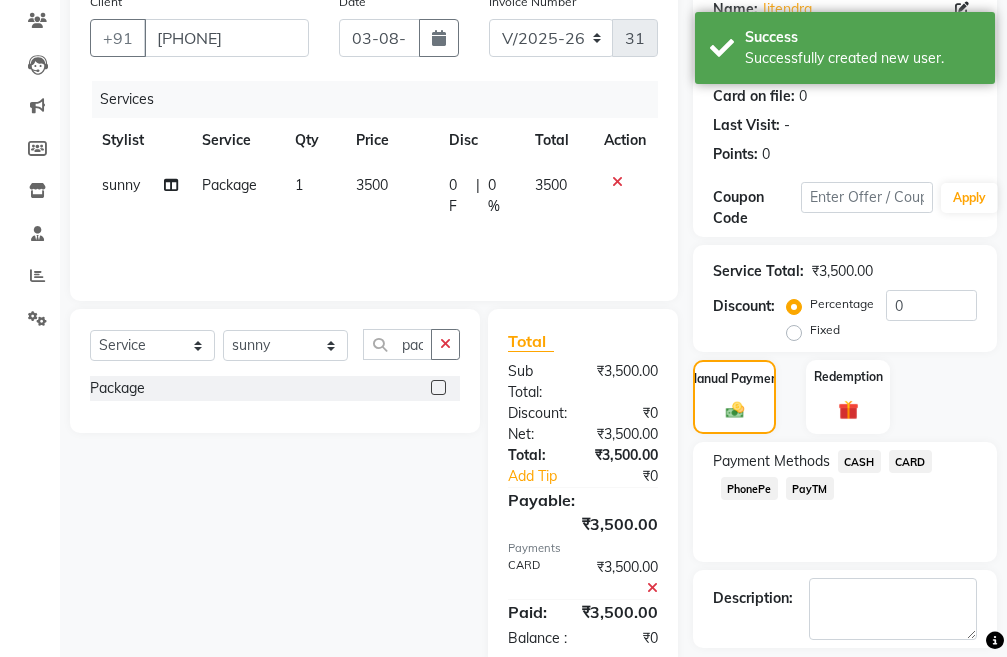 scroll, scrollTop: 283, scrollLeft: 0, axis: vertical 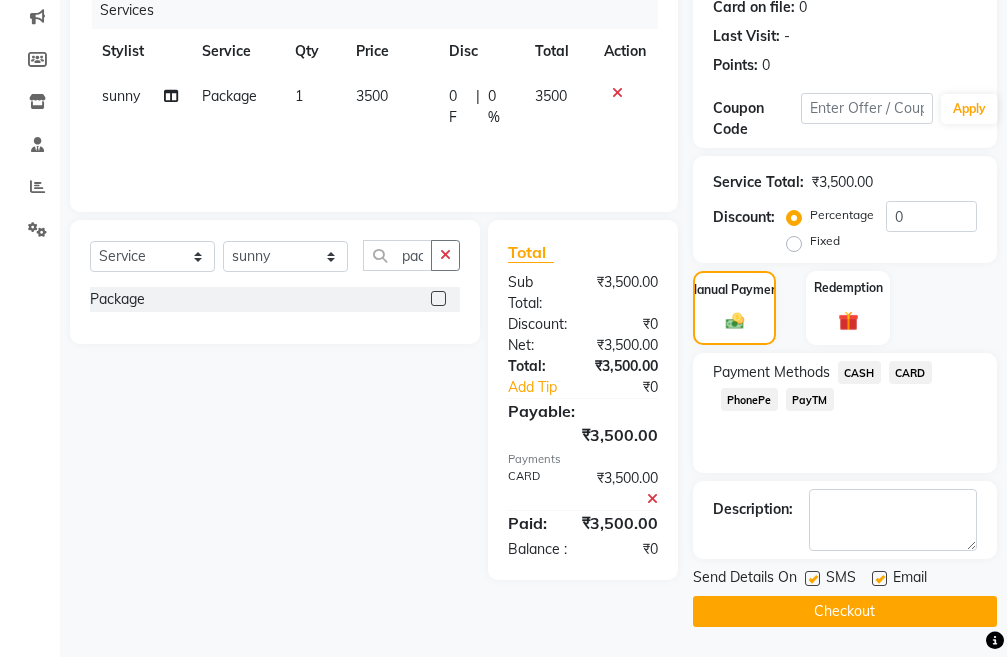 click on "Checkout" 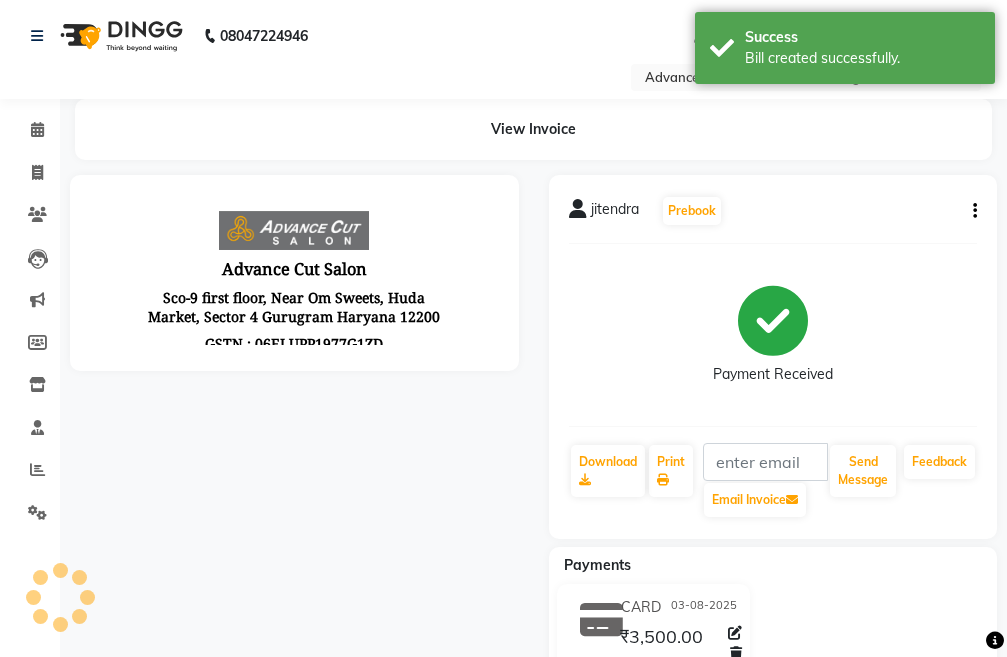 scroll, scrollTop: 0, scrollLeft: 0, axis: both 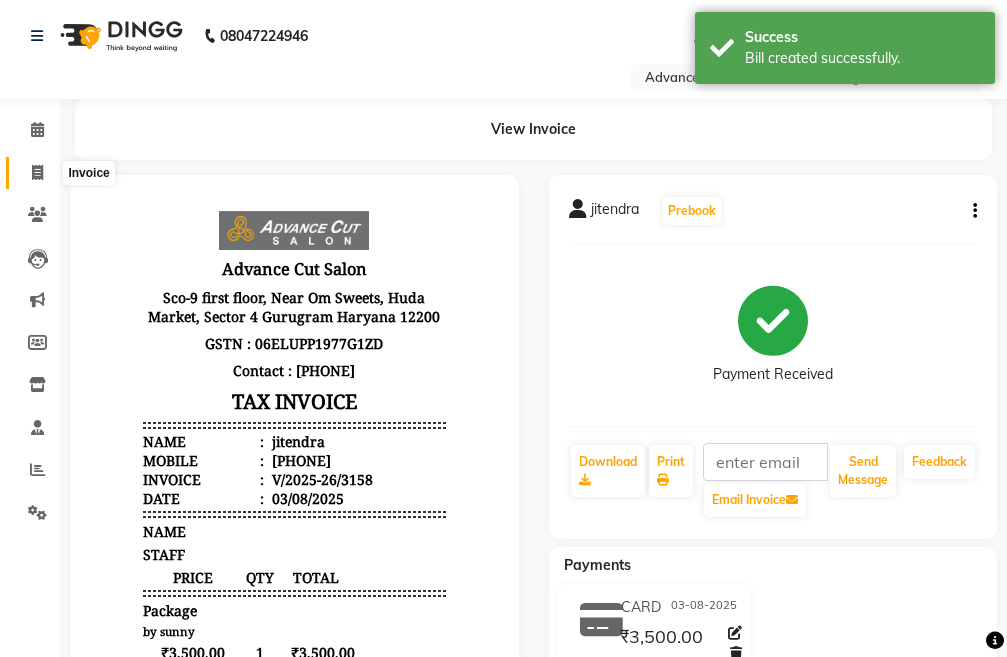 click 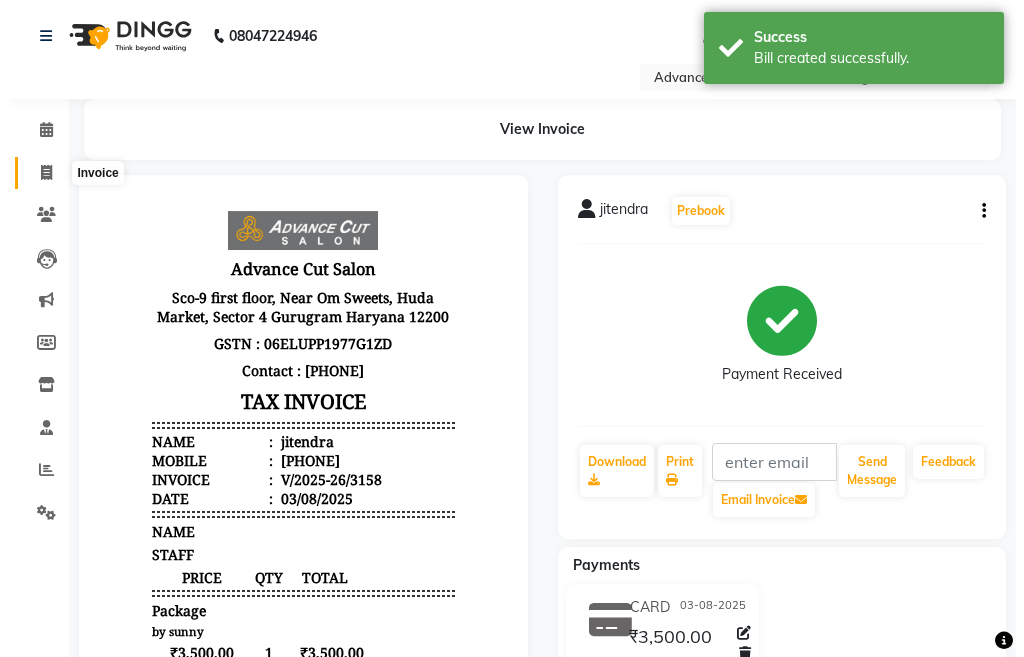 select on "service" 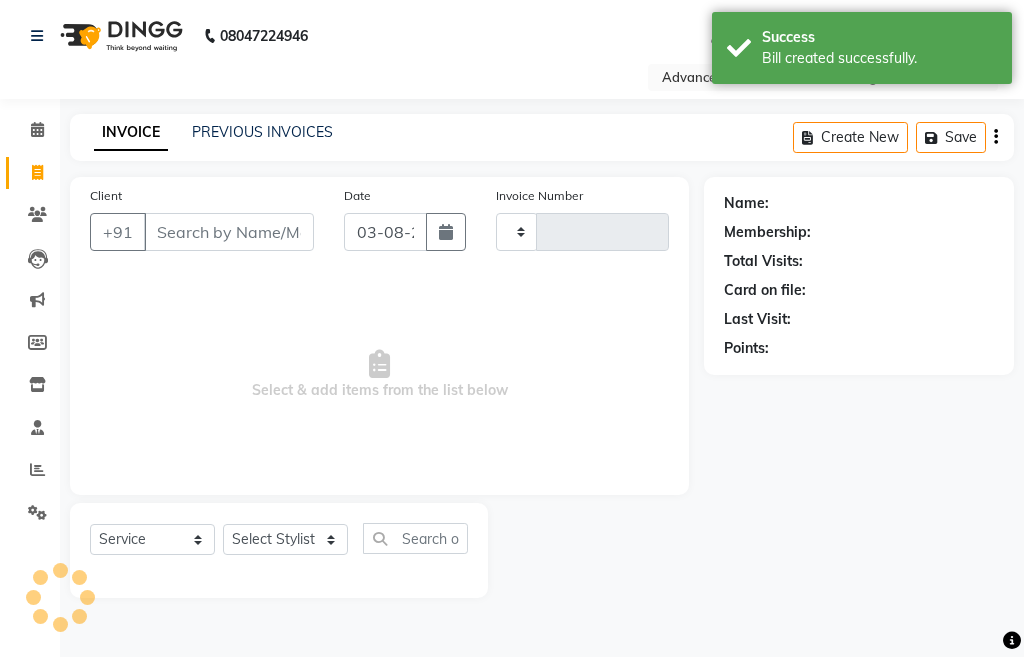 click on "PREVIOUS INVOICES" 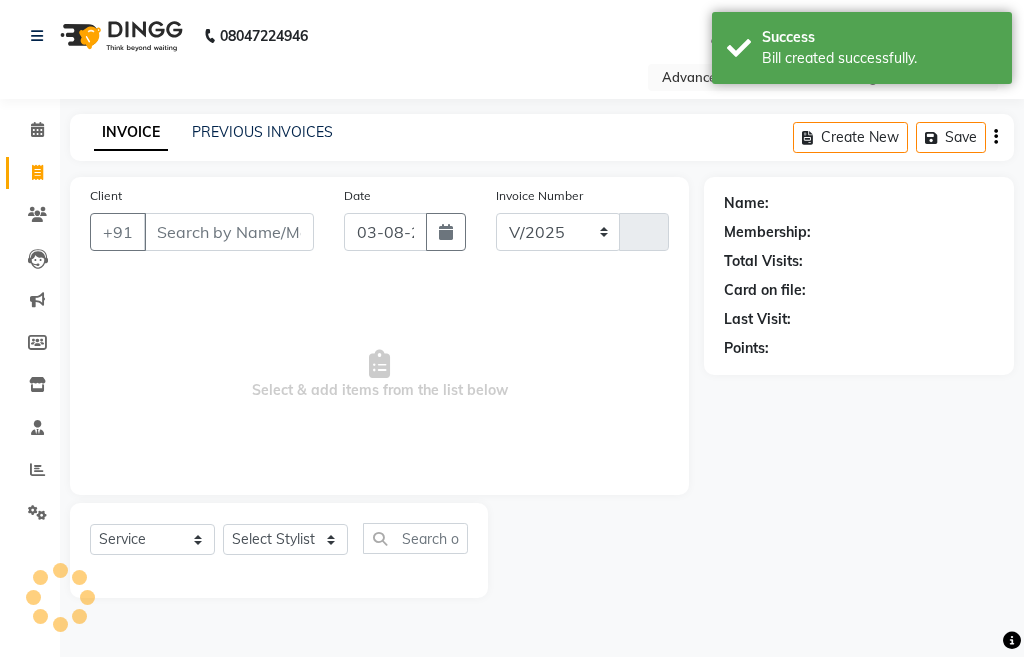 select on "4939" 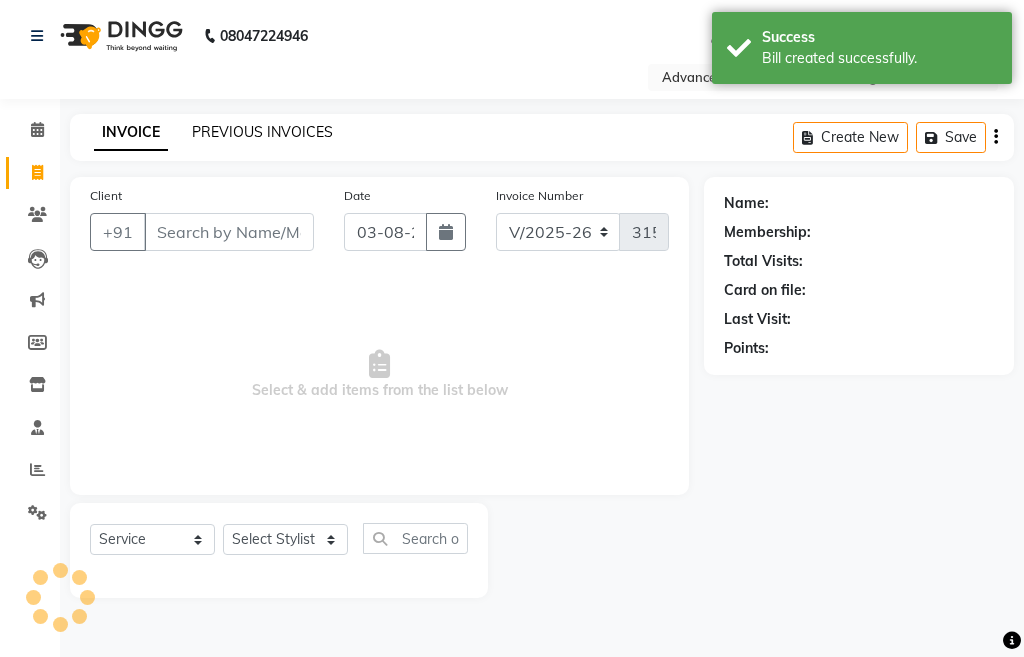 click on "PREVIOUS INVOICES" 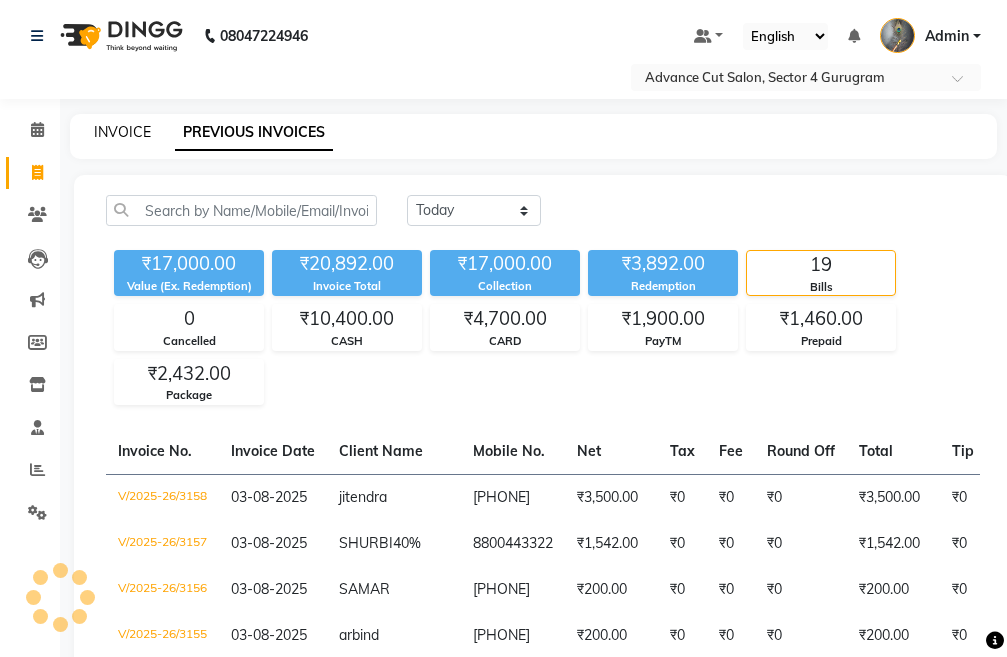 click on "INVOICE" 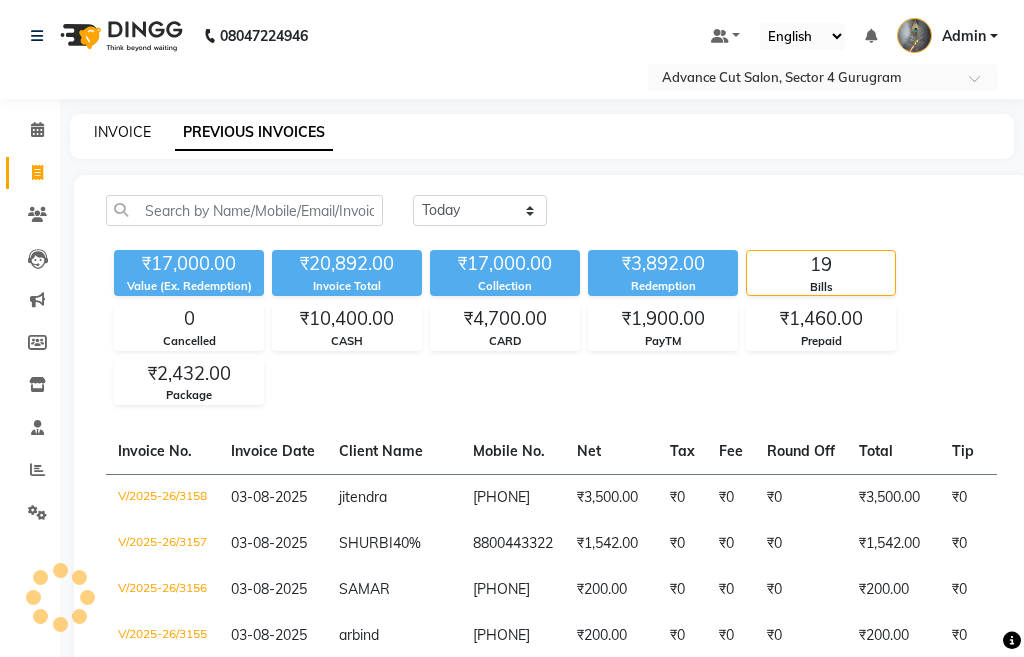 select on "service" 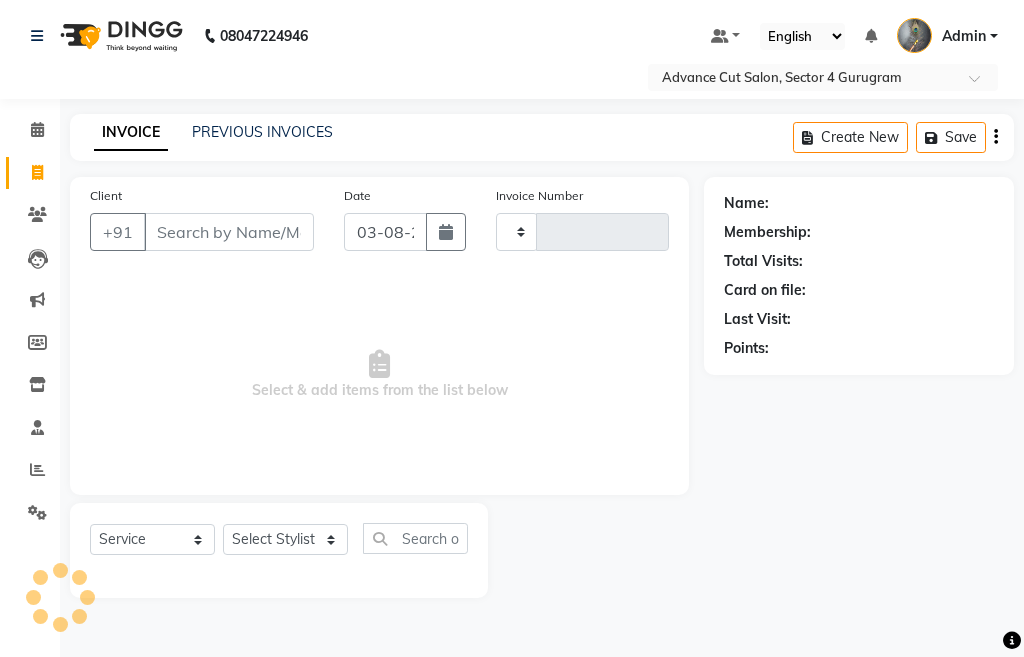 type on "3159" 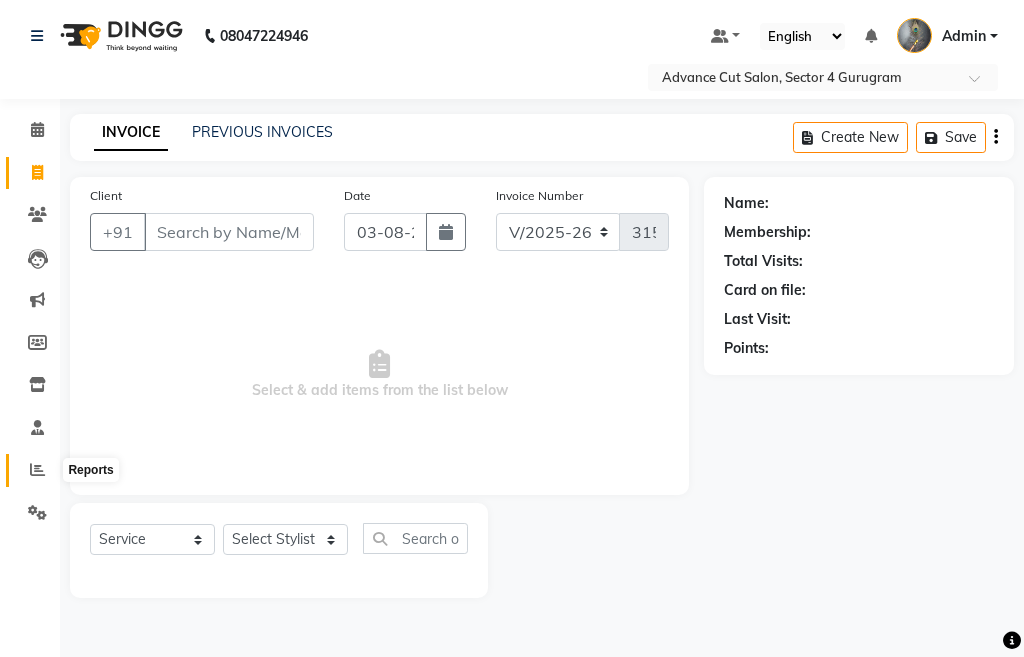 click 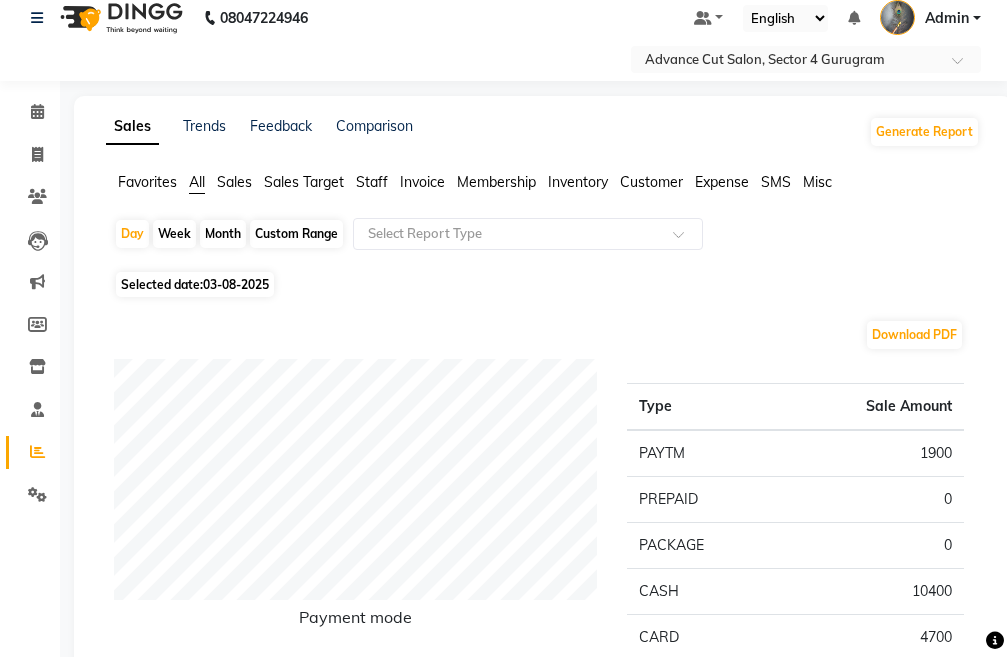 scroll, scrollTop: 0, scrollLeft: 0, axis: both 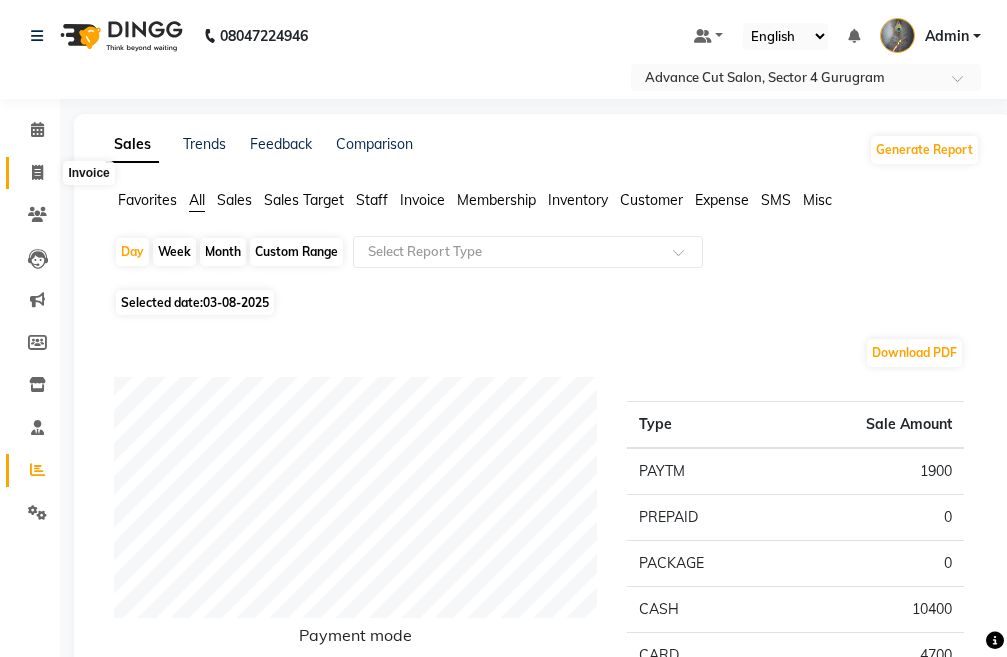 click 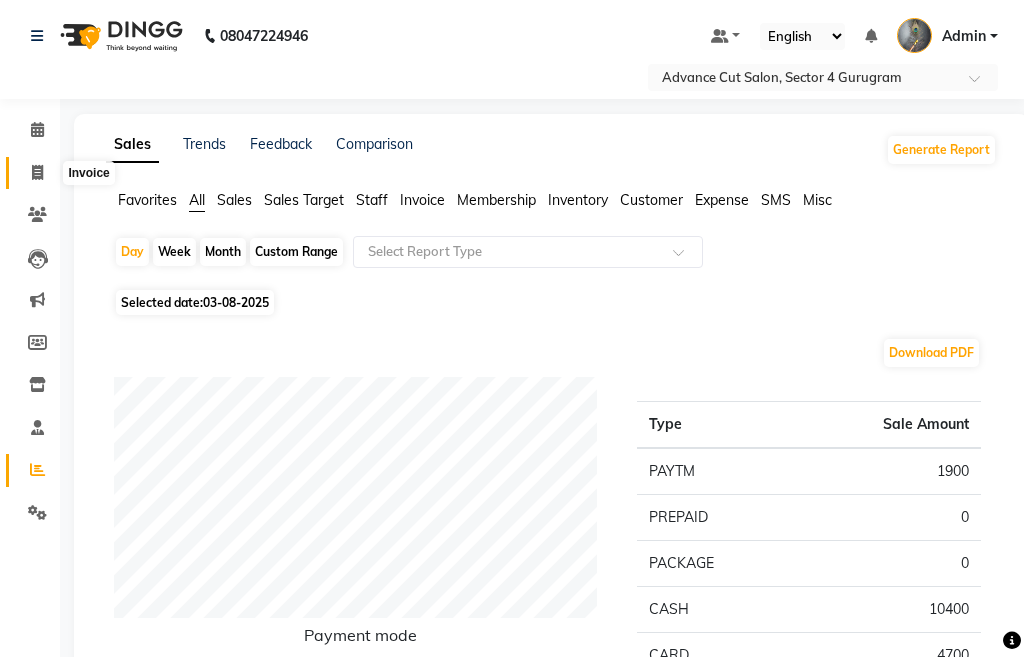 select on "service" 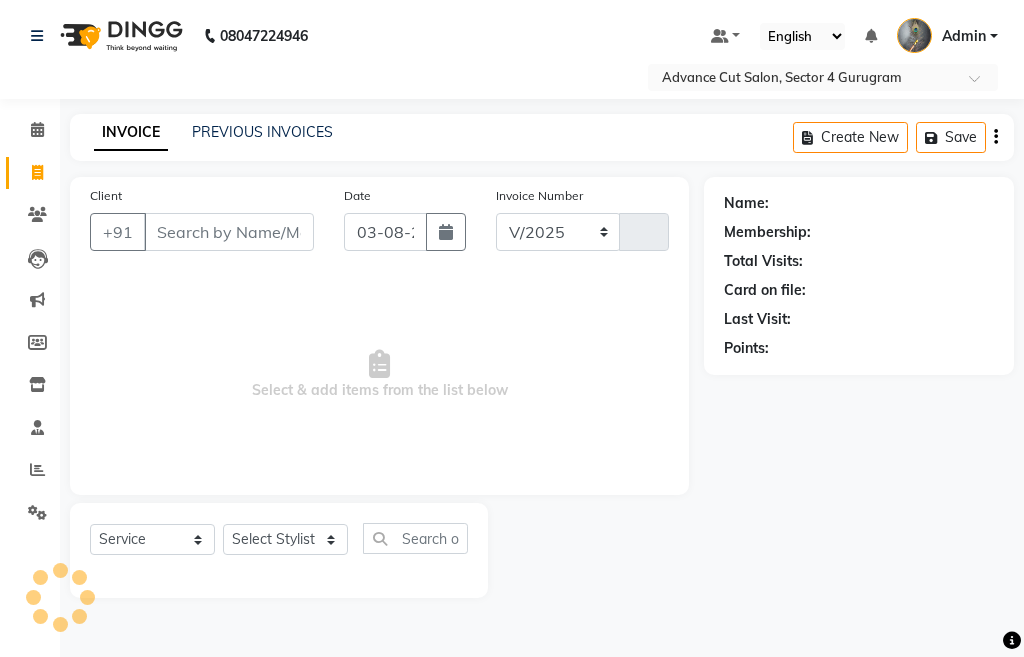 select on "4939" 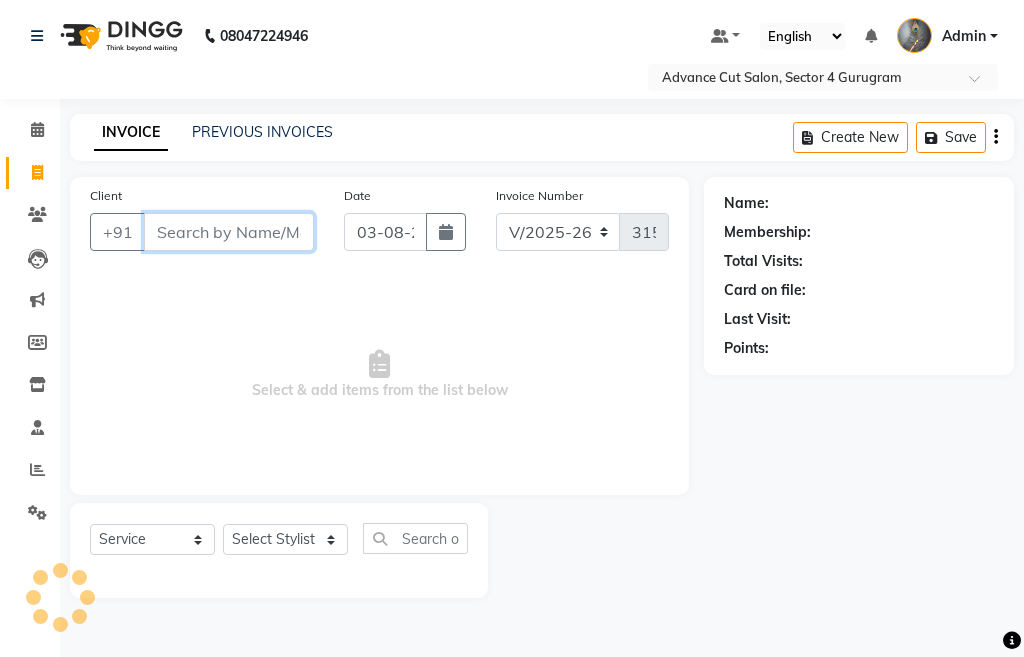 click on "Client" at bounding box center (229, 232) 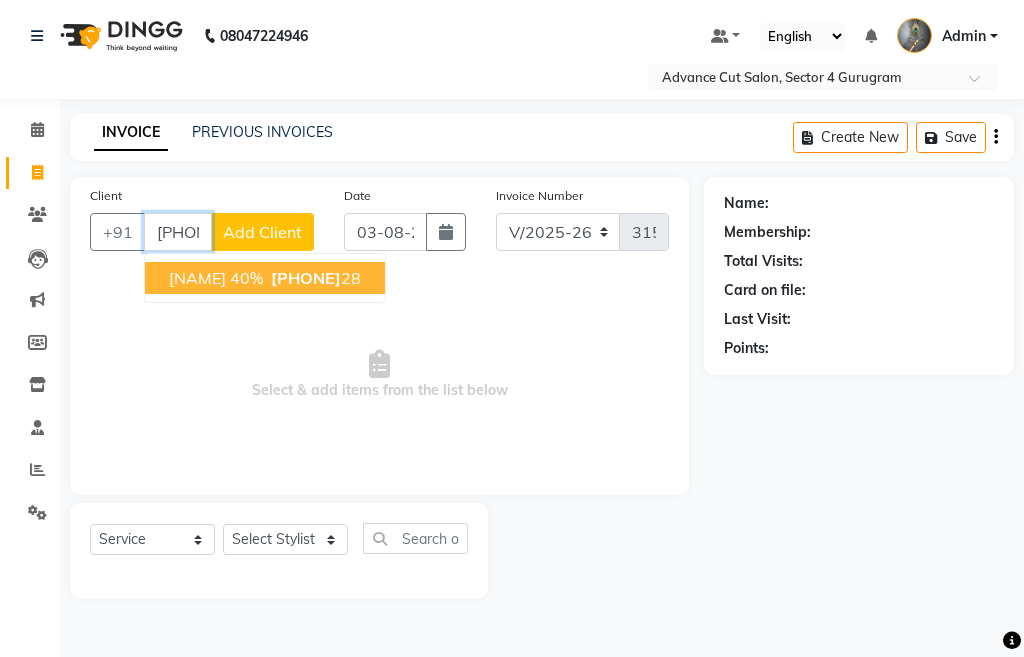 click on "[NAME] 40%" at bounding box center [216, 278] 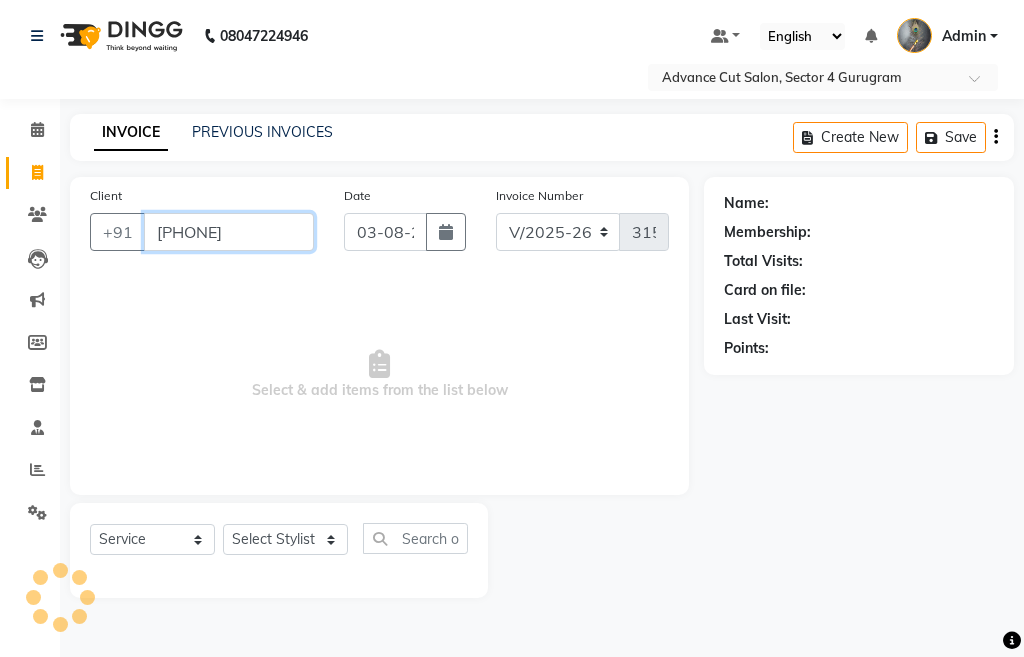 type on "[PHONE]" 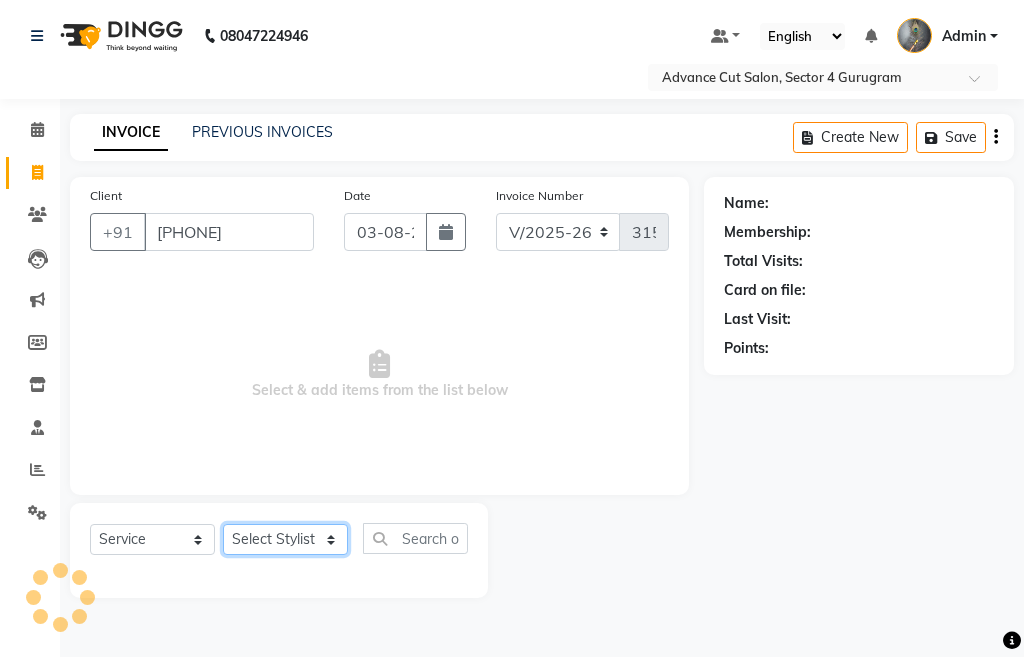 click on "Select Stylist Admin chahit COUNTOR hardeep mamta manisha MONISH navi NOSHAD ALI rahul shatnam shweta singh sunny tip" 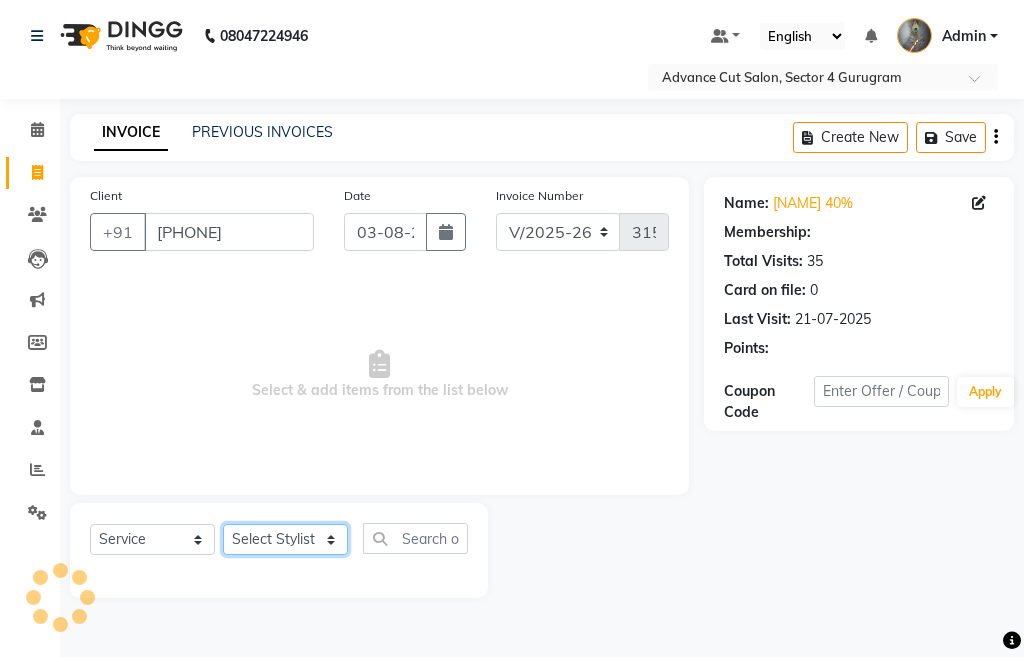 select on "78660" 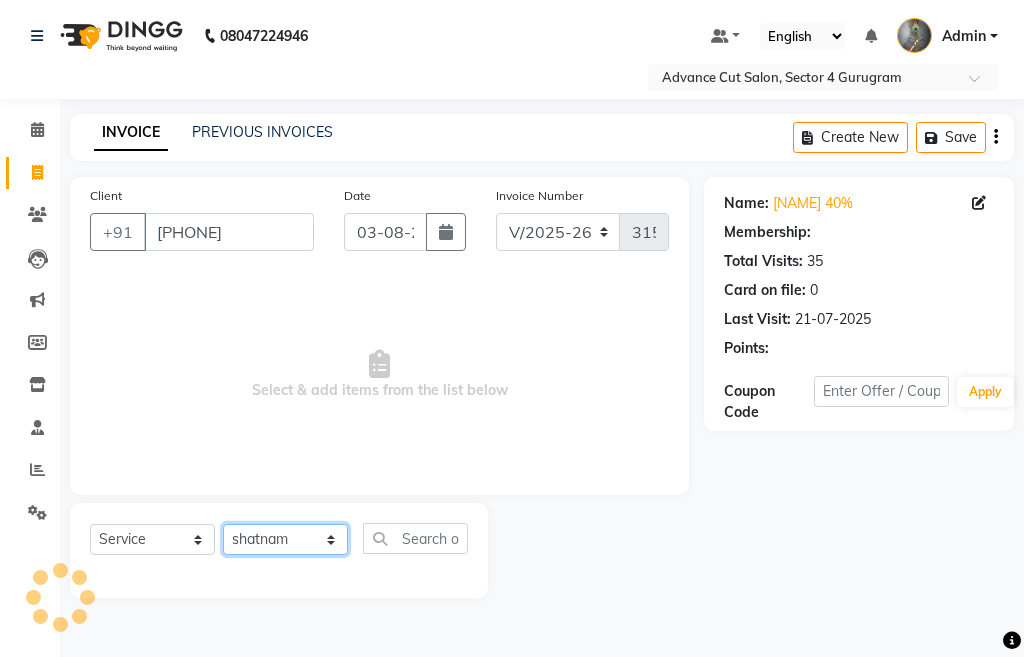 click on "Select Stylist Admin chahit COUNTOR hardeep mamta manisha MONISH navi NOSHAD ALI rahul shatnam shweta singh sunny tip" 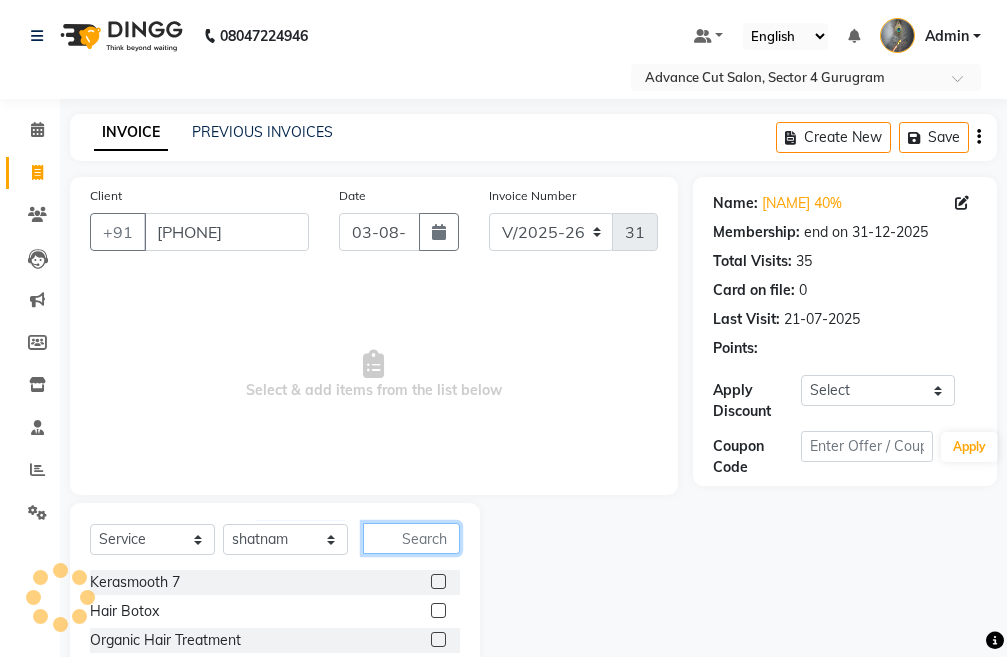click 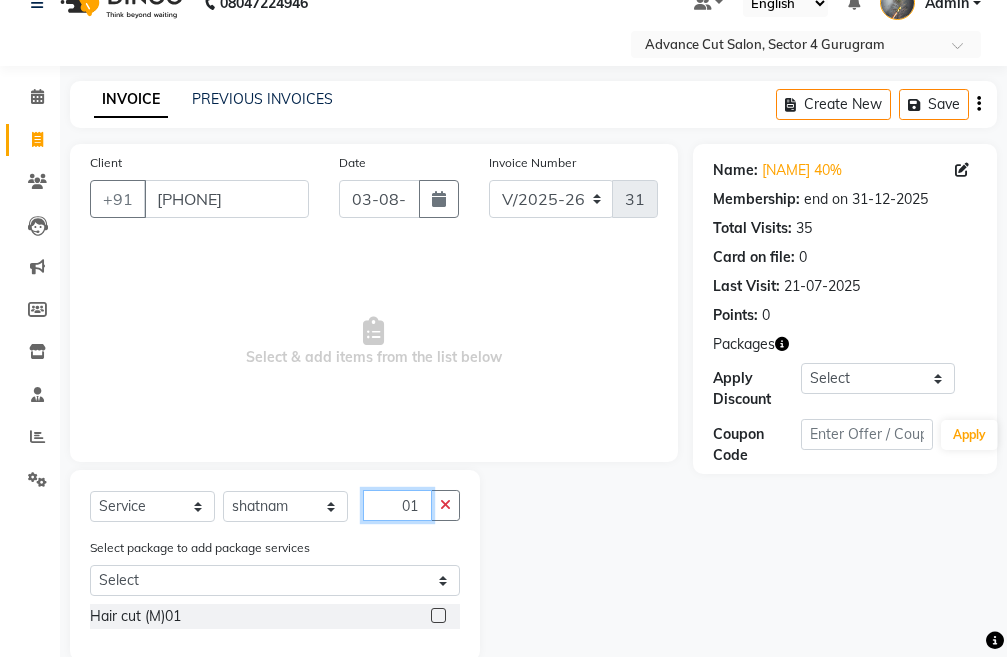 scroll, scrollTop: 67, scrollLeft: 0, axis: vertical 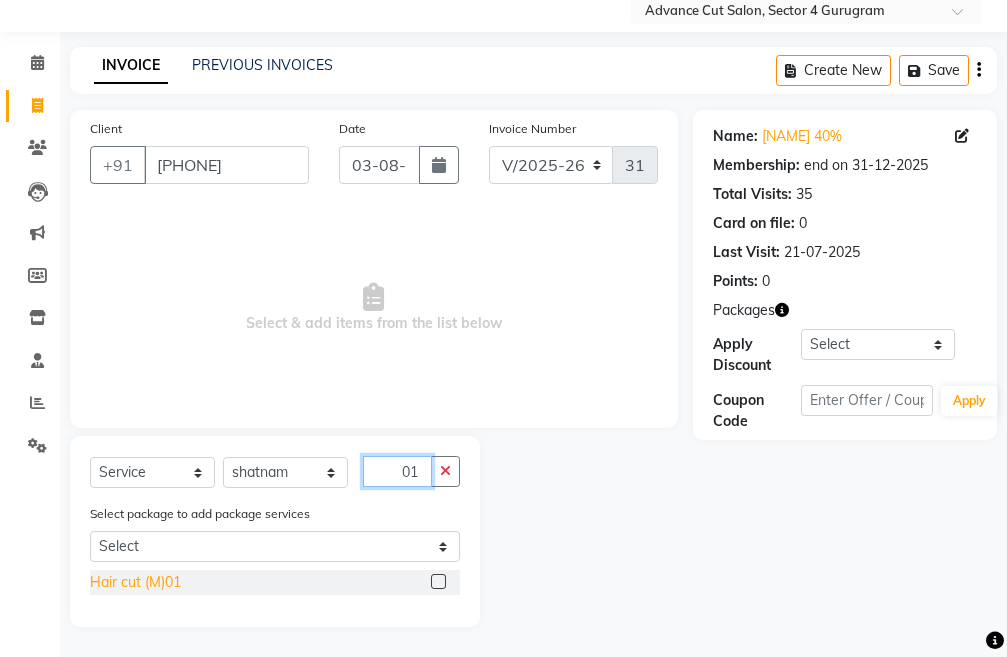 type on "01" 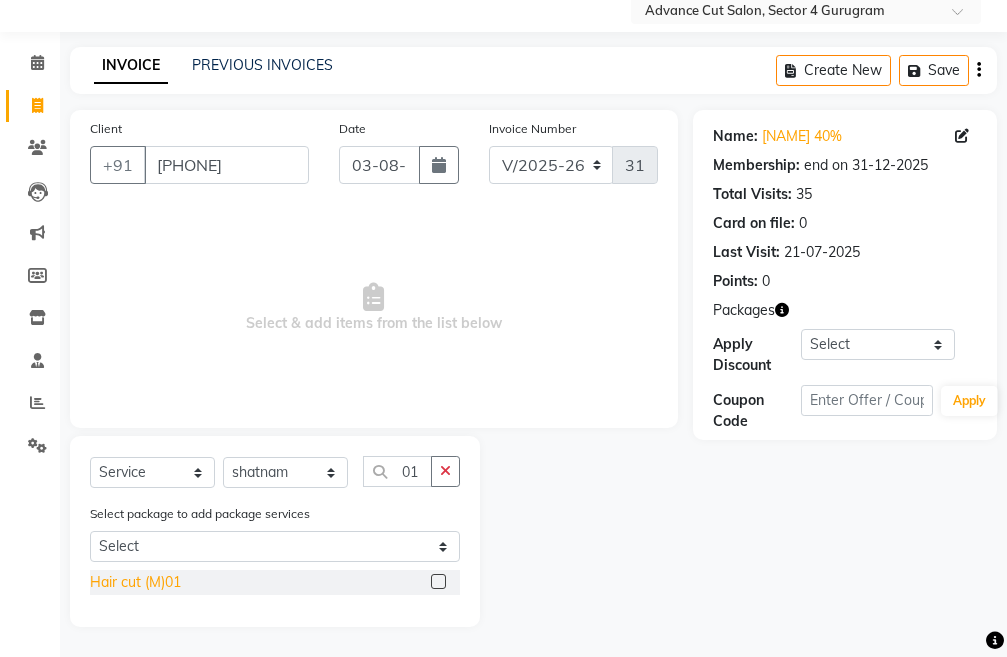 click on "Hair cut (M)01" 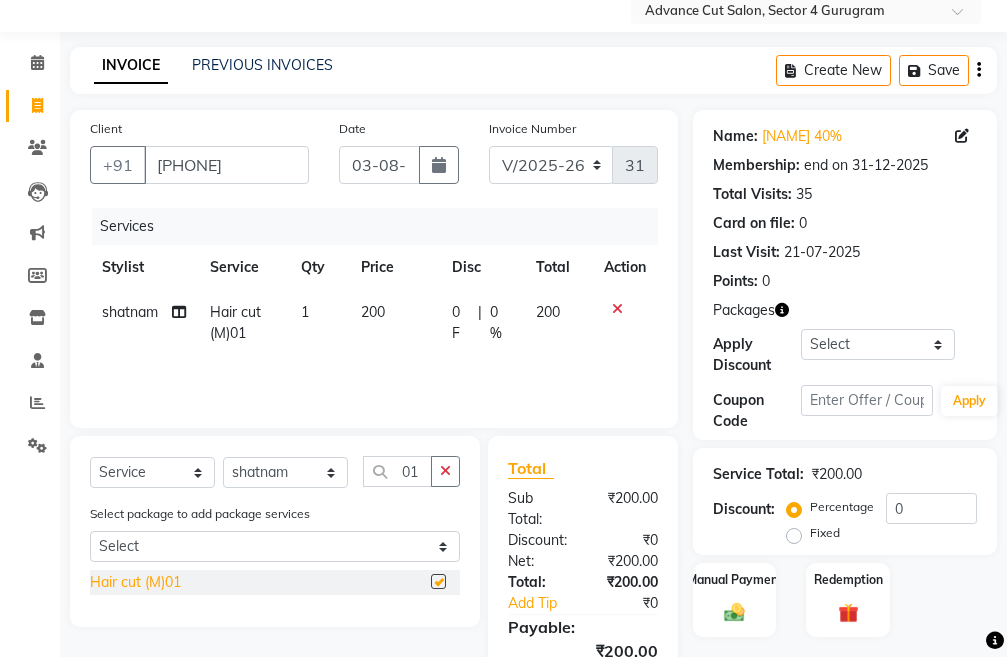 checkbox on "false" 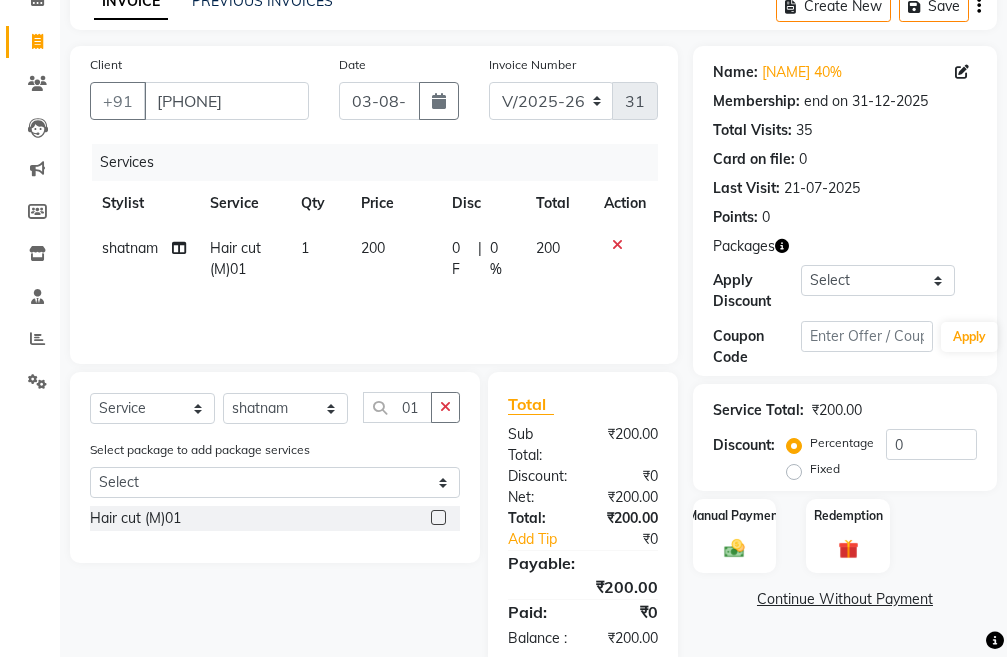 scroll, scrollTop: 167, scrollLeft: 0, axis: vertical 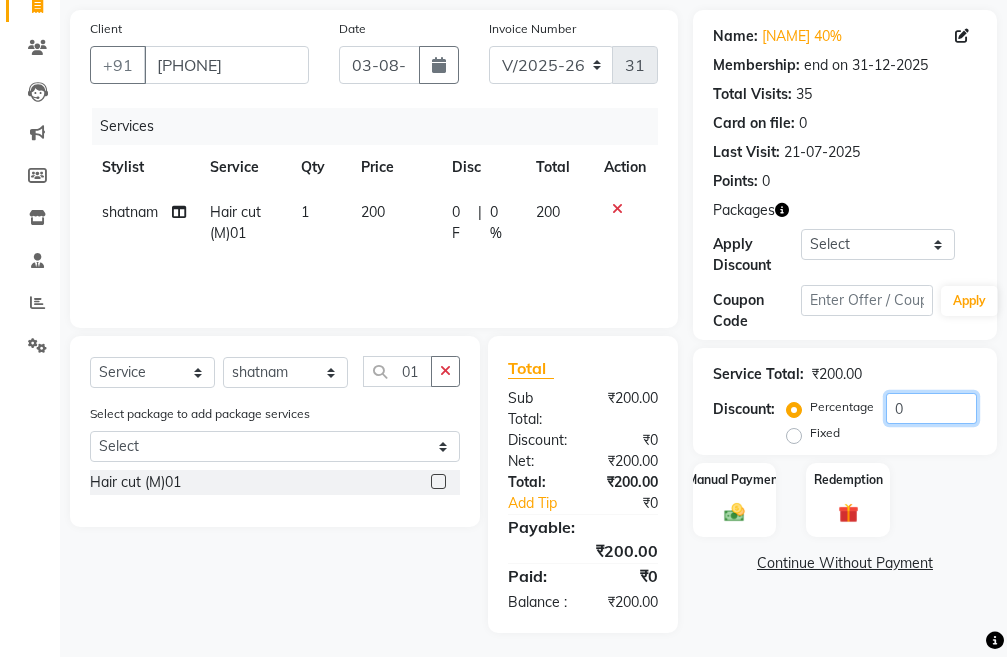 click on "0" 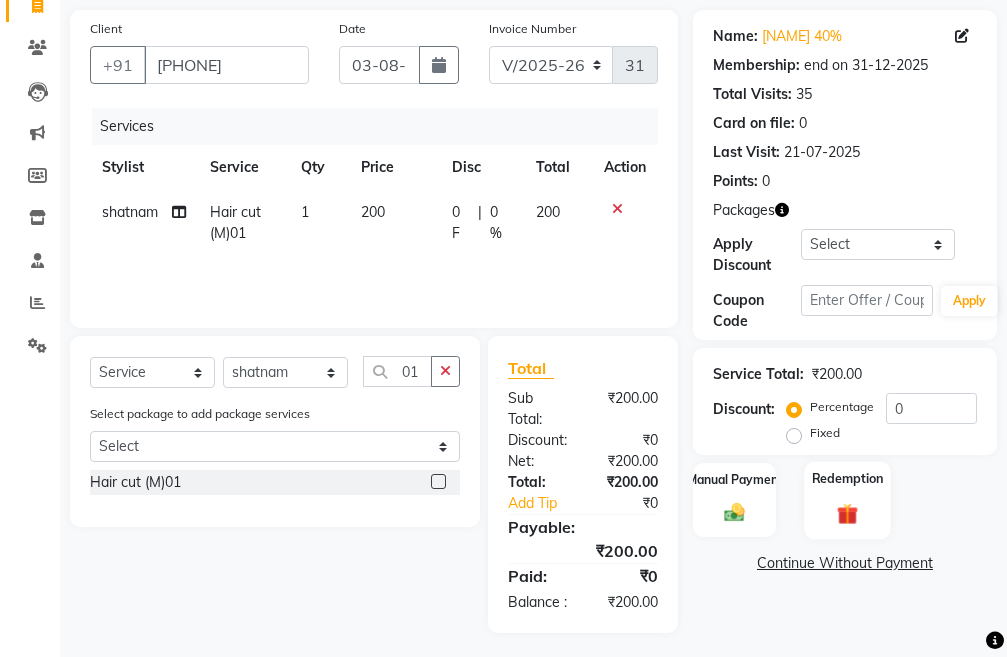 click on "Redemption" 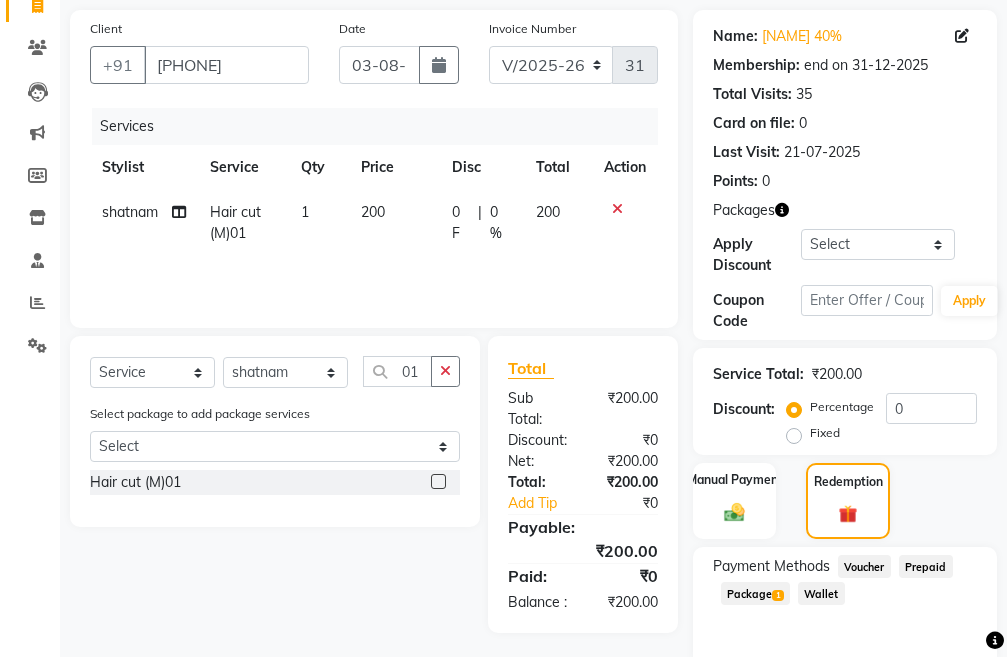 click on "Package  1" 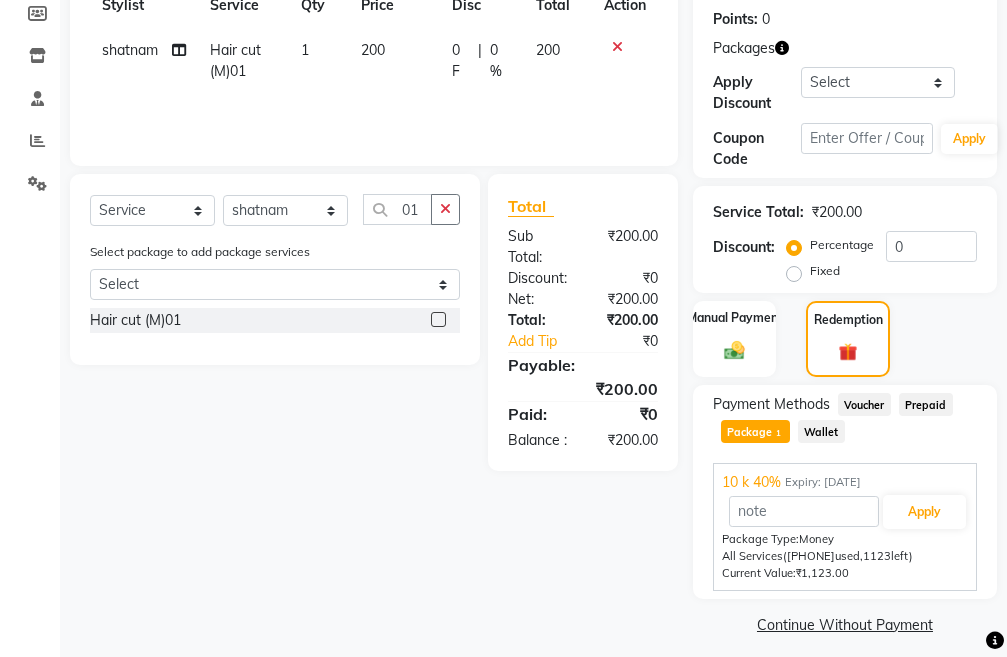 scroll, scrollTop: 342, scrollLeft: 0, axis: vertical 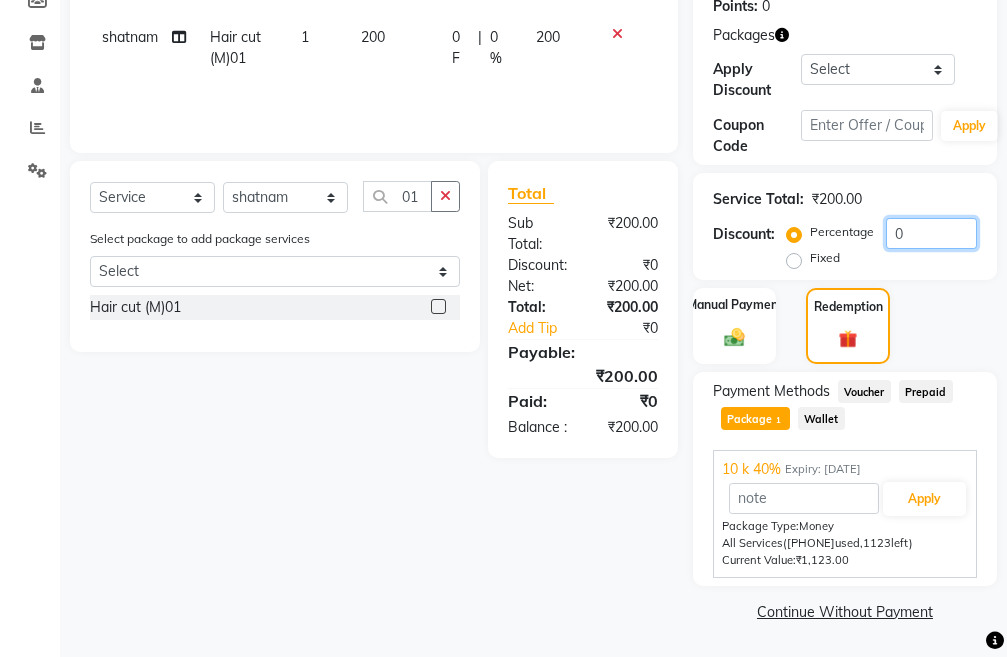 click on "0" 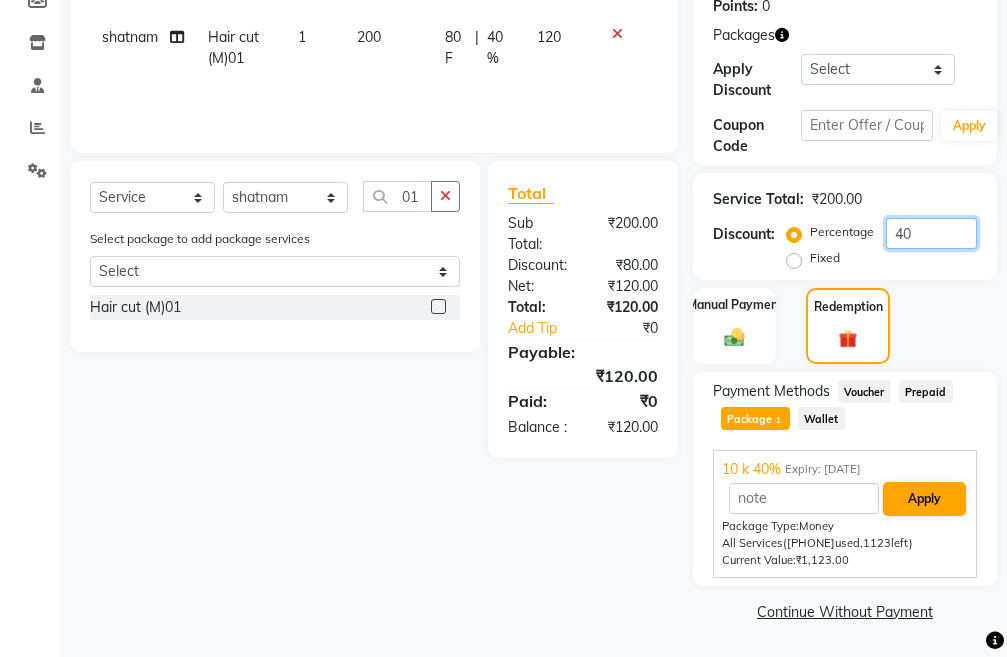 type on "40" 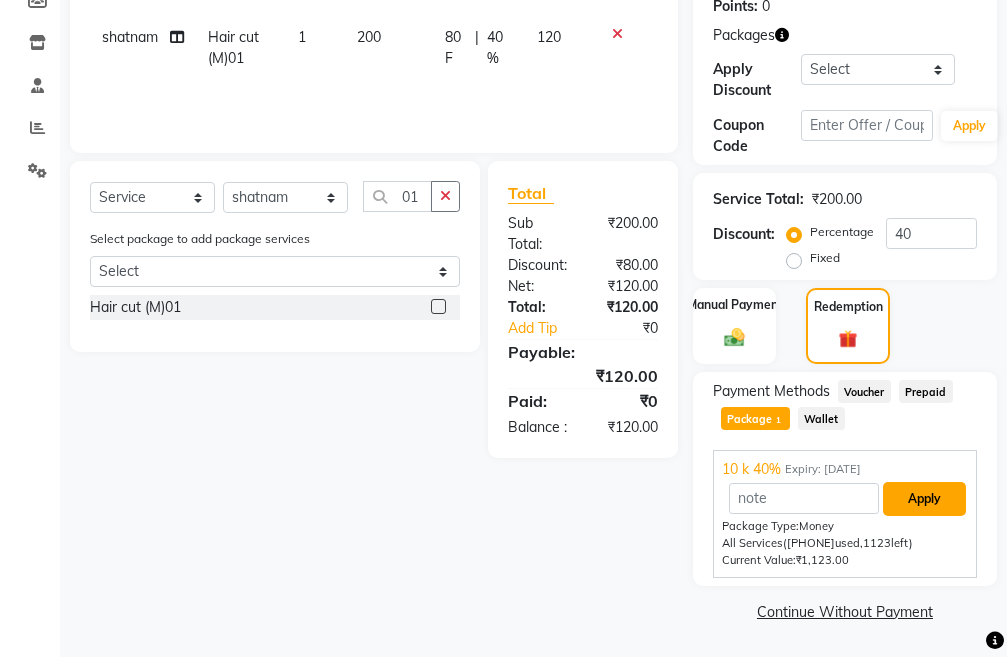 click on "Apply" at bounding box center [924, 499] 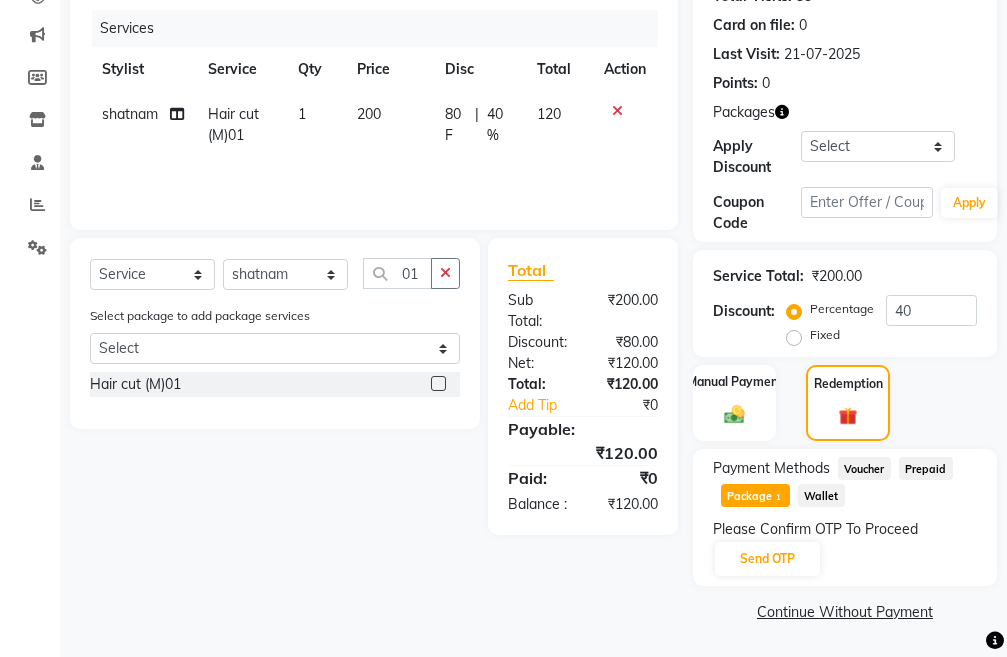 scroll, scrollTop: 265, scrollLeft: 0, axis: vertical 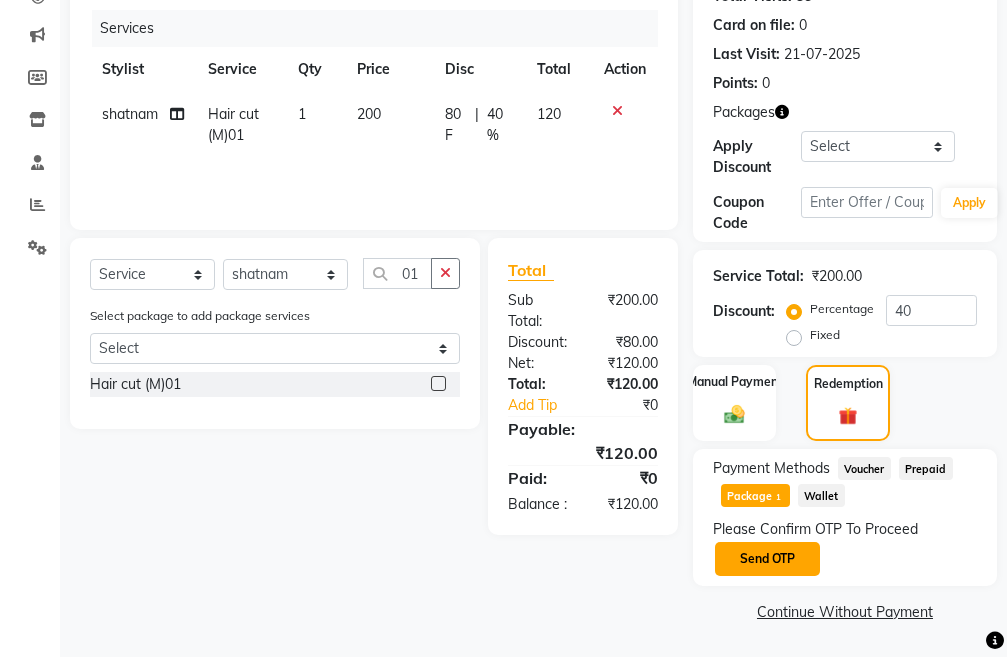 click on "Send OTP" 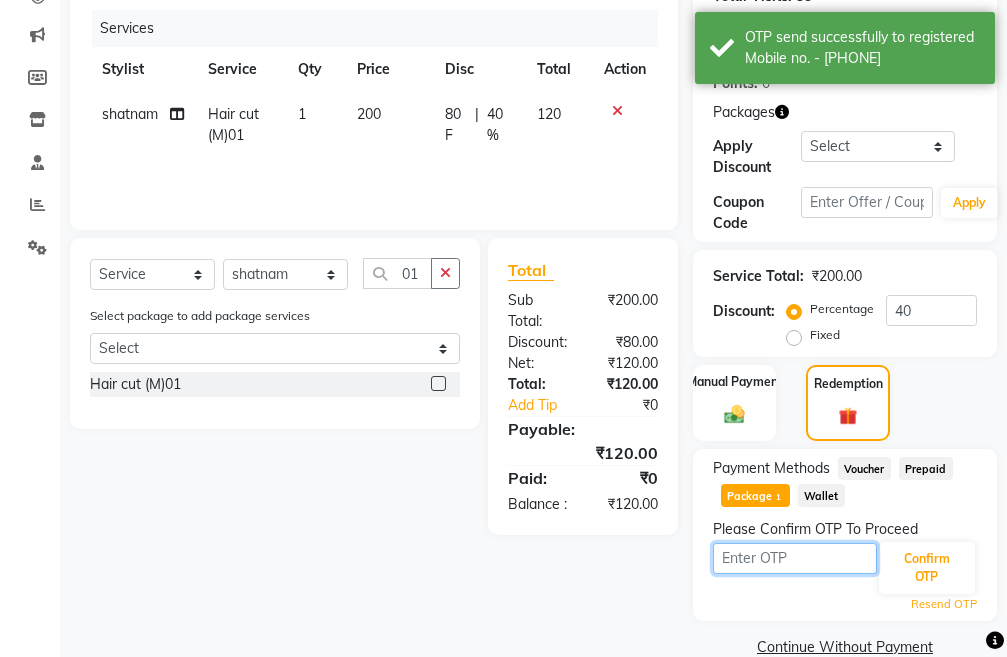 click at bounding box center [795, 558] 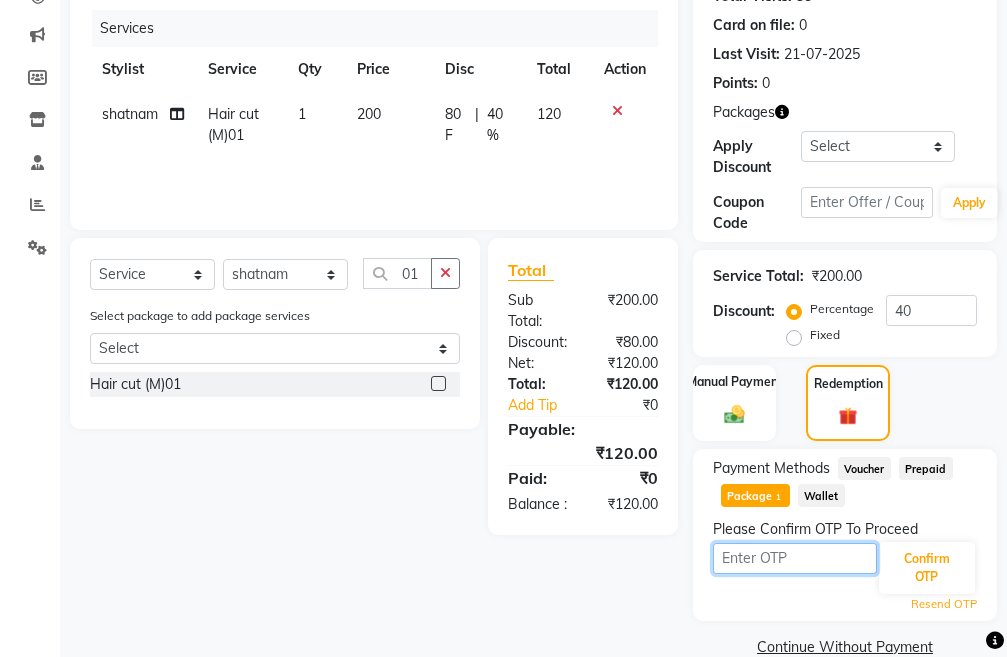 click at bounding box center [795, 558] 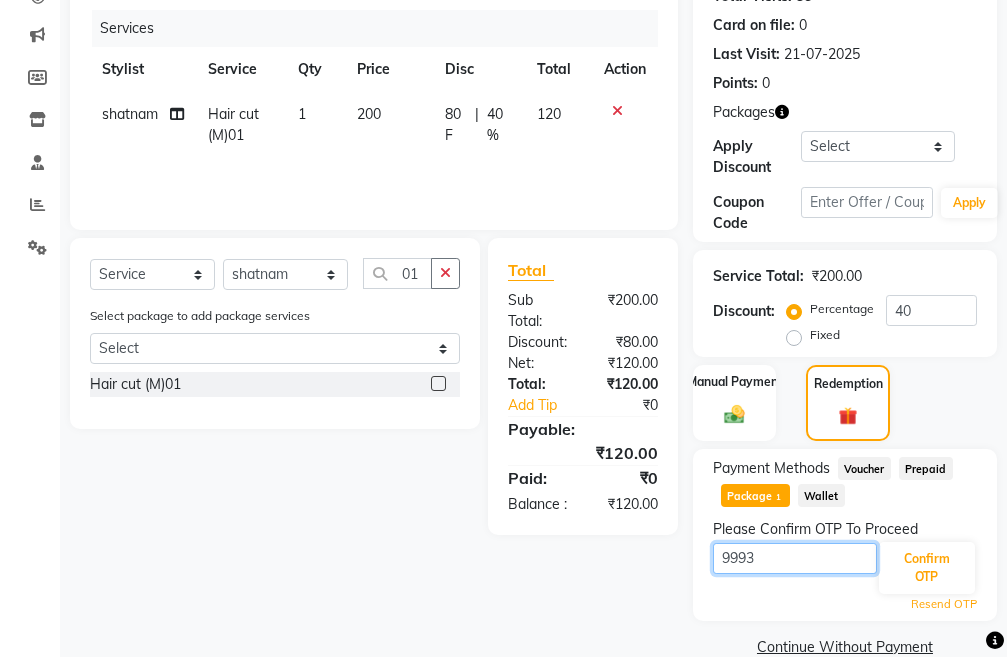type on "9993" 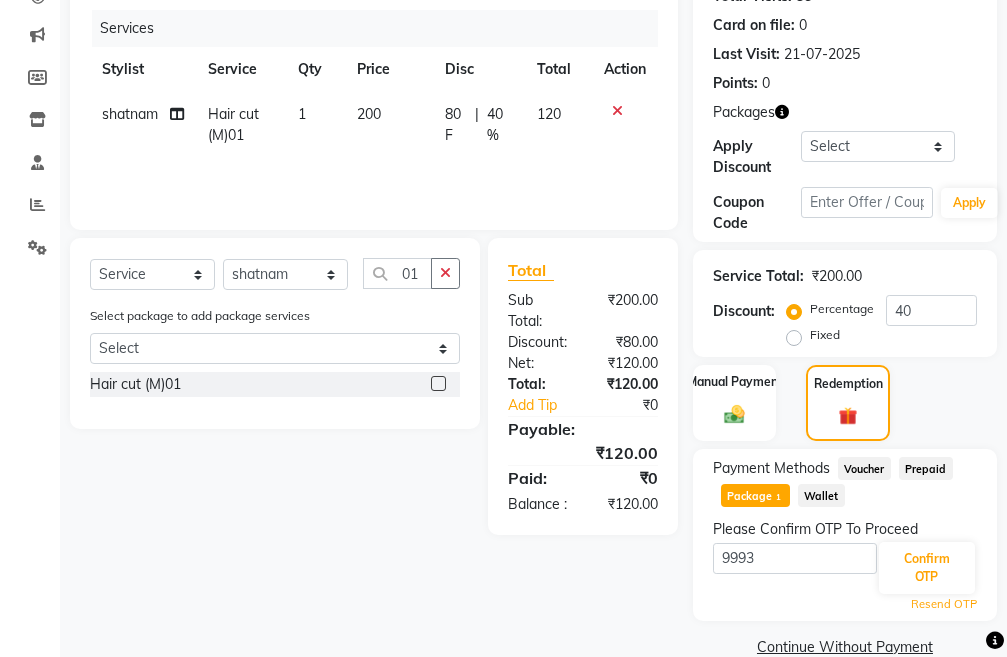 click on "9993 Confirm OTP" 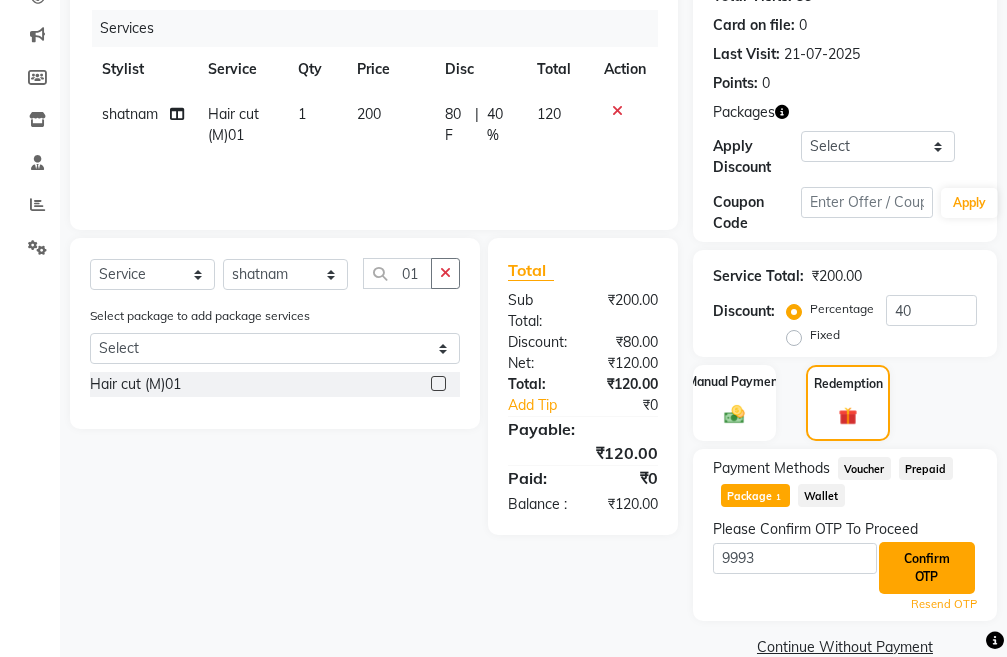 click on "Confirm OTP" 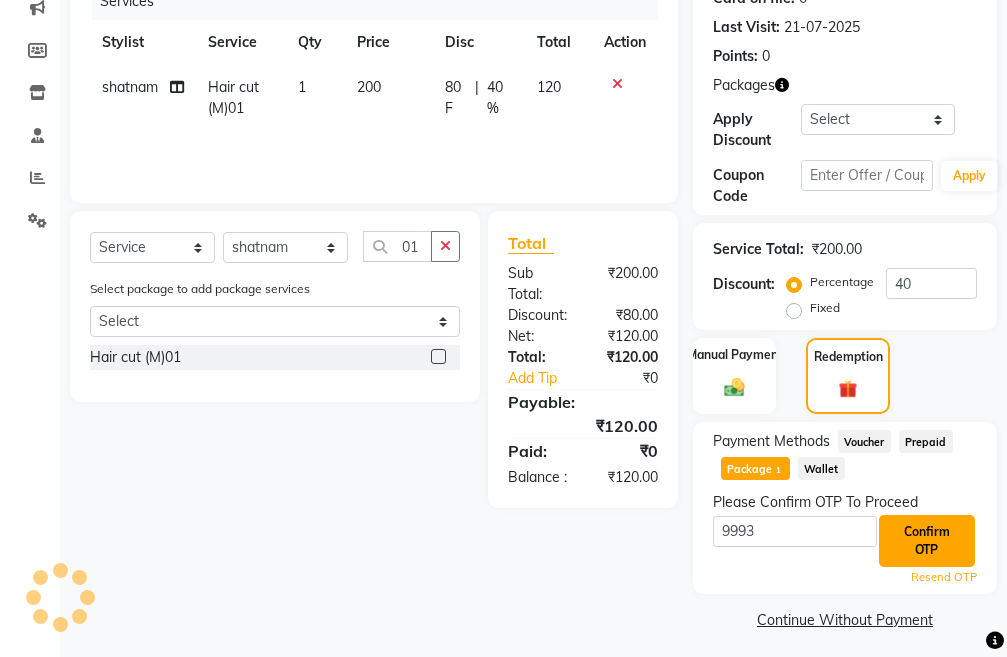 scroll, scrollTop: 300, scrollLeft: 0, axis: vertical 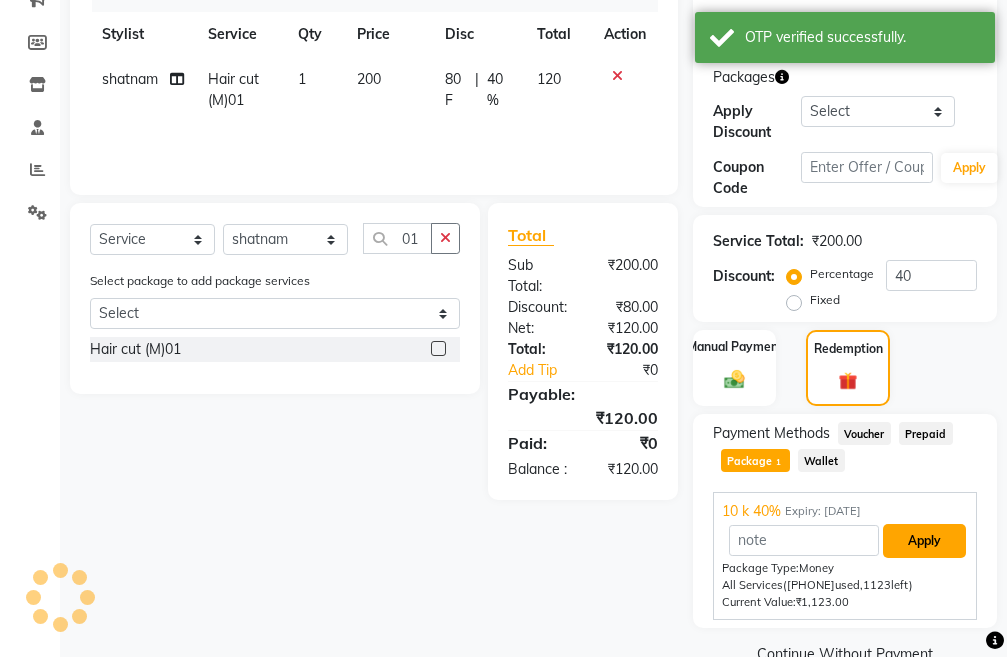 click on "Apply" at bounding box center (924, 541) 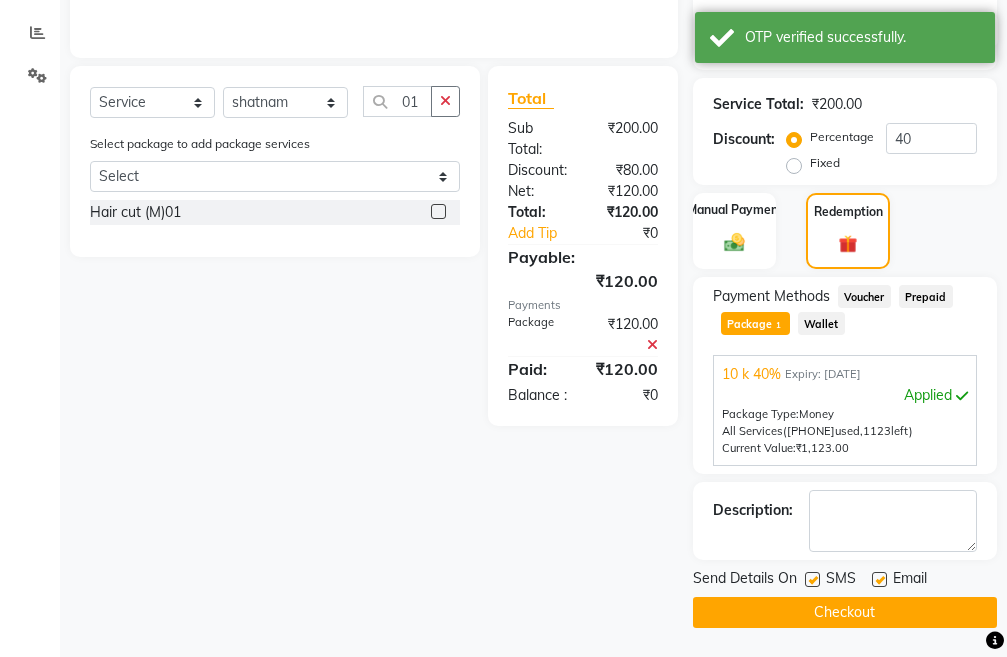 scroll, scrollTop: 438, scrollLeft: 0, axis: vertical 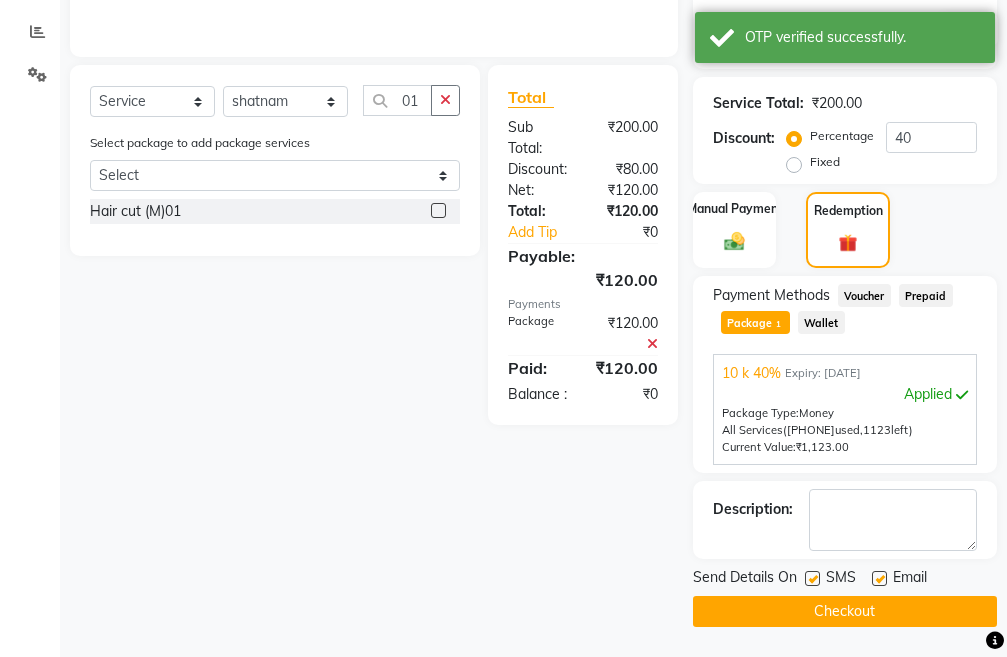 click on "Checkout" 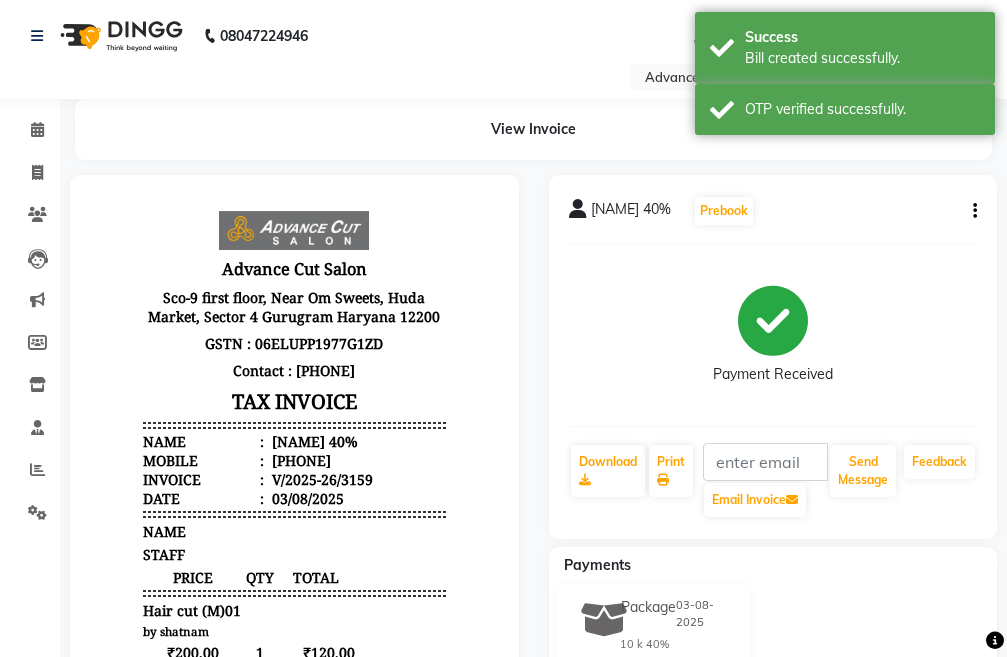scroll, scrollTop: 0, scrollLeft: 0, axis: both 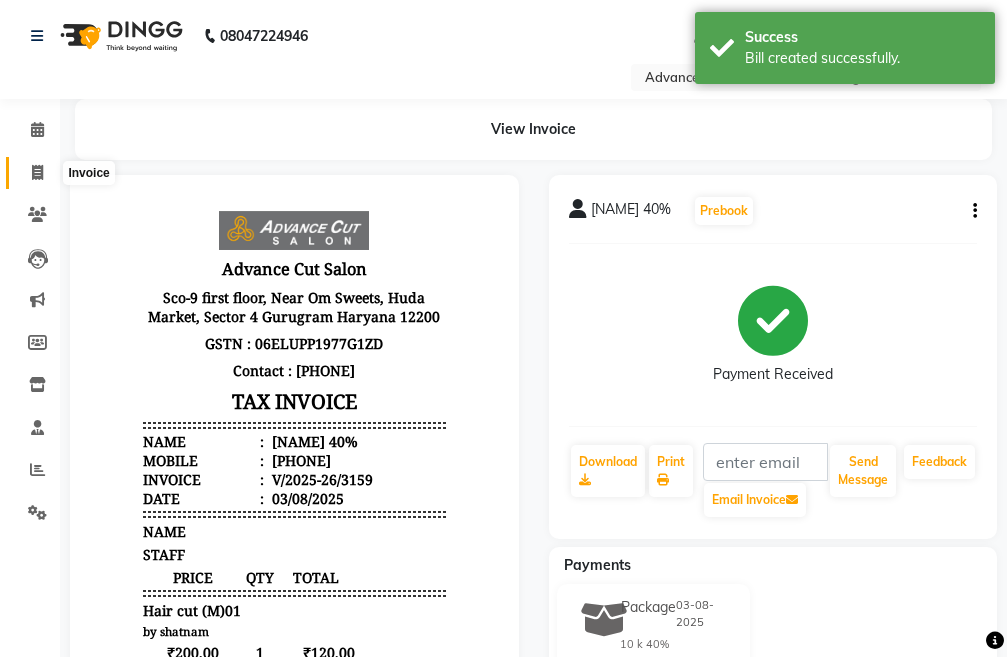 click 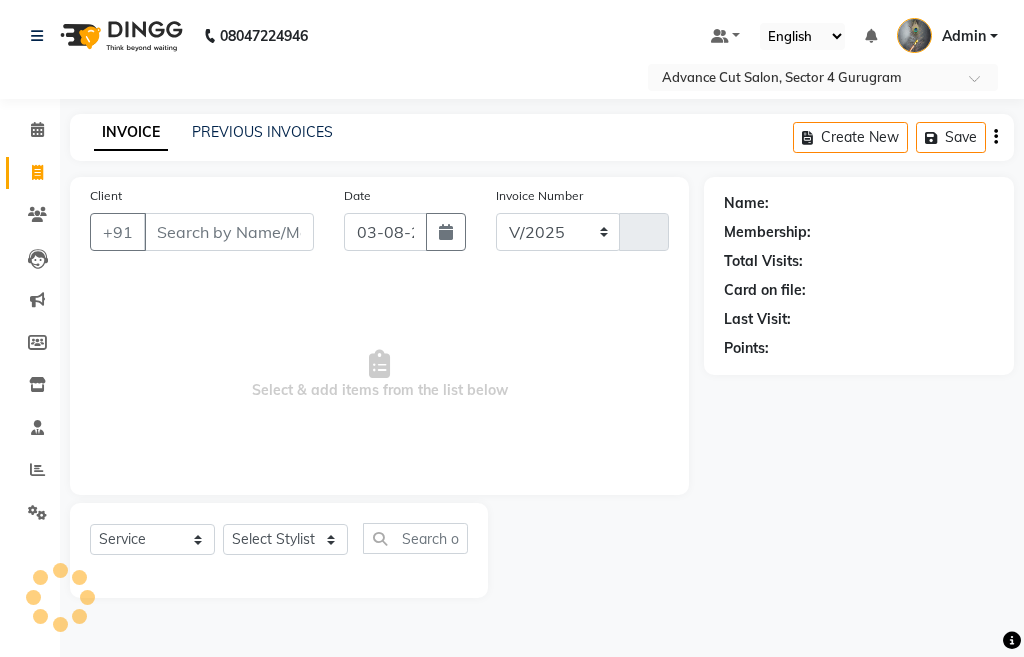 select on "4939" 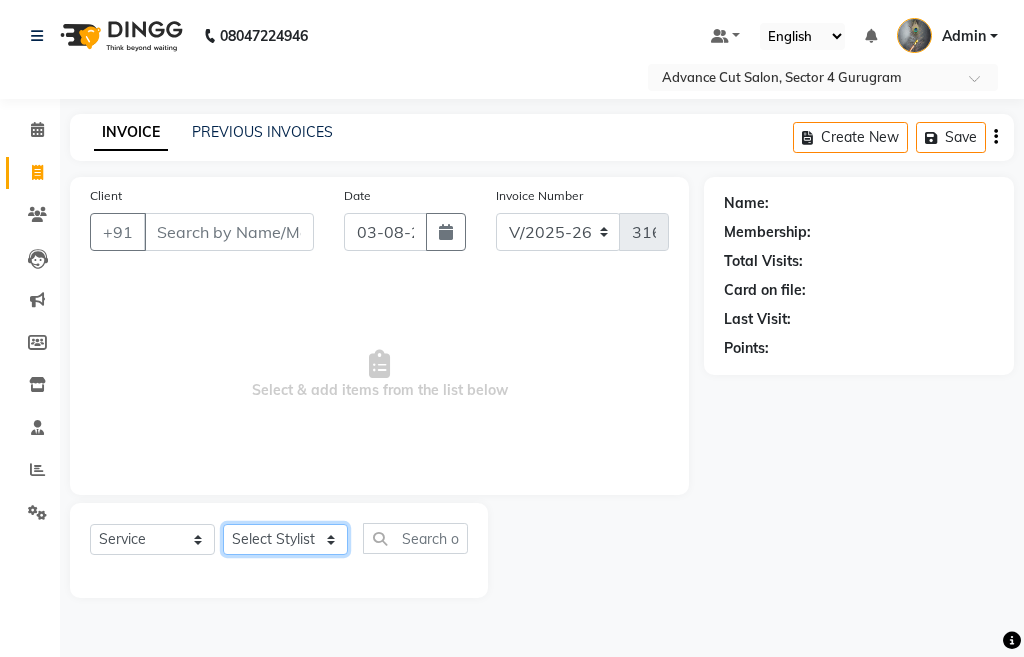 click on "Select Stylist Admin chahit COUNTOR hardeep mamta manisha MONISH navi NOSHAD ALI rahul shatnam shweta singh sunny tip" 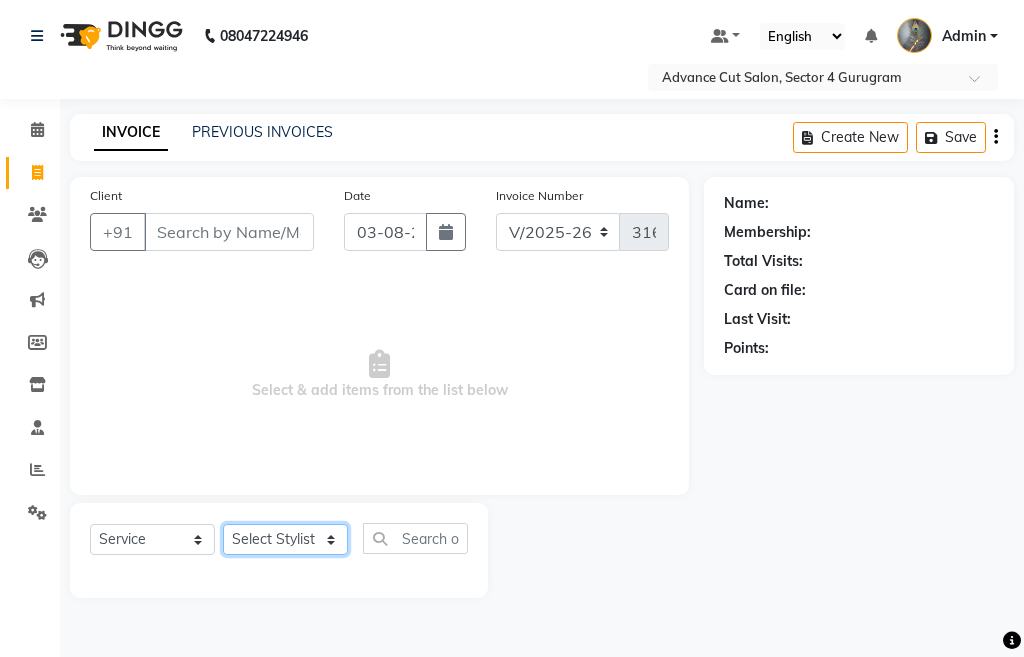 select on "30651" 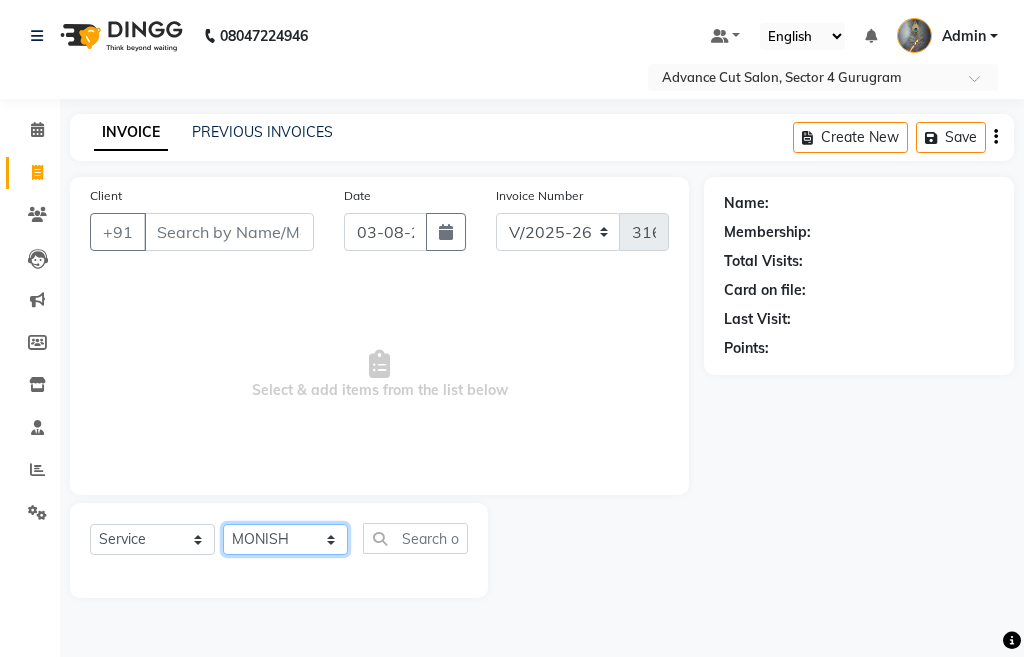 click on "Select Stylist Admin chahit COUNTOR hardeep mamta manisha MONISH navi NOSHAD ALI rahul shatnam shweta singh sunny tip" 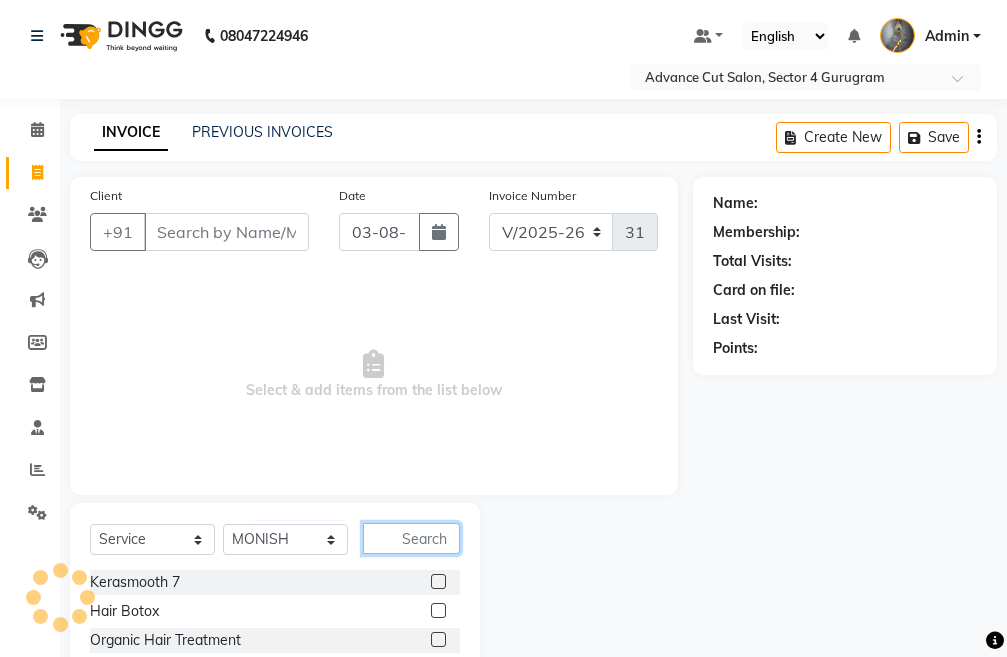 click 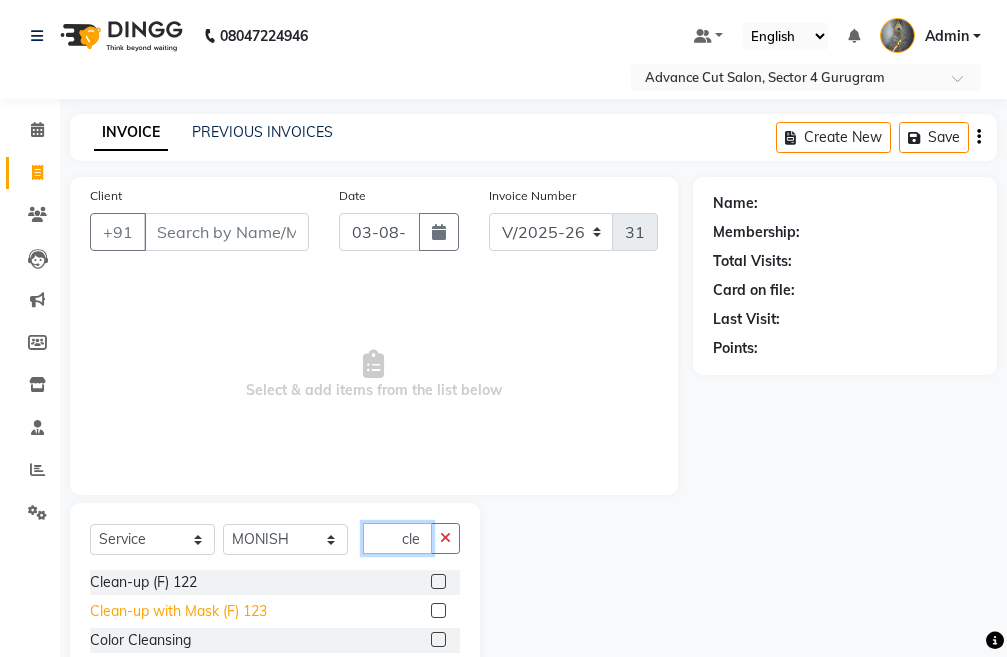 type on "cle" 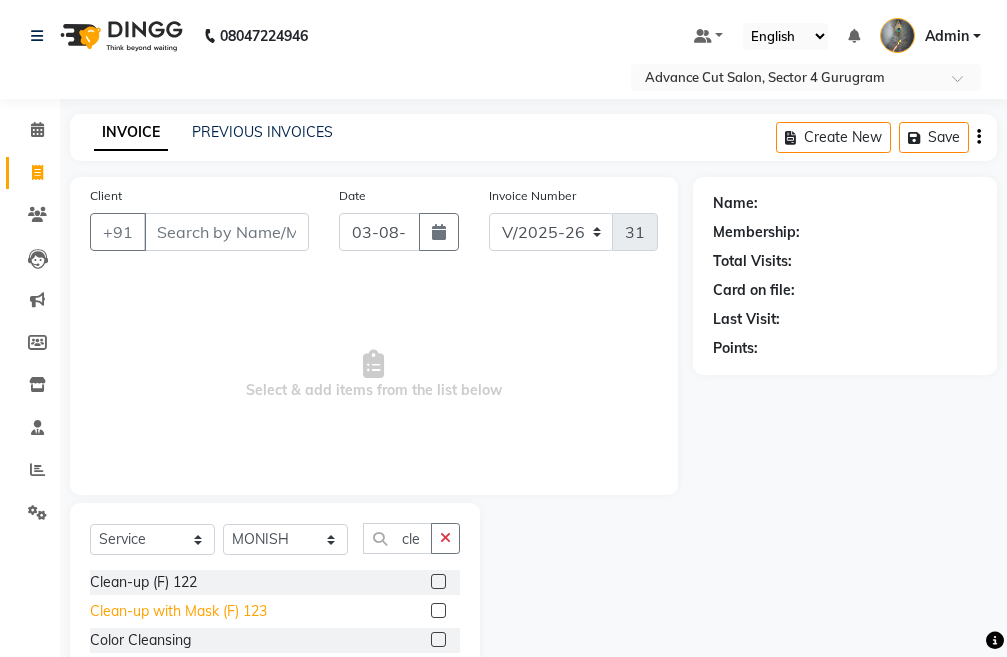 click on "Clean-up with Mask (F) 123" 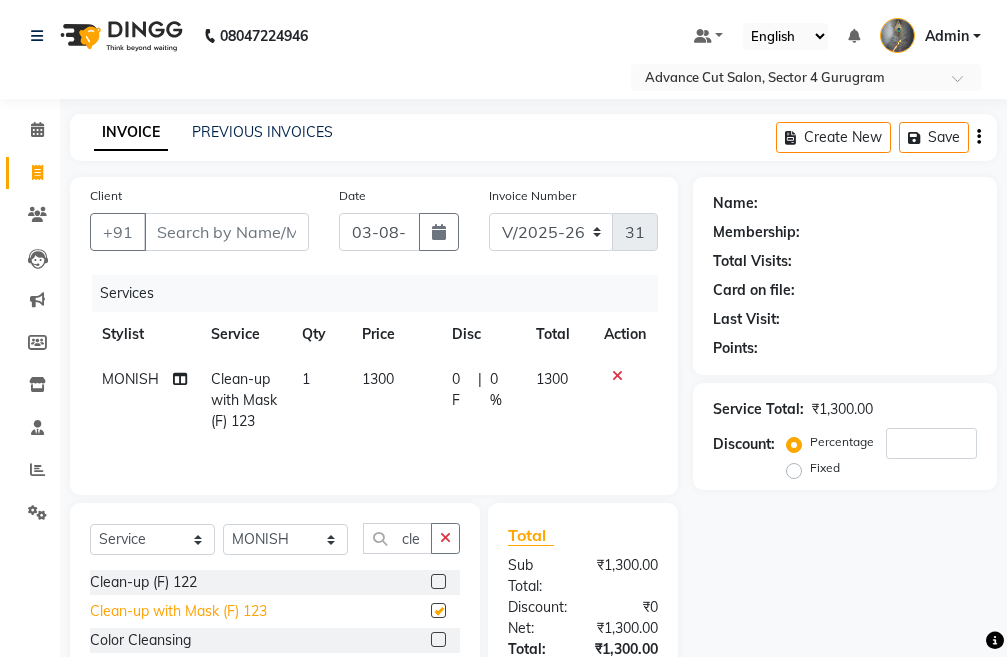 checkbox on "false" 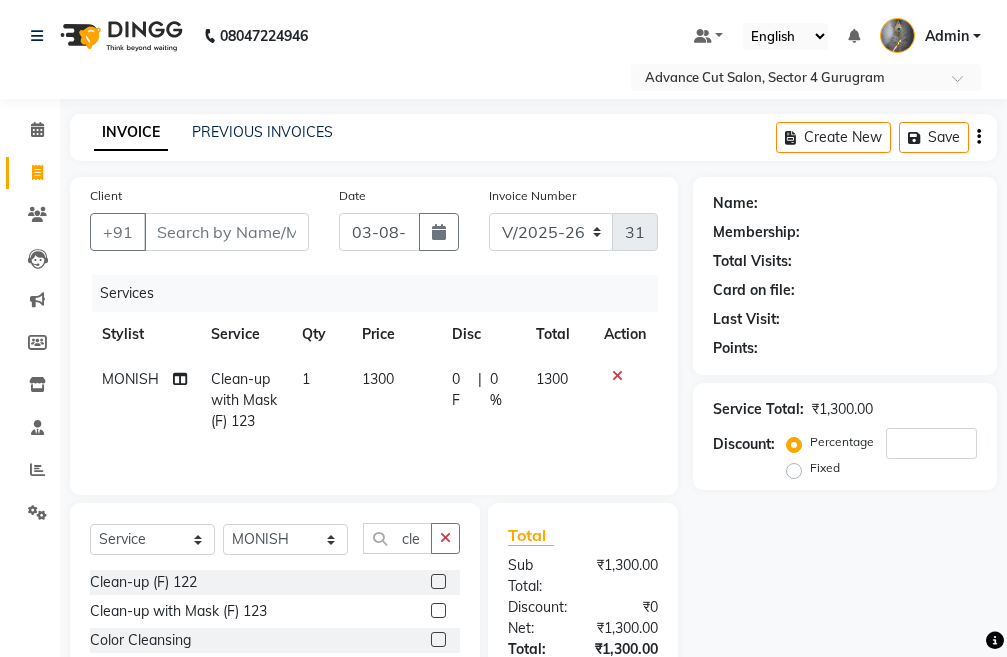 scroll, scrollTop: 32, scrollLeft: 0, axis: vertical 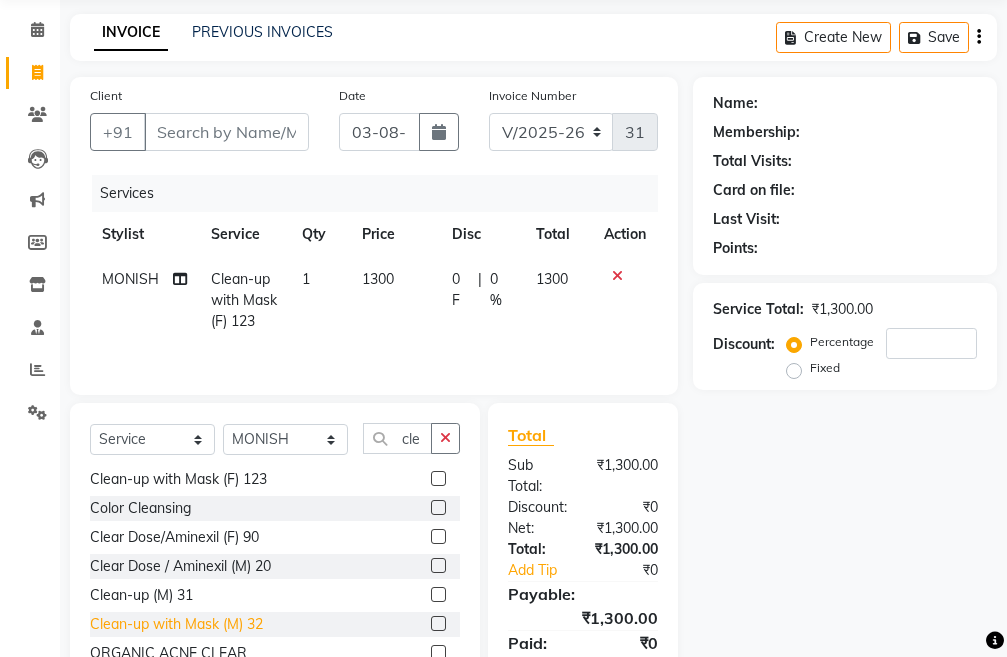 click on "Clean-up with Mask (M) 32" 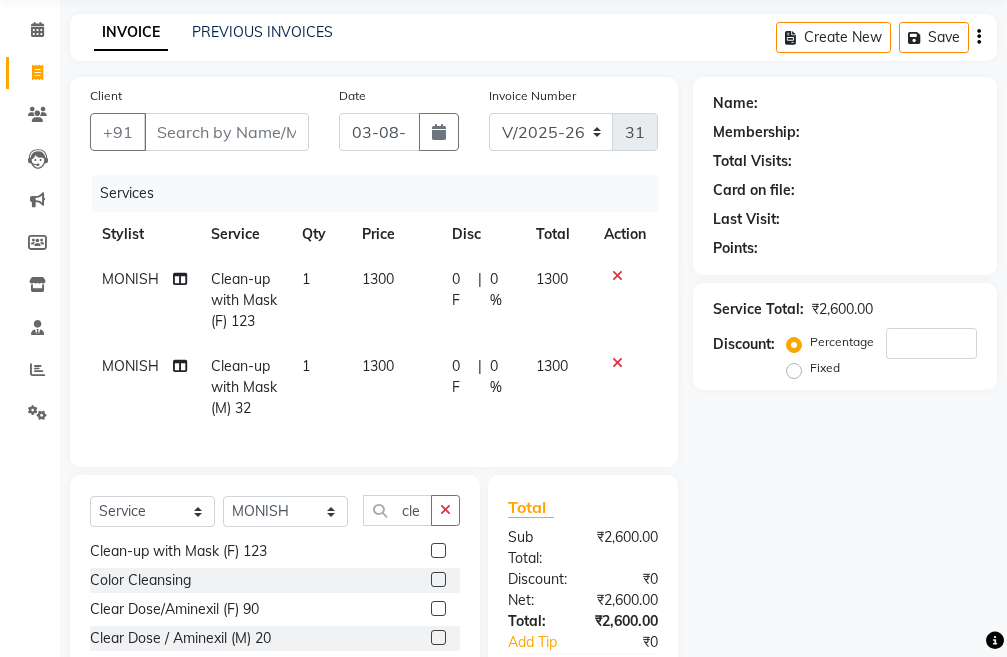 checkbox on "false" 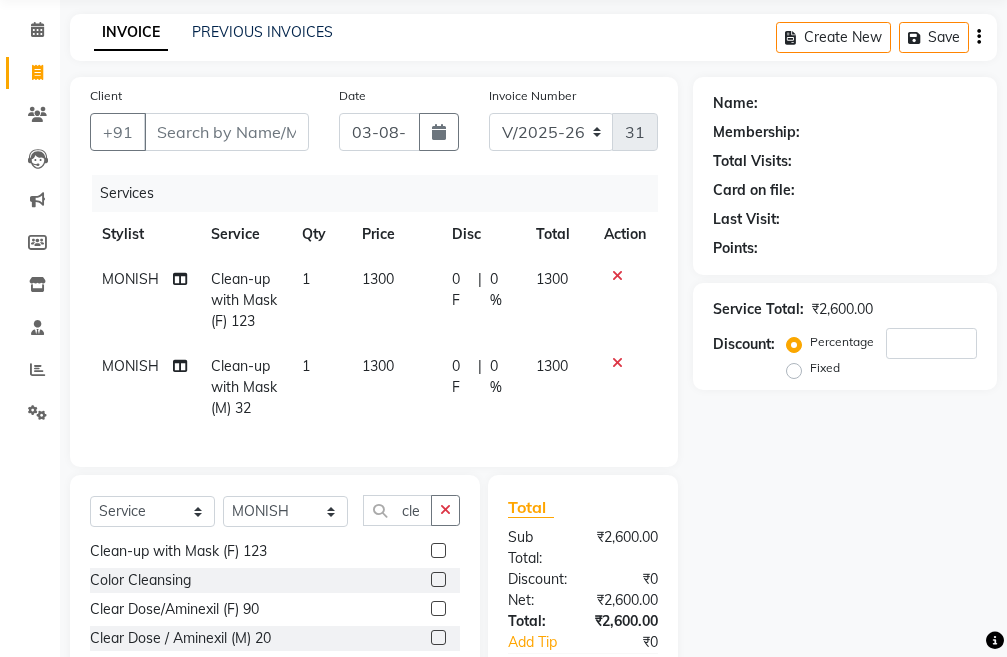 click 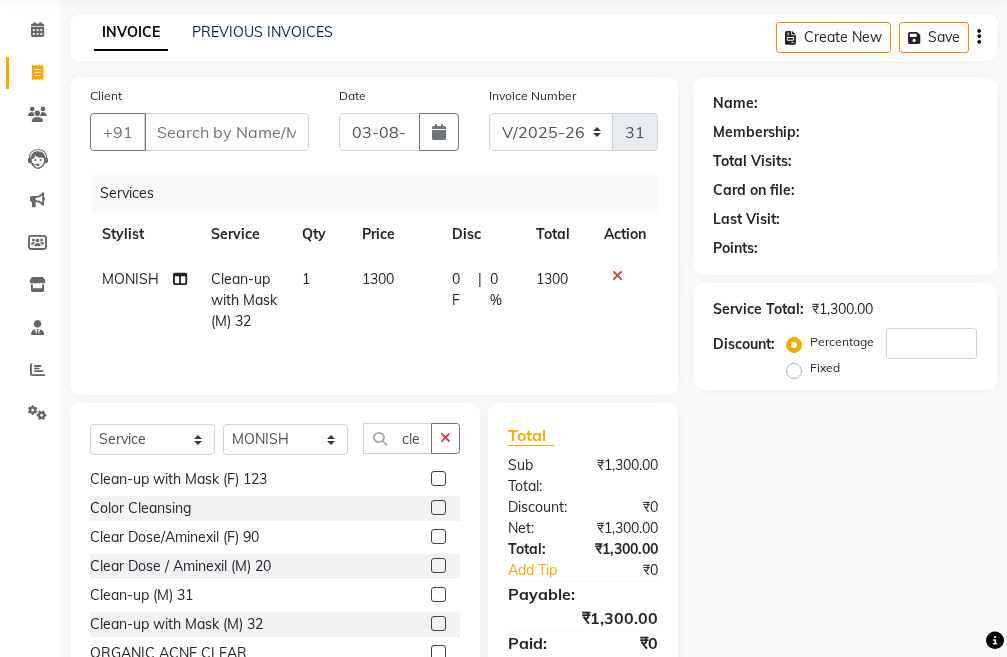 click on "1300" 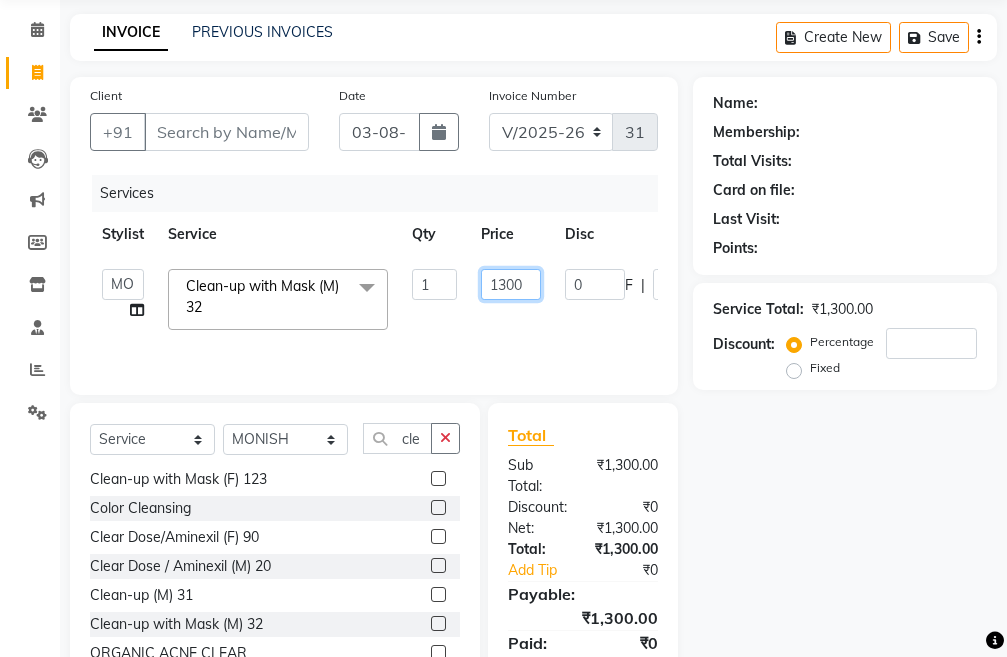 click on "1300" 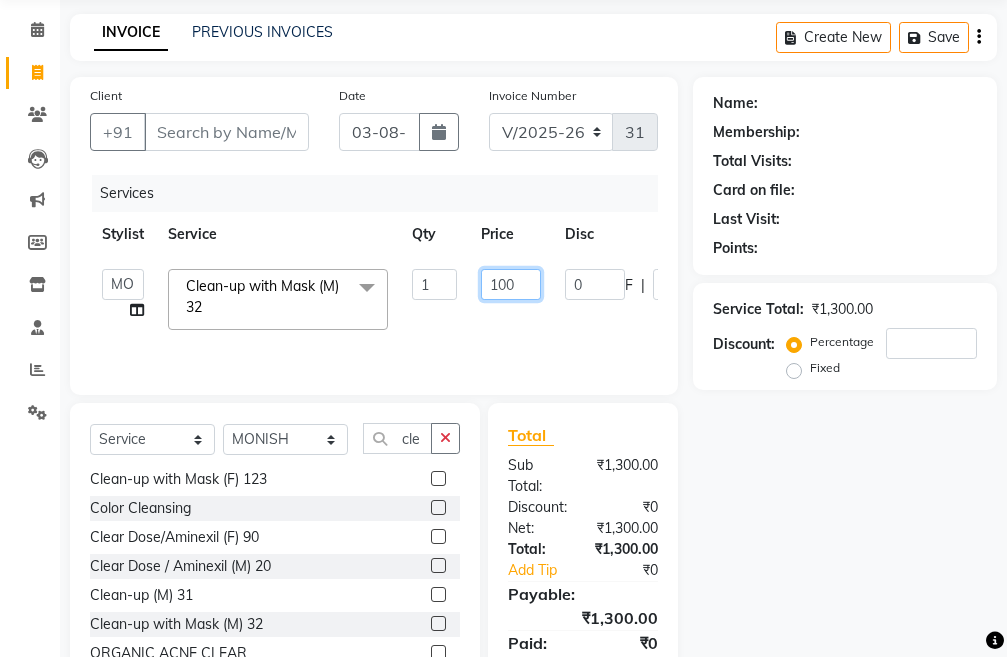 type on "1500" 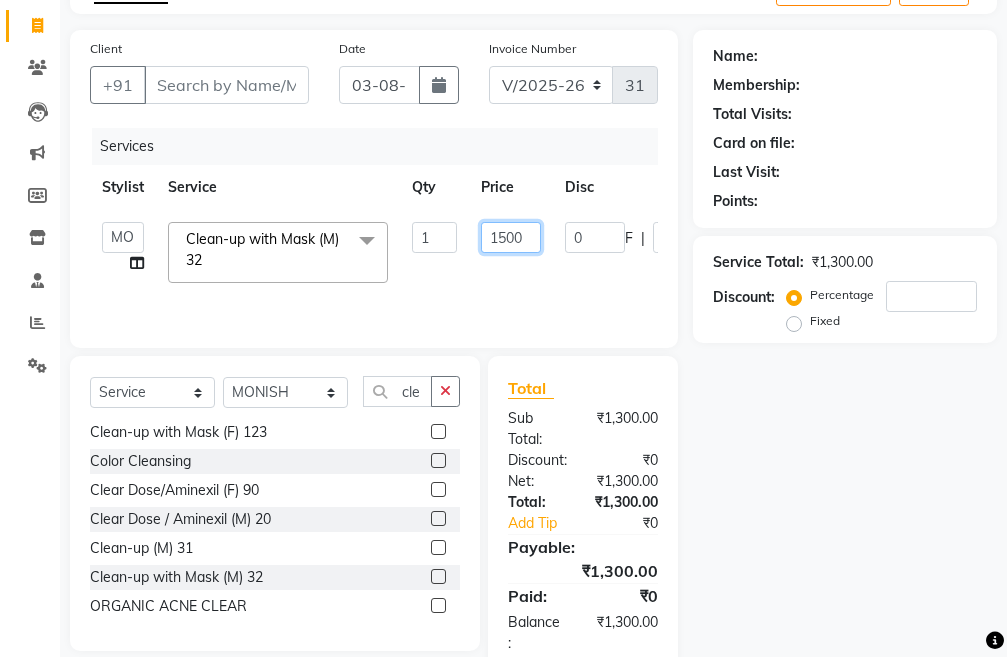 scroll, scrollTop: 194, scrollLeft: 0, axis: vertical 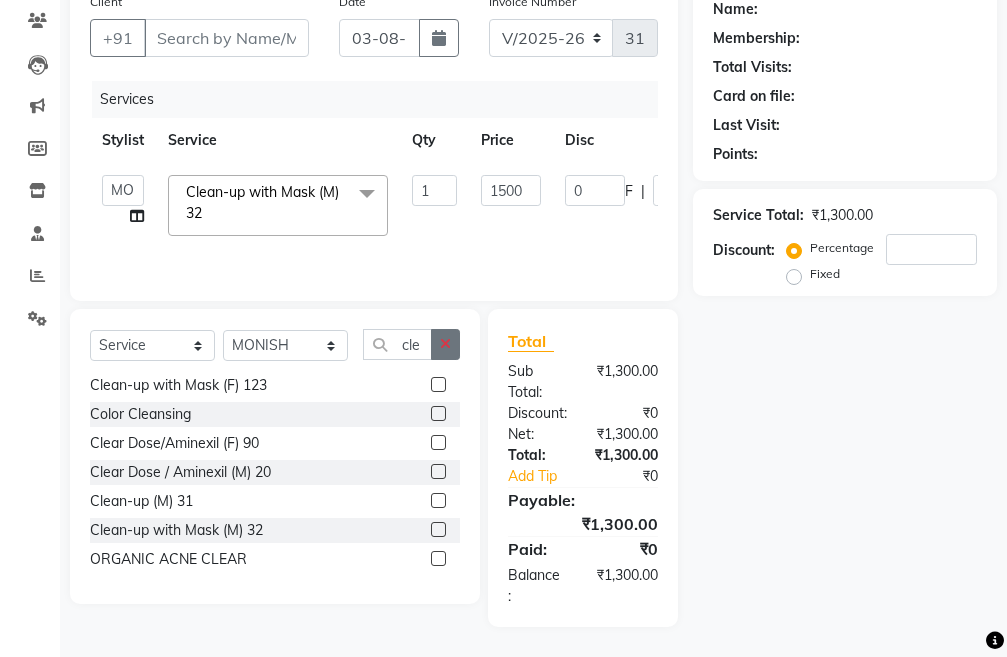 click 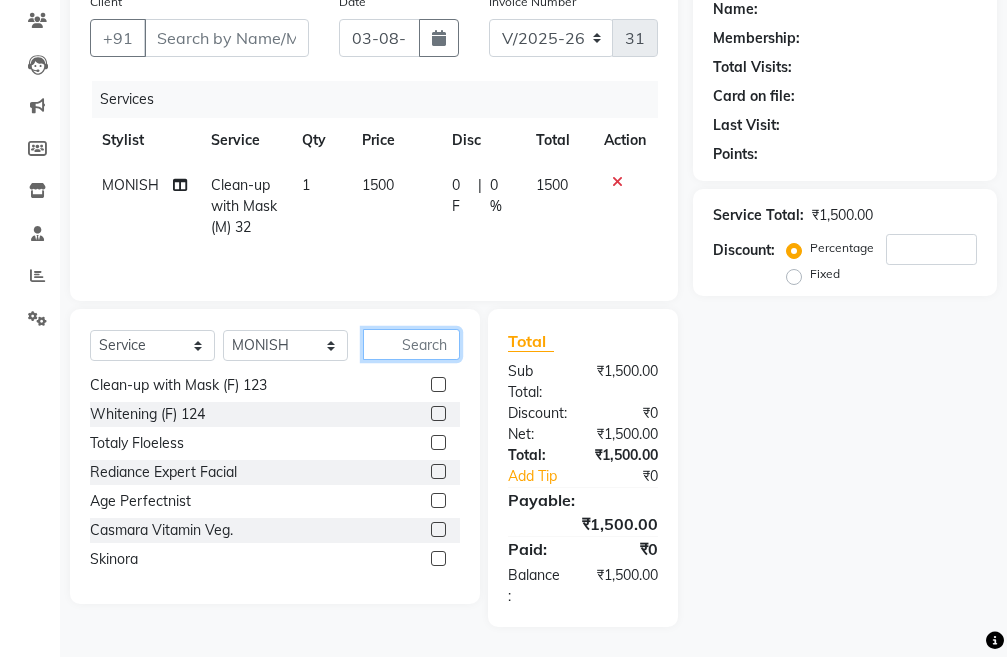 click 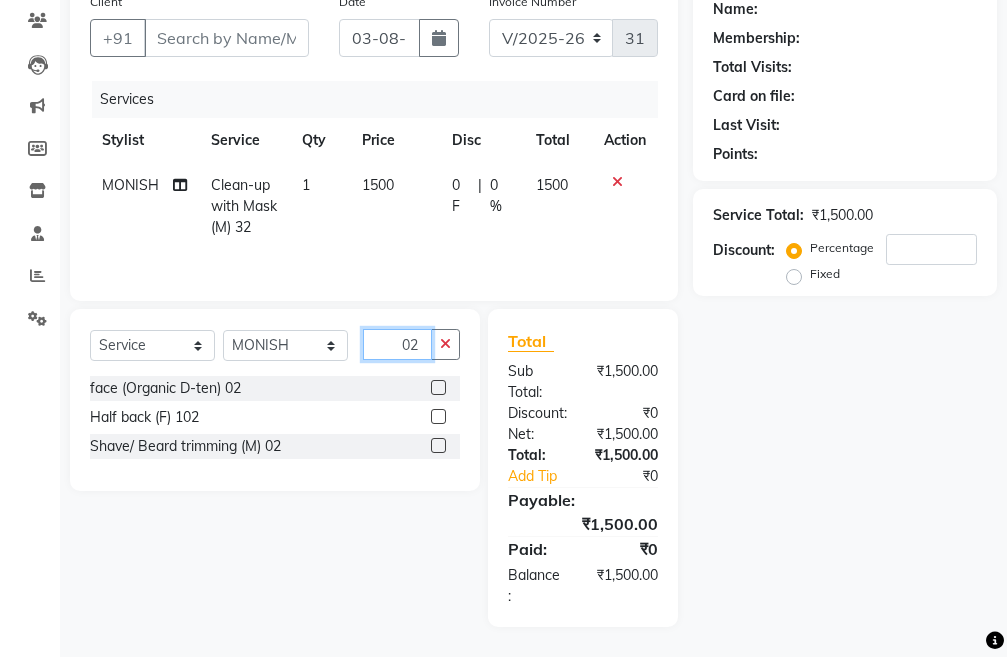 scroll, scrollTop: 0, scrollLeft: 0, axis: both 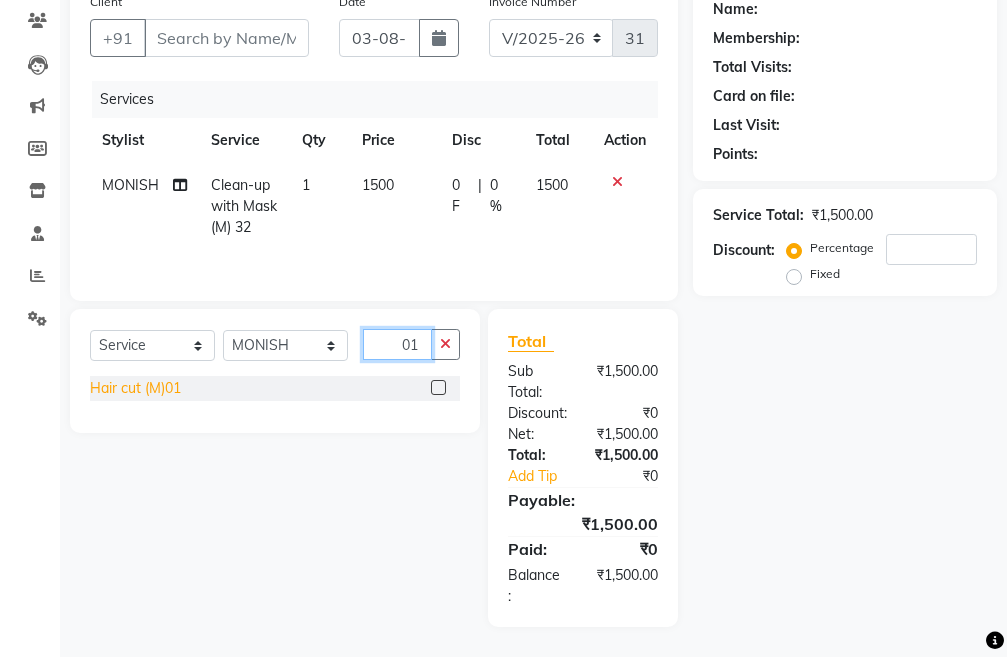 type on "01" 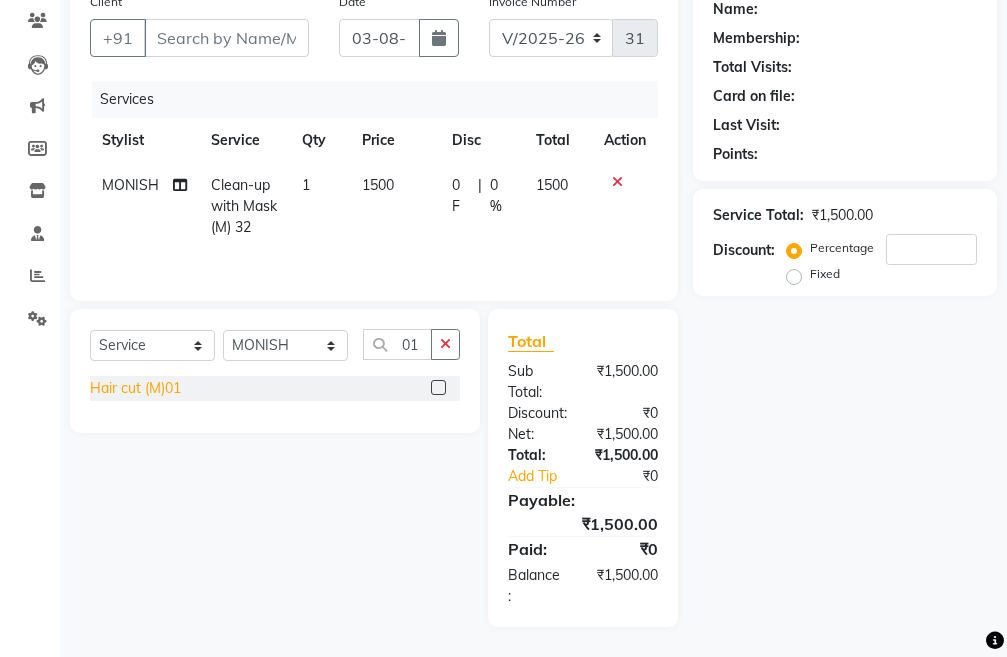 click on "Hair cut (M)01" 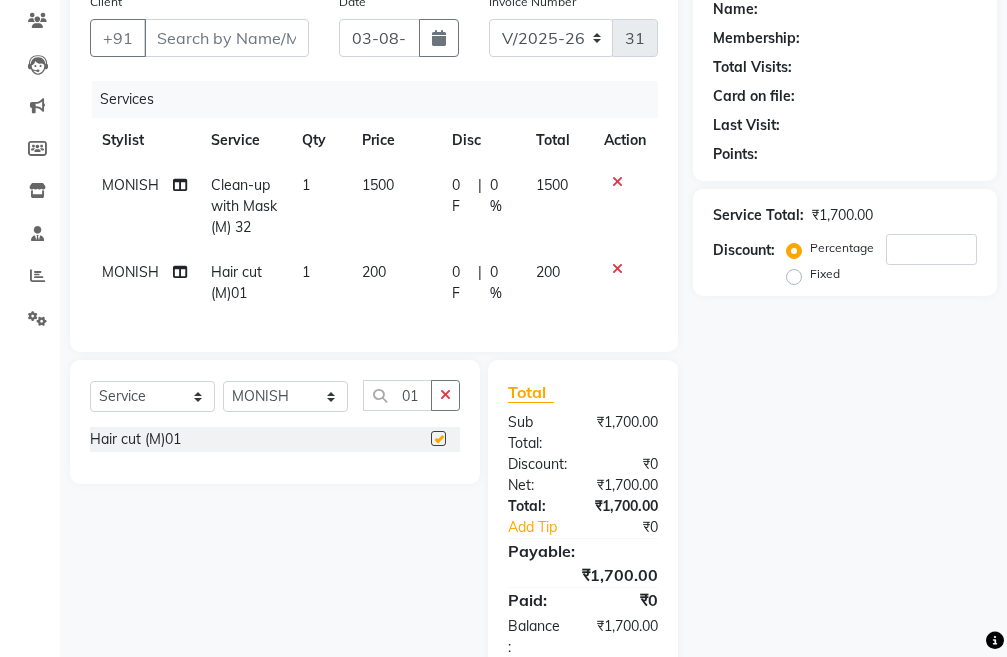 checkbox on "false" 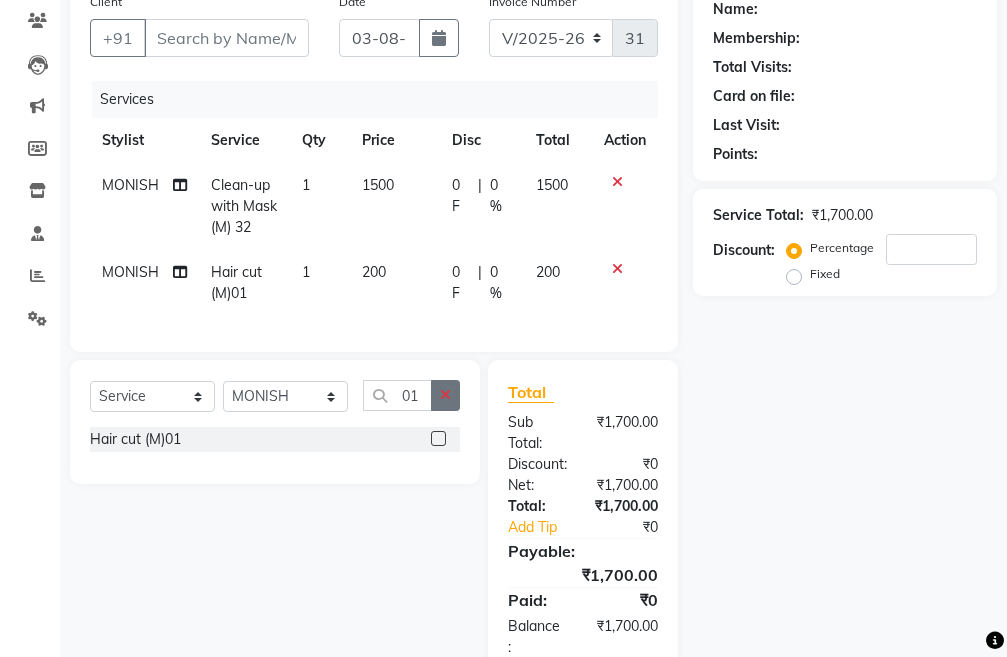click 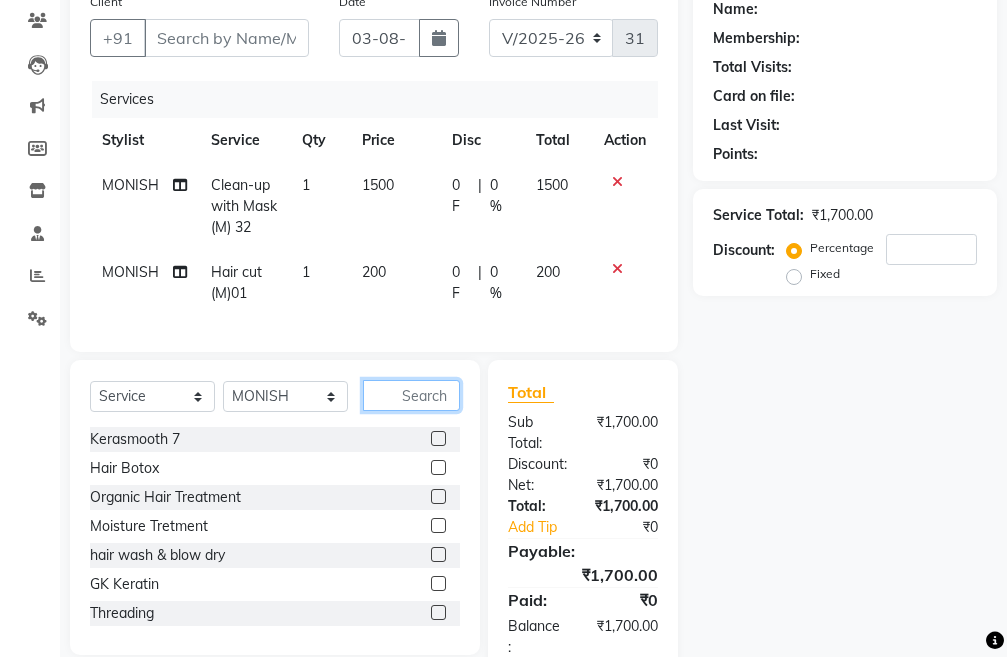 click 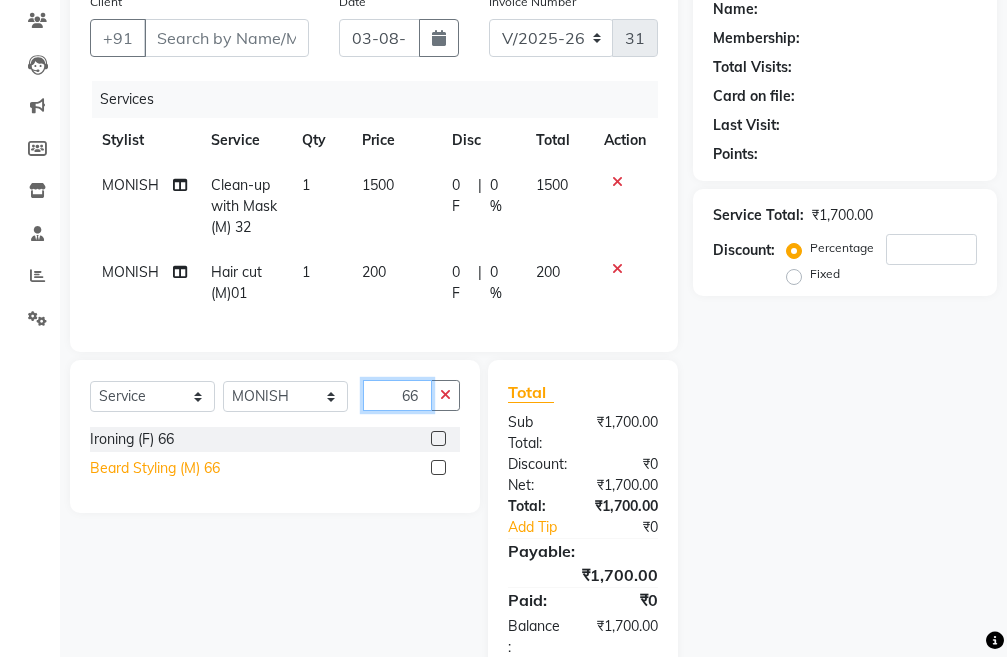 type on "66" 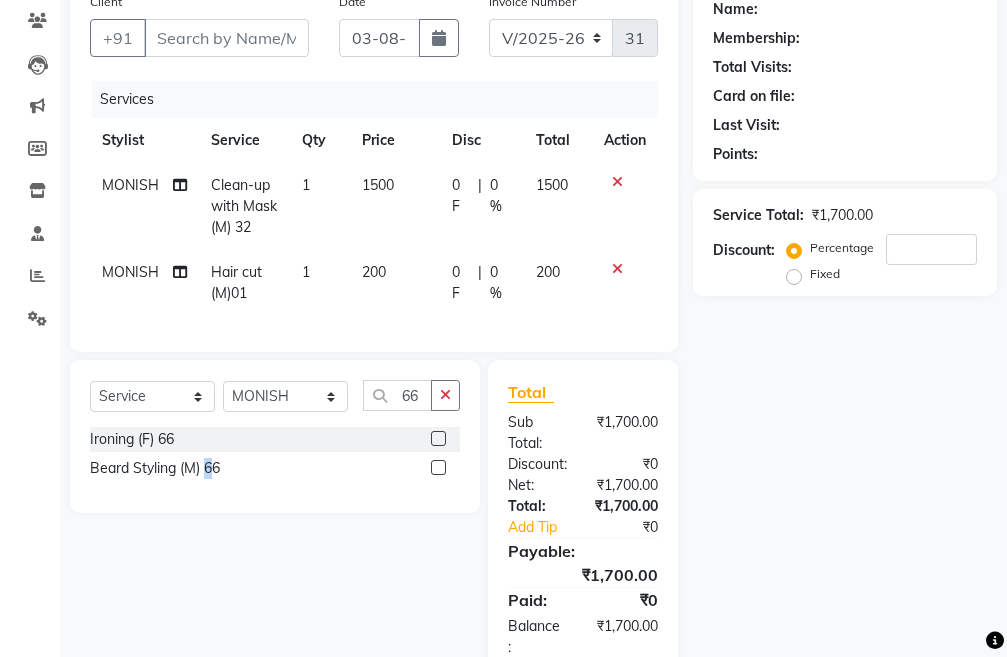 click on "Beard Styling (M) 66" 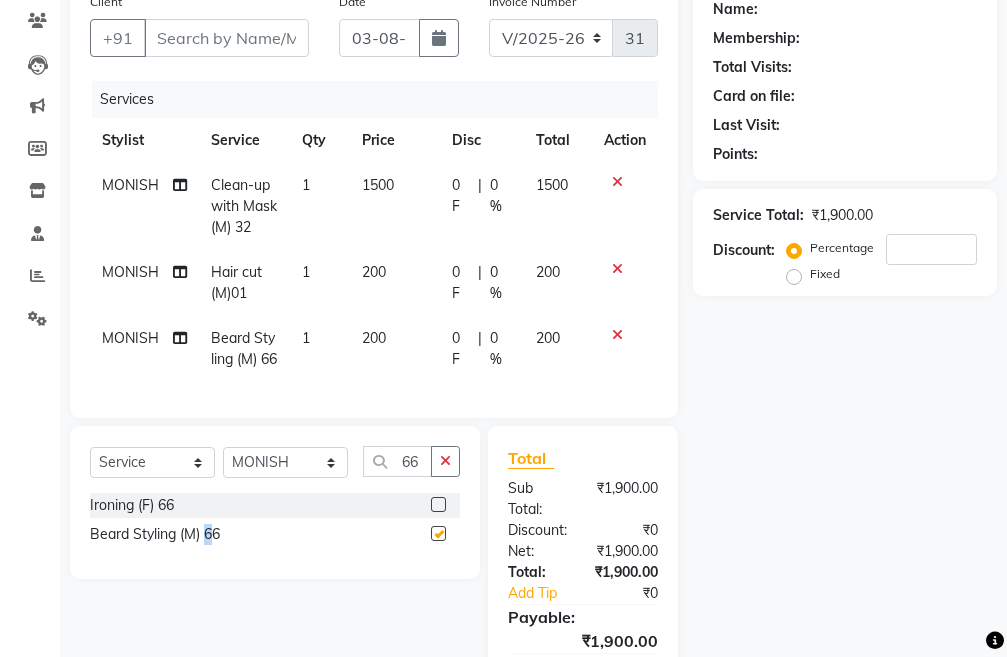 checkbox on "false" 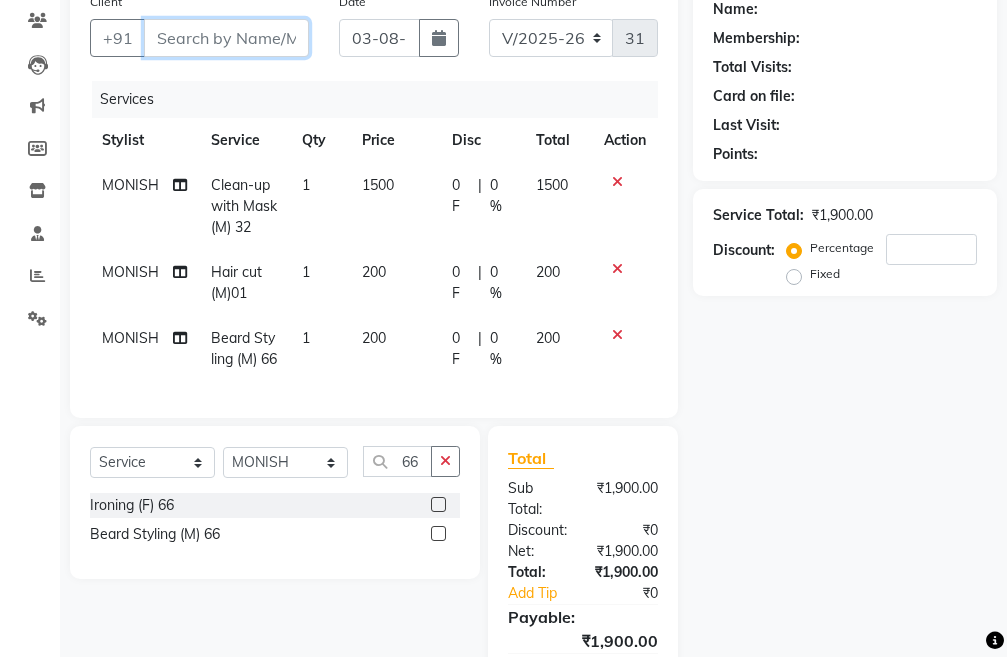 click on "Client" at bounding box center (226, 38) 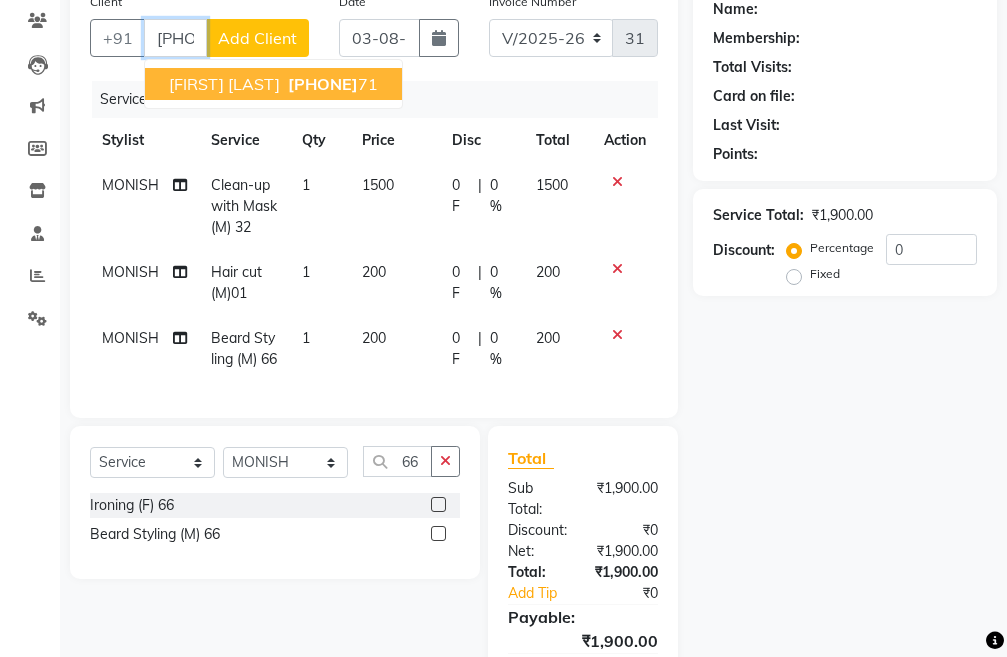click on "[FIRST] [LAST]" at bounding box center [224, 84] 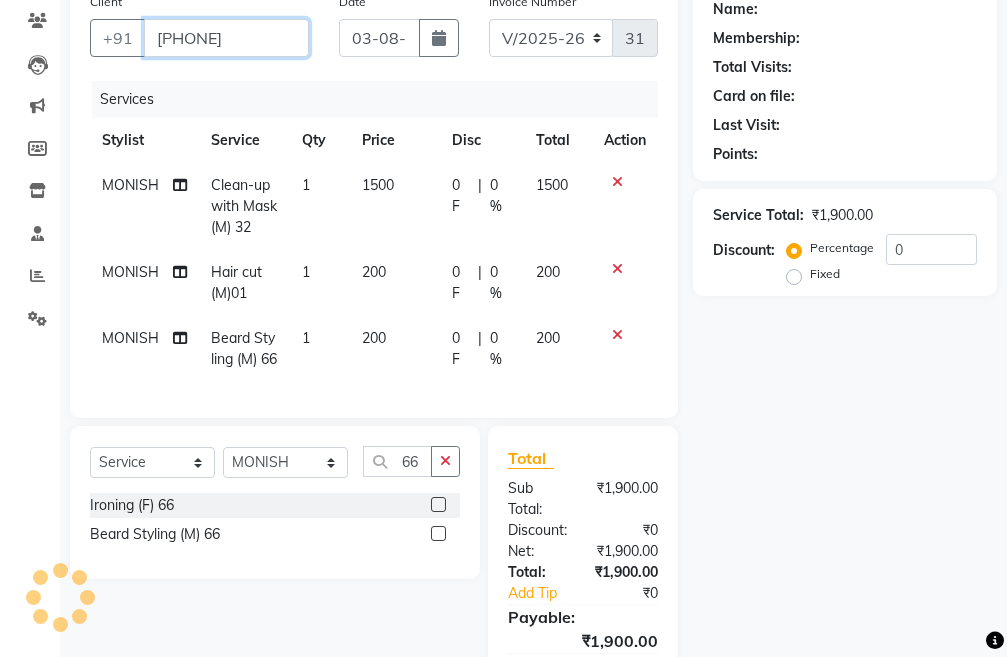 type on "[PHONE]" 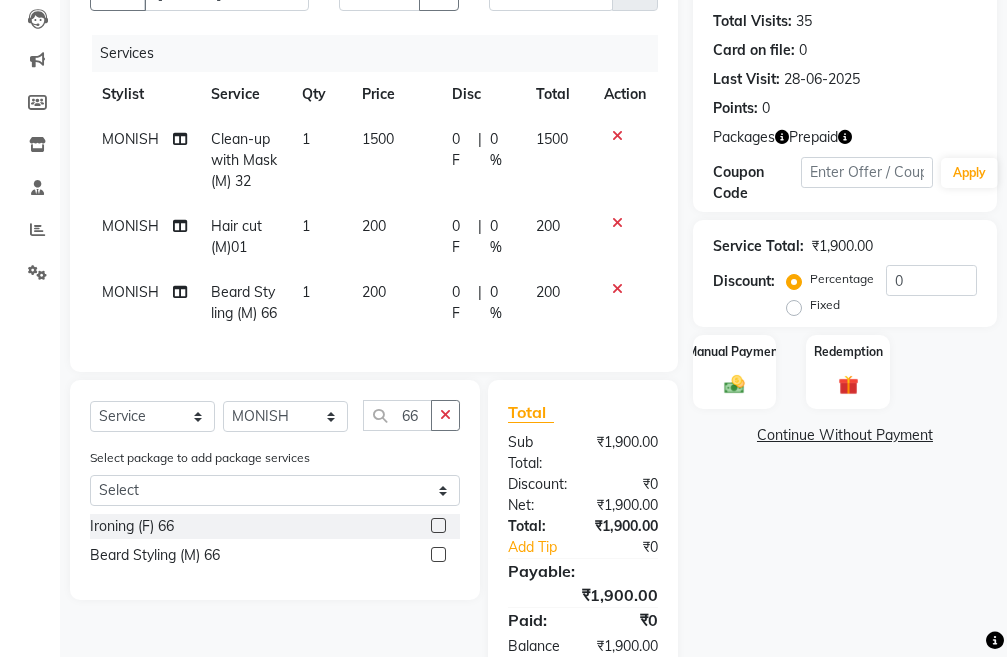 scroll, scrollTop: 194, scrollLeft: 0, axis: vertical 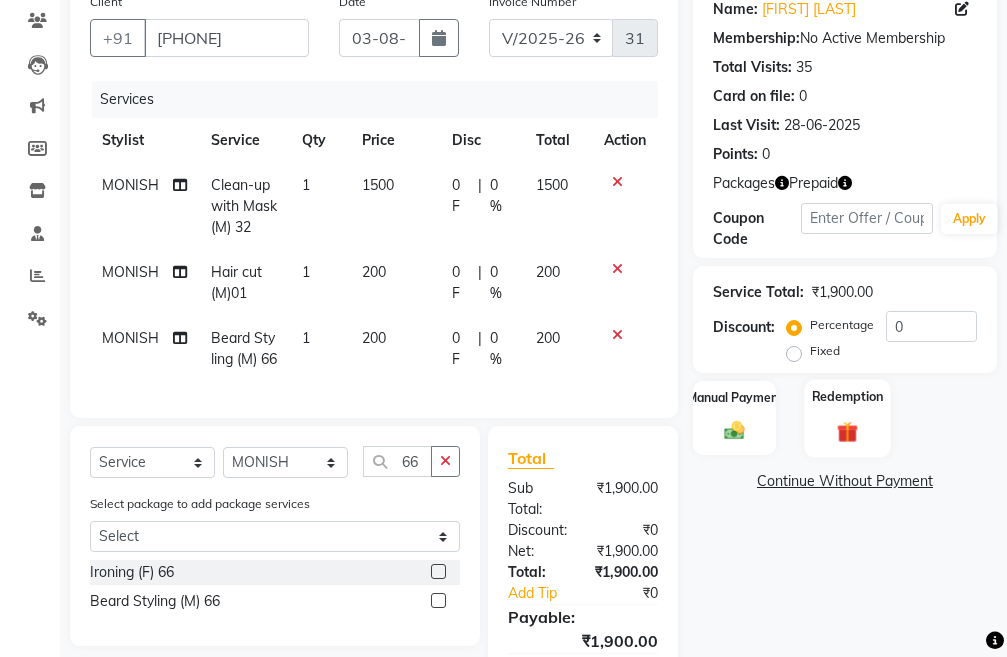 click 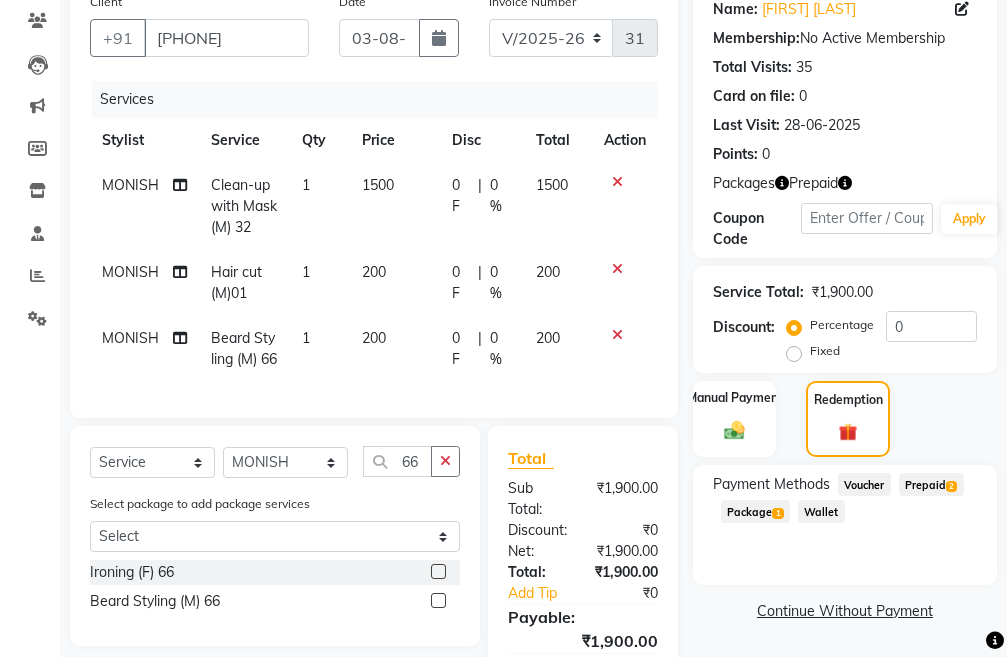 click on "Prepaid  2" 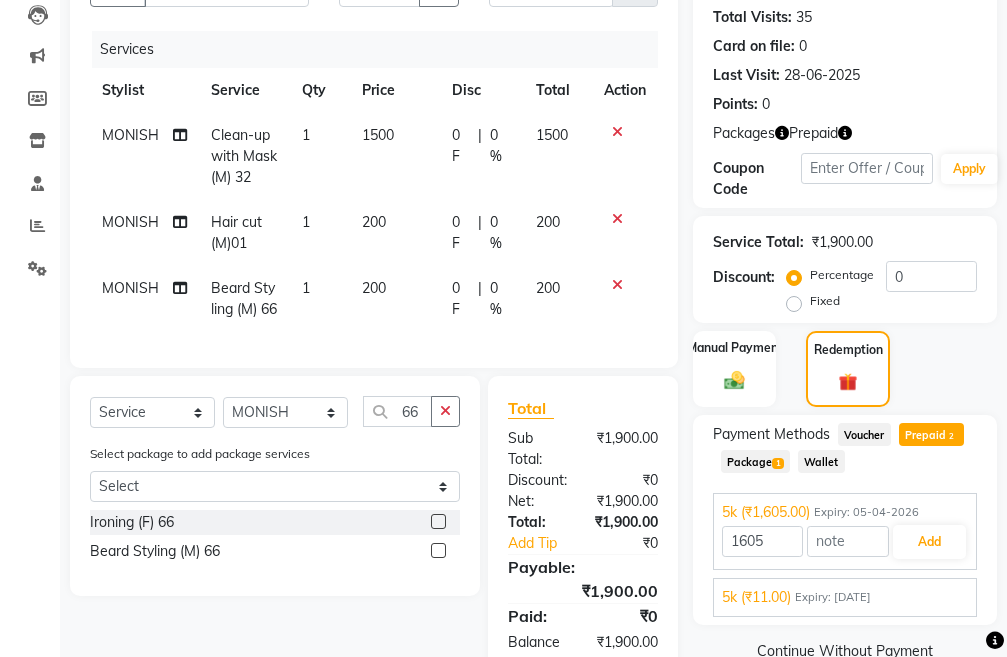 scroll, scrollTop: 294, scrollLeft: 0, axis: vertical 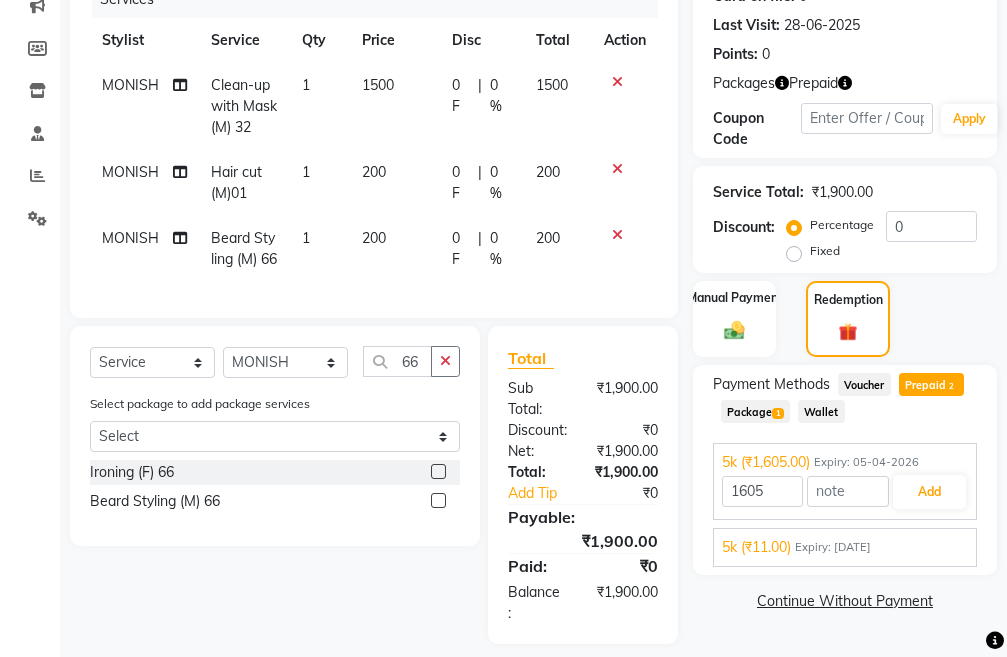 click on "Package  1" 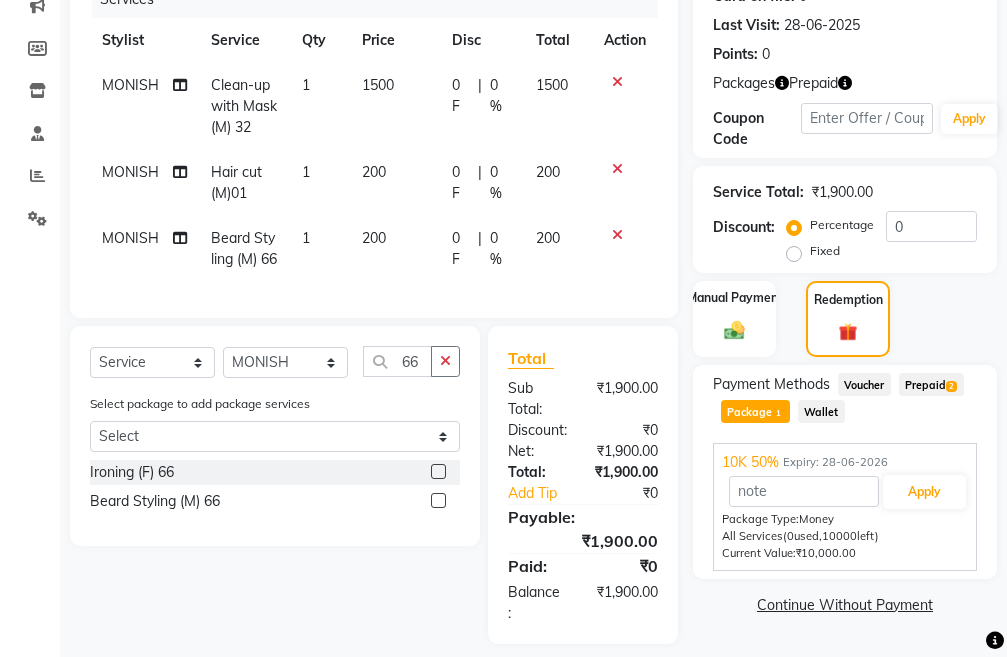 click on "Prepaid  2" 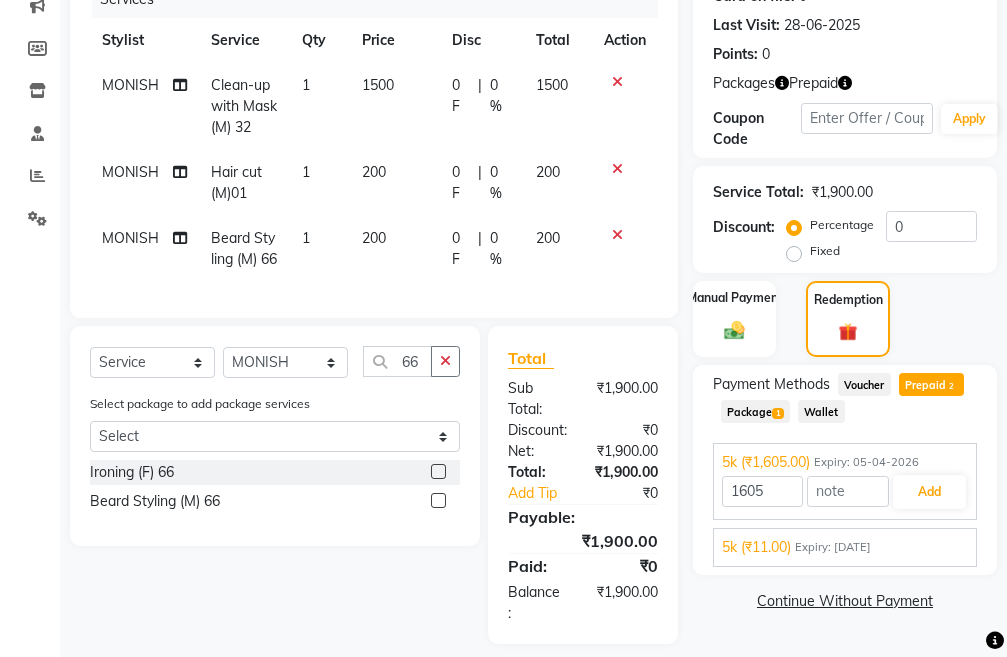 click on "Expiry: [DATE]" at bounding box center [833, 547] 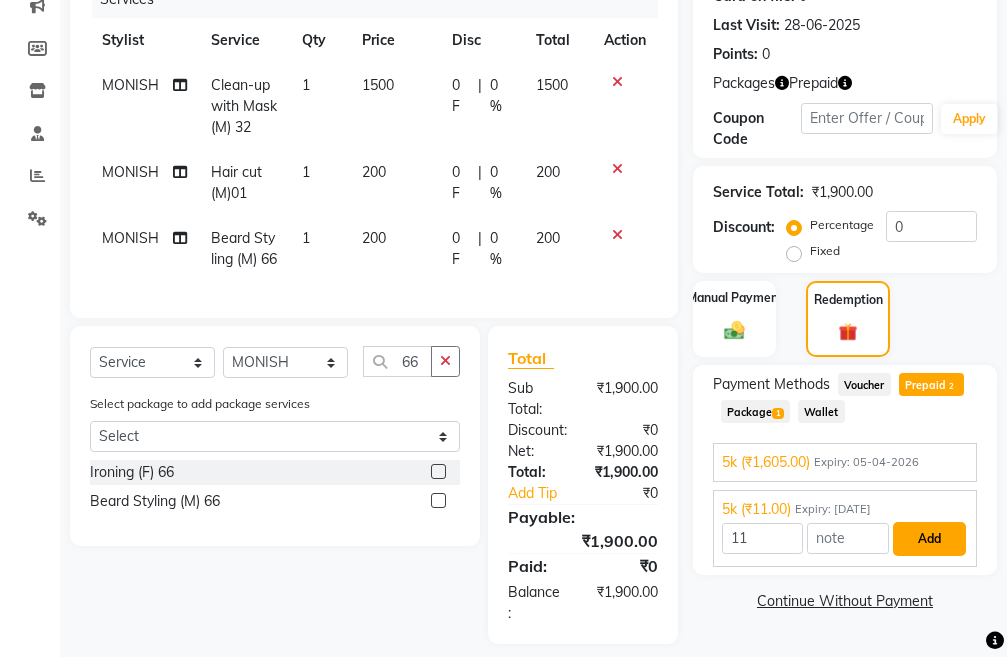 click on "Add" at bounding box center [929, 539] 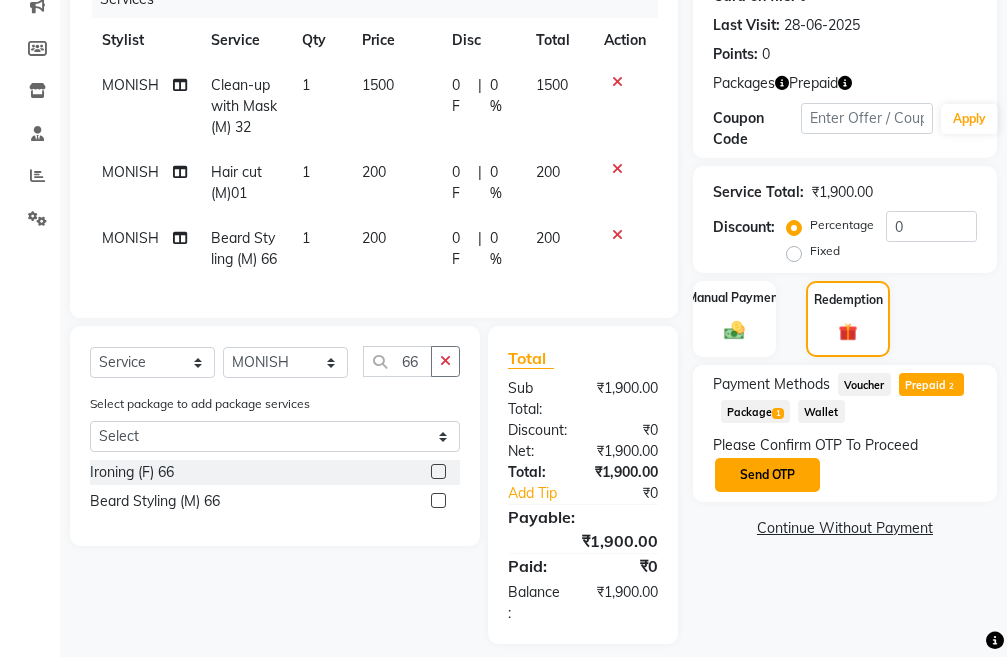 click on "Send OTP" 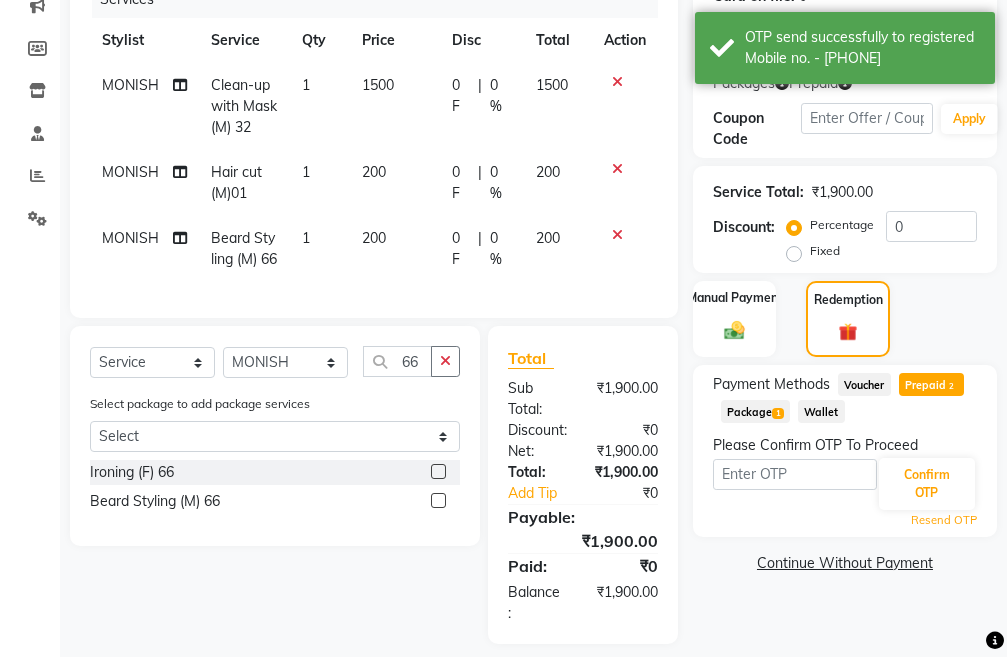 click on "Service Total:  ₹1,900.00  Discount:  Percentage   Fixed  0" 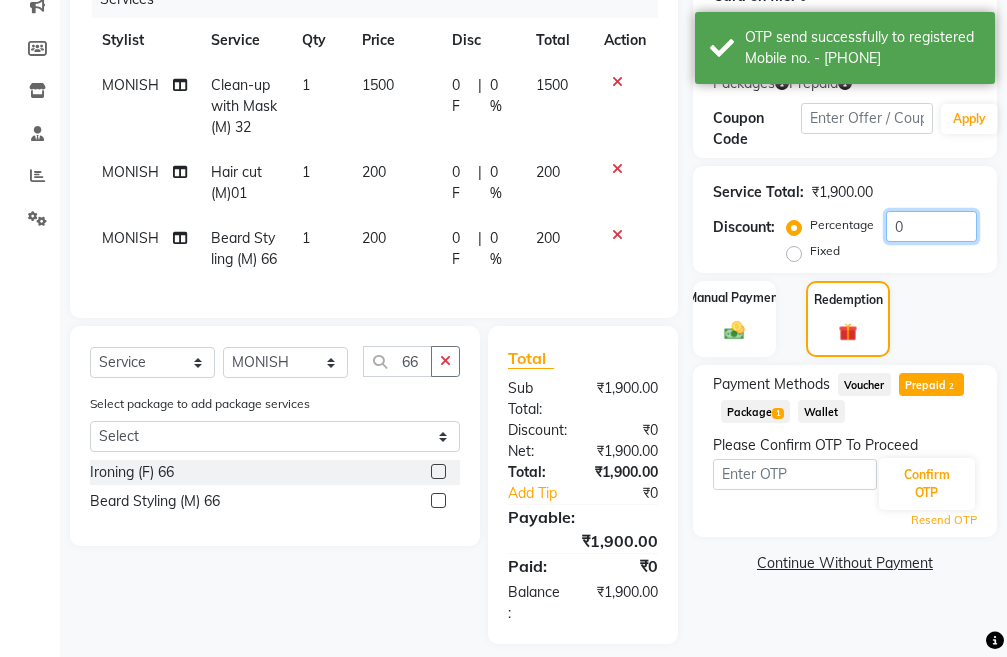click on "0" 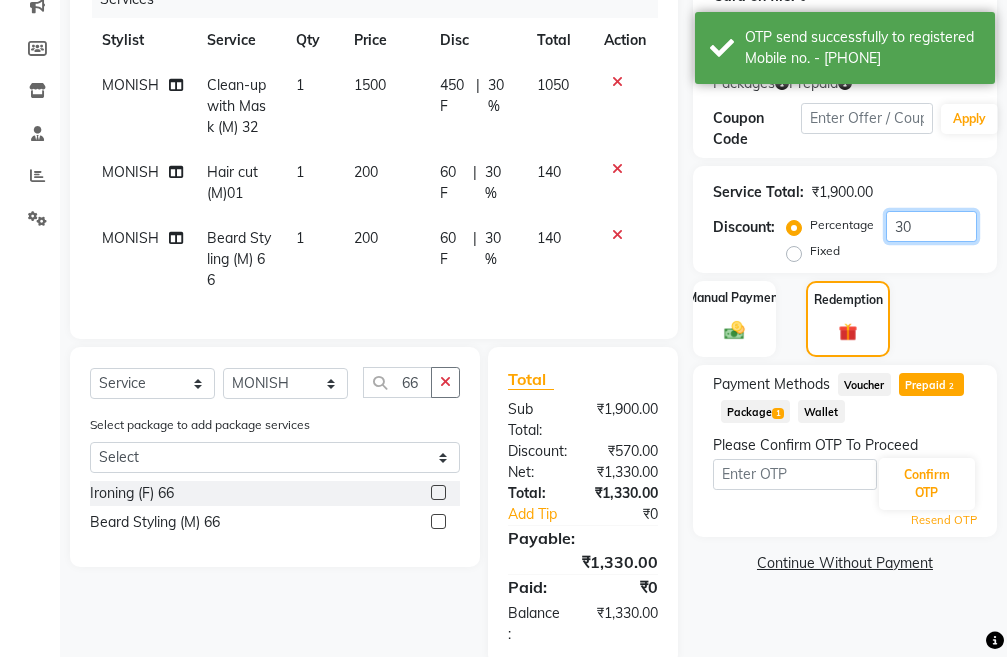 type on "30" 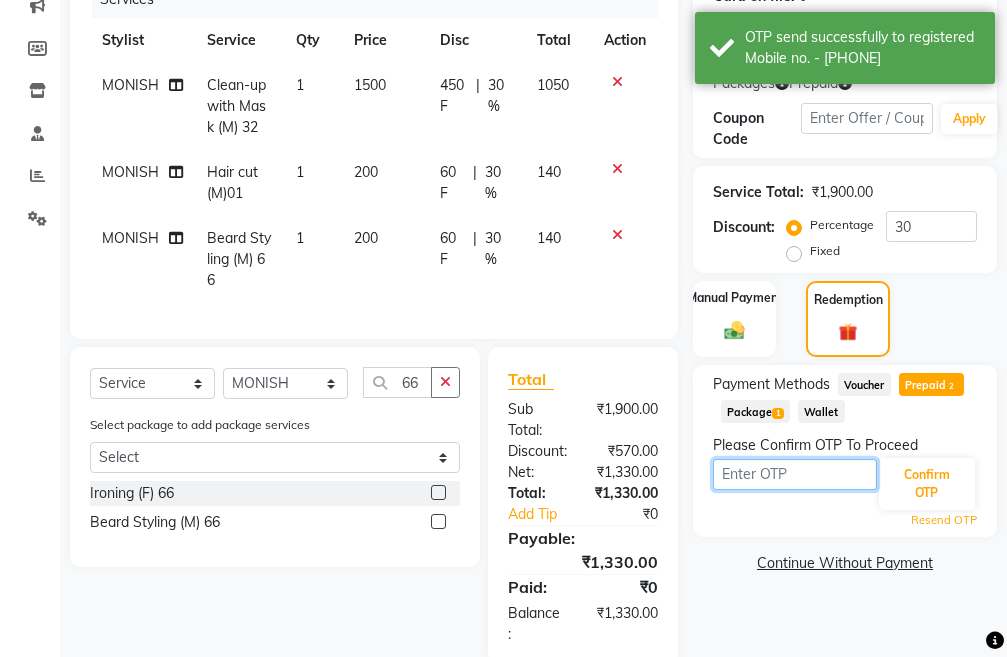 click at bounding box center (795, 474) 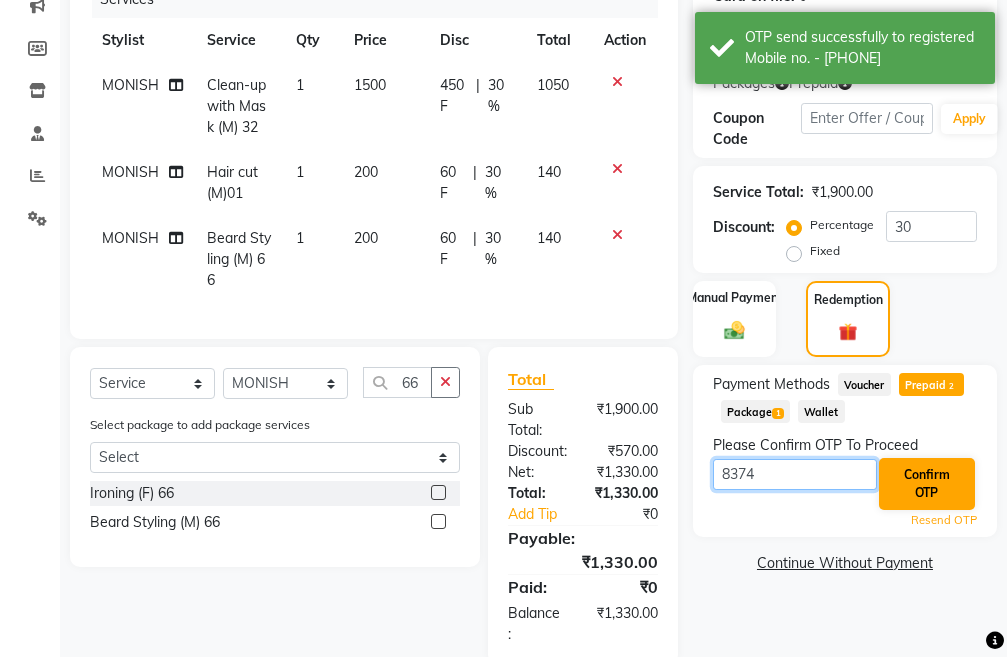 type on "8374" 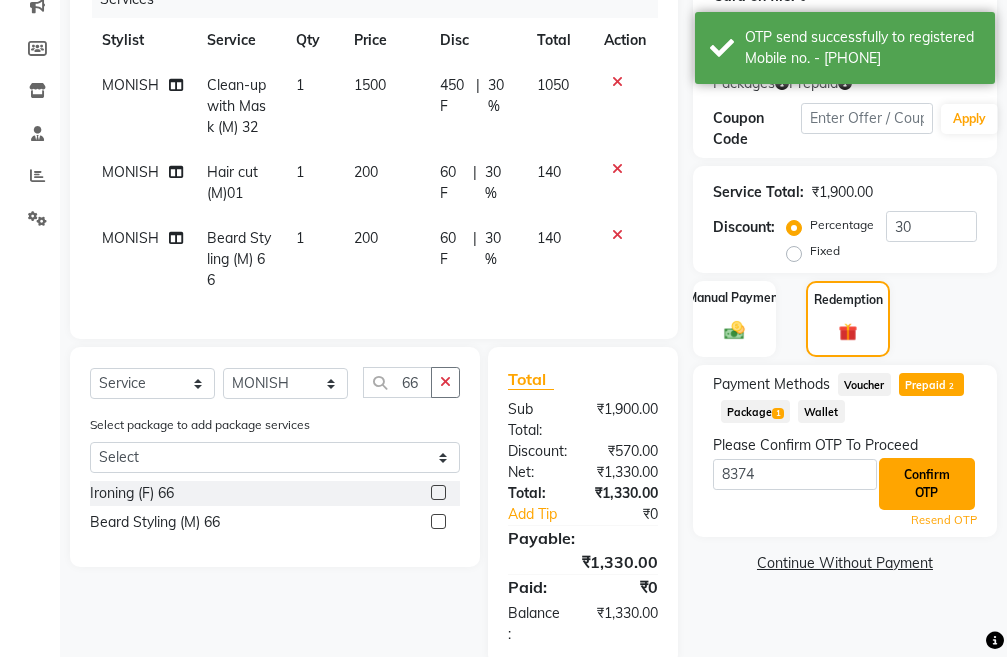 click on "Confirm OTP" 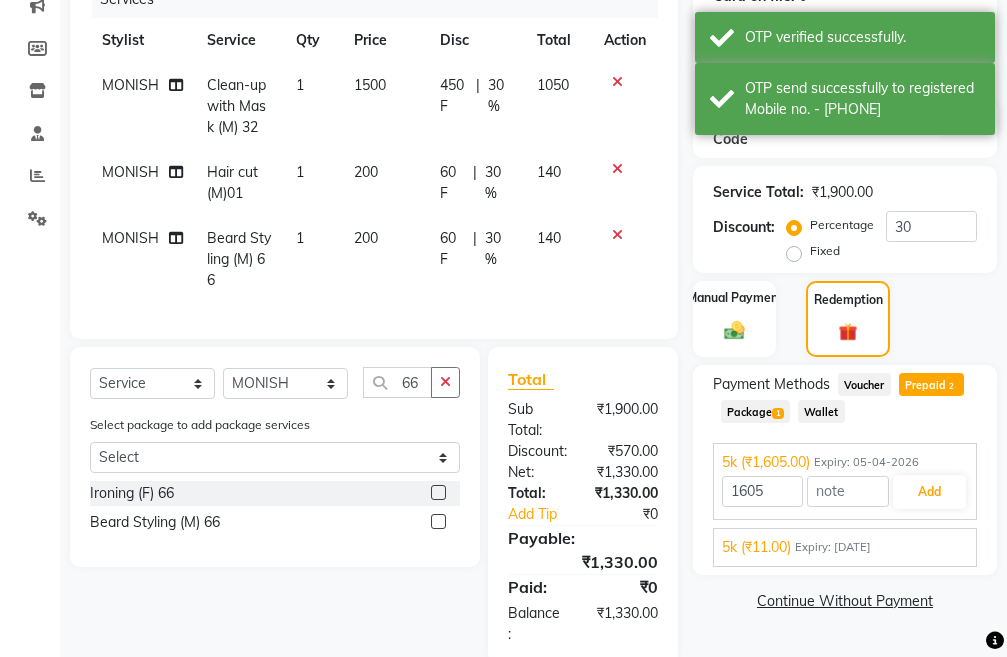 click on "5k (₹11.00) Expiry: [DATE] 11 Add" at bounding box center [845, 547] 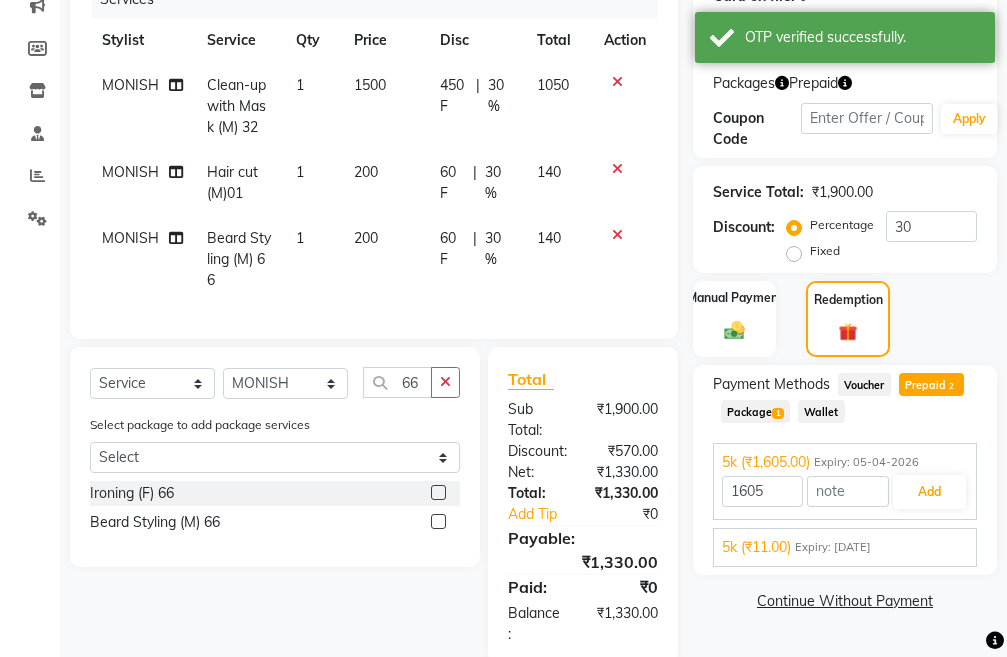 click on "Expiry: [DATE]" at bounding box center (833, 547) 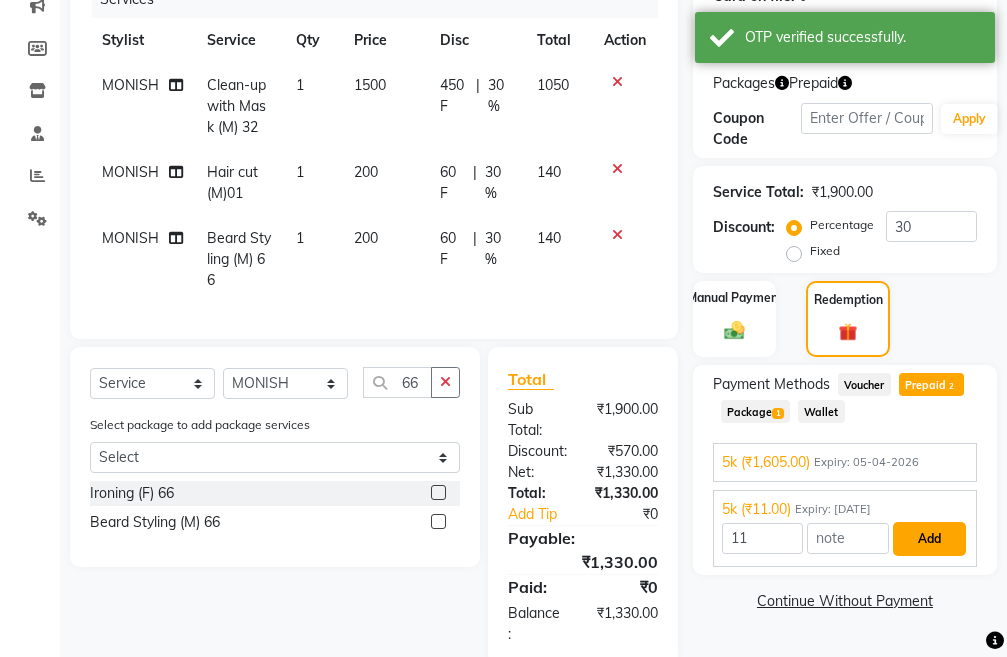 click on "Add" at bounding box center [929, 539] 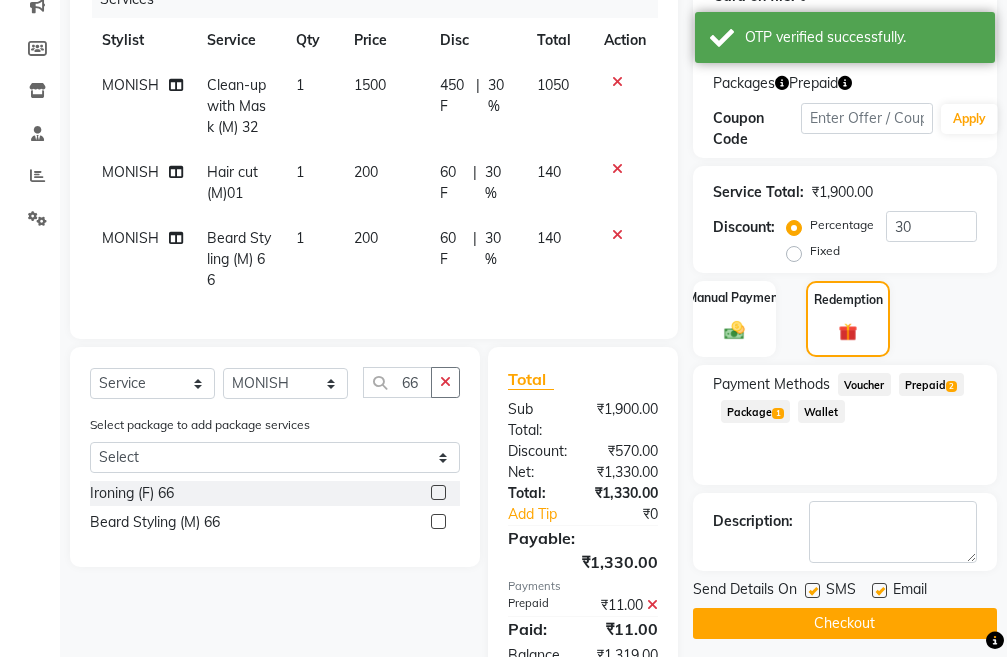 click on "Prepaid  2" 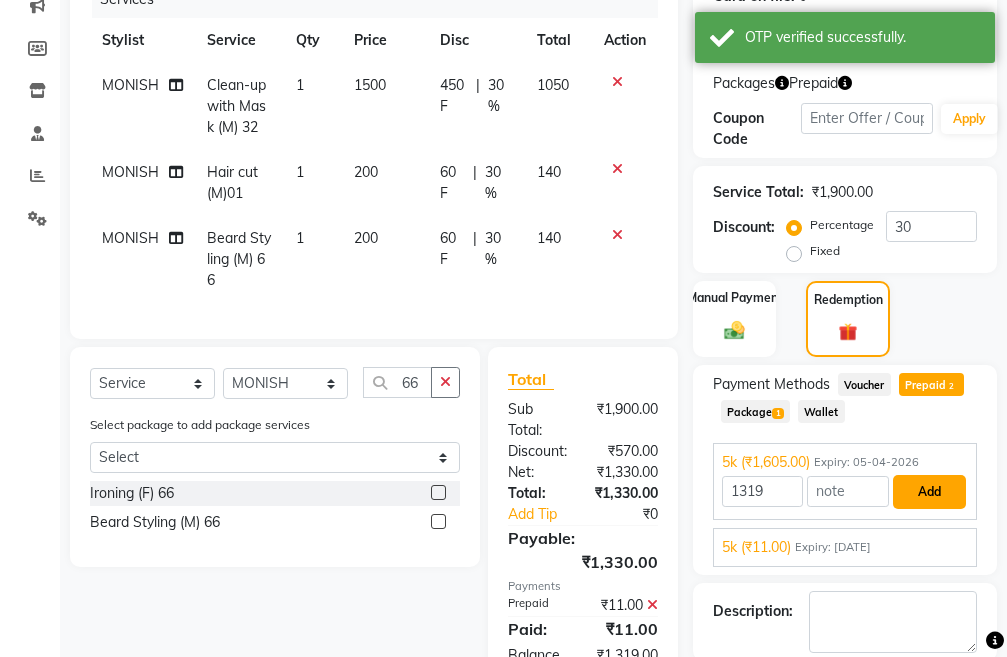 click on "Add" at bounding box center (929, 492) 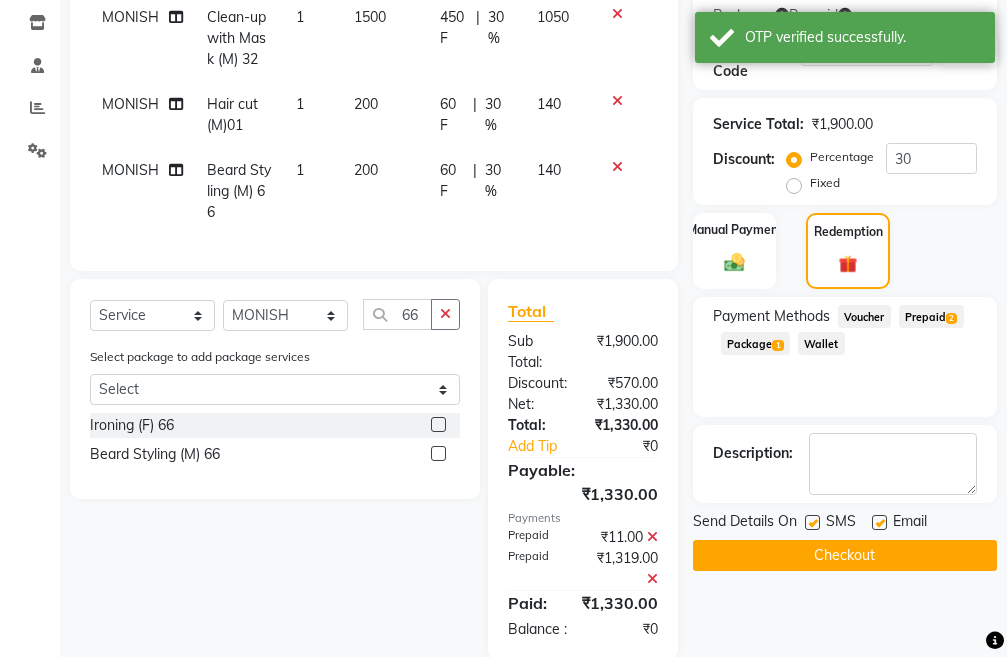 scroll, scrollTop: 454, scrollLeft: 0, axis: vertical 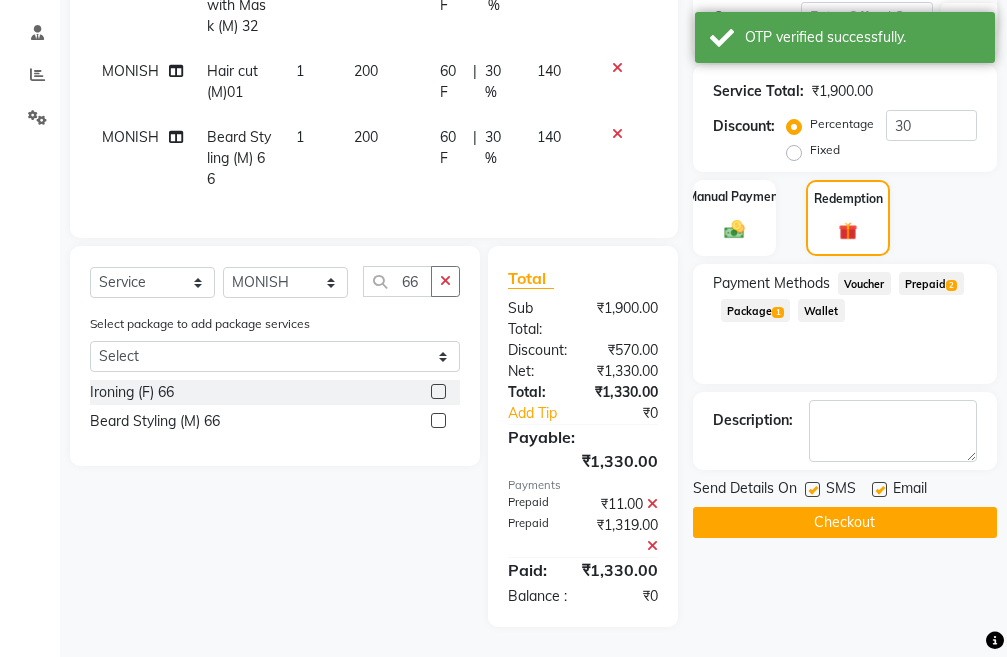 click on "Checkout" 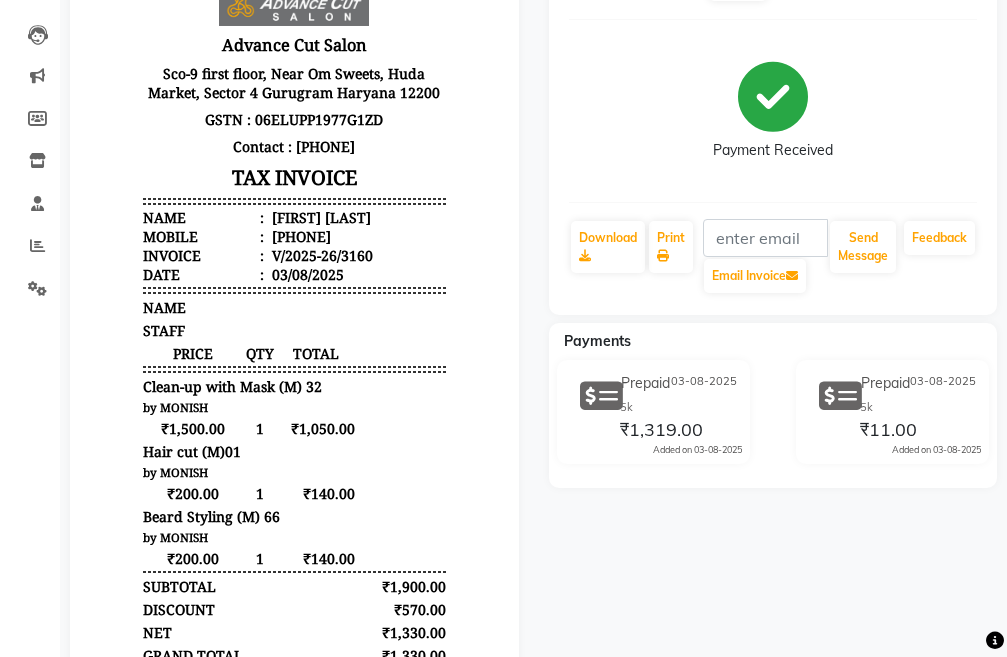 scroll, scrollTop: 25, scrollLeft: 0, axis: vertical 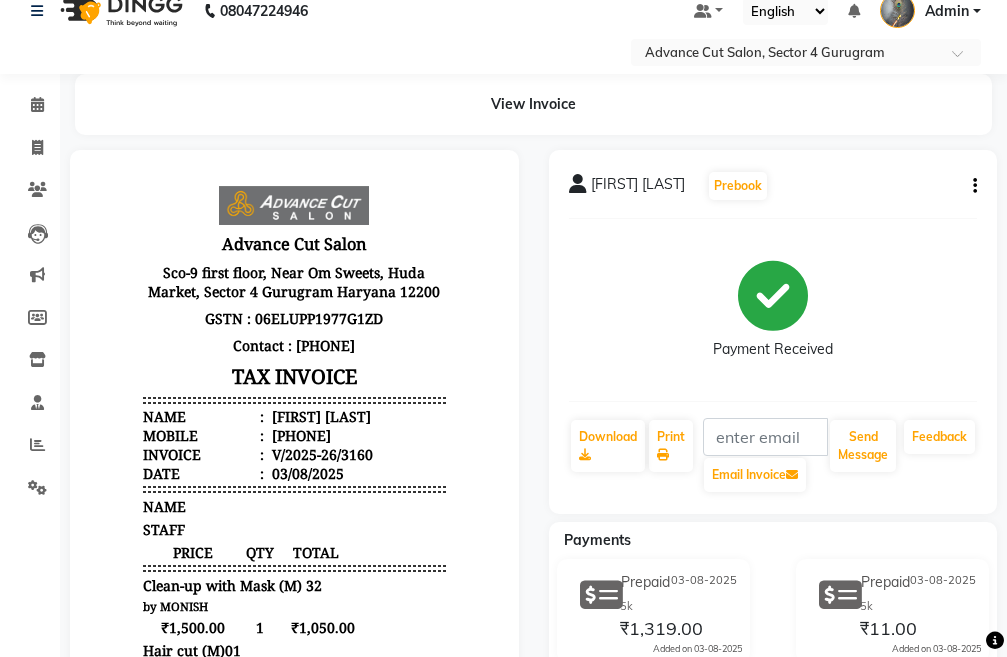 click on "[PHONE]" at bounding box center [299, 435] 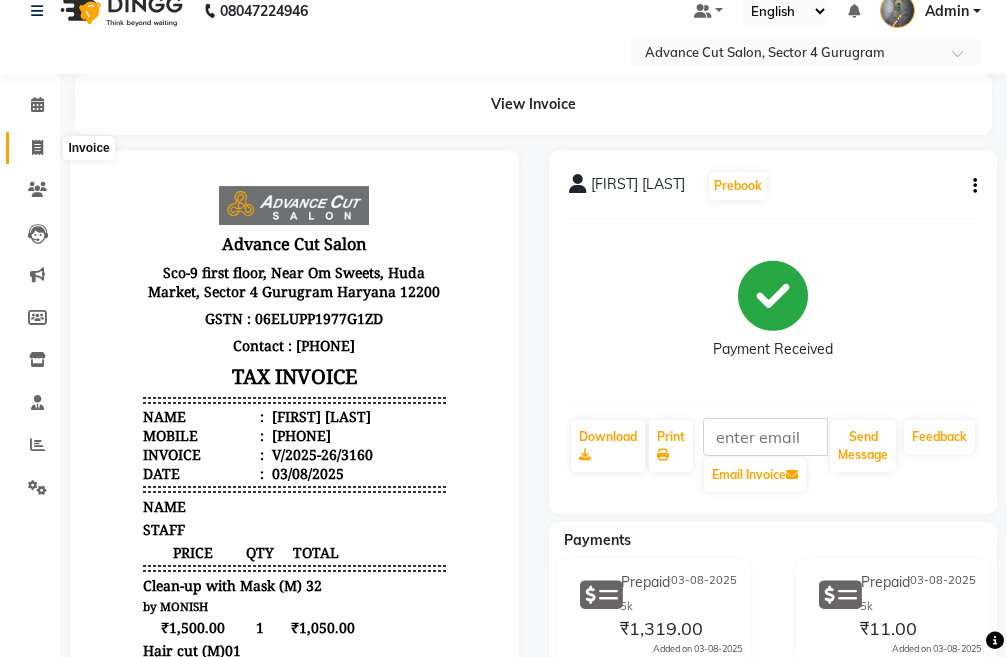 click 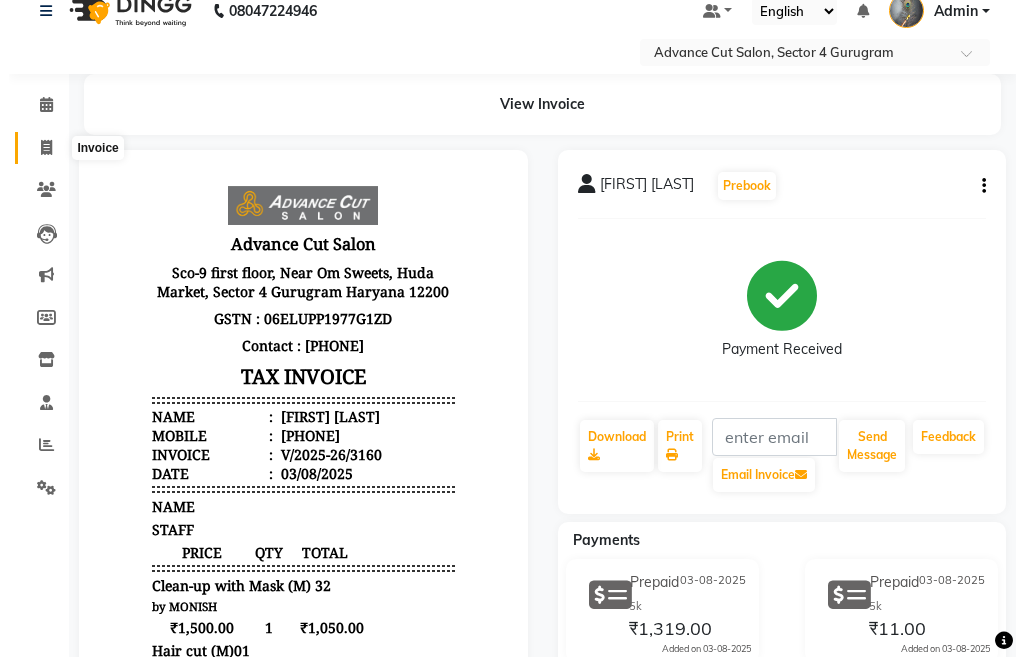 scroll, scrollTop: 0, scrollLeft: 0, axis: both 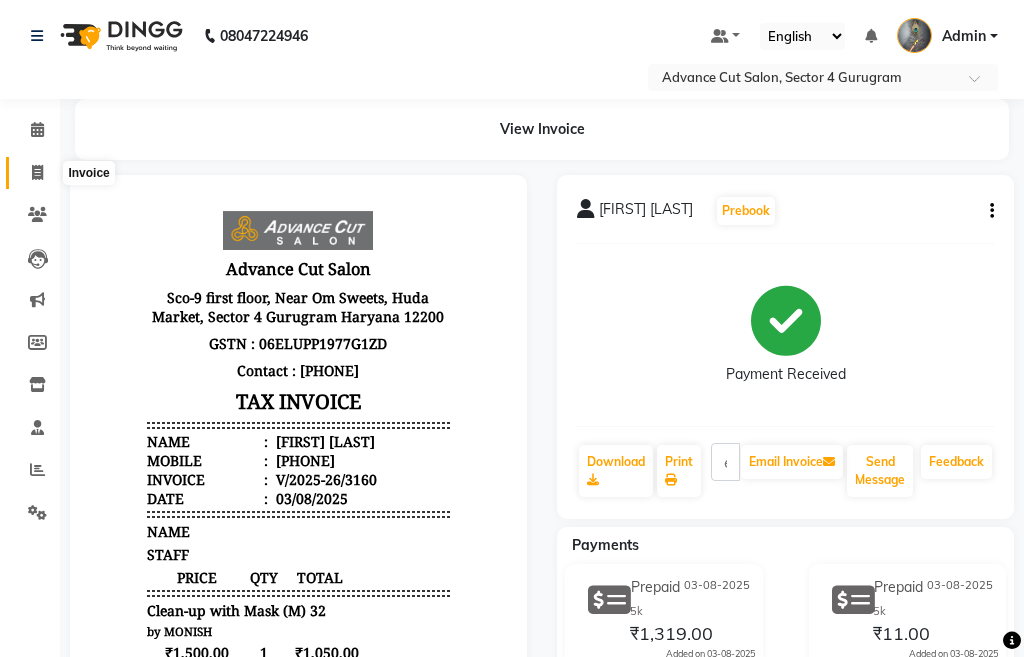 select on "service" 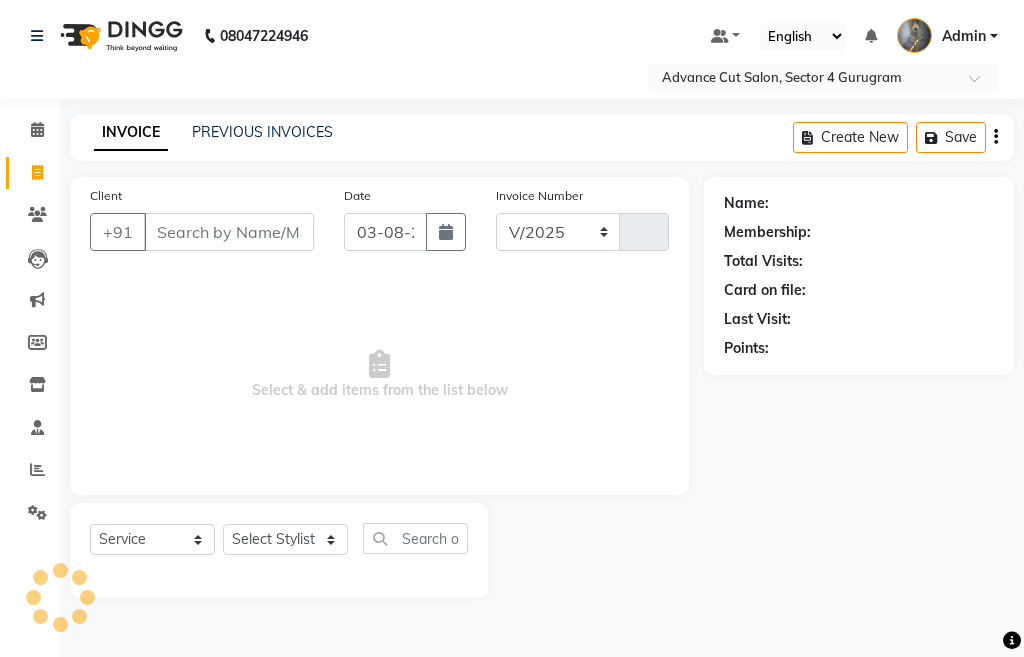 select on "4939" 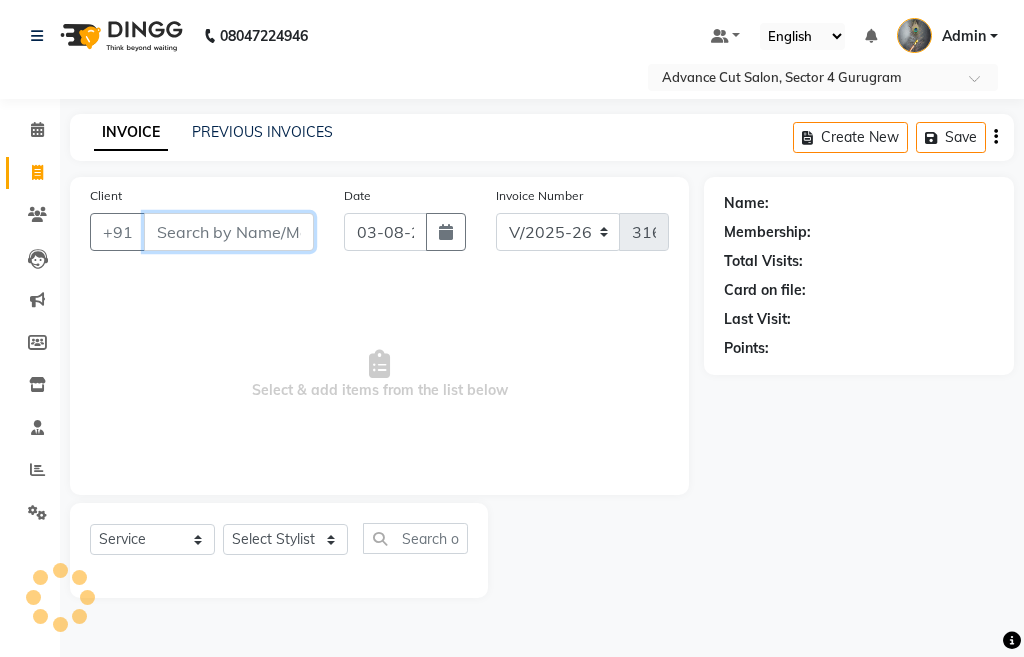 paste on "[PHONE]" 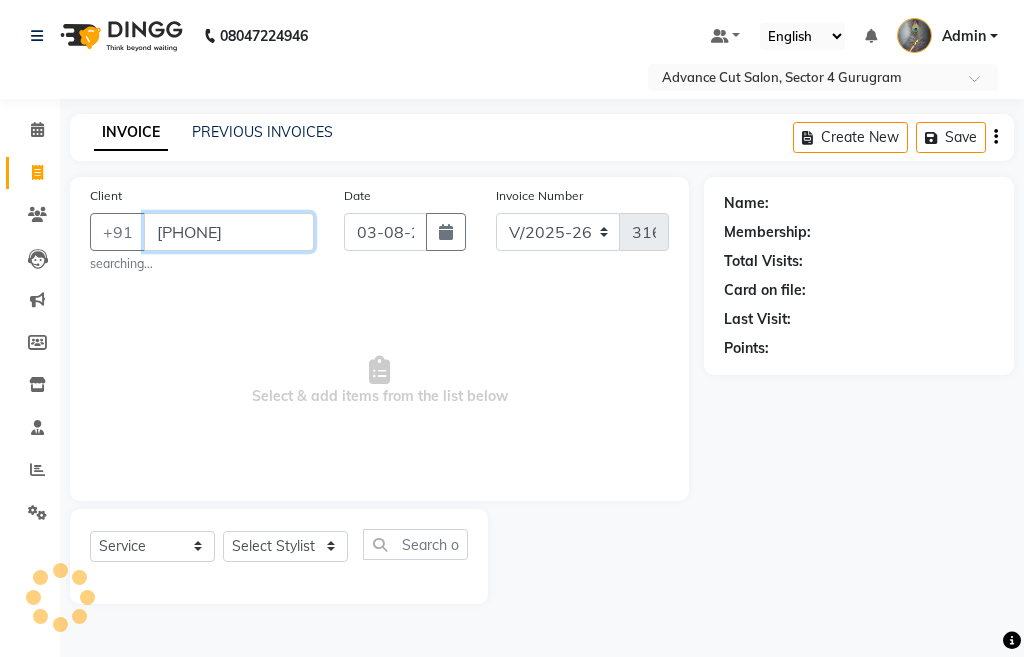 type on "[PHONE]" 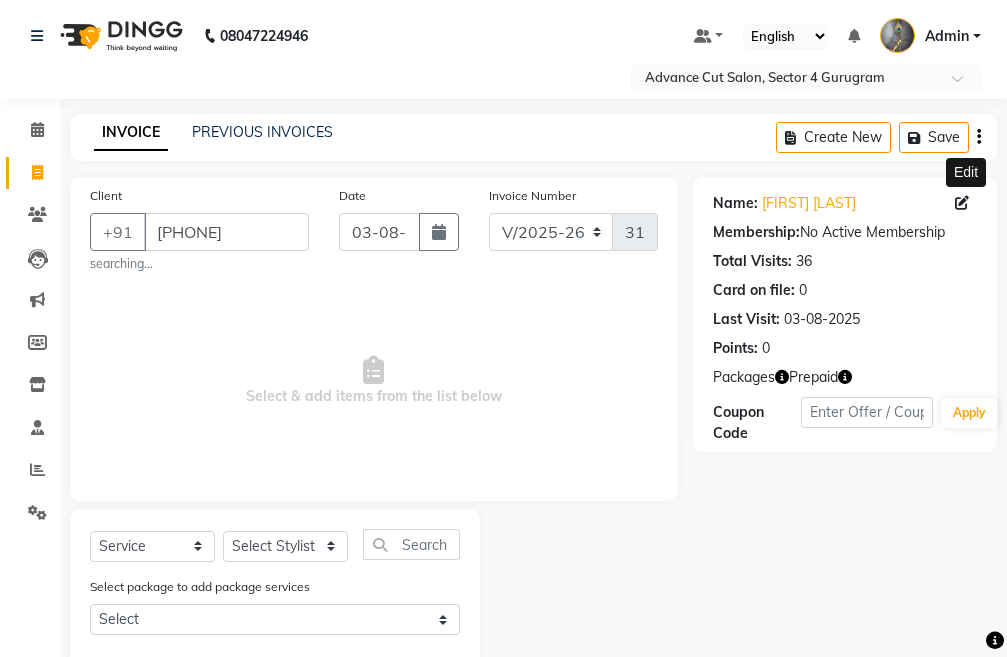 click 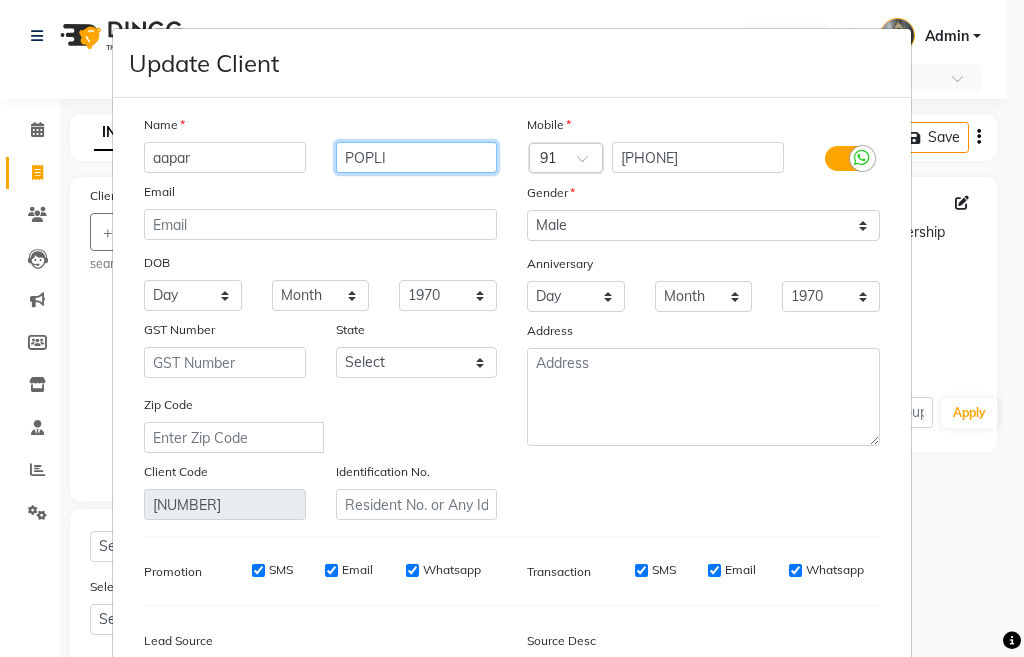 click on "POPLI" at bounding box center [417, 157] 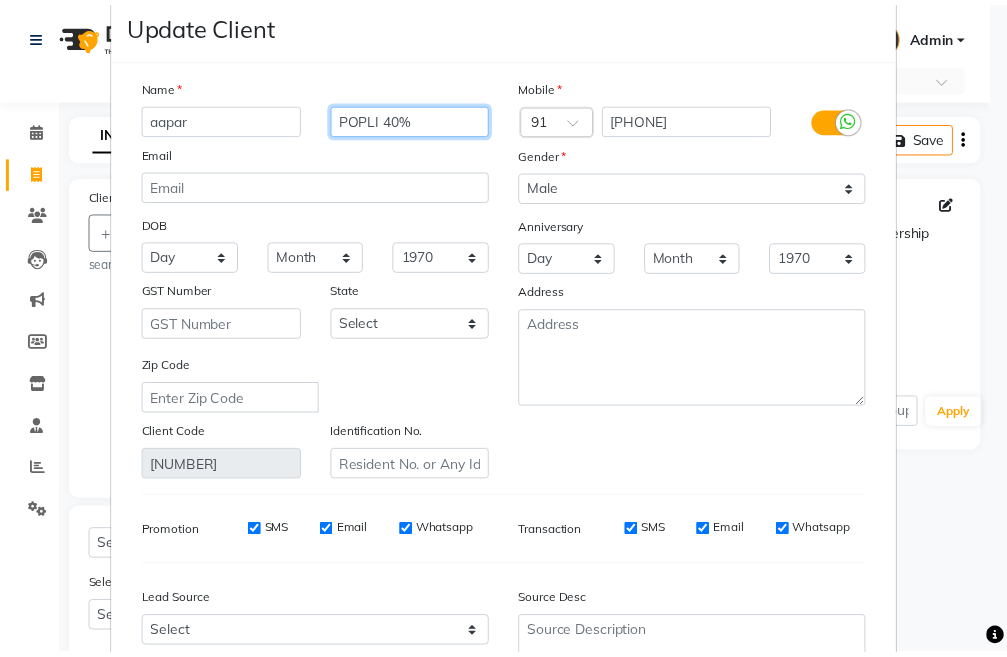 scroll, scrollTop: 200, scrollLeft: 0, axis: vertical 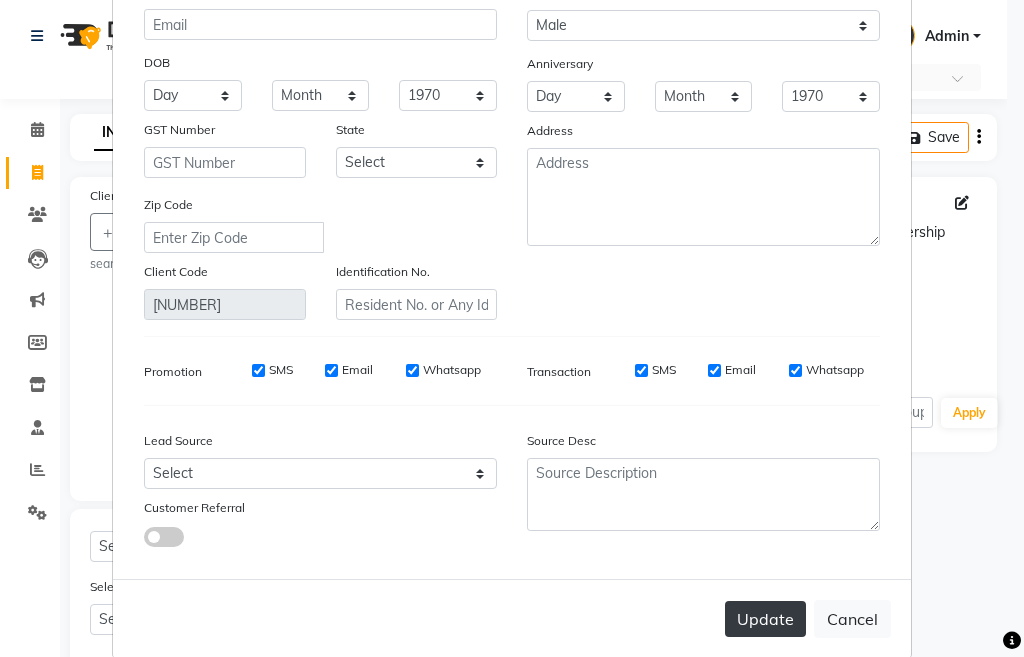 type on "POPLI 40%" 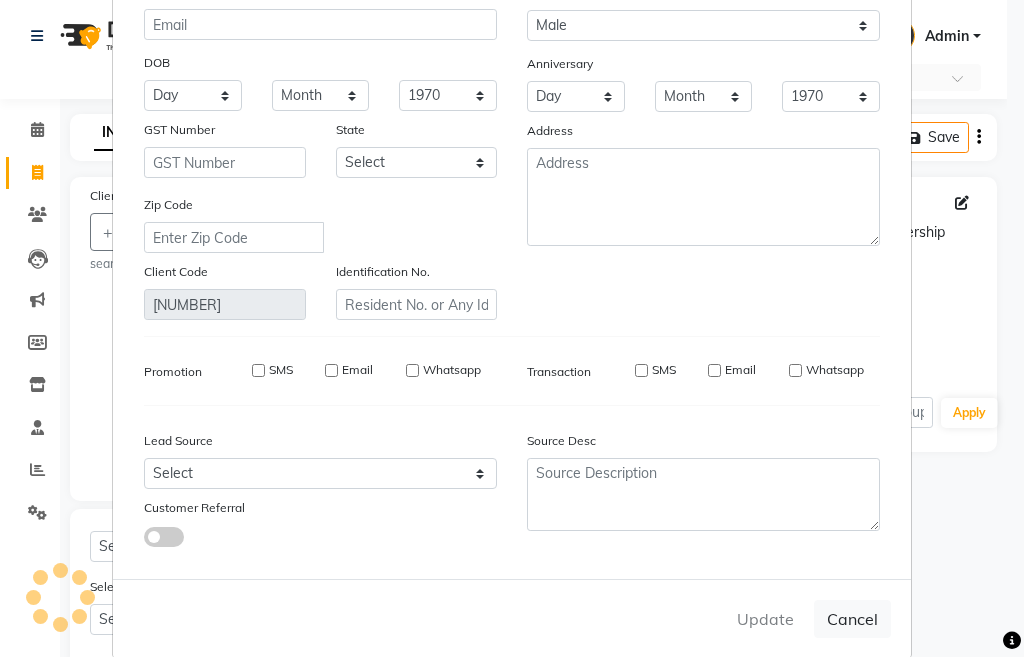 type on "[PHONE]" 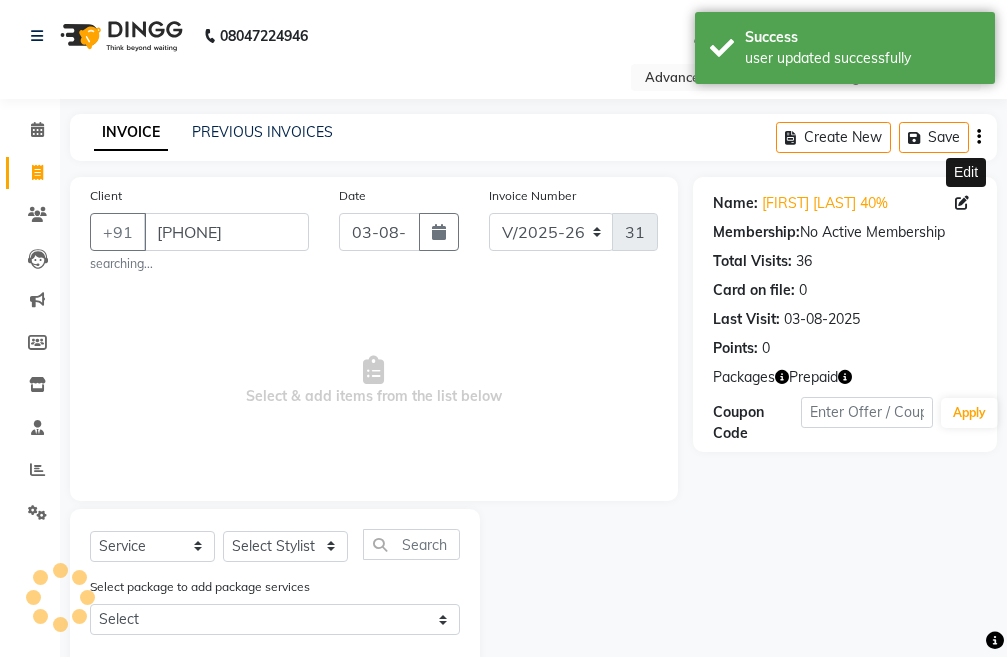 click on "INVOICE PREVIOUS INVOICES Create New   Save" 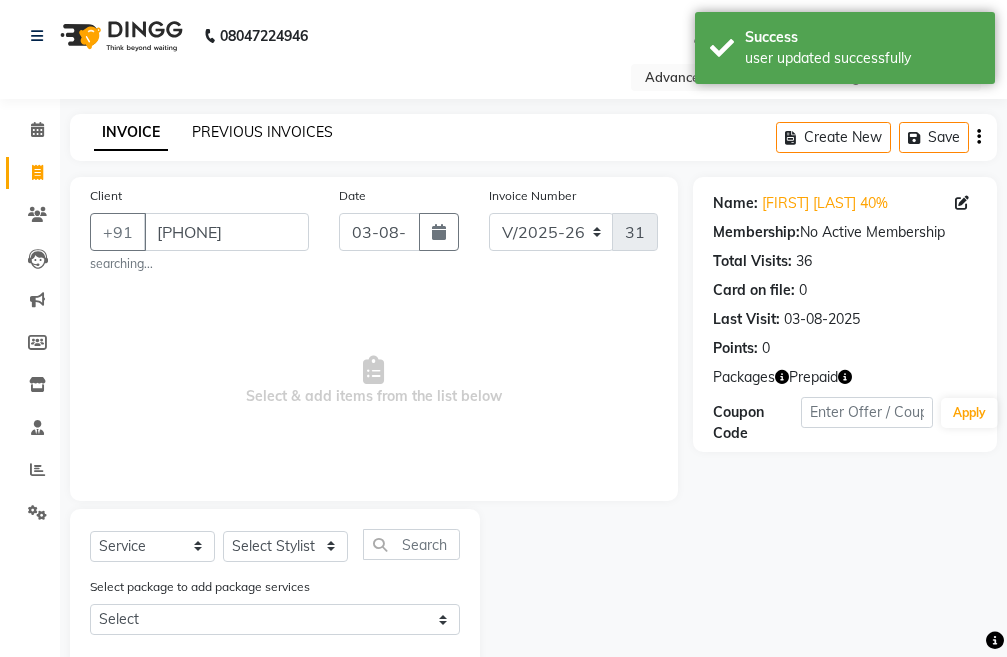 click on "PREVIOUS INVOICES" 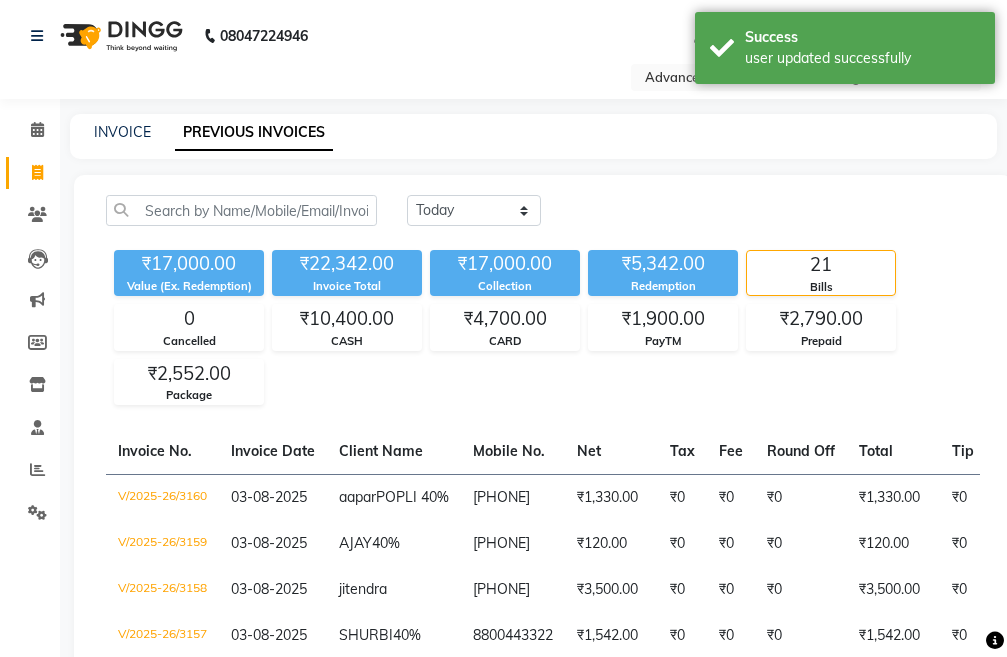 click on "INVOICE" 